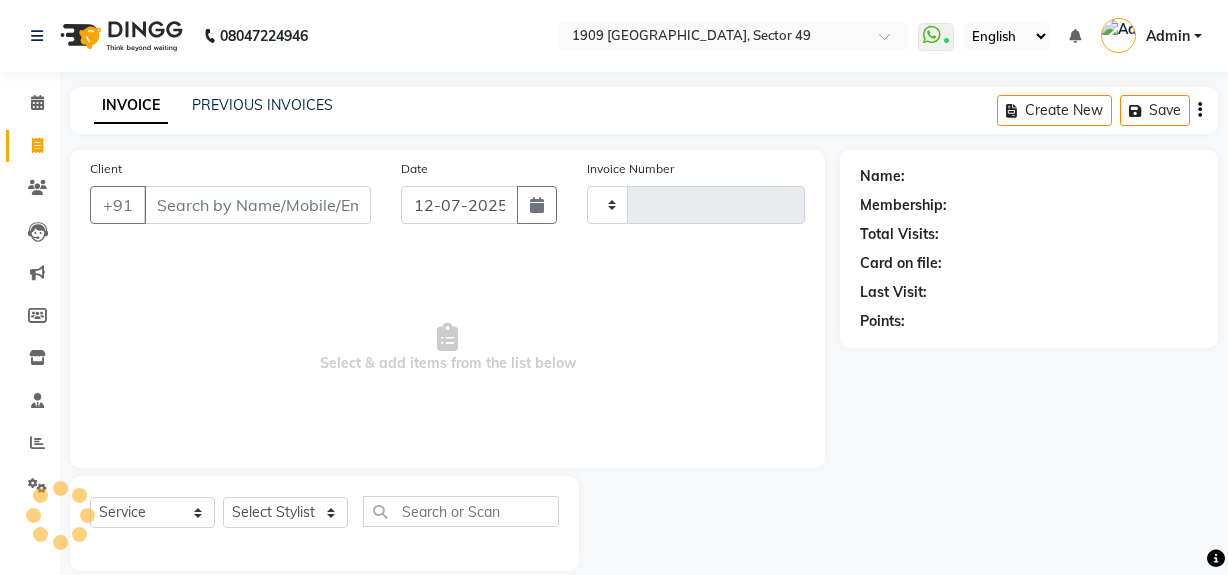 select on "service" 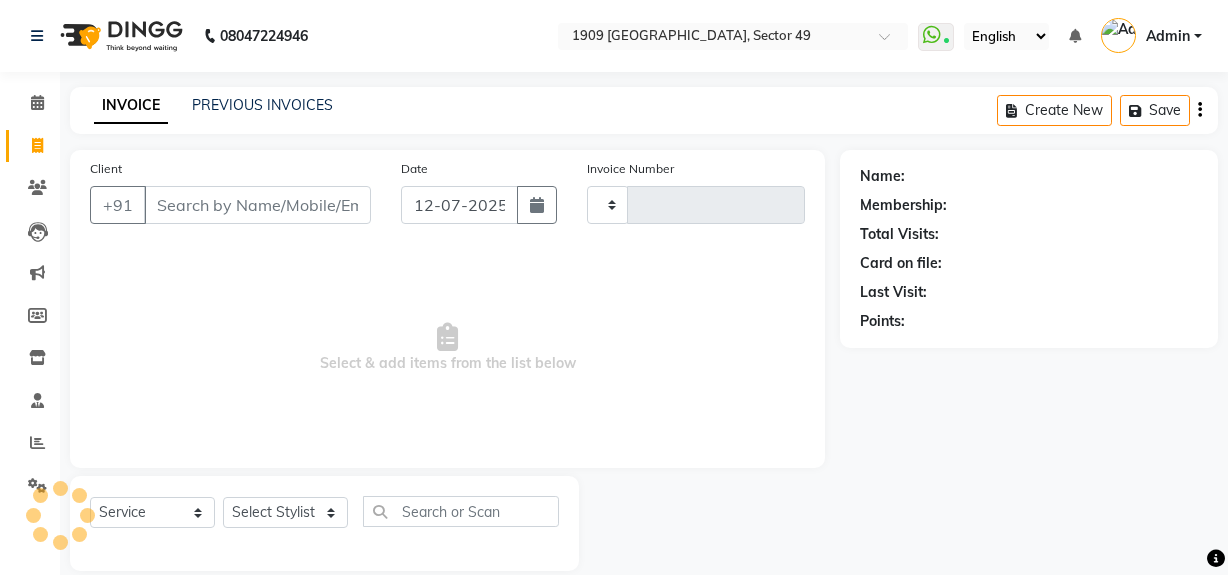 scroll, scrollTop: 26, scrollLeft: 0, axis: vertical 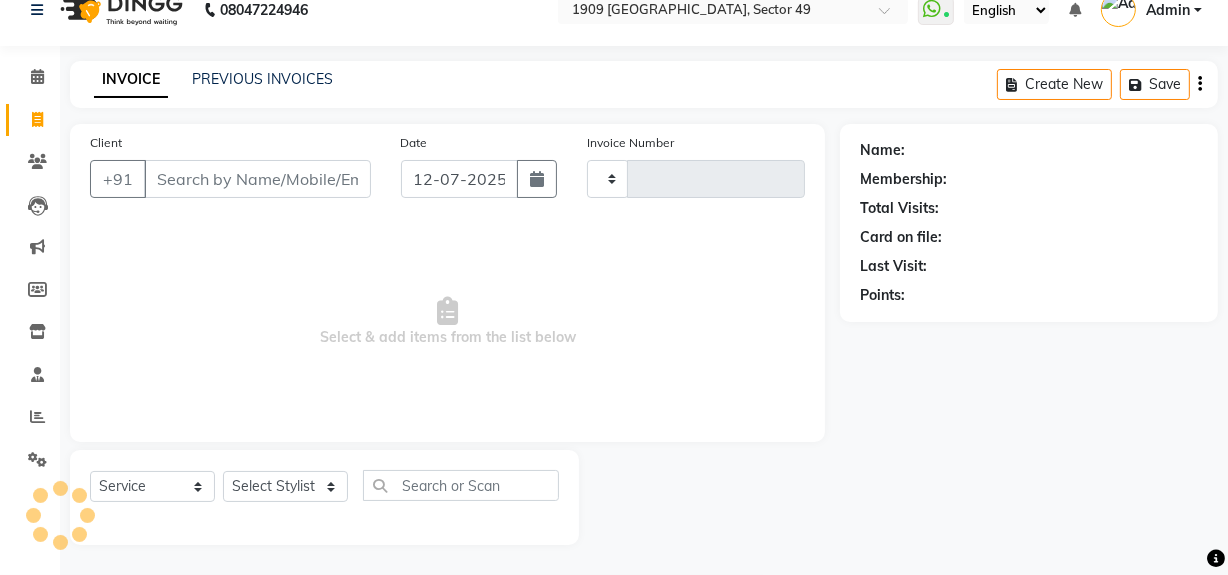 type on "1473" 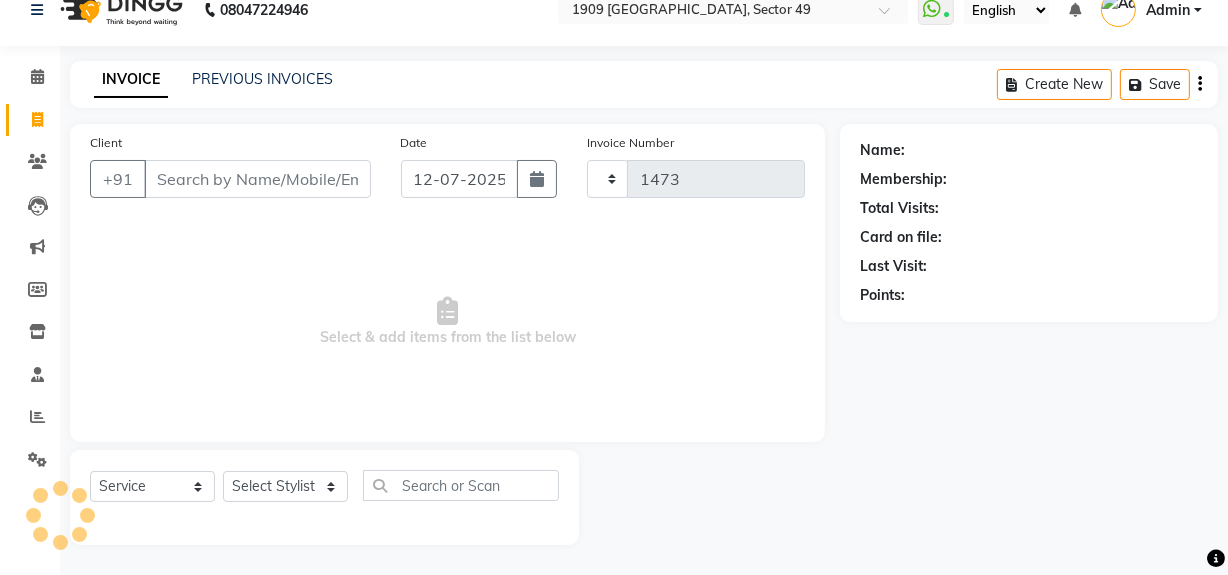 scroll, scrollTop: 0, scrollLeft: 0, axis: both 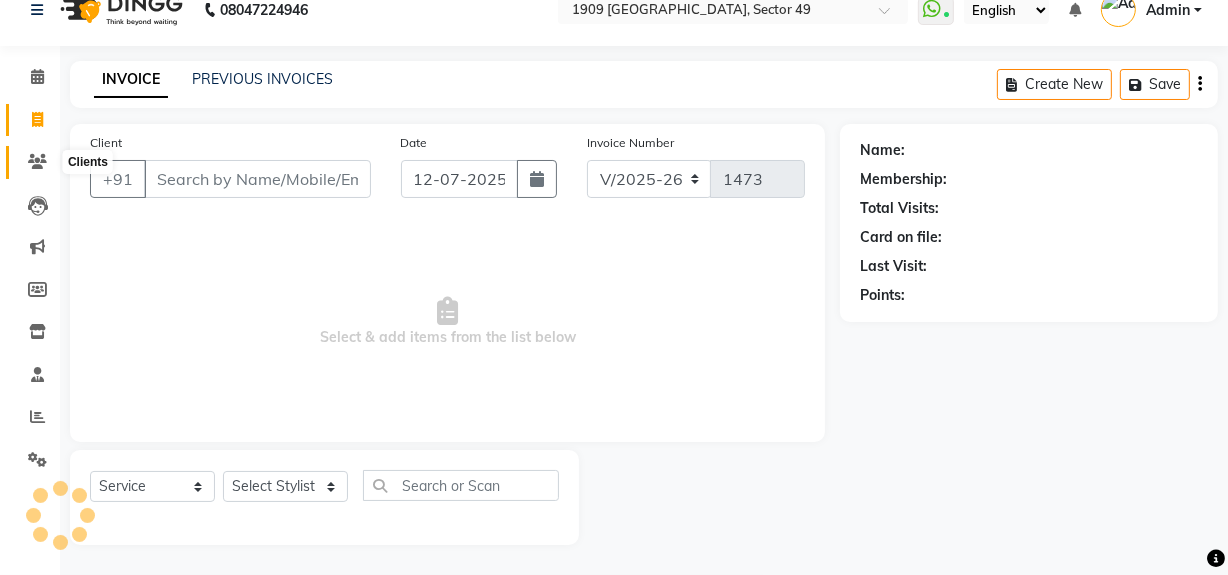 click 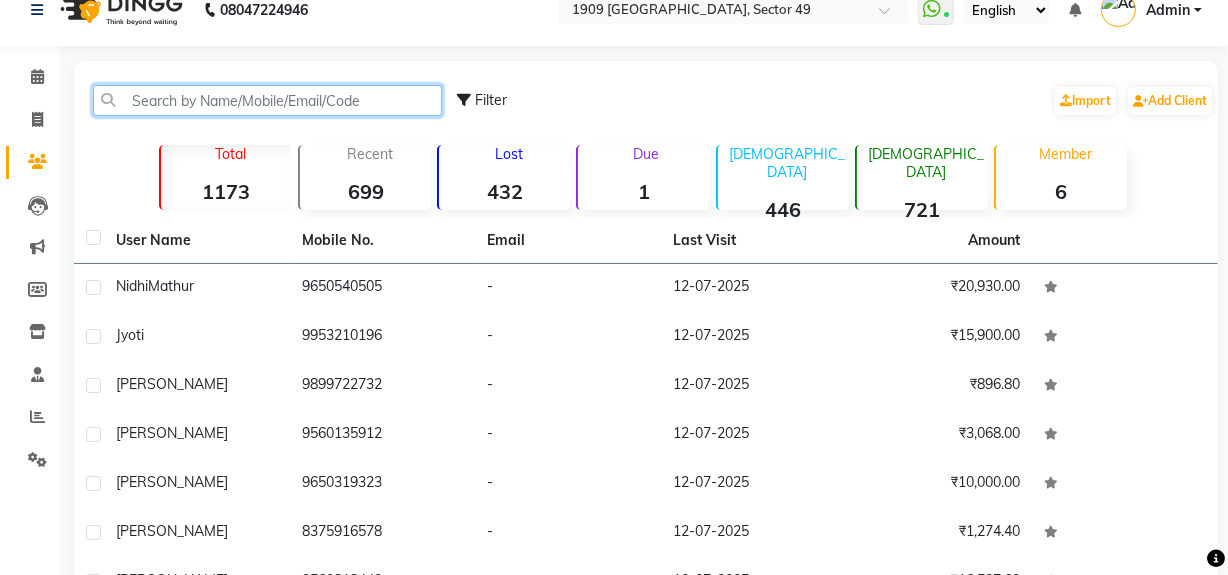 click 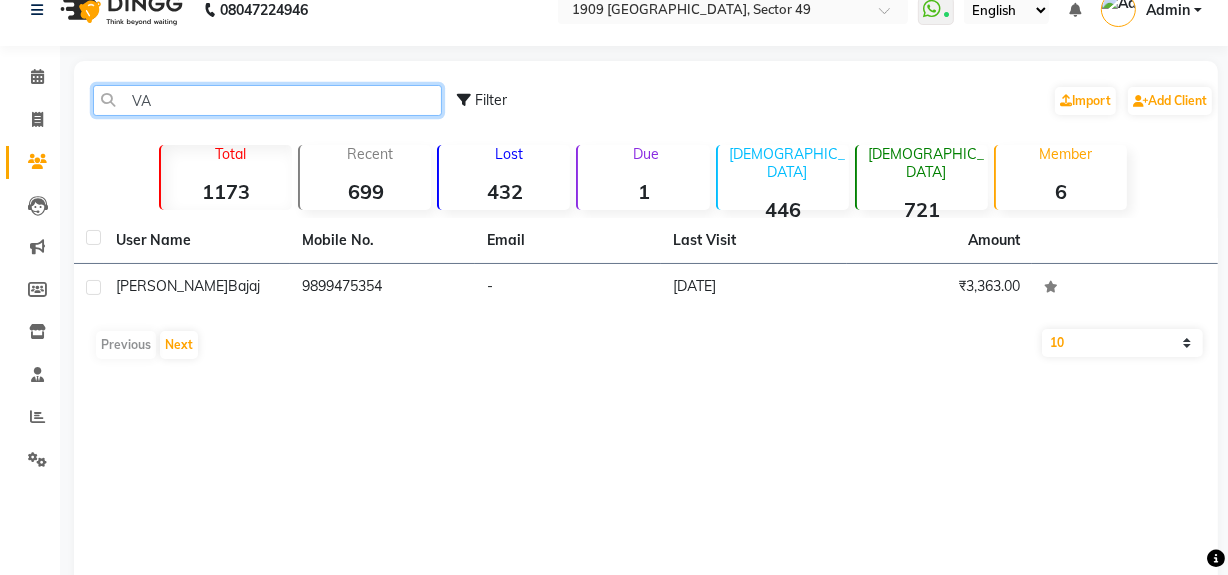 type on "V" 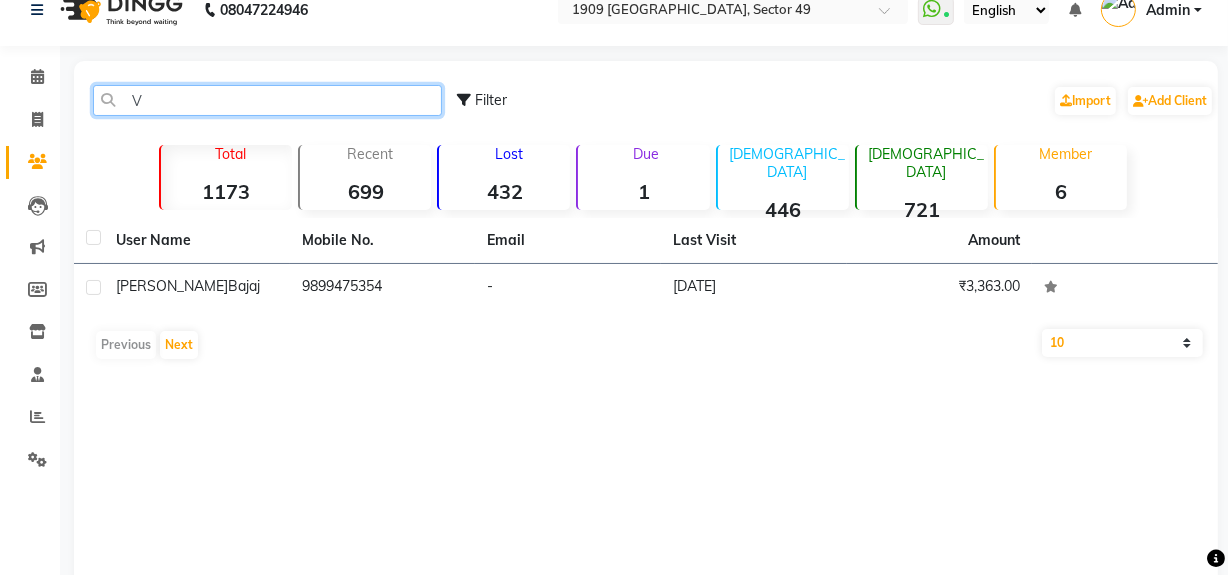 type 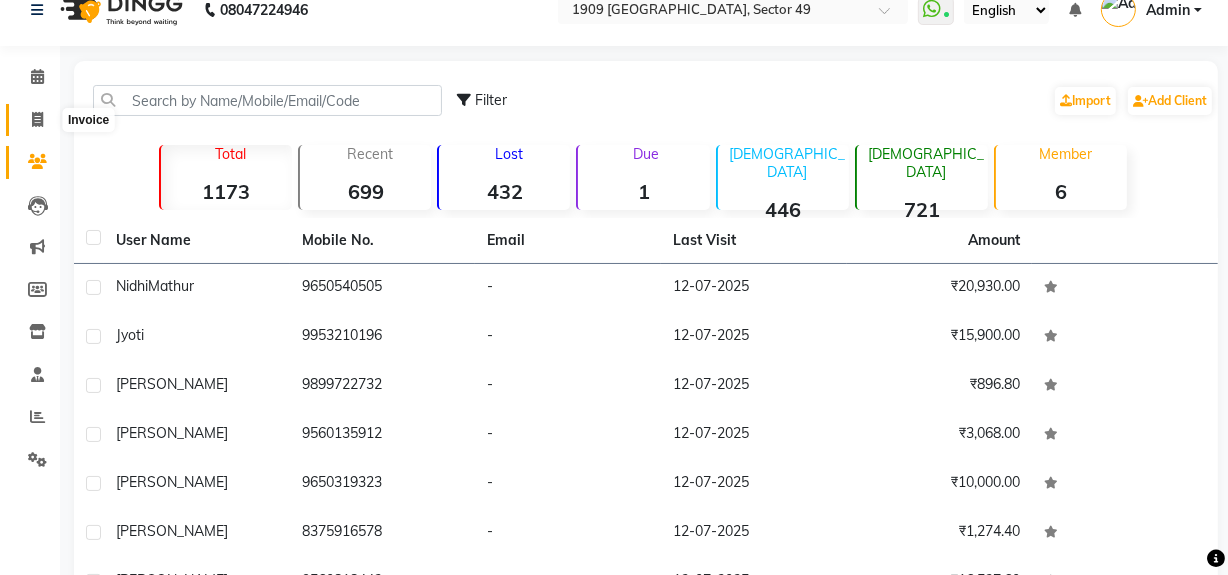 click 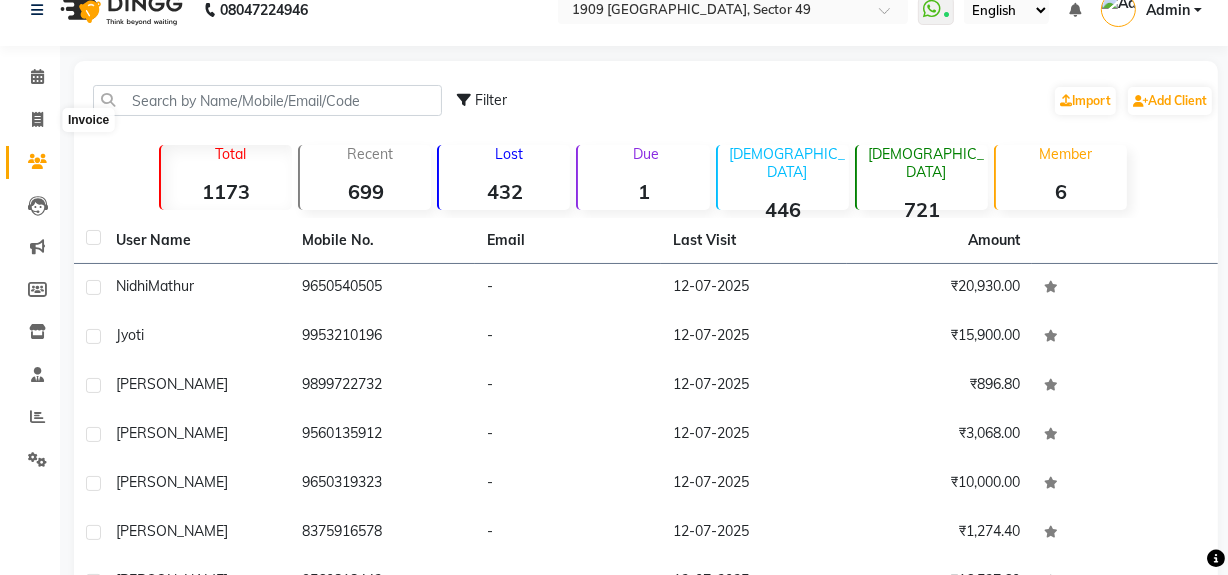 select on "6923" 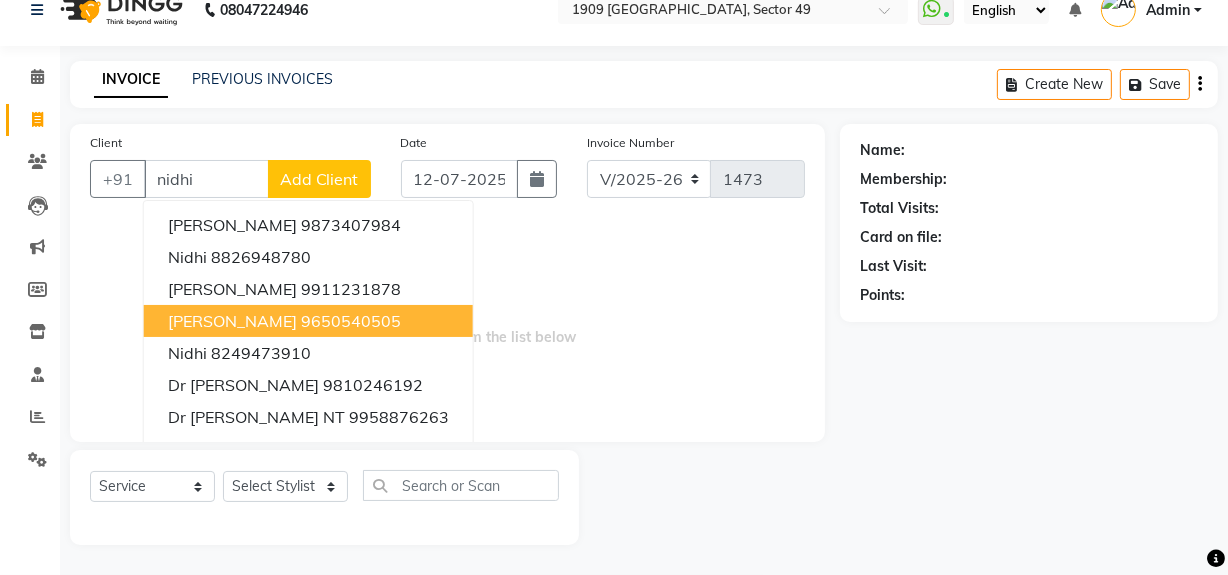 click on "9650540505" at bounding box center (351, 321) 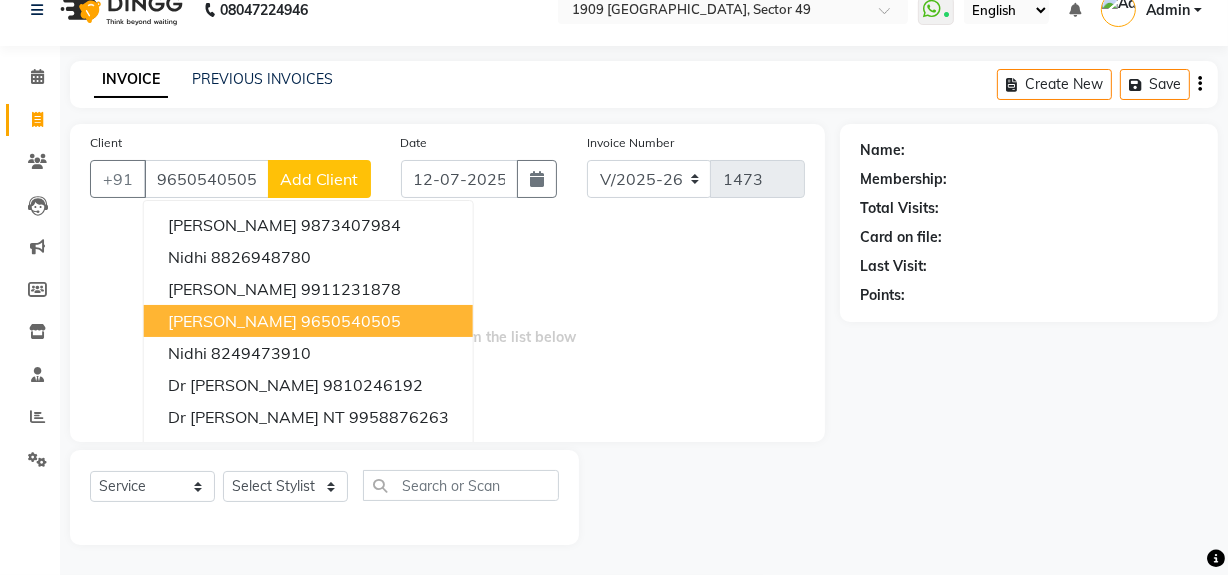 type on "9650540505" 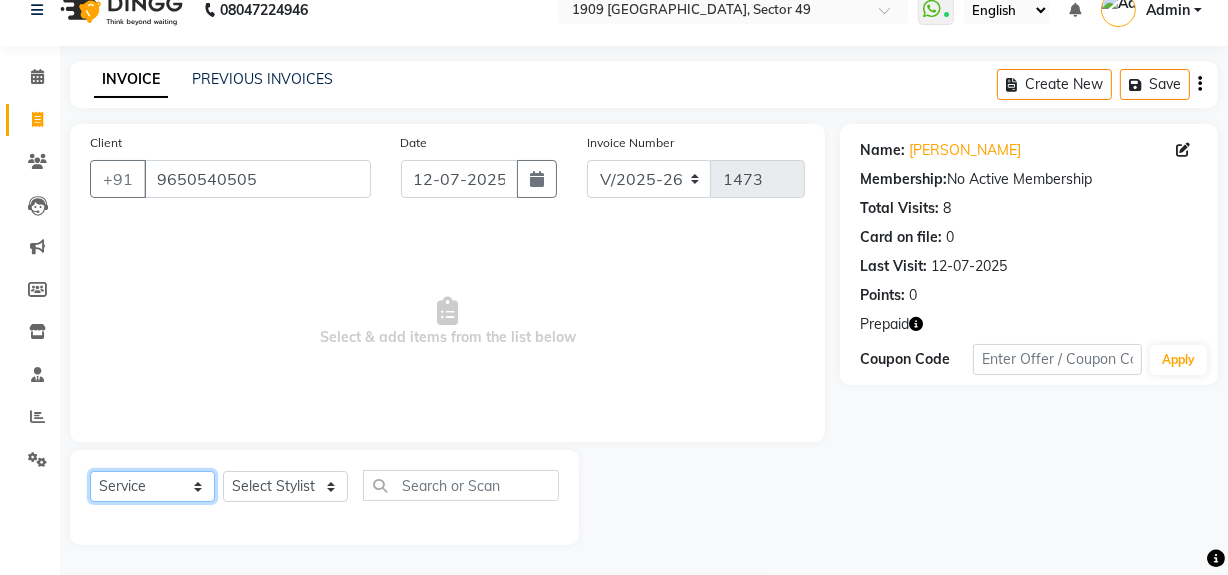click on "Select  Service  Product  Membership  Package Voucher Prepaid Gift Card" 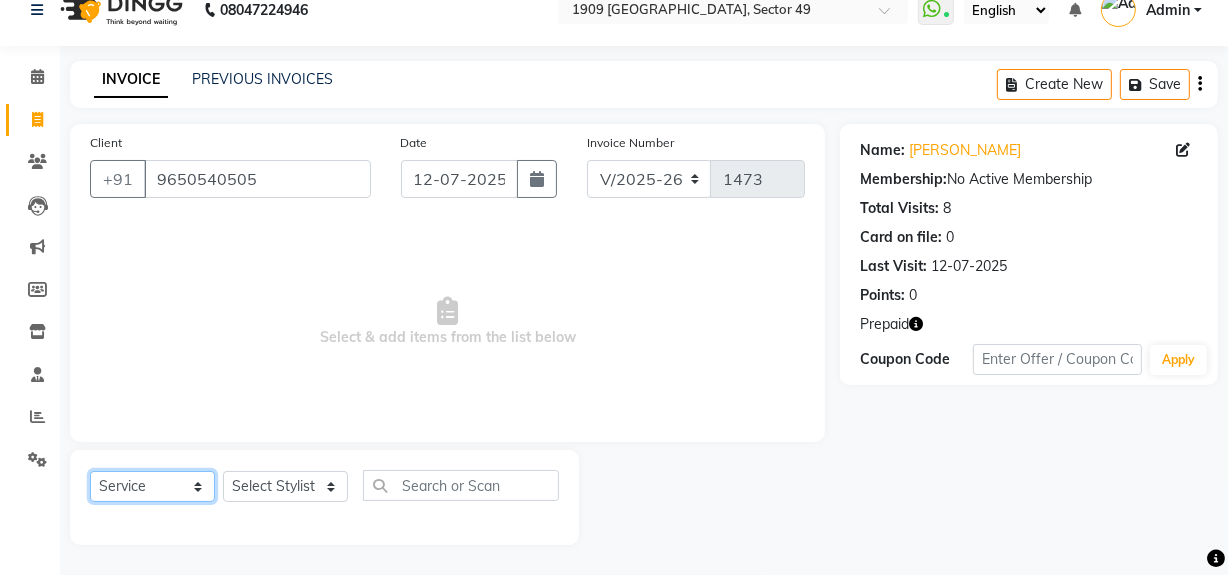 click on "Select  Service  Product  Membership  Package Voucher Prepaid Gift Card" 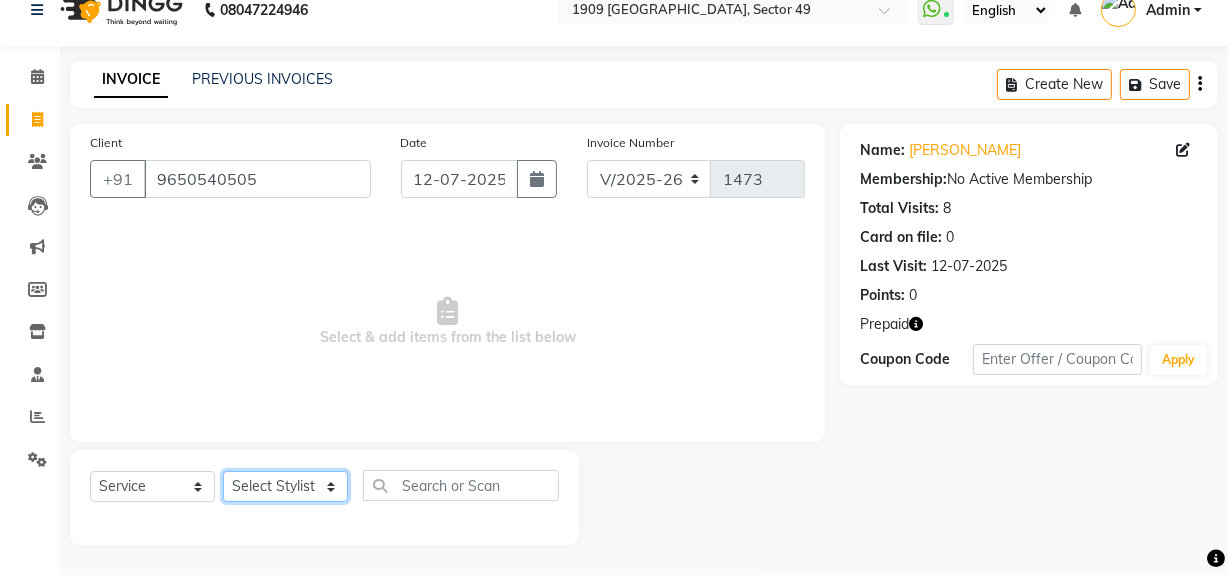 click on "Select Stylist [PERSON_NAME] [PERSON_NAME] House Sale Jyoti Nisha [PERSON_NAME] [PERSON_NAME] Veer [PERSON_NAME] Vishal" 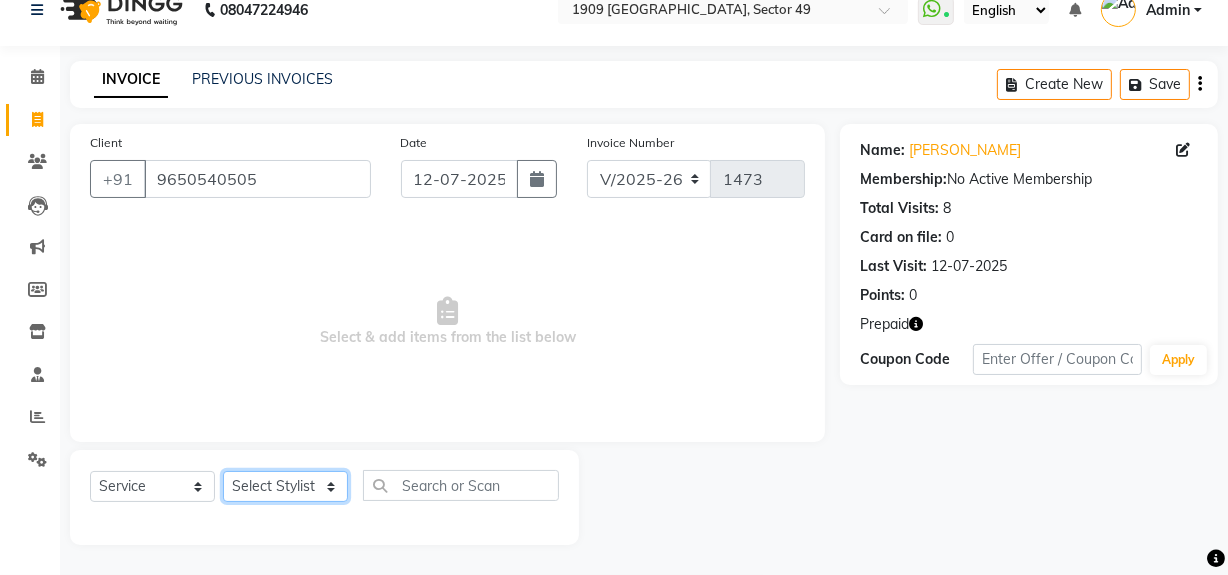 select on "57120" 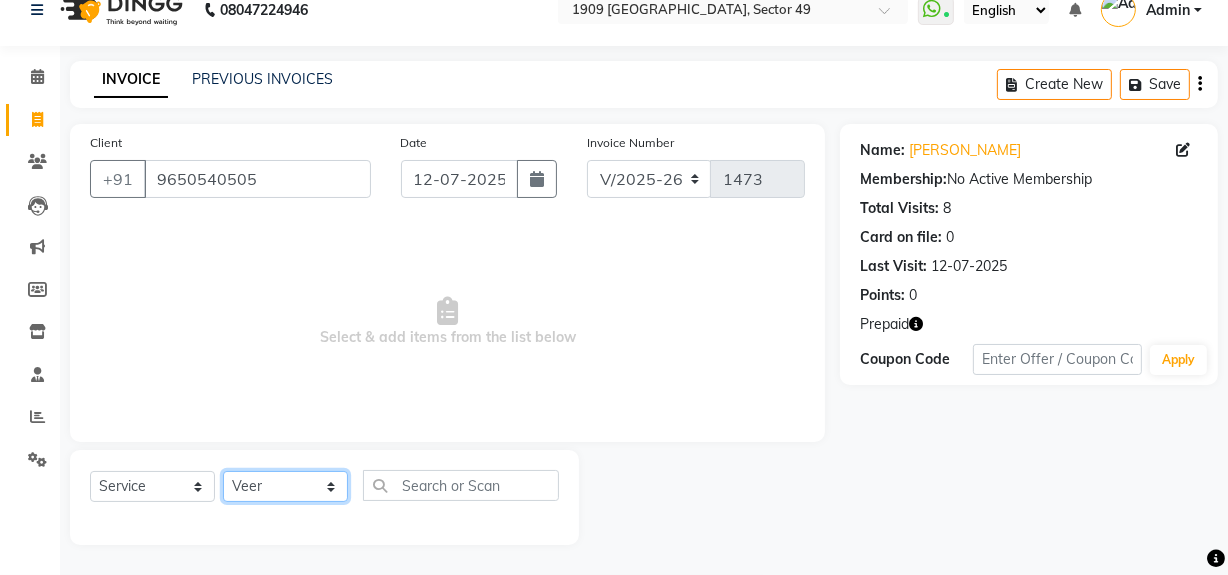 click on "Select Stylist [PERSON_NAME] [PERSON_NAME] House Sale Jyoti Nisha [PERSON_NAME] [PERSON_NAME] Veer [PERSON_NAME] Vishal" 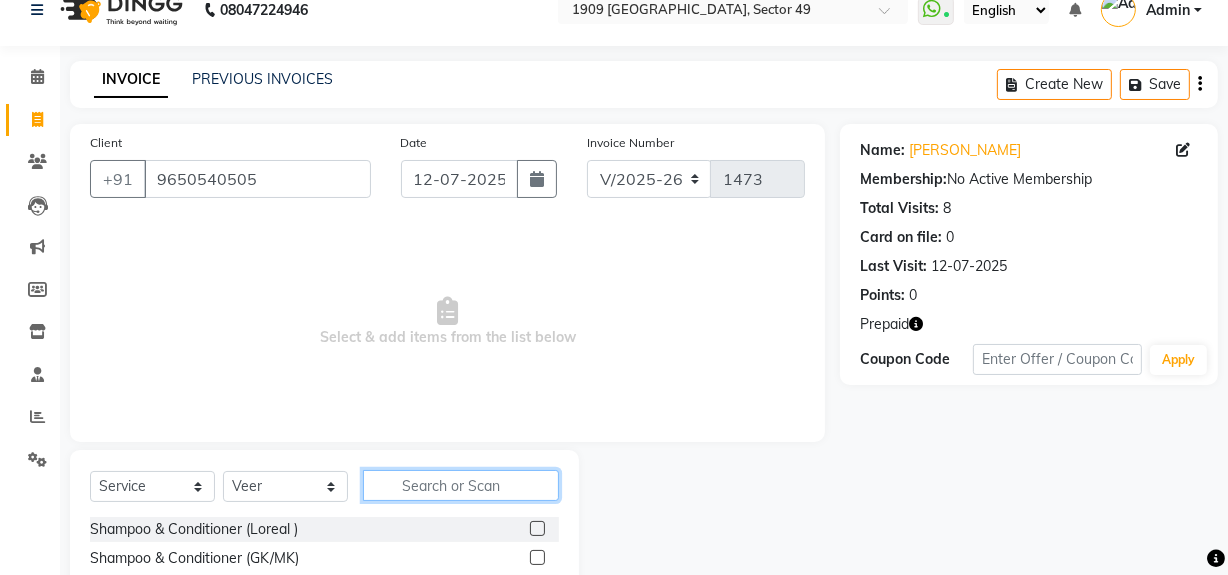 click 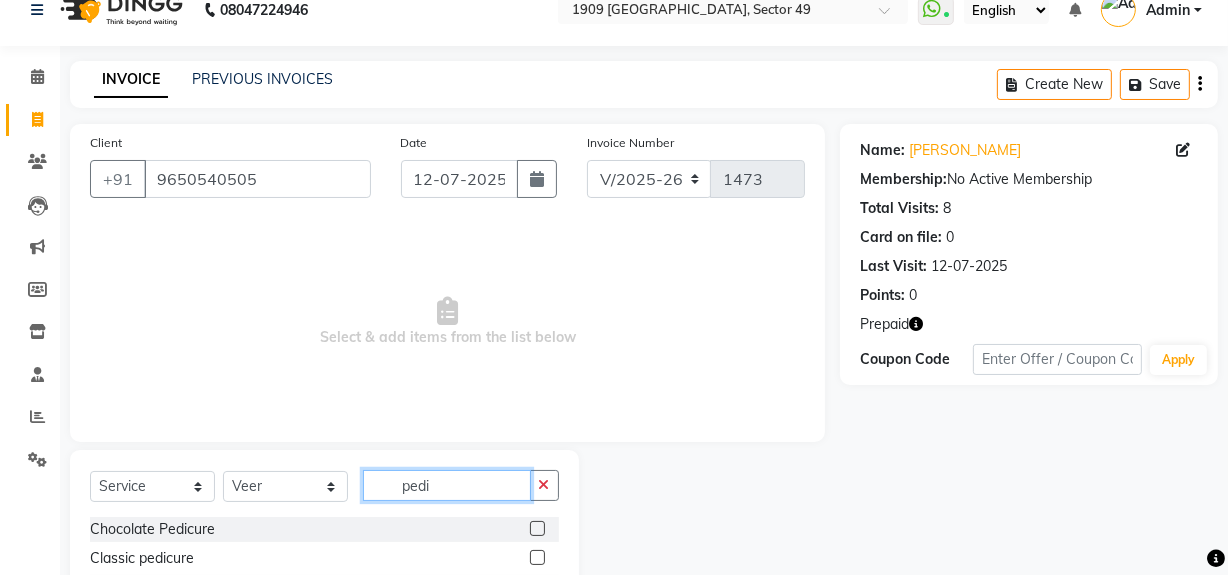 type on "pedi" 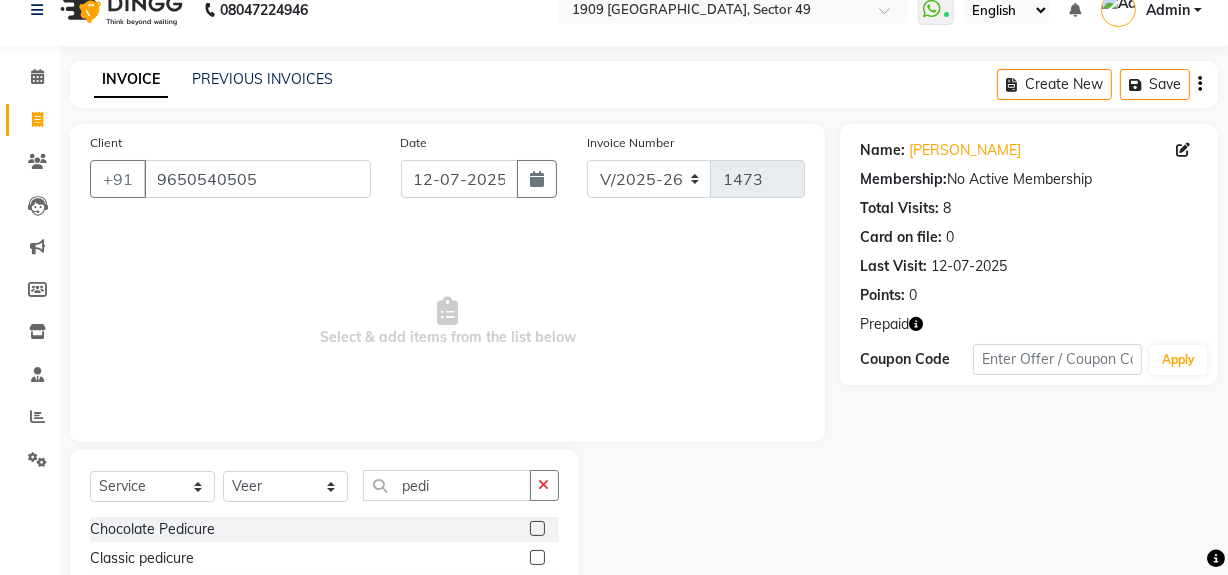 click 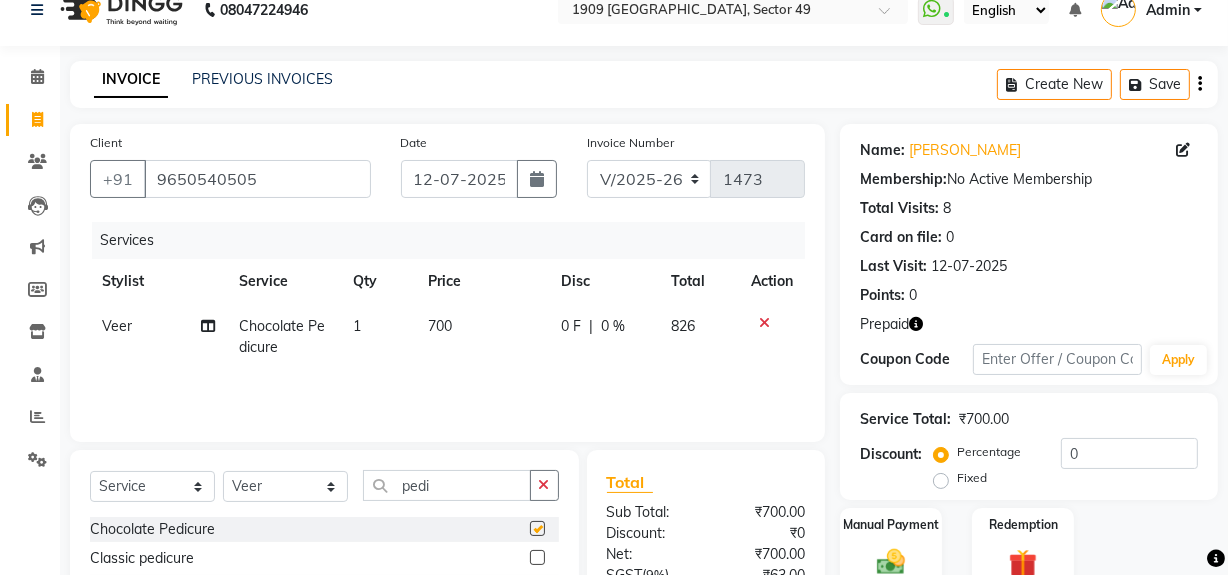checkbox on "false" 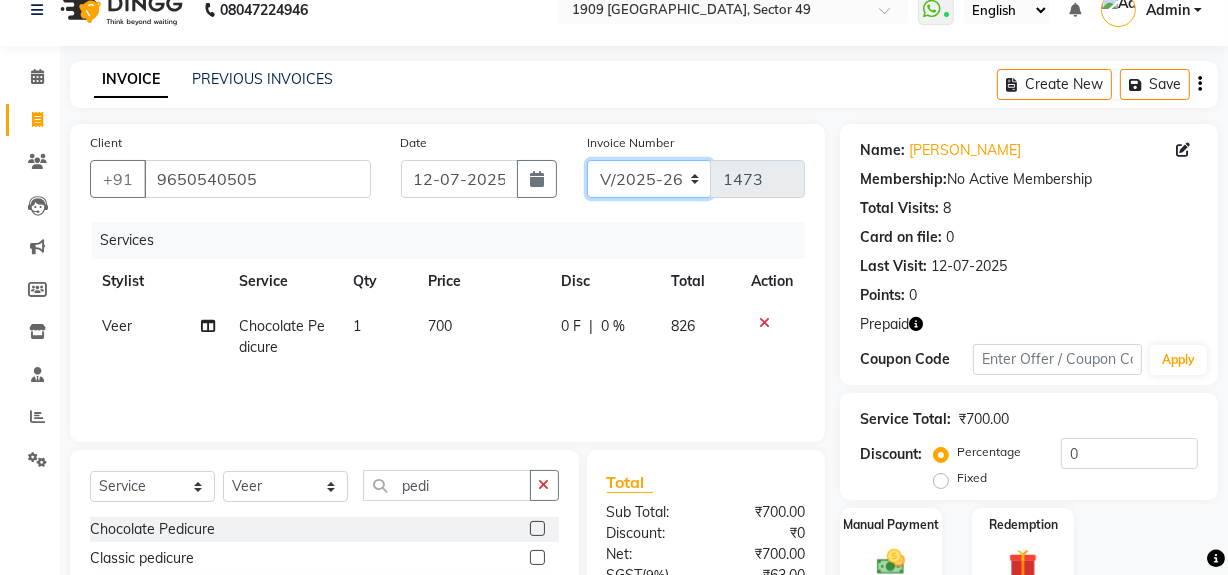 click on "V/2025 V/2025-26" 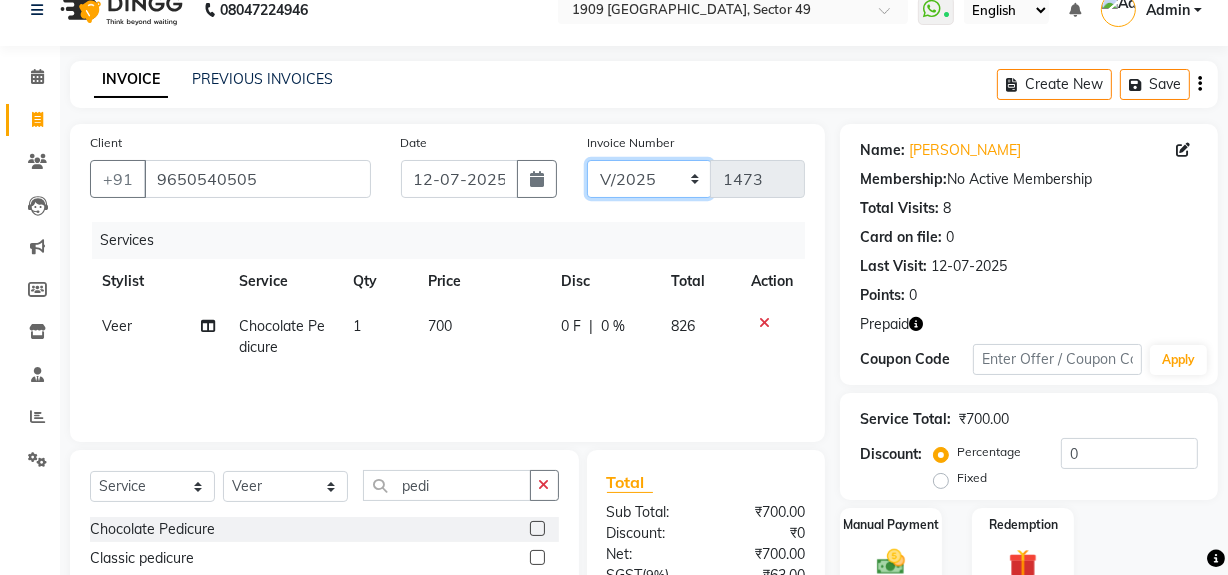 click on "V/2025 V/2025-26" 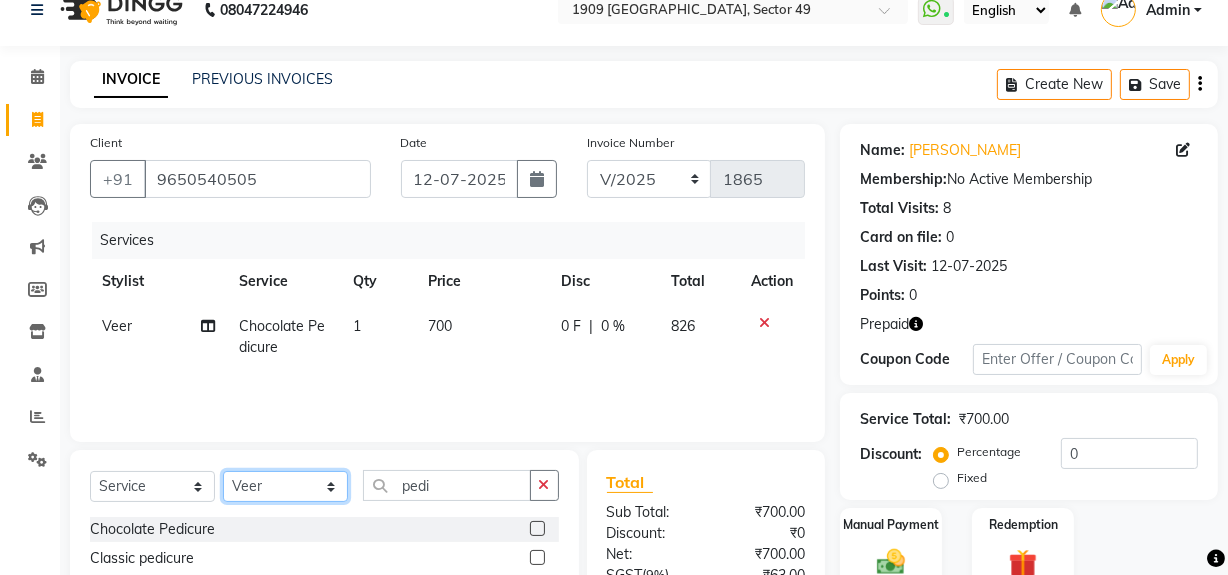 click on "Select Stylist [PERSON_NAME] [PERSON_NAME] House Sale Jyoti Nisha [PERSON_NAME] [PERSON_NAME] Veer [PERSON_NAME] Vishal" 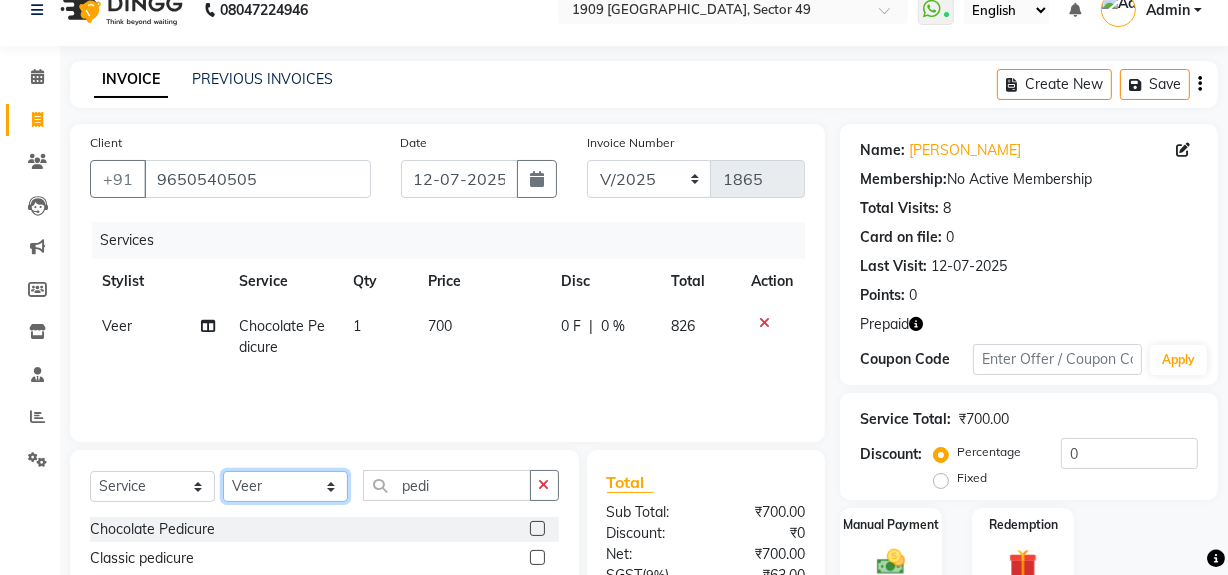 select on "57119" 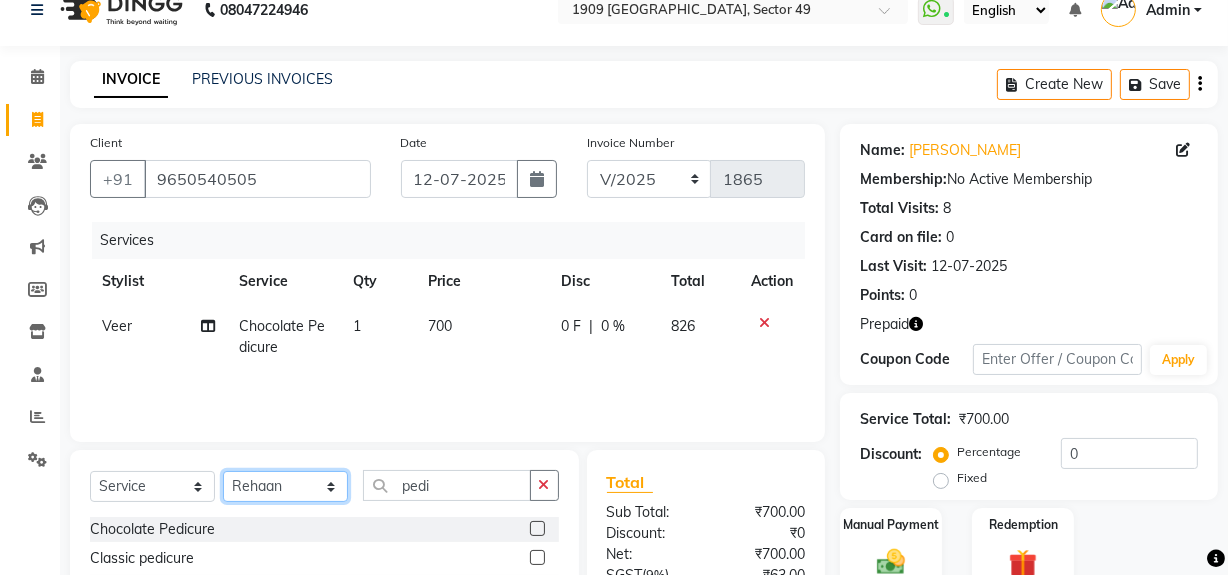 click on "Select Stylist [PERSON_NAME] [PERSON_NAME] House Sale Jyoti Nisha [PERSON_NAME] [PERSON_NAME] Veer [PERSON_NAME] Vishal" 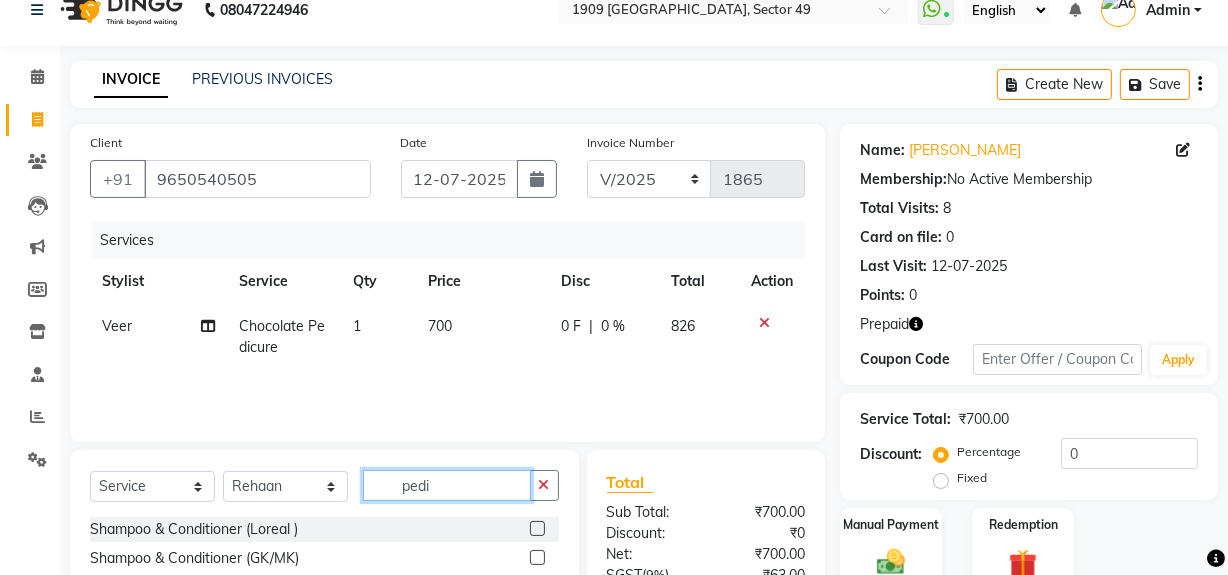 click on "pedi" 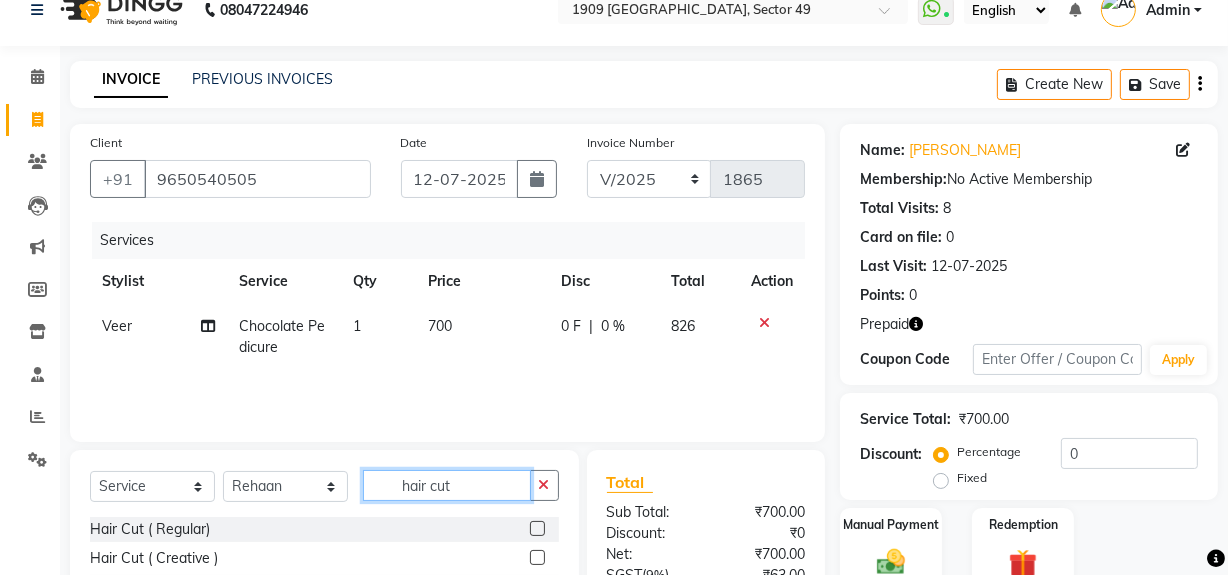 scroll, scrollTop: 220, scrollLeft: 0, axis: vertical 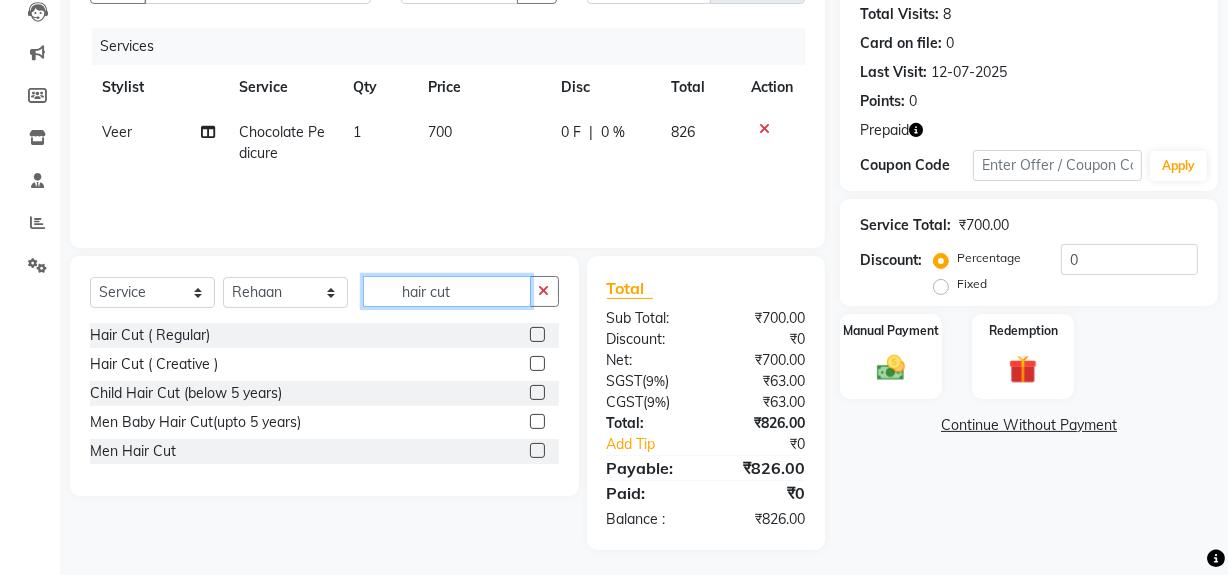 type on "hair cut" 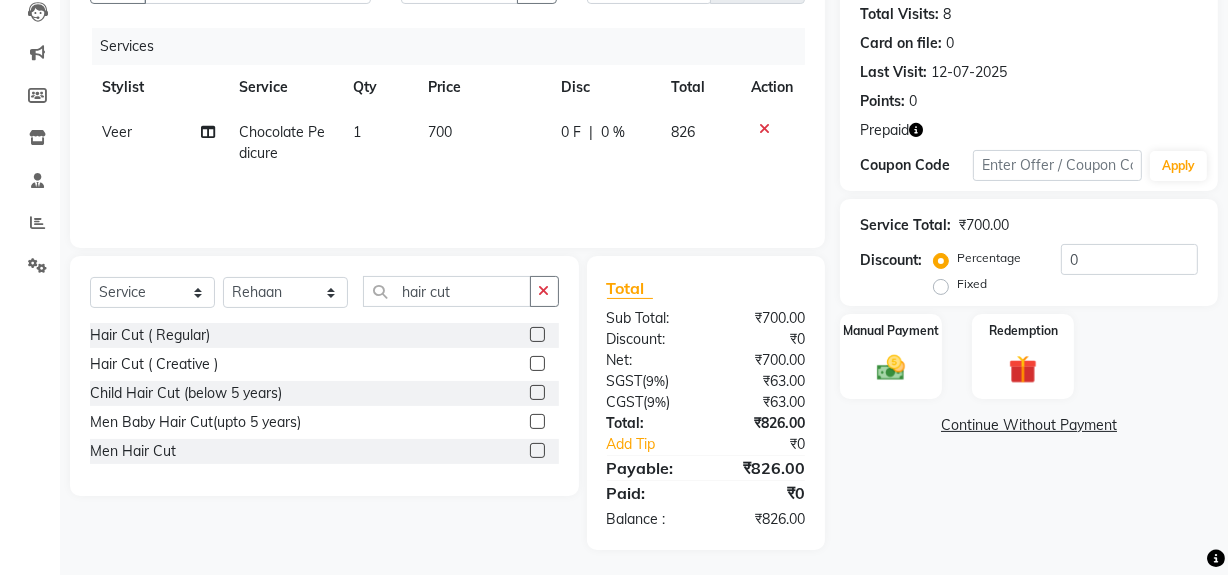 click 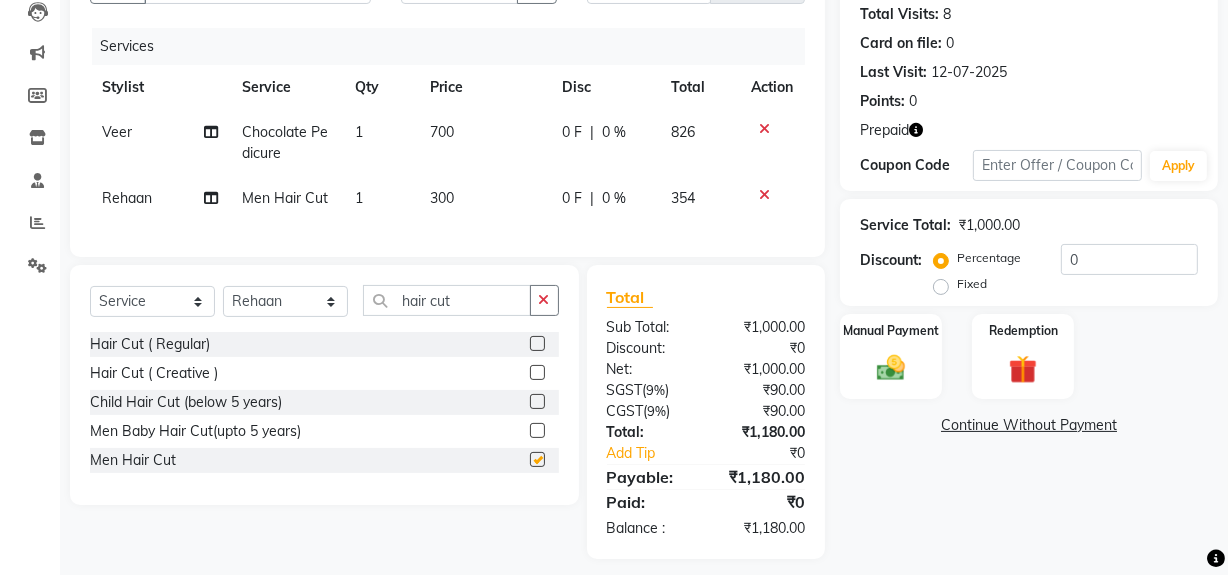 checkbox on "false" 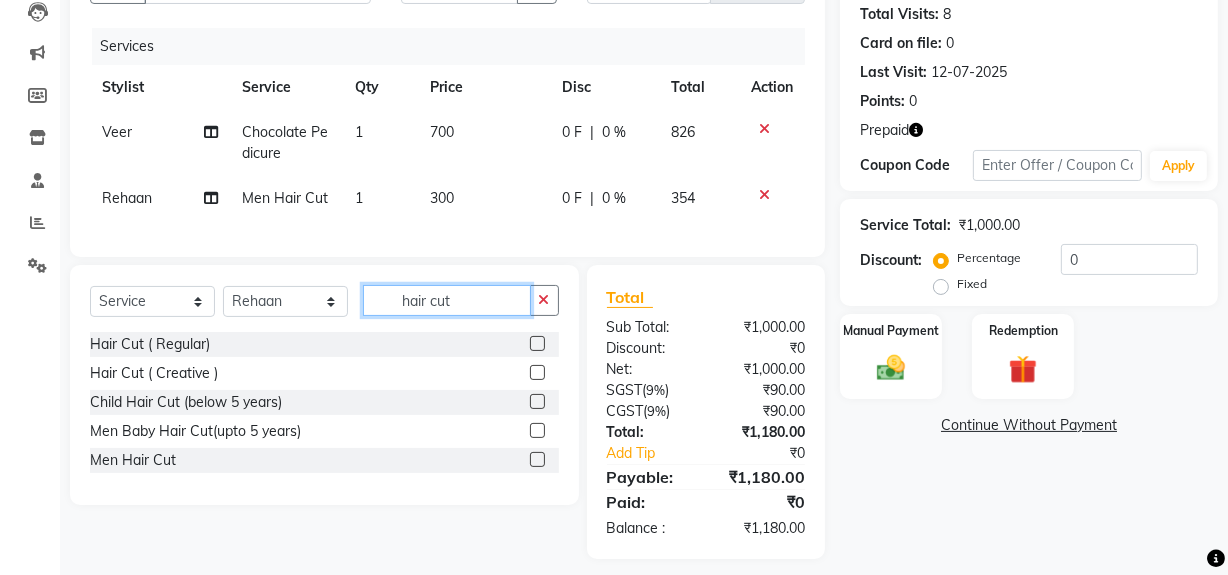 drag, startPoint x: 400, startPoint y: 306, endPoint x: 465, endPoint y: 315, distance: 65.62012 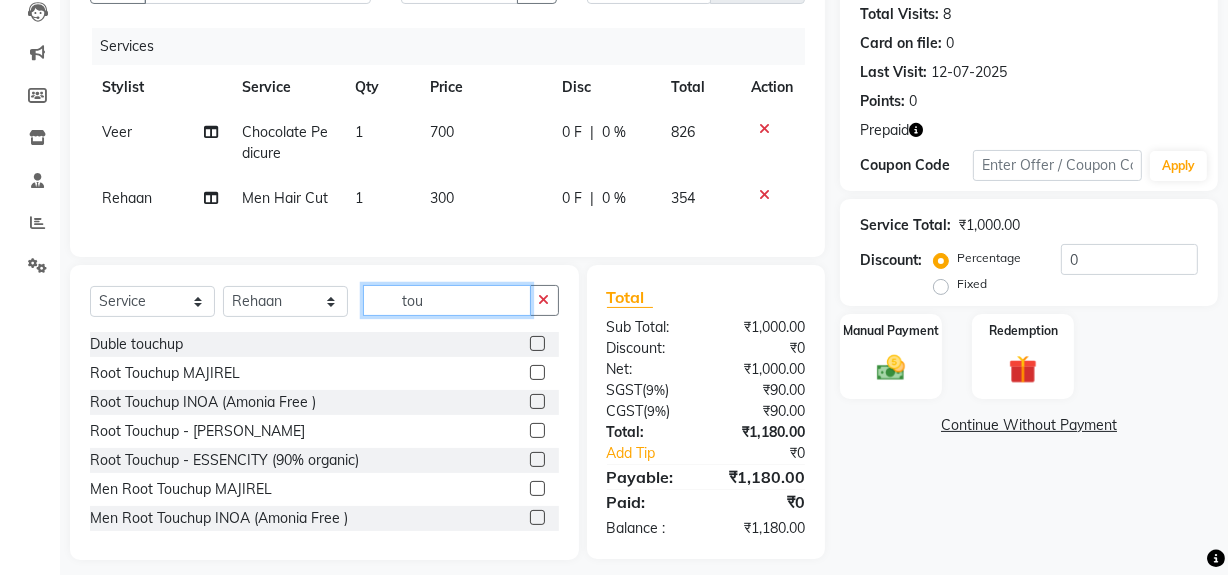 type on "tou" 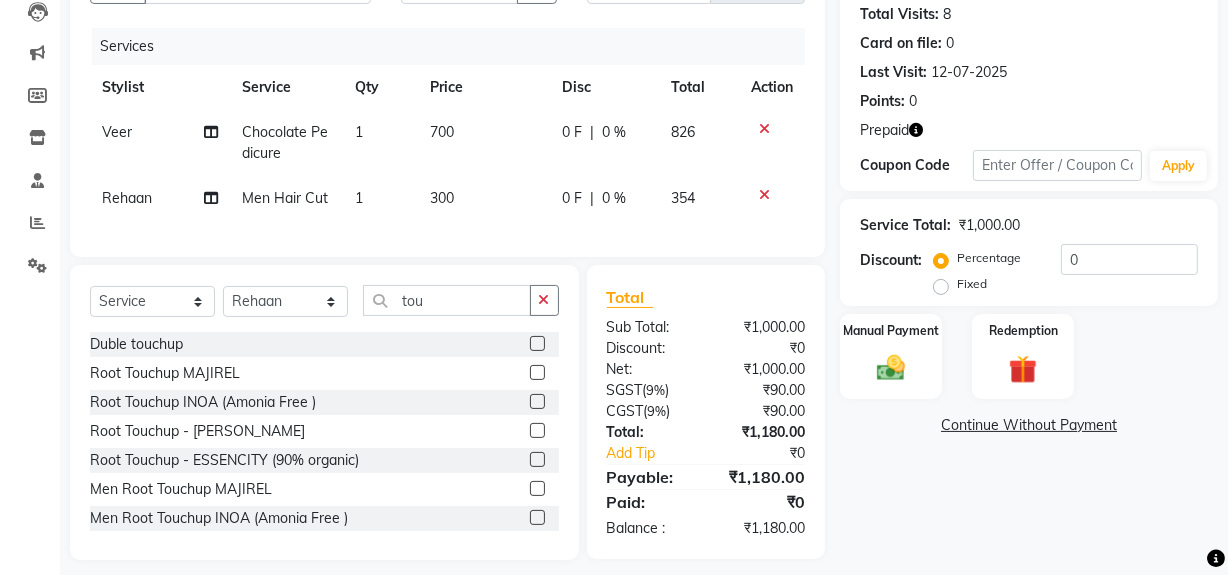 click 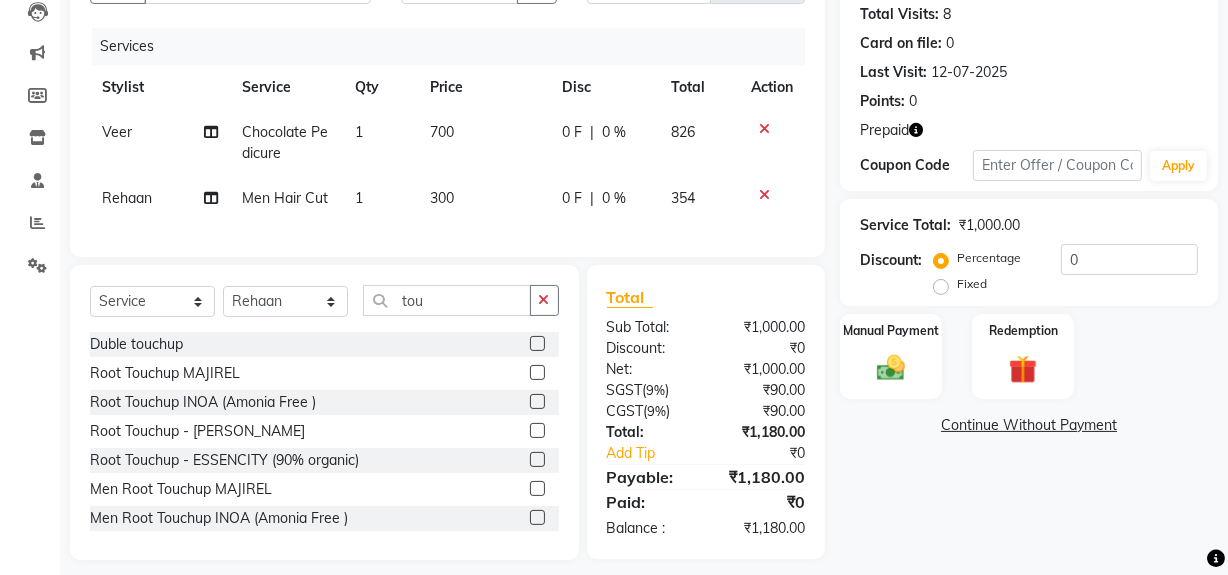 click at bounding box center [536, 518] 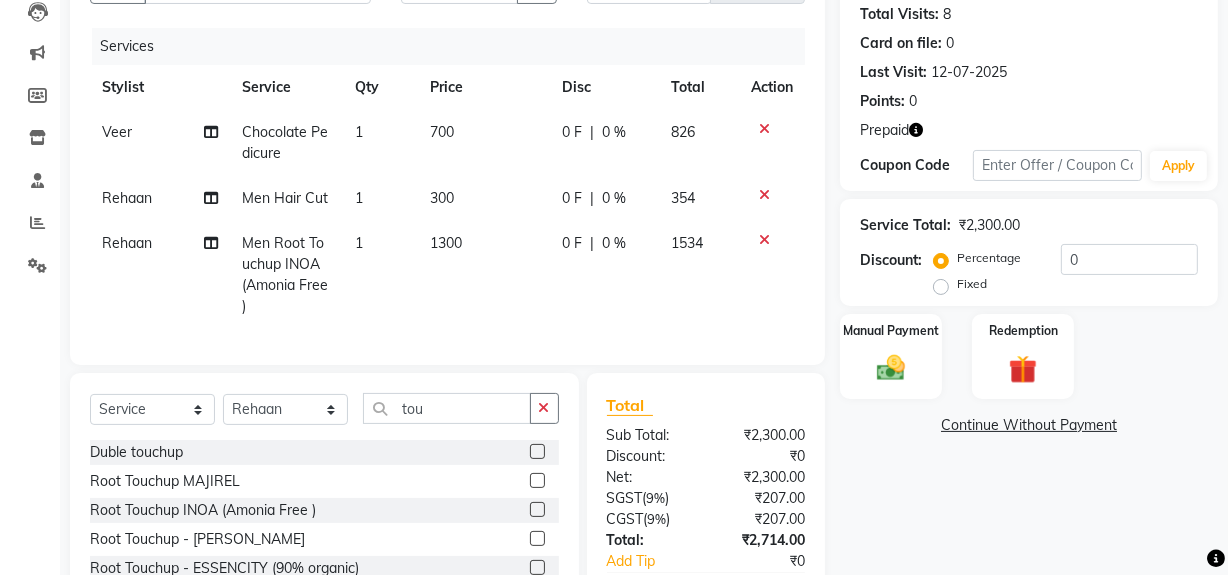 checkbox on "false" 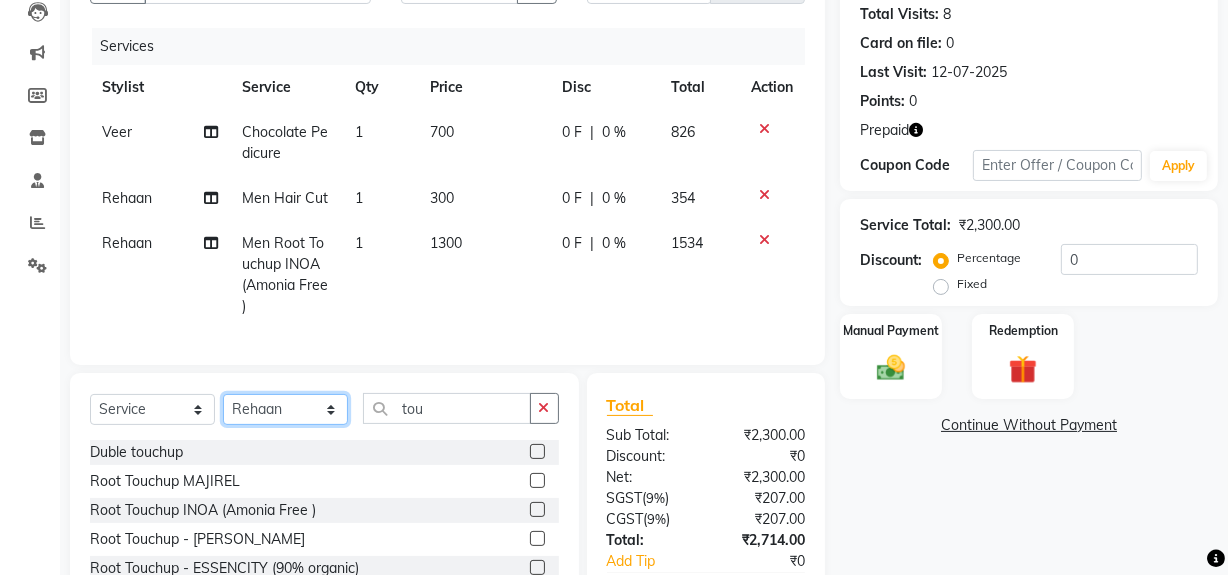 click on "Select Stylist [PERSON_NAME] [PERSON_NAME] House Sale Jyoti Nisha [PERSON_NAME] [PERSON_NAME] Veer [PERSON_NAME] Vishal" 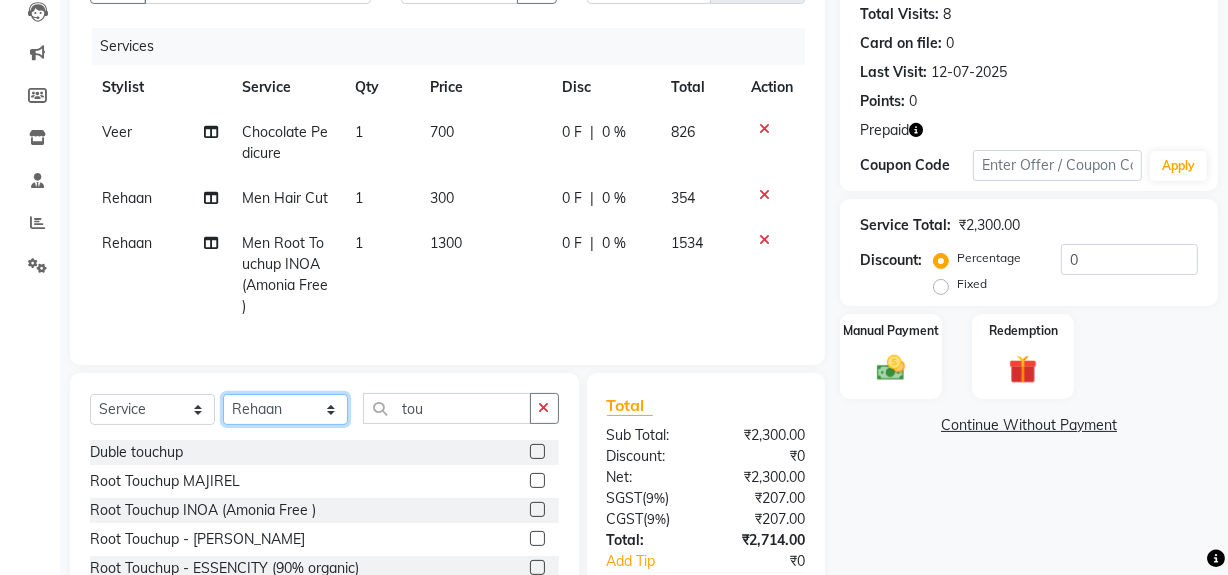 select on "57120" 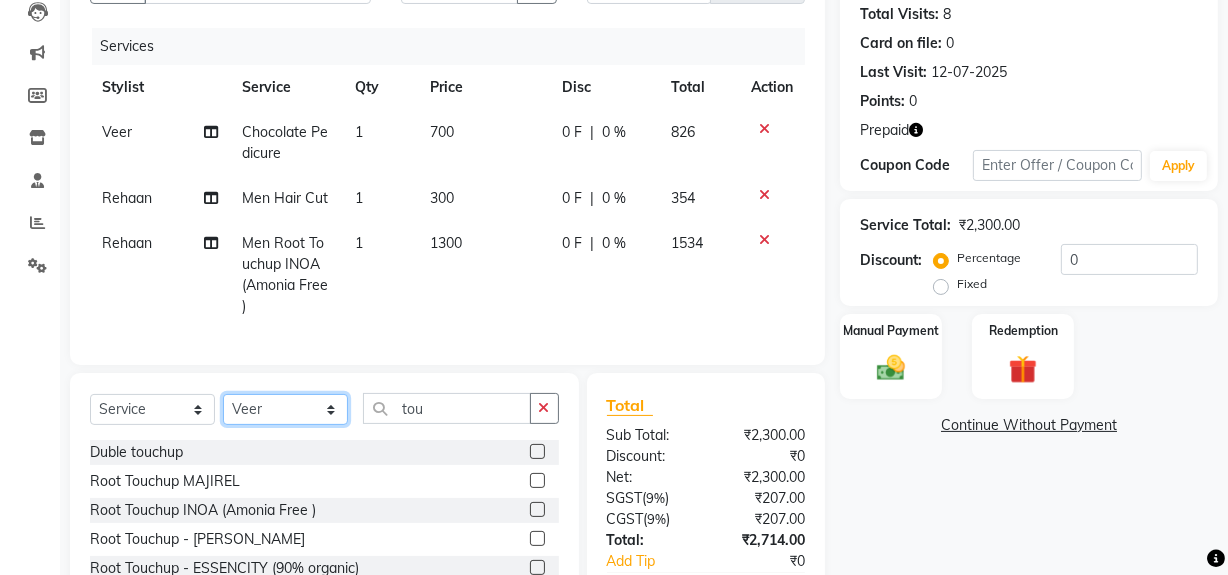 click on "Select Stylist [PERSON_NAME] [PERSON_NAME] House Sale Jyoti Nisha [PERSON_NAME] [PERSON_NAME] Veer [PERSON_NAME] Vishal" 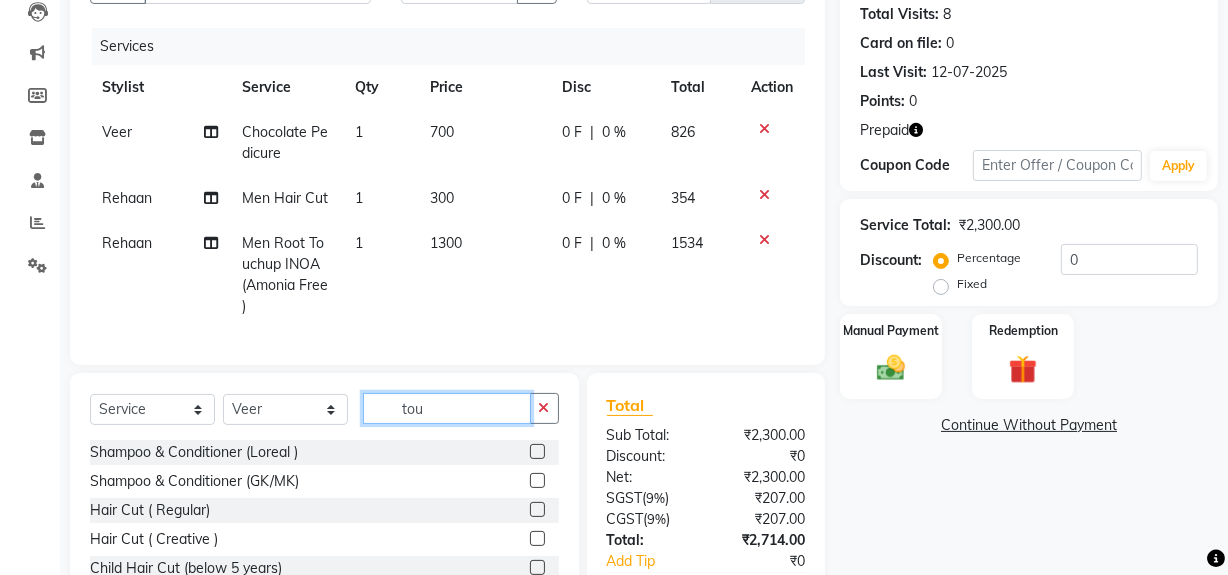 click on "tou" 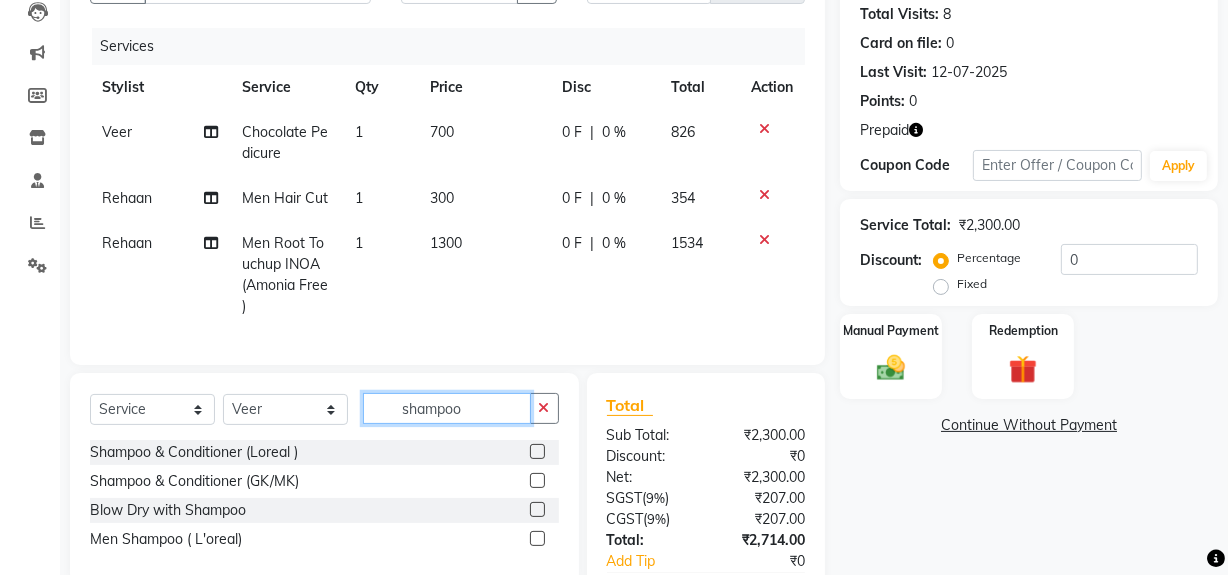 type on "shampoo" 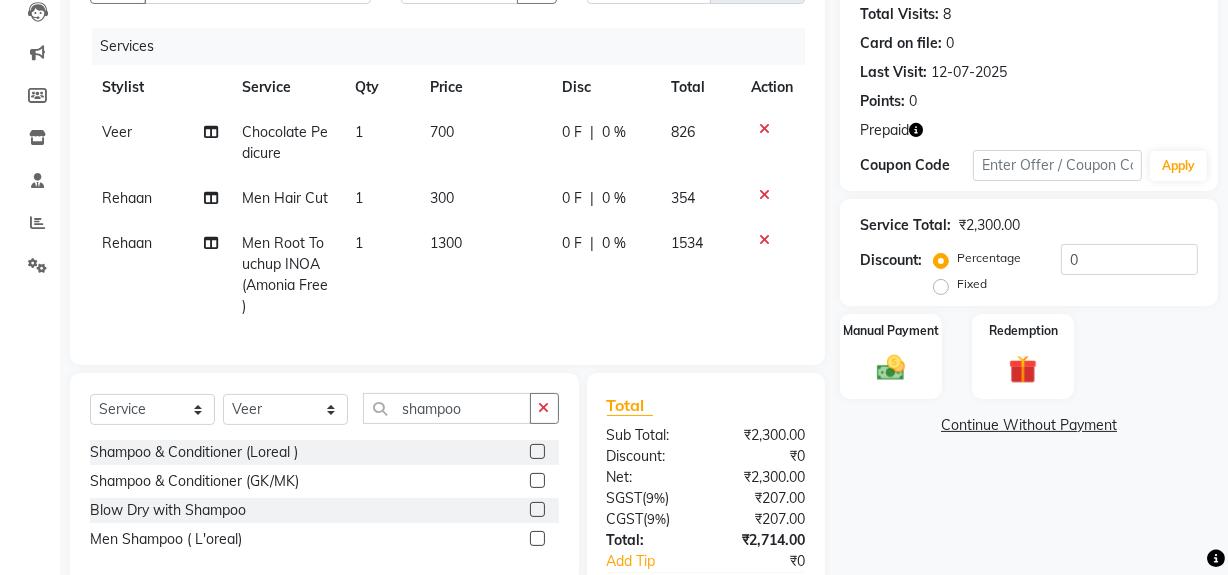 click 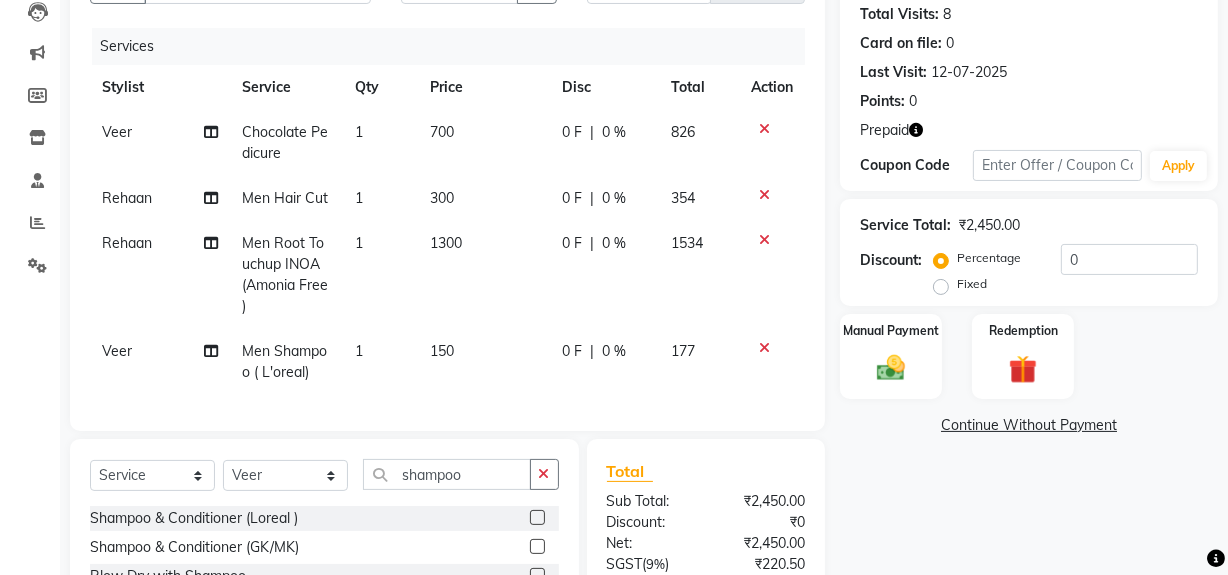 checkbox on "false" 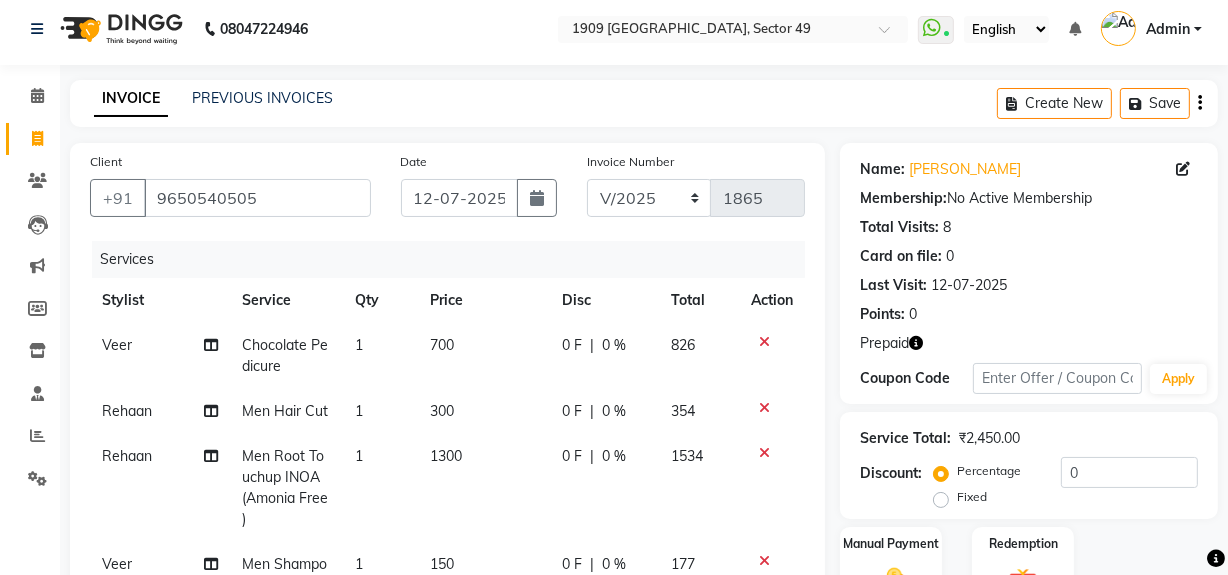 scroll, scrollTop: 0, scrollLeft: 0, axis: both 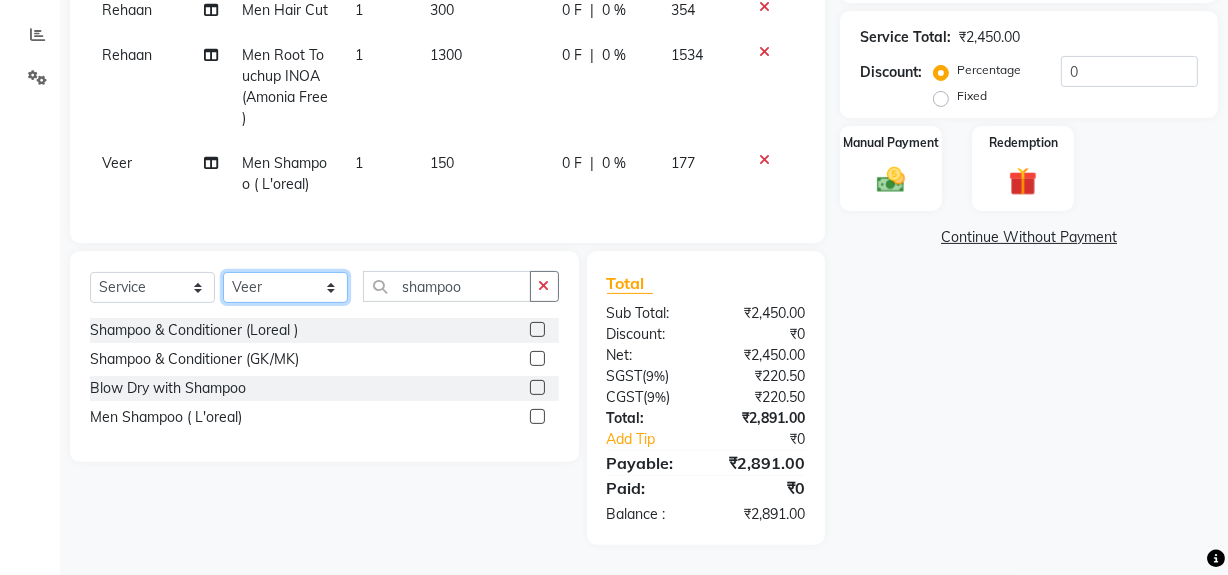 click on "Select Stylist [PERSON_NAME] [PERSON_NAME] House Sale Jyoti Nisha [PERSON_NAME] [PERSON_NAME] Veer [PERSON_NAME] Vishal" 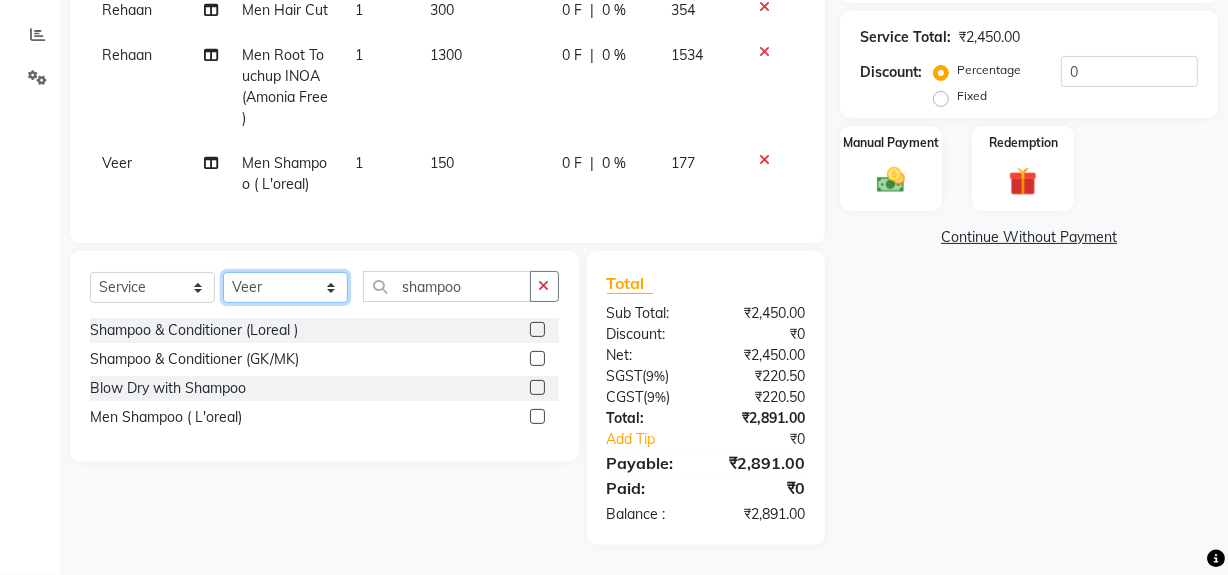select on "57113" 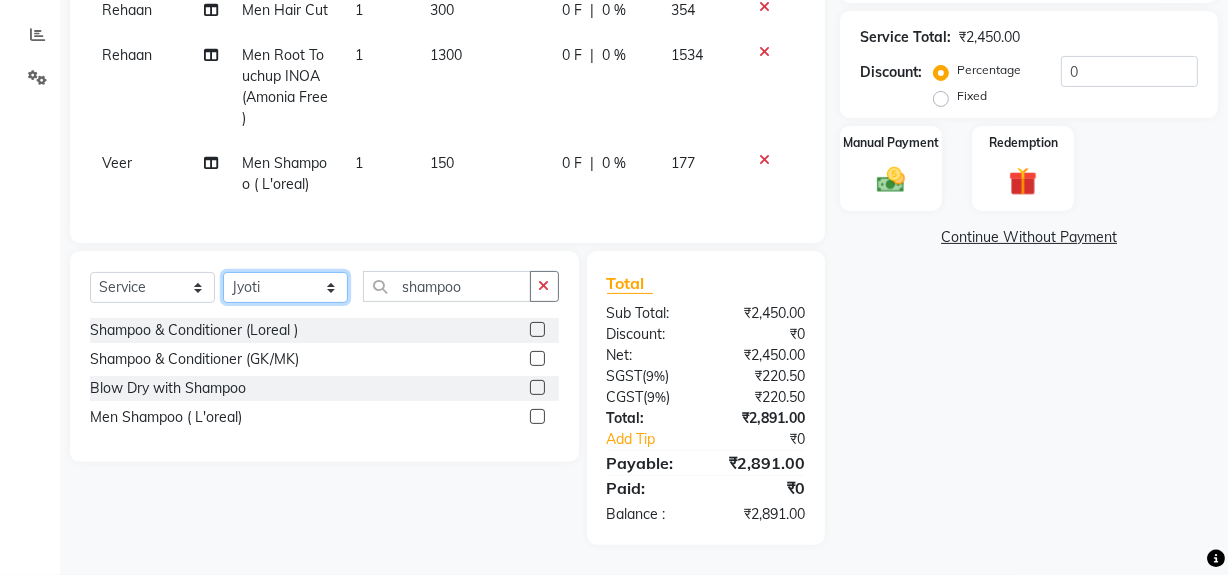 click on "Select Stylist [PERSON_NAME] [PERSON_NAME] House Sale Jyoti Nisha [PERSON_NAME] [PERSON_NAME] Veer [PERSON_NAME] Vishal" 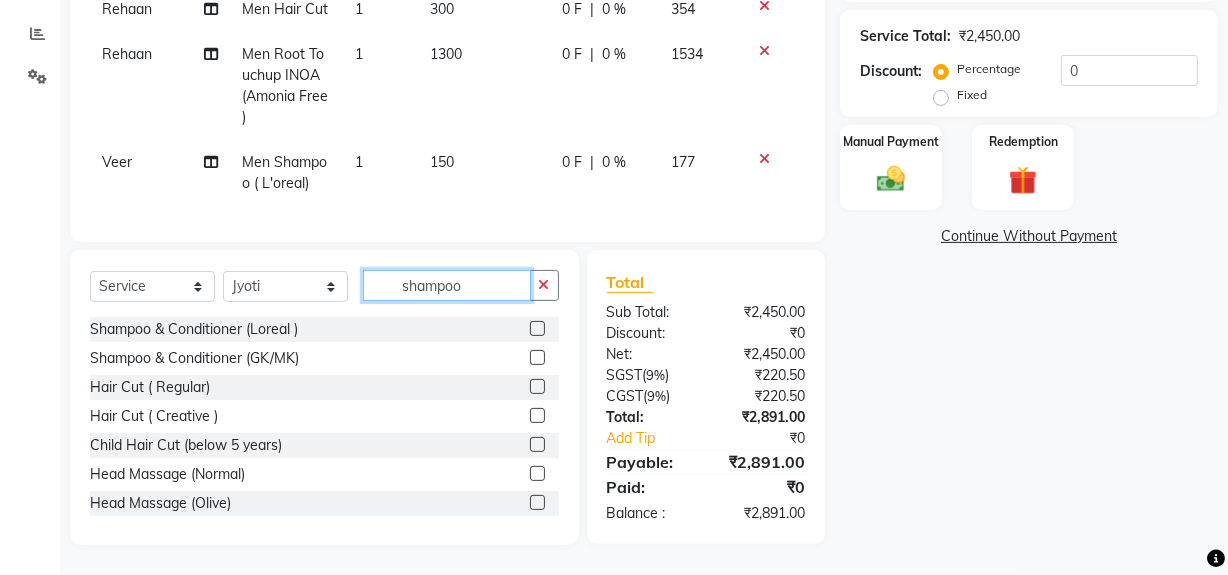 click on "shampoo" 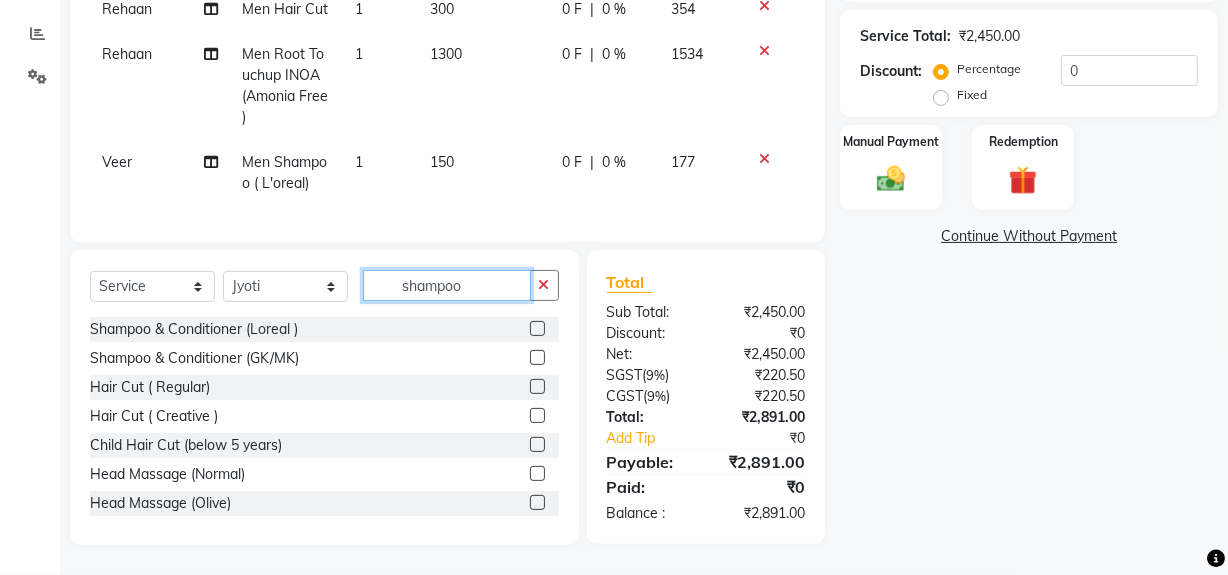 click on "shampoo" 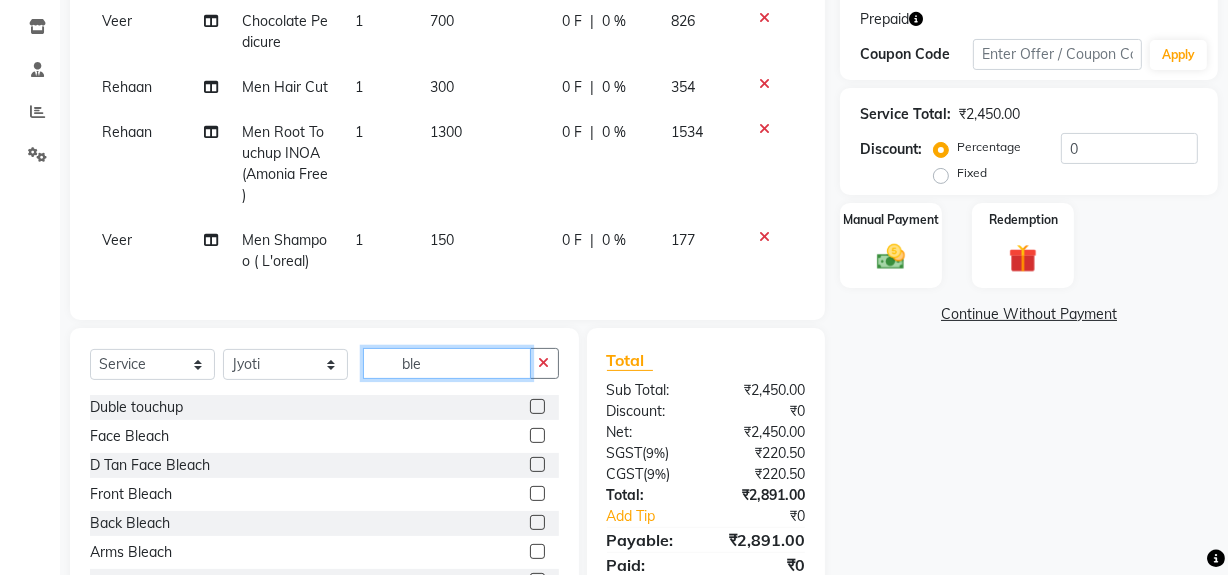 scroll, scrollTop: 330, scrollLeft: 0, axis: vertical 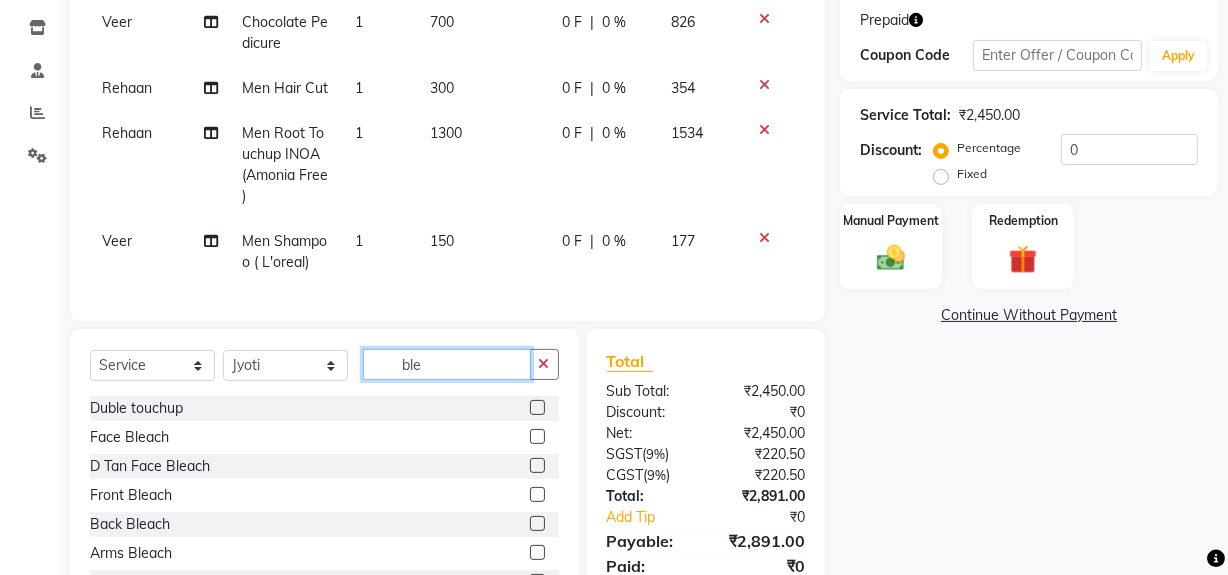 type on "ble" 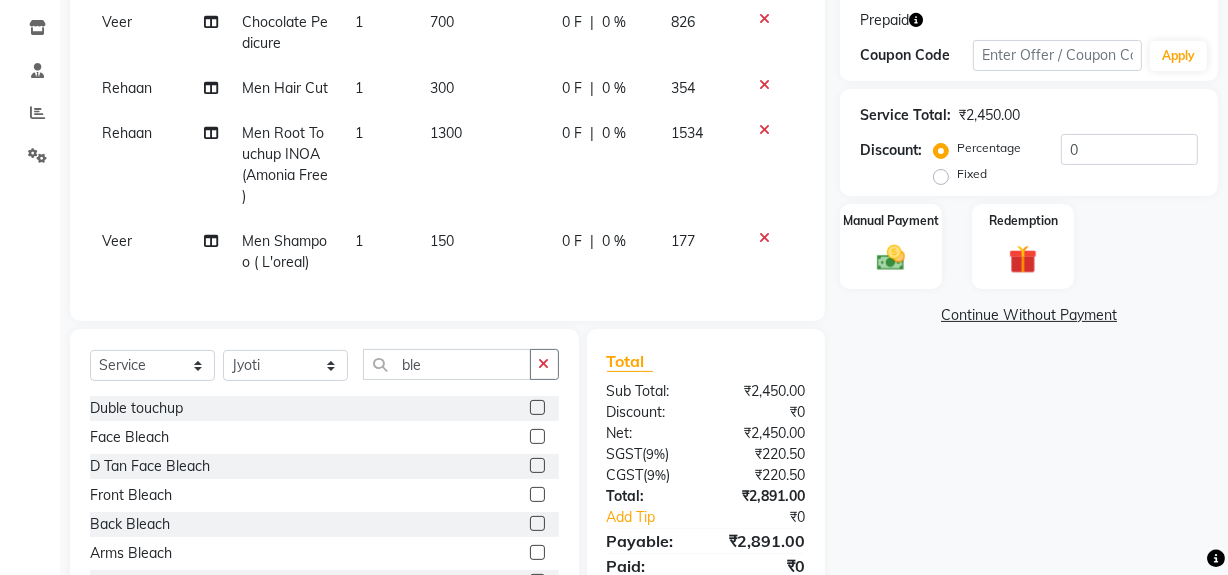click 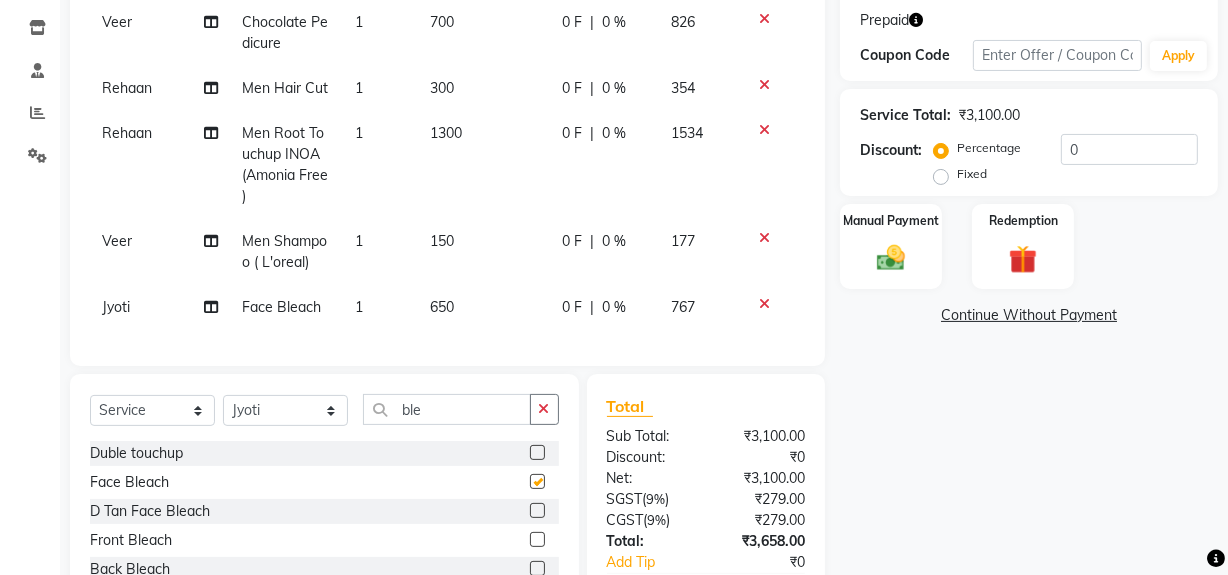 checkbox on "false" 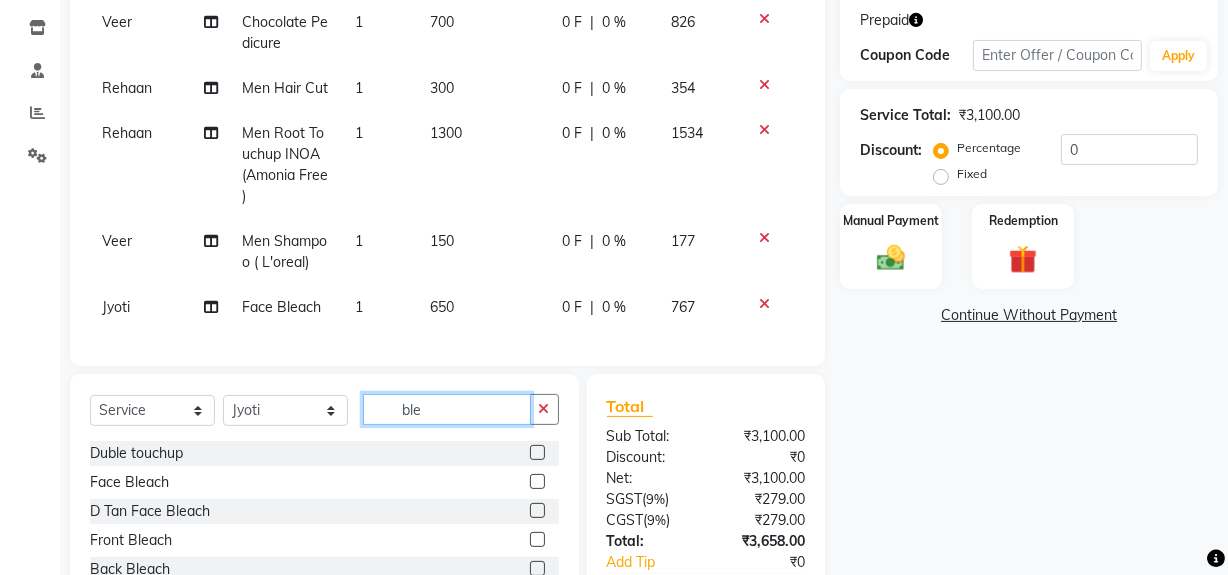 click on "ble" 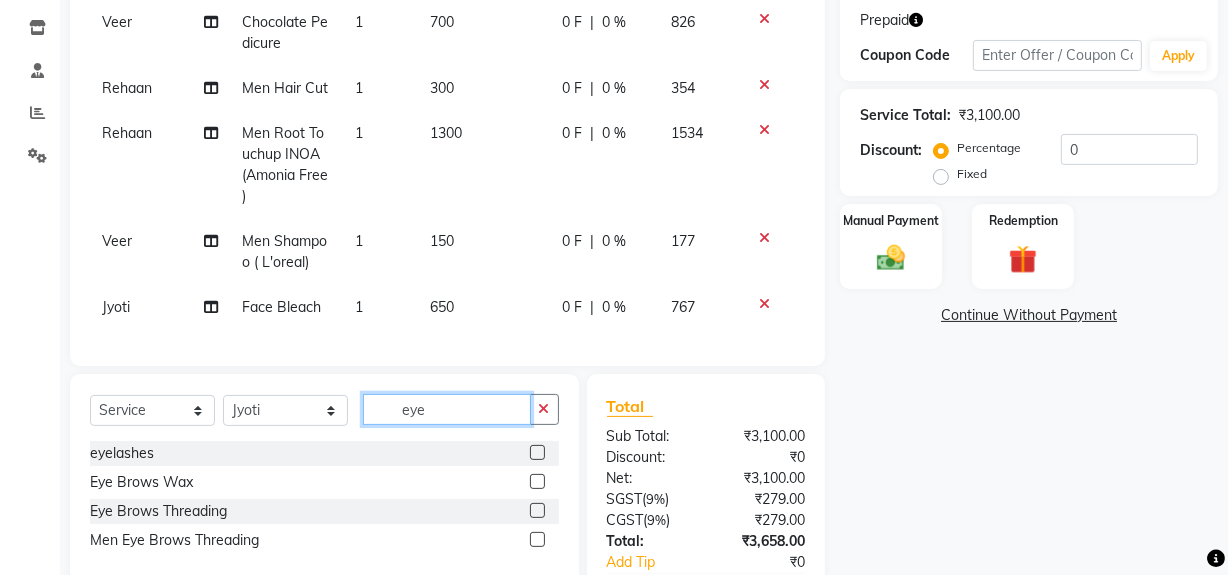 type on "eye" 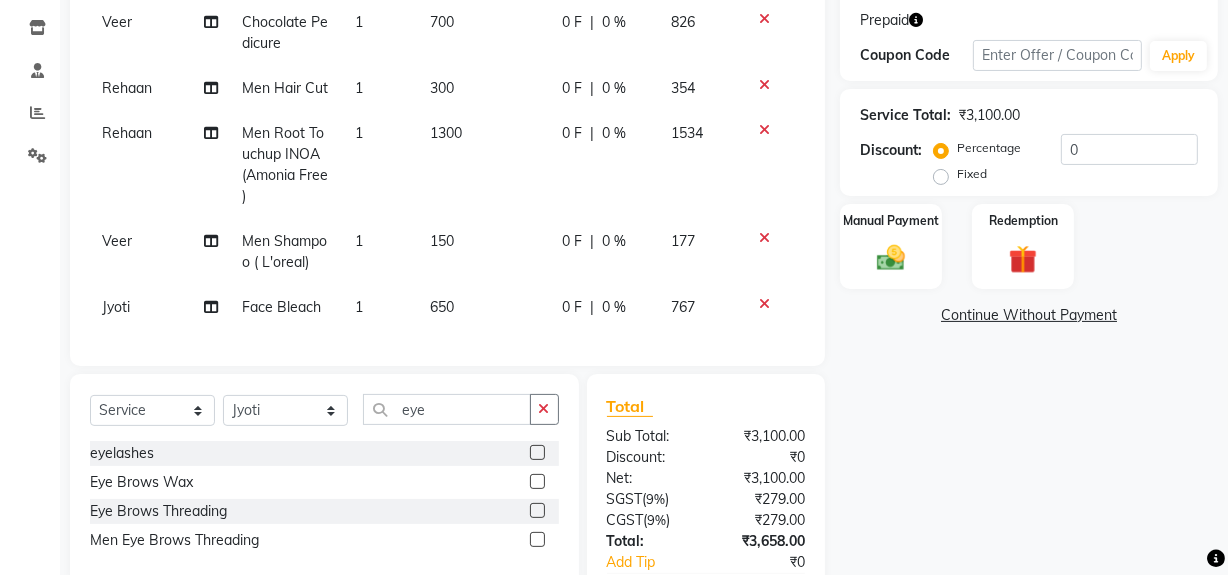 click 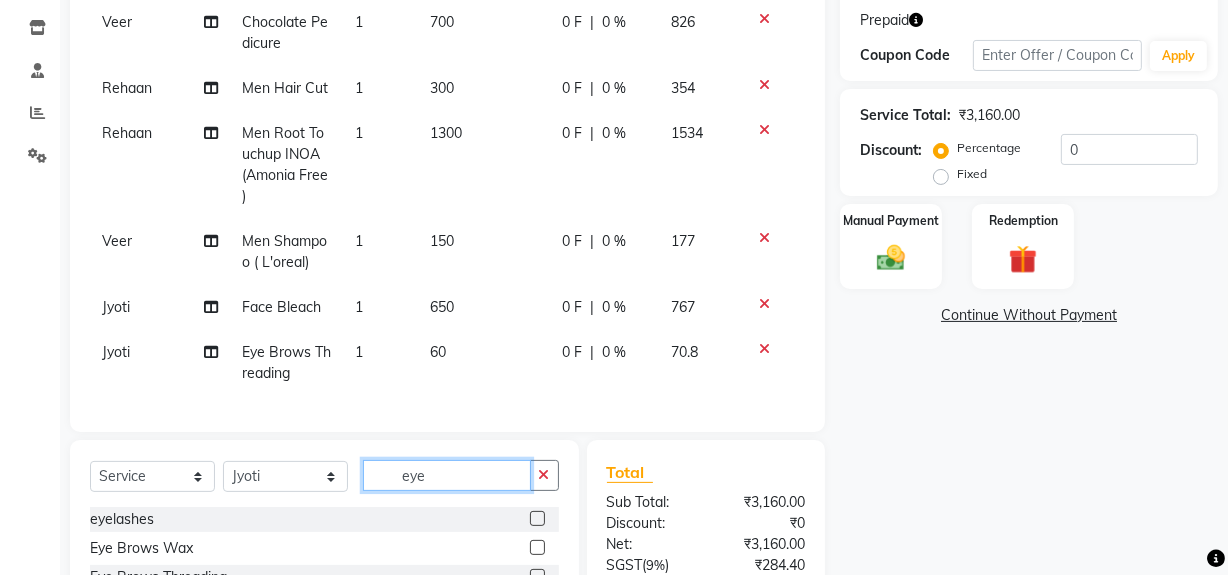 checkbox on "false" 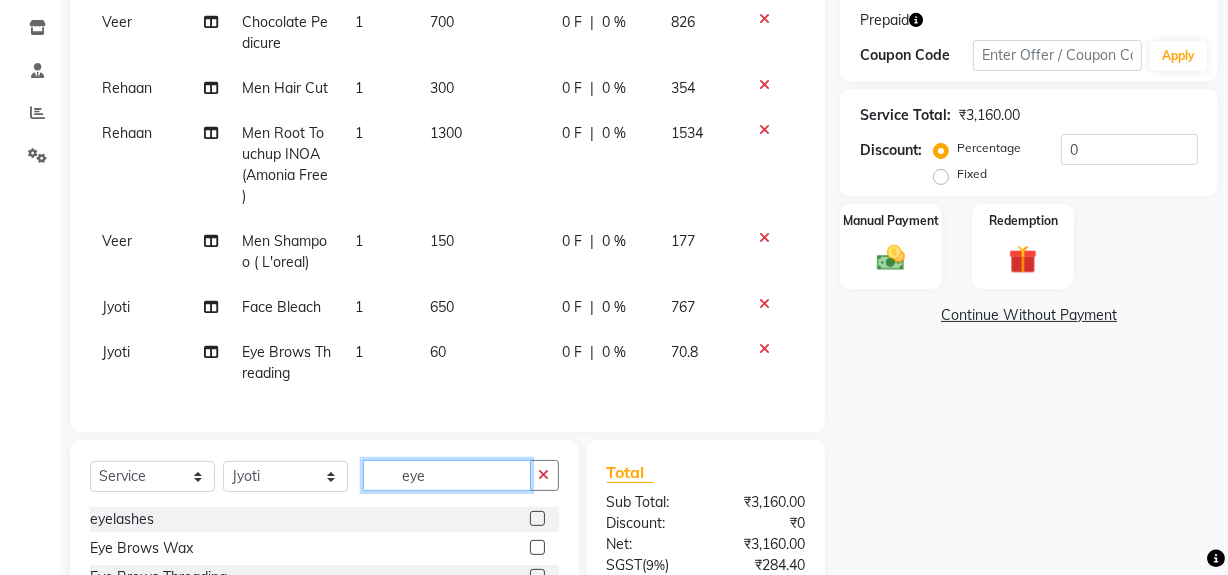 click on "eye" 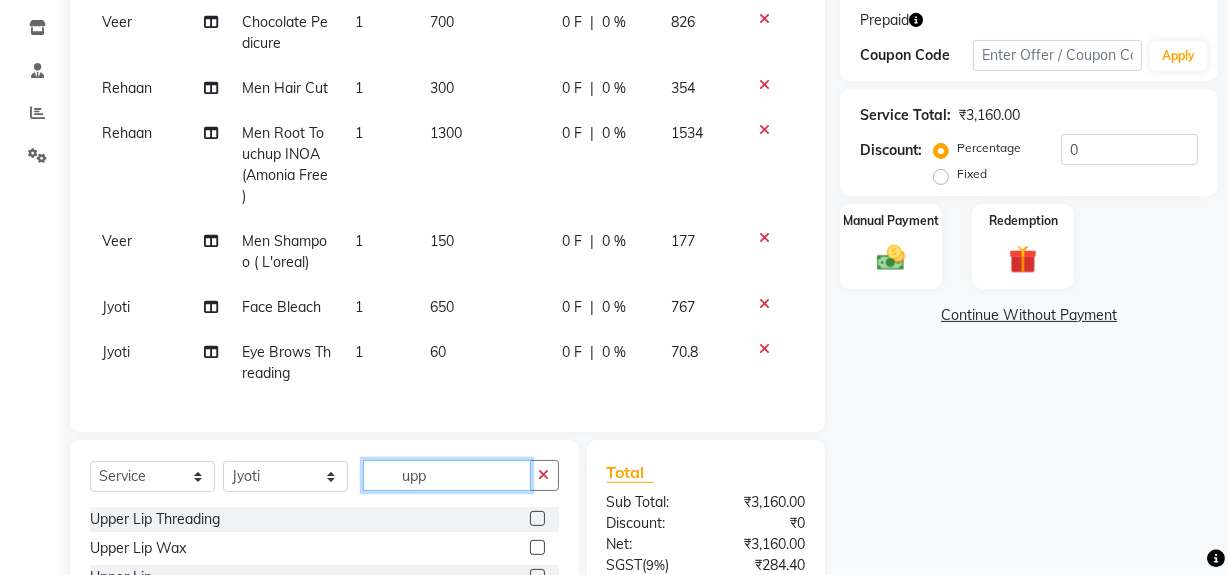type on "upp" 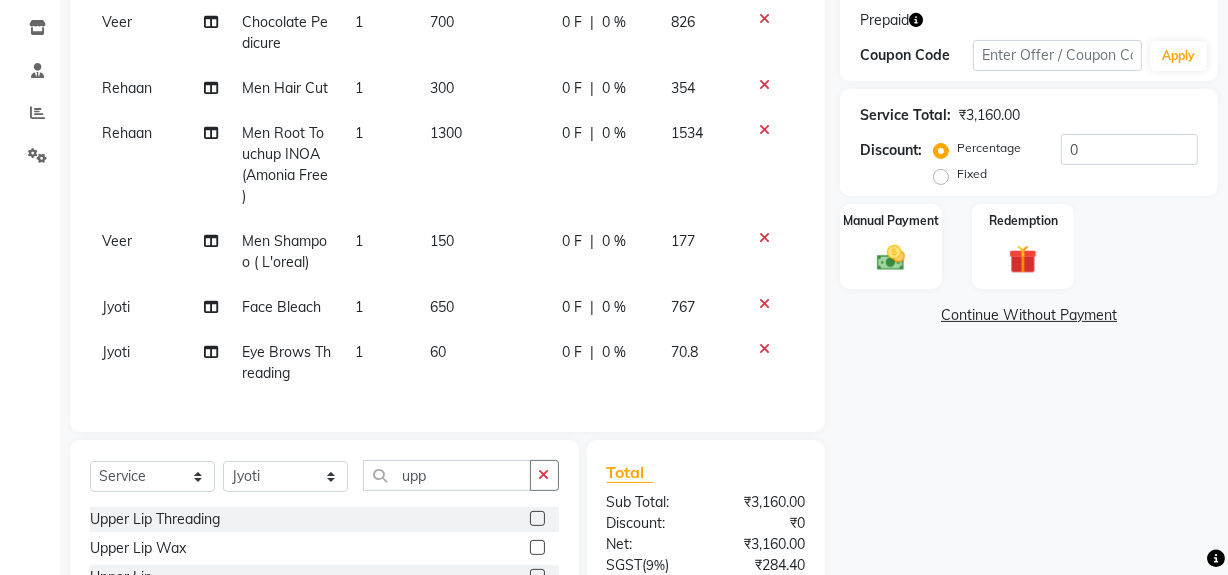 click 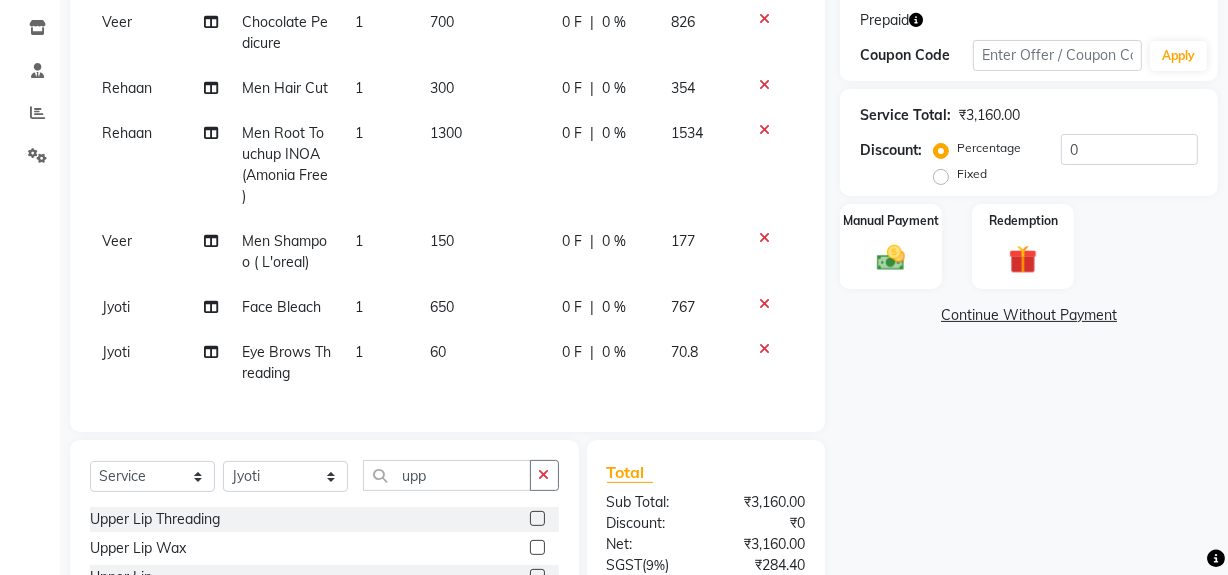 click at bounding box center [536, 519] 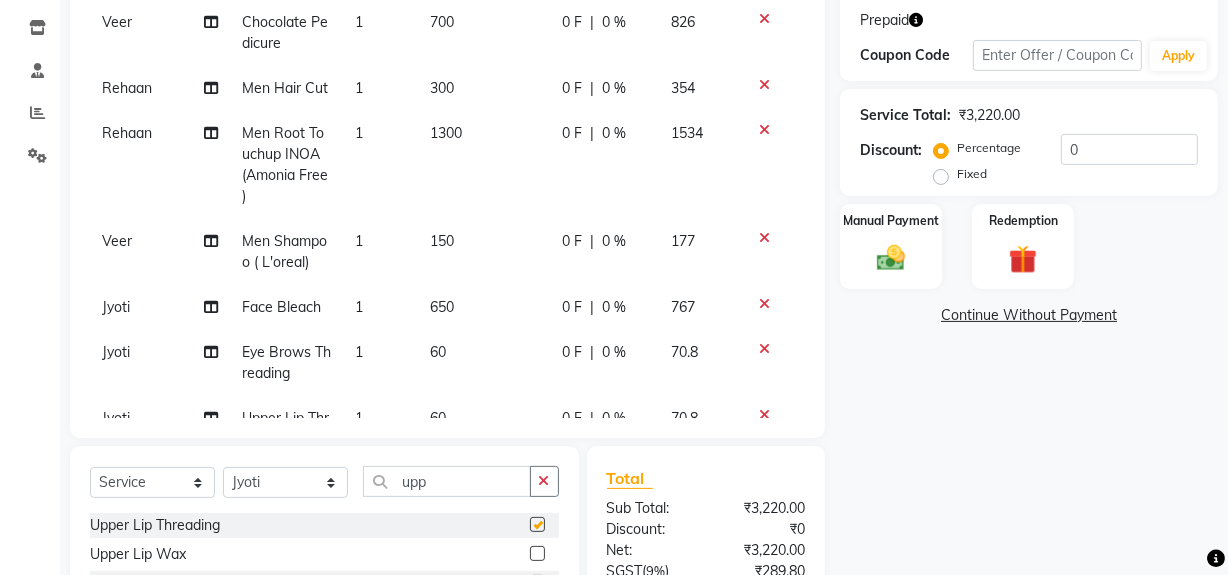 checkbox on "false" 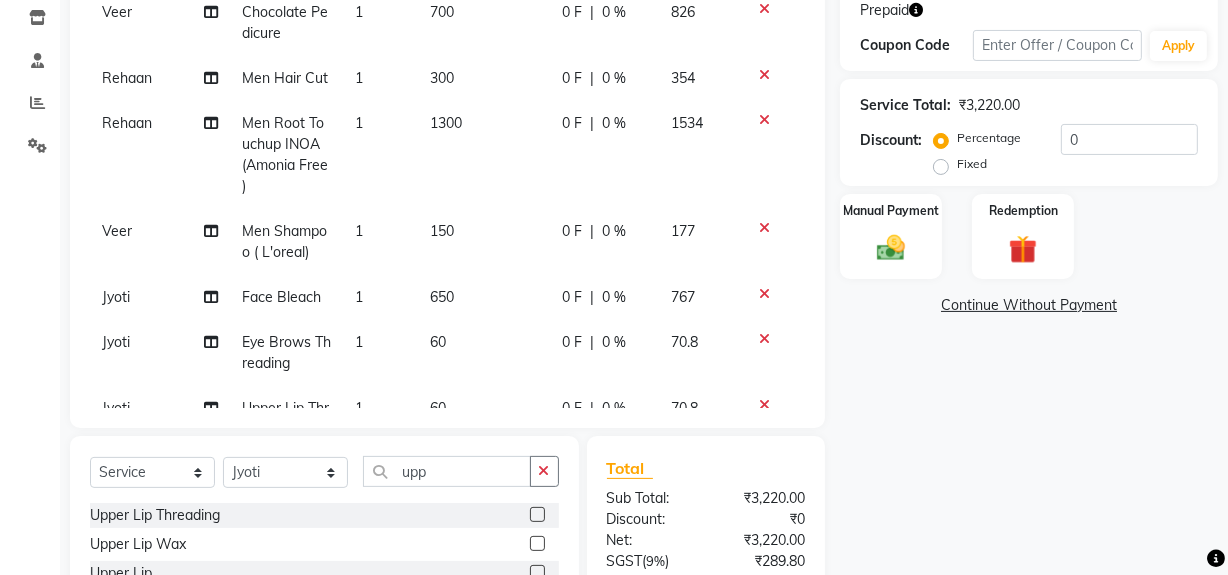 scroll, scrollTop: 525, scrollLeft: 0, axis: vertical 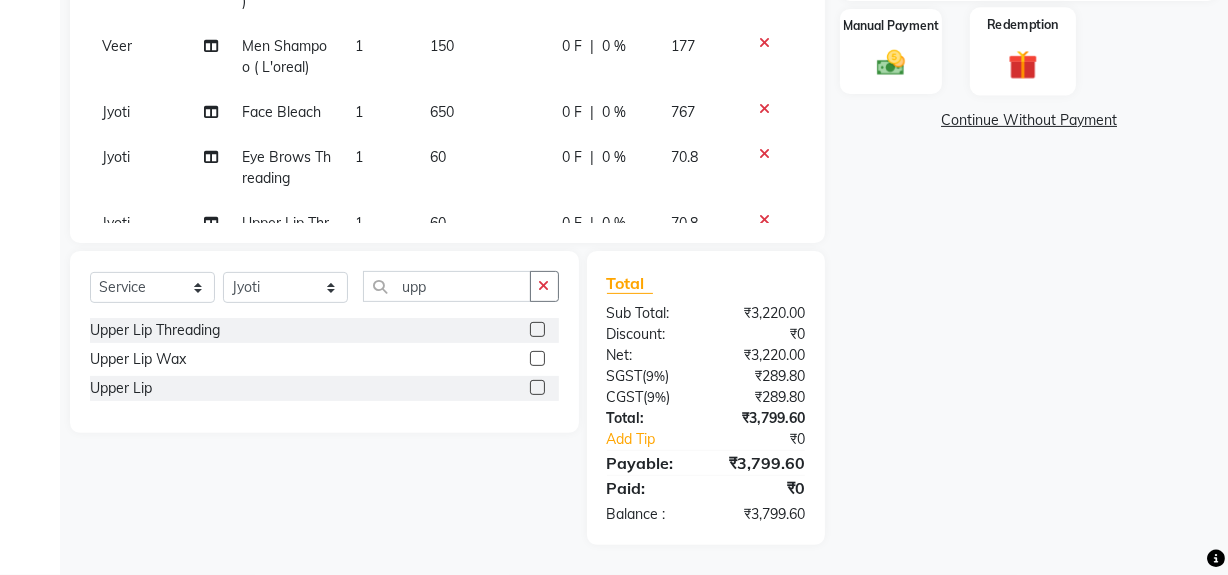 click on "Redemption" 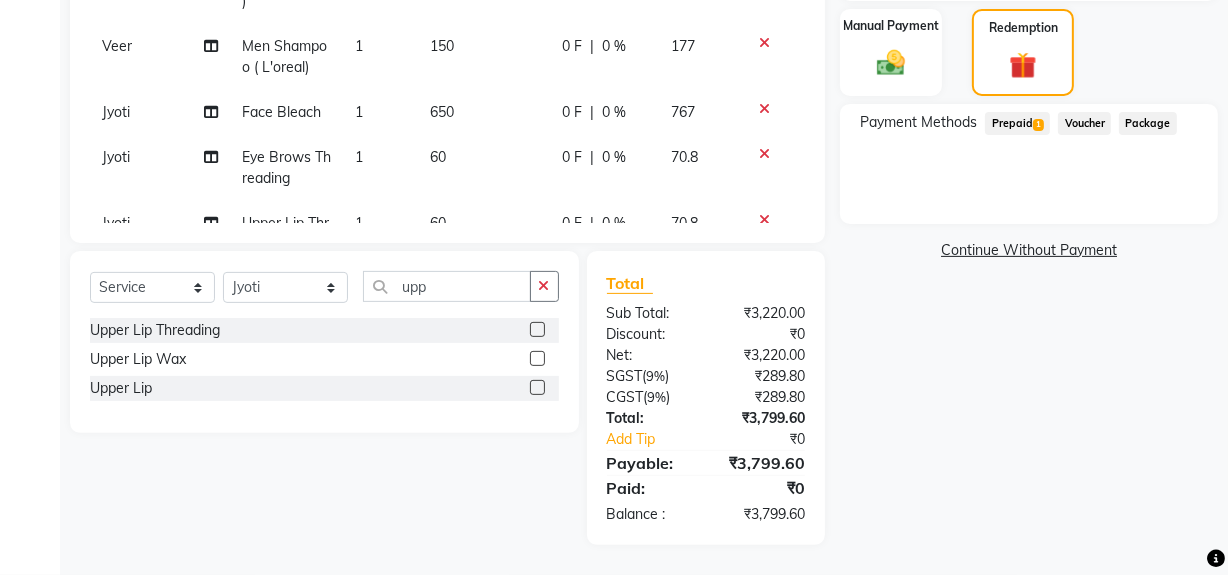 click on "Prepaid  1" 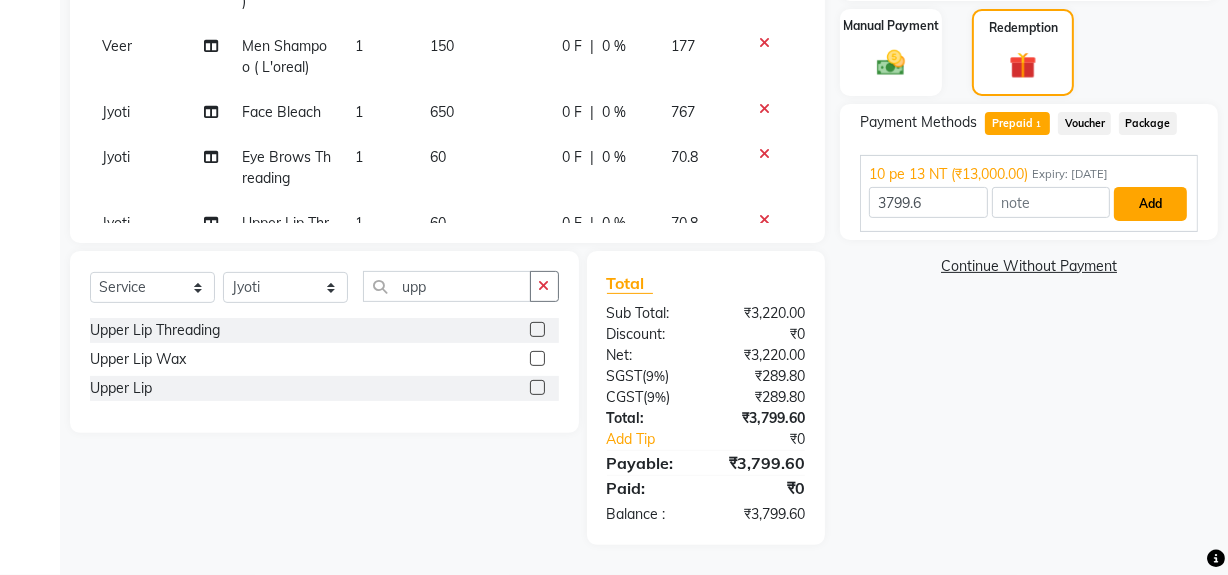 click on "Add" at bounding box center [1150, 204] 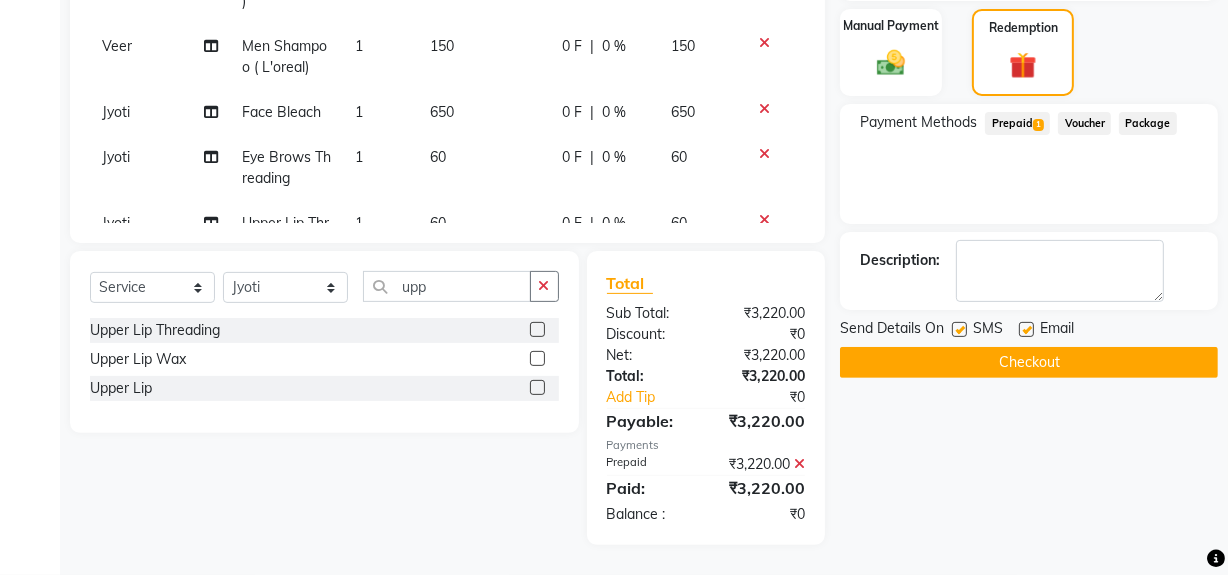 scroll, scrollTop: 524, scrollLeft: 0, axis: vertical 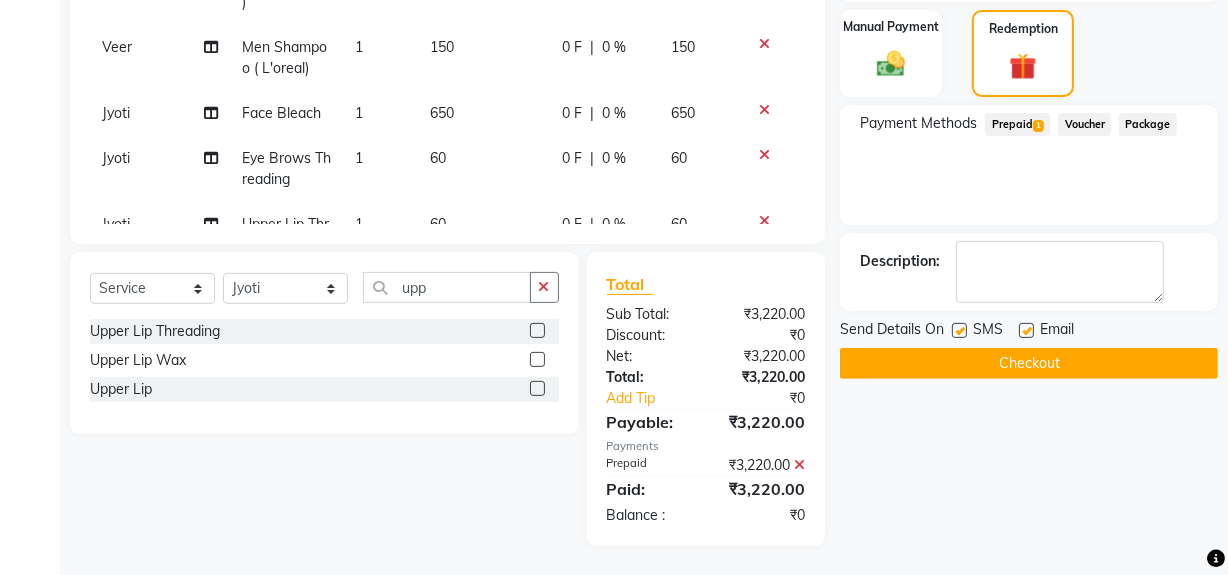 drag, startPoint x: 1158, startPoint y: 356, endPoint x: 1031, endPoint y: 356, distance: 127 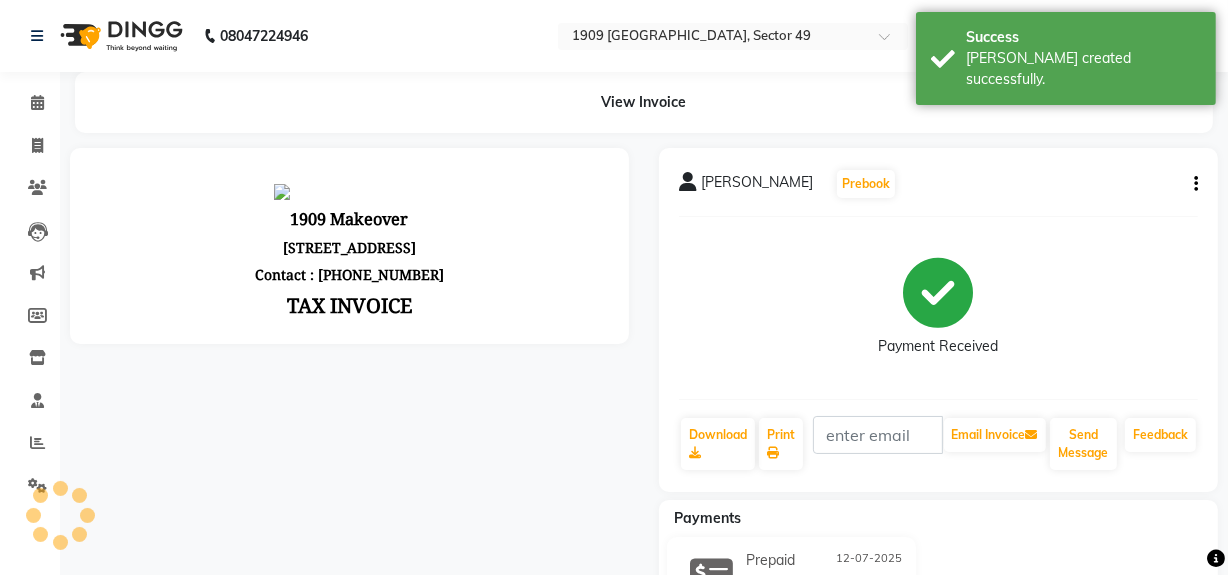 scroll, scrollTop: 0, scrollLeft: 0, axis: both 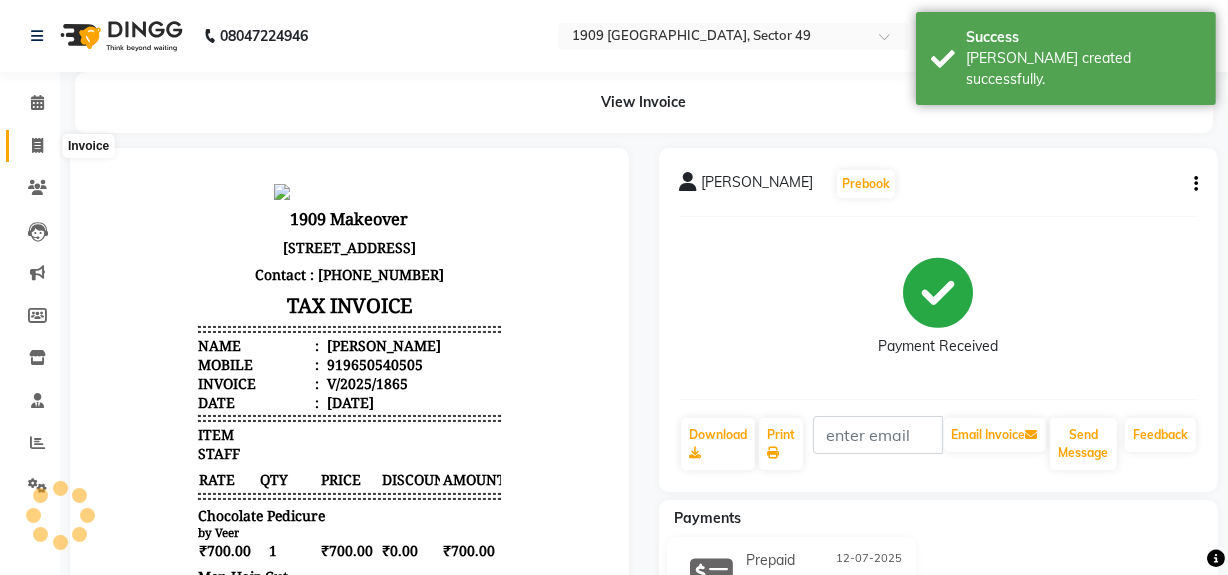 click 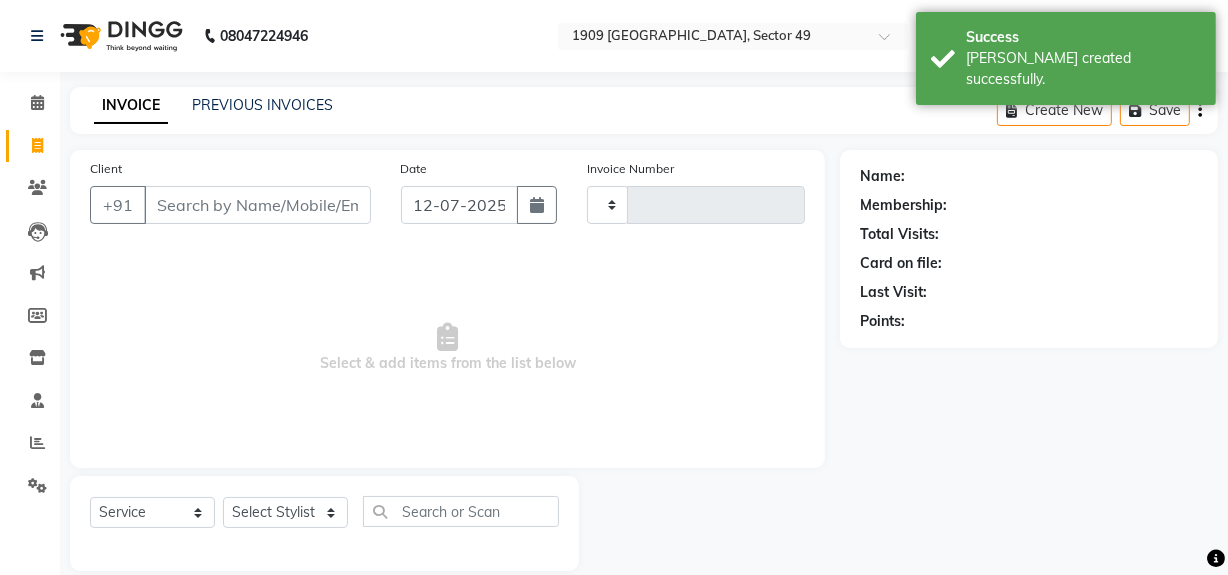 scroll, scrollTop: 26, scrollLeft: 0, axis: vertical 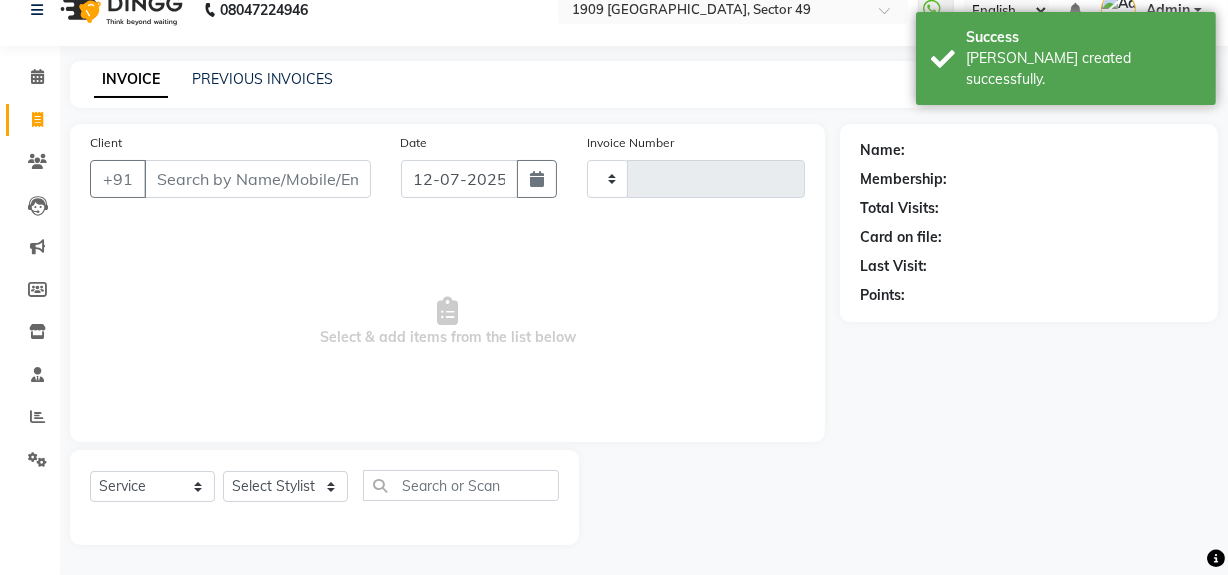 type on "1473" 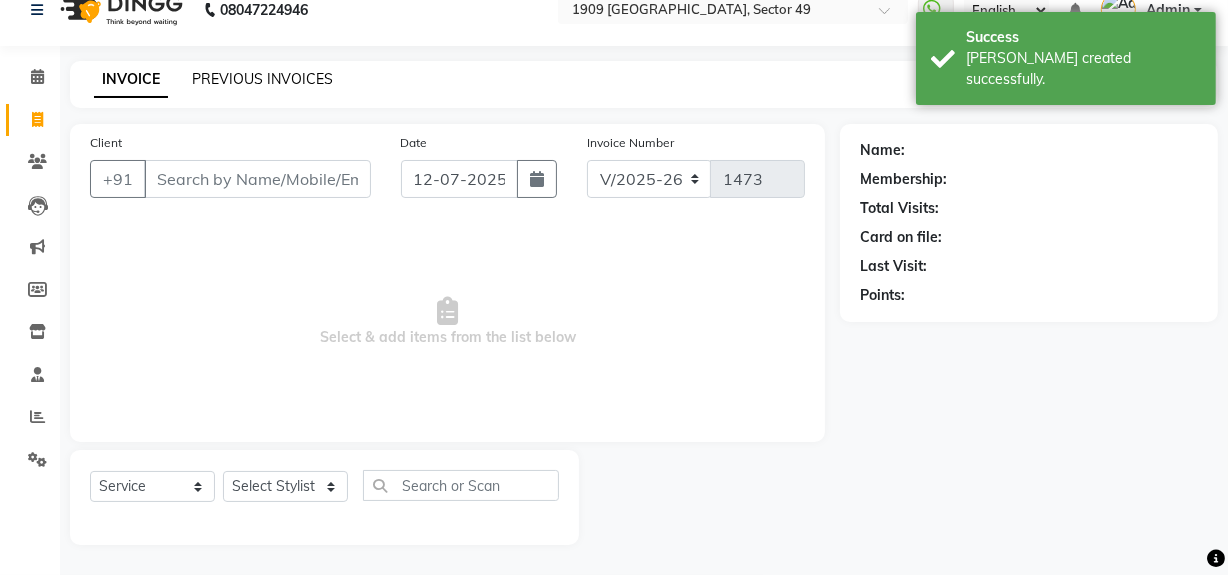 click on "PREVIOUS INVOICES" 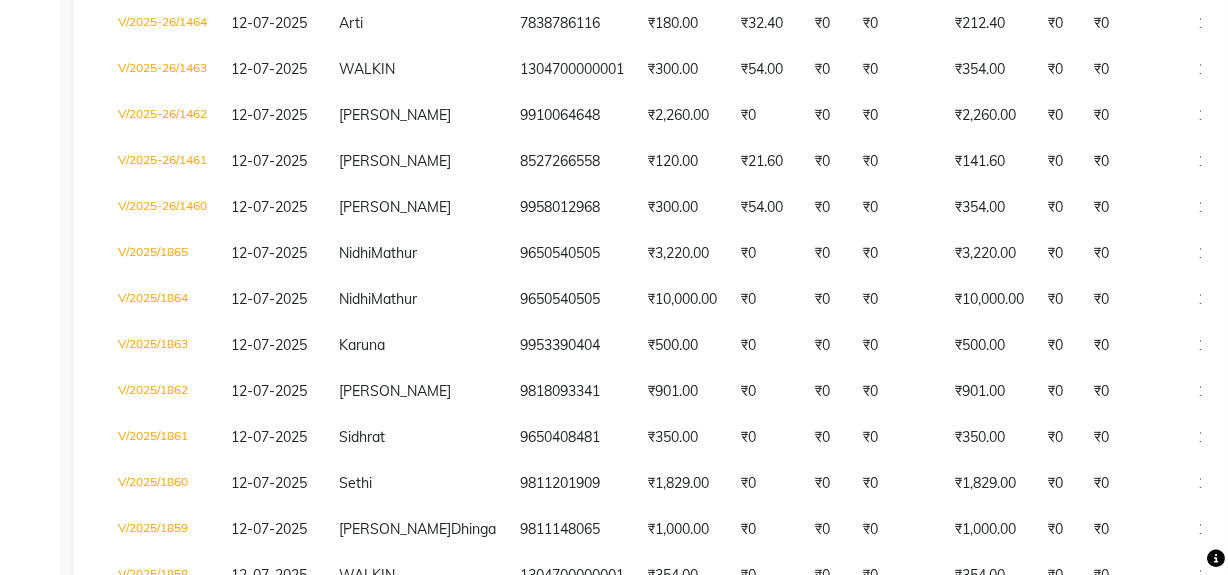 scroll, scrollTop: 764, scrollLeft: 0, axis: vertical 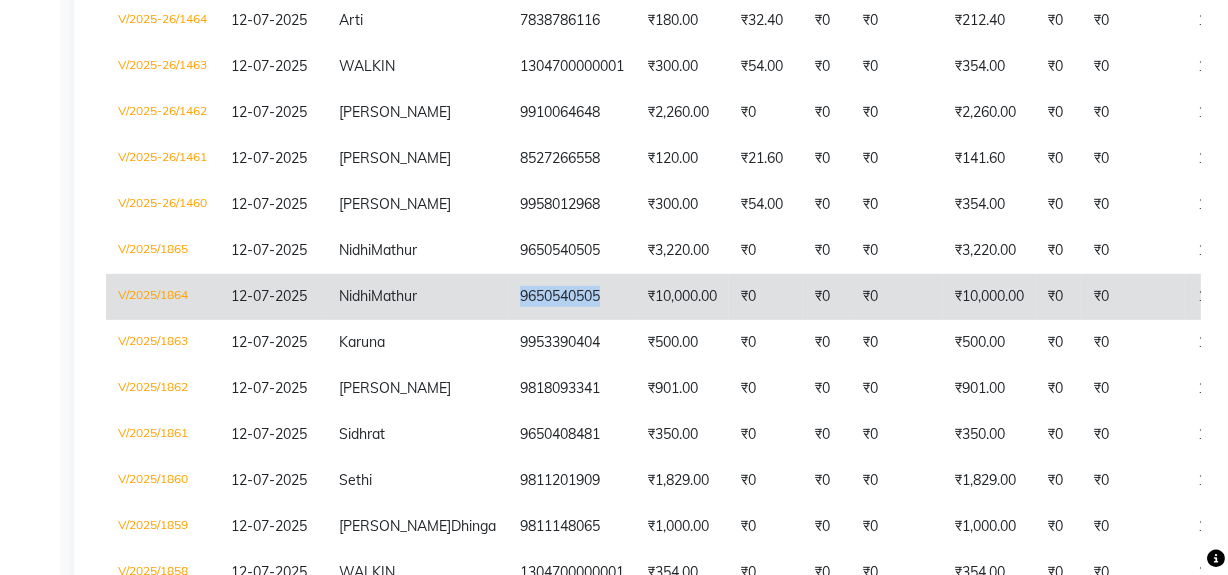 copy on "9650540505" 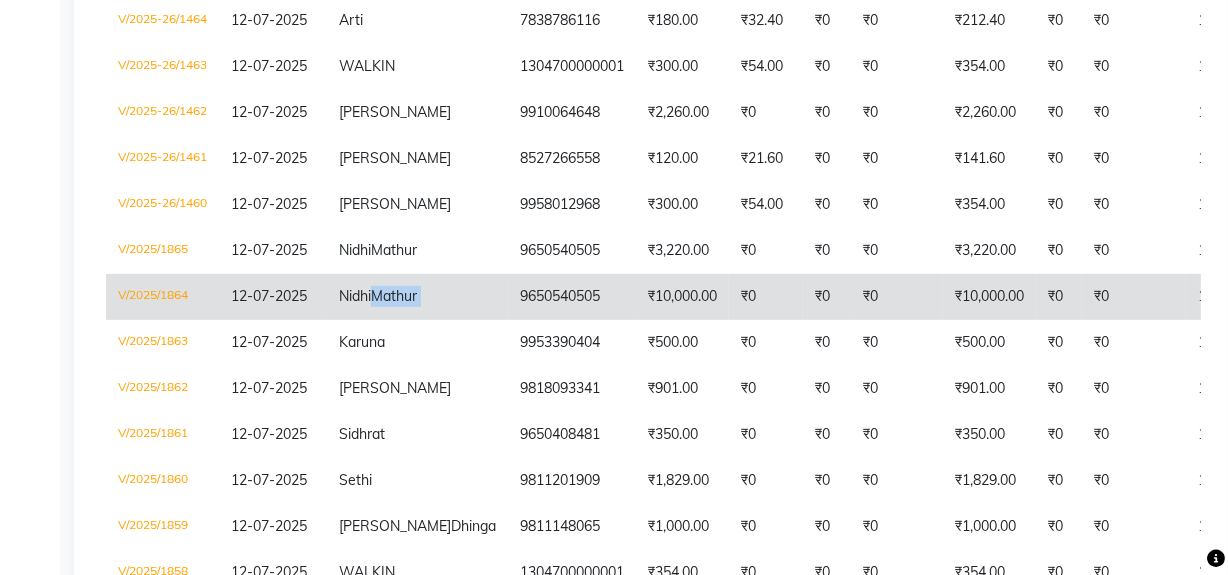 drag, startPoint x: 447, startPoint y: 319, endPoint x: 412, endPoint y: 317, distance: 35.057095 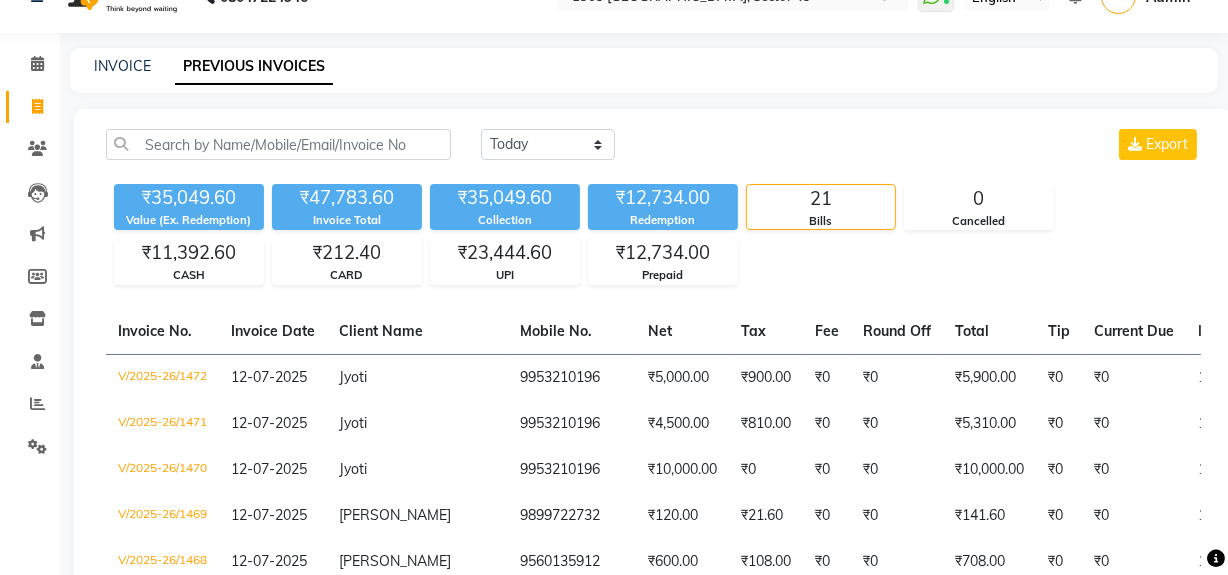 scroll, scrollTop: 0, scrollLeft: 0, axis: both 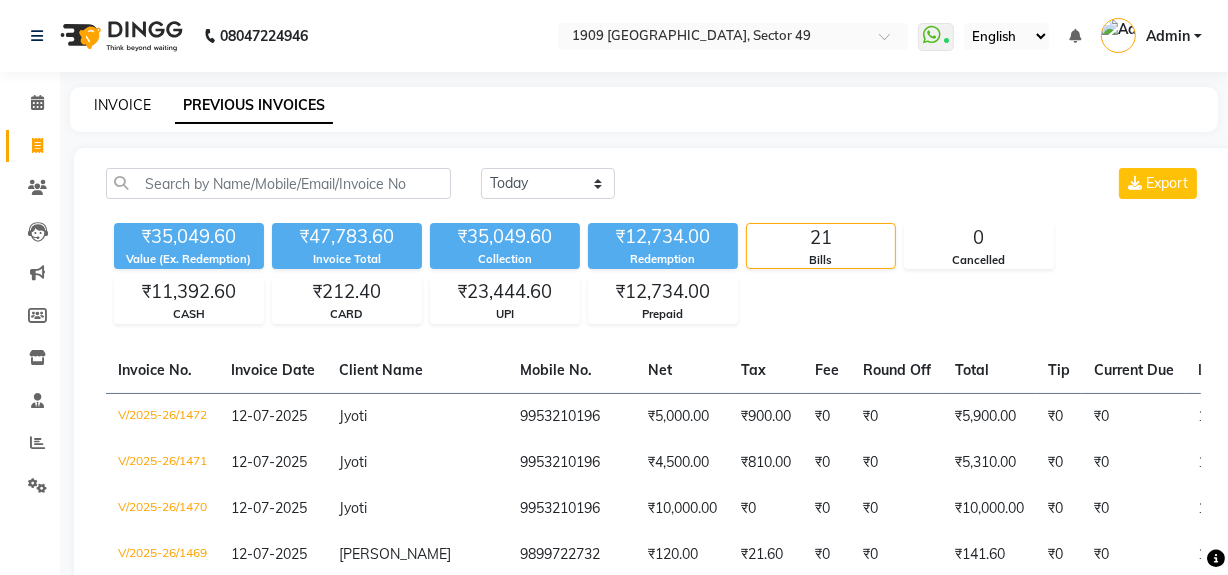 click on "INVOICE" 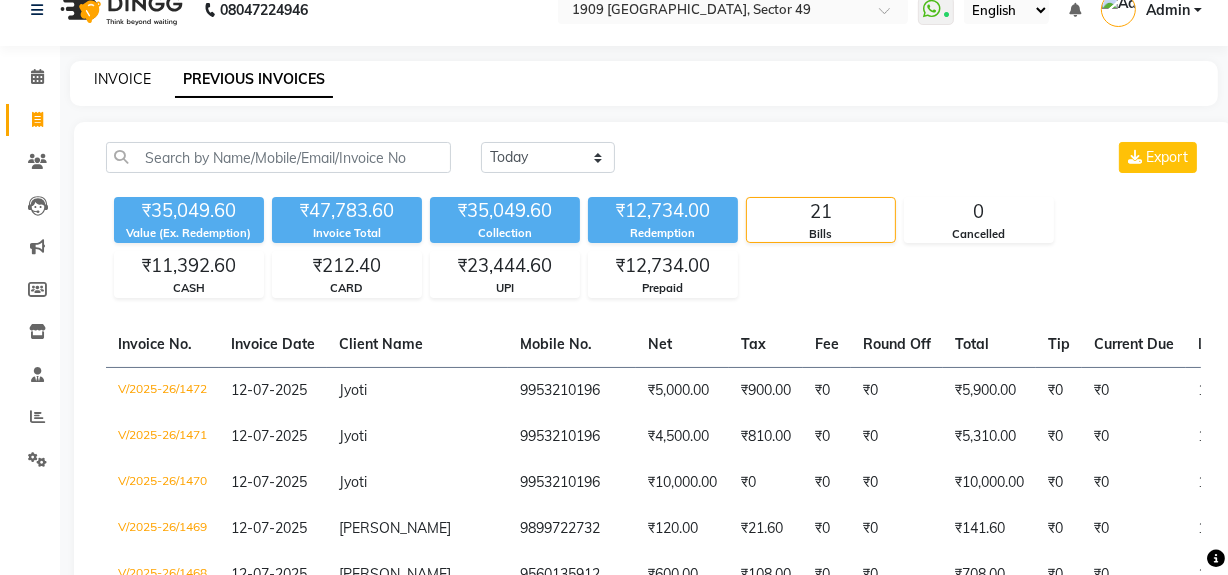 select on "6923" 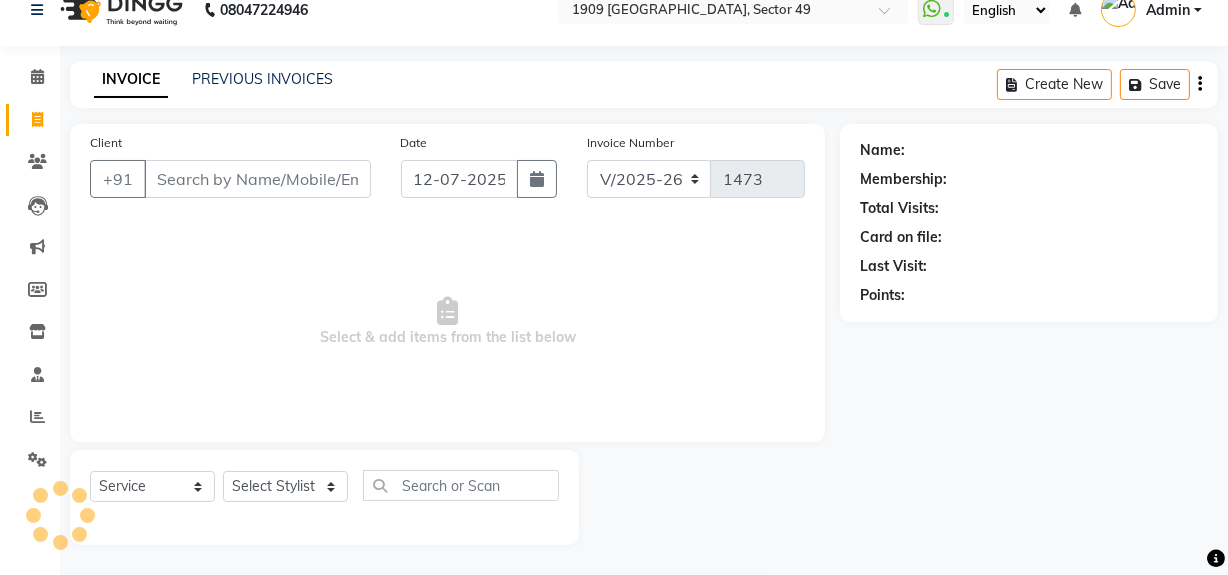 click on "Client" at bounding box center (257, 179) 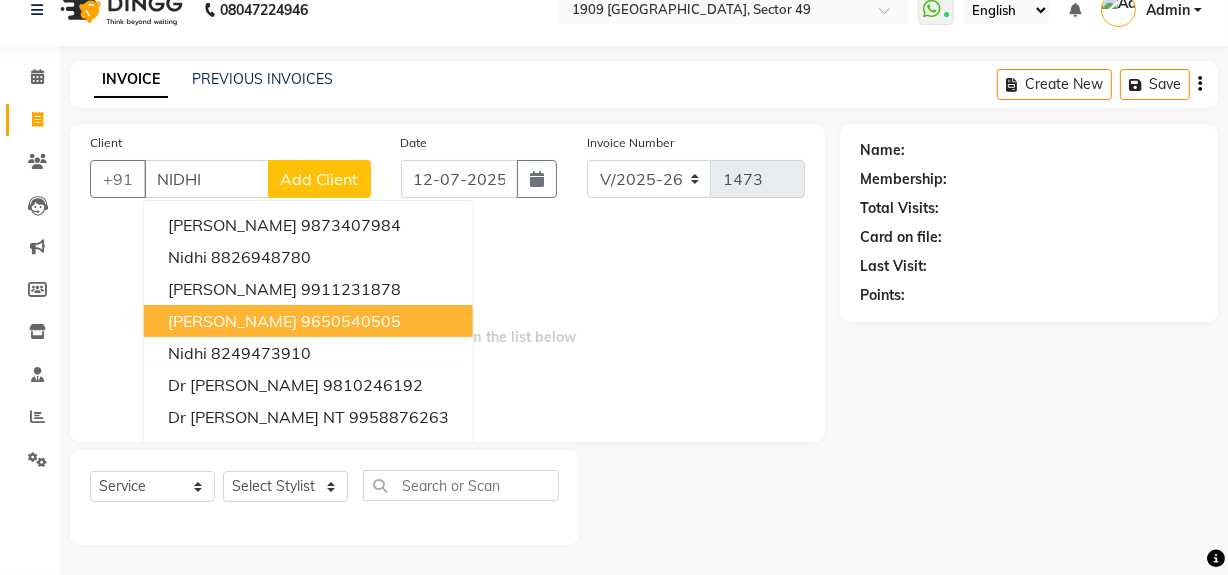 click on "9650540505" at bounding box center (351, 321) 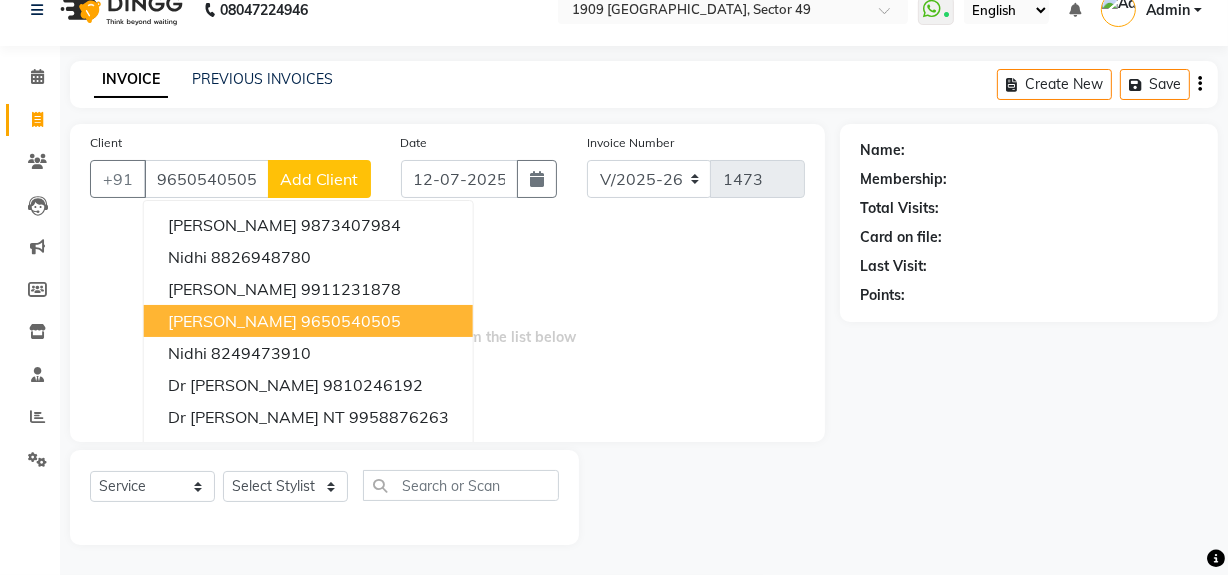 type on "9650540505" 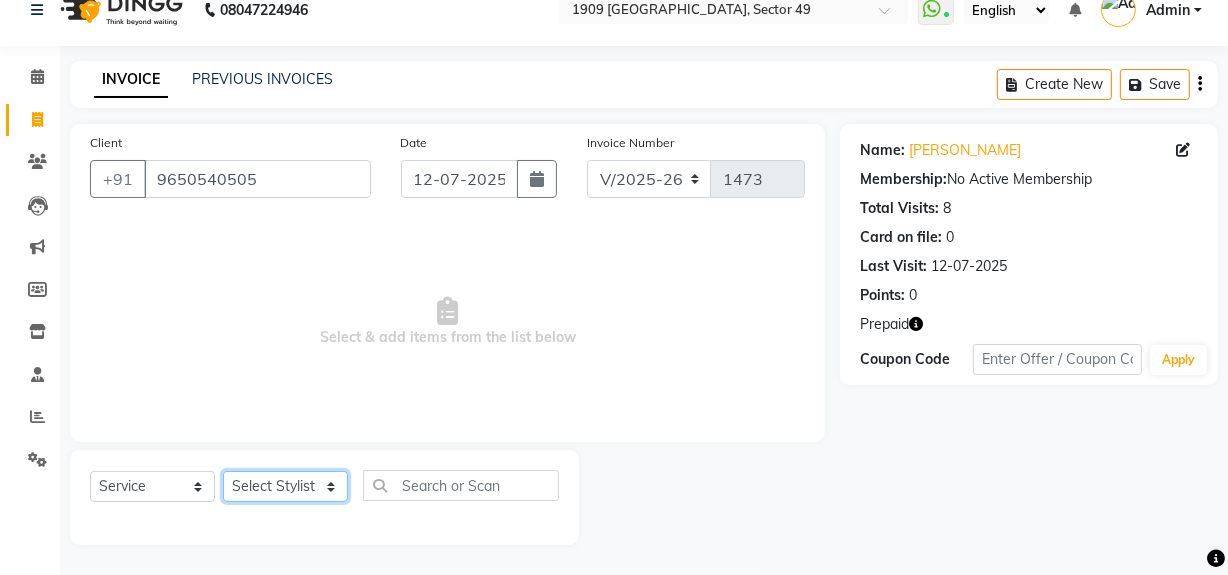 click on "Select Stylist [PERSON_NAME] [PERSON_NAME] House Sale Jyoti Nisha [PERSON_NAME] [PERSON_NAME] Veer [PERSON_NAME] Vishal" 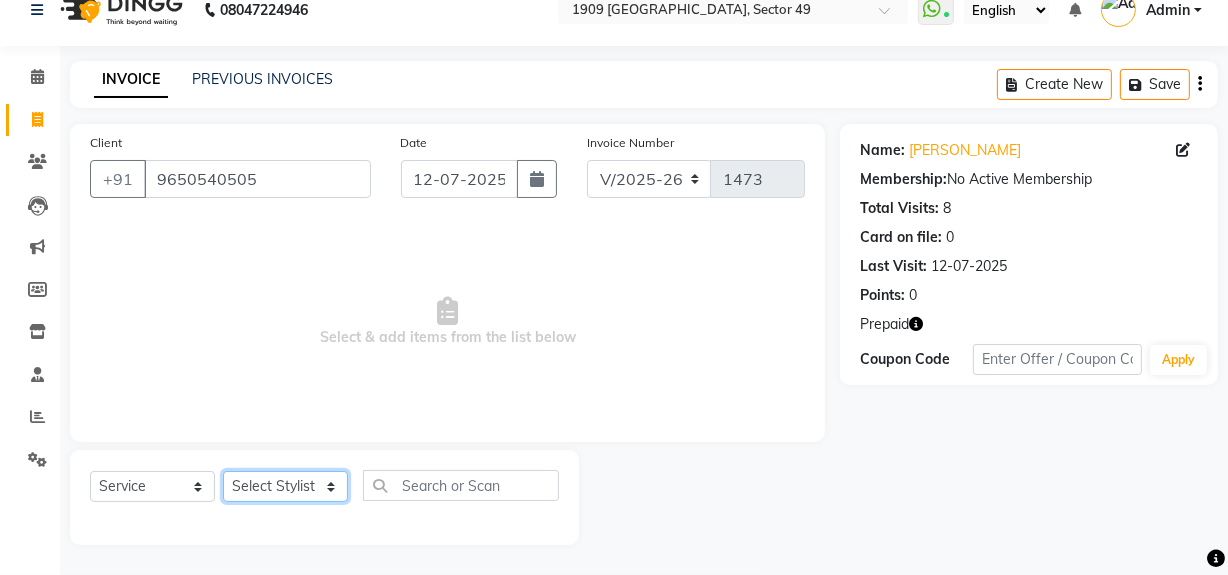 select on "57118" 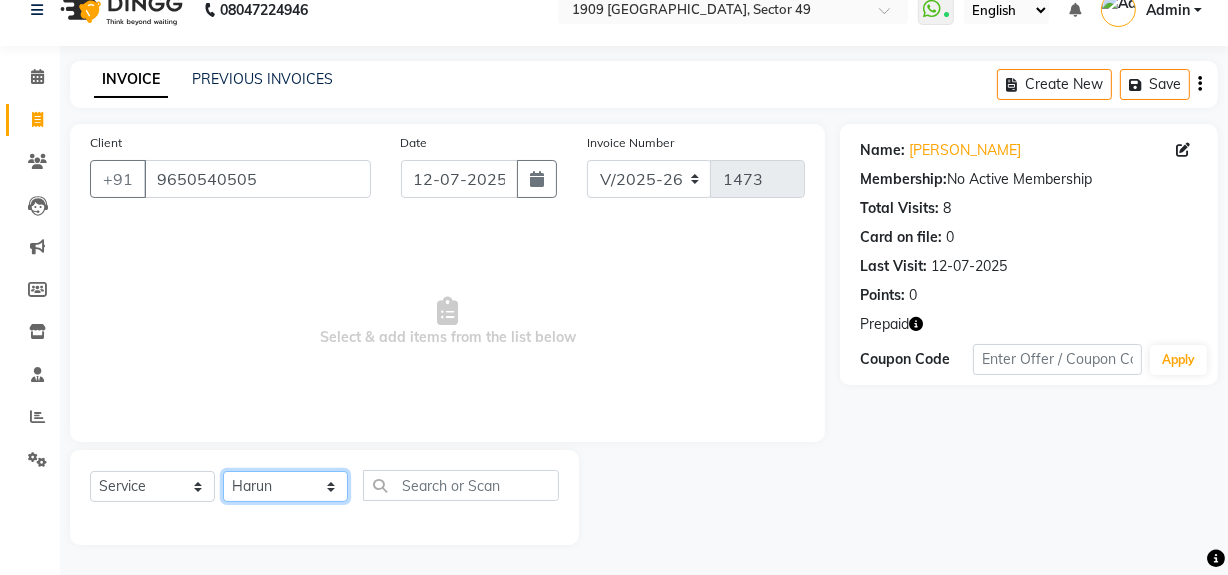 click on "Select Stylist [PERSON_NAME] [PERSON_NAME] House Sale Jyoti Nisha [PERSON_NAME] [PERSON_NAME] Veer [PERSON_NAME] Vishal" 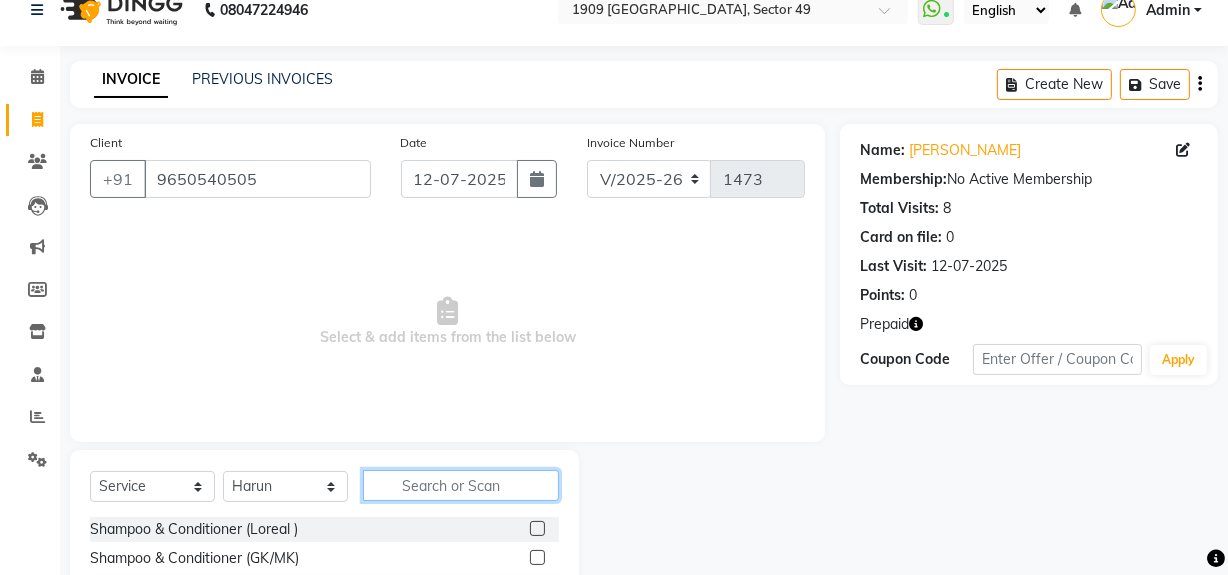 click 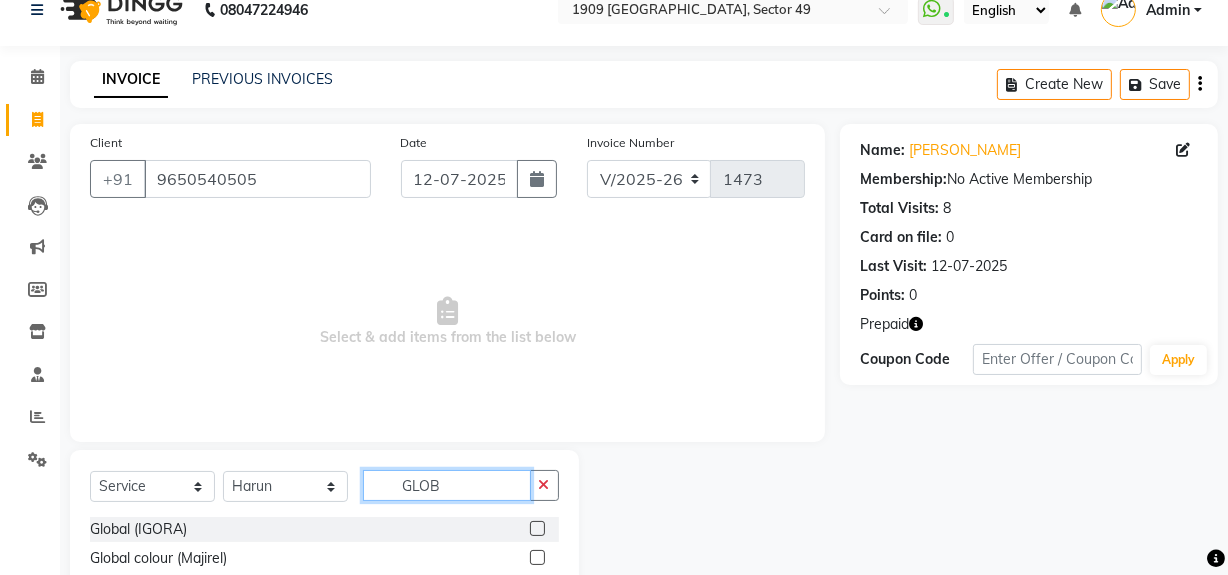 scroll, scrollTop: 112, scrollLeft: 0, axis: vertical 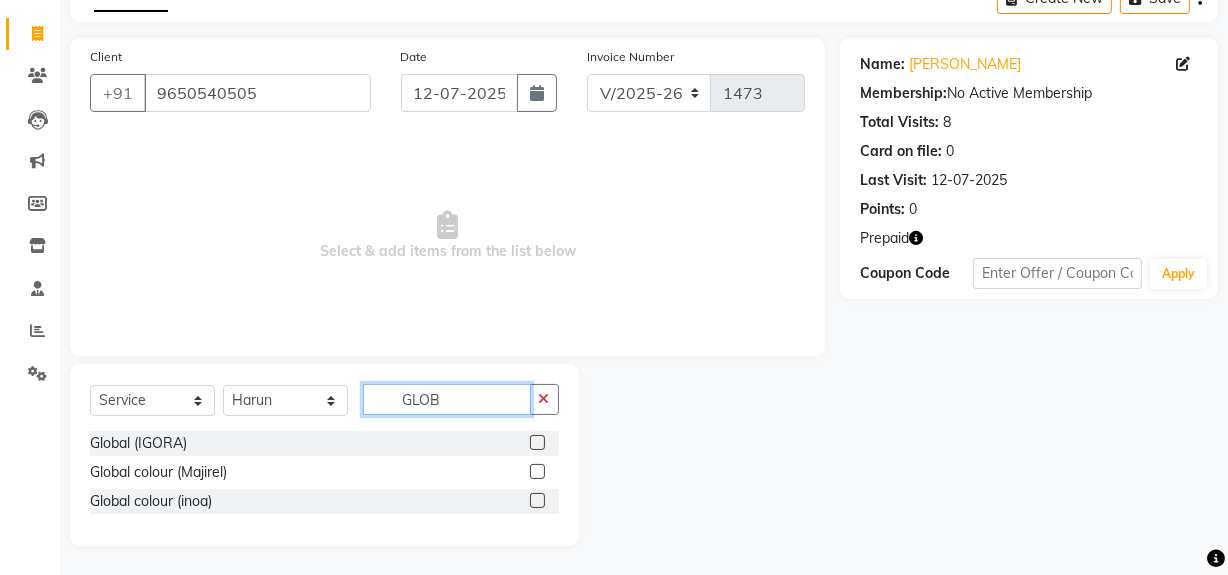 type on "GLOB" 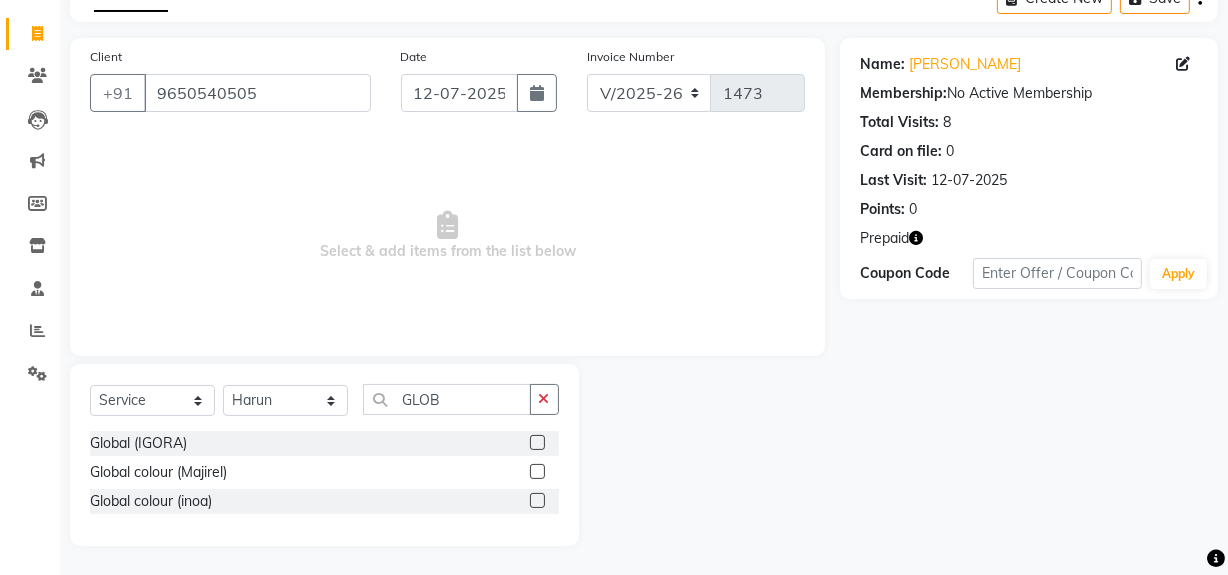 click 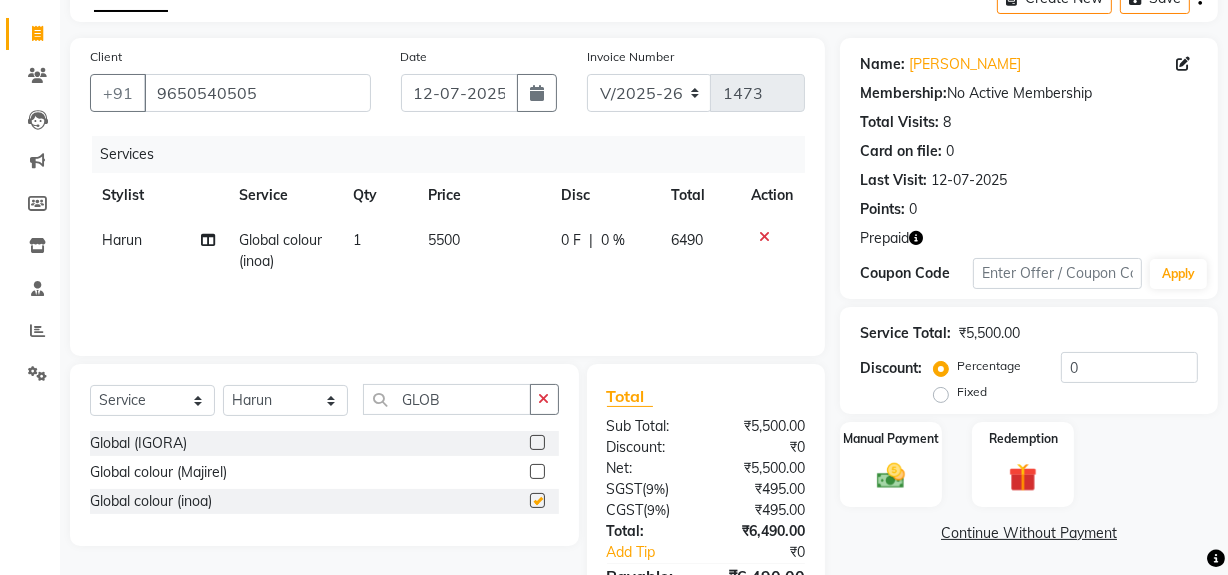 checkbox on "false" 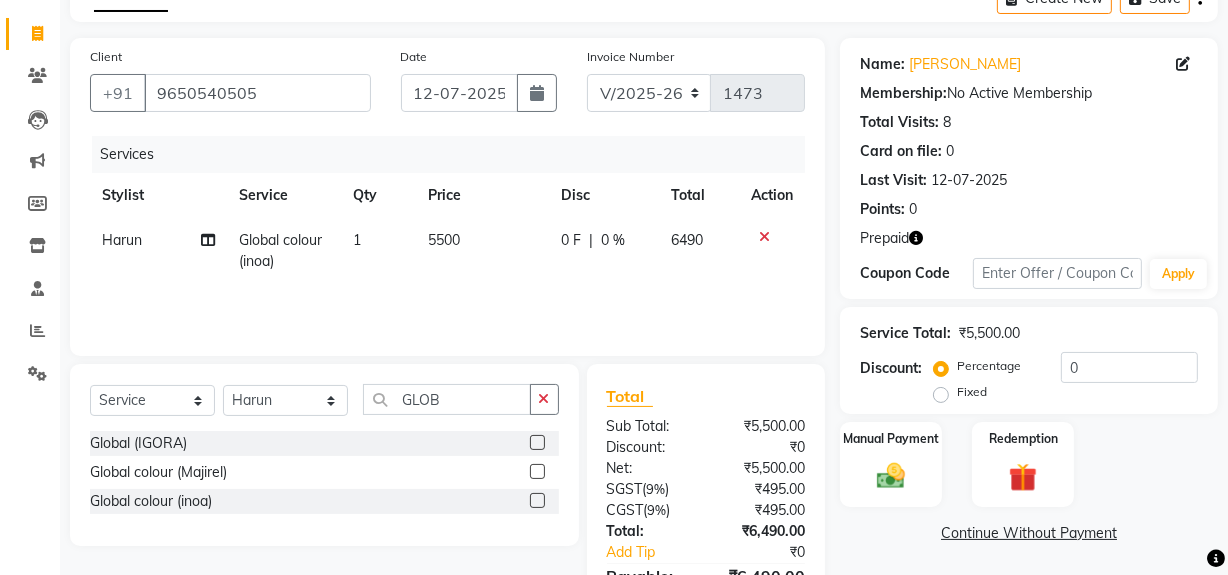 click on "5500" 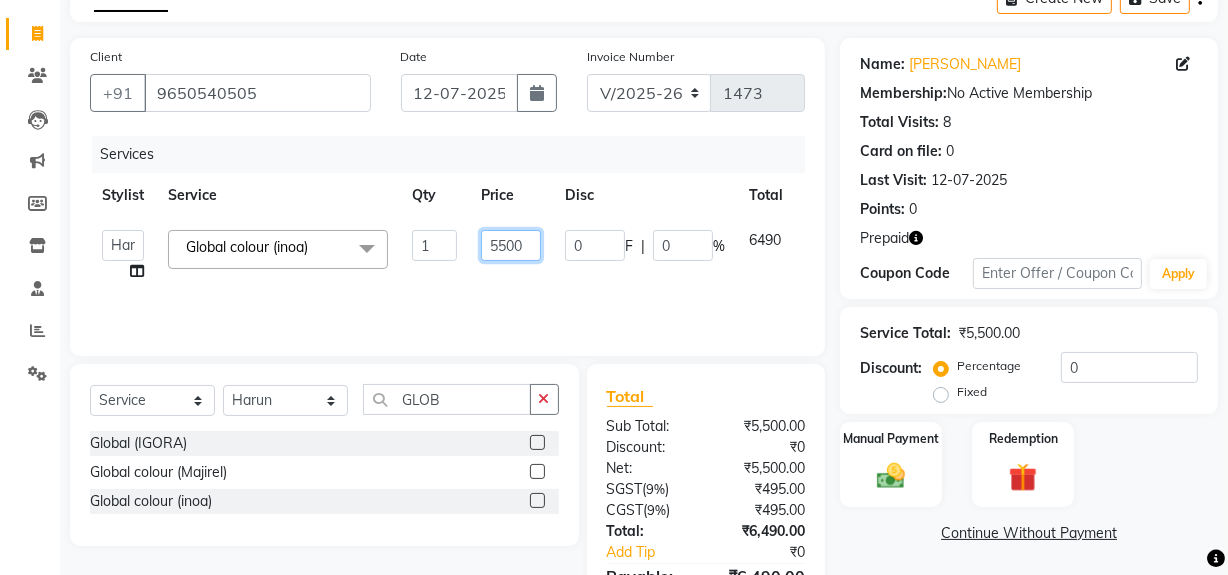 click on "5500" 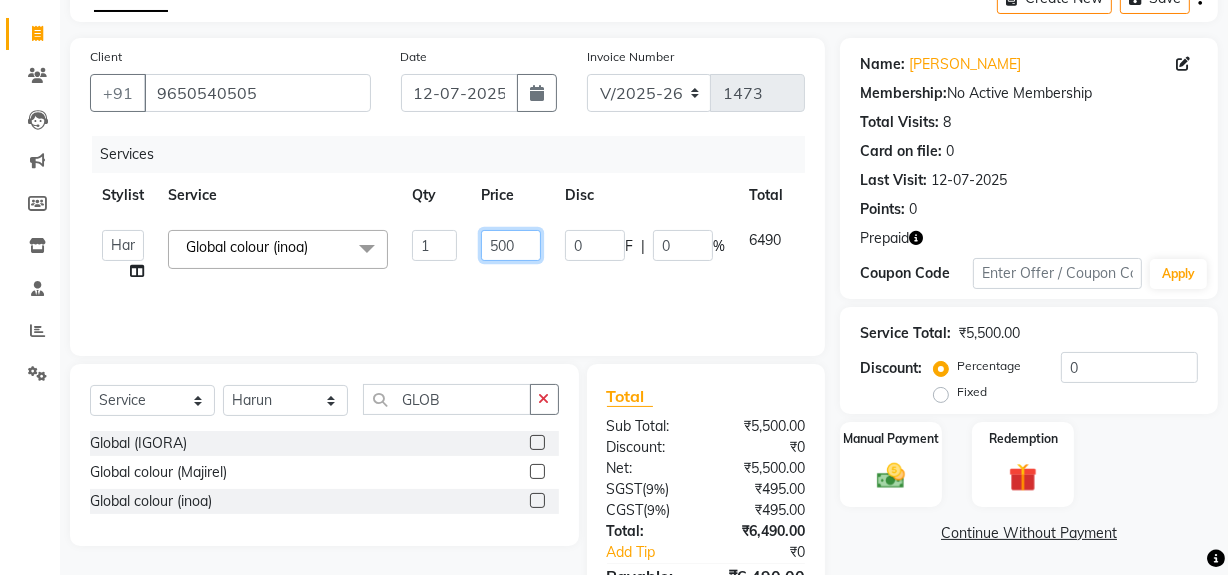type on "5000" 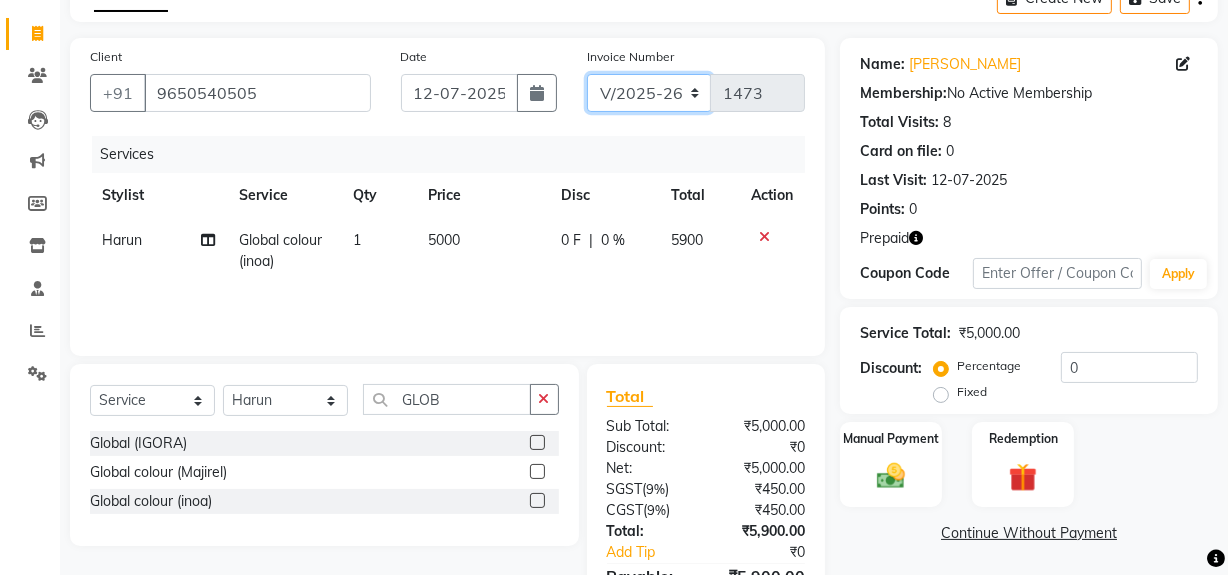 click on "V/2025 V/2025-26" 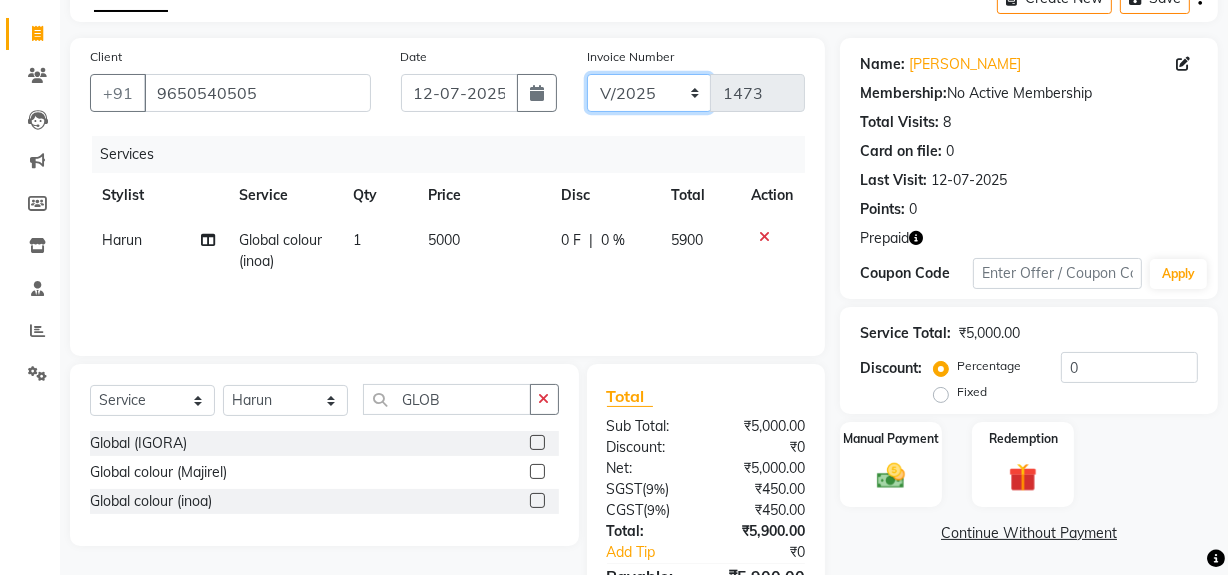 click on "V/2025 V/2025-26" 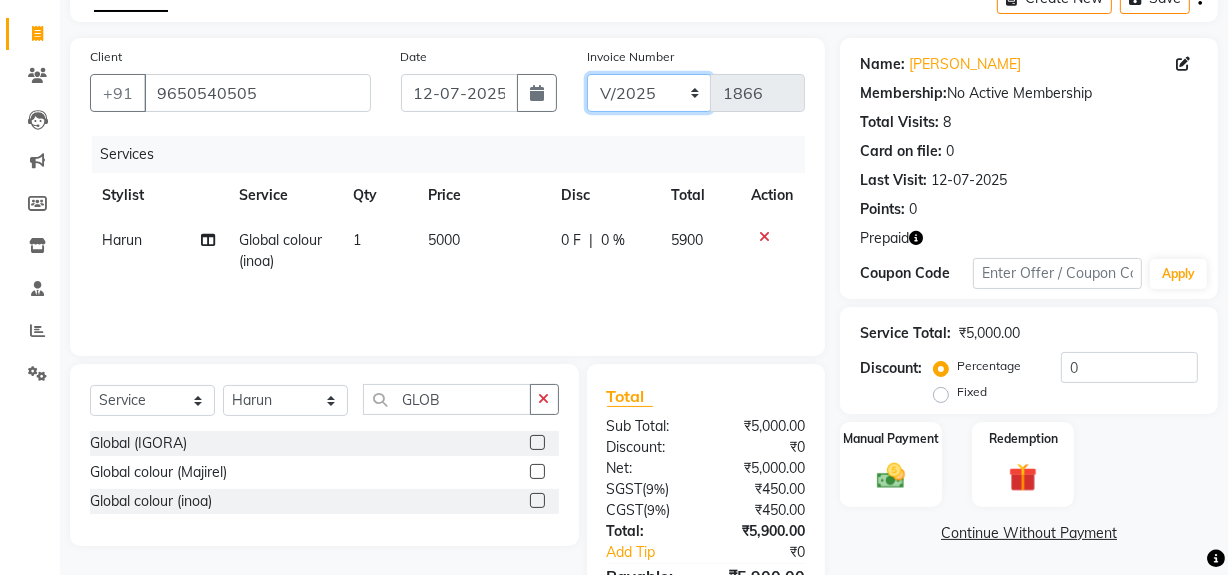 scroll, scrollTop: 0, scrollLeft: 0, axis: both 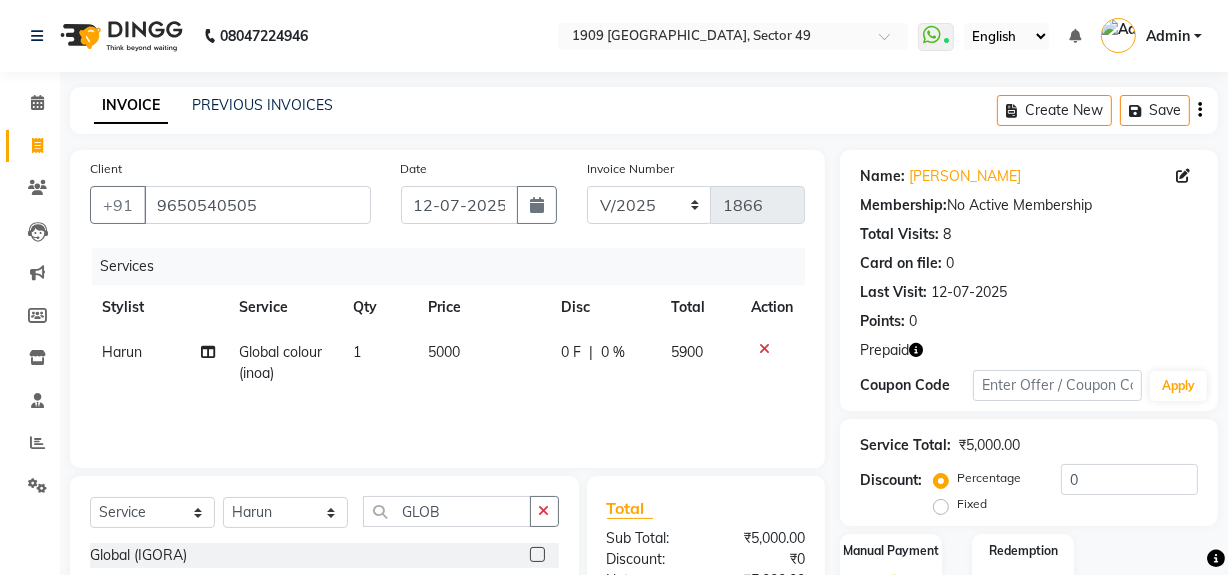 click 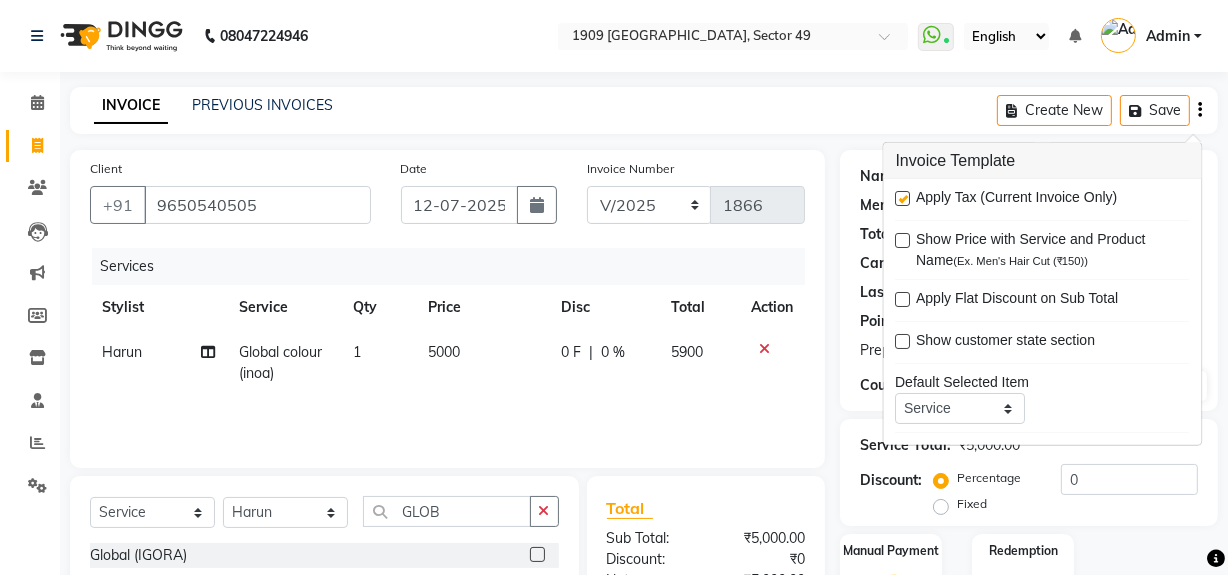 click at bounding box center [903, 198] 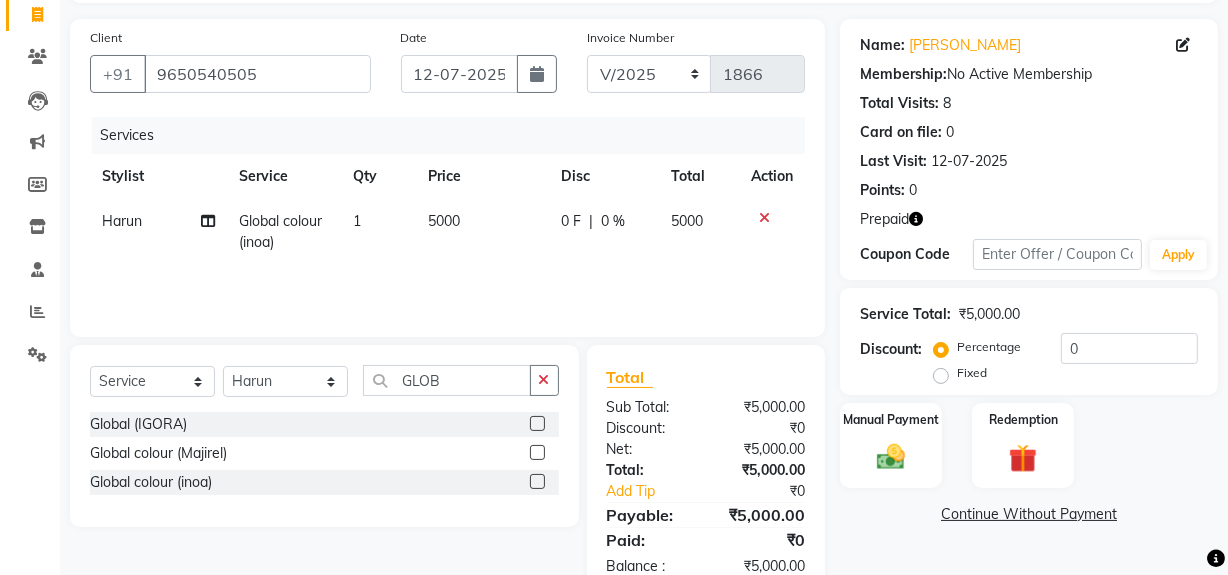 scroll, scrollTop: 182, scrollLeft: 0, axis: vertical 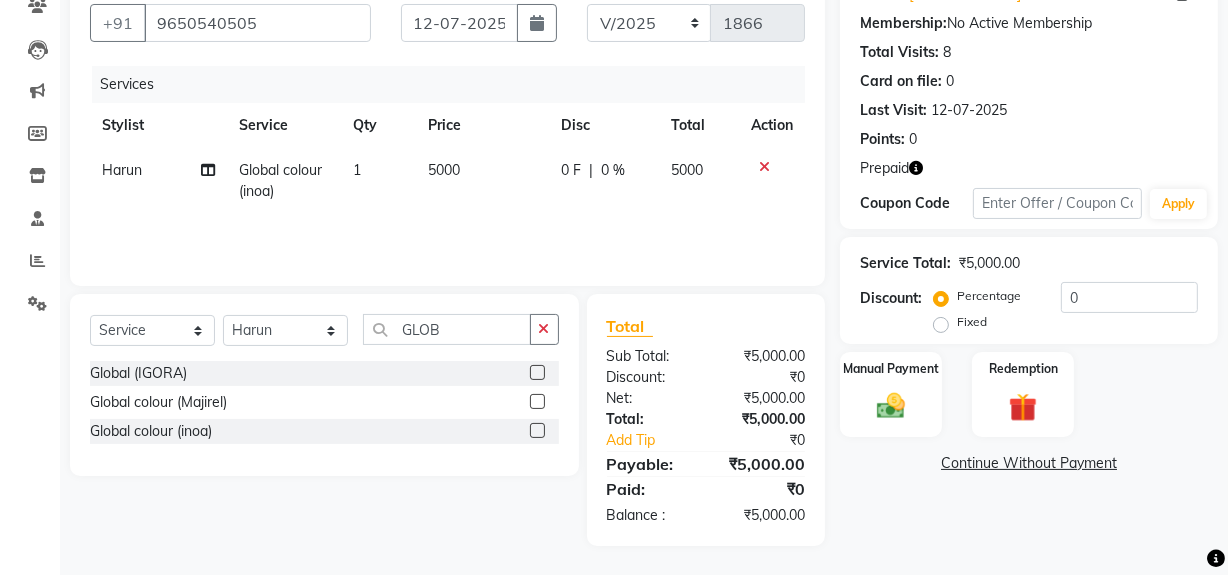 click on "Name: Nidhi Mathur Membership:  No Active Membership  Total Visits:  8 Card on file:  0 Last Visit:   12-07-2025 Points:   0  Prepaid Coupon Code Apply Service Total:  ₹5,000.00  Discount:  Percentage   Fixed  0 Manual Payment Redemption  Continue Without Payment" 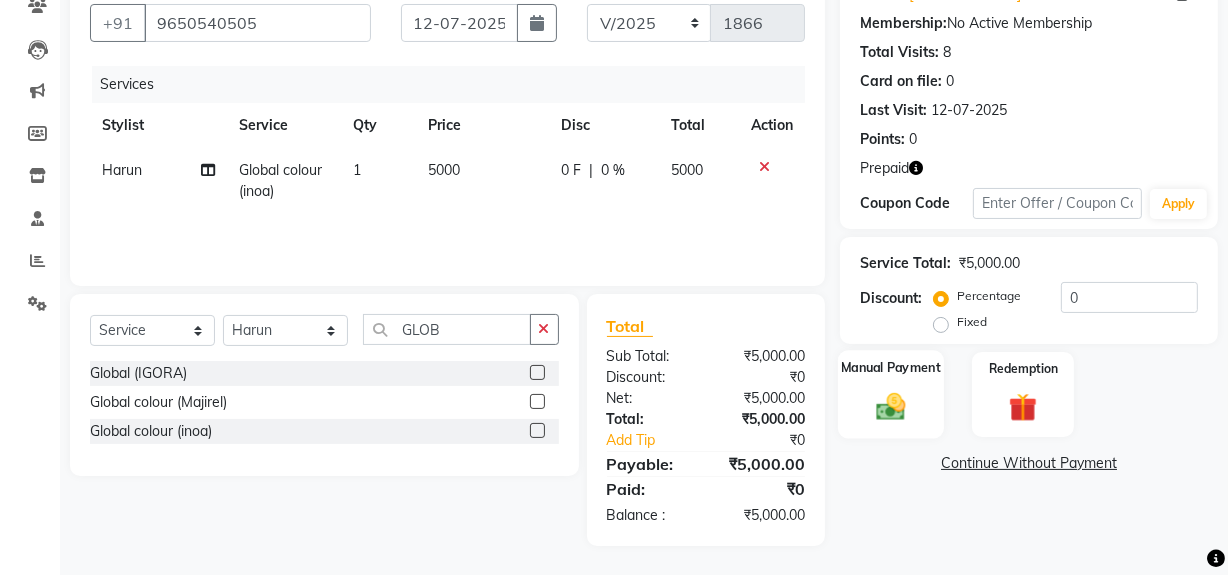 click on "Manual Payment" 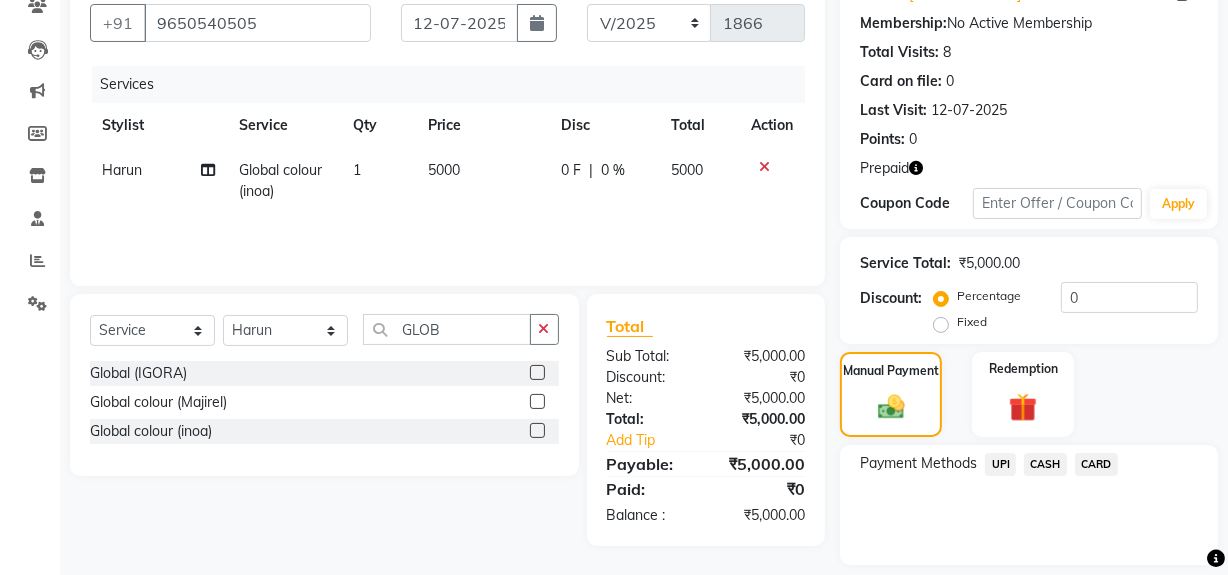click on "CASH" 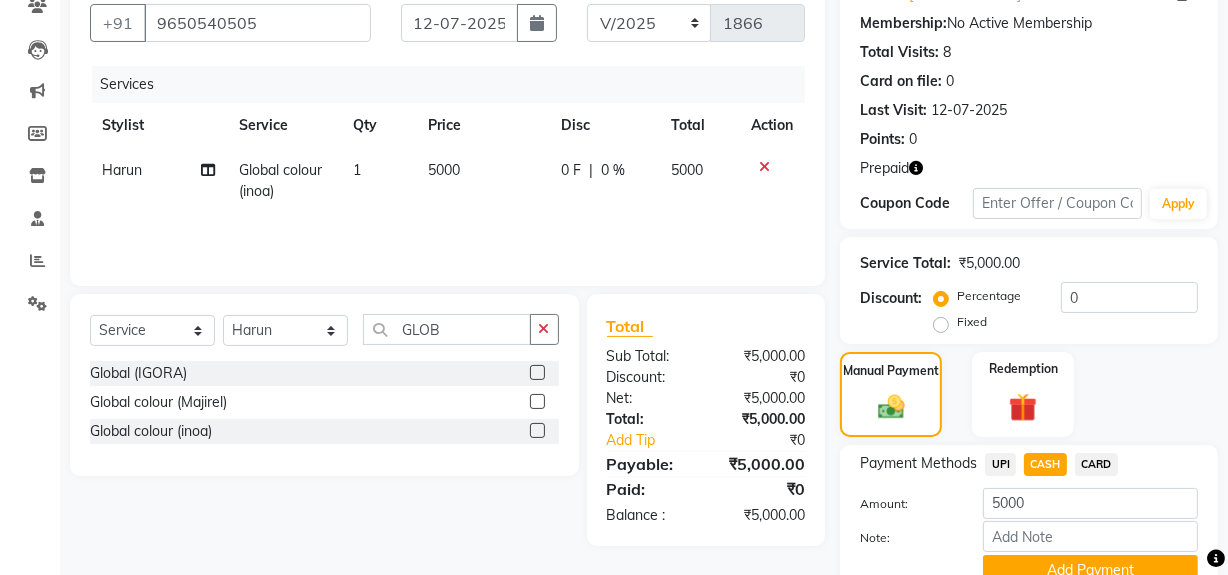 drag, startPoint x: 1100, startPoint y: 565, endPoint x: 1124, endPoint y: 557, distance: 25.298222 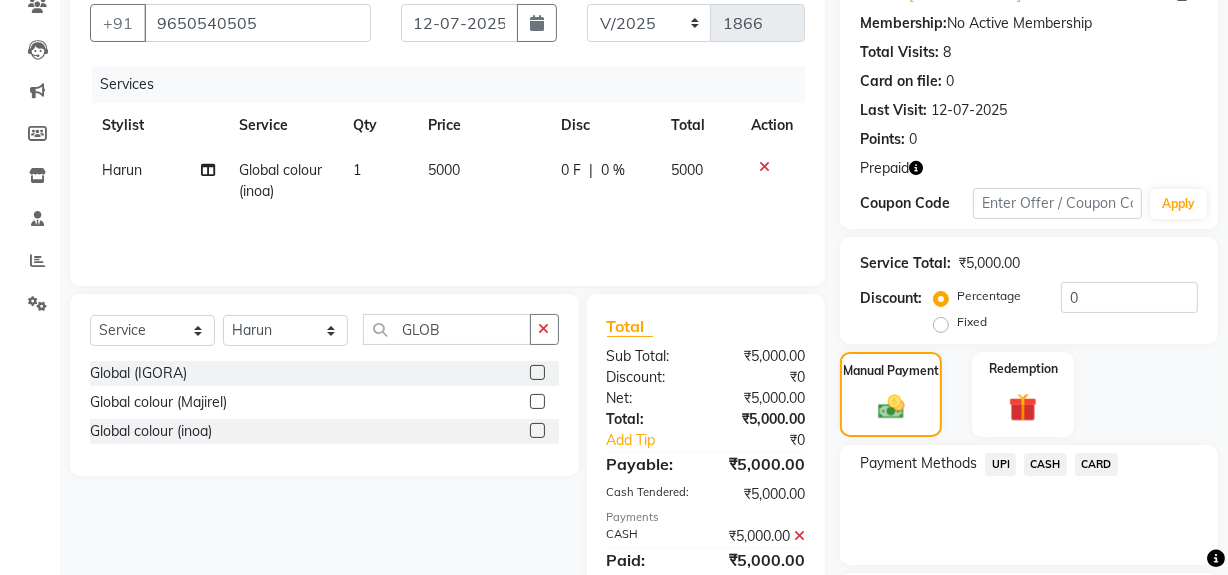 scroll, scrollTop: 354, scrollLeft: 0, axis: vertical 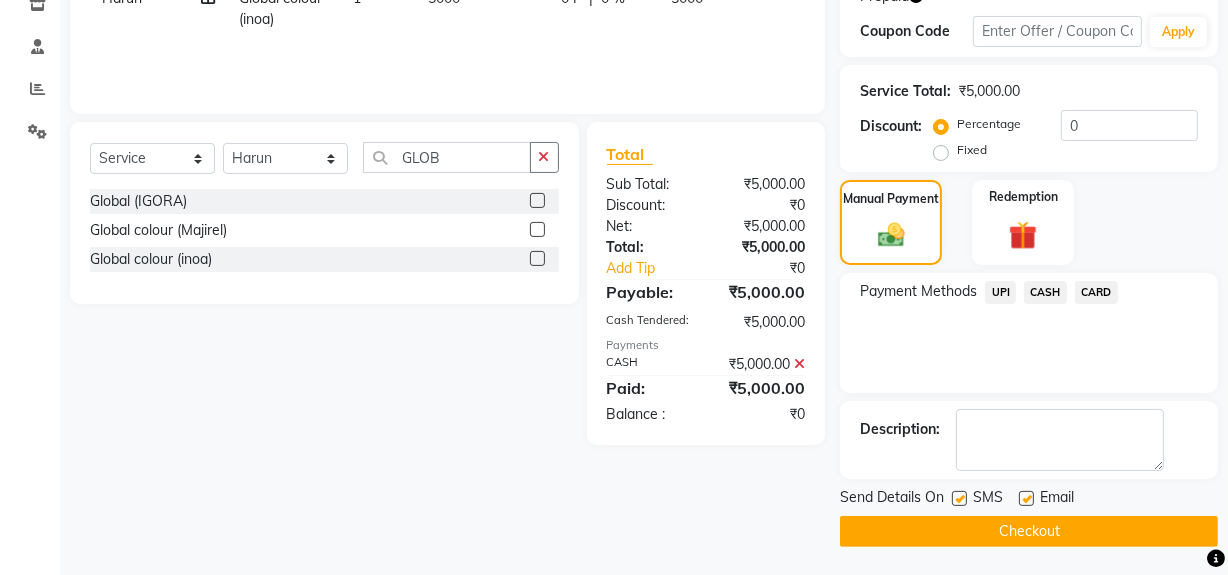 drag, startPoint x: 956, startPoint y: 498, endPoint x: 959, endPoint y: 540, distance: 42.107006 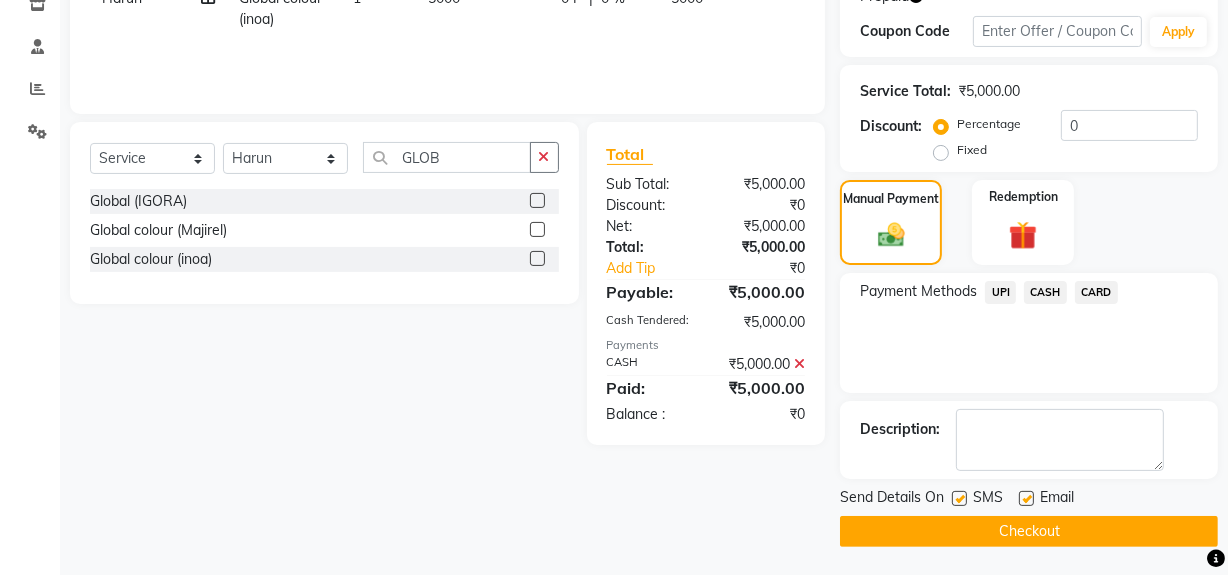 click on "Send Details On SMS Email  Checkout" 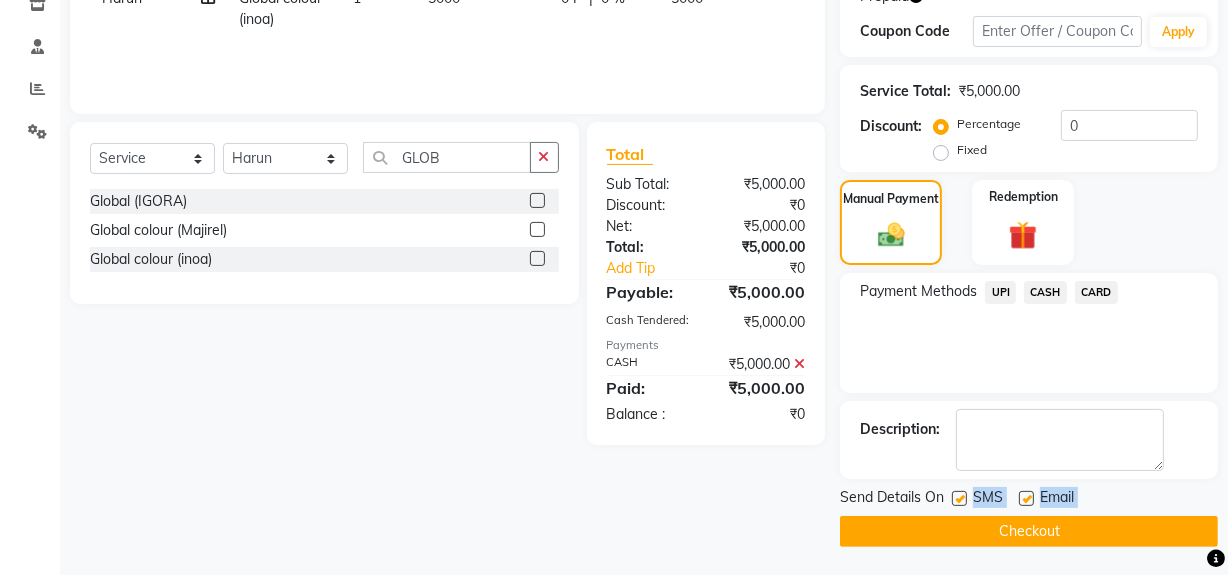 click on "Checkout" 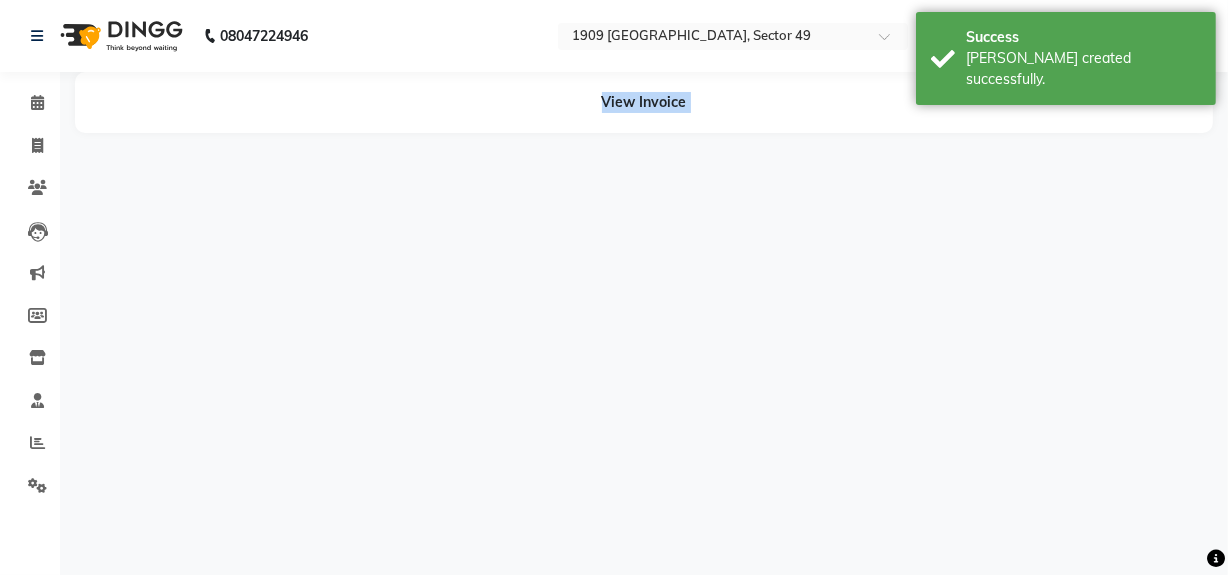 scroll, scrollTop: 0, scrollLeft: 0, axis: both 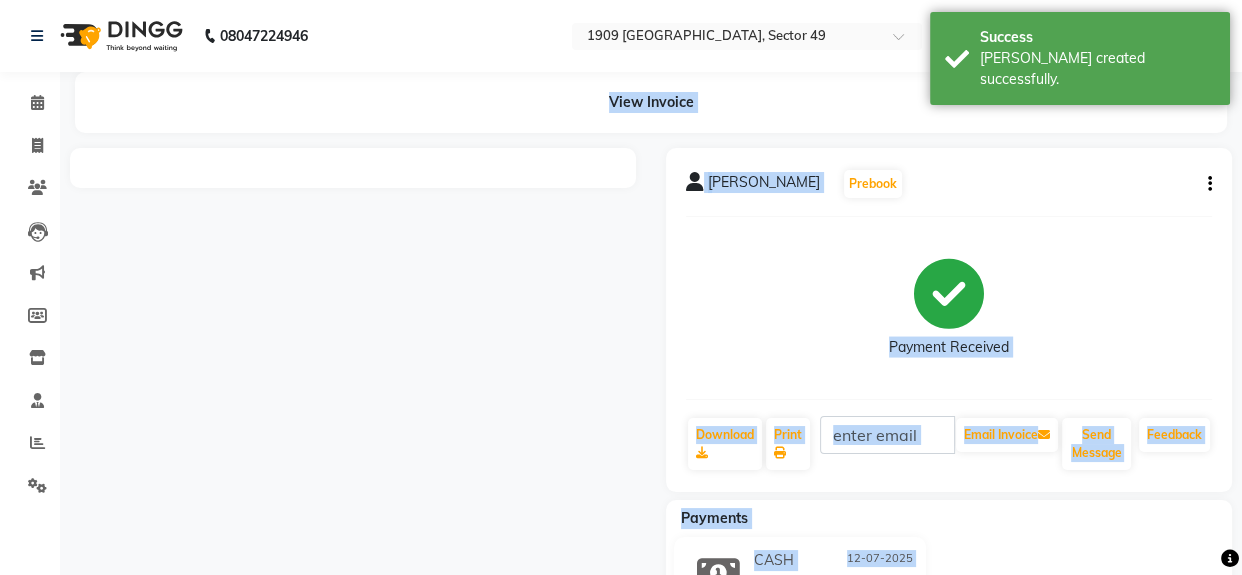 click on "08047224946 Select Location × 1909 Makeover, Sector 49  WhatsApp Status  ✕ Status:  Connected Most Recent Message: 12-07-2025     12:50 PM Recent Service Activity: 12-07-2025     12:54 PM English ENGLISH Español العربية मराठी हिंदी ગુજરાતી தமிழ் 中文 Notifications nothing to show Admin Manage Profile Change Password Sign out  Version:3.15.4  ☀ 1909 Makeover, Sector 49  Calendar  Invoice  Clients  Leads   Marketing  Members  Inventory  Staff  Reports  Settings Completed InProgress Upcoming Dropped Tentative Check-In Confirm Bookings Generate Report Segments Page Builder  View Invoice      Nidhi Mathur  Prebook   Payment Received  Download  Print   Email Invoice   Send Message Feedback  Payments CASH 12-07-2025 ₹5,000.00  Added on 12-07-2025" at bounding box center [621, 339] 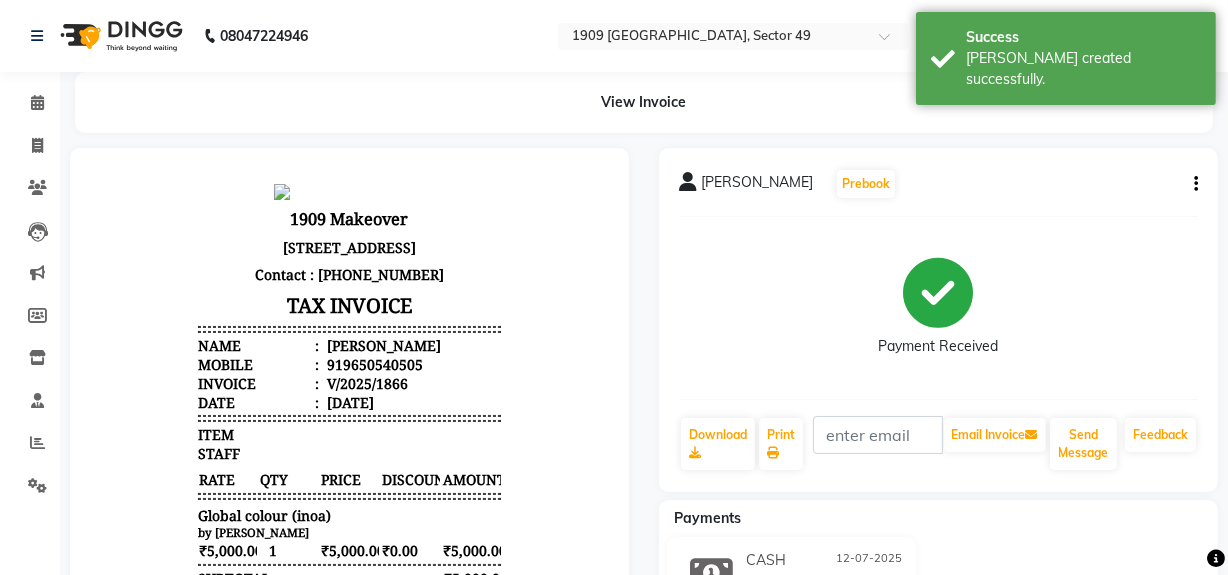 scroll, scrollTop: 0, scrollLeft: 0, axis: both 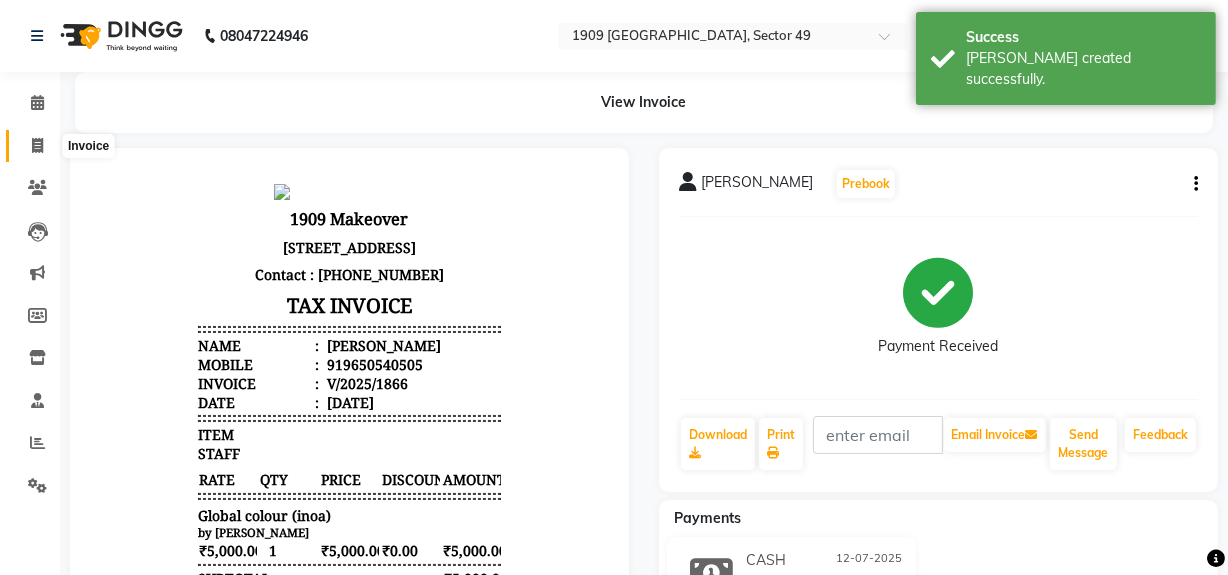 click 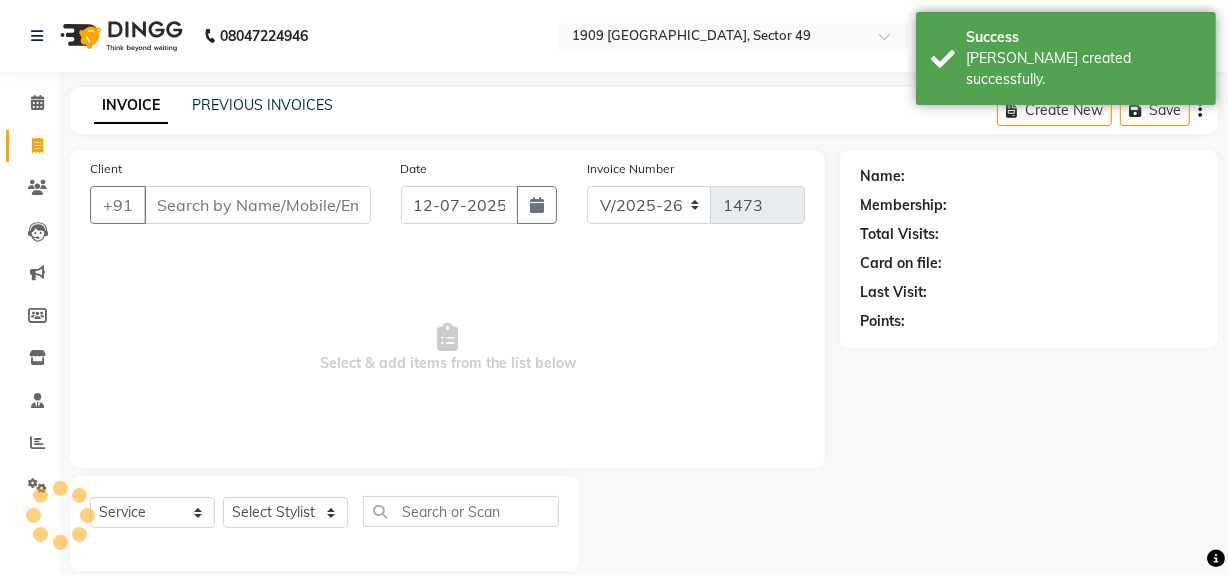 scroll, scrollTop: 26, scrollLeft: 0, axis: vertical 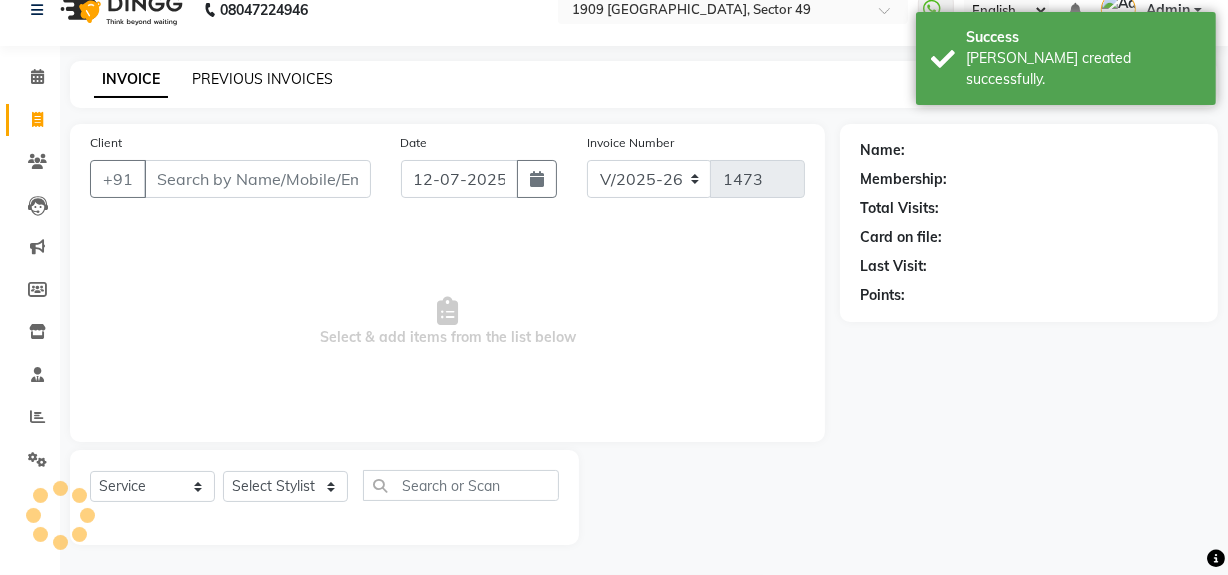 click on "PREVIOUS INVOICES" 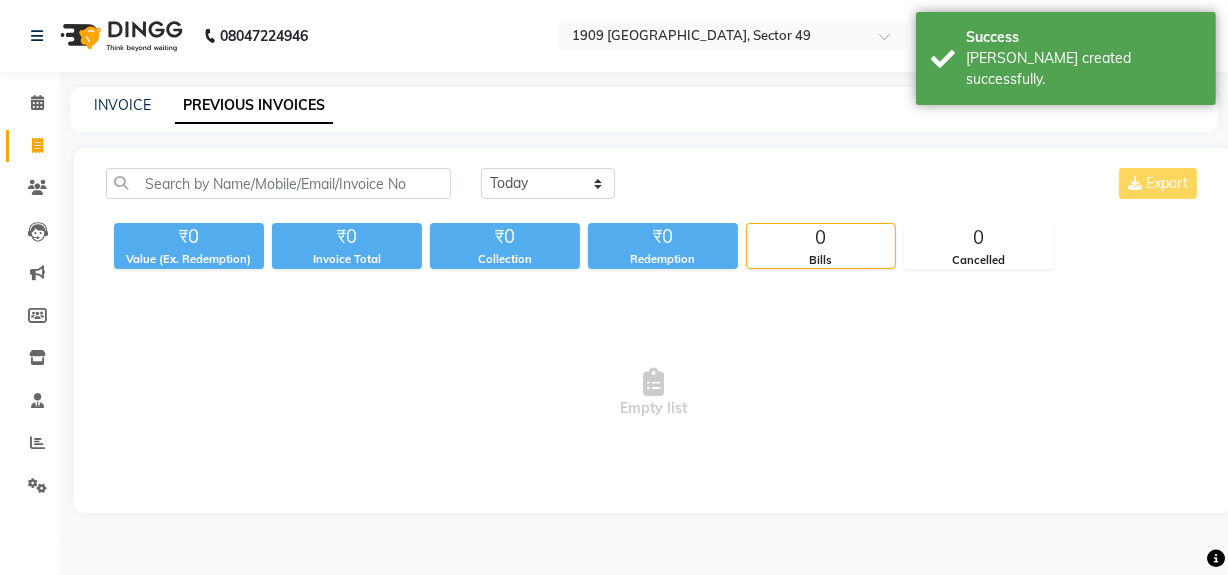 scroll, scrollTop: 0, scrollLeft: 0, axis: both 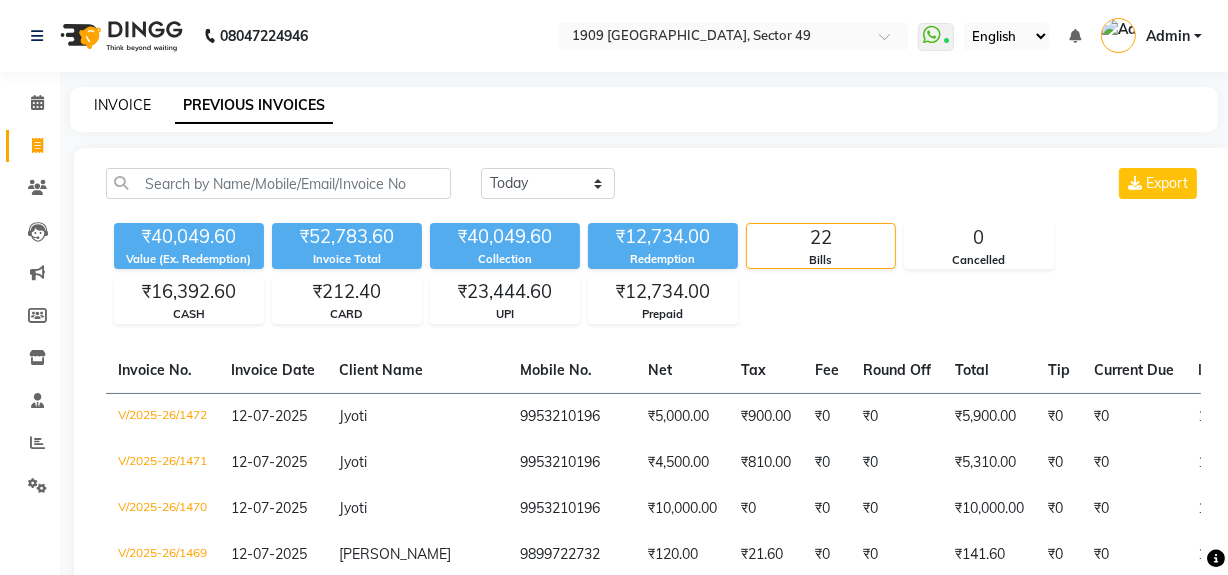 click on "INVOICE" 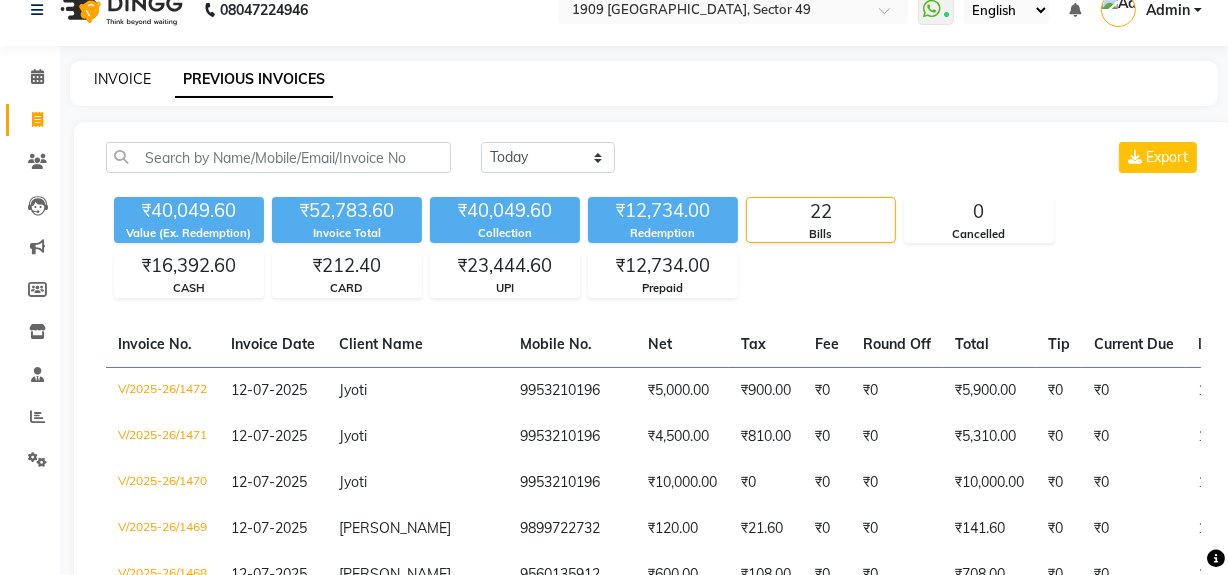 select on "service" 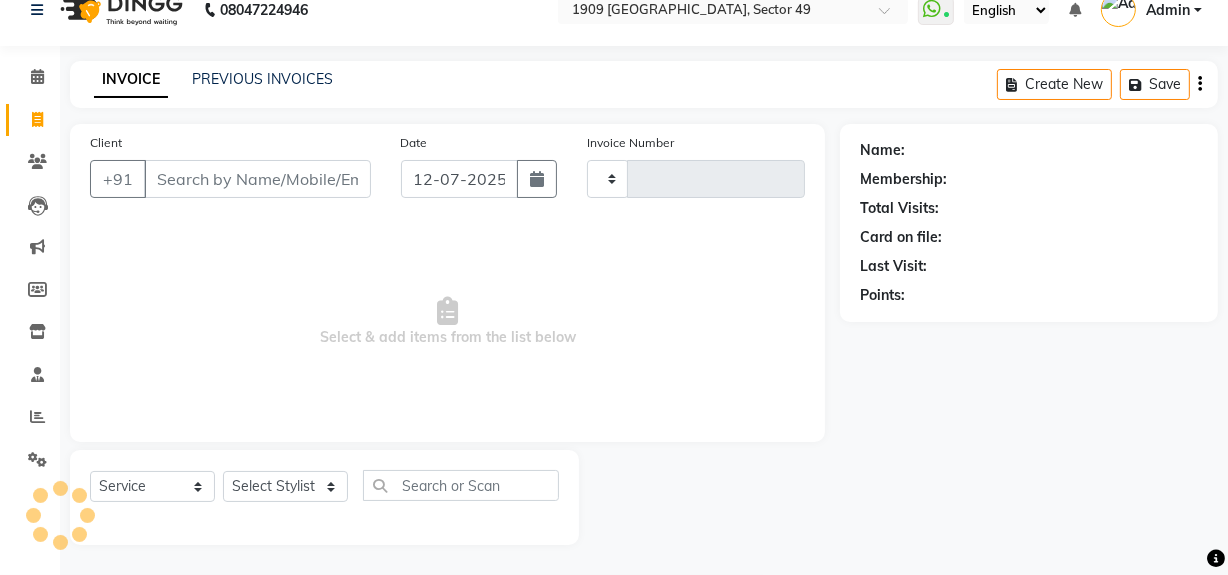 type on "1473" 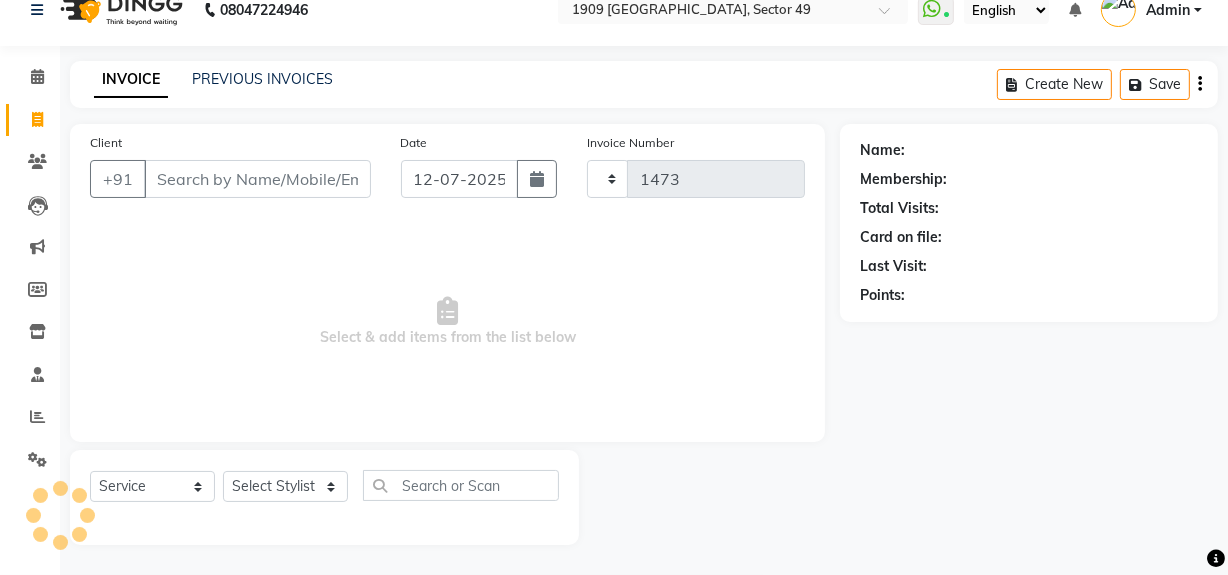 select on "6923" 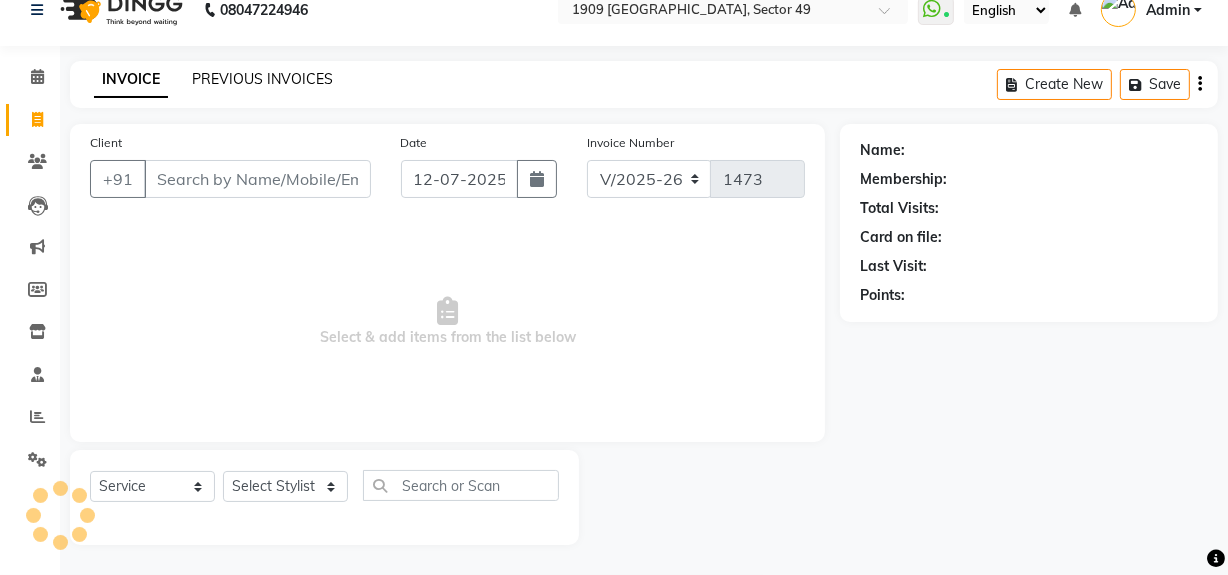 click on "PREVIOUS INVOICES" 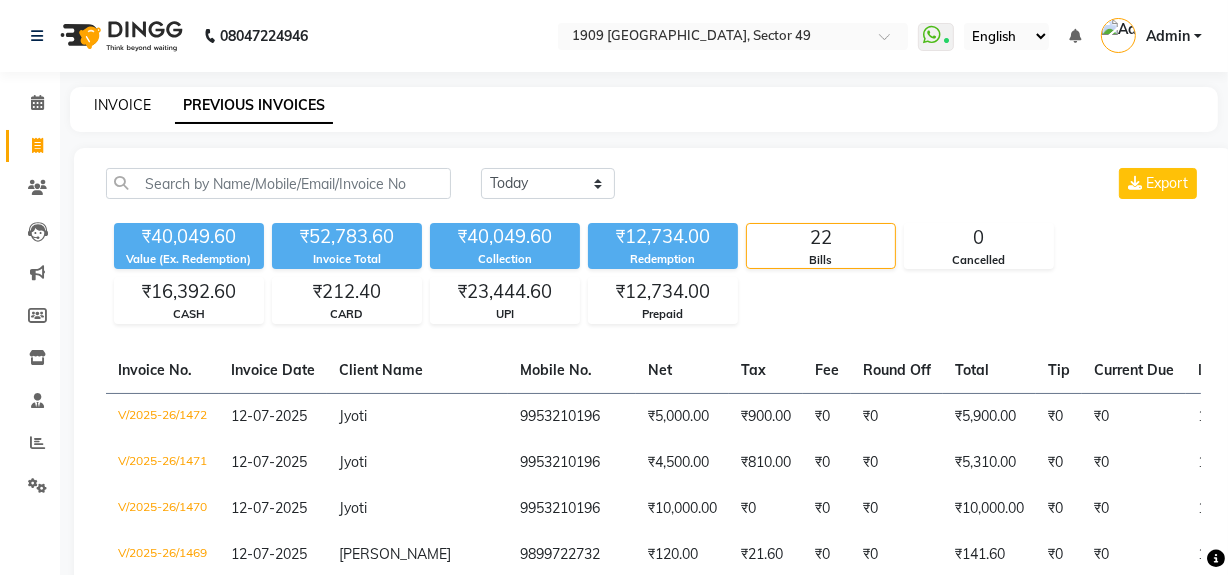 click on "INVOICE" 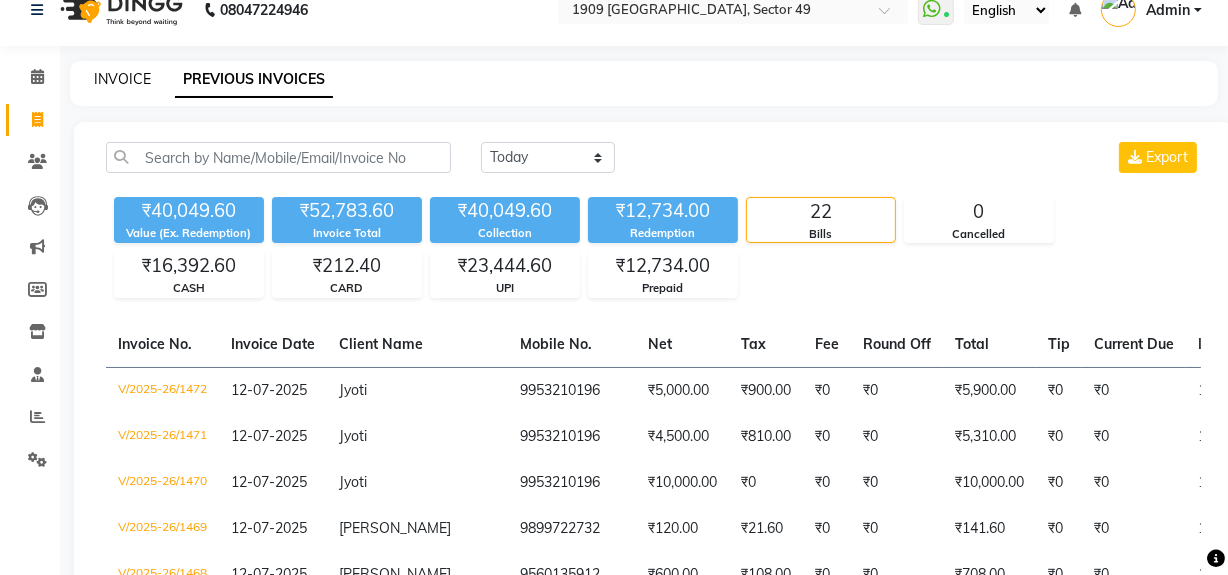 select on "6923" 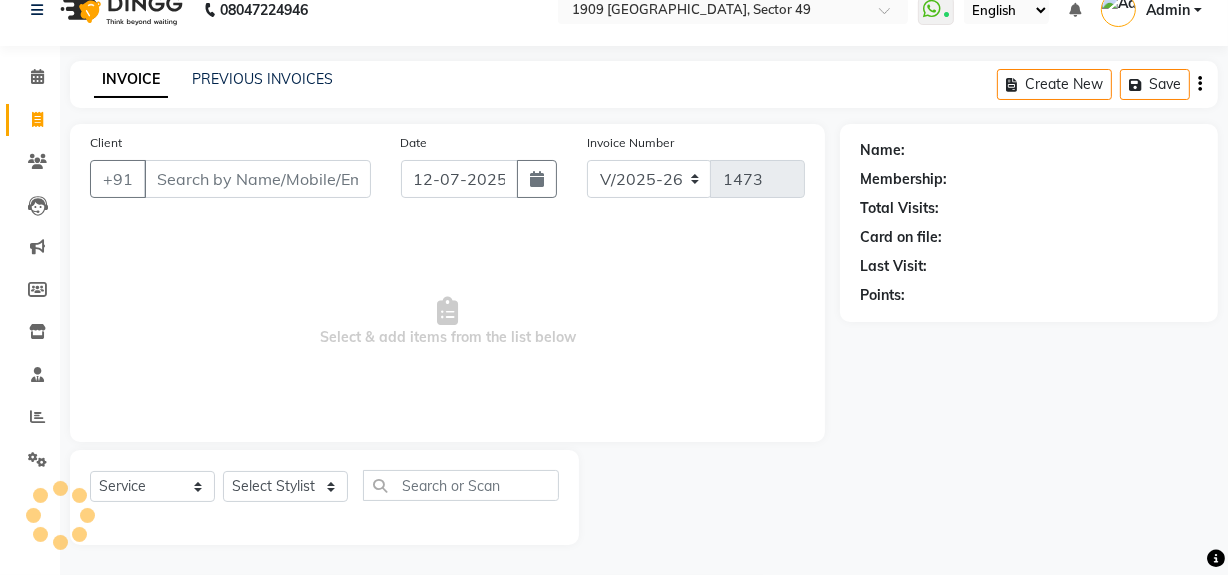 click on "Client" at bounding box center (257, 179) 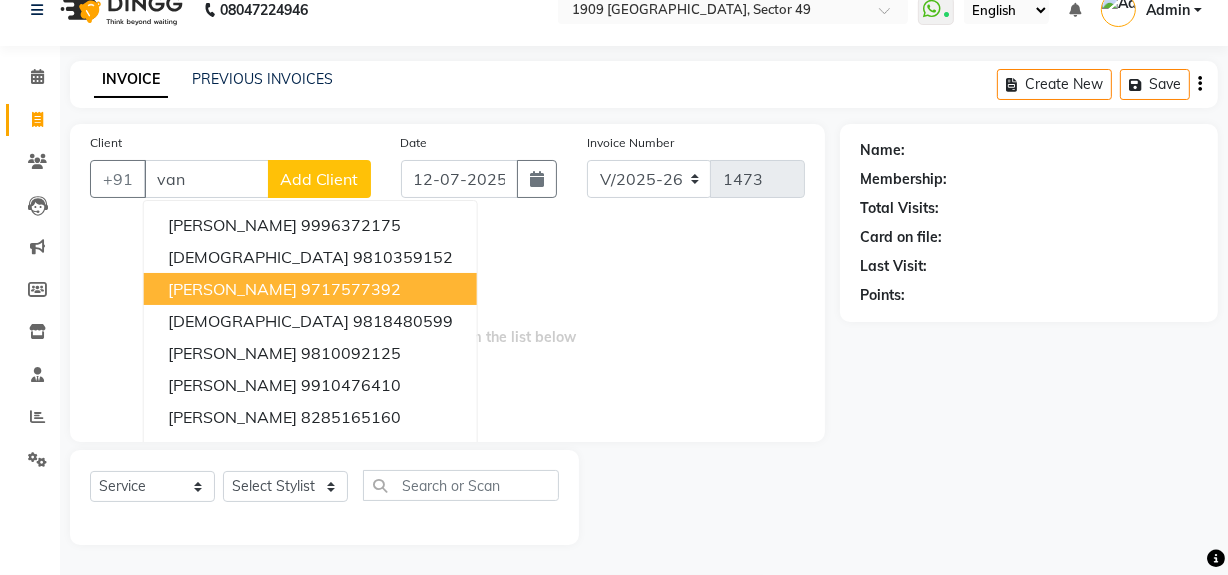 click on "9717577392" at bounding box center (351, 289) 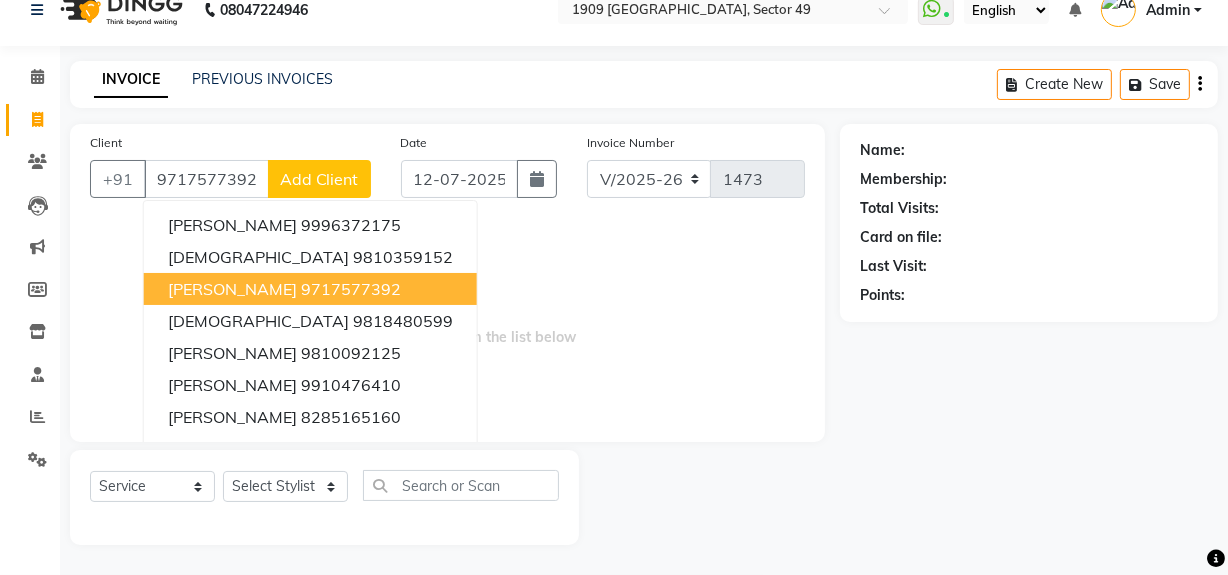 type on "9717577392" 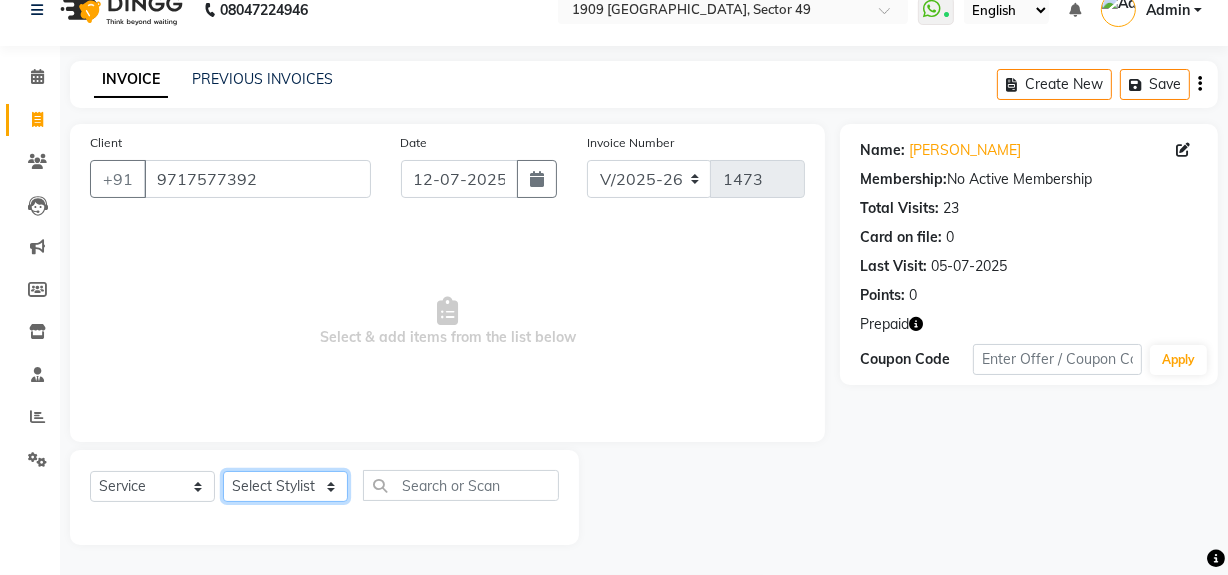 click on "Select Stylist [PERSON_NAME] [PERSON_NAME] House Sale Jyoti Nisha [PERSON_NAME] [PERSON_NAME] Veer [PERSON_NAME] Vishal" 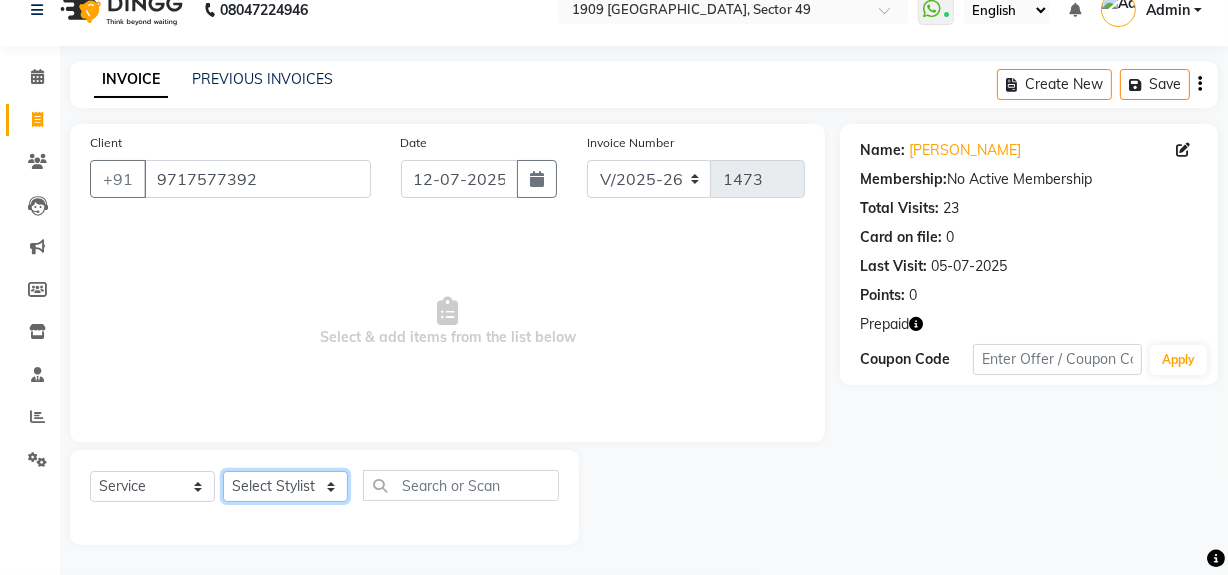 select on "57114" 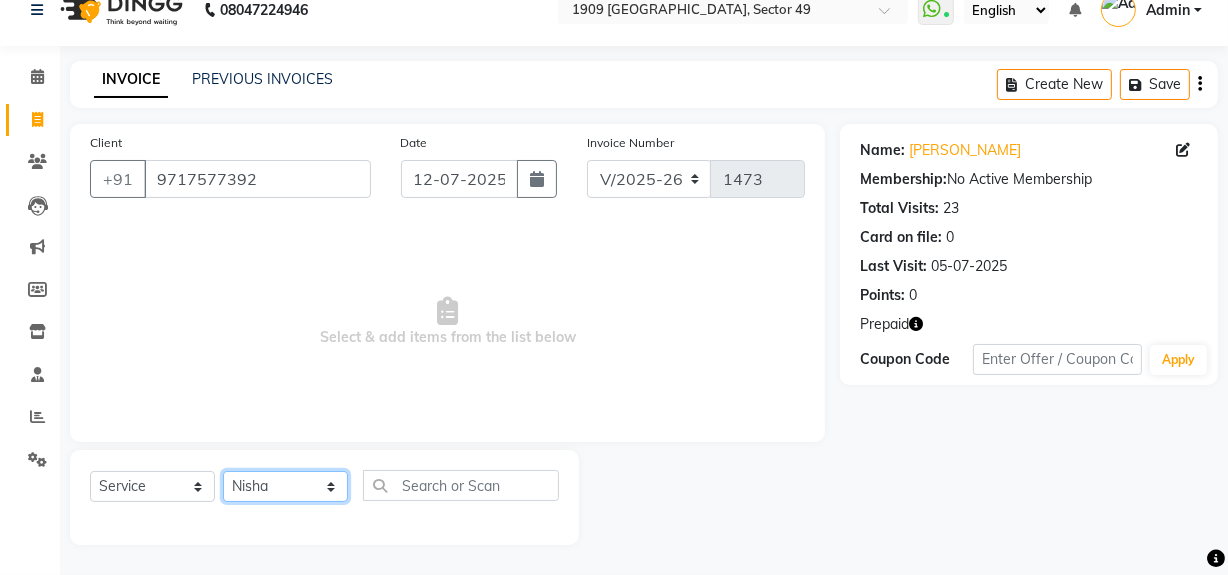 click on "Select Stylist [PERSON_NAME] [PERSON_NAME] House Sale Jyoti Nisha [PERSON_NAME] [PERSON_NAME] Veer [PERSON_NAME] Vishal" 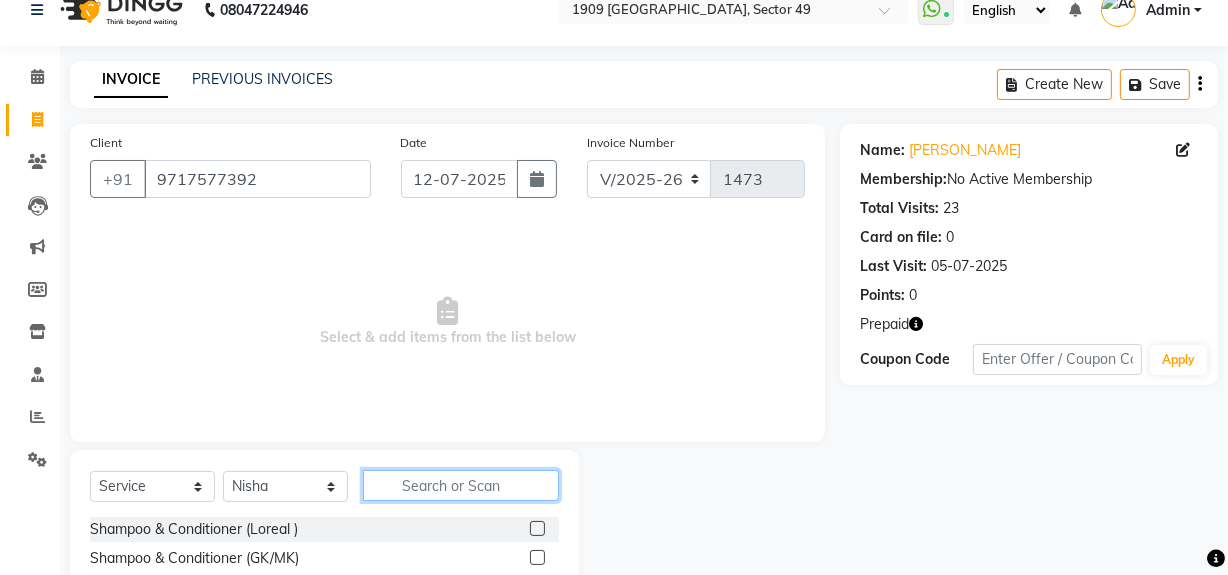 click 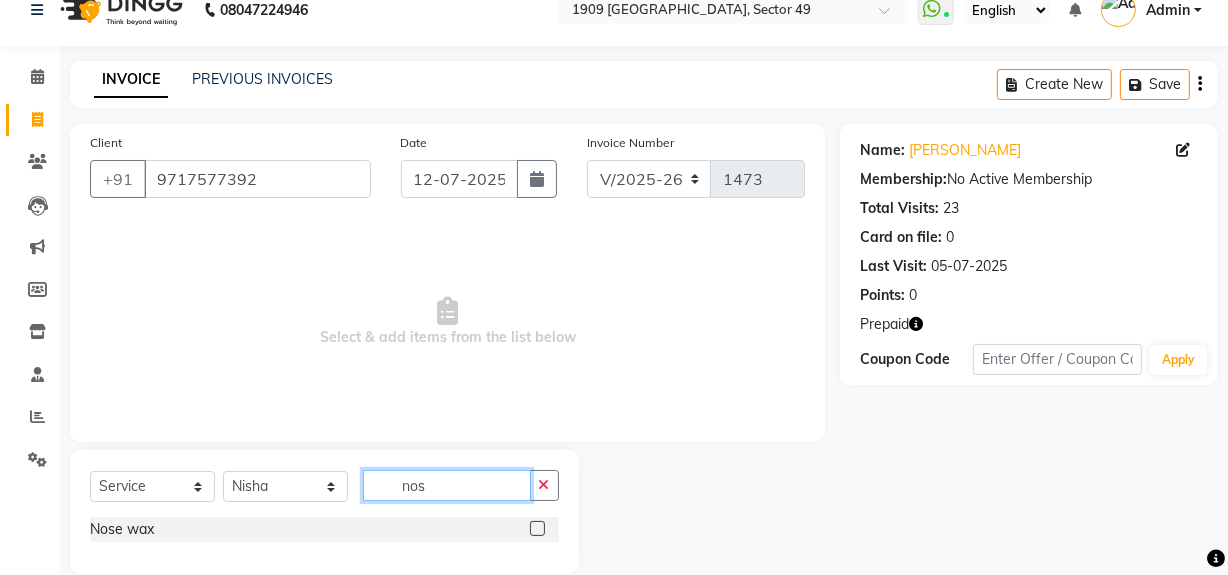 type on "nos" 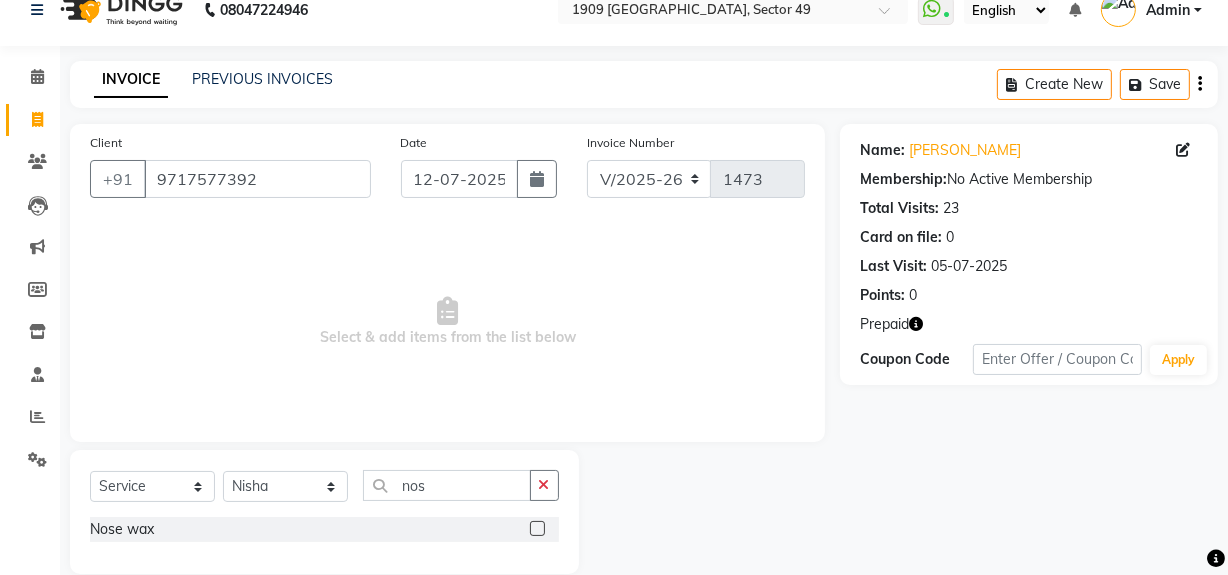 drag, startPoint x: 538, startPoint y: 524, endPoint x: 490, endPoint y: 514, distance: 49.0306 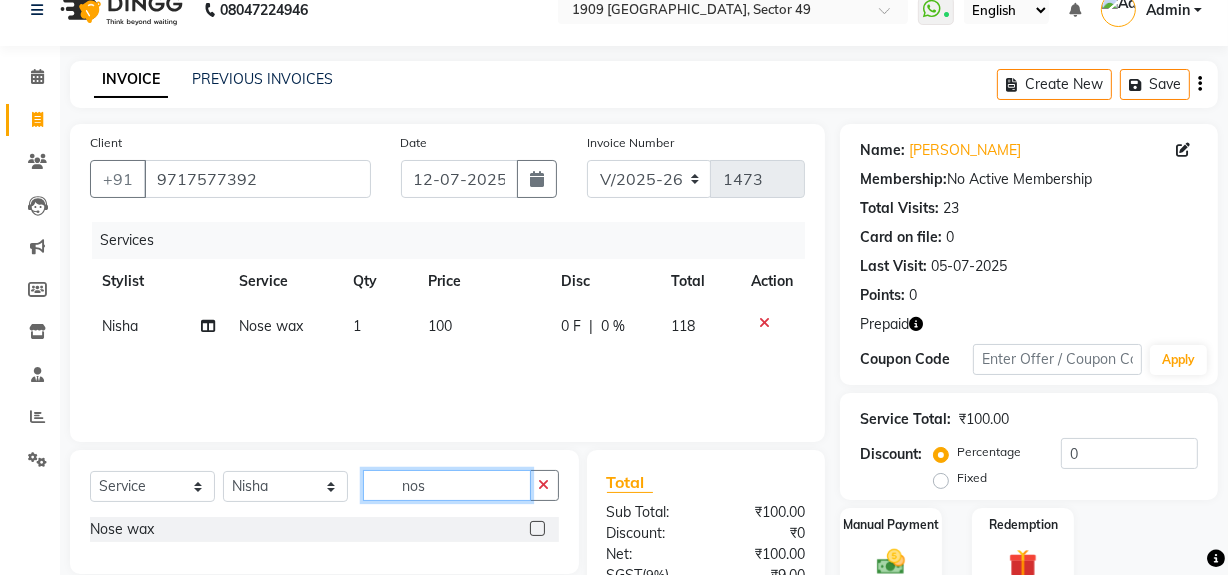 checkbox on "false" 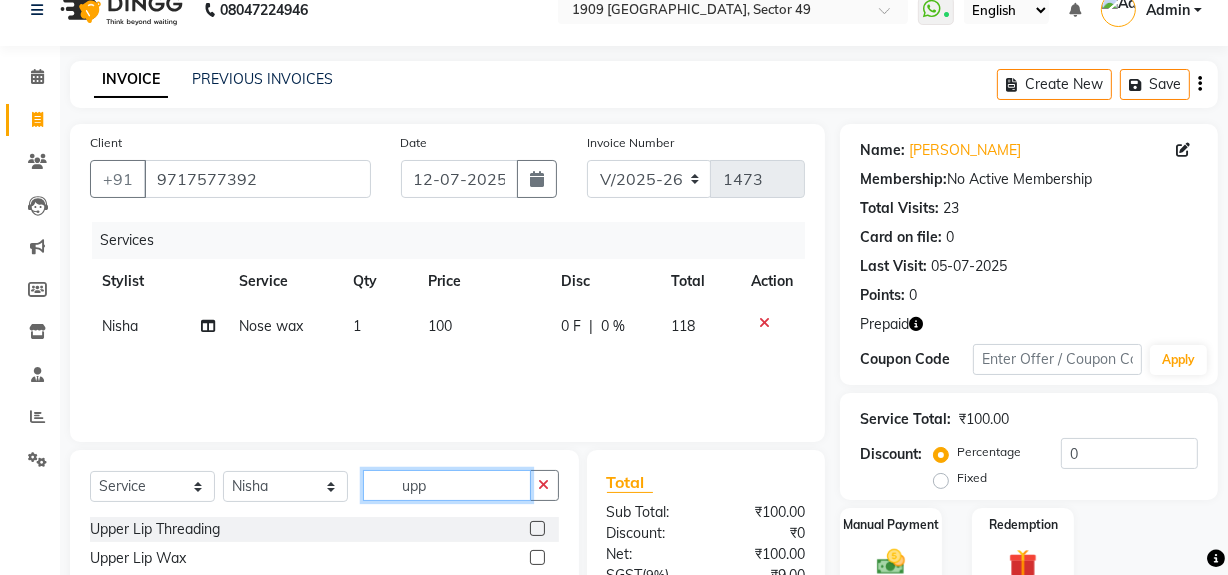 type on "upp" 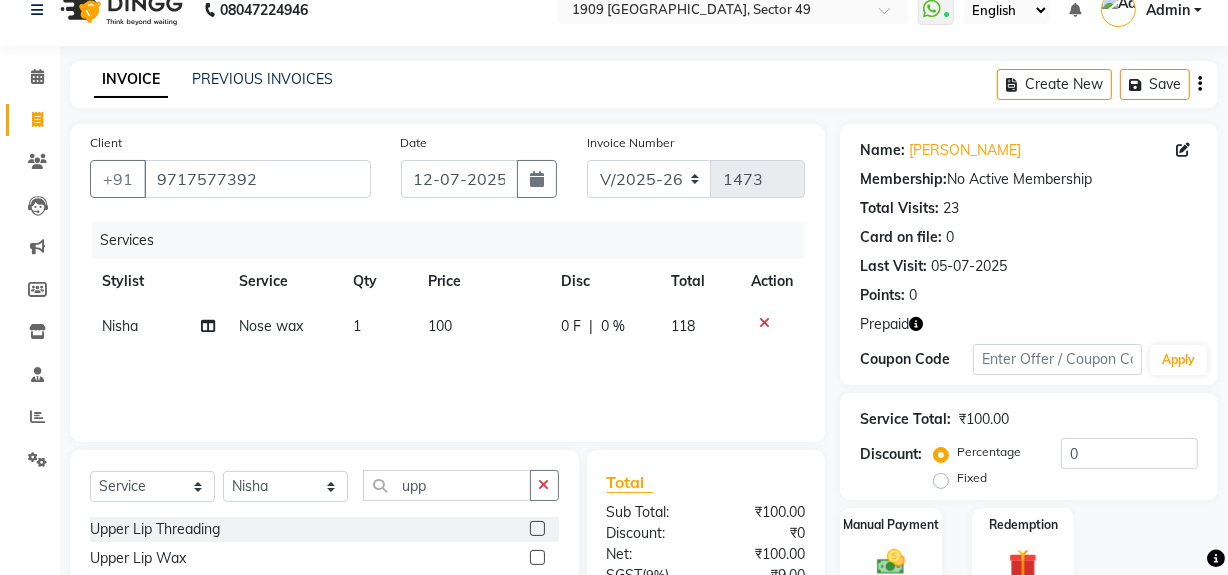 click 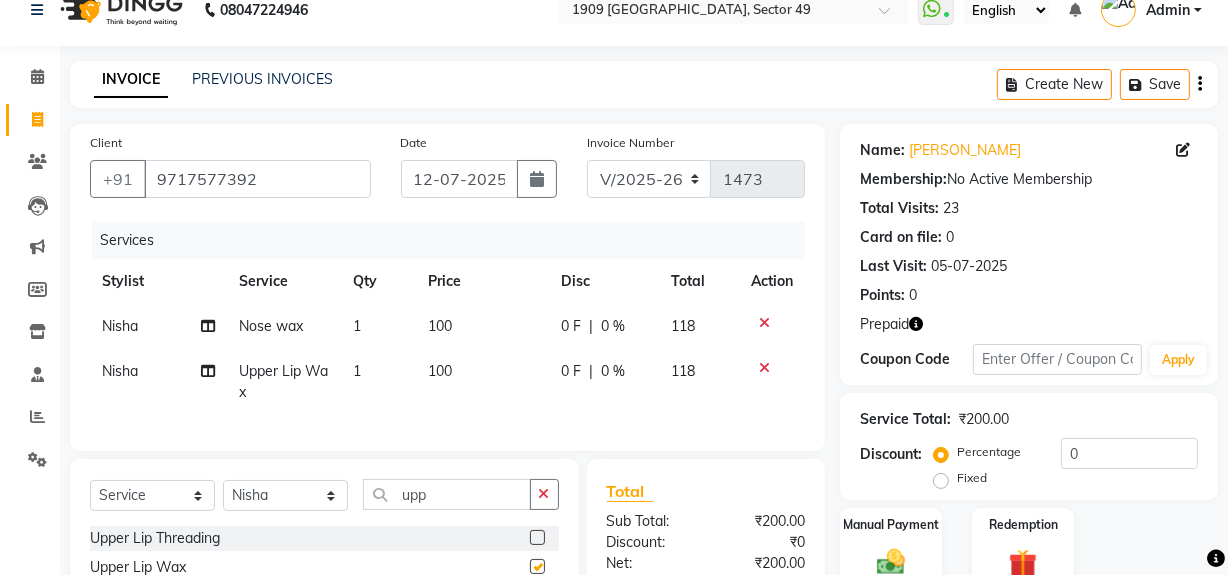 checkbox on "false" 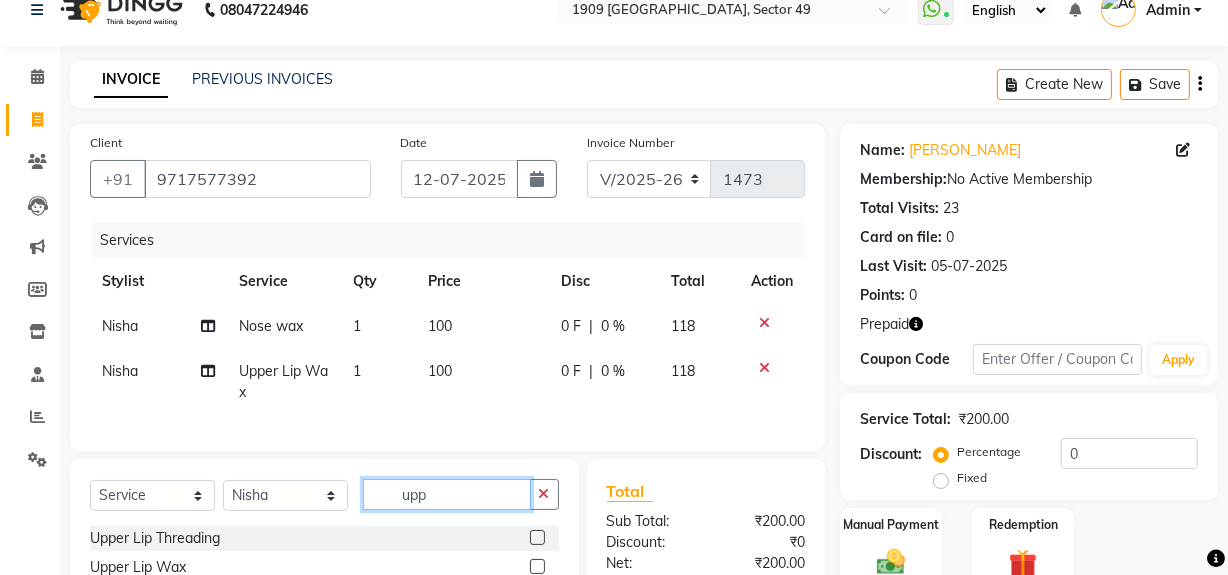 click on "upp" 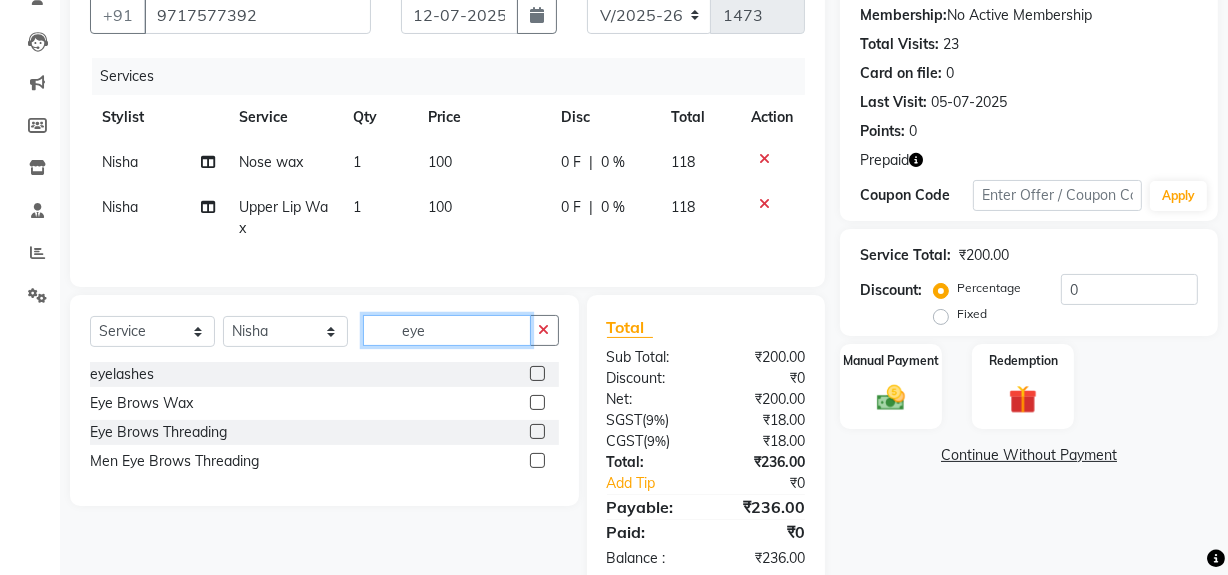 scroll, scrollTop: 231, scrollLeft: 0, axis: vertical 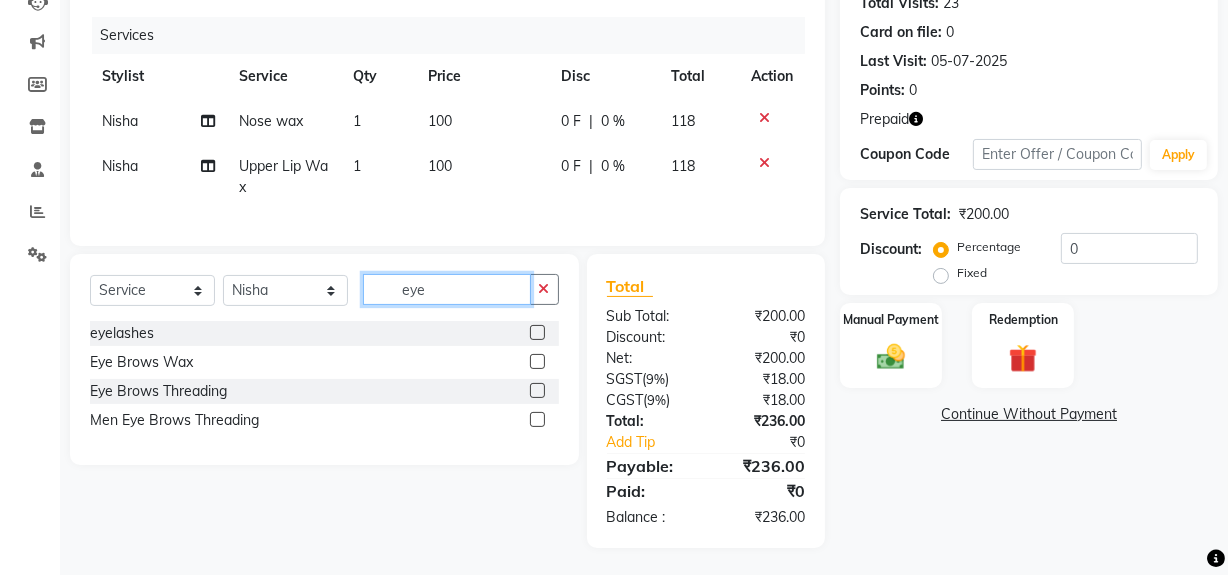 type on "eye" 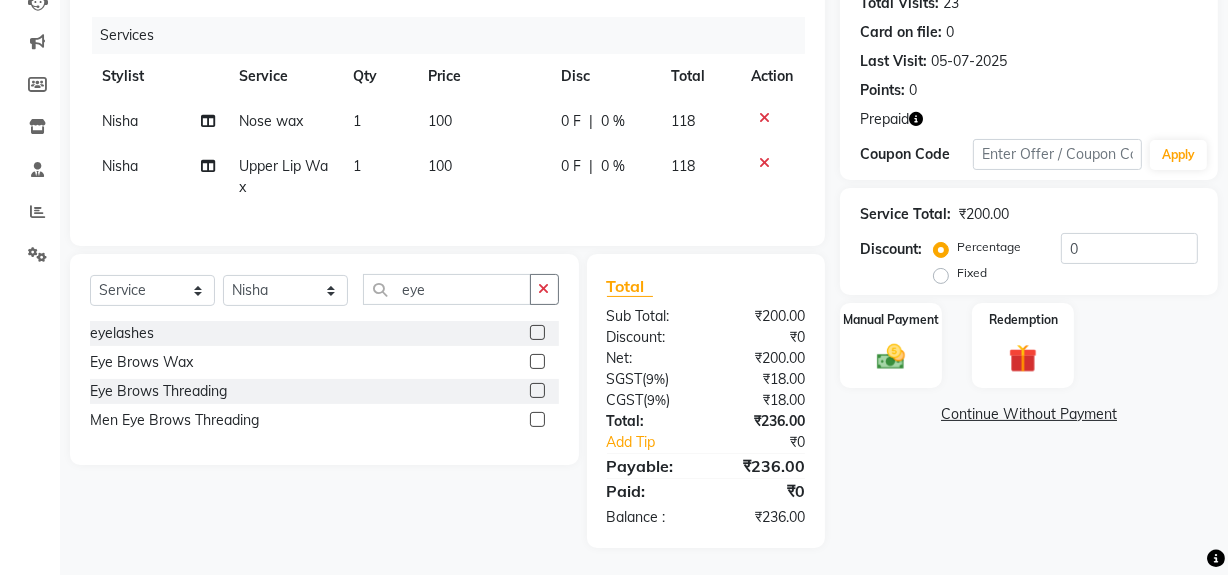 click 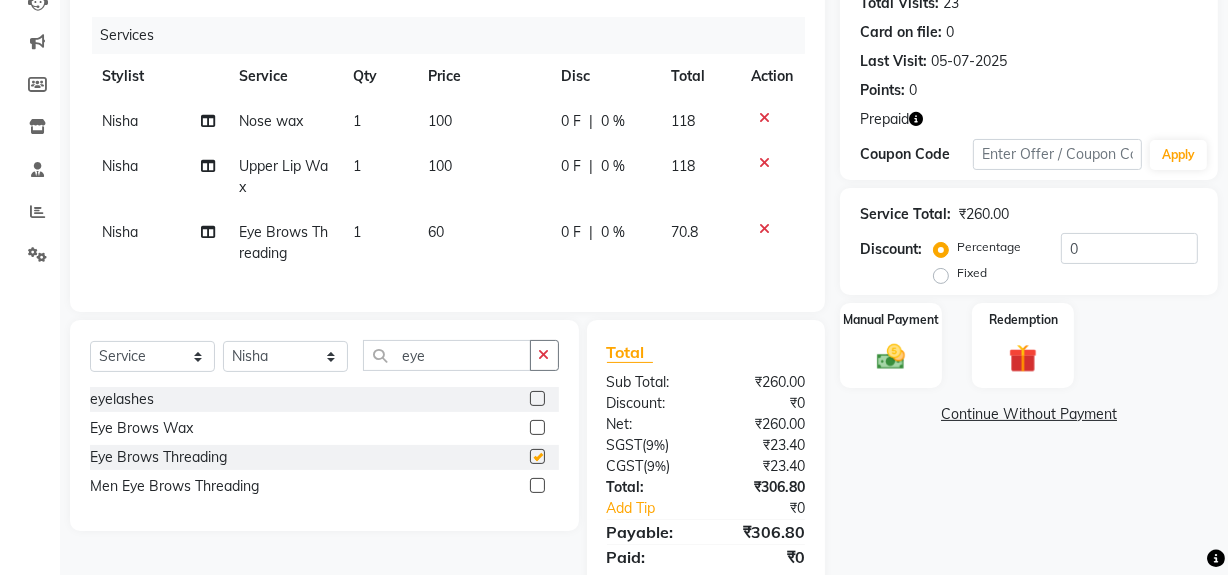 checkbox on "false" 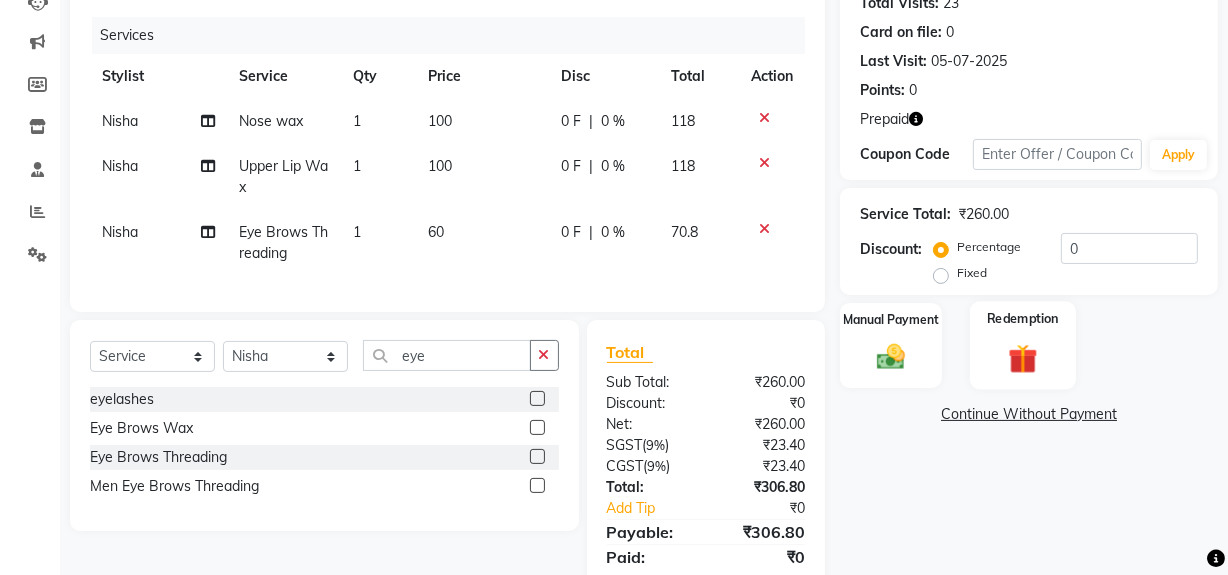 click 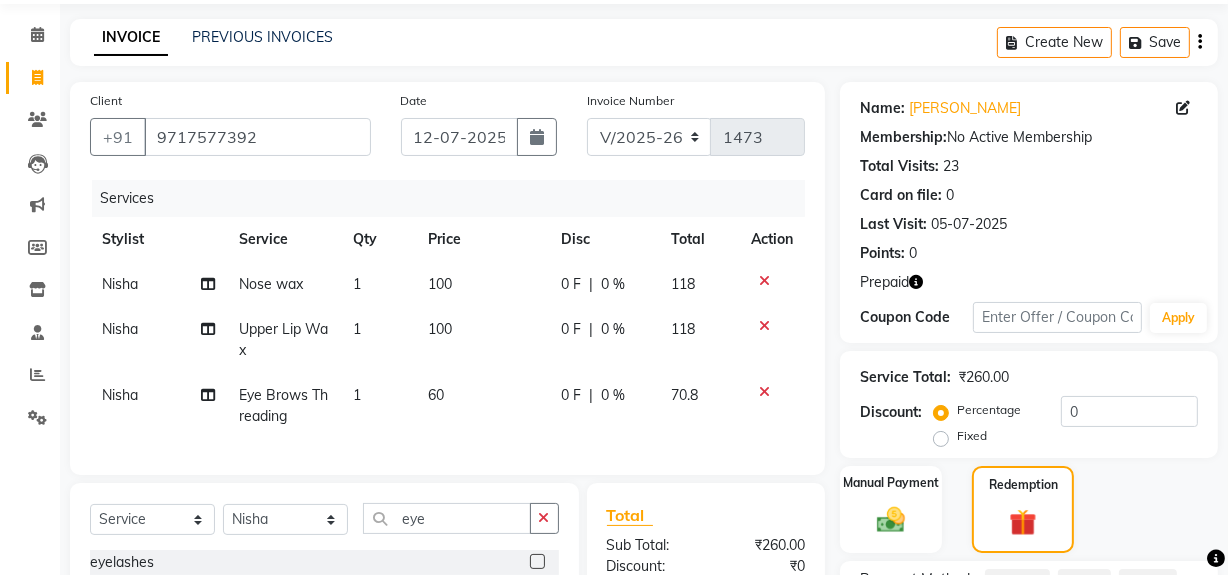 scroll, scrollTop: 66, scrollLeft: 0, axis: vertical 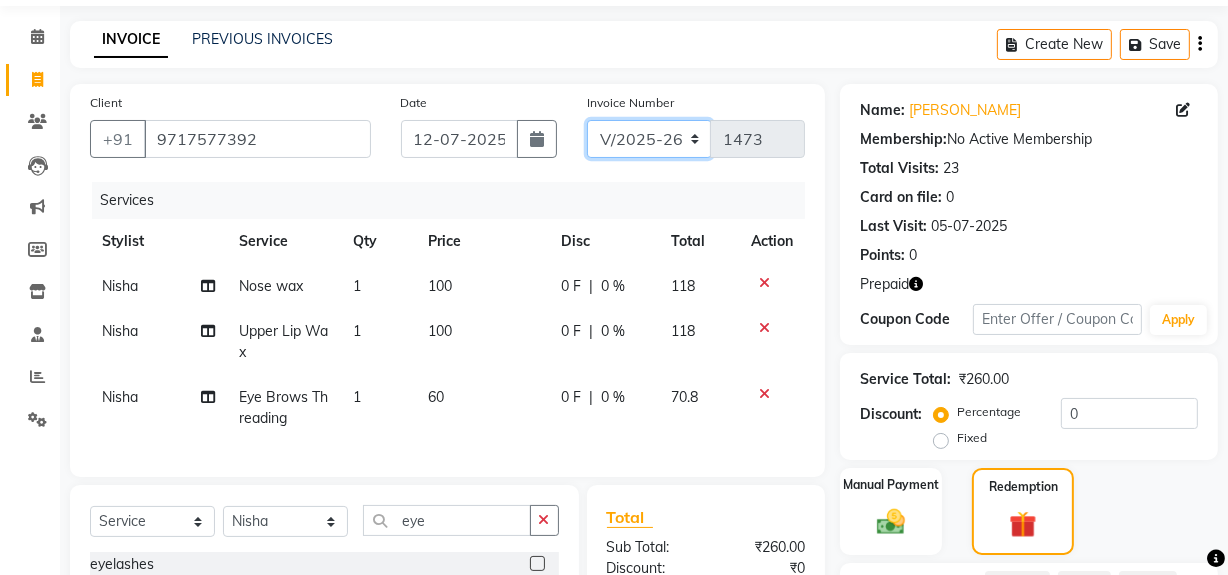 drag, startPoint x: 660, startPoint y: 136, endPoint x: 660, endPoint y: 155, distance: 19 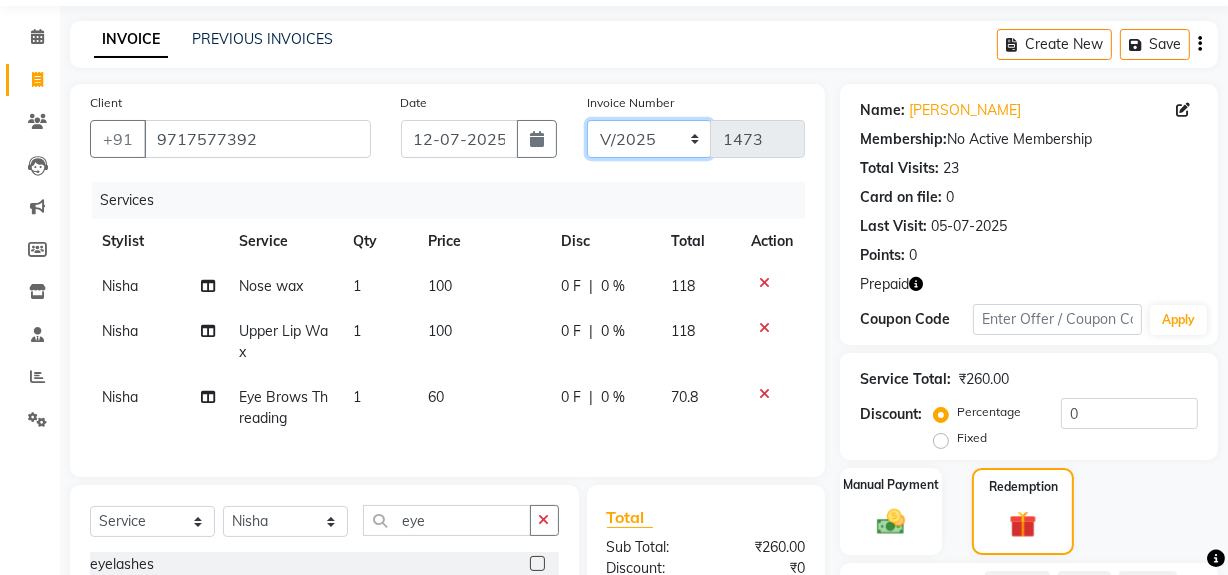 click on "V/2025 V/2025-26" 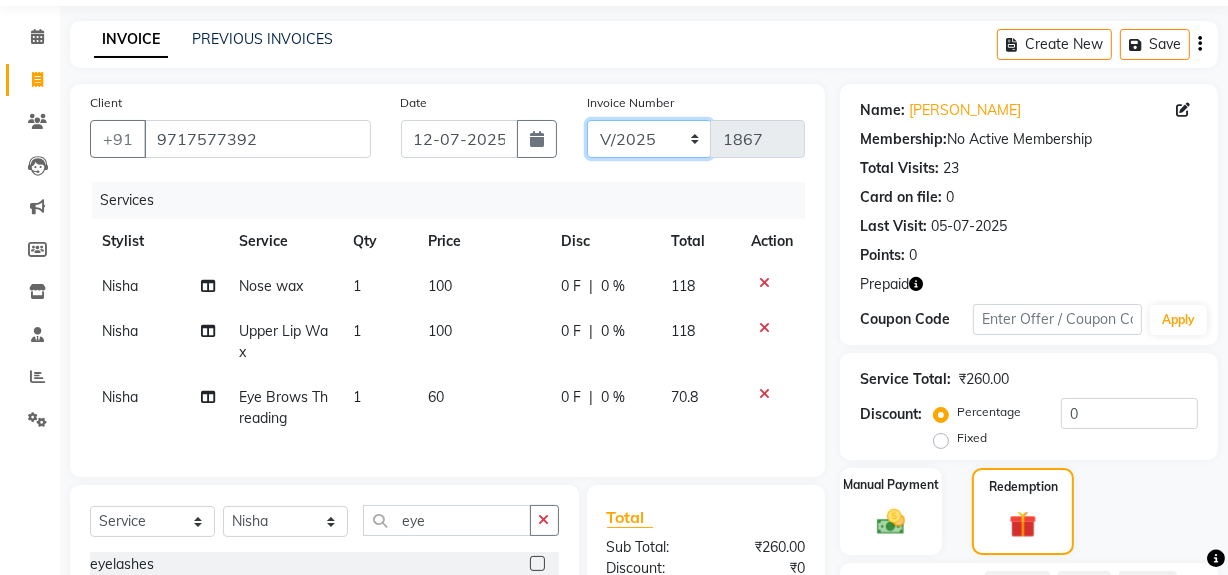 scroll, scrollTop: 313, scrollLeft: 0, axis: vertical 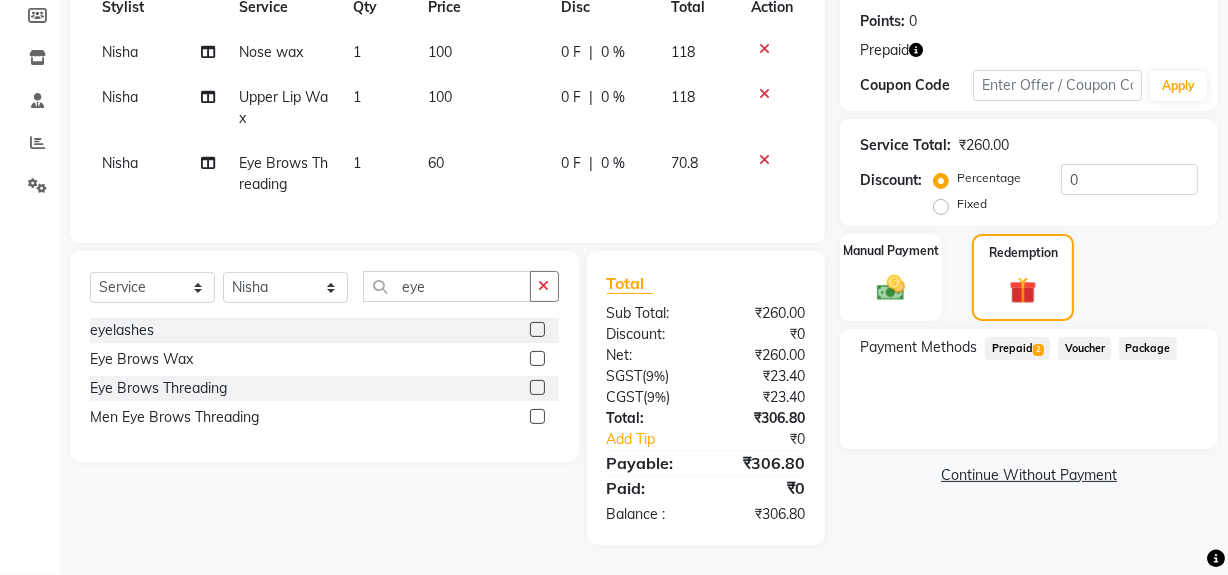 click on "Prepaid  2" 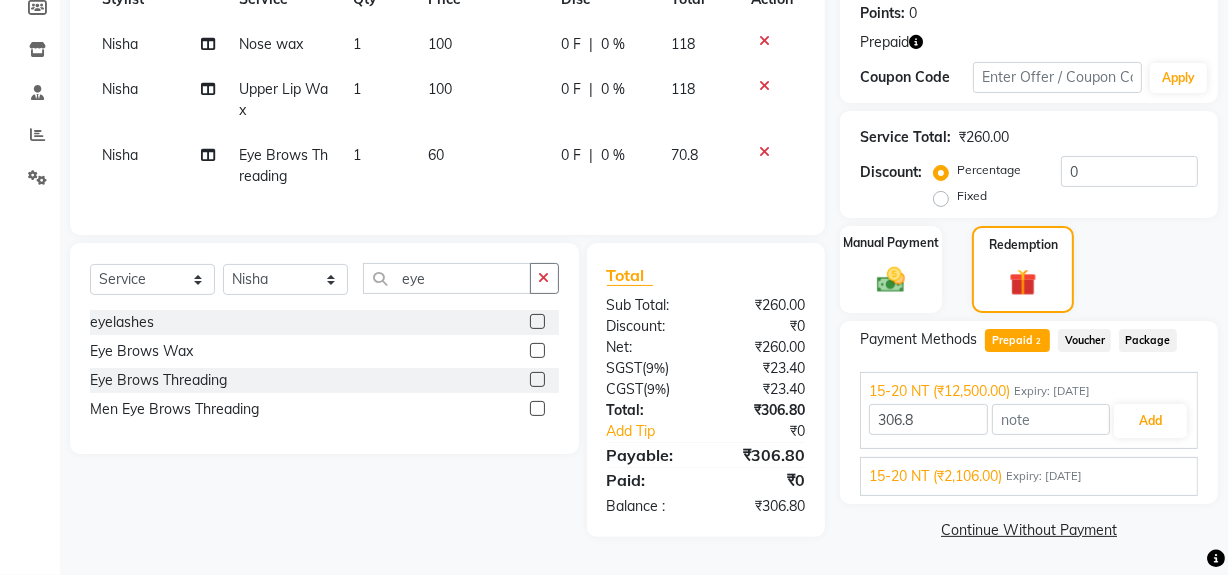 click on "15-20 NT (₹2,106.00) Expiry: 15-05-2026" at bounding box center [1029, 476] 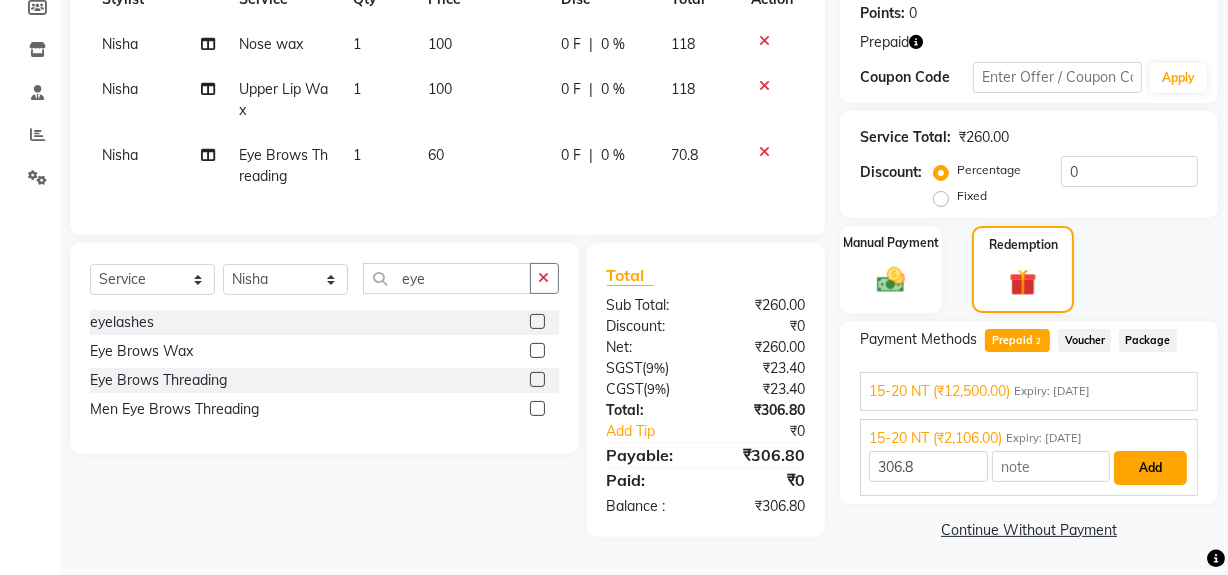 click on "Add" at bounding box center [1150, 468] 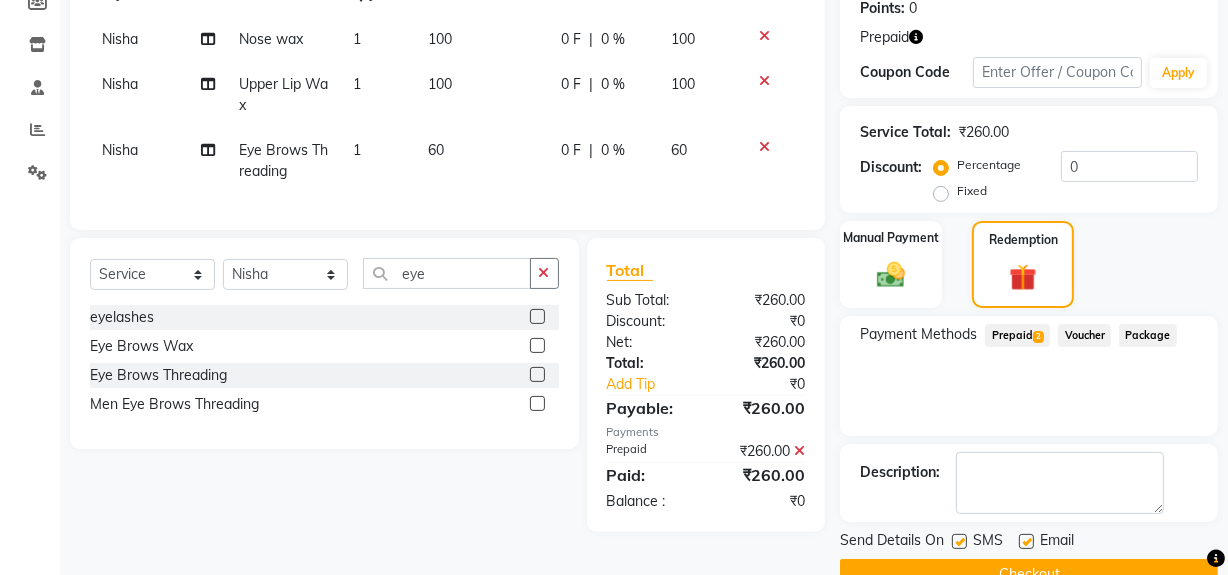 scroll, scrollTop: 356, scrollLeft: 0, axis: vertical 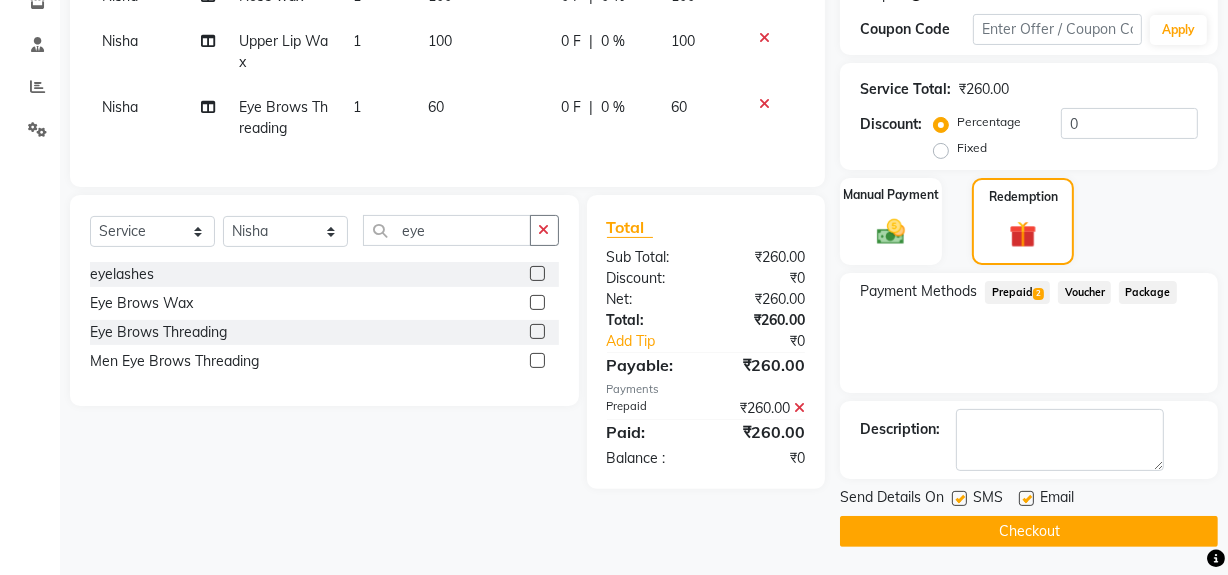 click on "Prepaid  2" 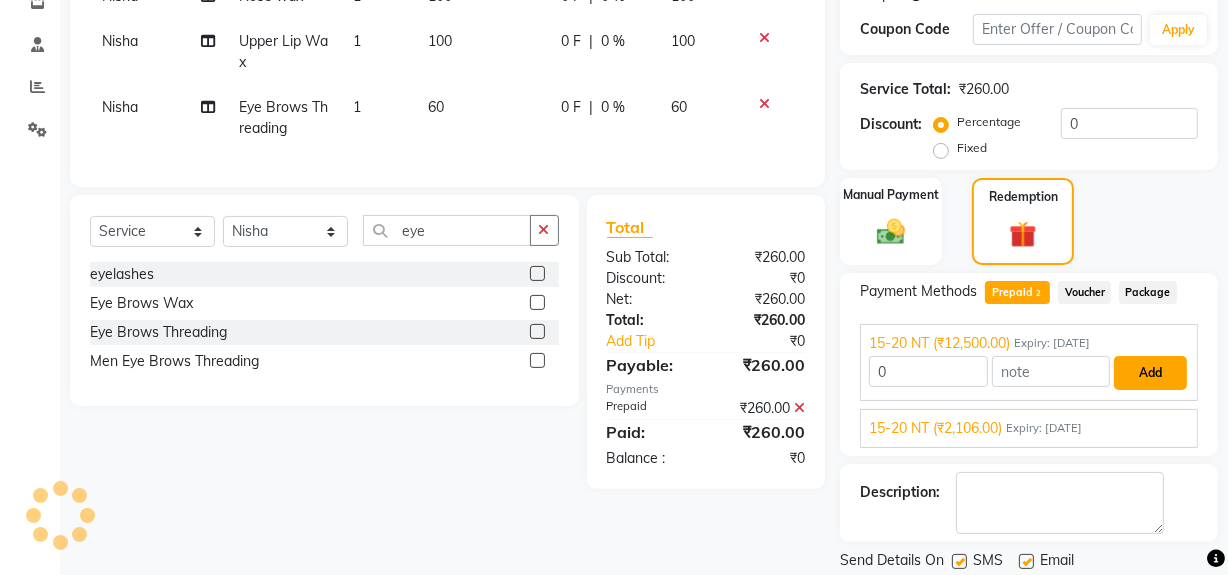 click on "Add" at bounding box center (1150, 373) 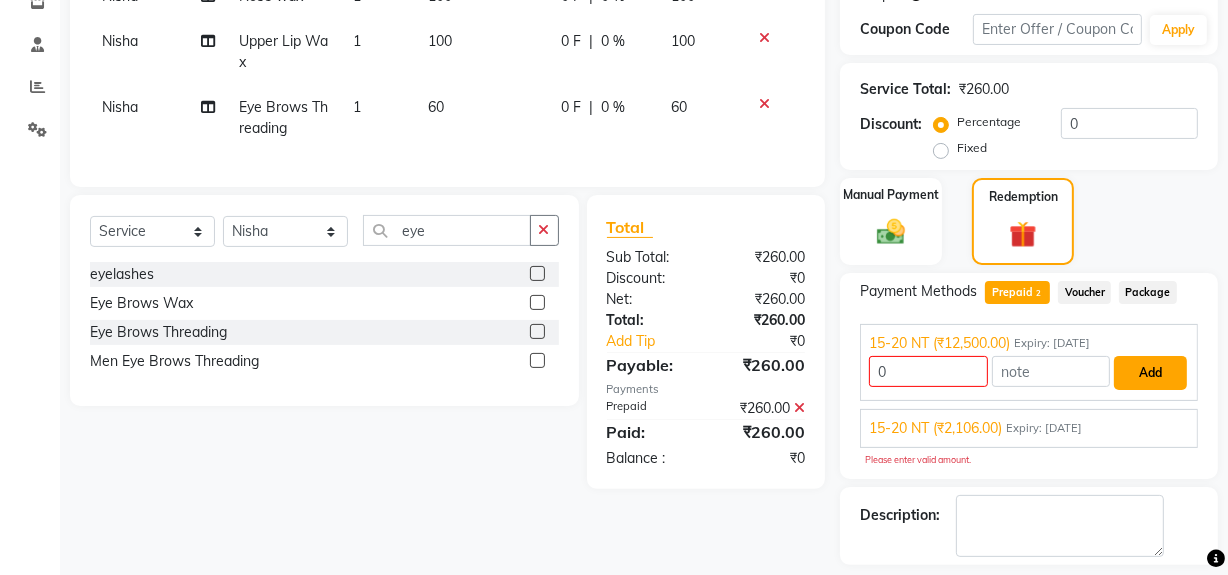 click on "Add" at bounding box center [1150, 373] 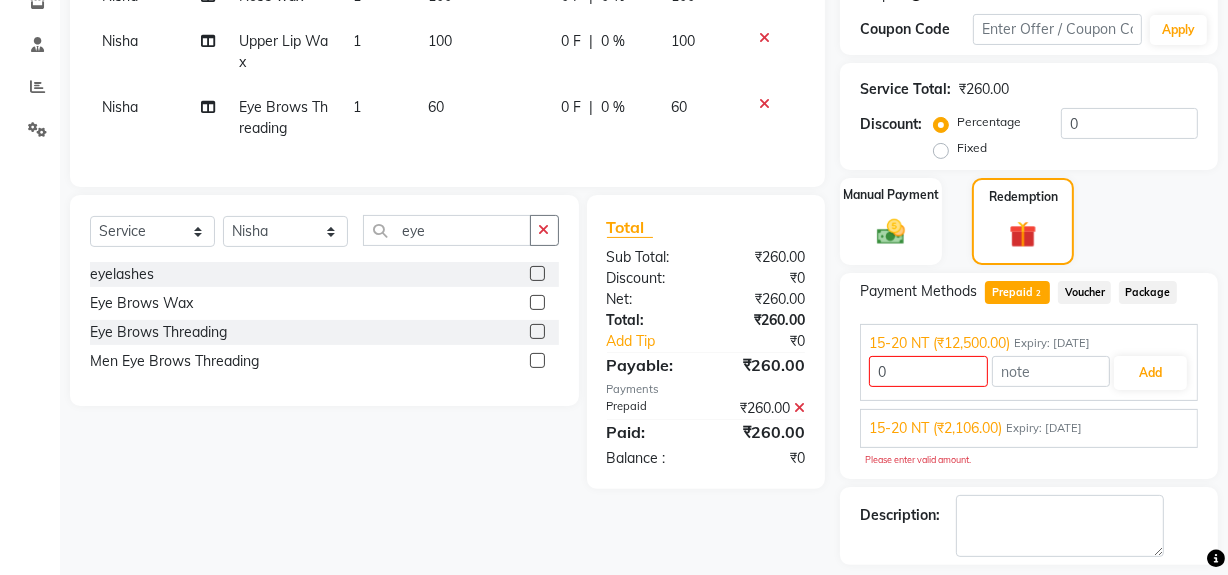 click 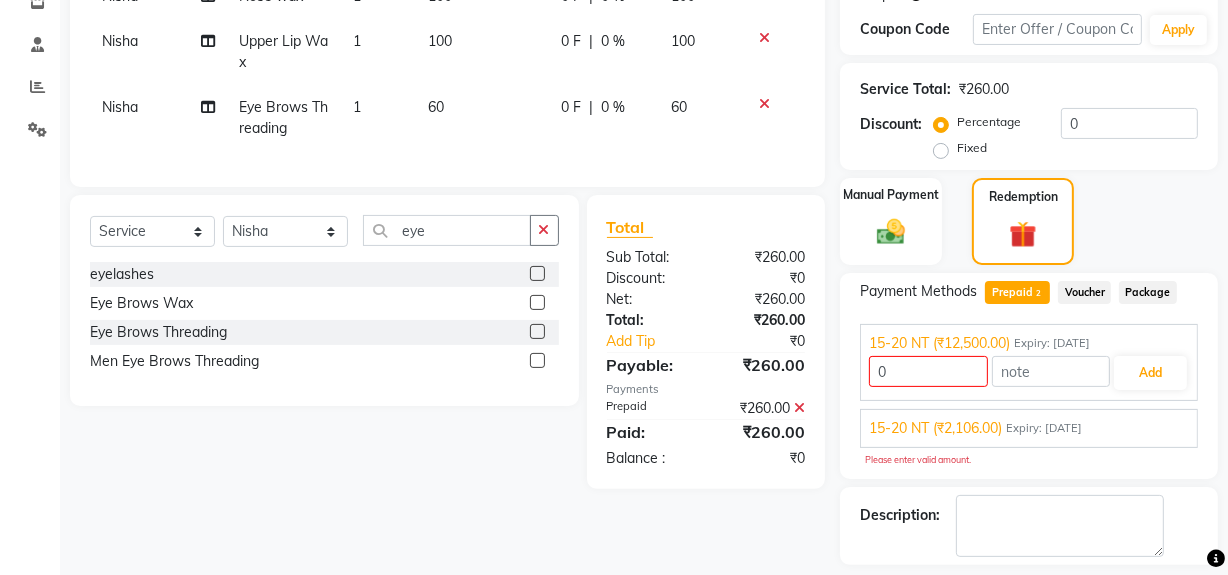 type on "306.8" 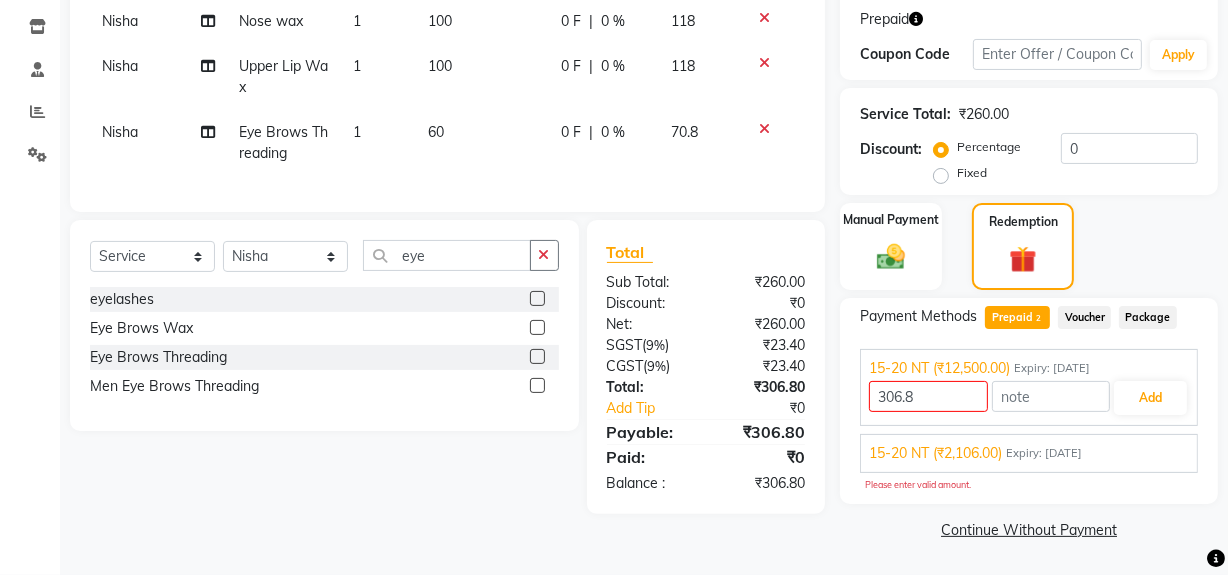 scroll, scrollTop: 330, scrollLeft: 0, axis: vertical 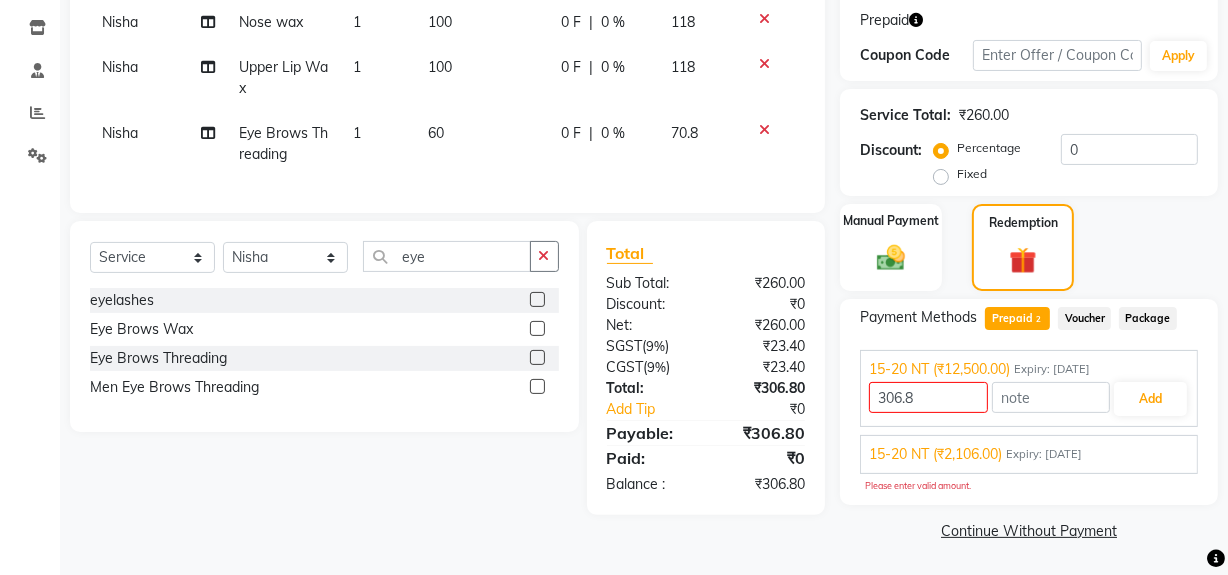 click on "15-20 NT (₹2,106.00) Expiry: 15-05-2026" at bounding box center [1029, 454] 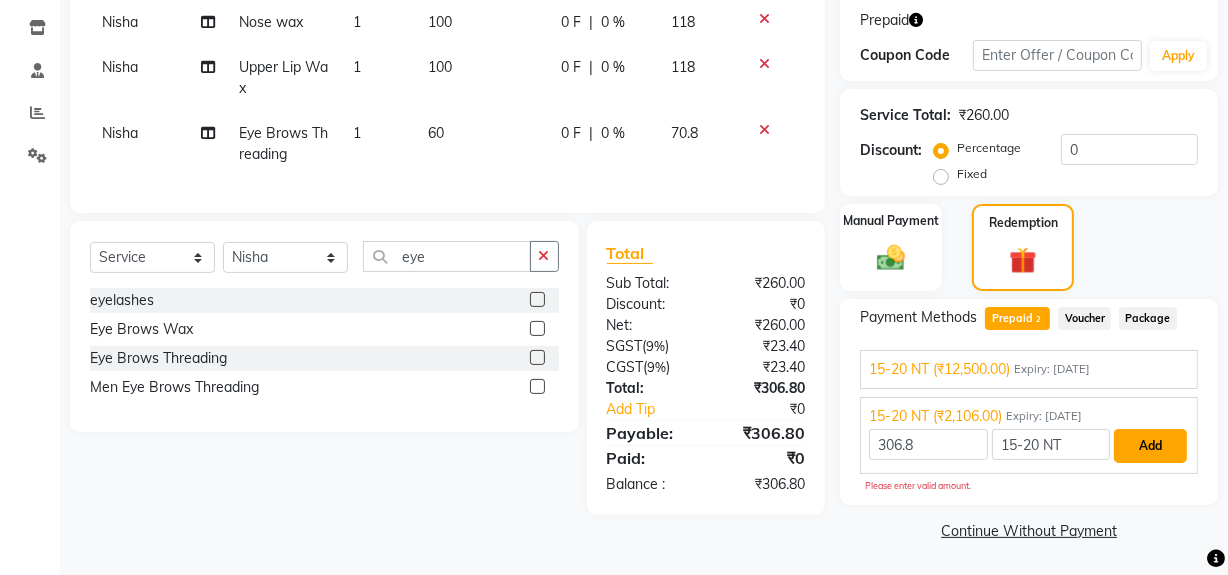 click on "Add" at bounding box center (1150, 446) 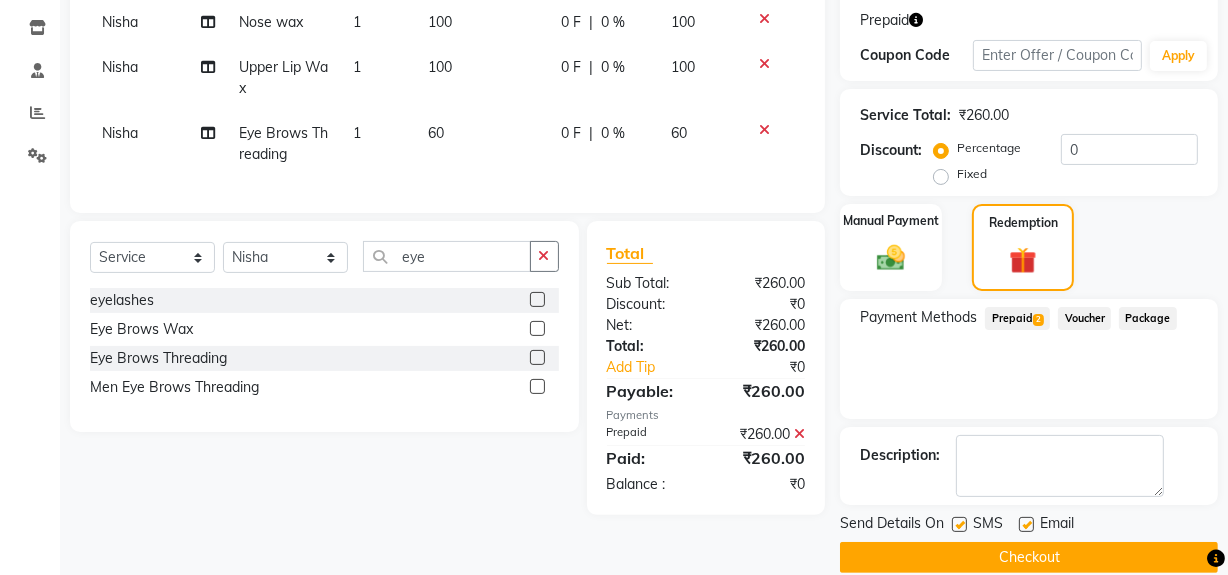 click on "Checkout" 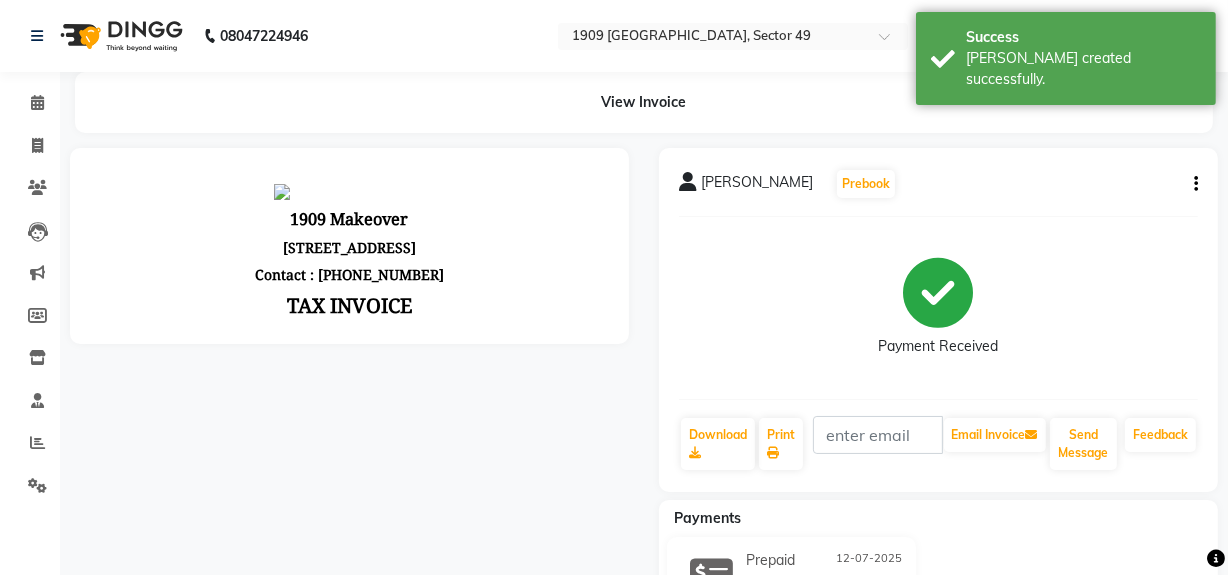 scroll, scrollTop: 0, scrollLeft: 0, axis: both 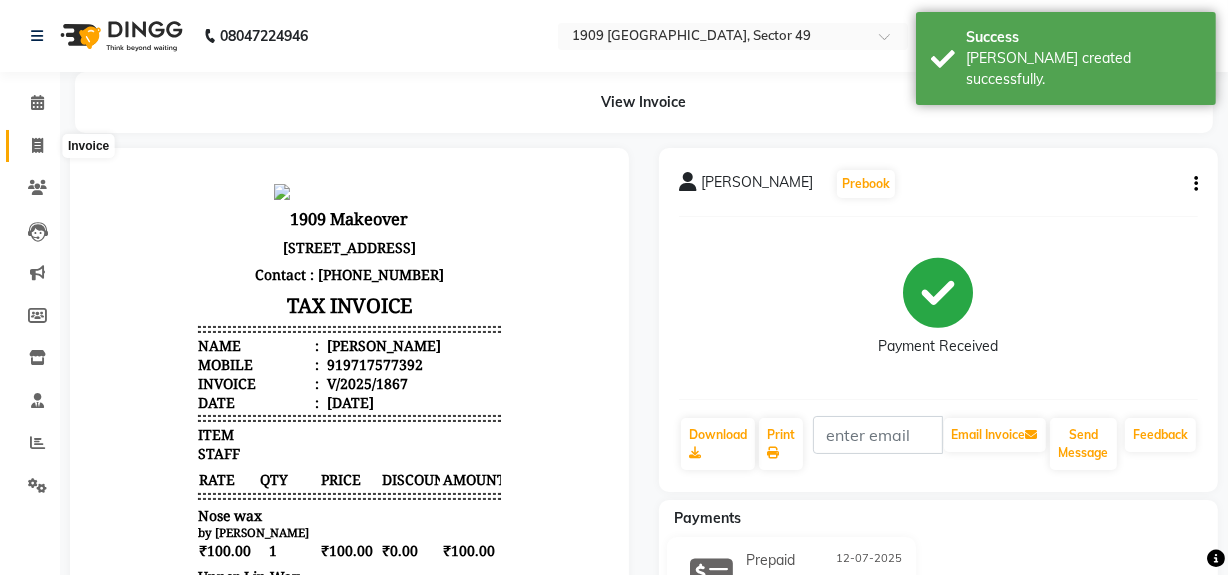 click 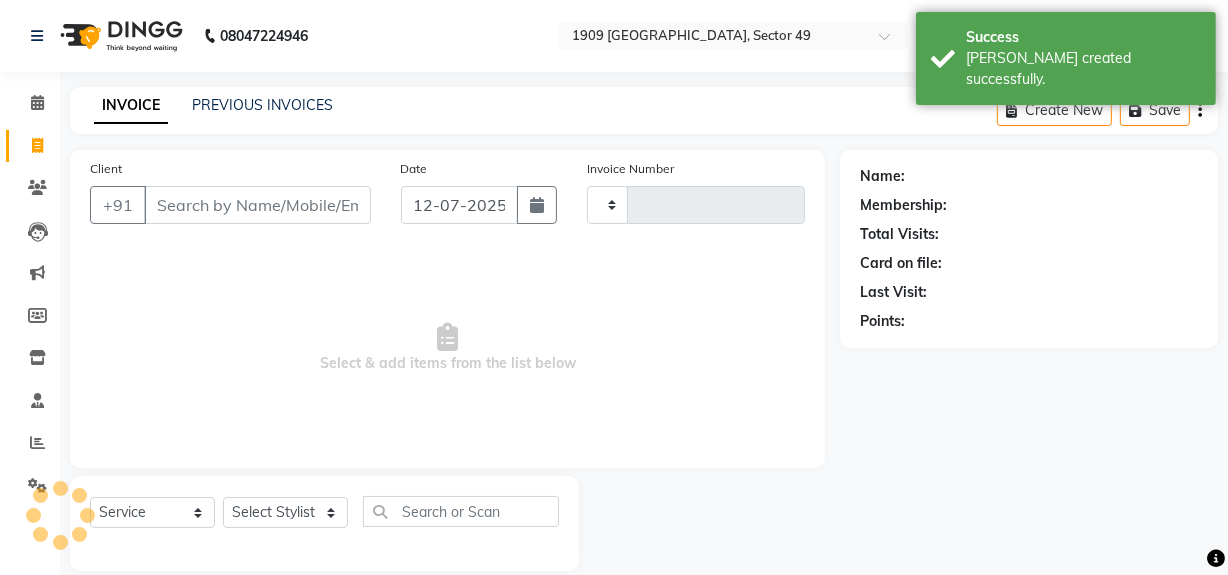 scroll, scrollTop: 26, scrollLeft: 0, axis: vertical 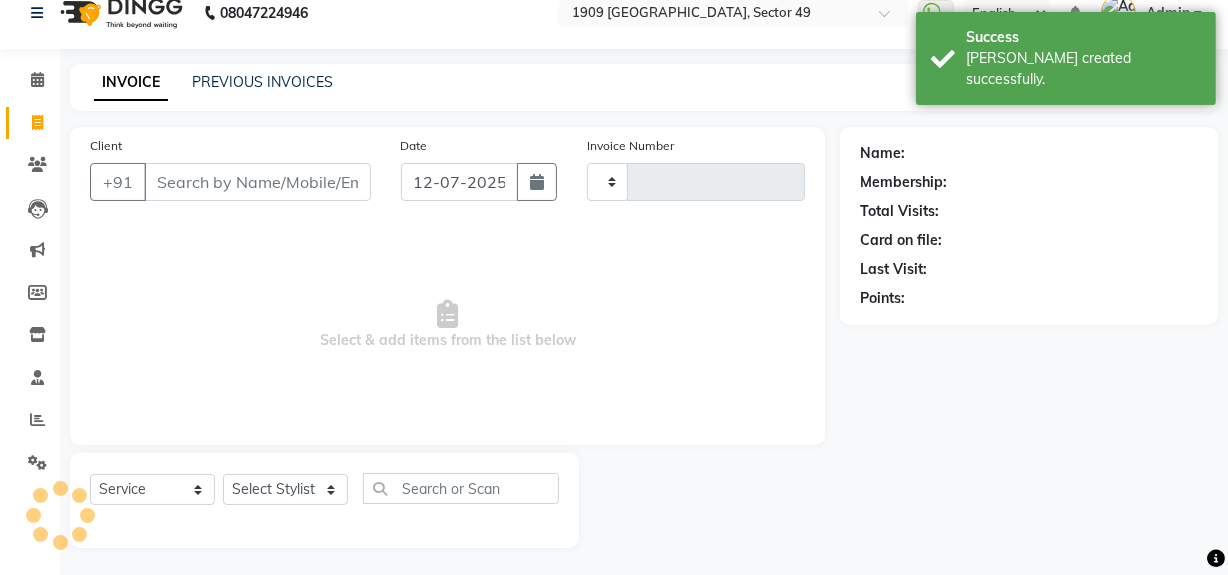 type on "1473" 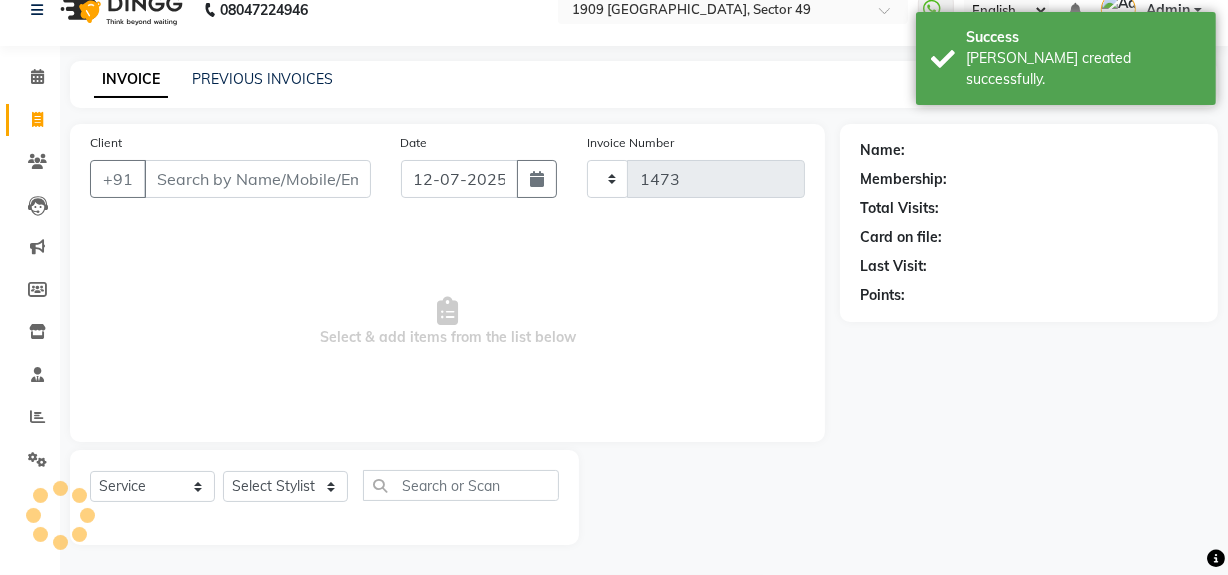 select on "6923" 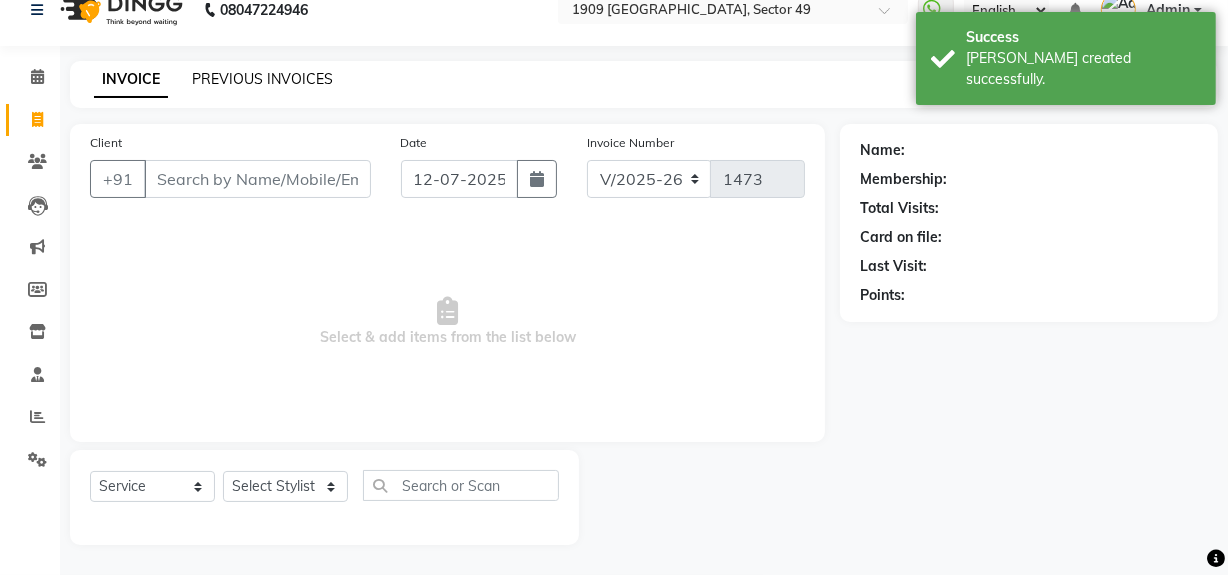 click on "PREVIOUS INVOICES" 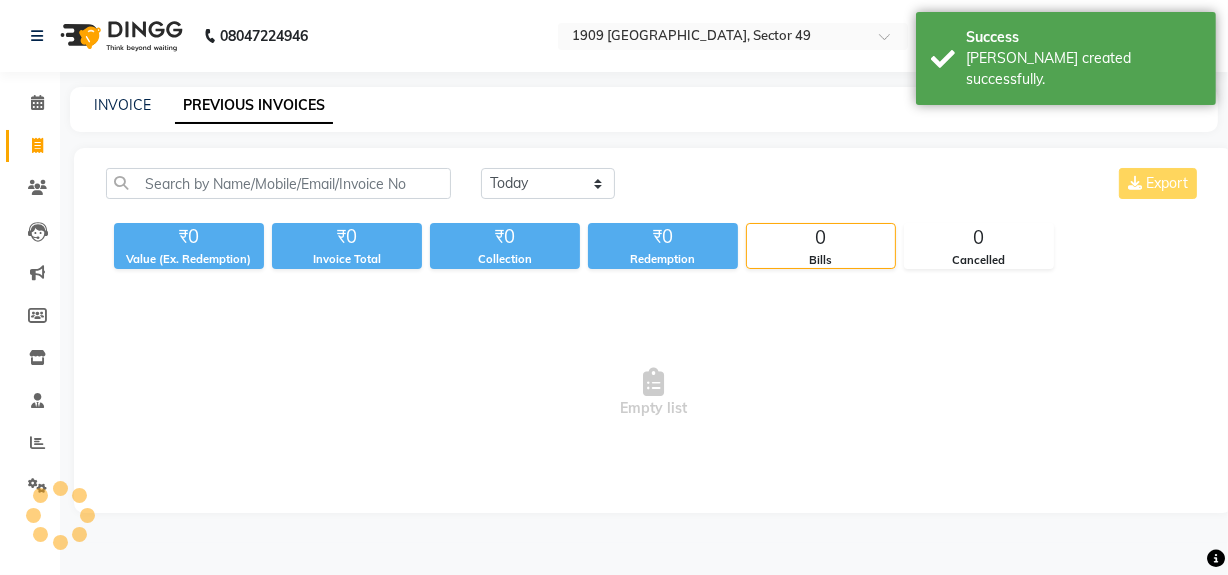 scroll, scrollTop: 0, scrollLeft: 0, axis: both 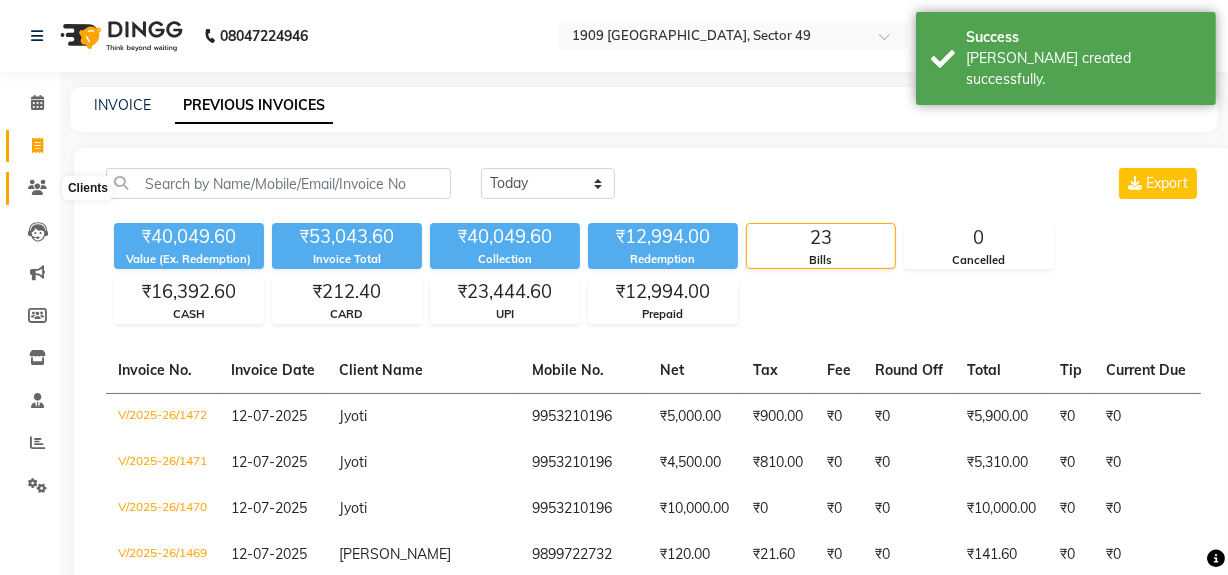 click 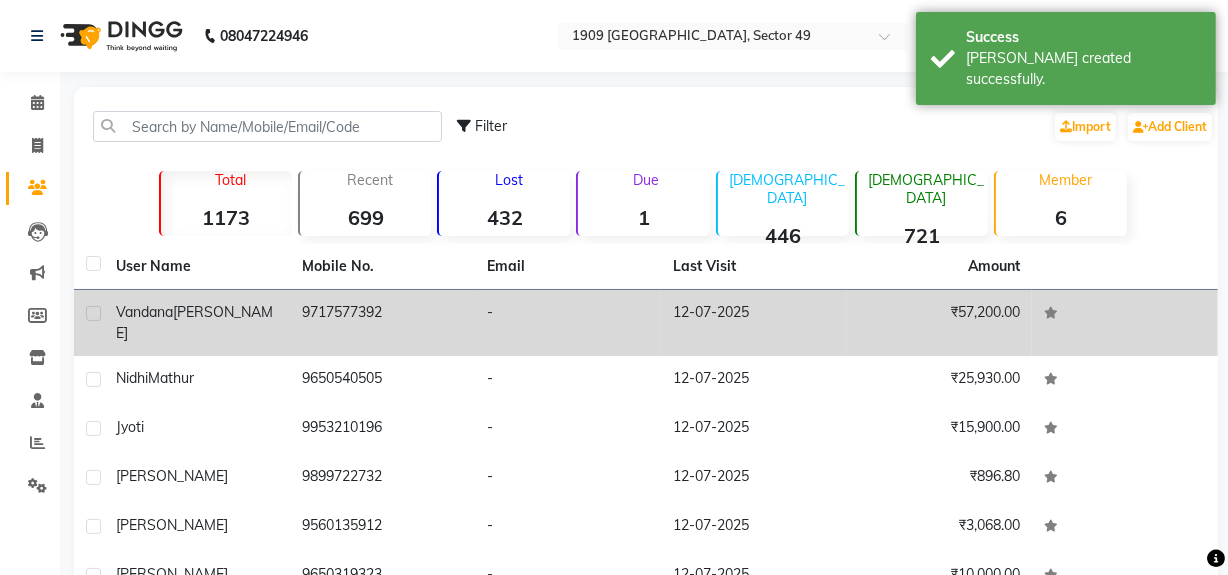 click on "9717577392" 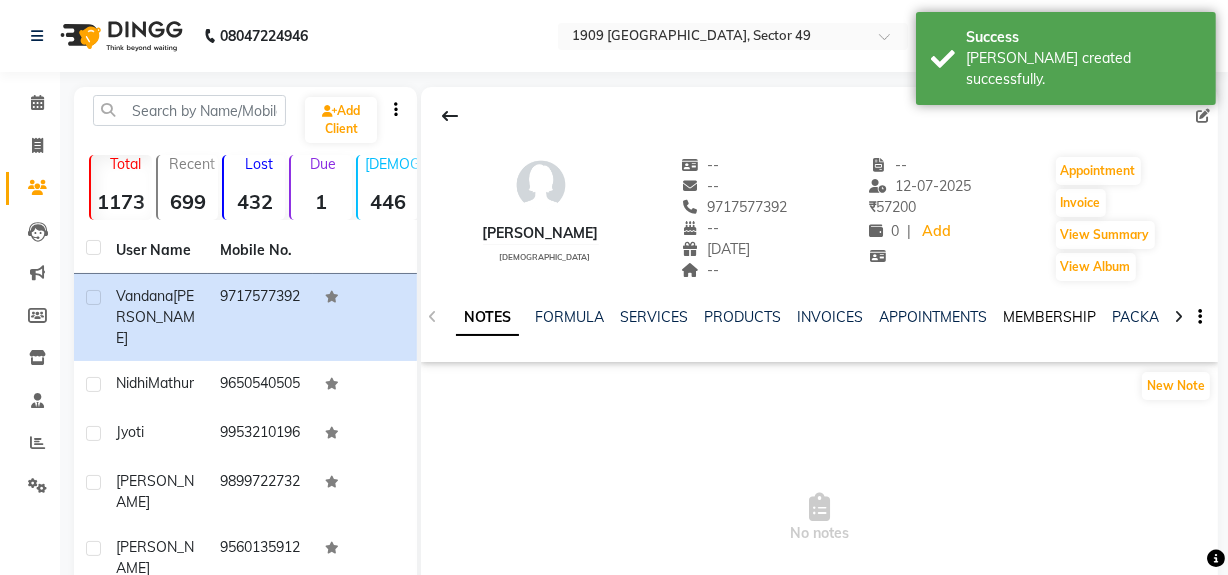 click on "MEMBERSHIP" 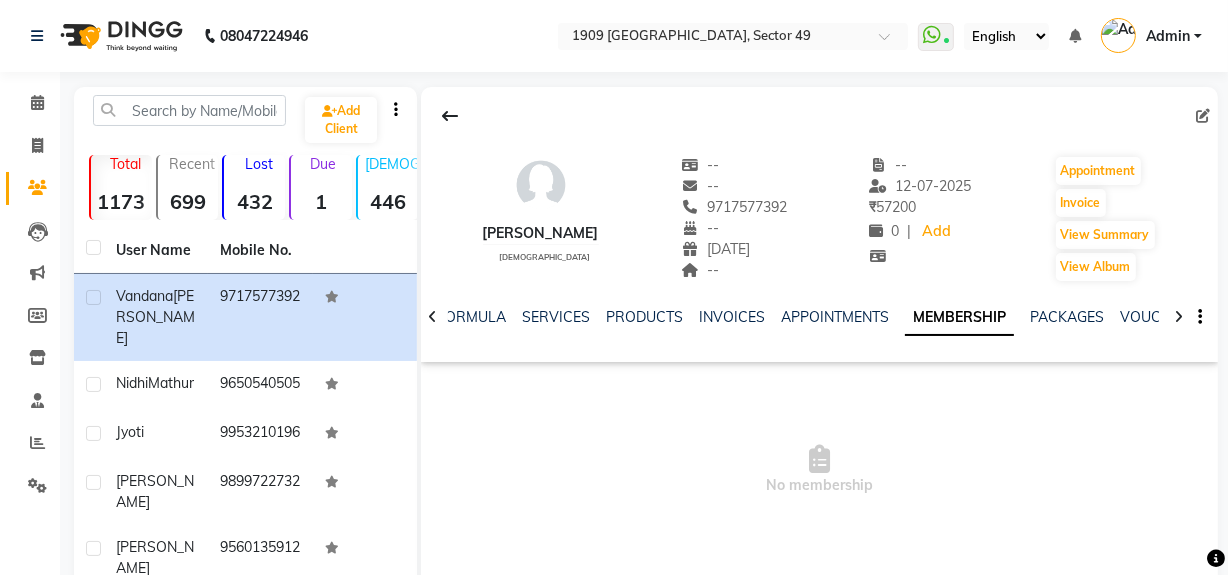 click 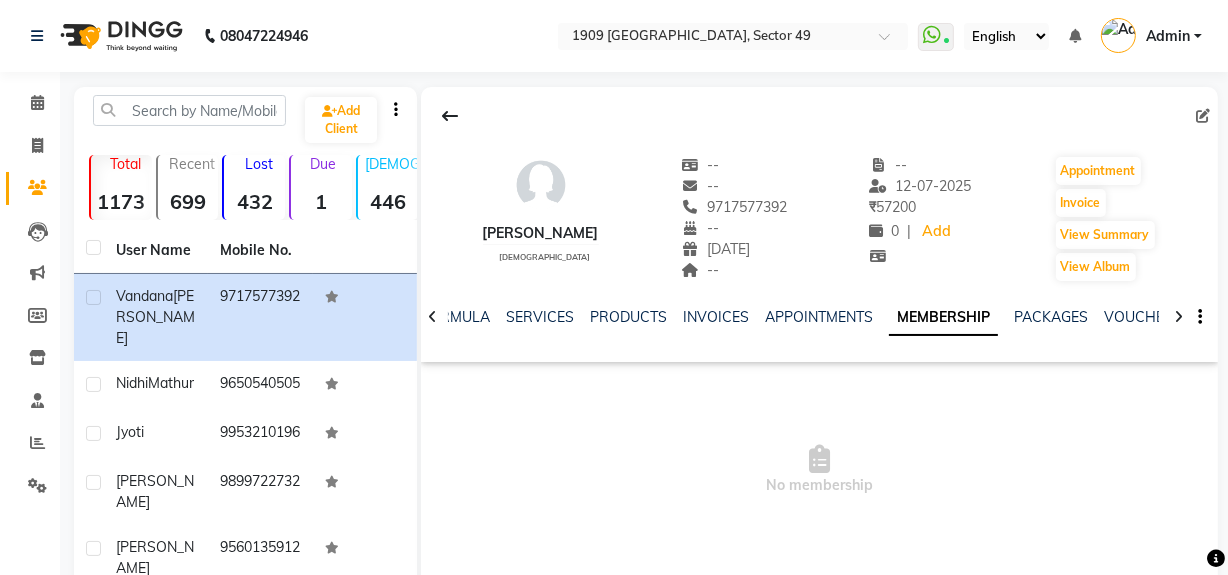 click 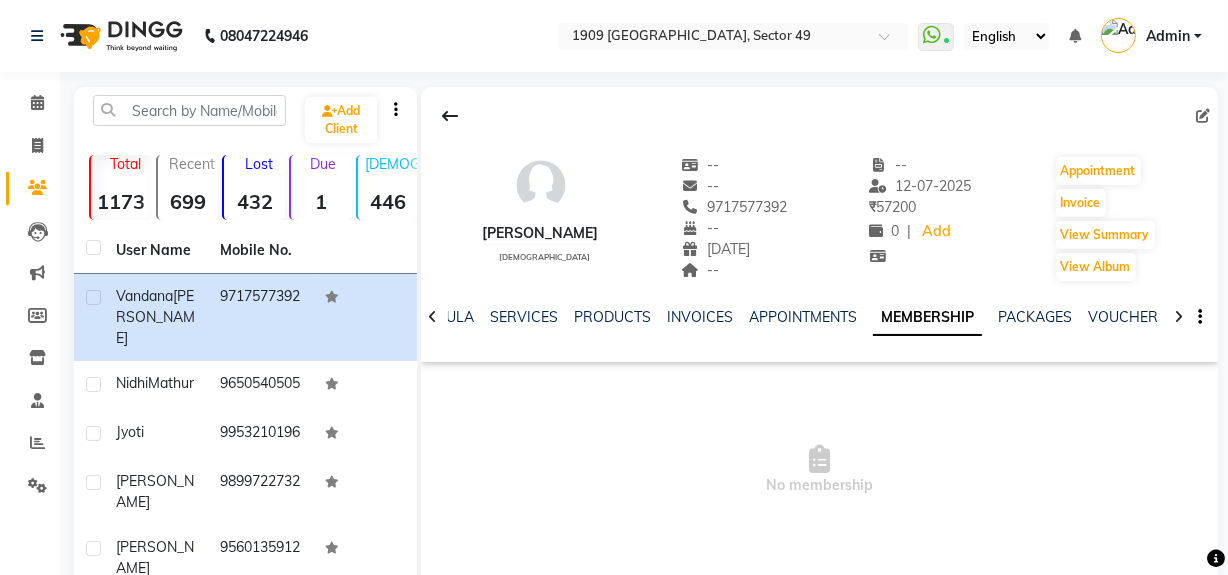 click 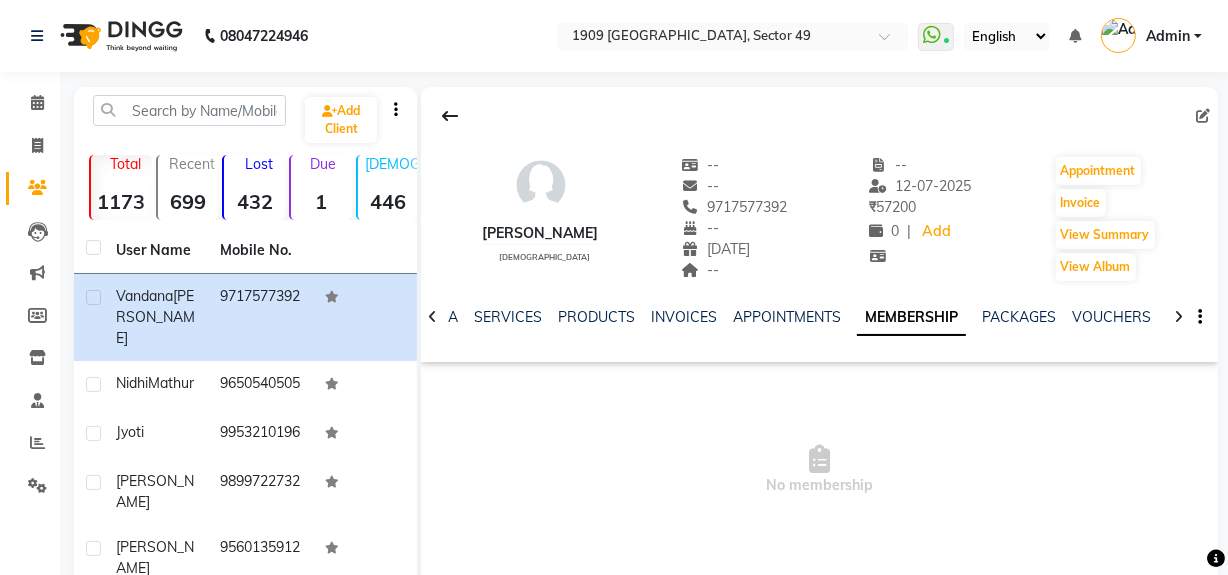 click 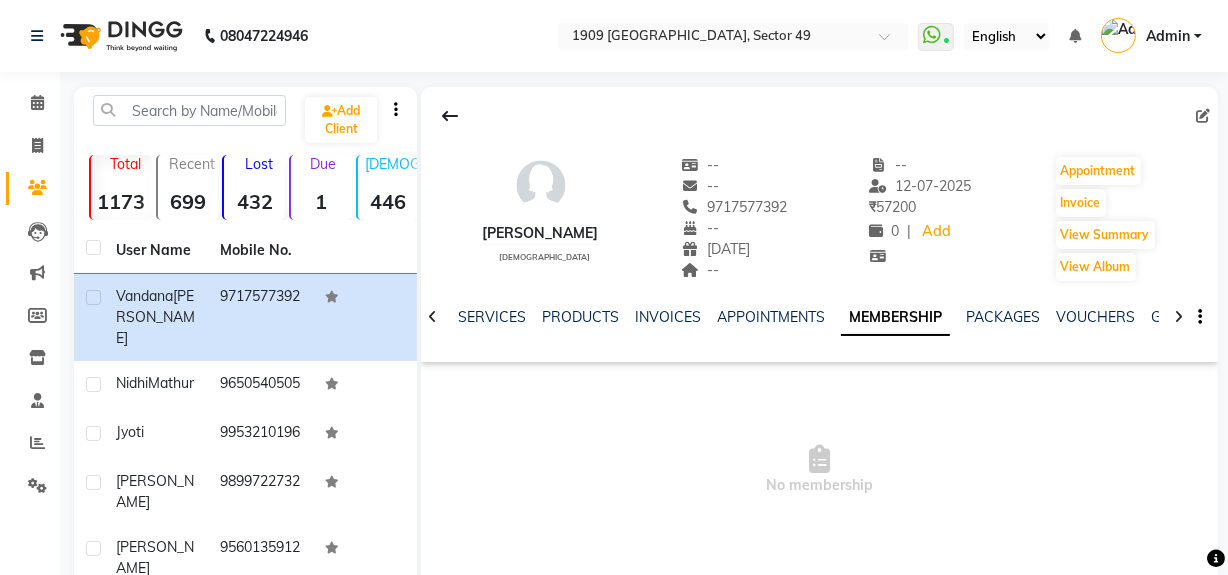 click 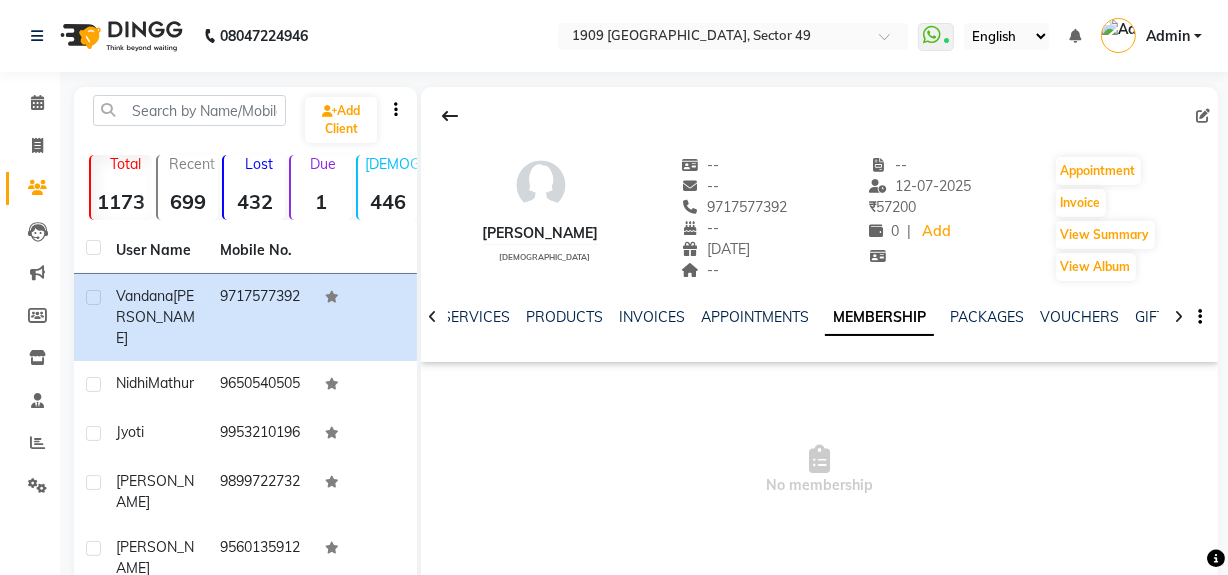 click 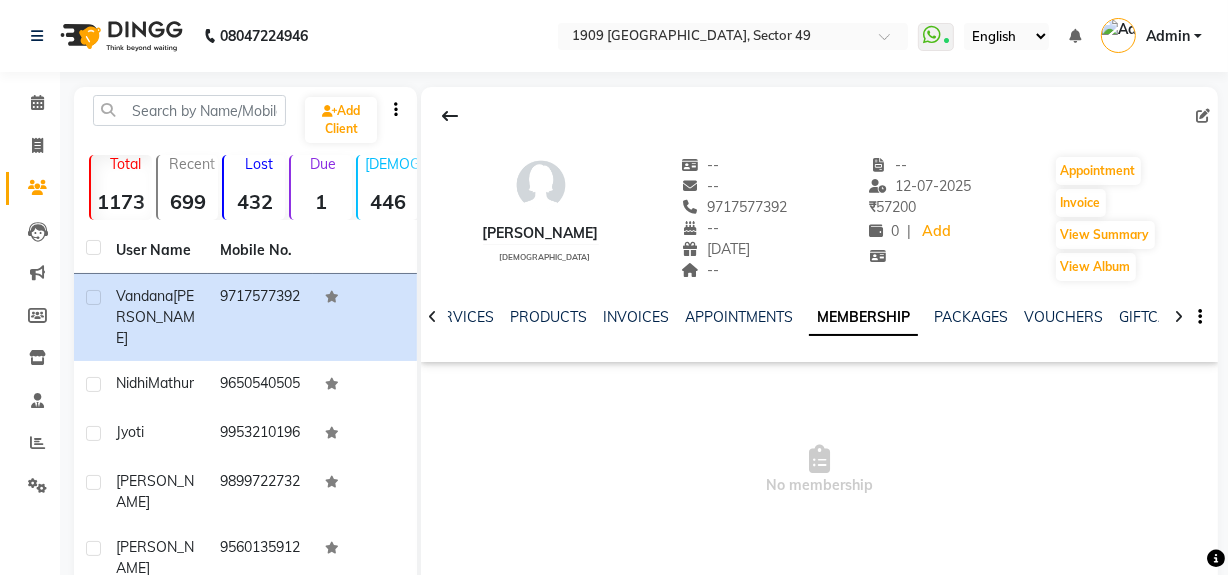 click 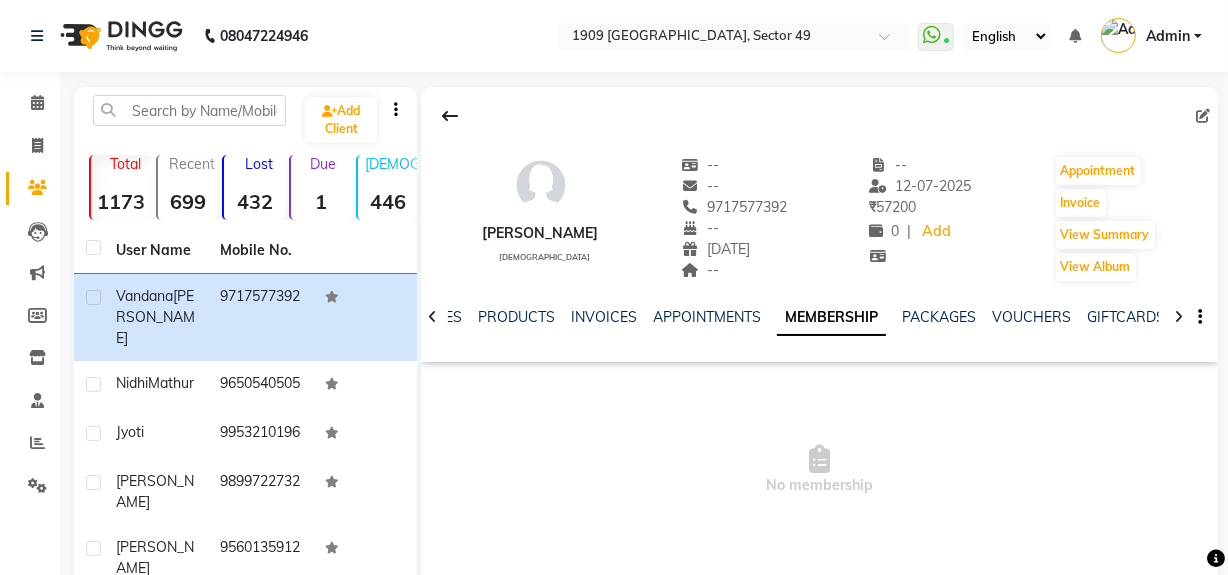 click 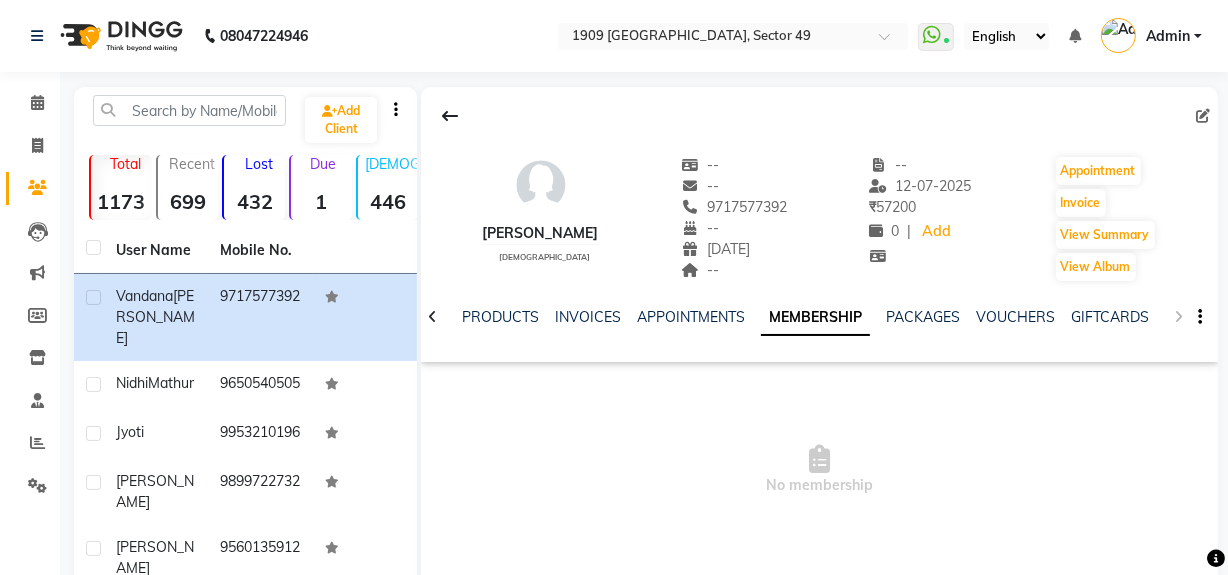 click on "NOTES FORMULA SERVICES PRODUCTS INVOICES APPOINTMENTS MEMBERSHIP PACKAGES VOUCHERS GIFTCARDS POINTS FORMS FAMILY CARDS WALLET" 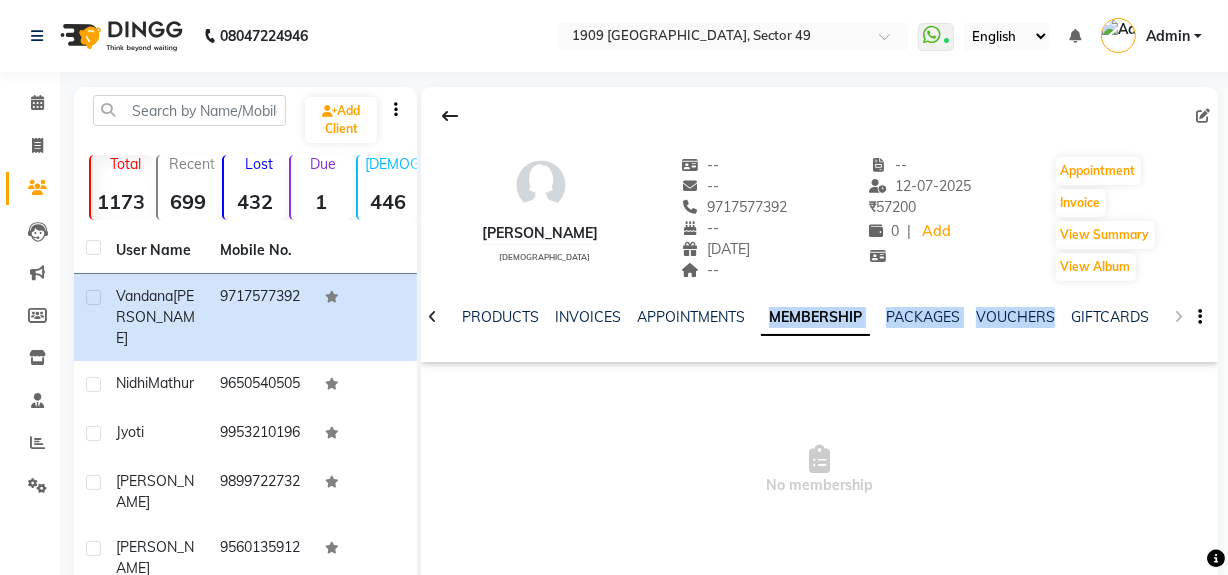 drag, startPoint x: 1051, startPoint y: 319, endPoint x: 979, endPoint y: 346, distance: 76.896034 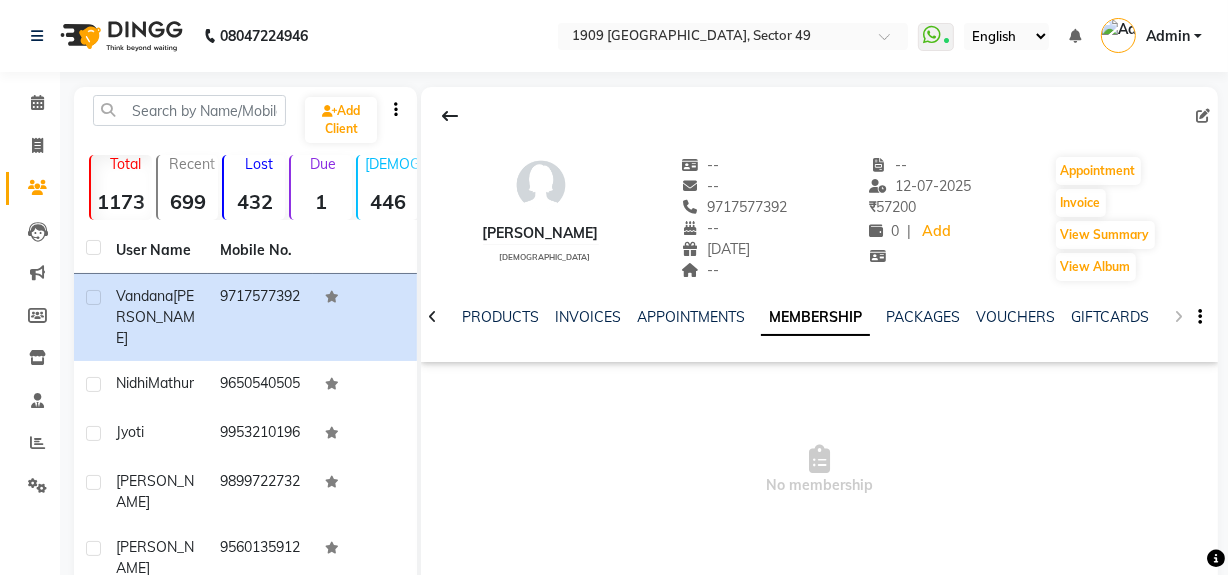 click on "No membership" at bounding box center [819, 470] 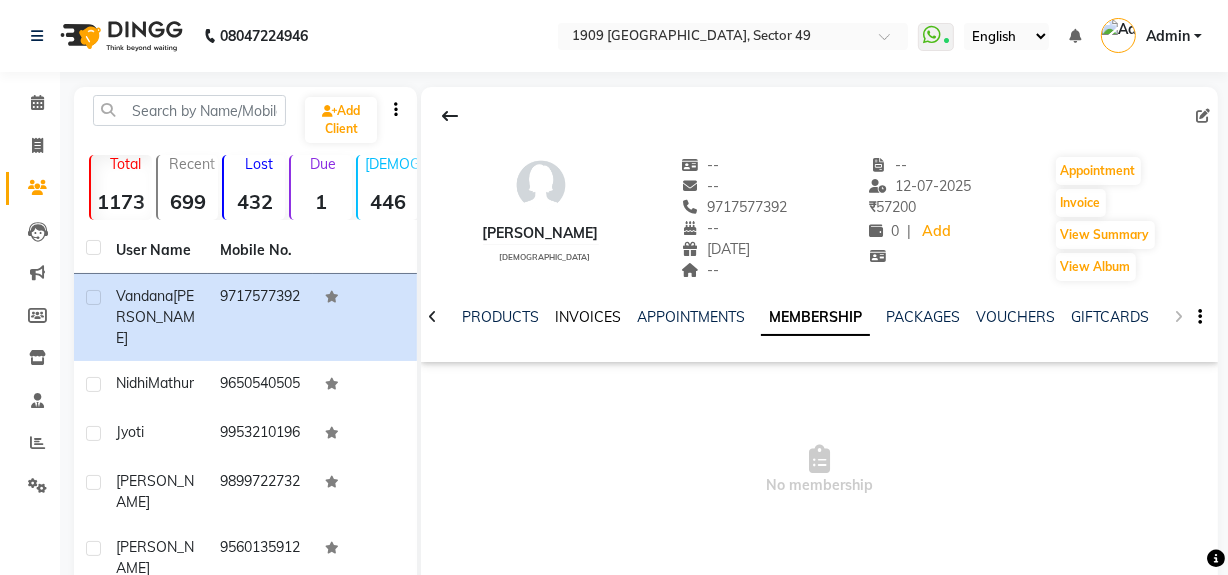 click on "INVOICES" 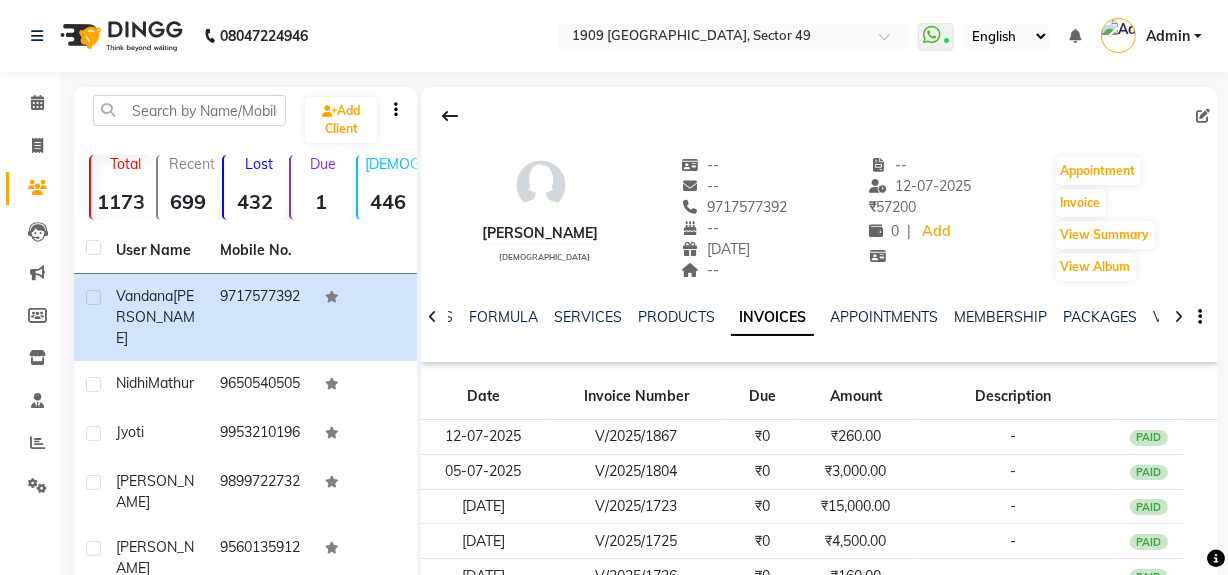 click 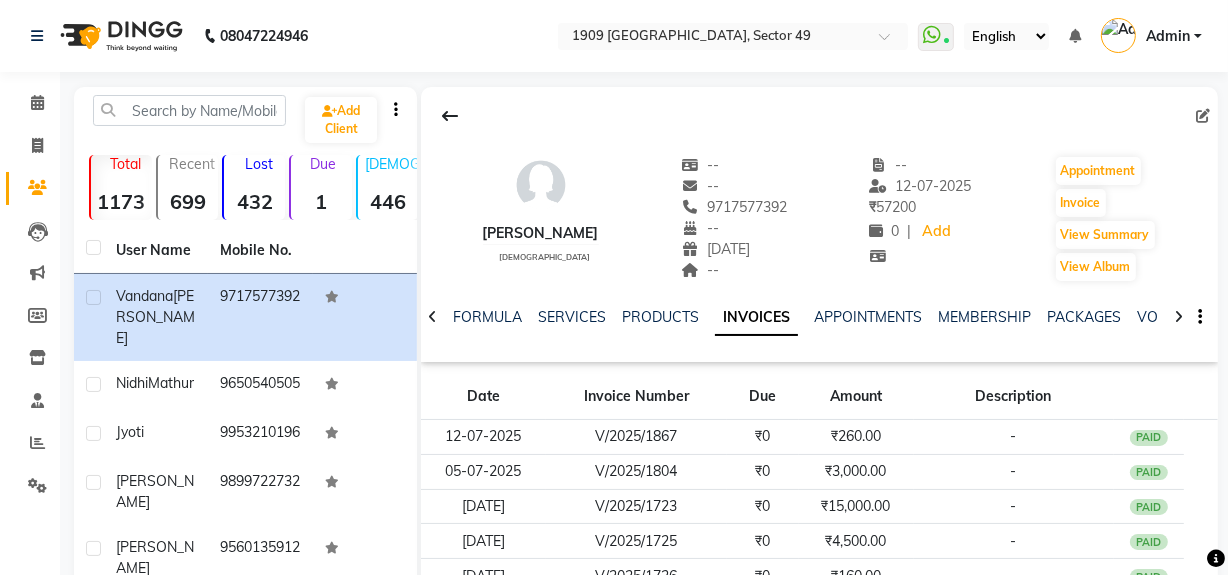 click 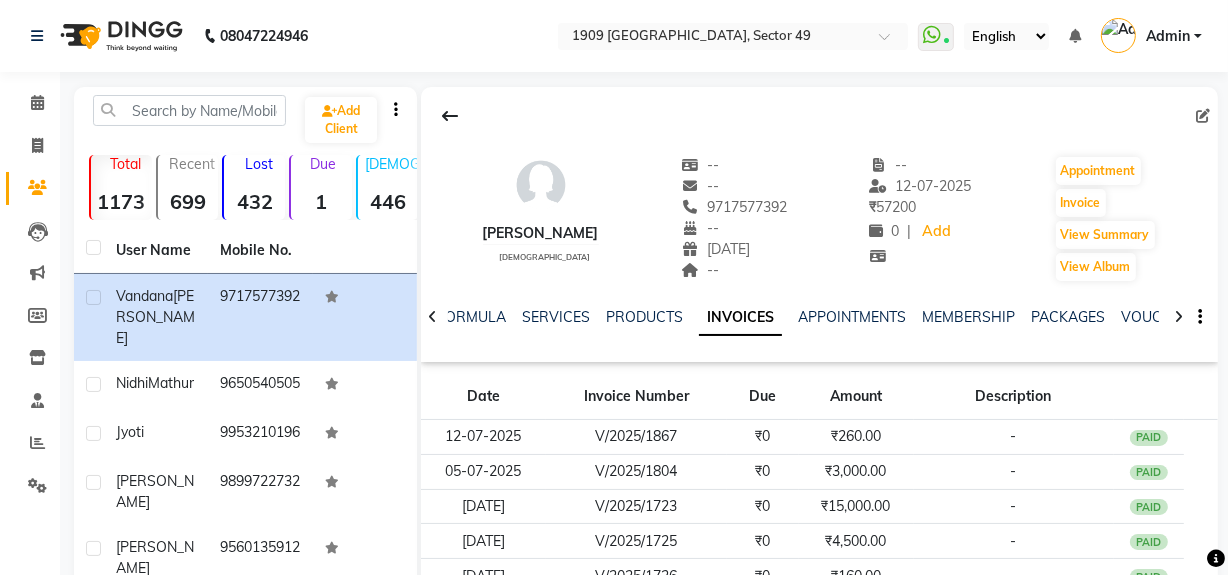 click 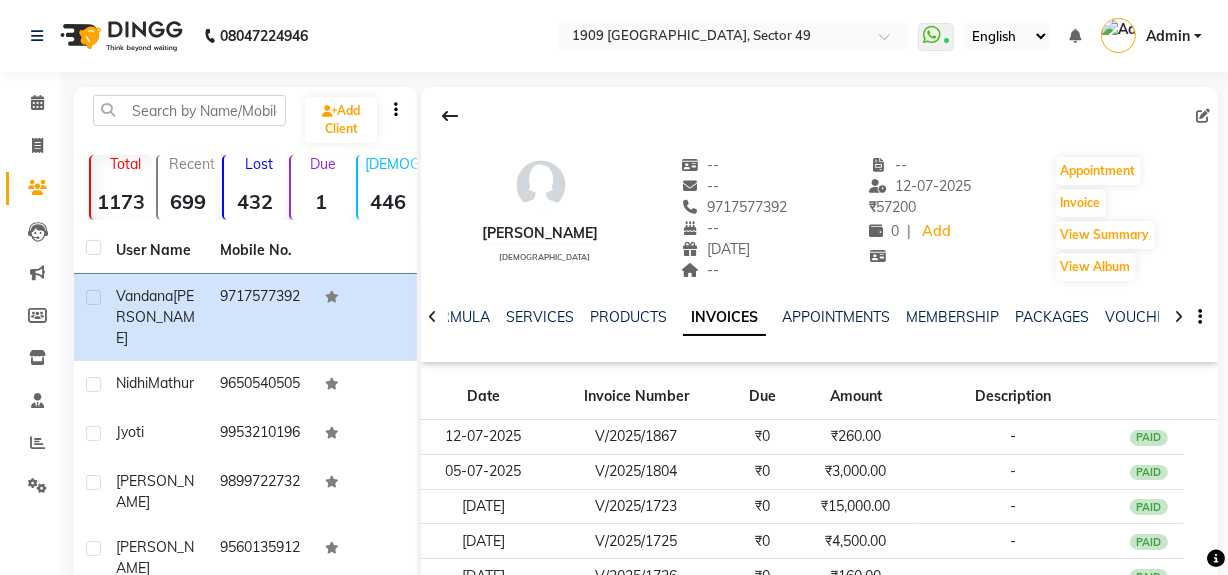 click 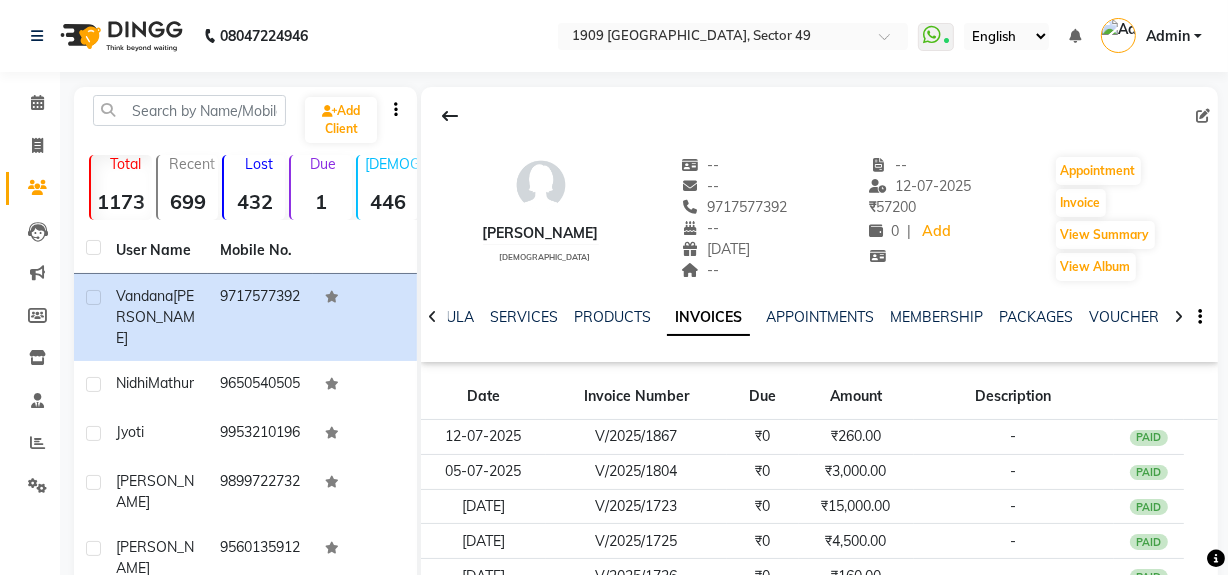 click 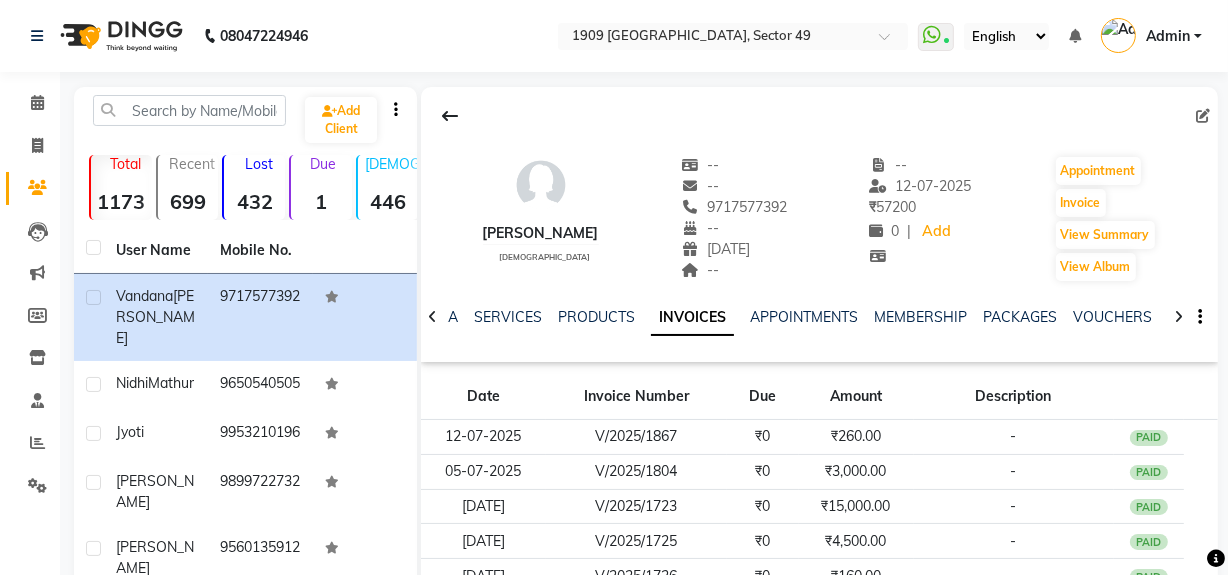 click 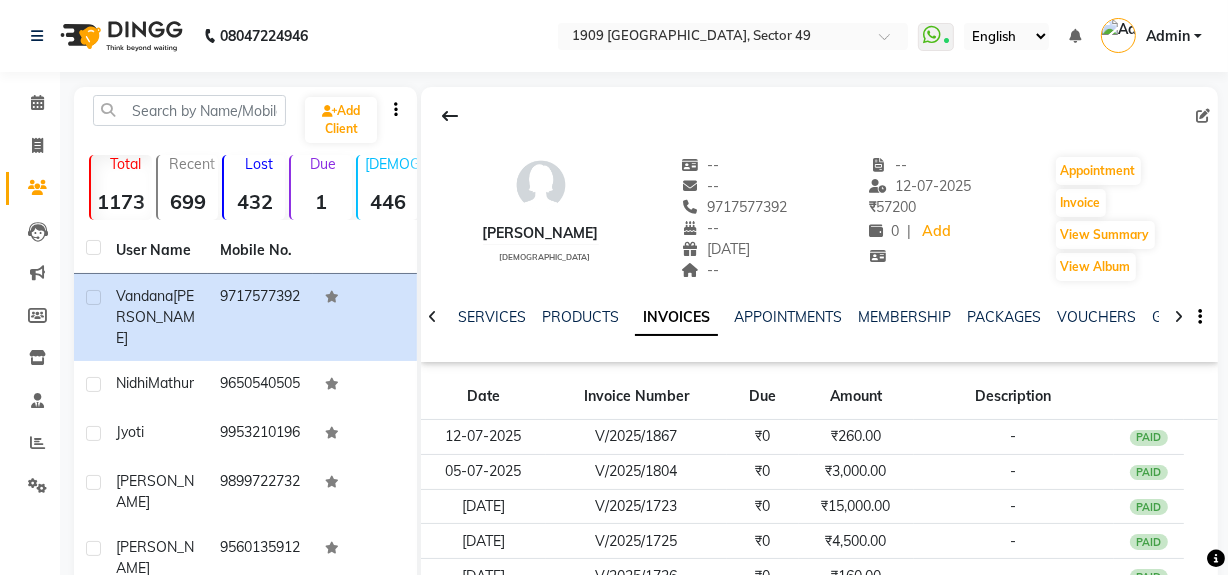click 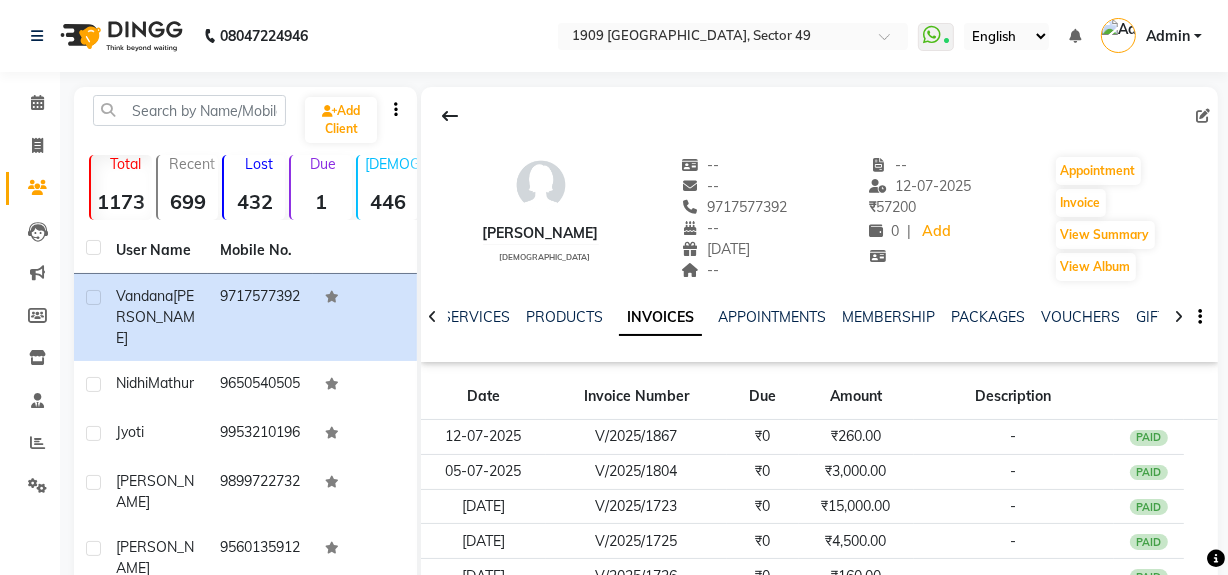 click 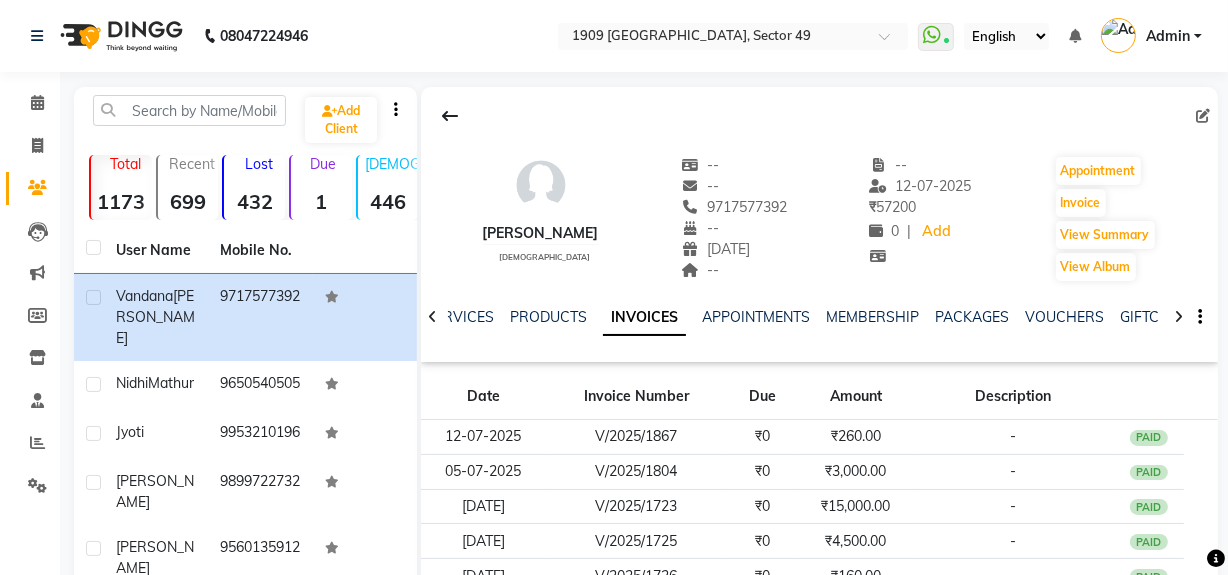 click 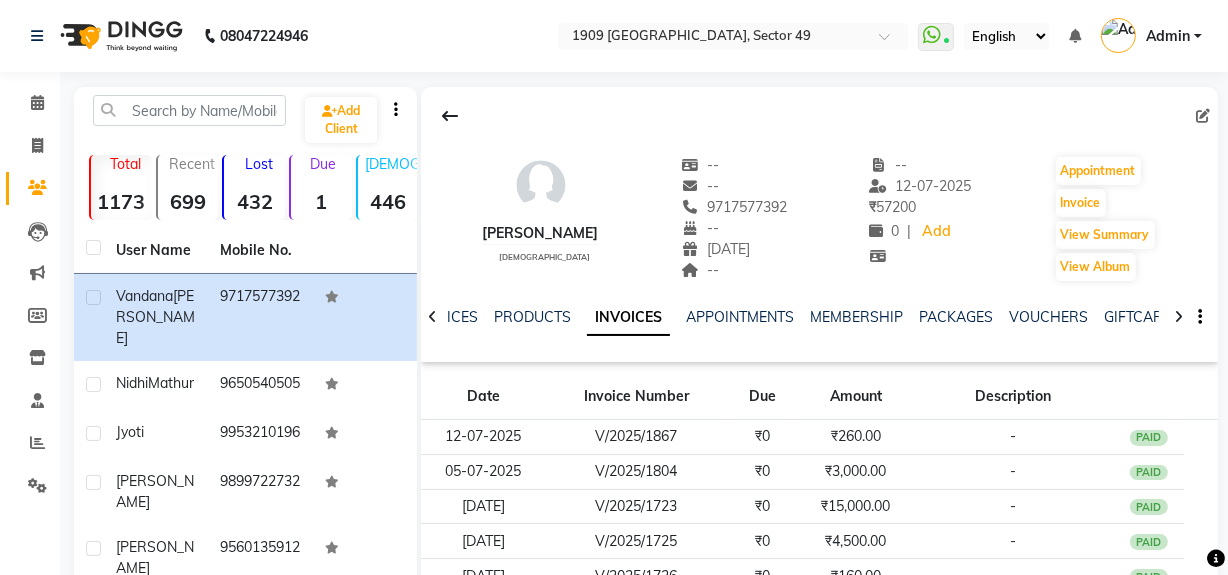 click 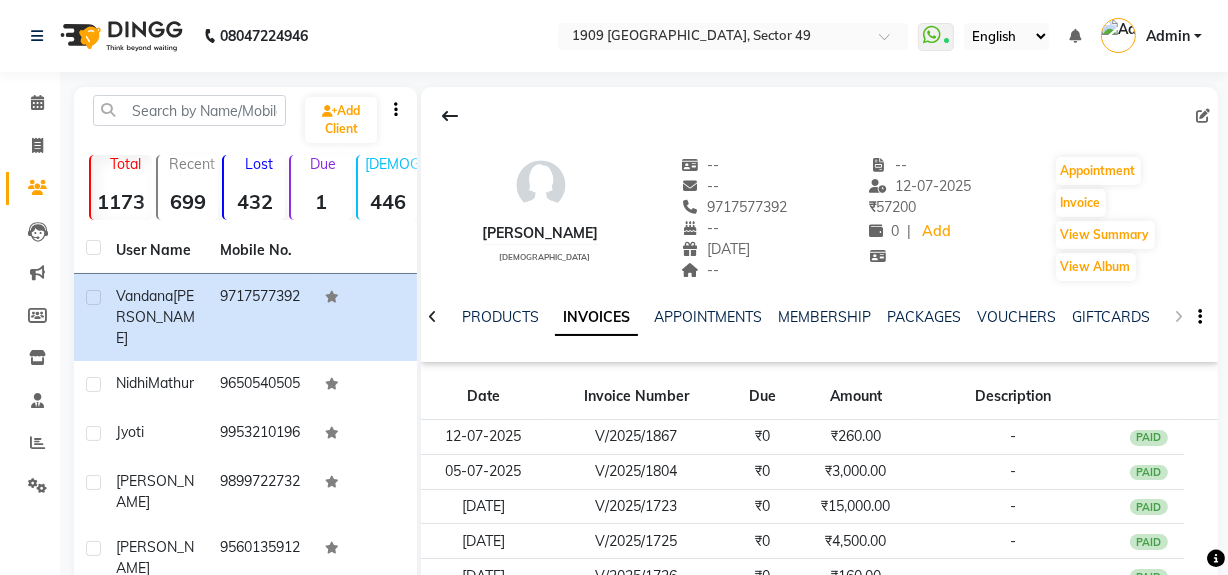 click on "NOTES FORMULA SERVICES PRODUCTS INVOICES APPOINTMENTS MEMBERSHIP PACKAGES VOUCHERS GIFTCARDS POINTS FORMS FAMILY CARDS WALLET" 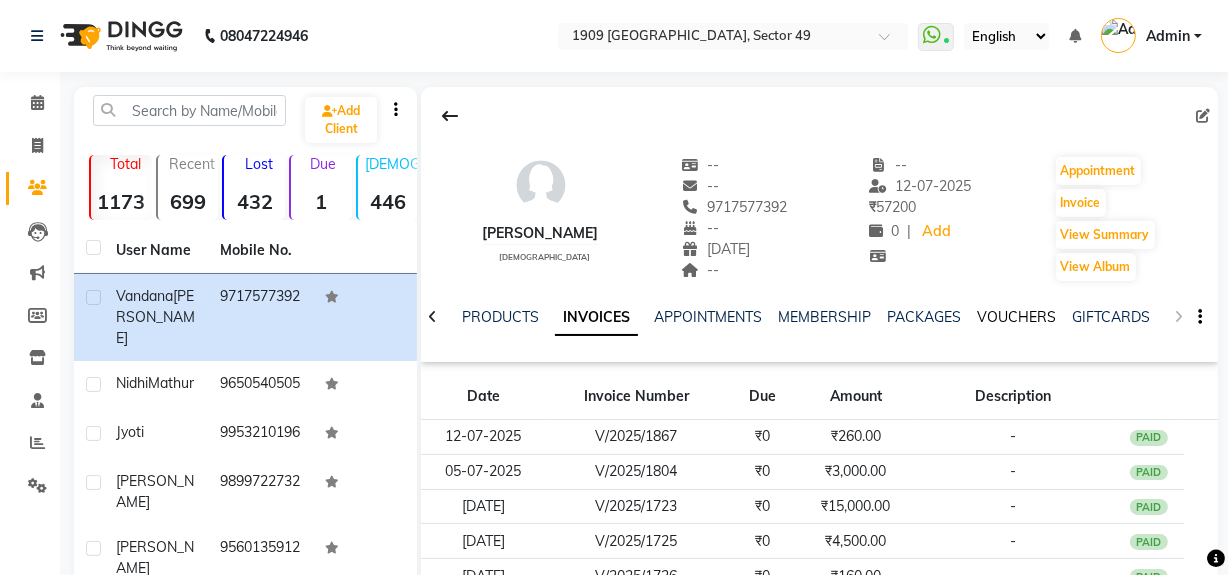 click on "VOUCHERS" 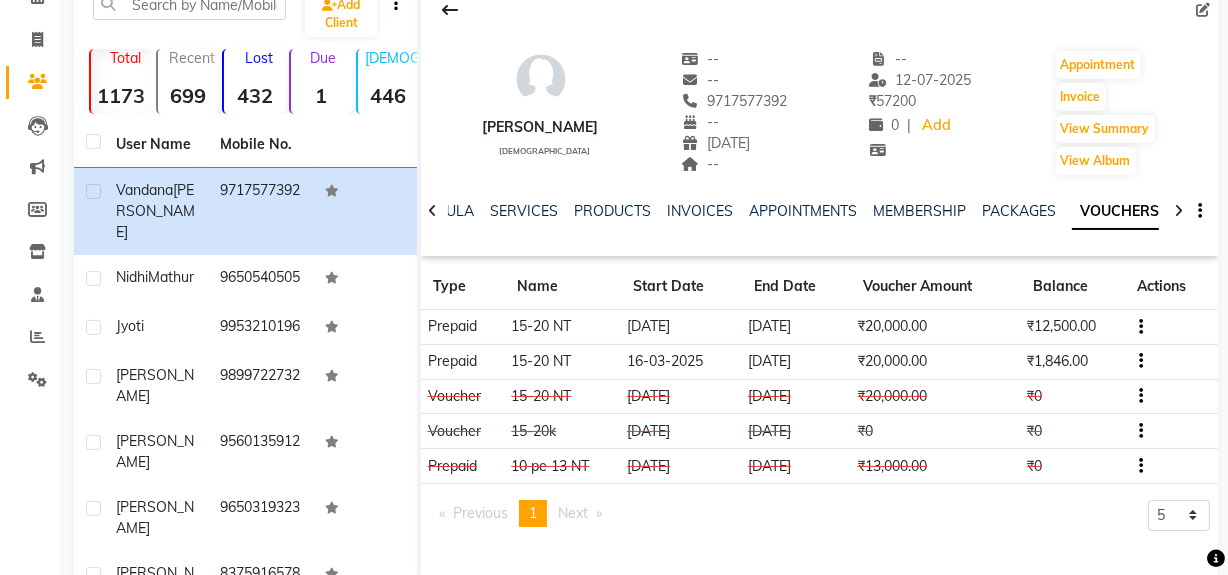 scroll, scrollTop: 0, scrollLeft: 0, axis: both 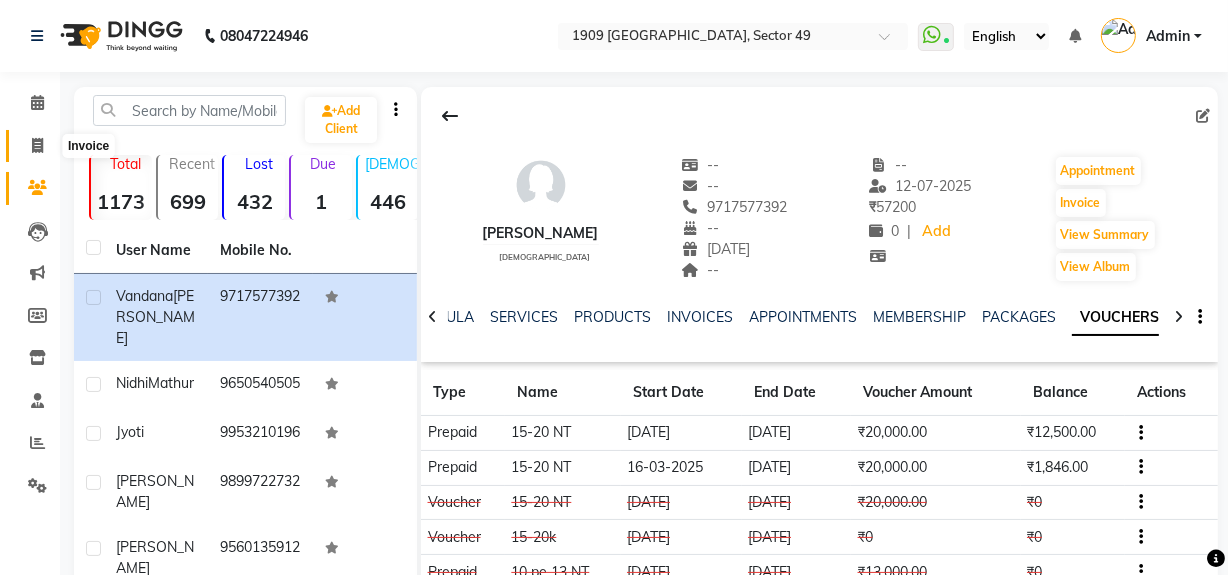 click 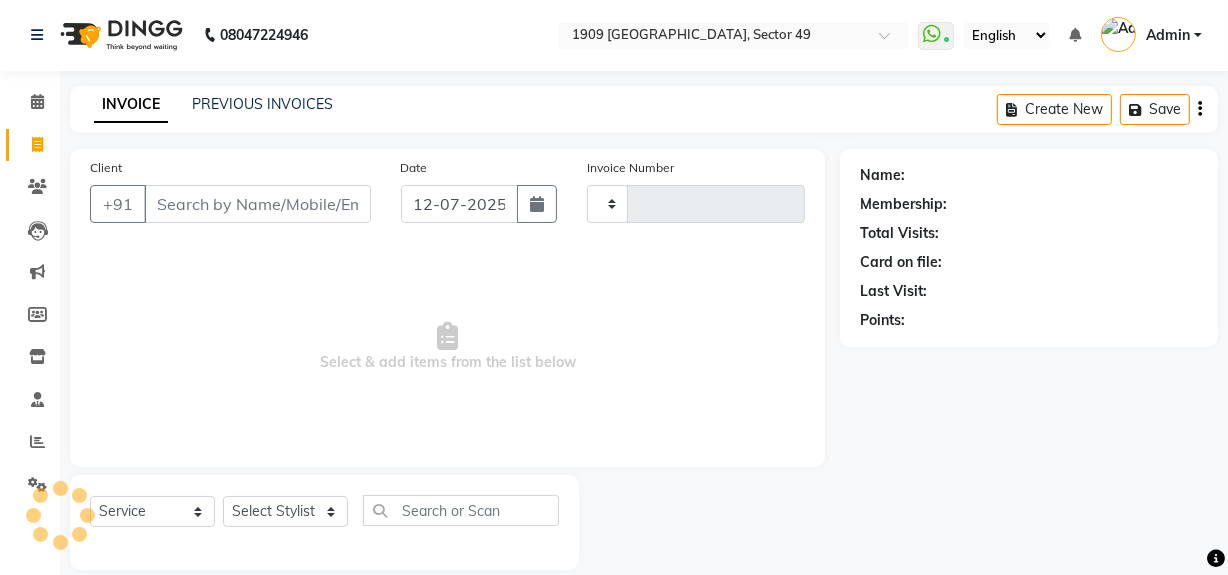 type on "1473" 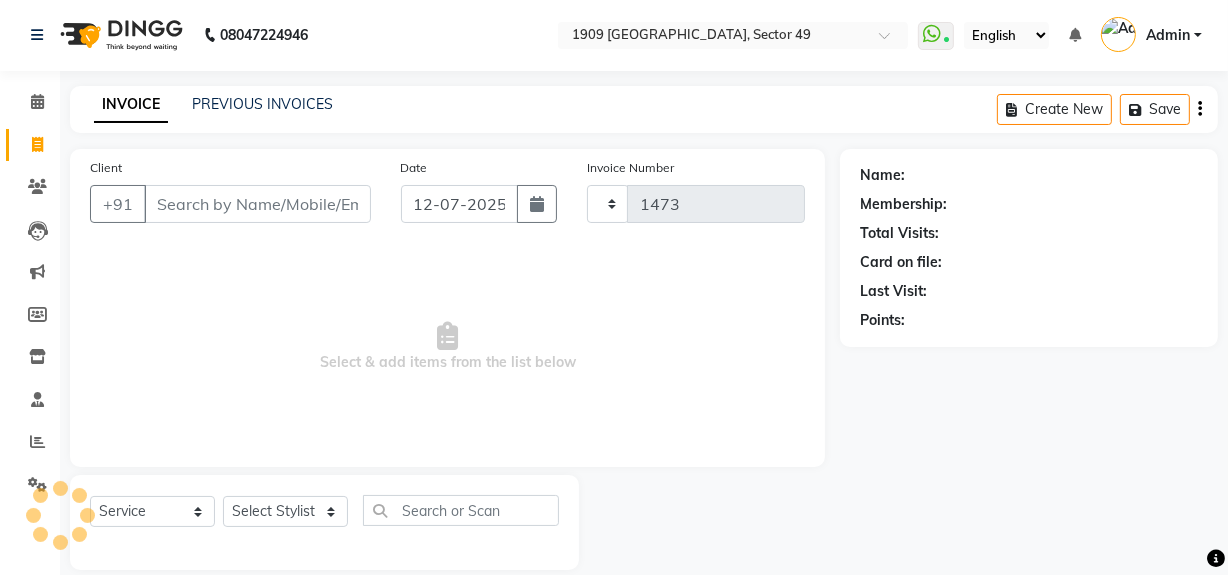 scroll, scrollTop: 26, scrollLeft: 0, axis: vertical 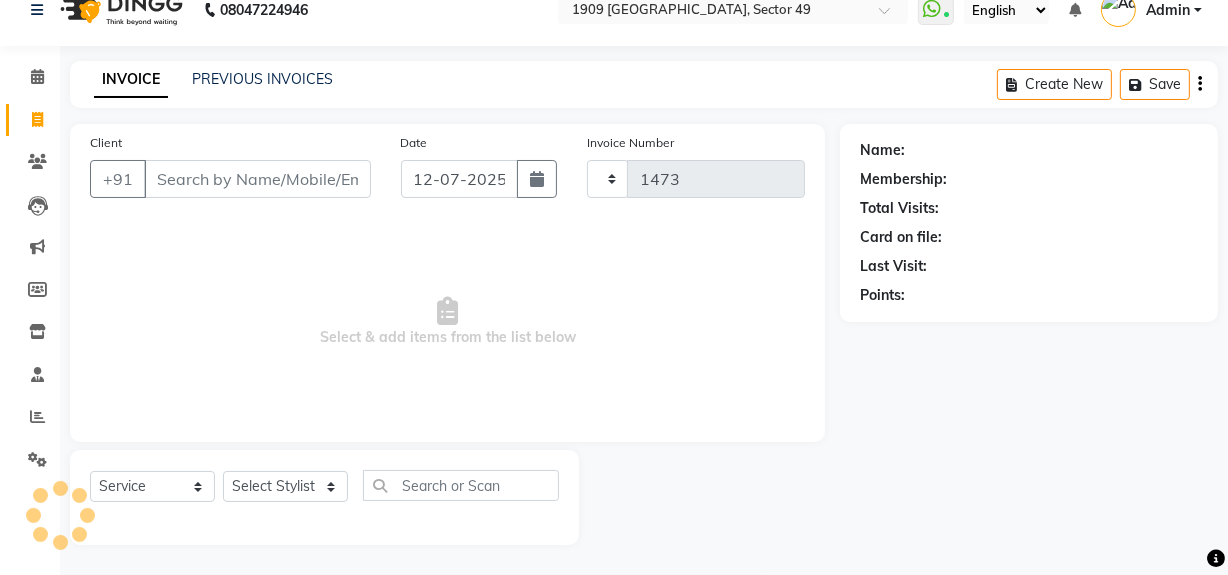 select on "6923" 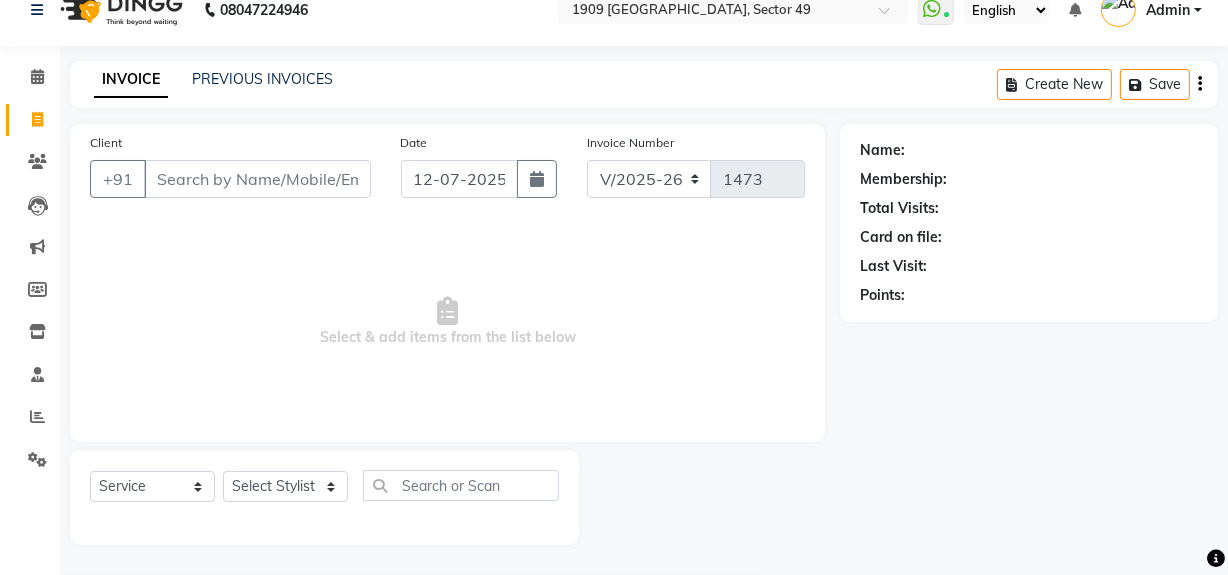 click on "Select & add items from the list below" at bounding box center [447, 322] 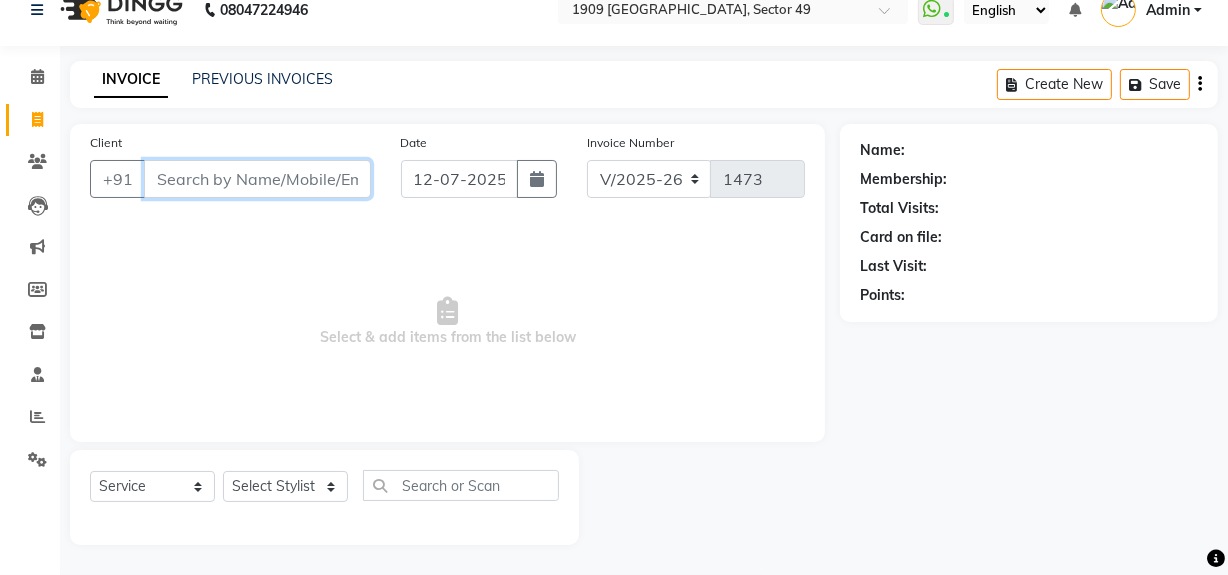 click on "Client" at bounding box center [257, 179] 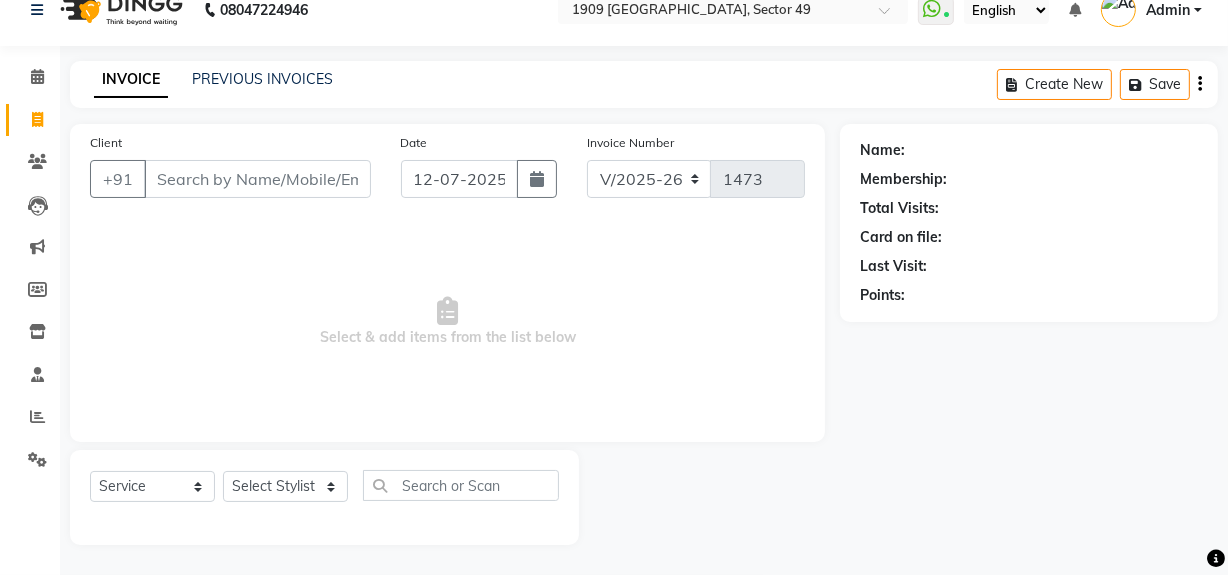 click on "Select & add items from the list below" at bounding box center (447, 322) 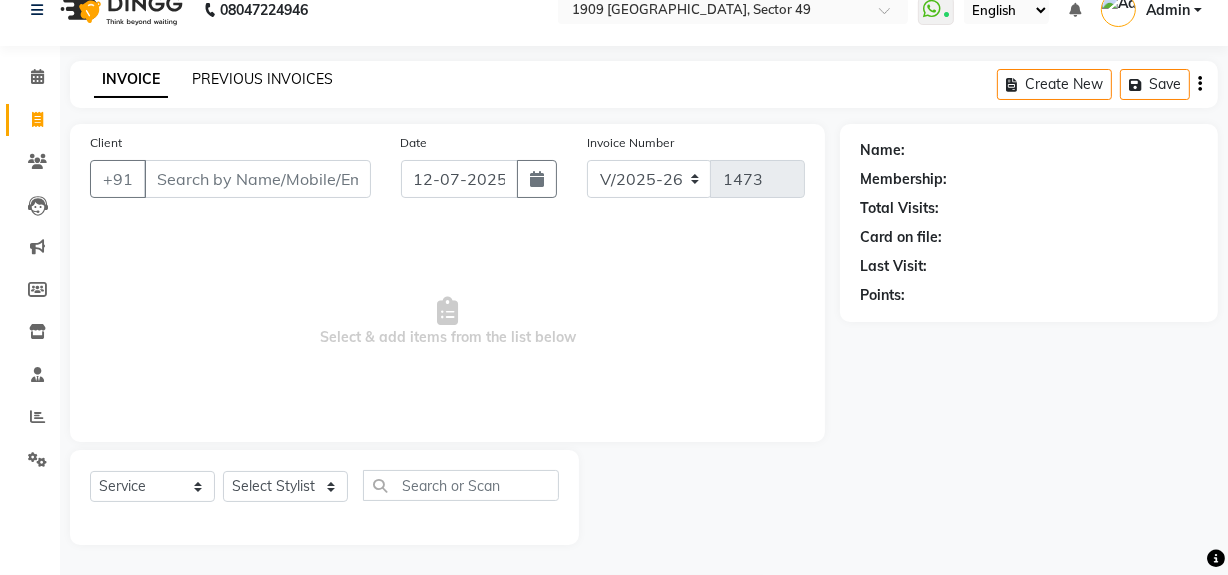 click on "PREVIOUS INVOICES" 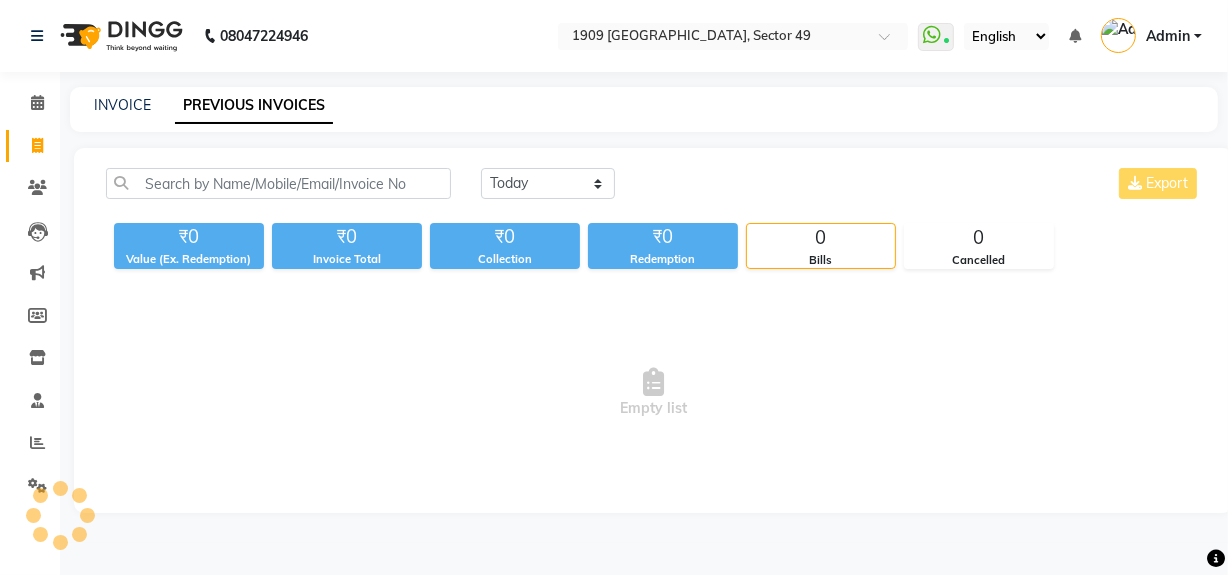 scroll, scrollTop: 0, scrollLeft: 0, axis: both 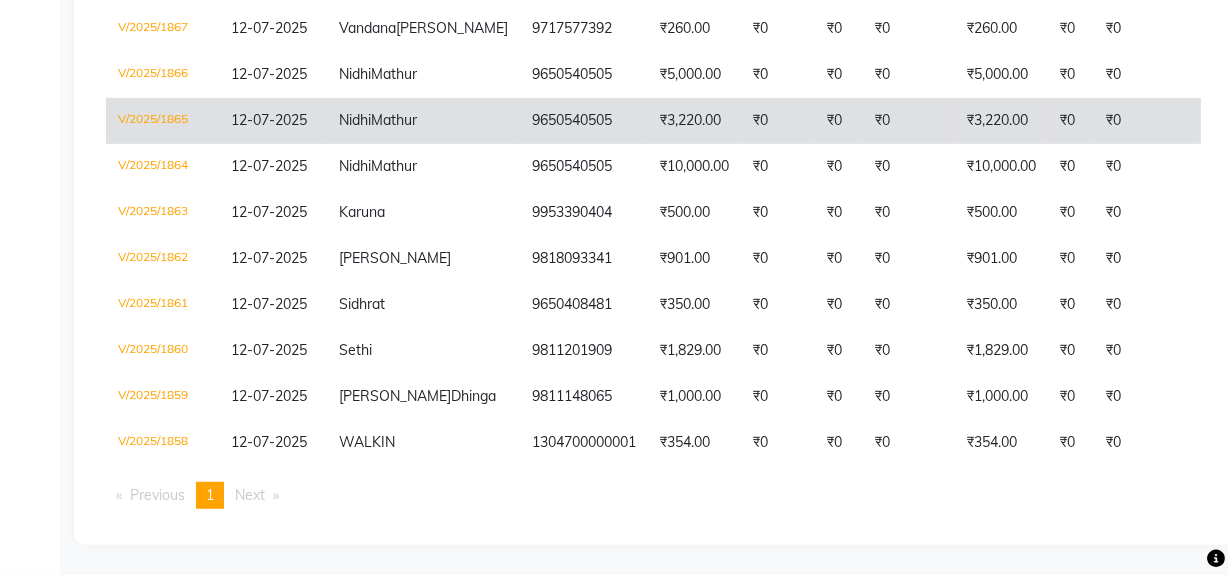 click on "₹0" 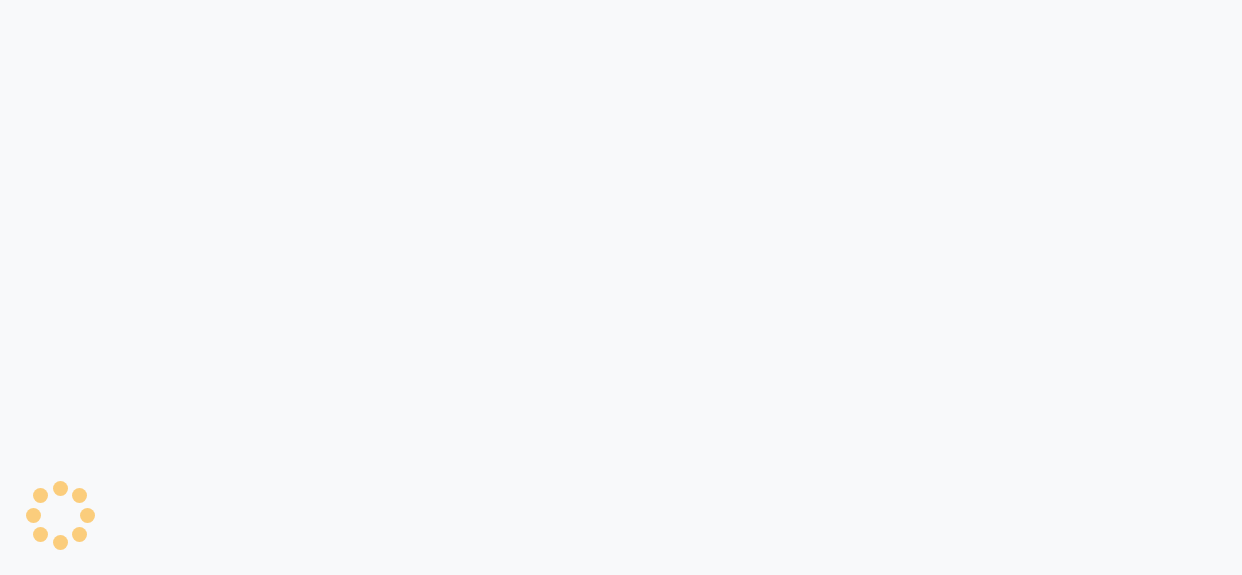 scroll, scrollTop: 0, scrollLeft: 0, axis: both 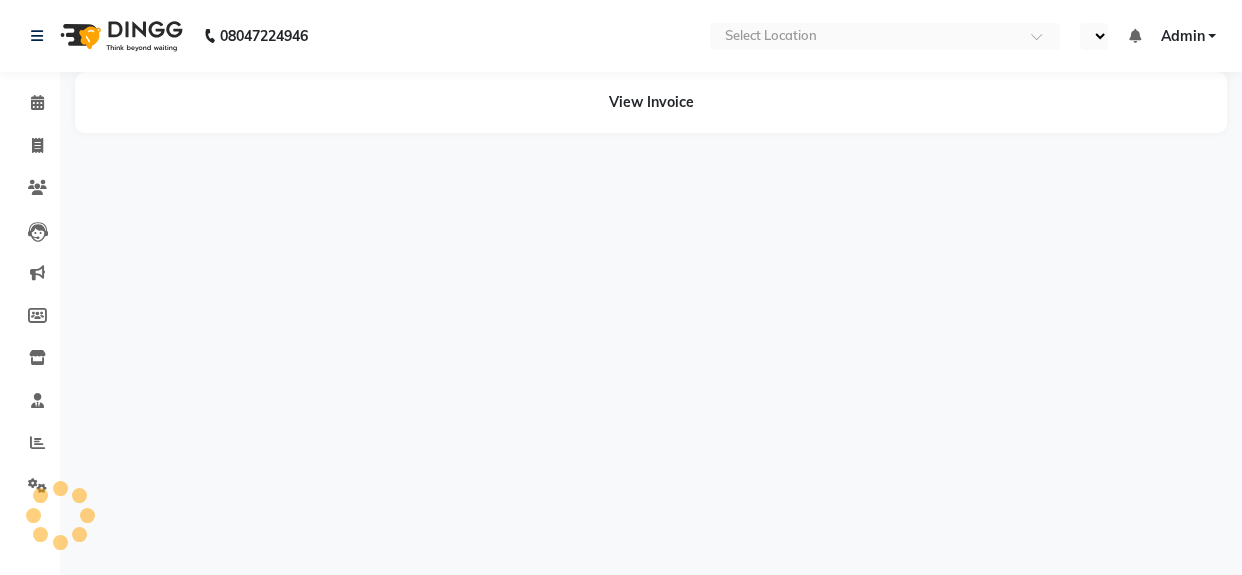 select on "en" 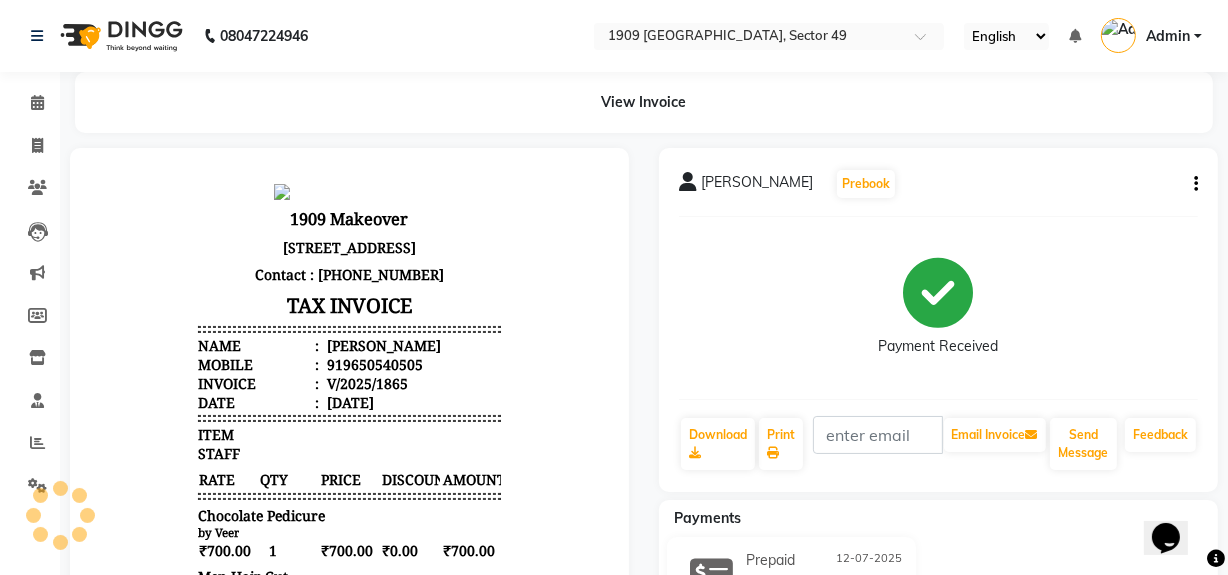 scroll, scrollTop: 0, scrollLeft: 0, axis: both 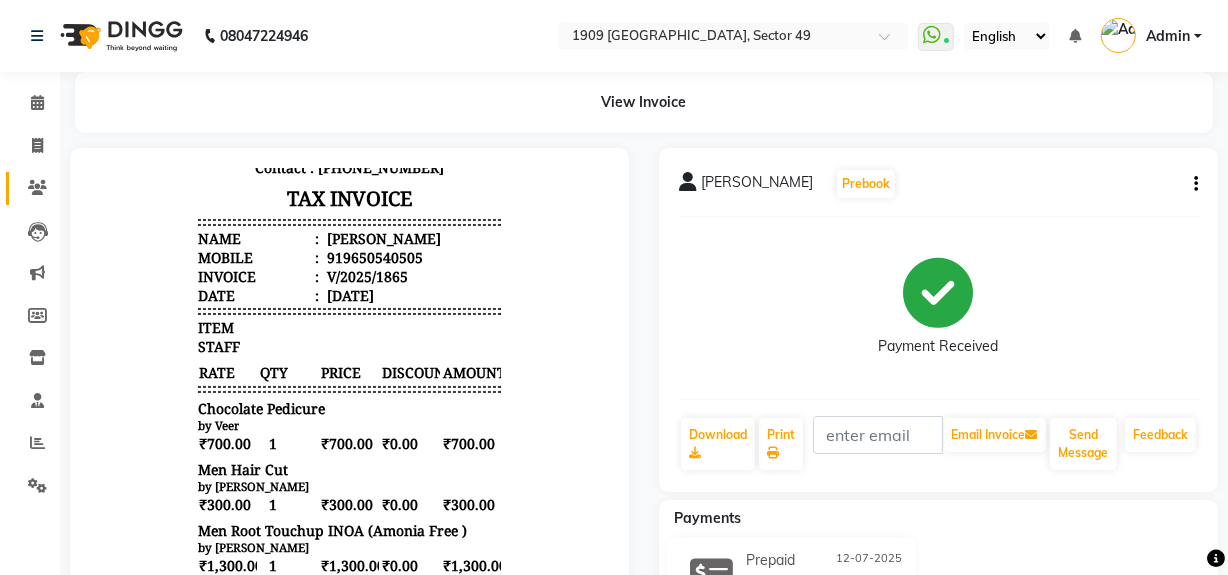 click 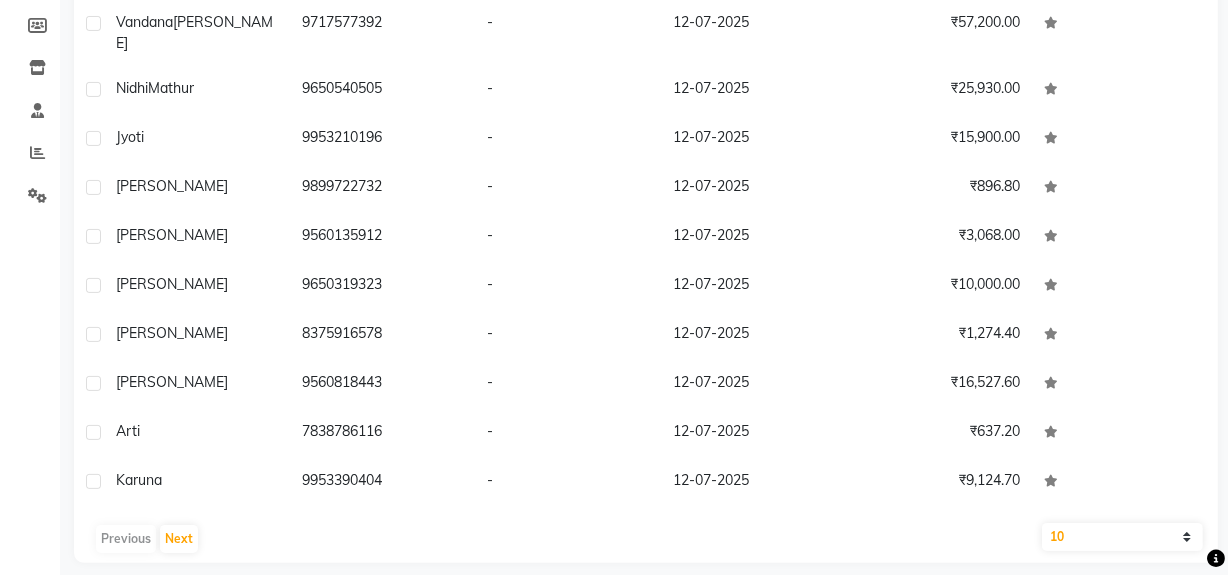 scroll, scrollTop: 0, scrollLeft: 0, axis: both 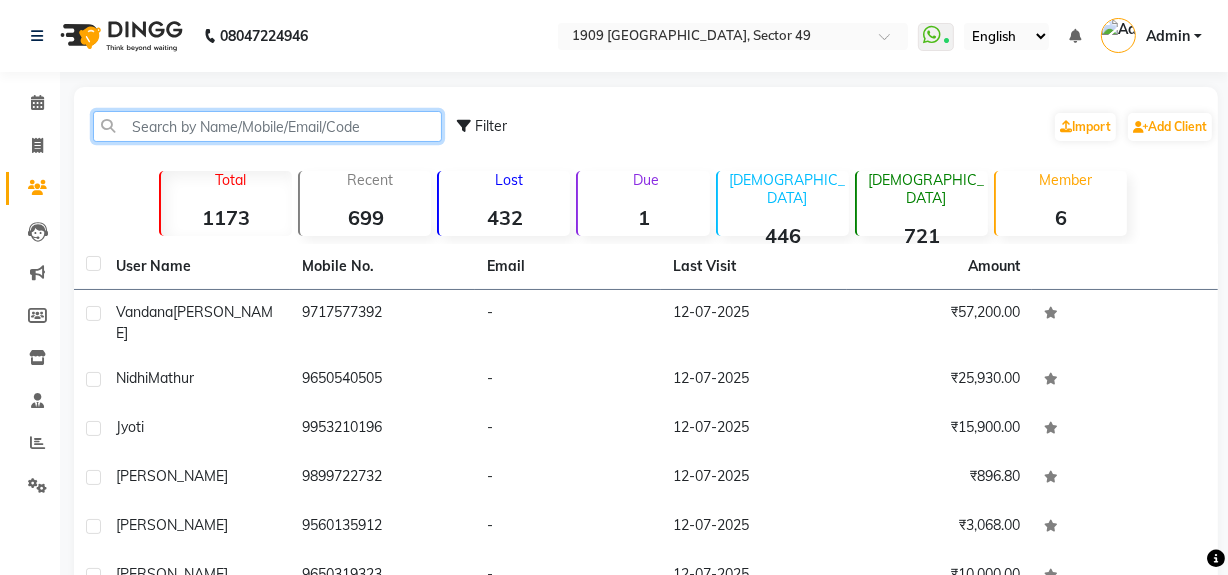 click 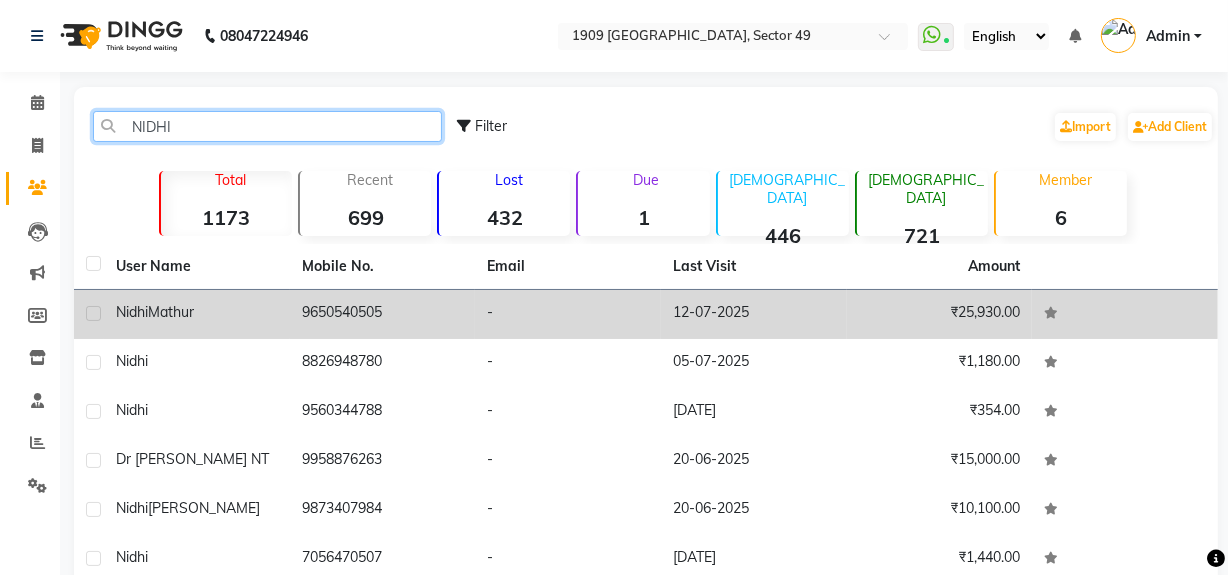 type on "NIDHI" 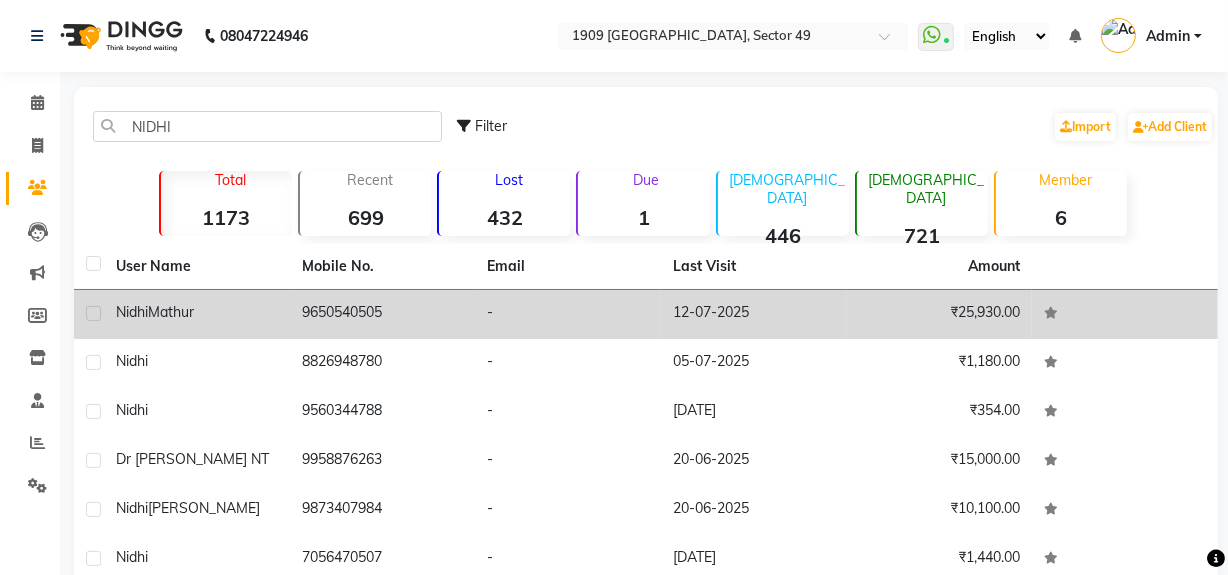 click on "-" 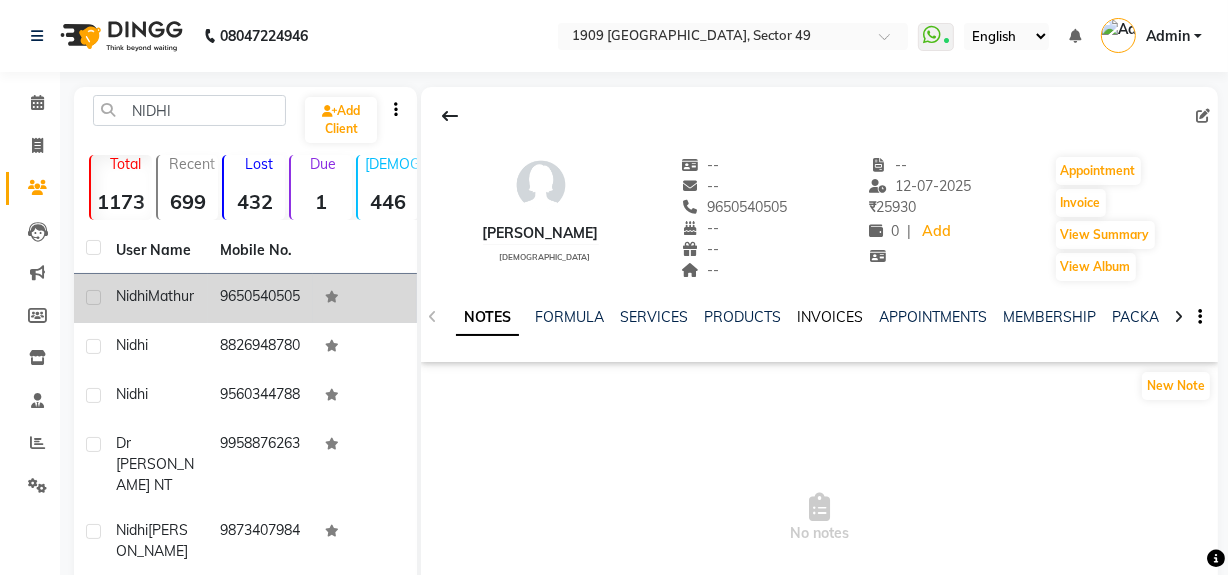 click on "INVOICES" 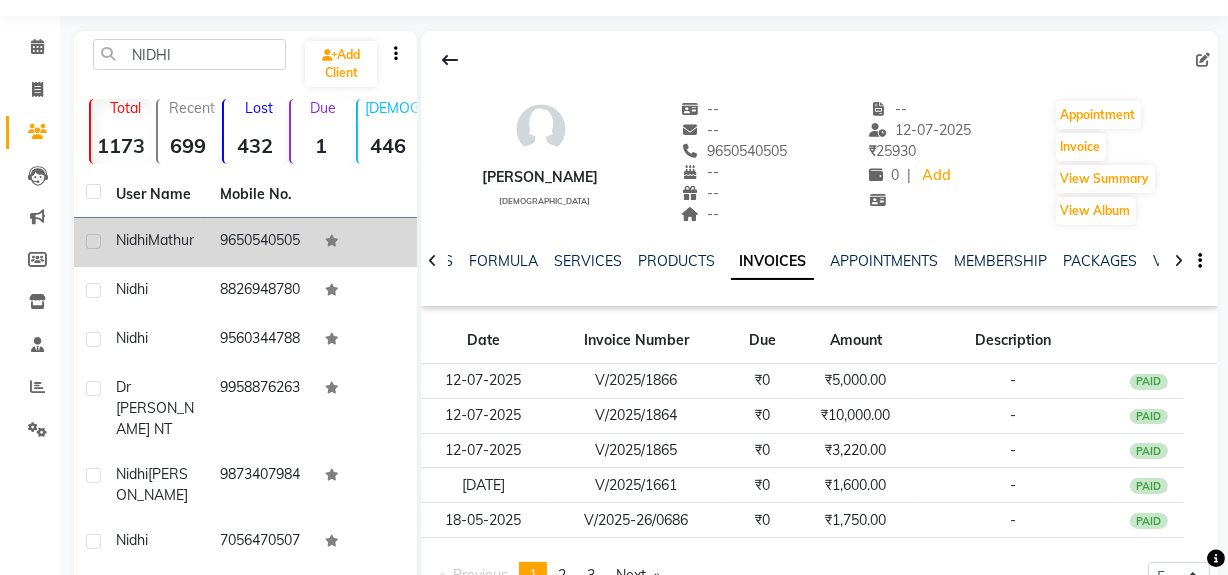 scroll, scrollTop: 58, scrollLeft: 0, axis: vertical 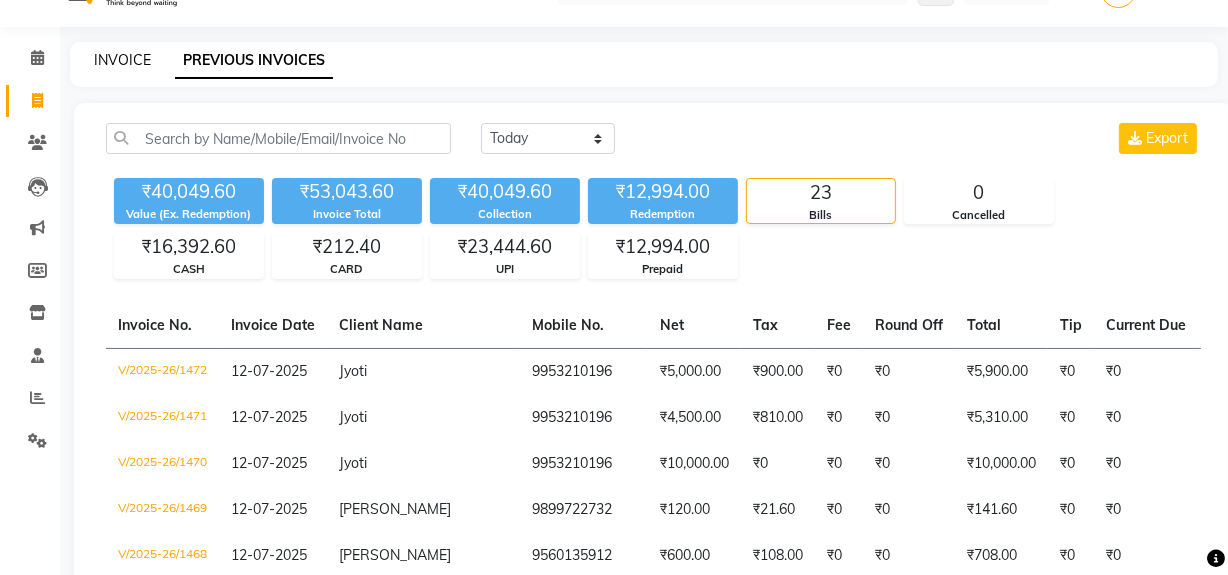 click on "INVOICE" 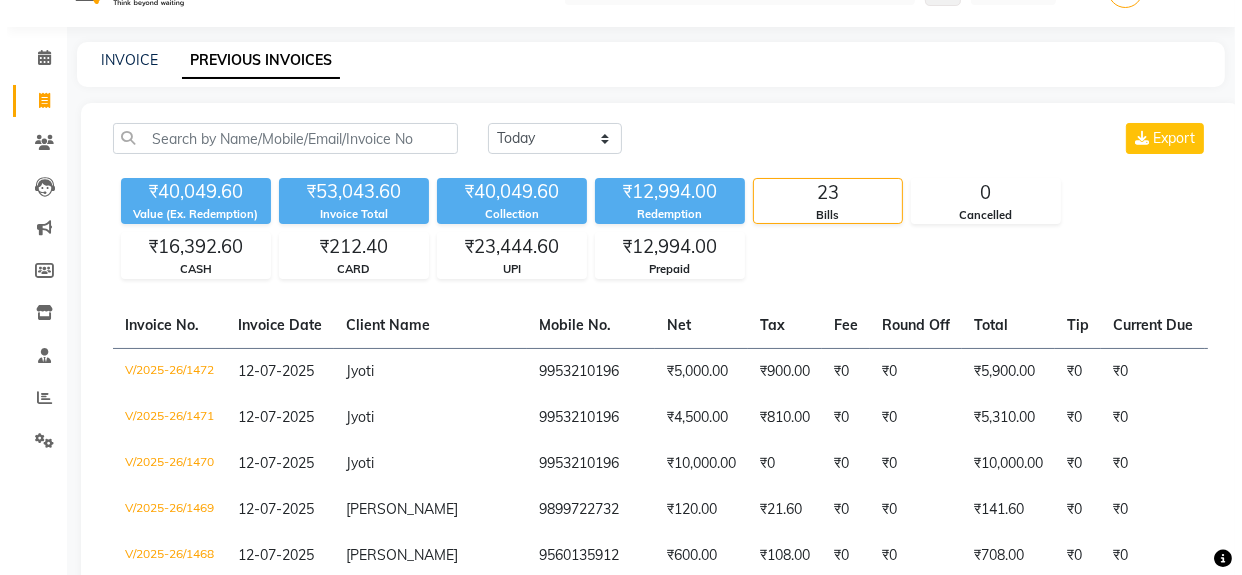scroll, scrollTop: 26, scrollLeft: 0, axis: vertical 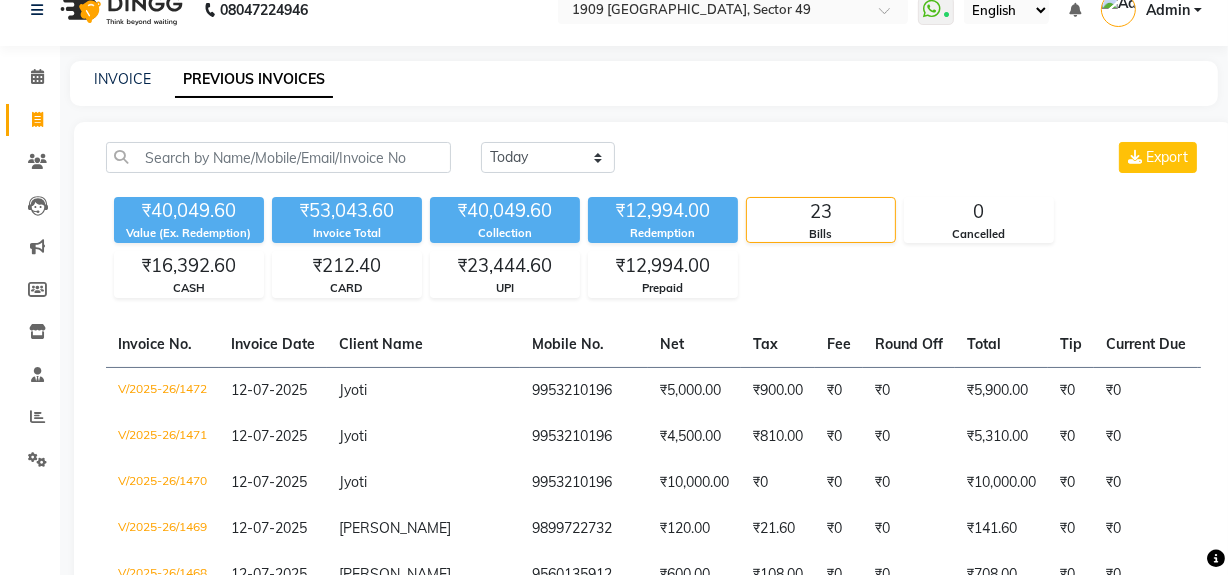 select on "6923" 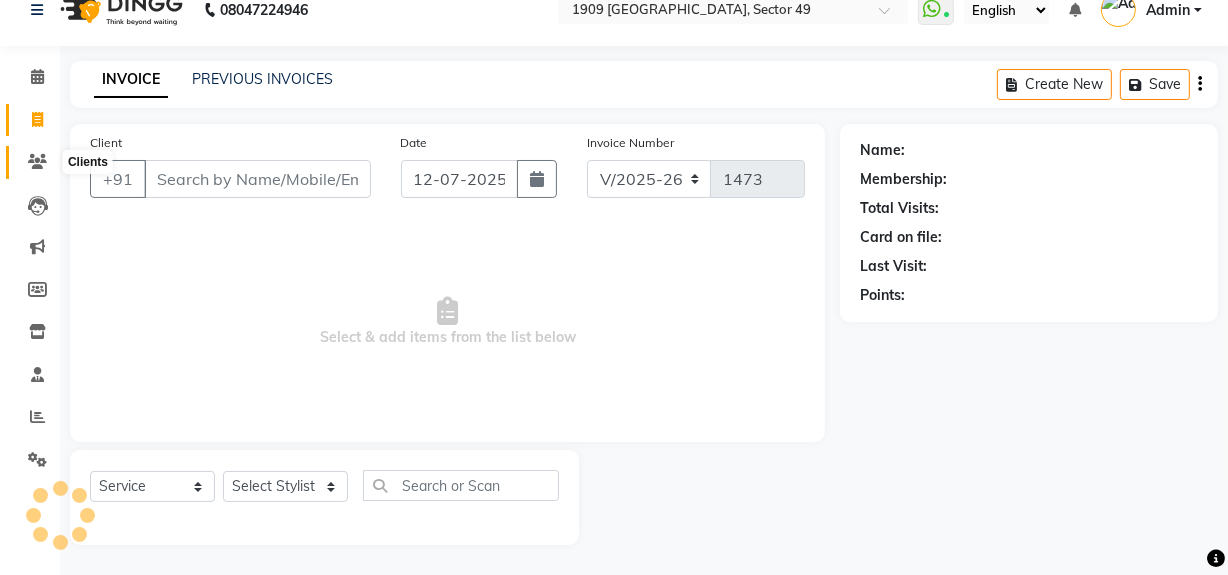 click 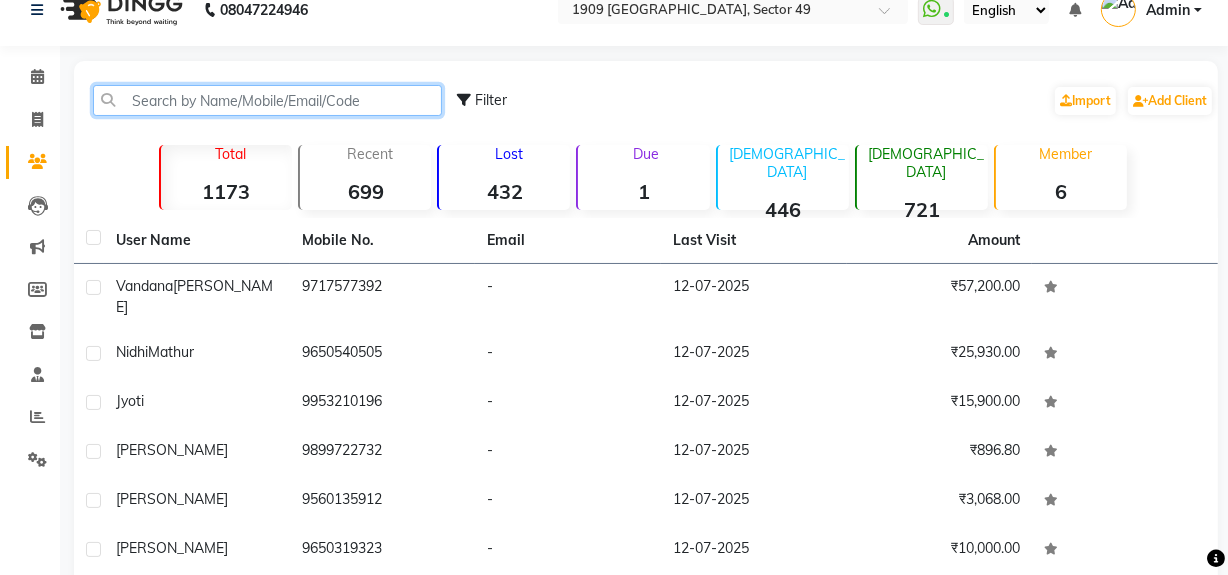 click 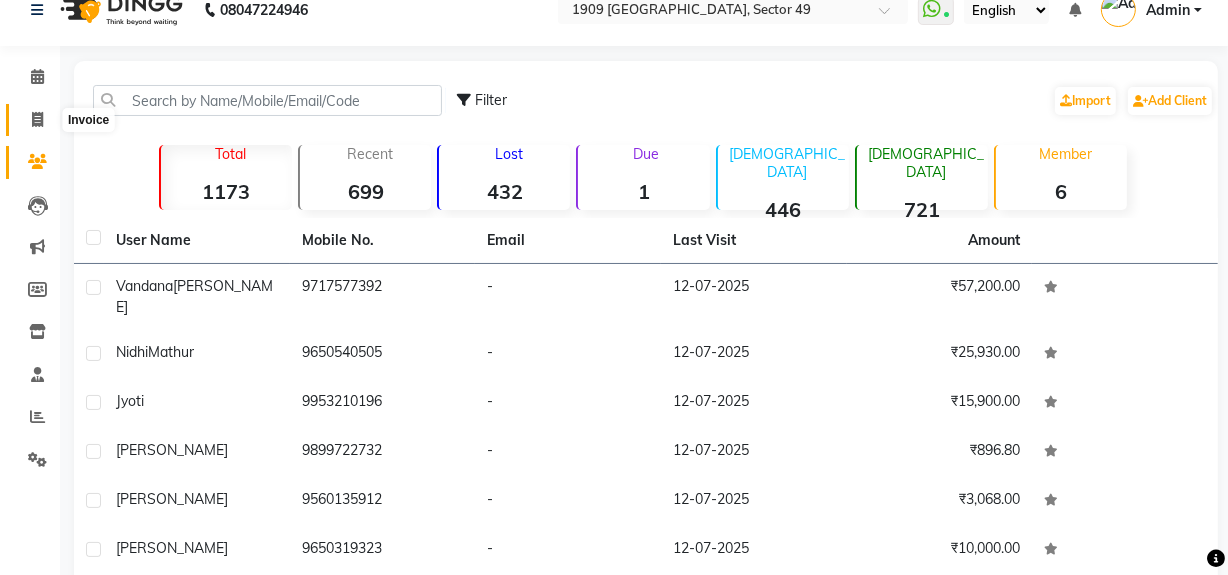 click 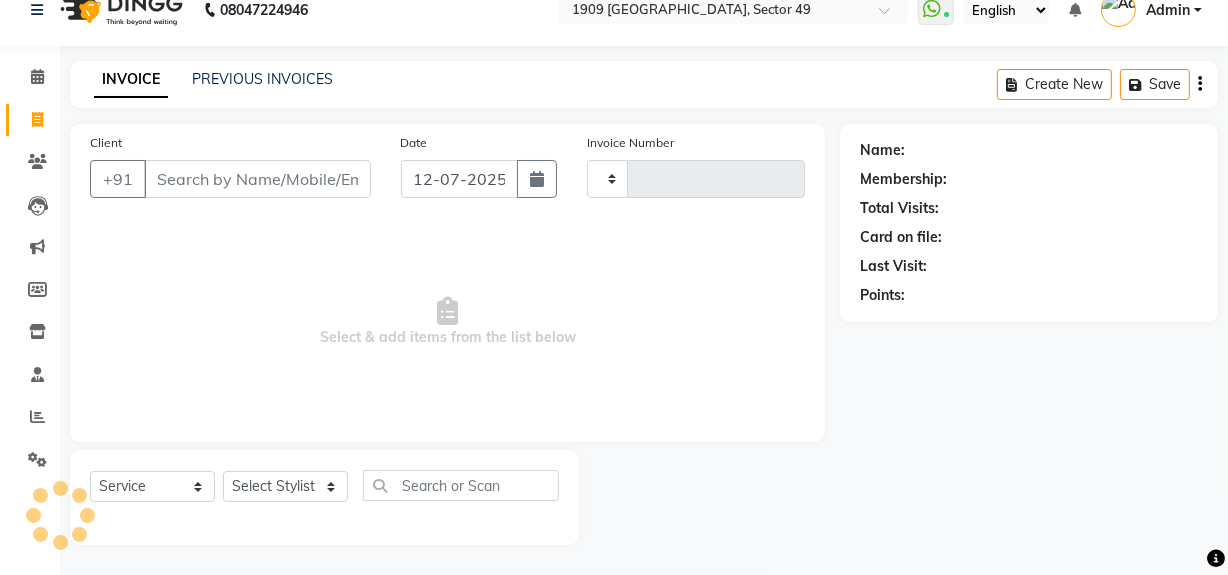 type on "1473" 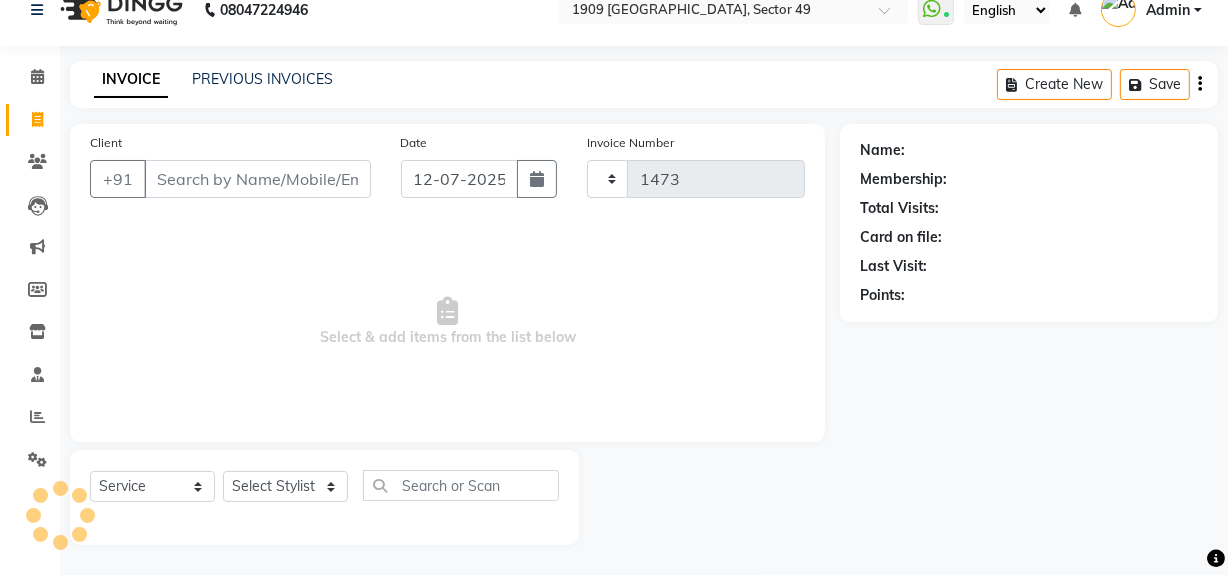 select on "6923" 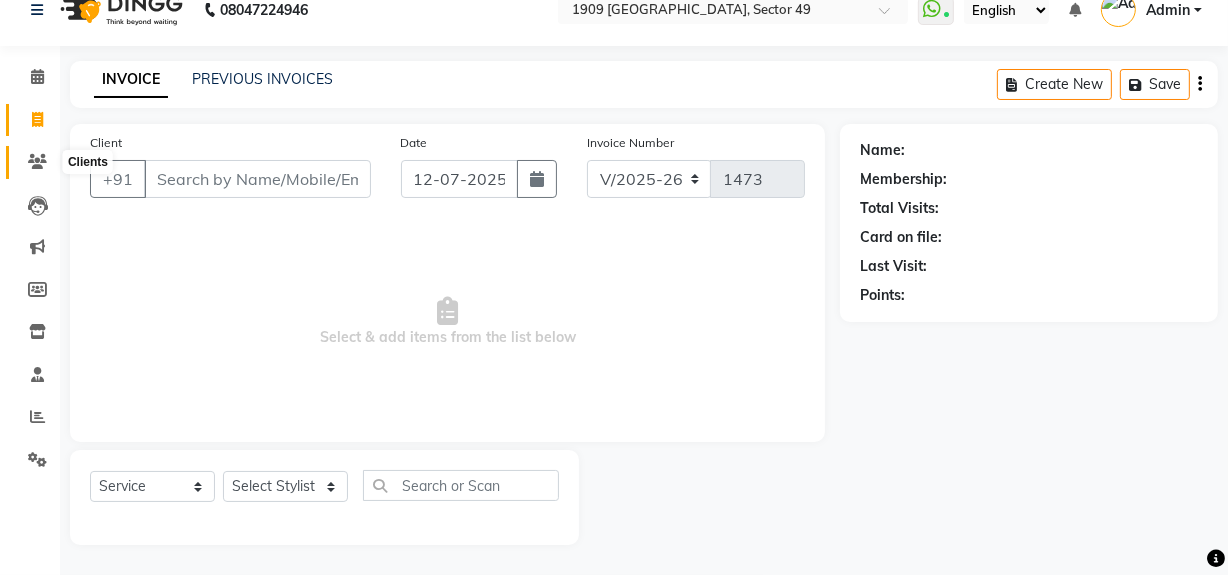 click 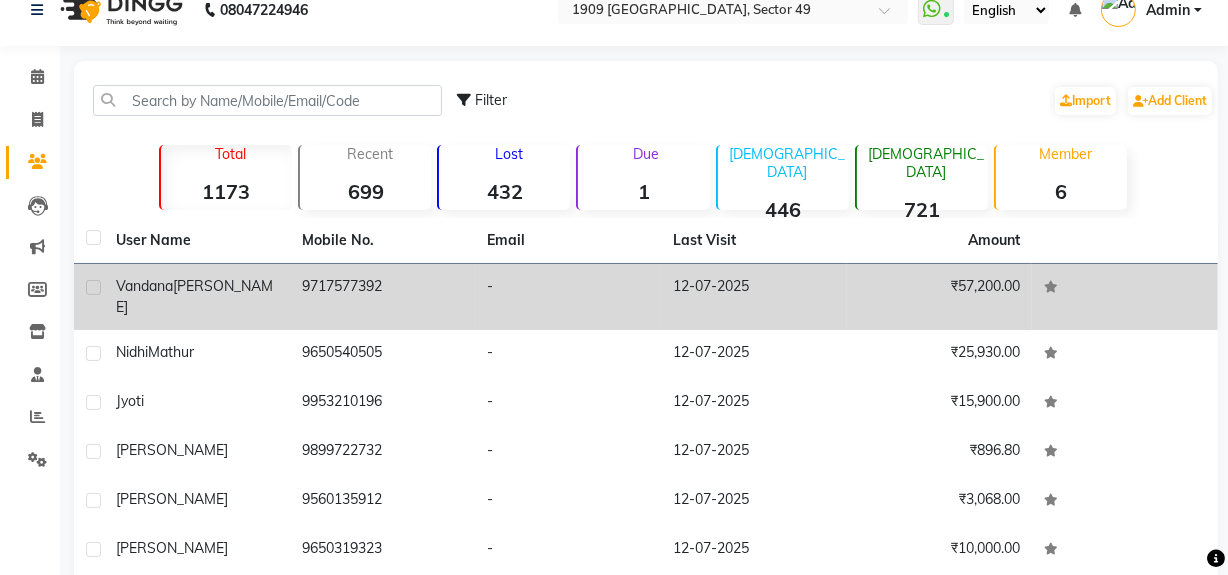 click on "-" 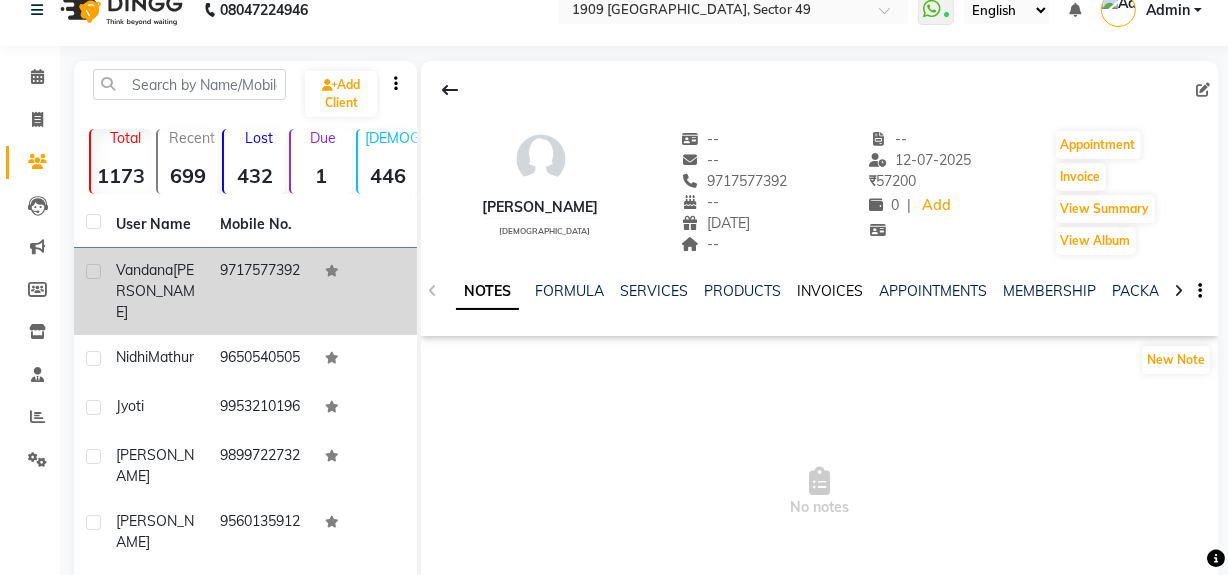 click on "INVOICES" 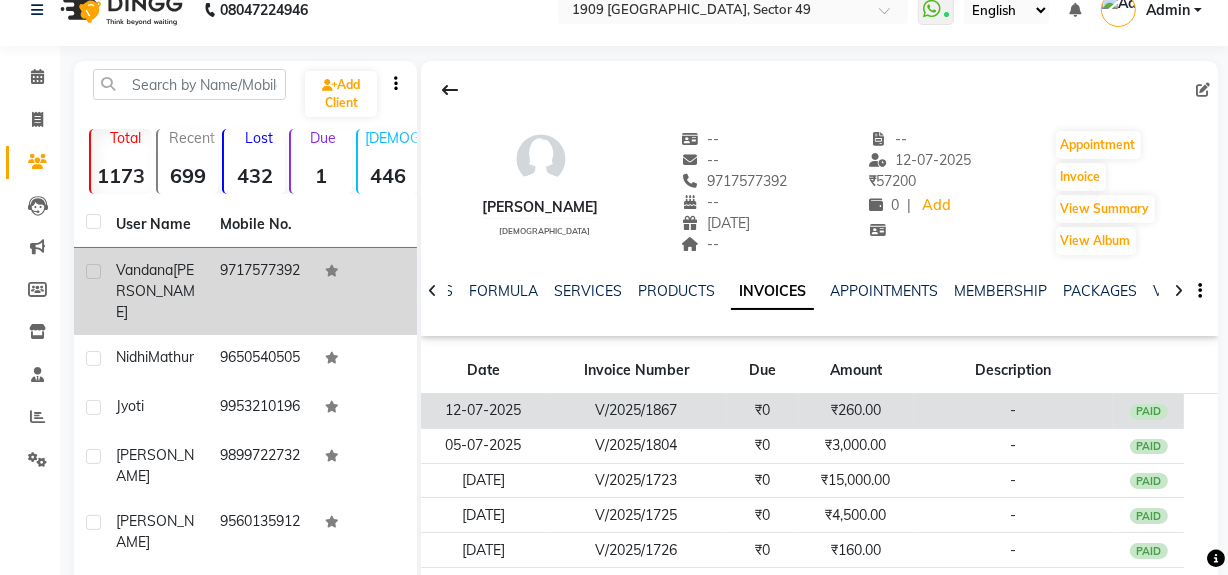 click on "-" 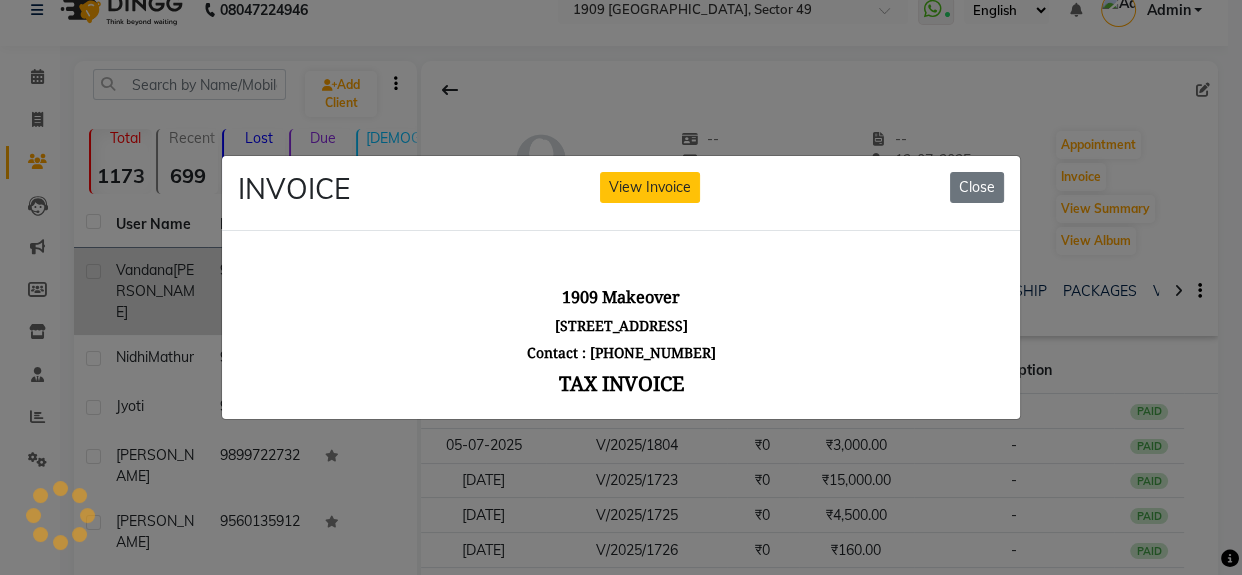 scroll, scrollTop: 0, scrollLeft: 0, axis: both 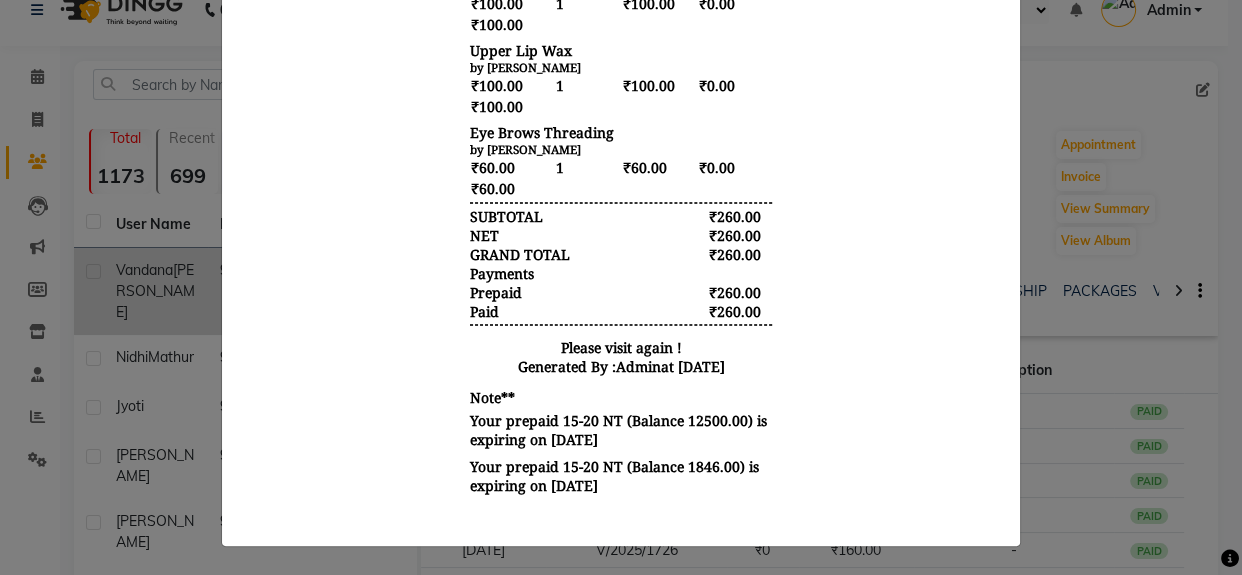 drag, startPoint x: 1207, startPoint y: 219, endPoint x: 1172, endPoint y: 205, distance: 37.696156 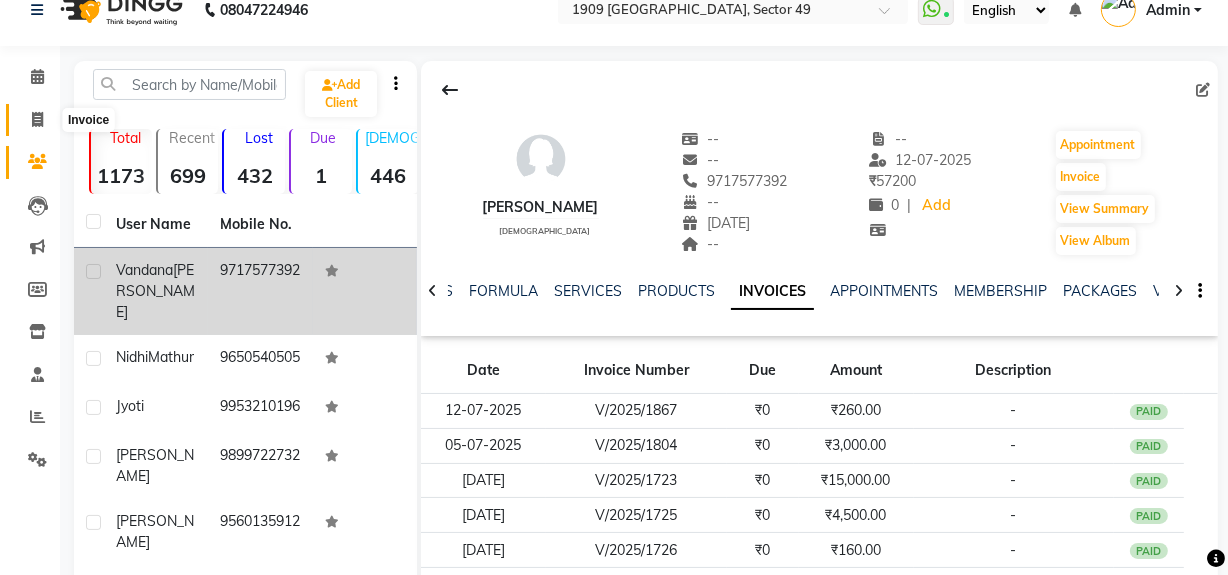 click 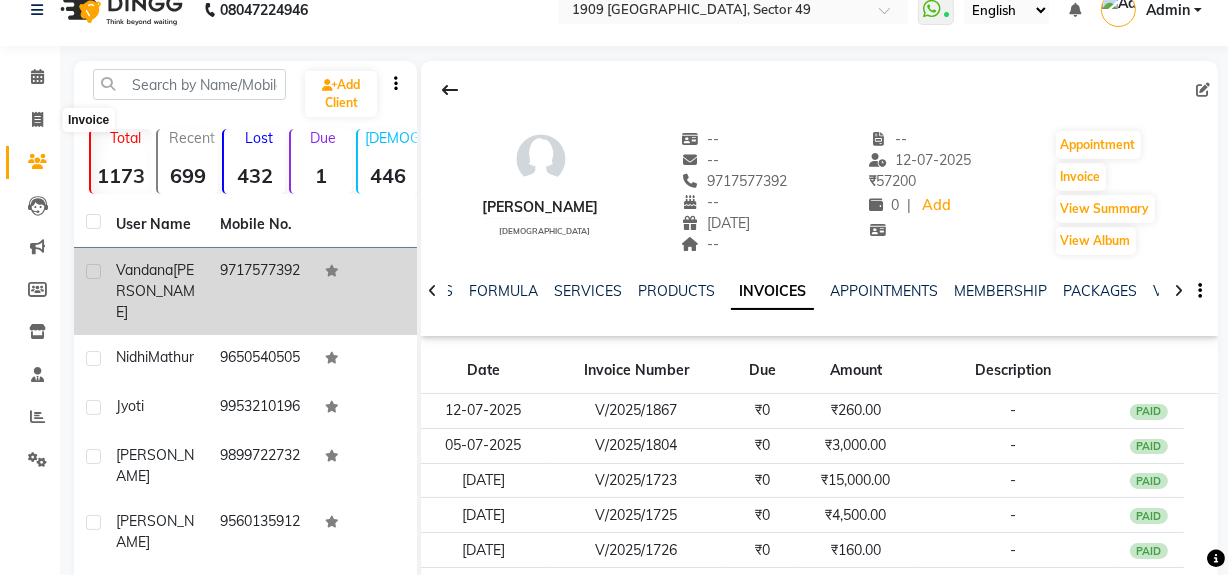 select on "service" 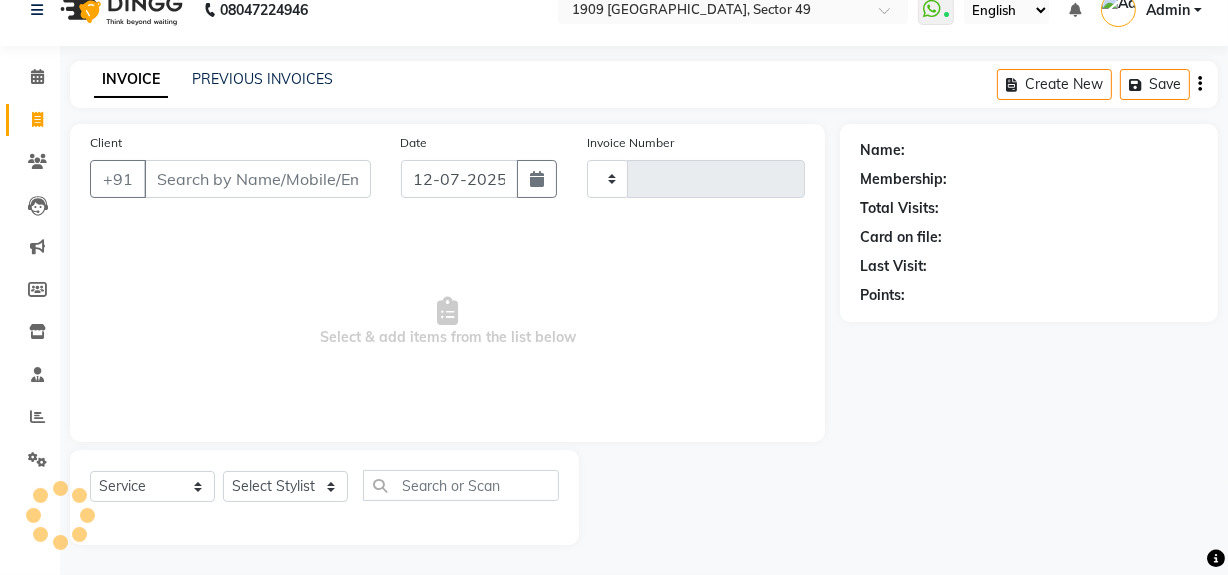 type on "1473" 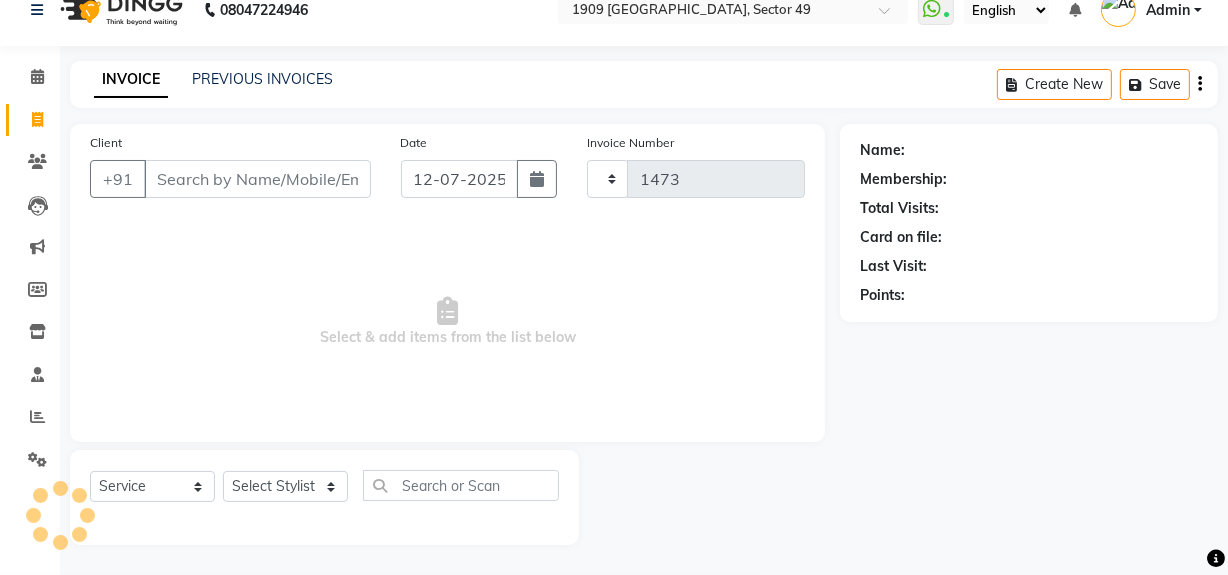 select on "6923" 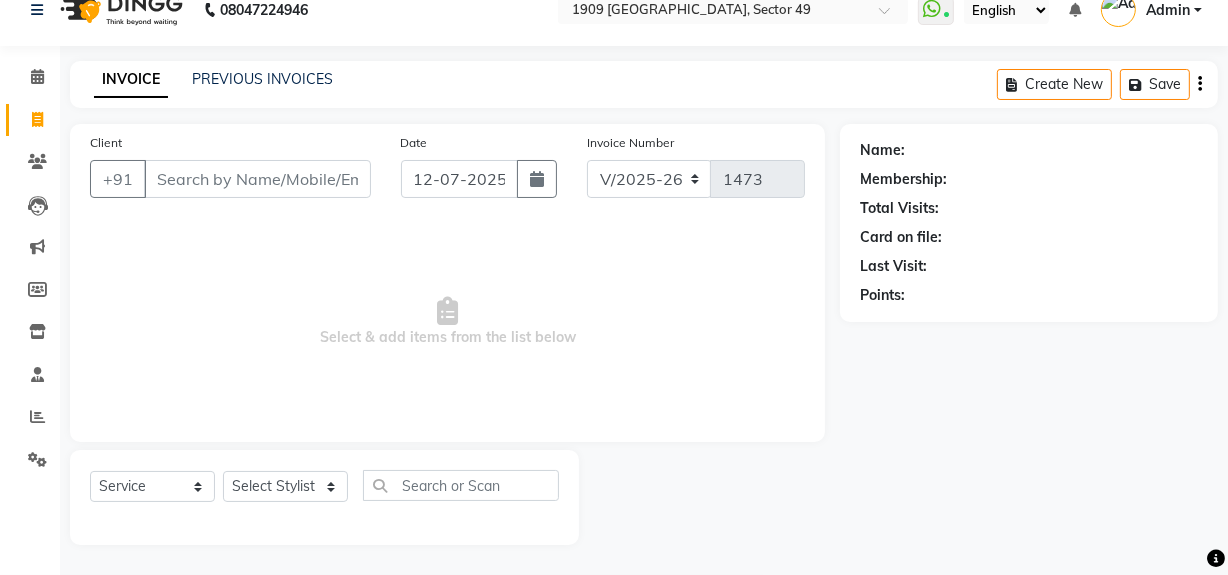 click on "Client" at bounding box center [257, 179] 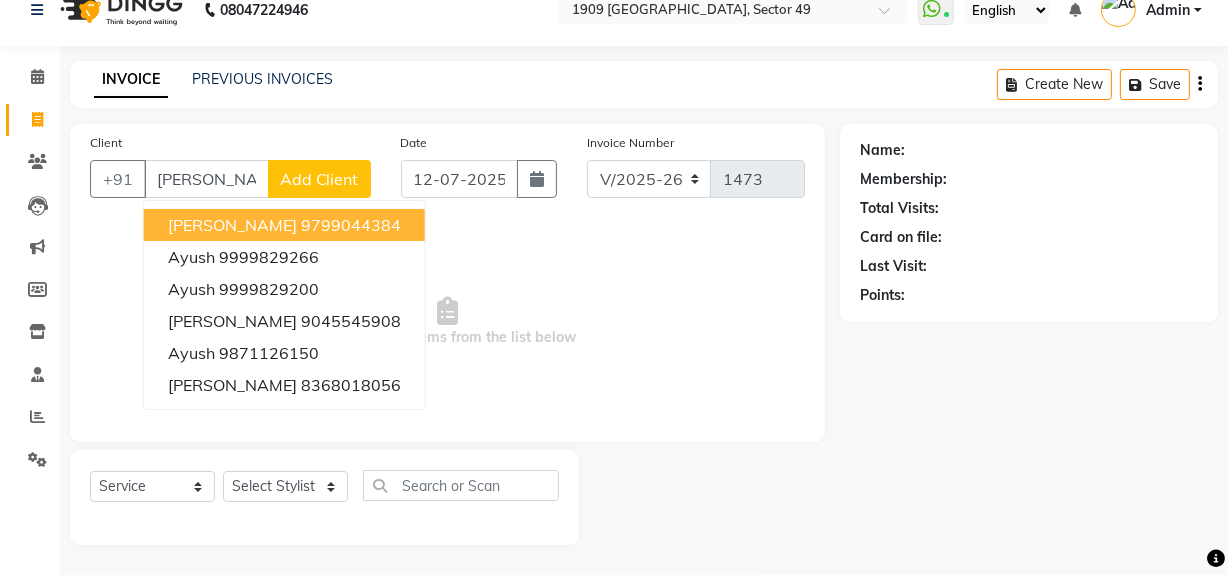 click on "ayush" at bounding box center [206, 179] 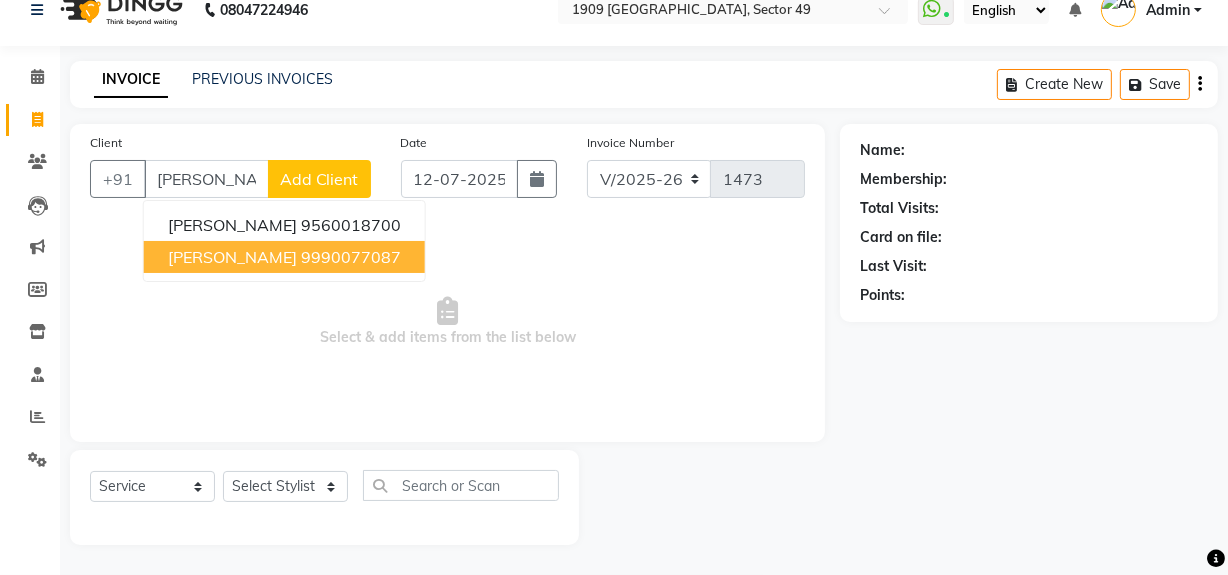 click on "9990077087" at bounding box center [351, 257] 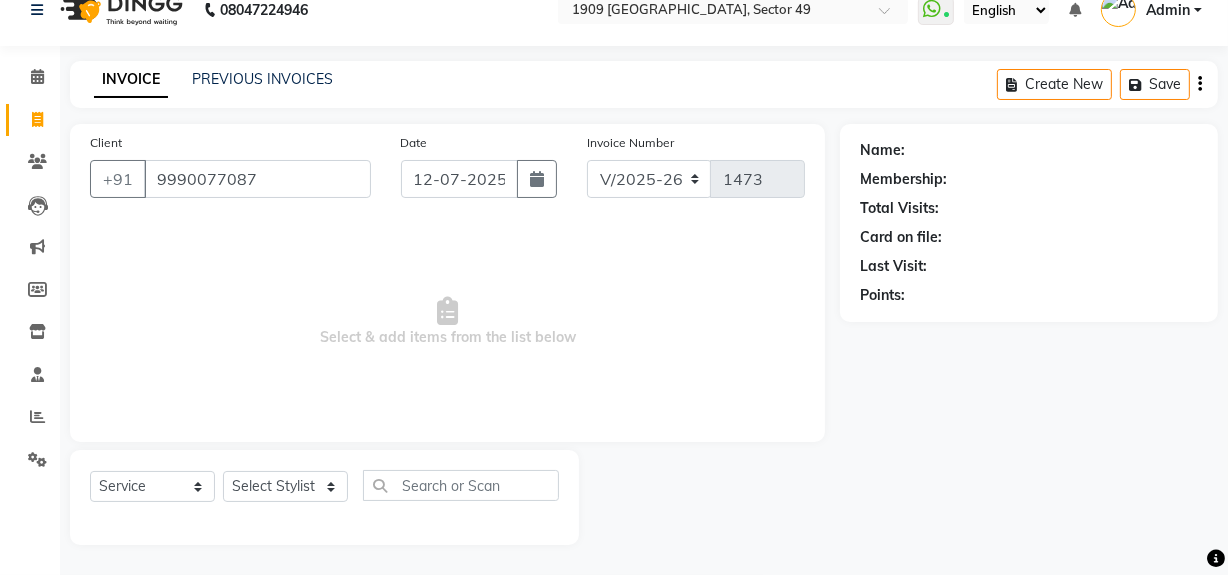 type on "9990077087" 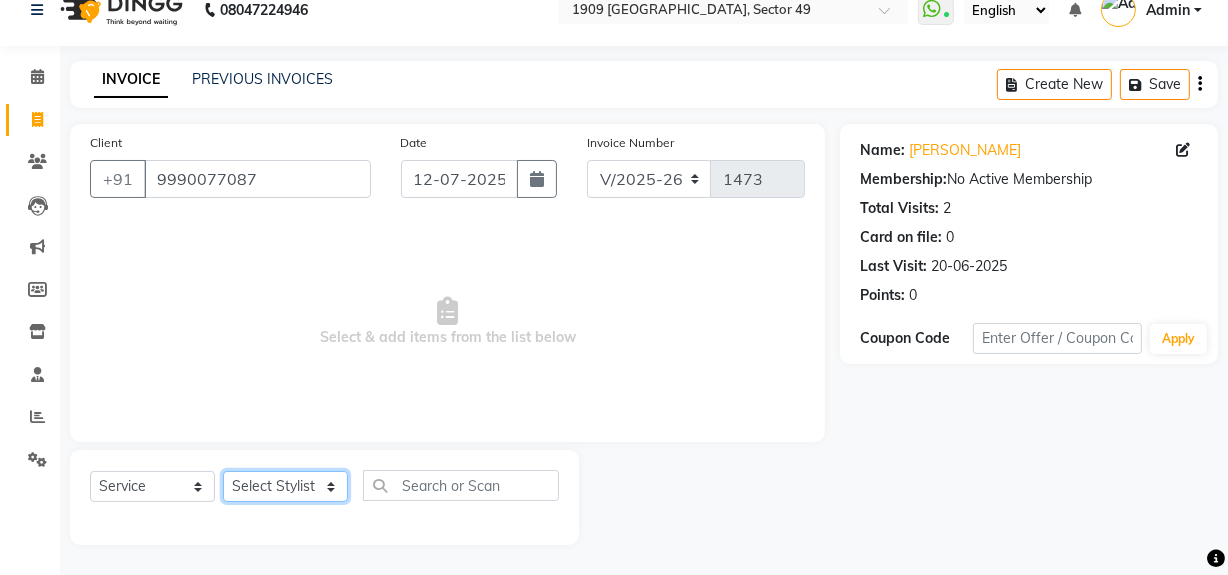 click on "Select Stylist [PERSON_NAME] [PERSON_NAME] House Sale Jyoti Nisha [PERSON_NAME] [PERSON_NAME] Veer [PERSON_NAME] Vishal" 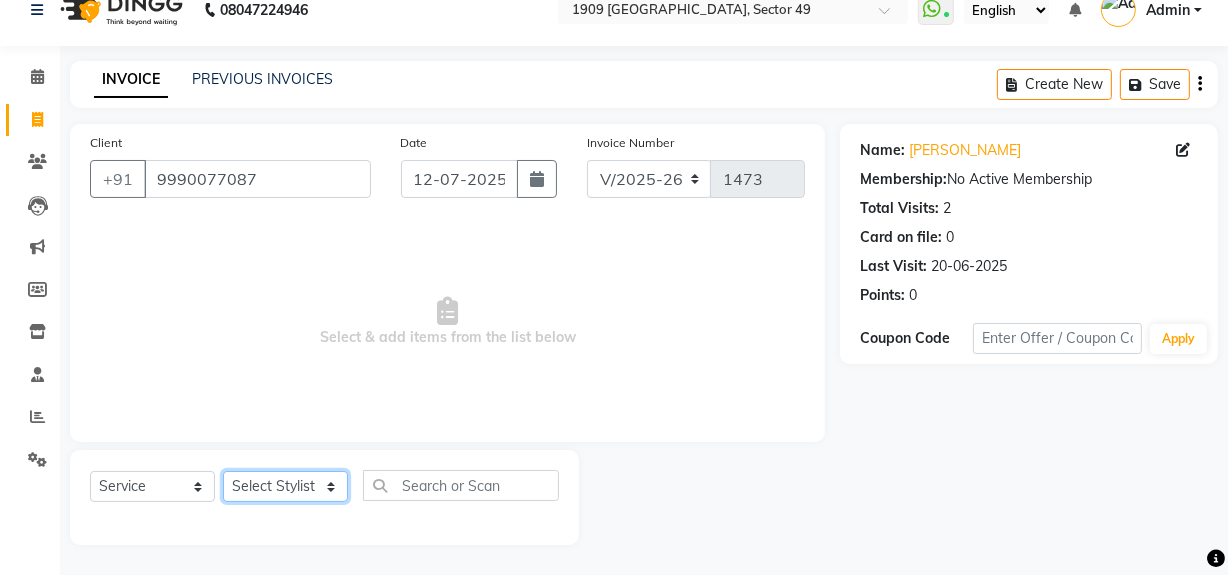 select on "79672" 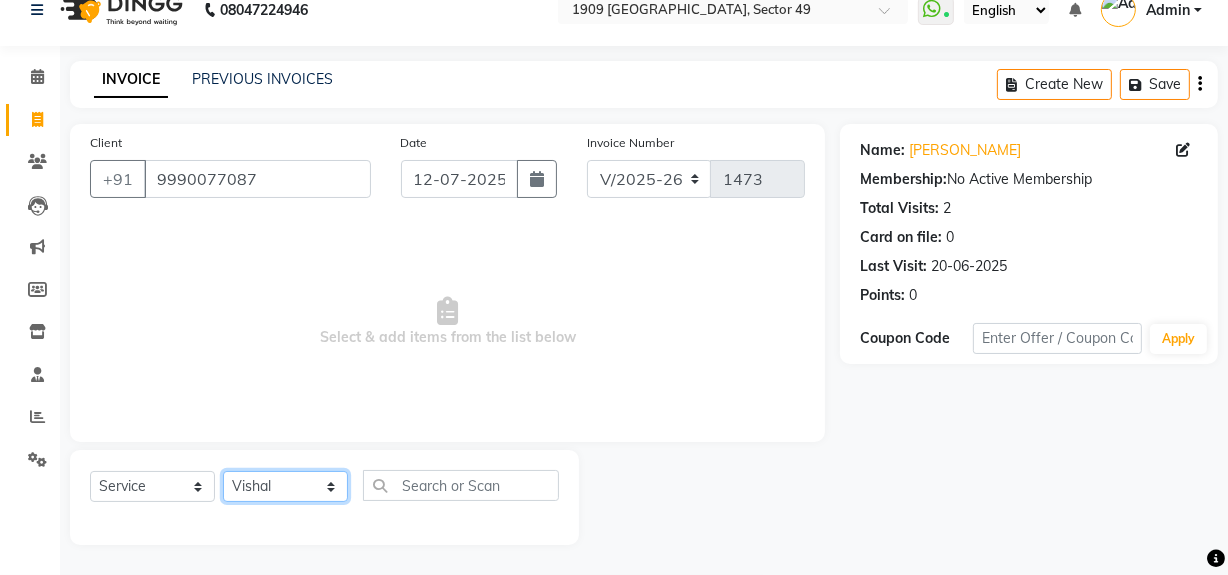 click on "Select Stylist [PERSON_NAME] [PERSON_NAME] House Sale Jyoti Nisha [PERSON_NAME] [PERSON_NAME] Veer [PERSON_NAME] Vishal" 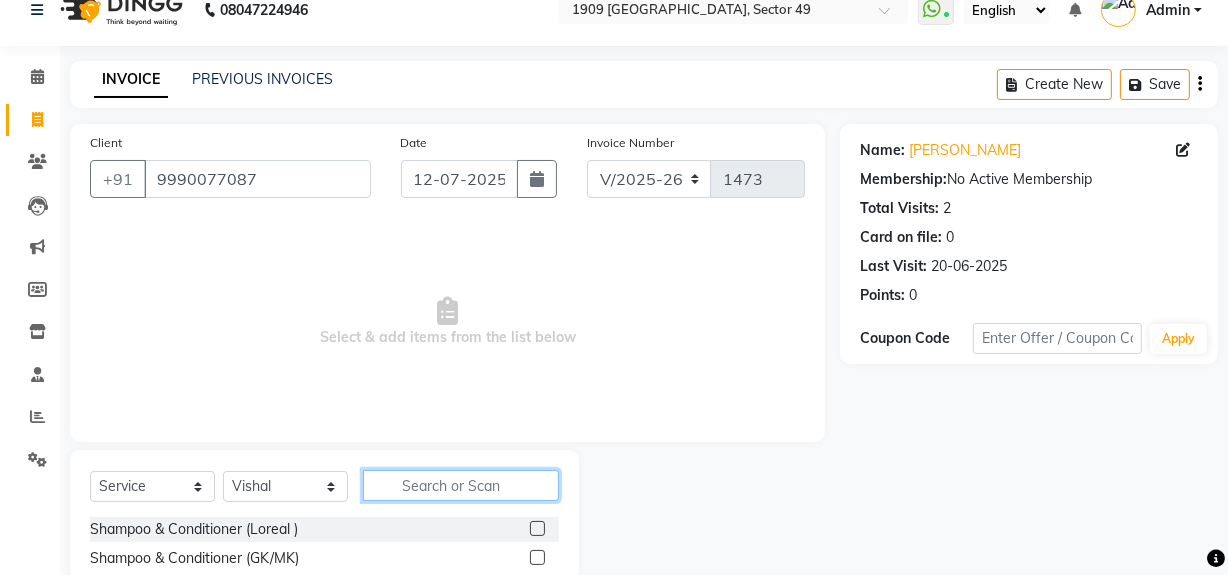 click 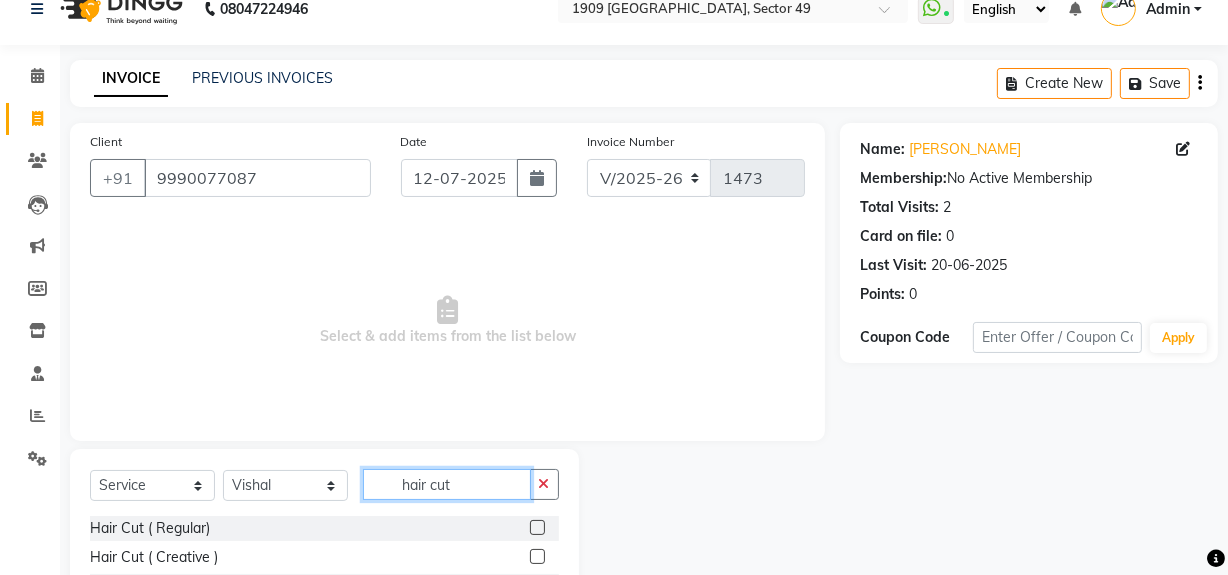 scroll, scrollTop: 170, scrollLeft: 0, axis: vertical 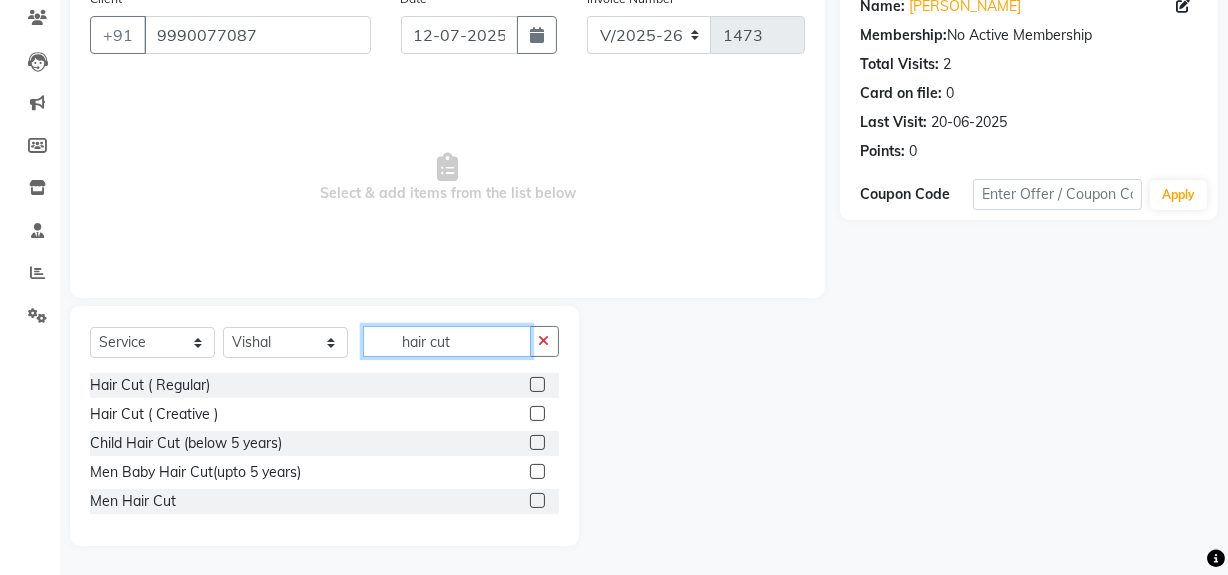 type on "hair cut" 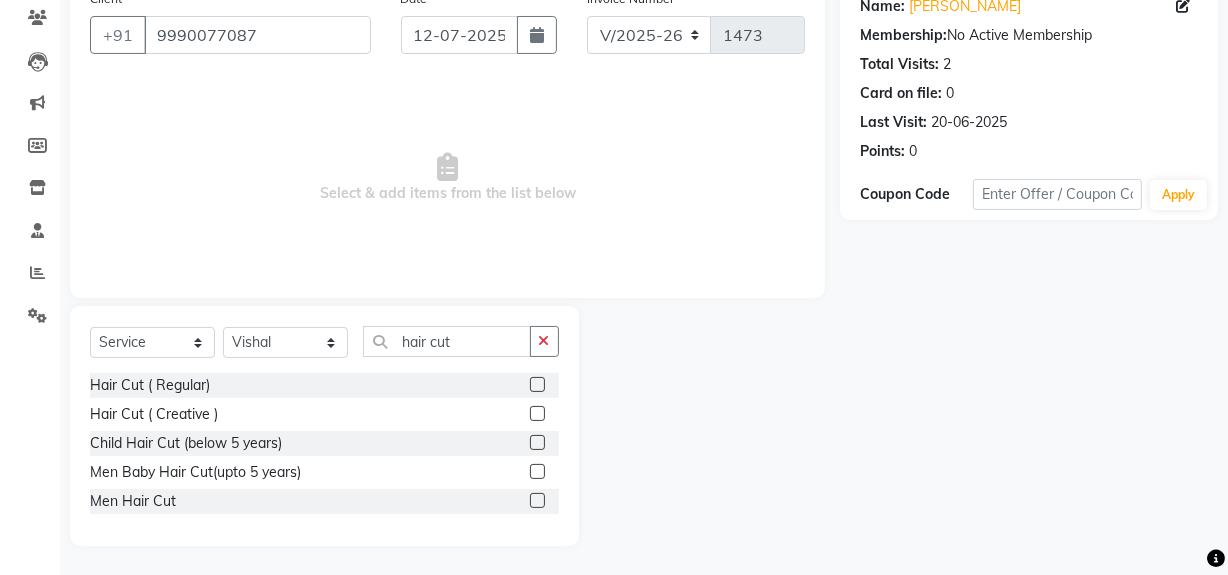 click 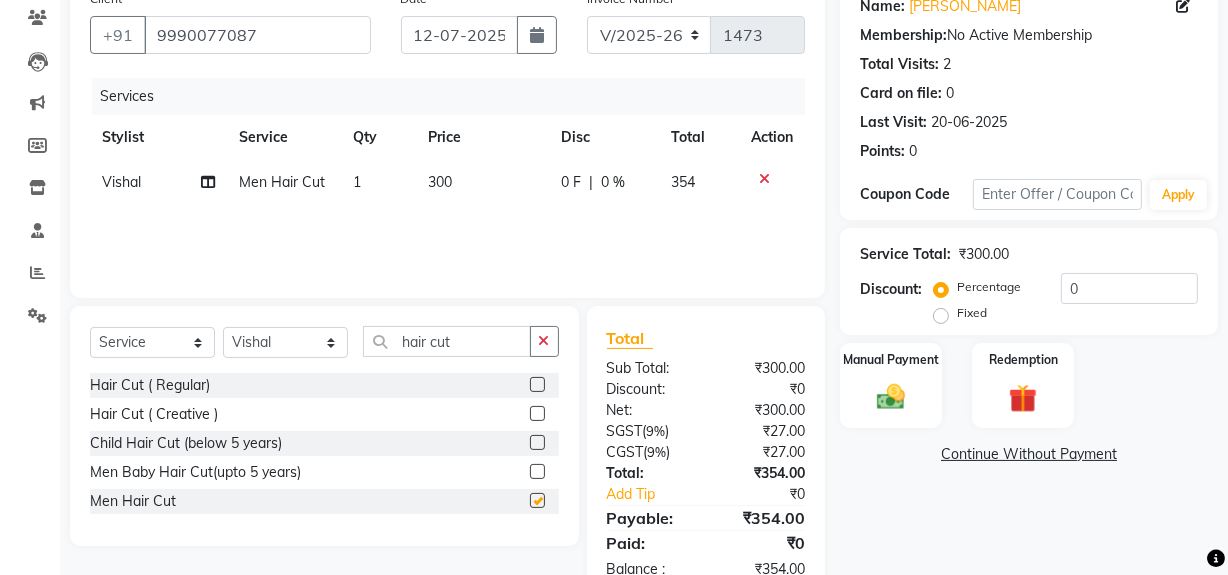 checkbox on "false" 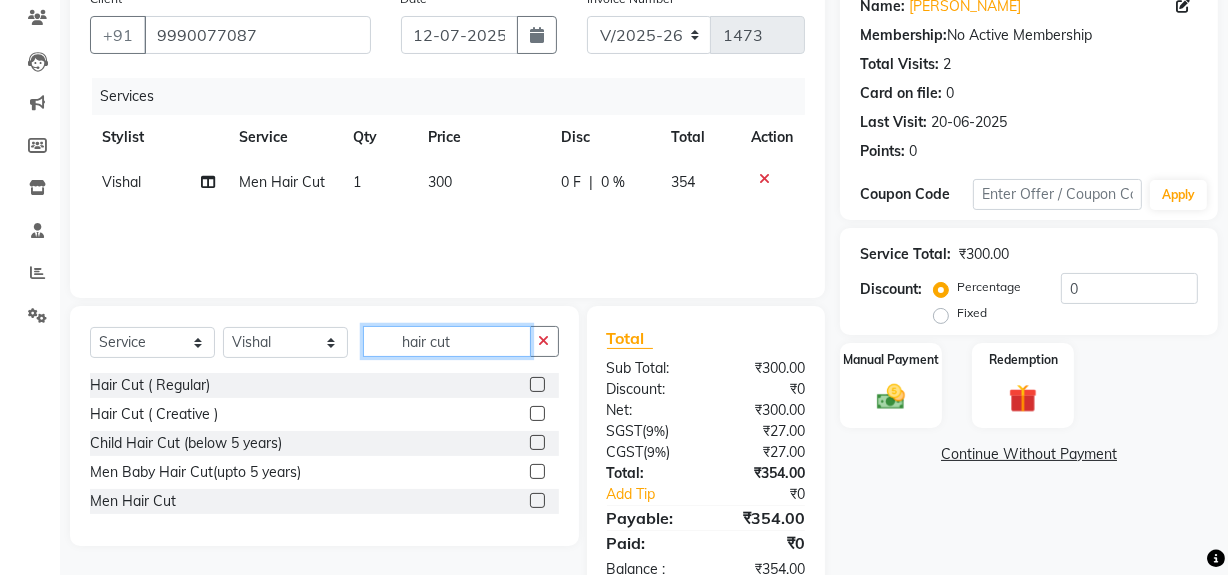 drag, startPoint x: 409, startPoint y: 345, endPoint x: 586, endPoint y: 335, distance: 177.28226 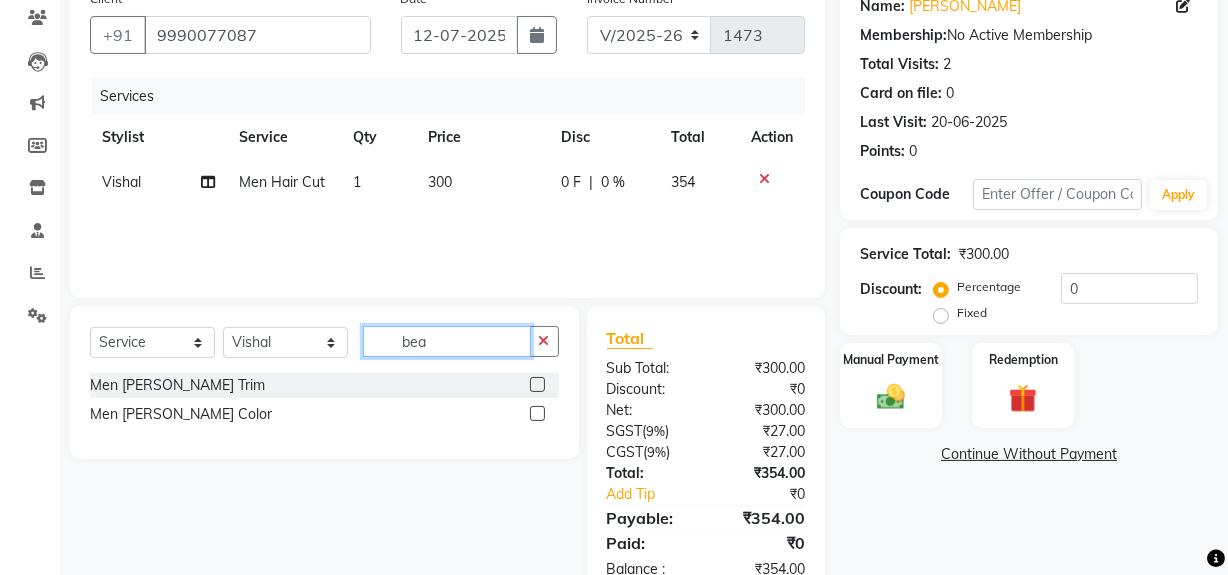 type on "bea" 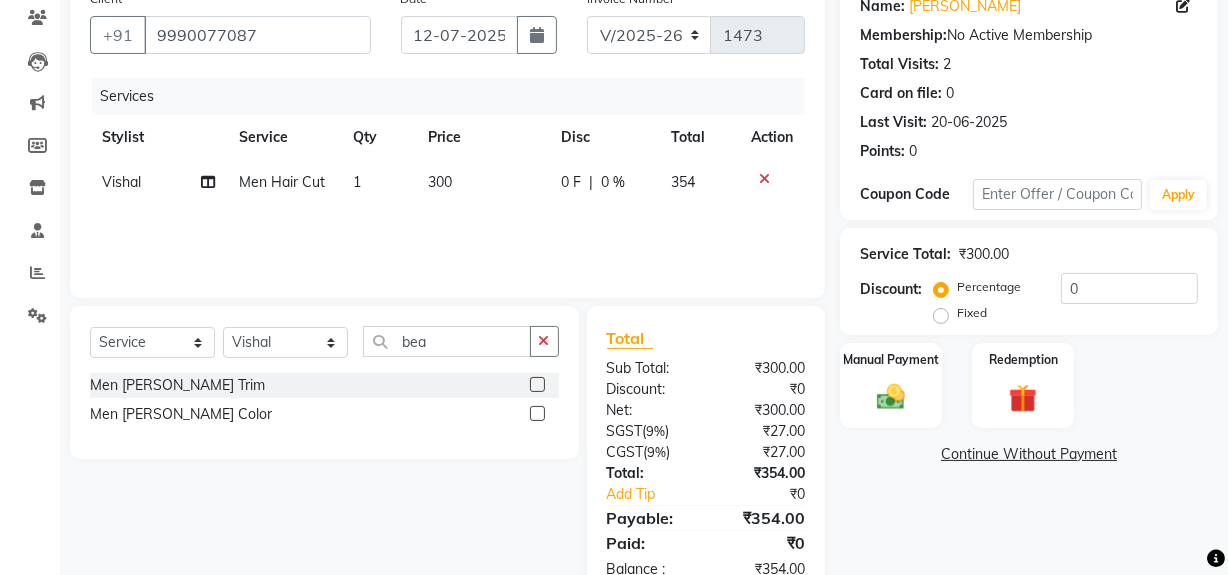 click 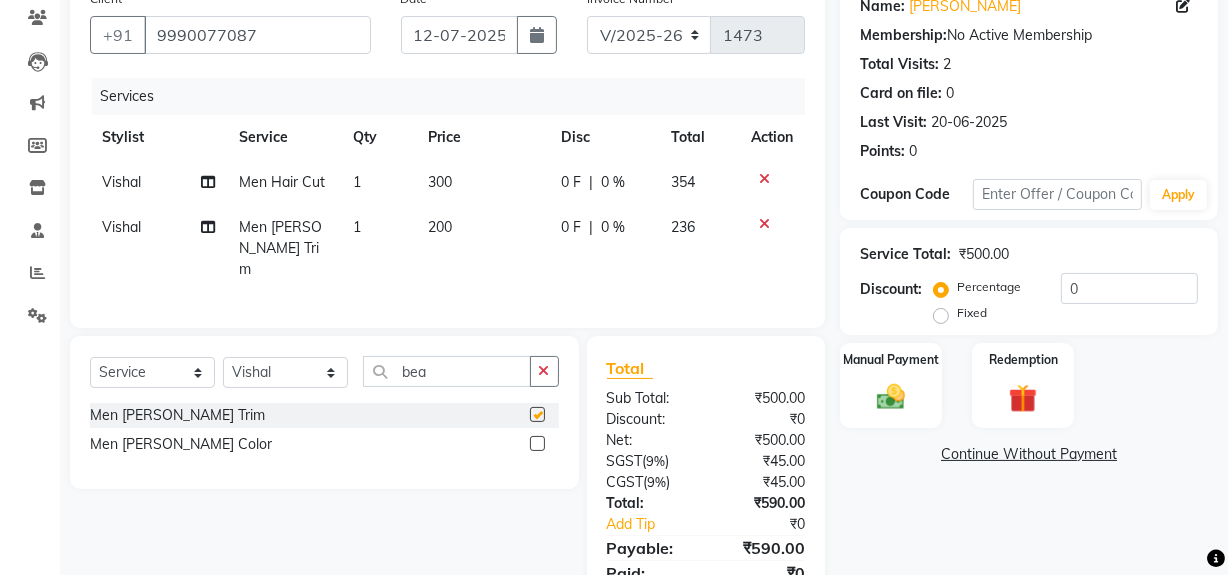 checkbox on "false" 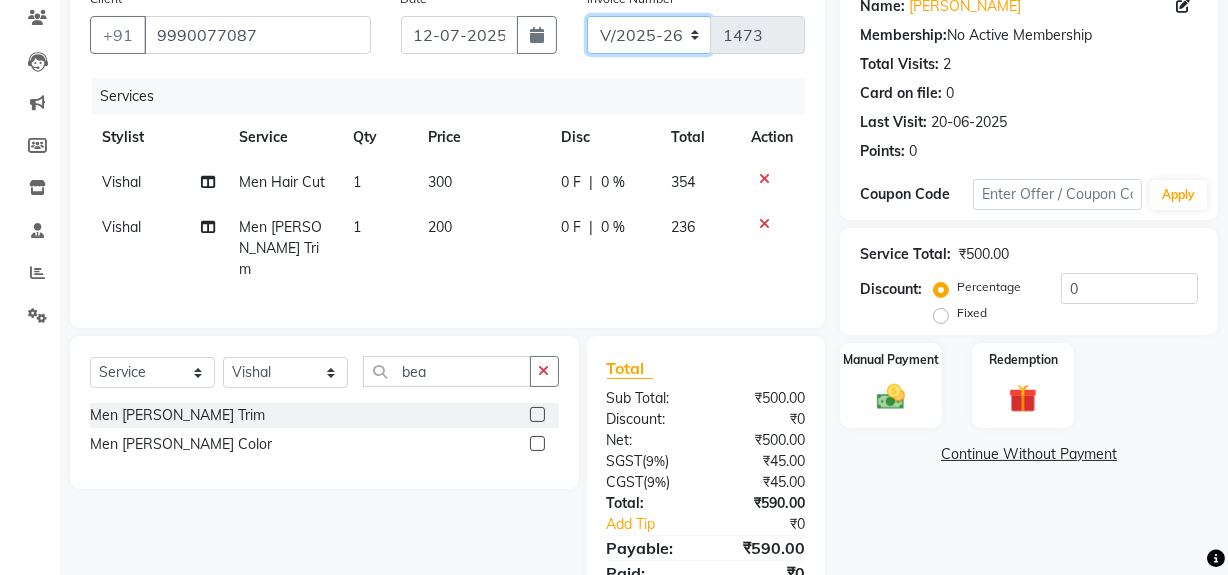 drag, startPoint x: 645, startPoint y: 26, endPoint x: 645, endPoint y: 47, distance: 21 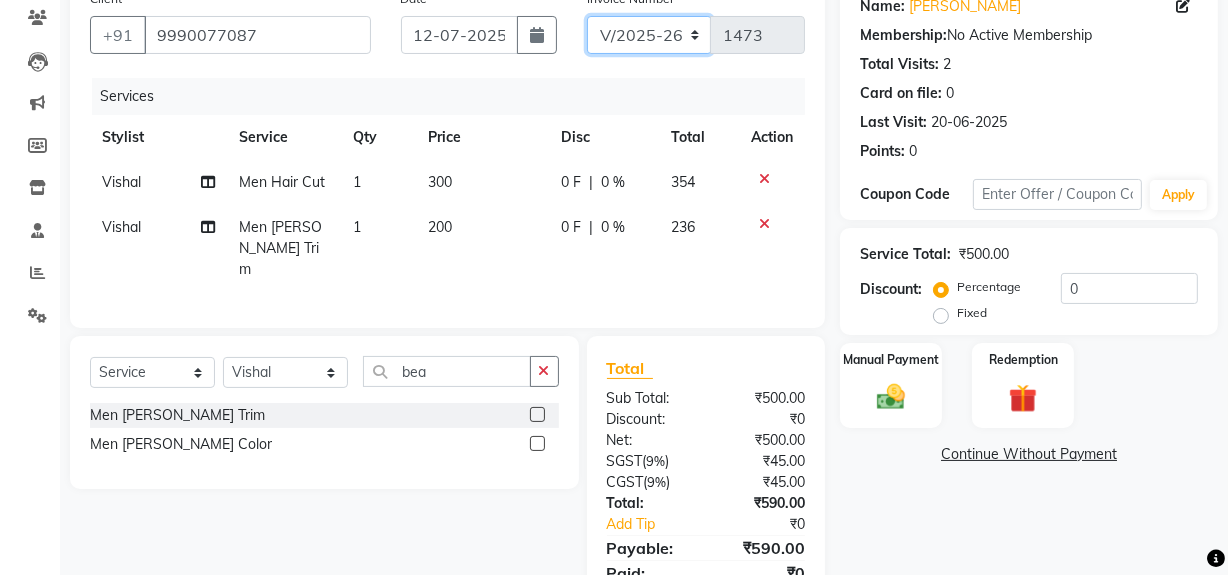 select on "6924" 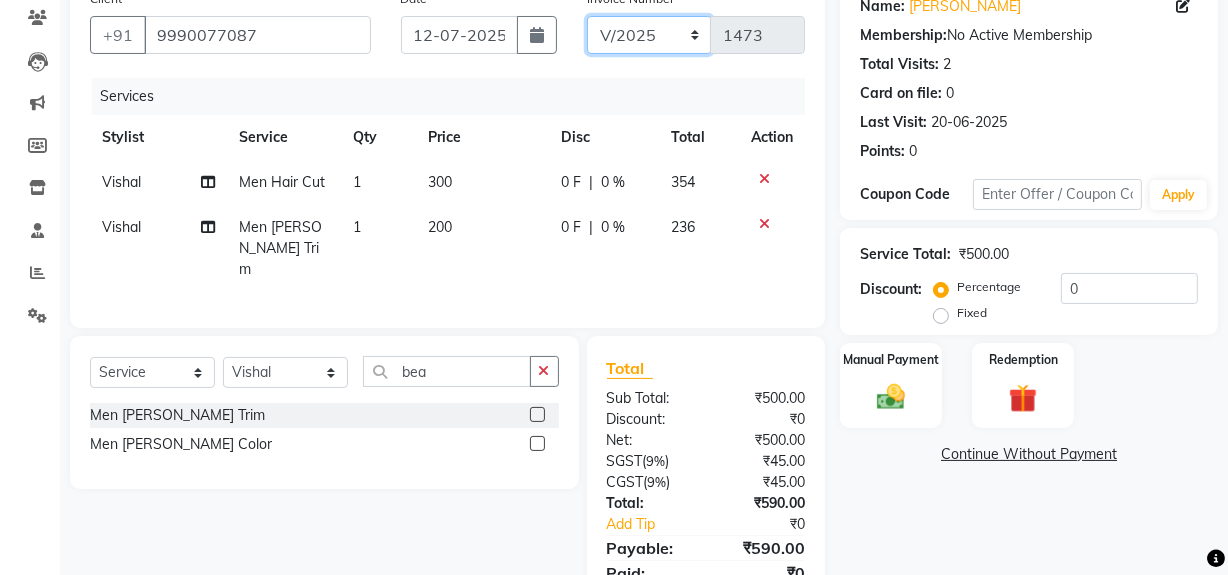 click on "V/2025 V/2025-26" 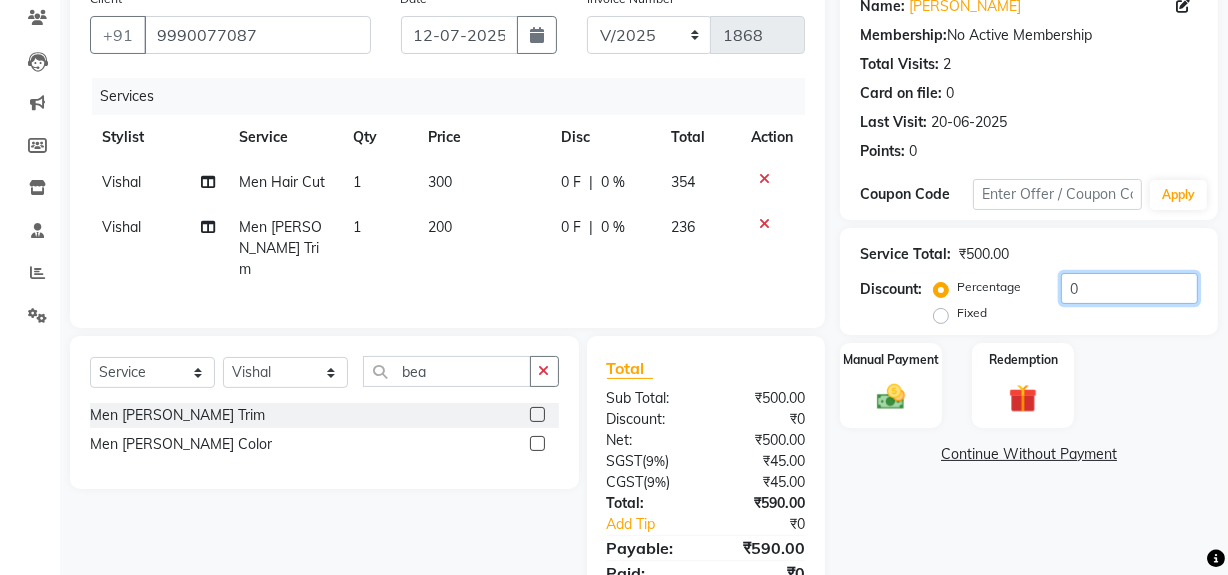 click on "0" 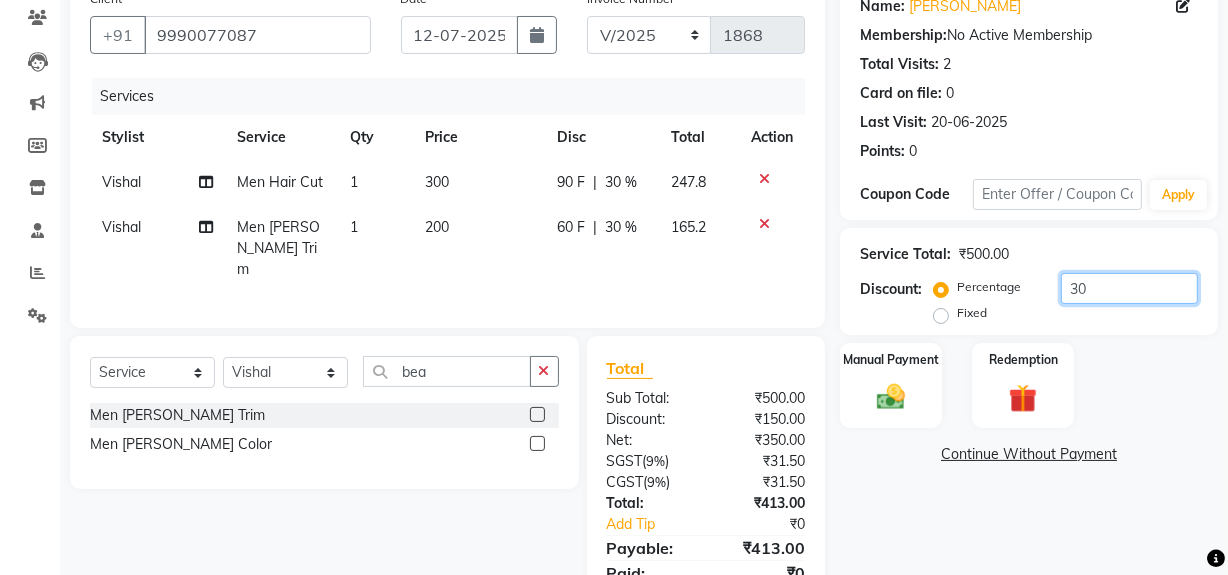 type on "30" 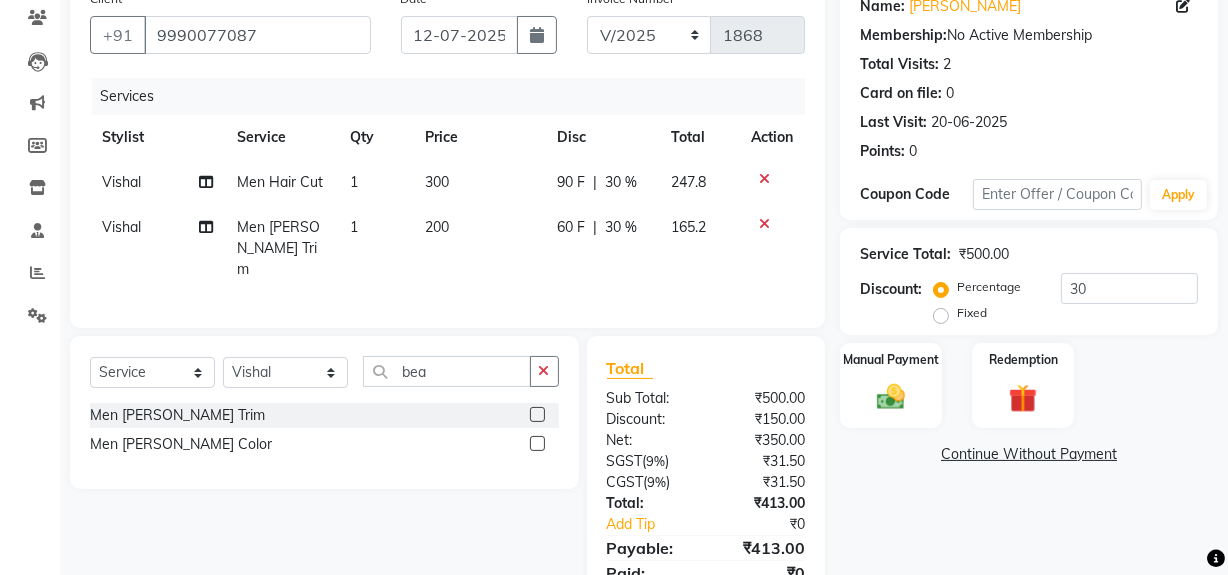 click on "Manual Payment Redemption" 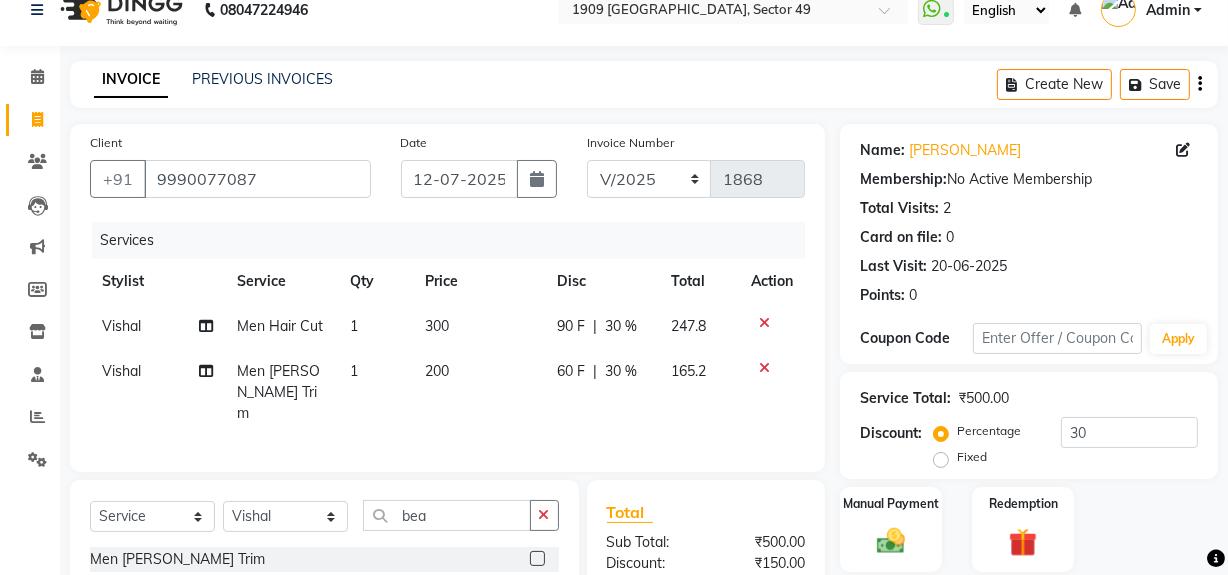 scroll, scrollTop: 0, scrollLeft: 0, axis: both 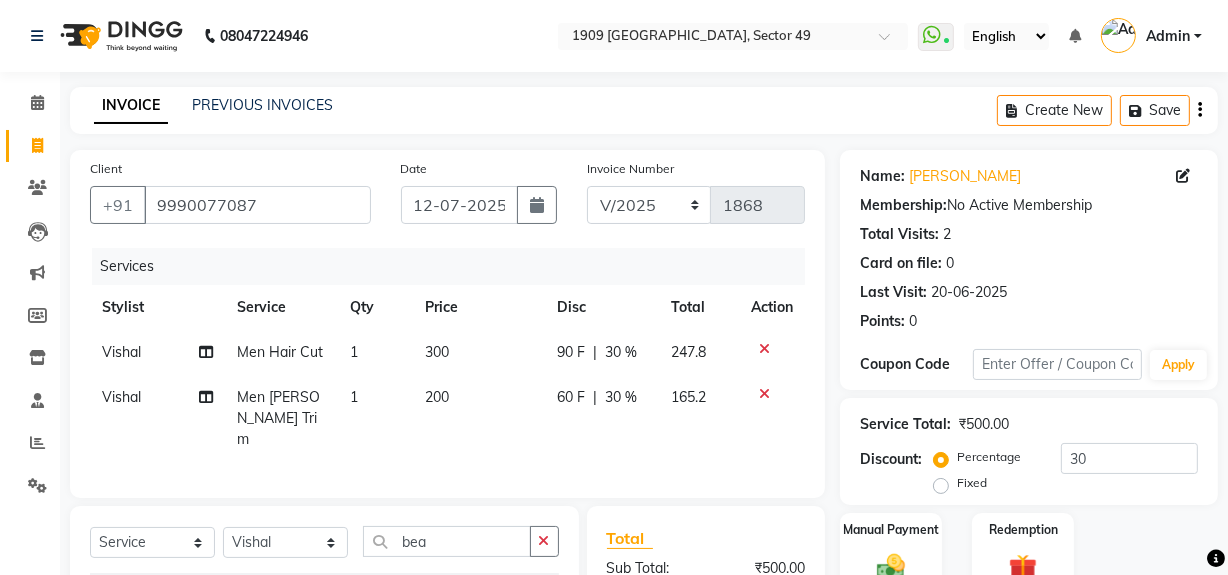 click 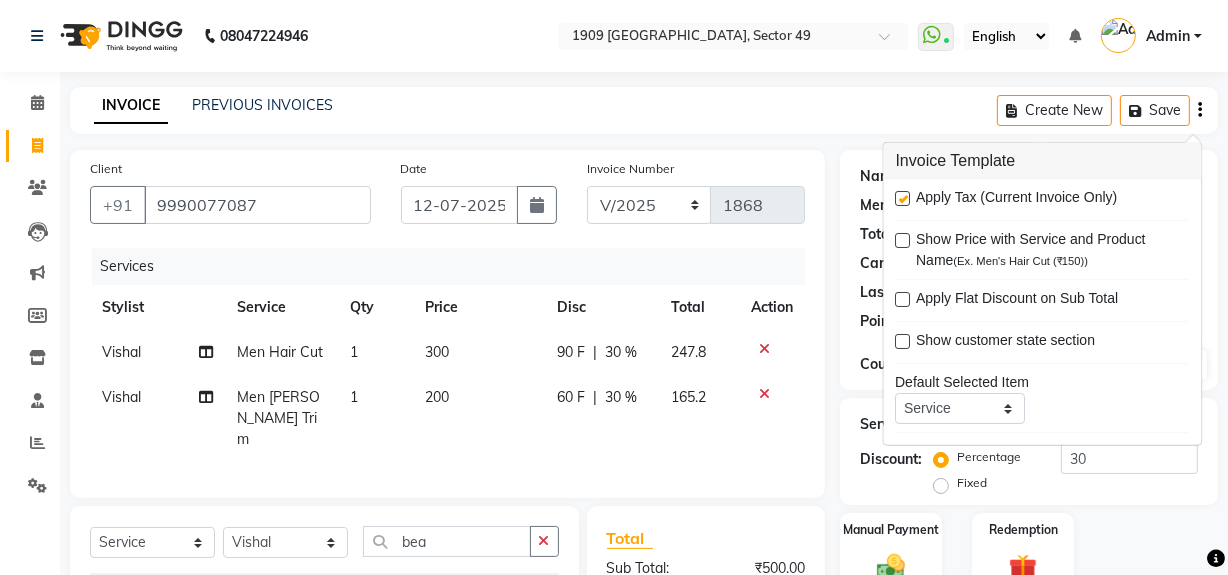 click at bounding box center [903, 198] 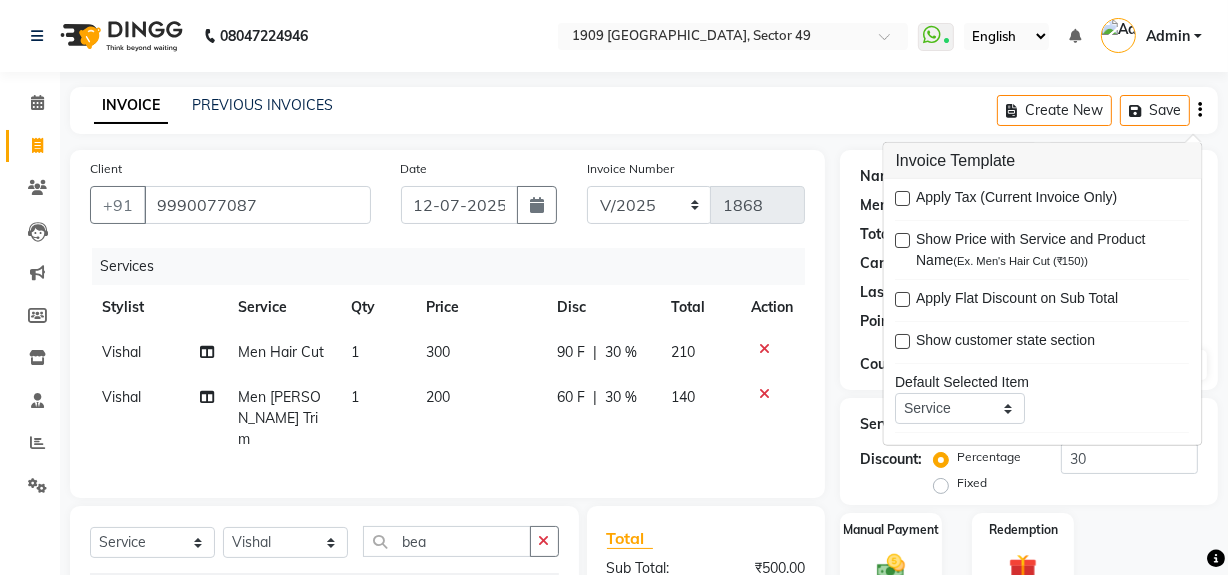 drag, startPoint x: 1217, startPoint y: 239, endPoint x: 1223, endPoint y: 252, distance: 14.3178215 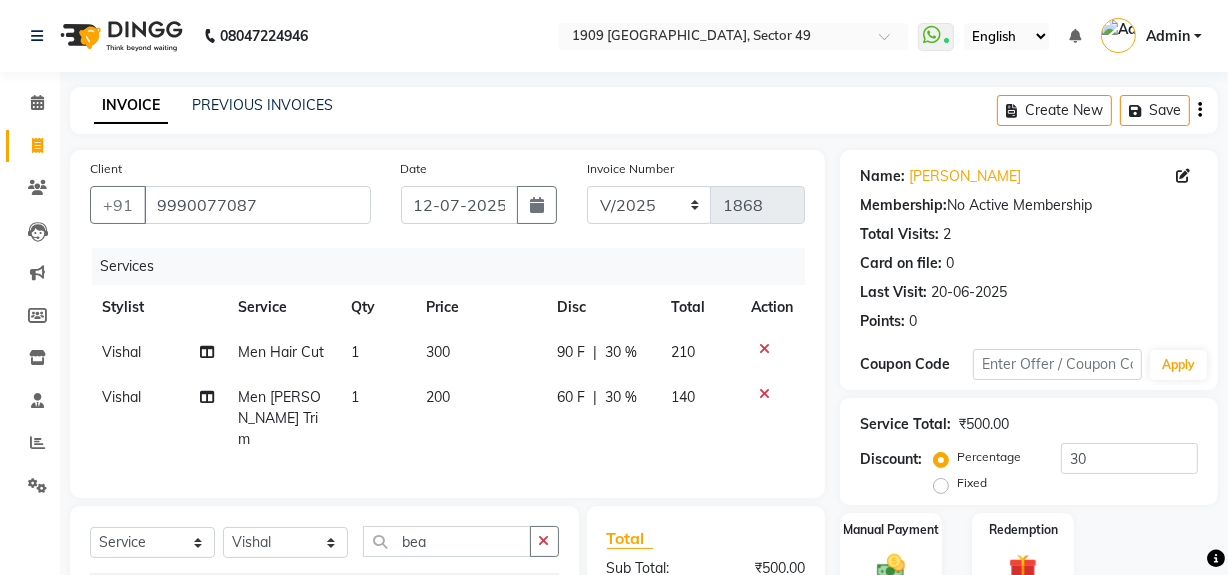 scroll, scrollTop: 205, scrollLeft: 0, axis: vertical 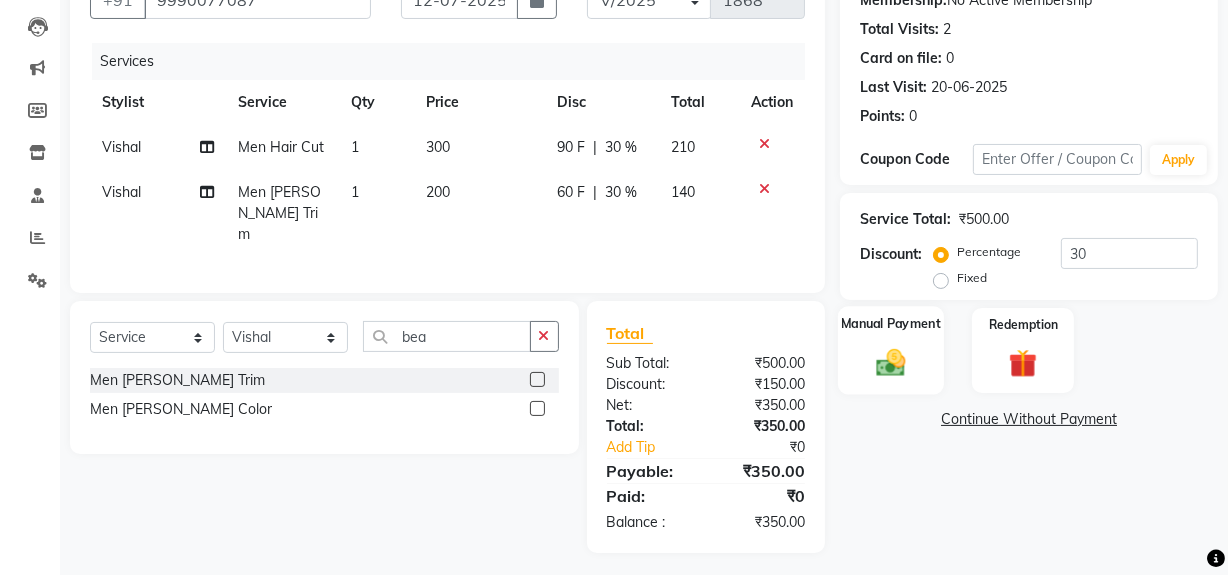 click on "Manual Payment" 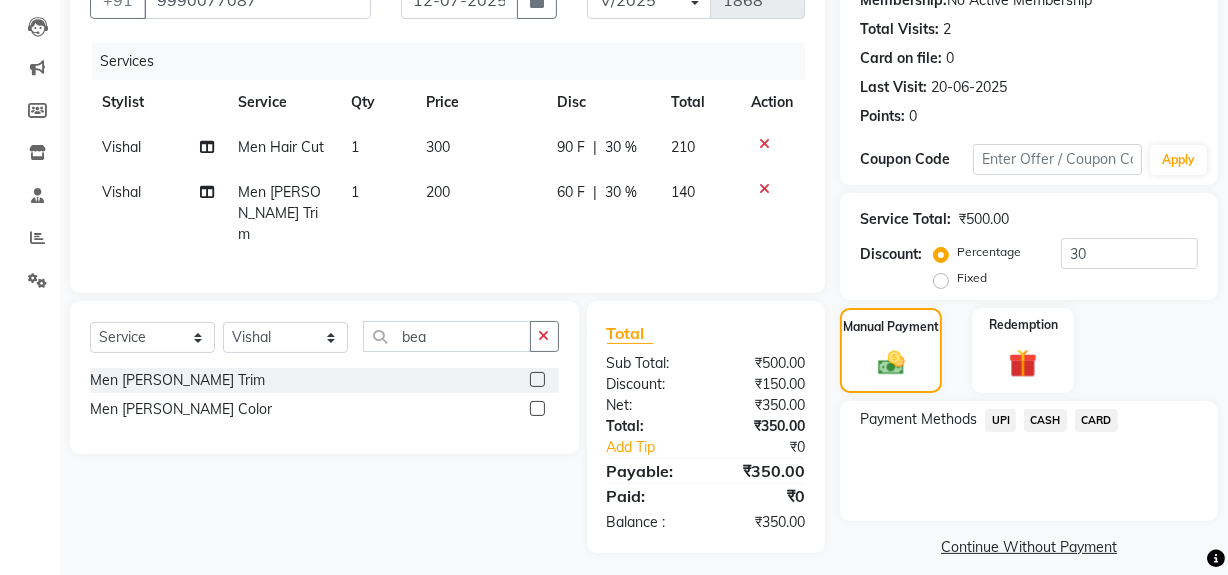 click on "UPI" 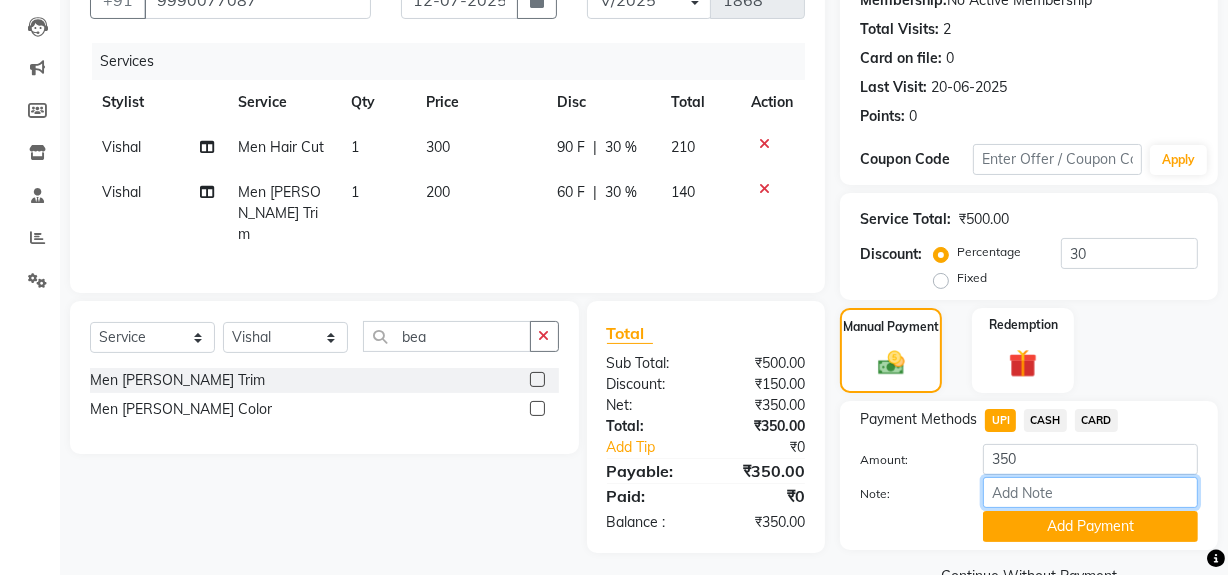 drag, startPoint x: 1018, startPoint y: 485, endPoint x: 1038, endPoint y: 499, distance: 24.41311 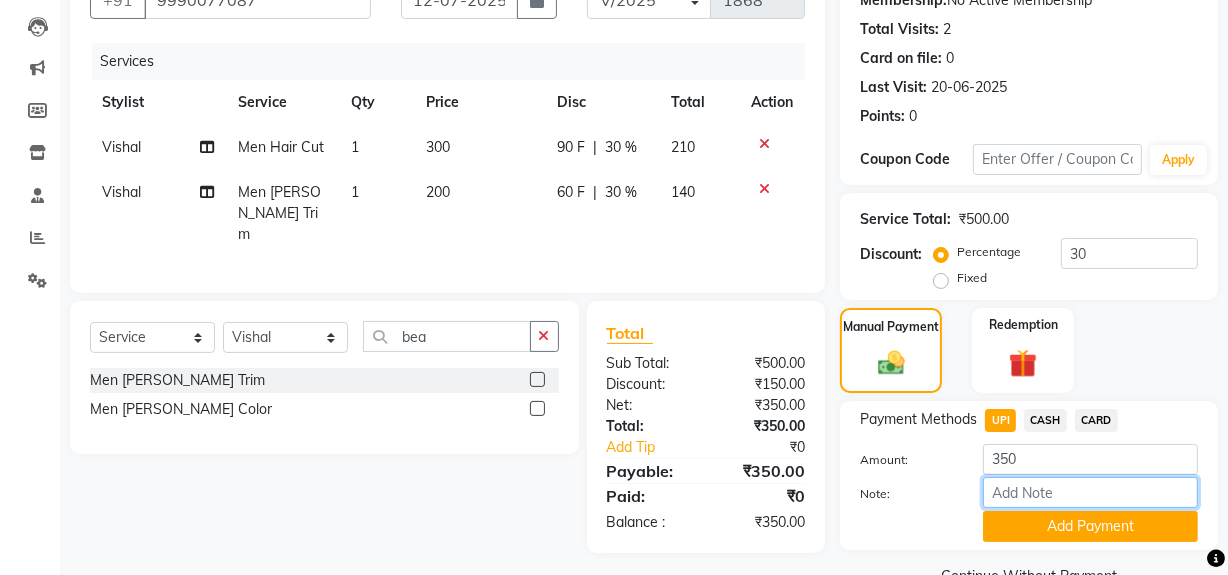 type on "RM" 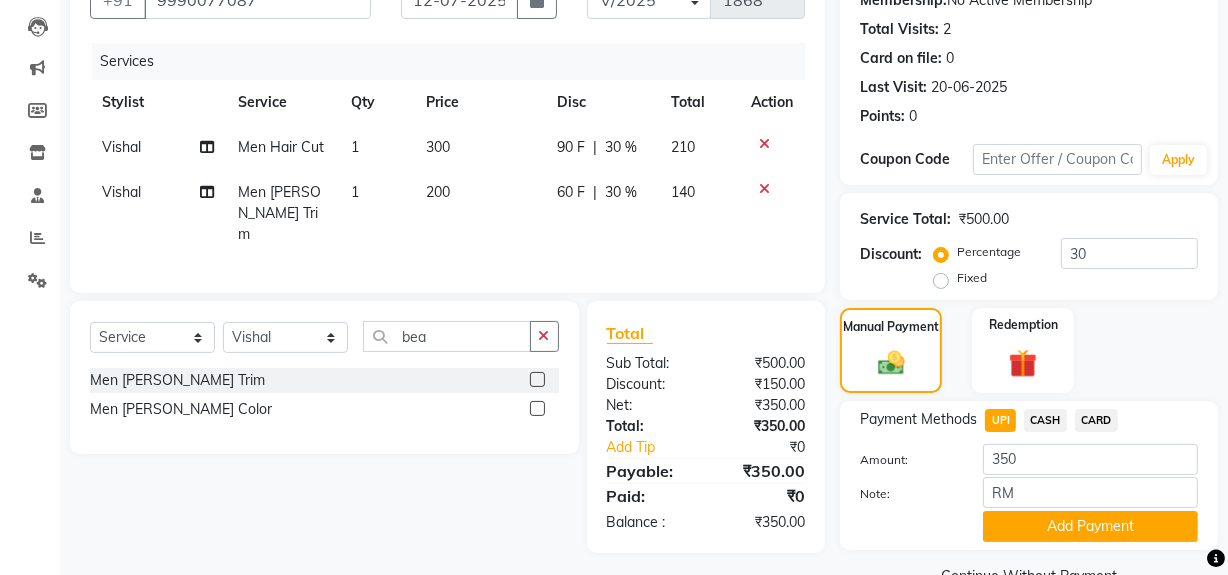 click on "Add Payment" 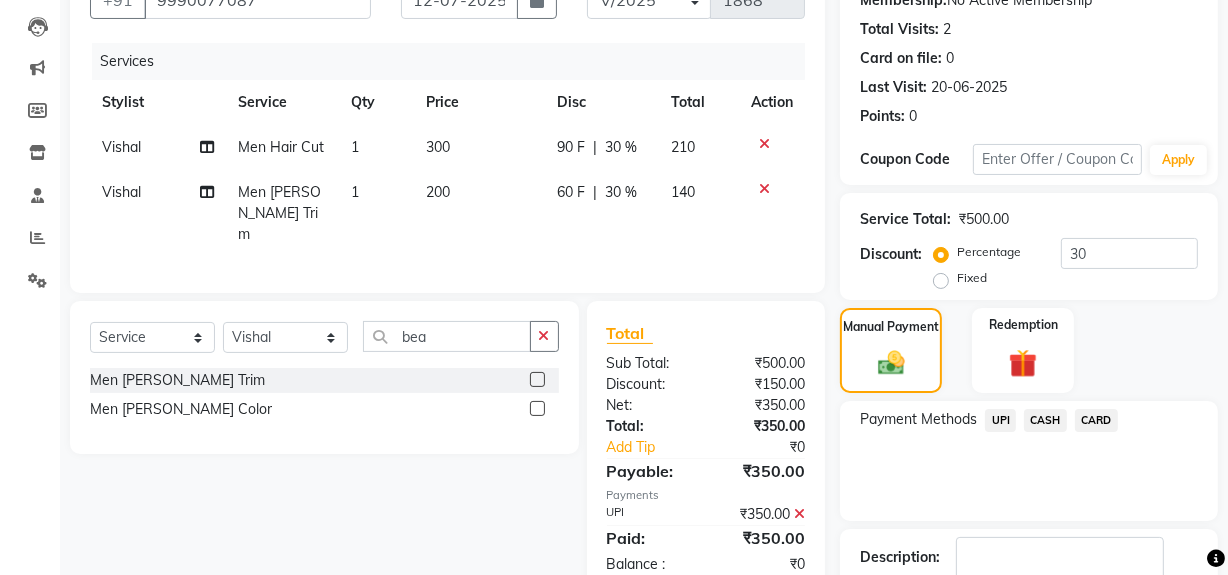 scroll, scrollTop: 333, scrollLeft: 0, axis: vertical 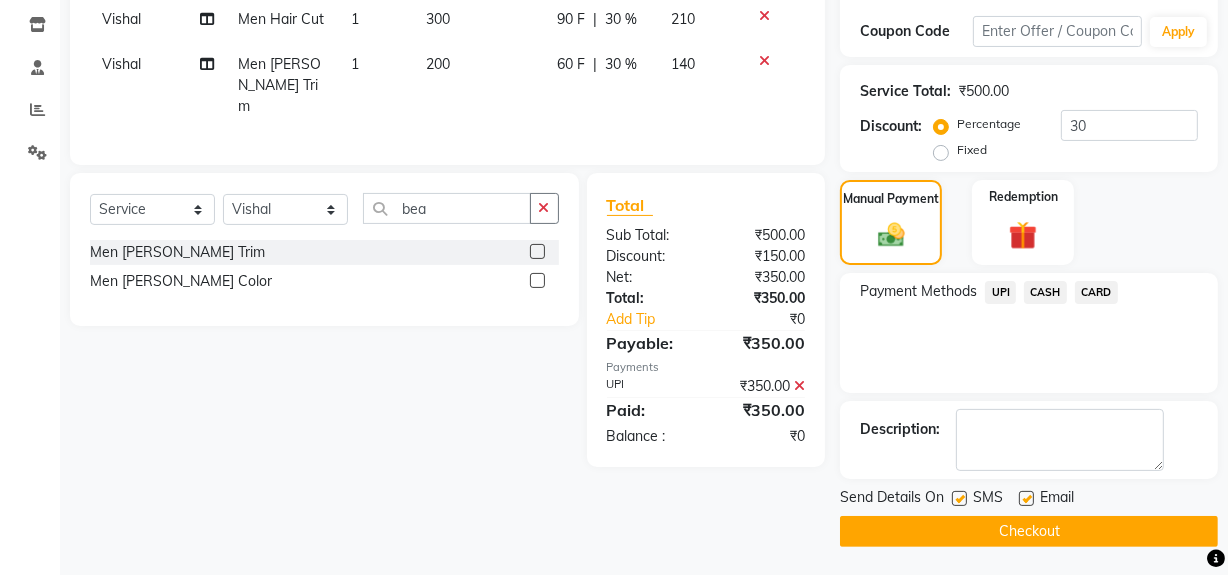 click on "Checkout" 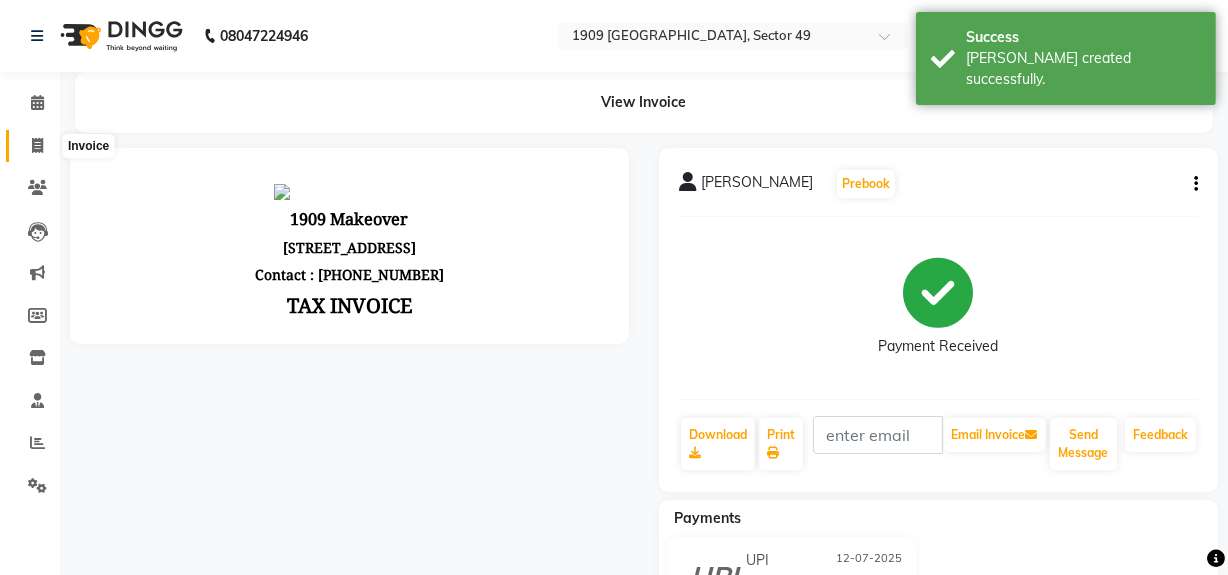 scroll, scrollTop: 0, scrollLeft: 0, axis: both 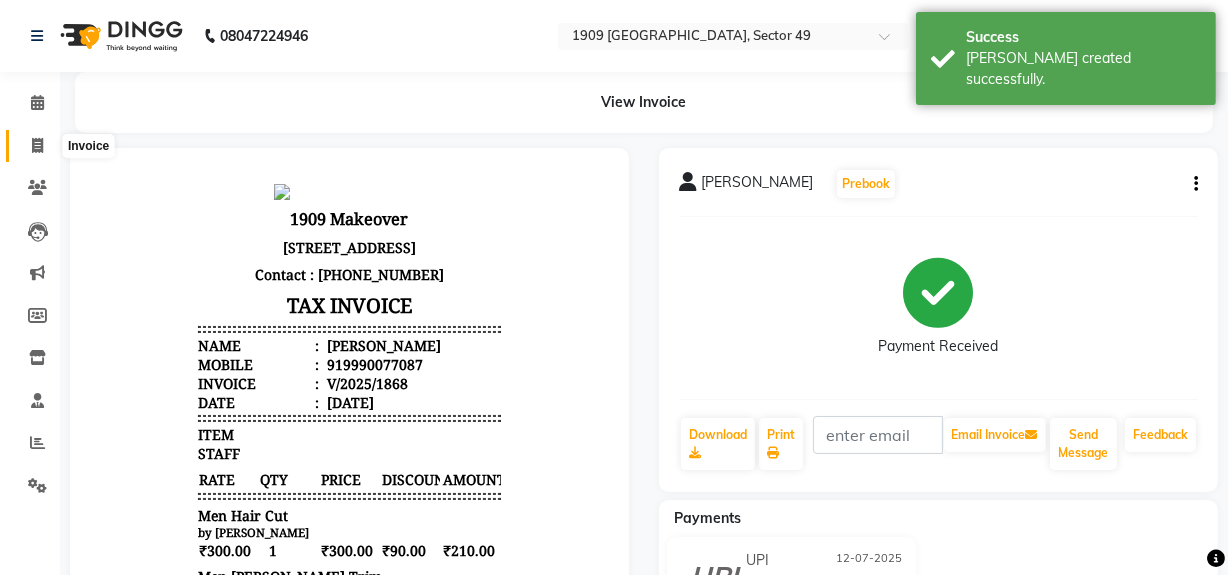 click 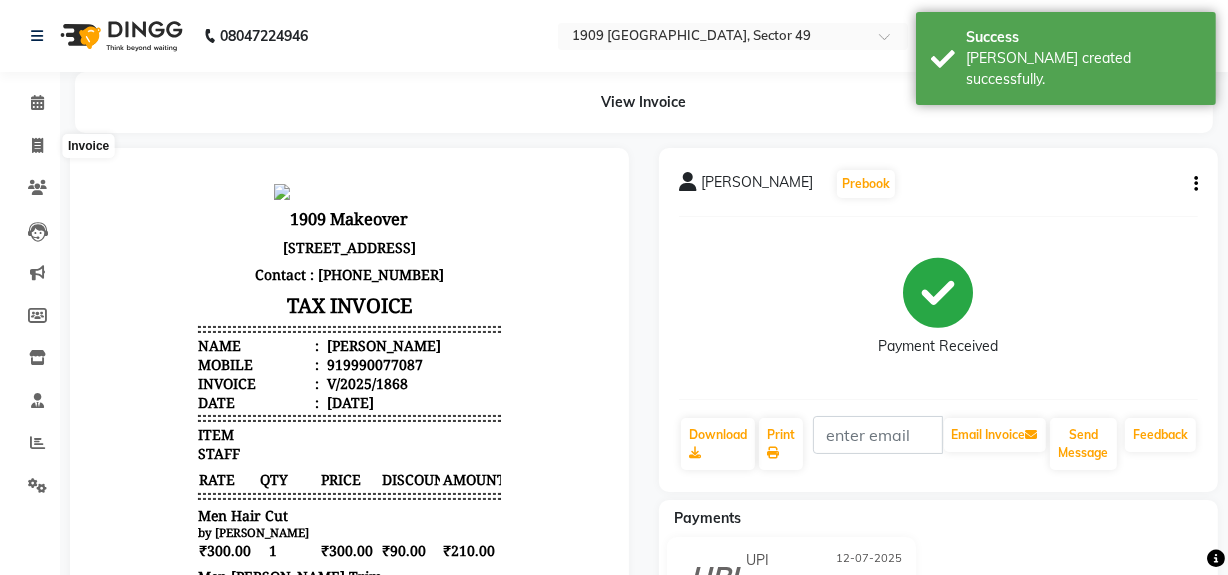 select on "service" 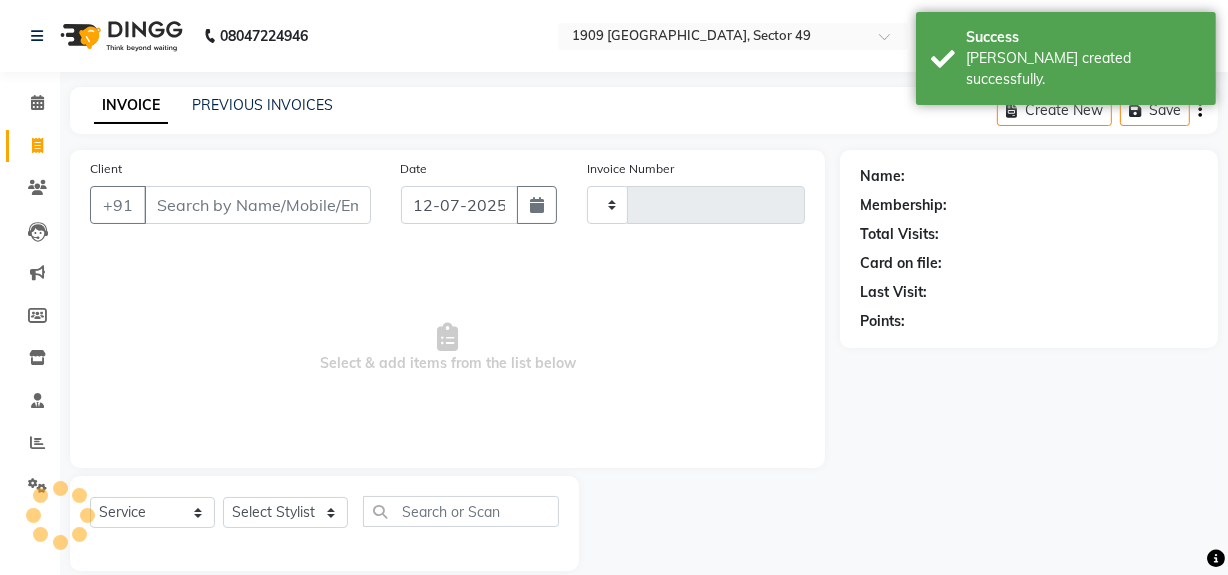 type on "1473" 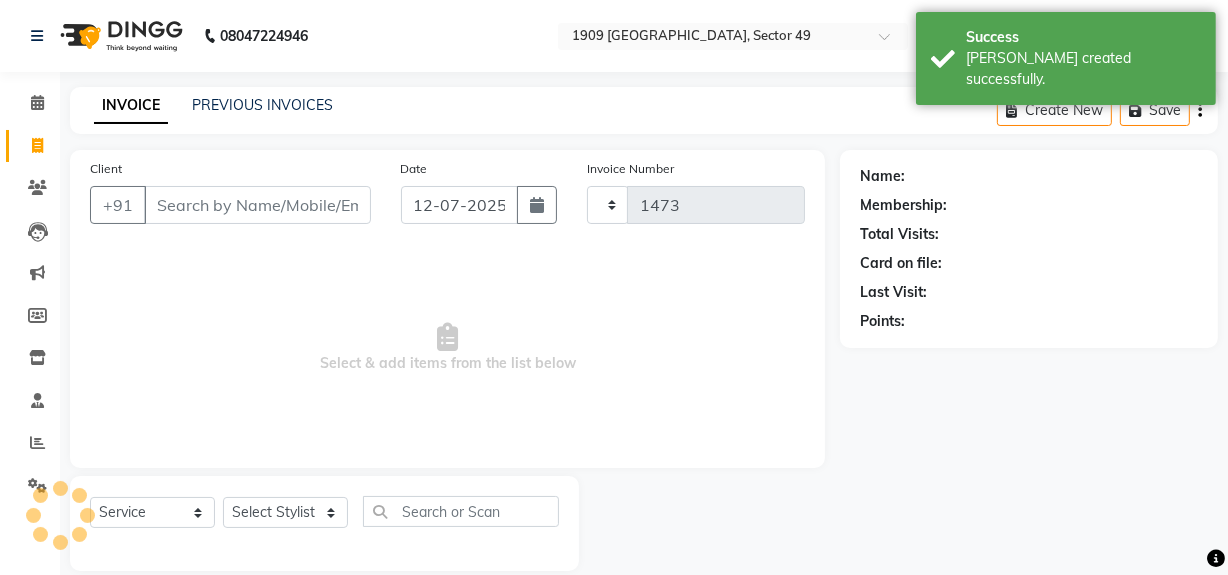 scroll, scrollTop: 26, scrollLeft: 0, axis: vertical 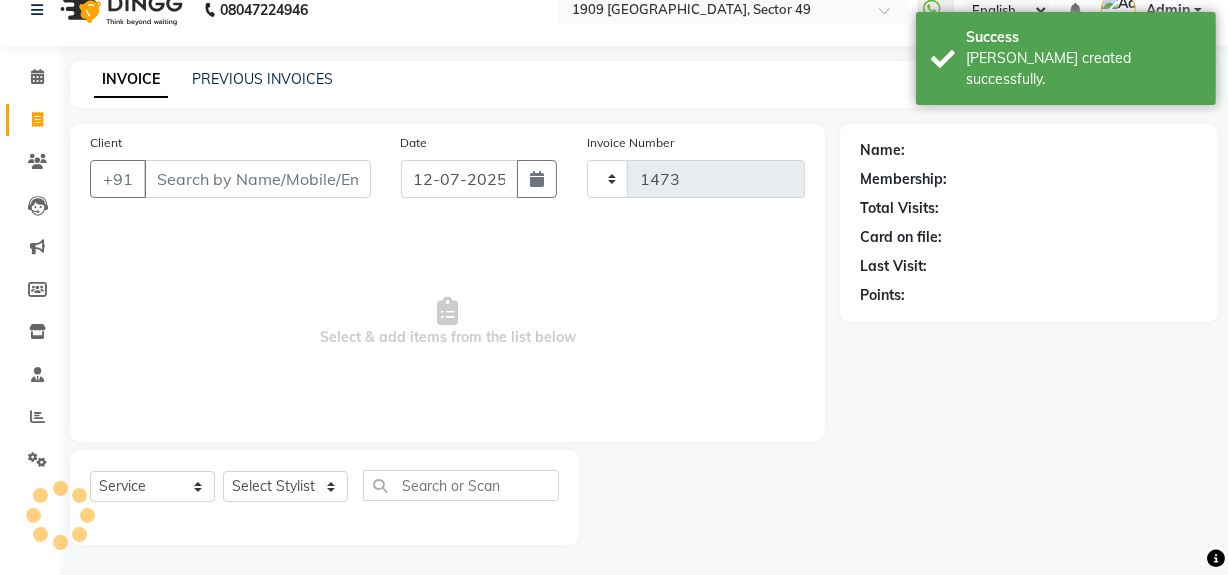 select on "6923" 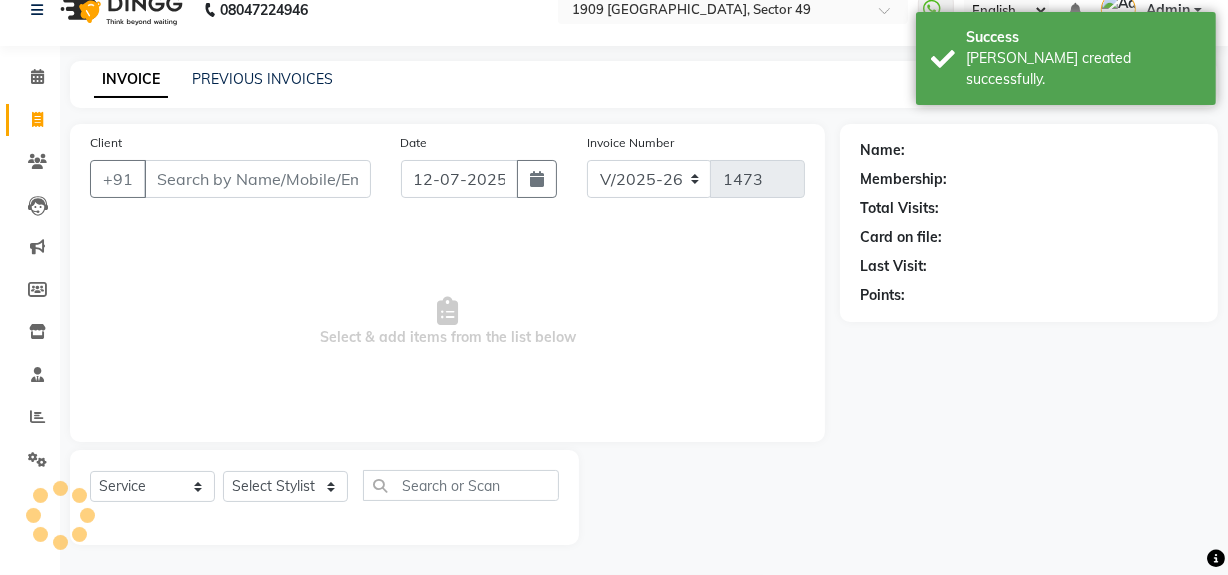click on "Client" at bounding box center (257, 179) 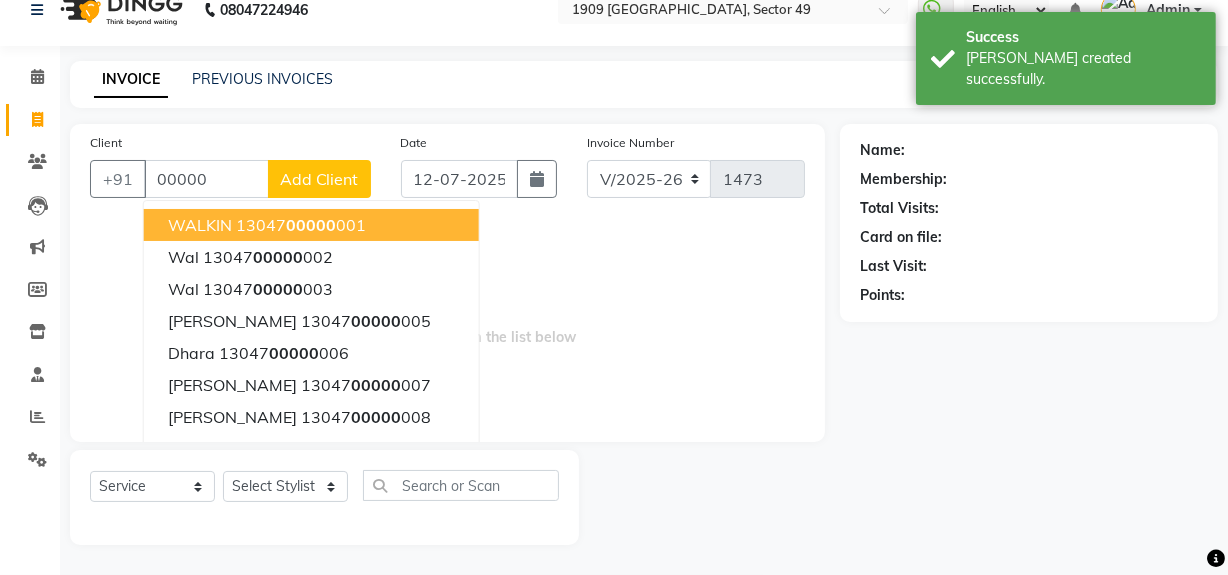 click on "13047 00000 001" at bounding box center [301, 225] 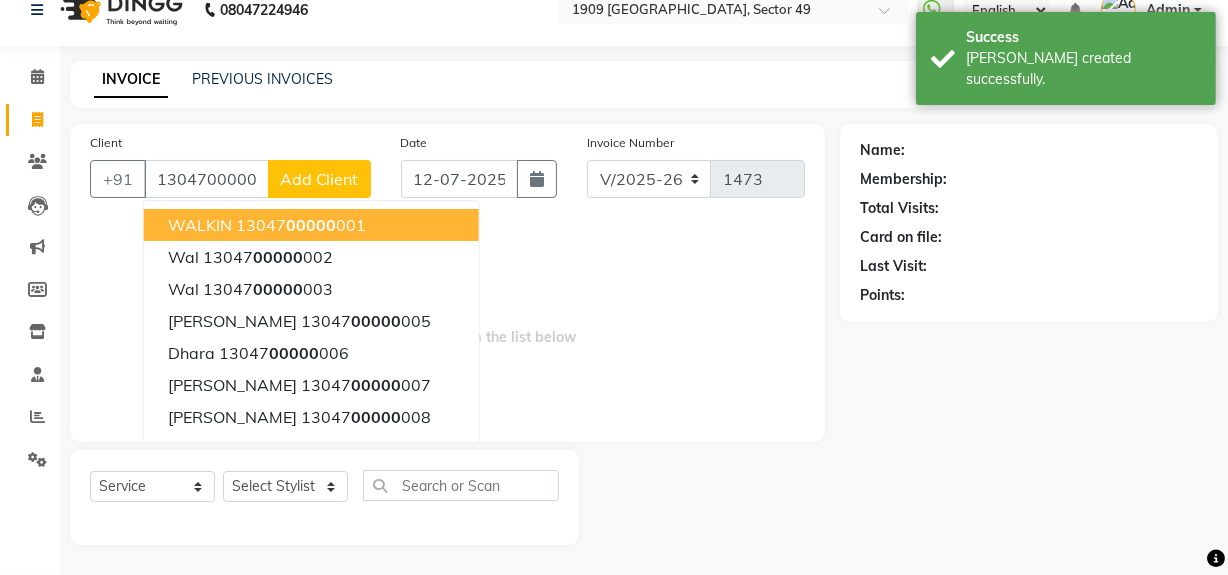 type on "1304700000001" 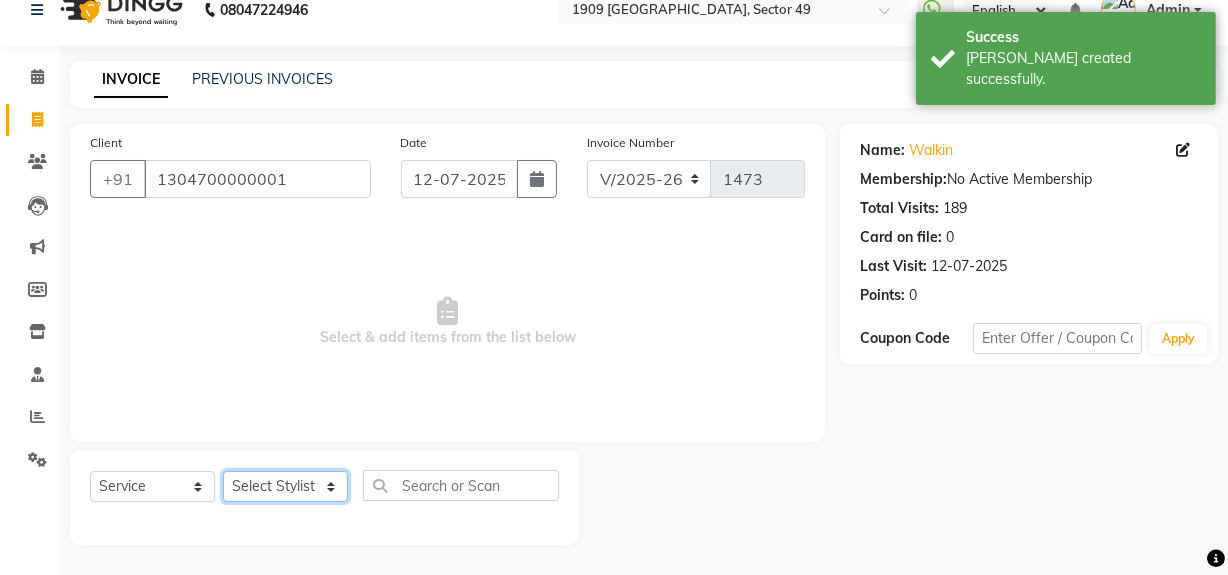 click on "Select Stylist [PERSON_NAME] [PERSON_NAME] House Sale Jyoti Nisha [PERSON_NAME] [PERSON_NAME] Veer [PERSON_NAME] Vishal" 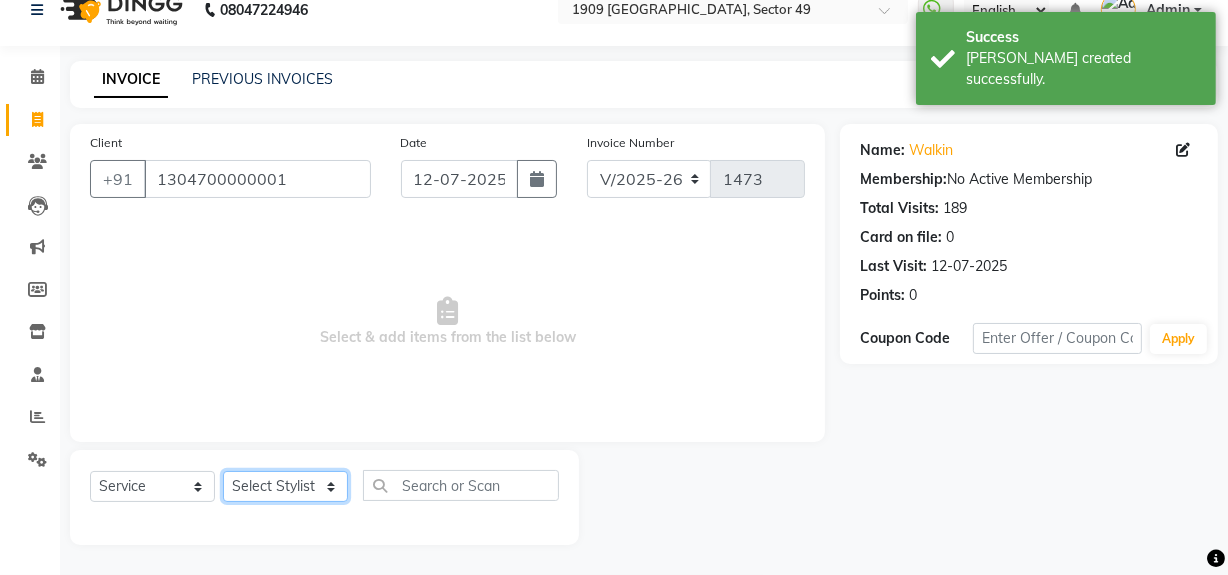 select on "57119" 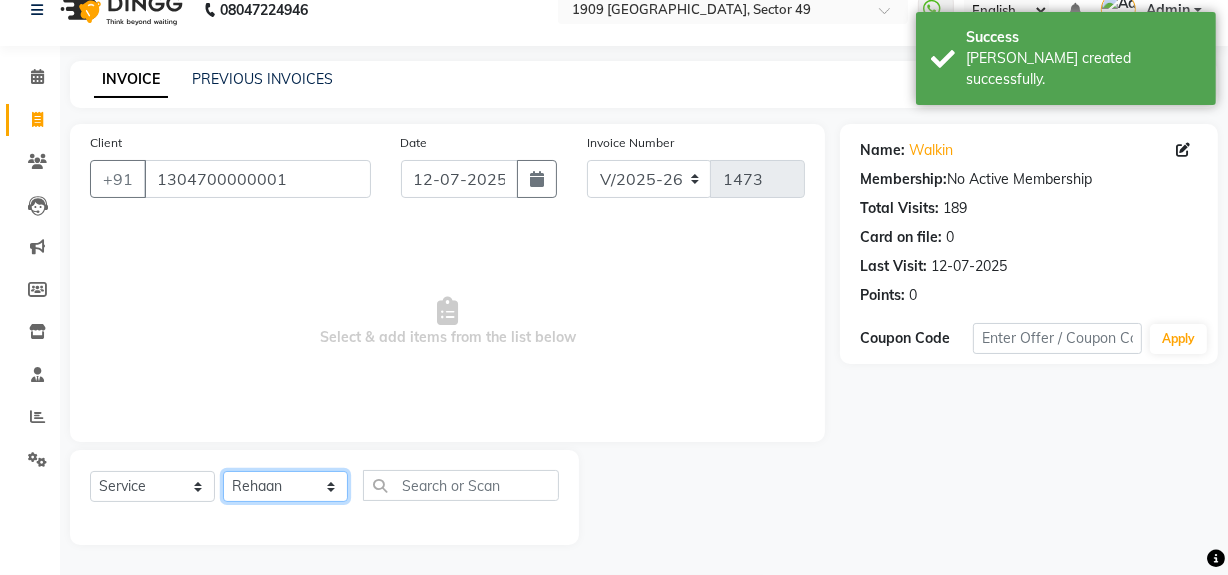 click on "Select Stylist [PERSON_NAME] [PERSON_NAME] House Sale Jyoti Nisha [PERSON_NAME] [PERSON_NAME] Veer [PERSON_NAME] Vishal" 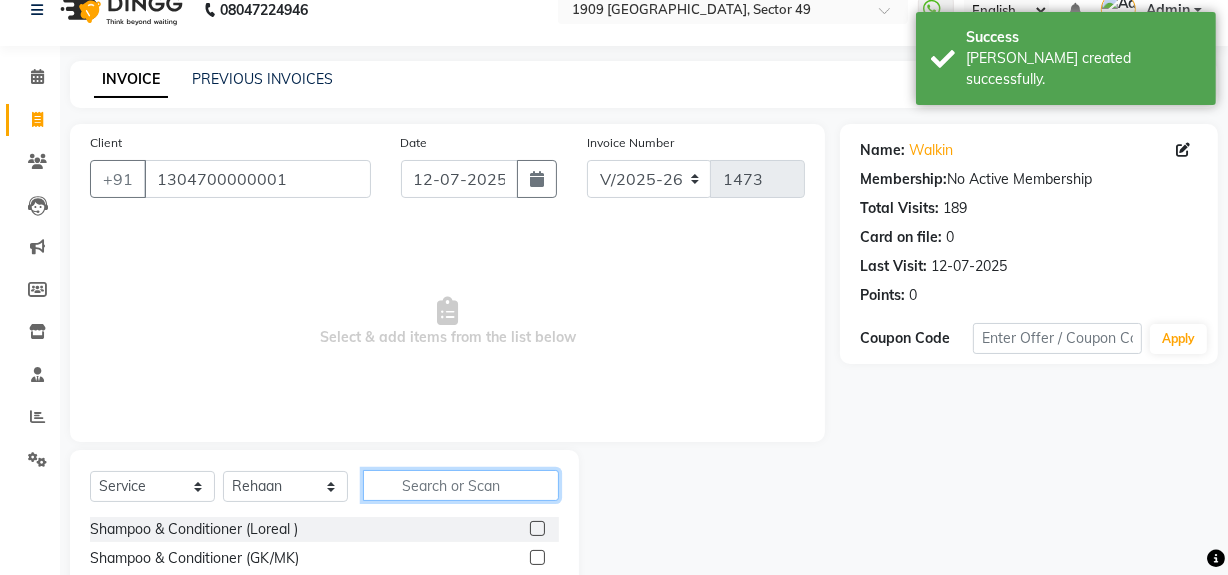 click 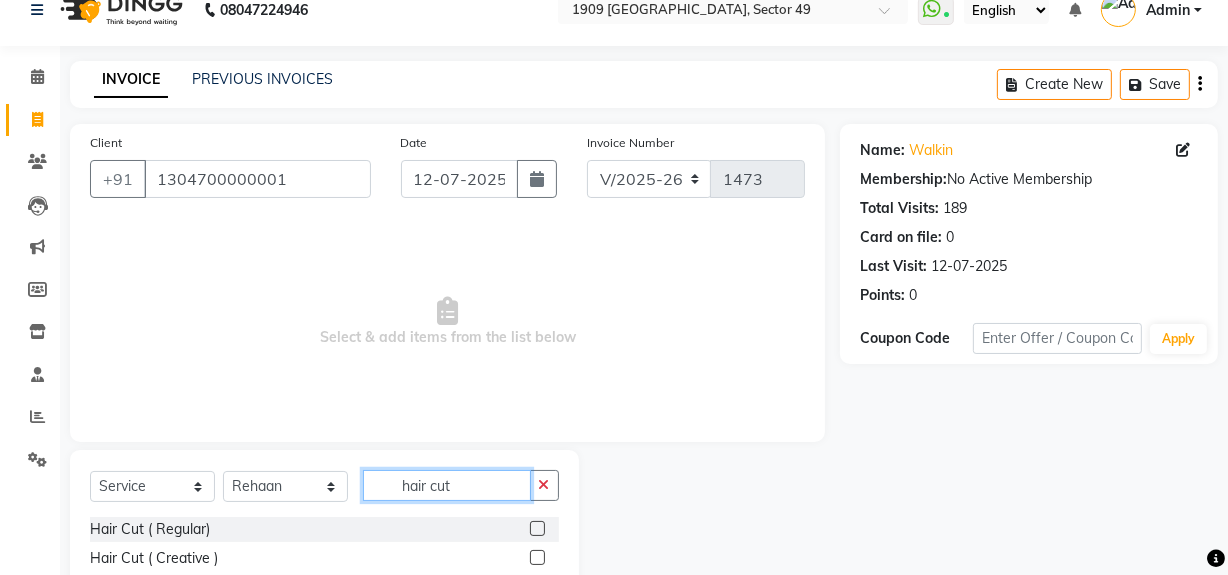 scroll, scrollTop: 170, scrollLeft: 0, axis: vertical 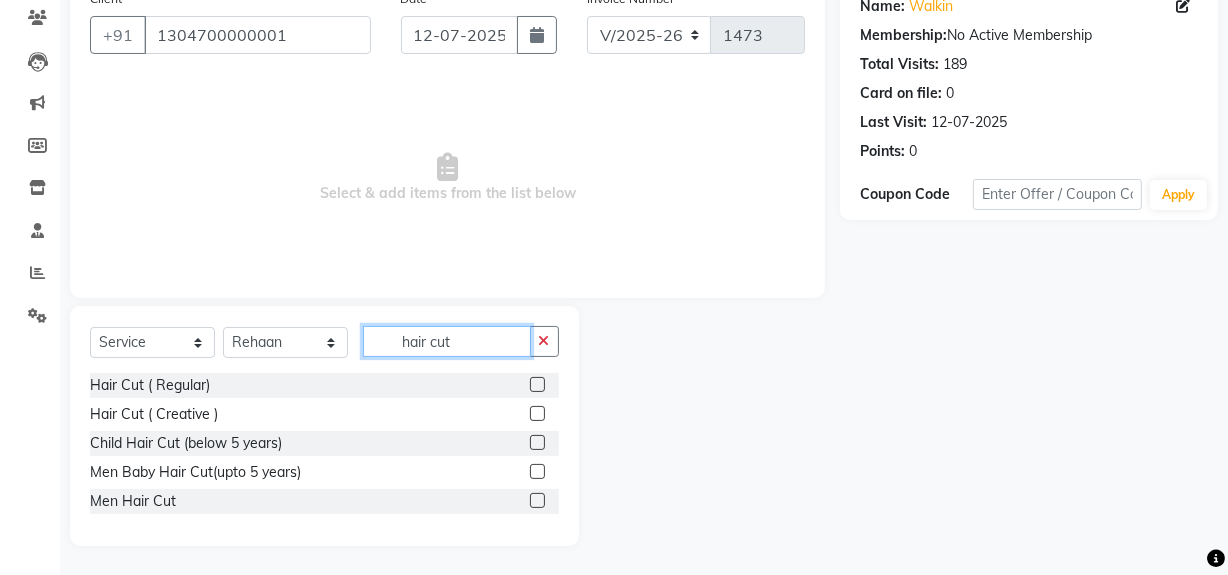 type on "hair cut" 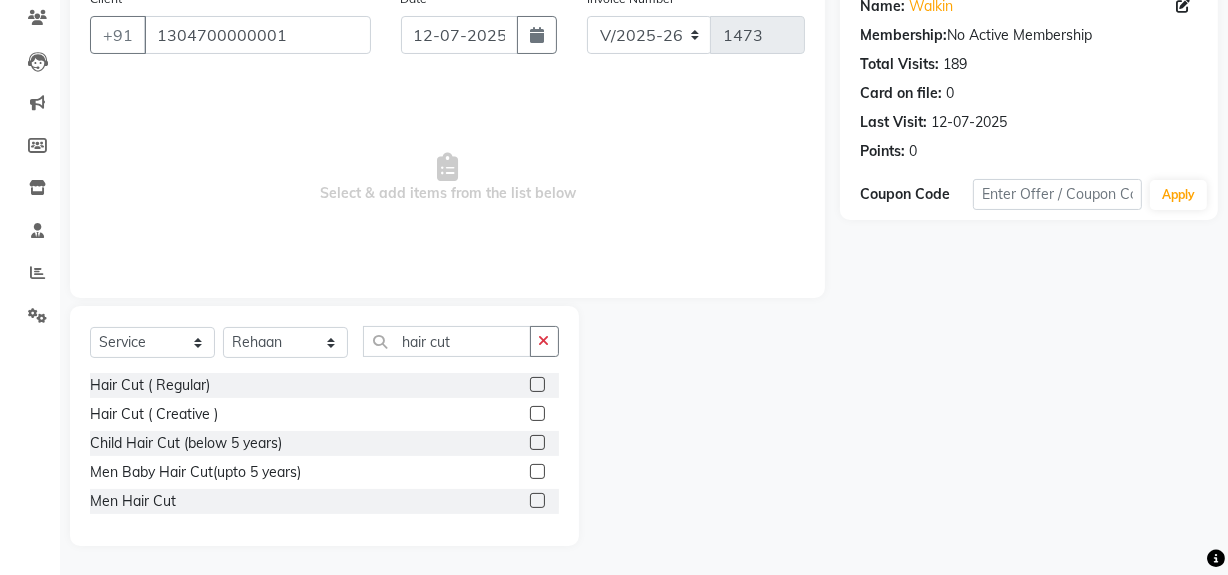 click 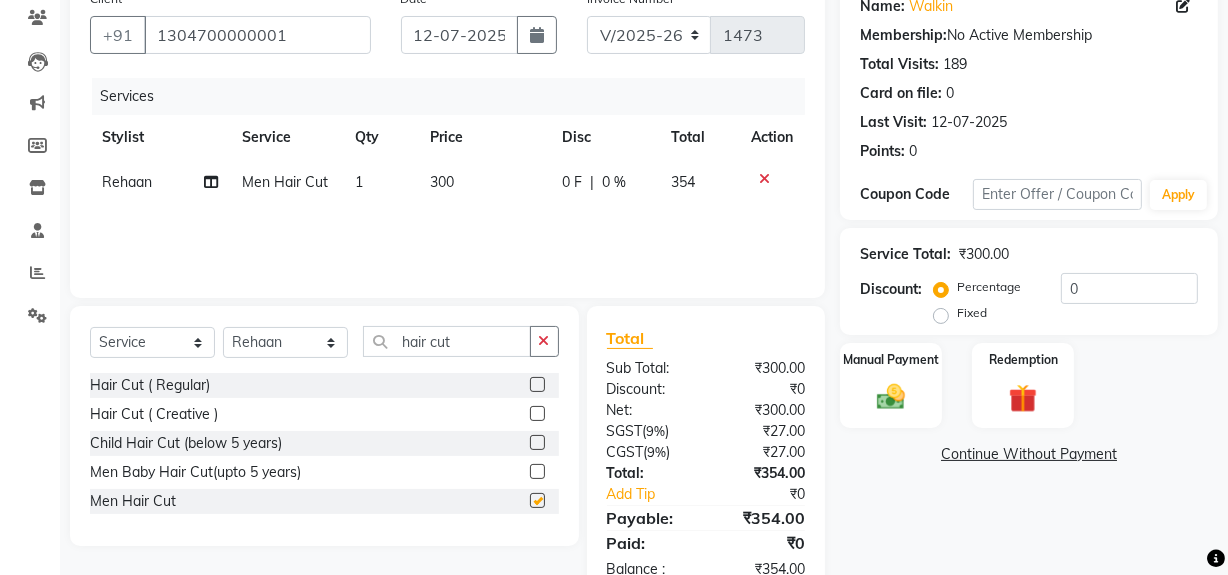 checkbox on "false" 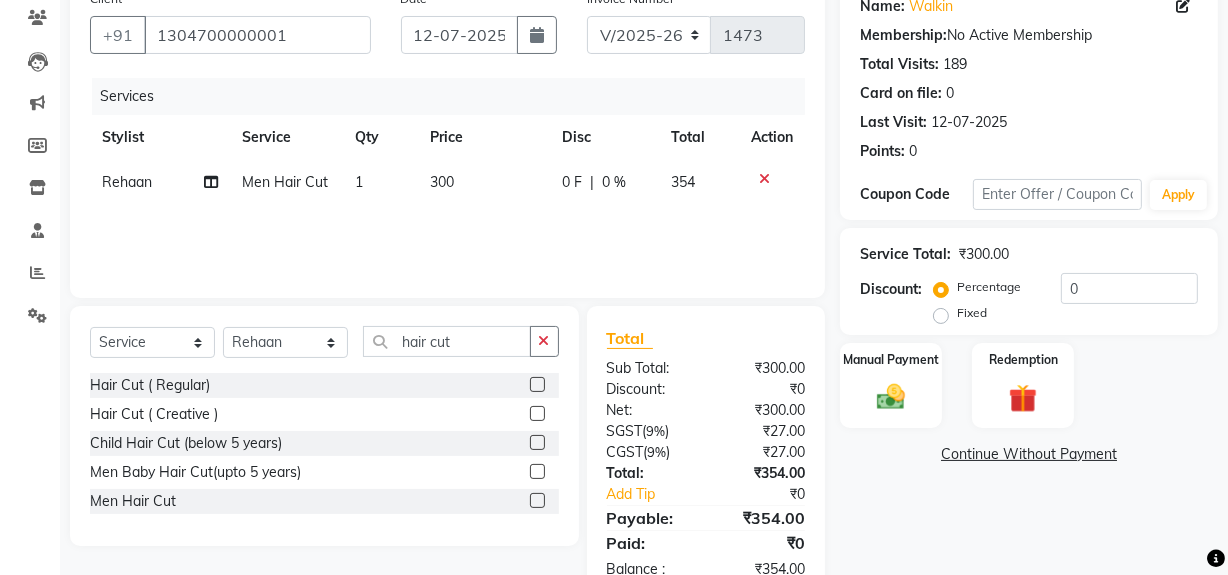 click on "300" 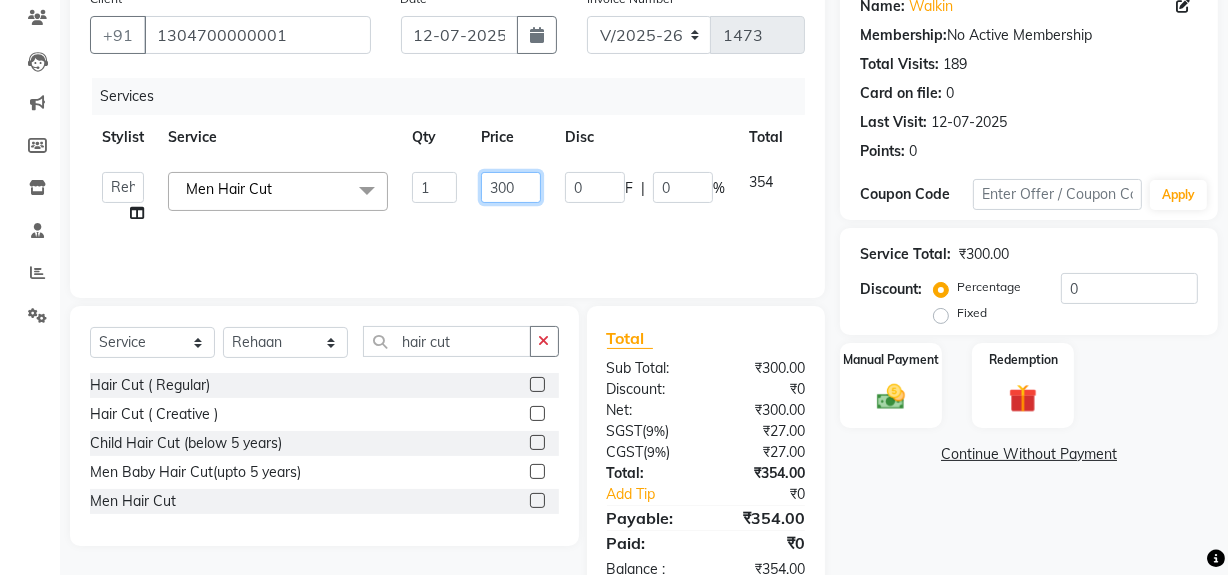 click on "300" 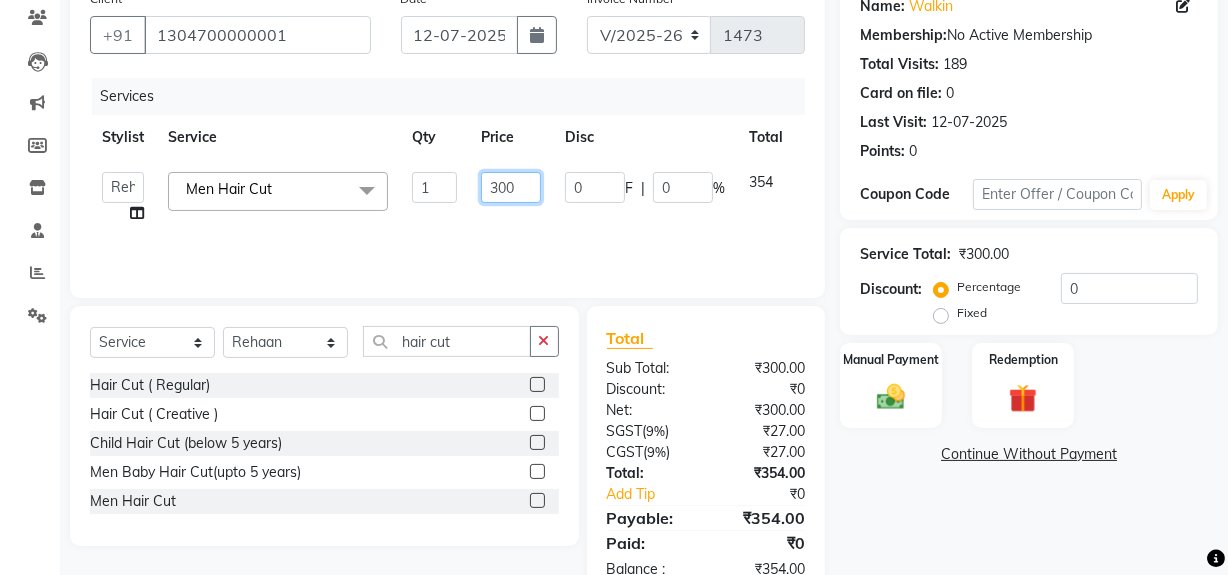 drag, startPoint x: 486, startPoint y: 179, endPoint x: 570, endPoint y: 194, distance: 85.32877 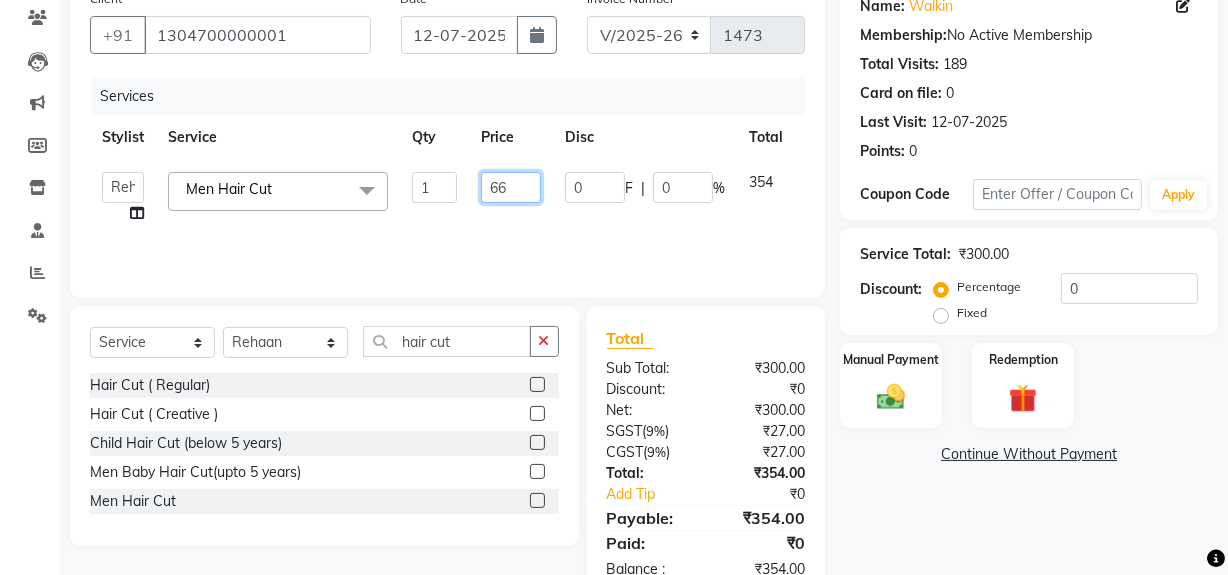type on "660" 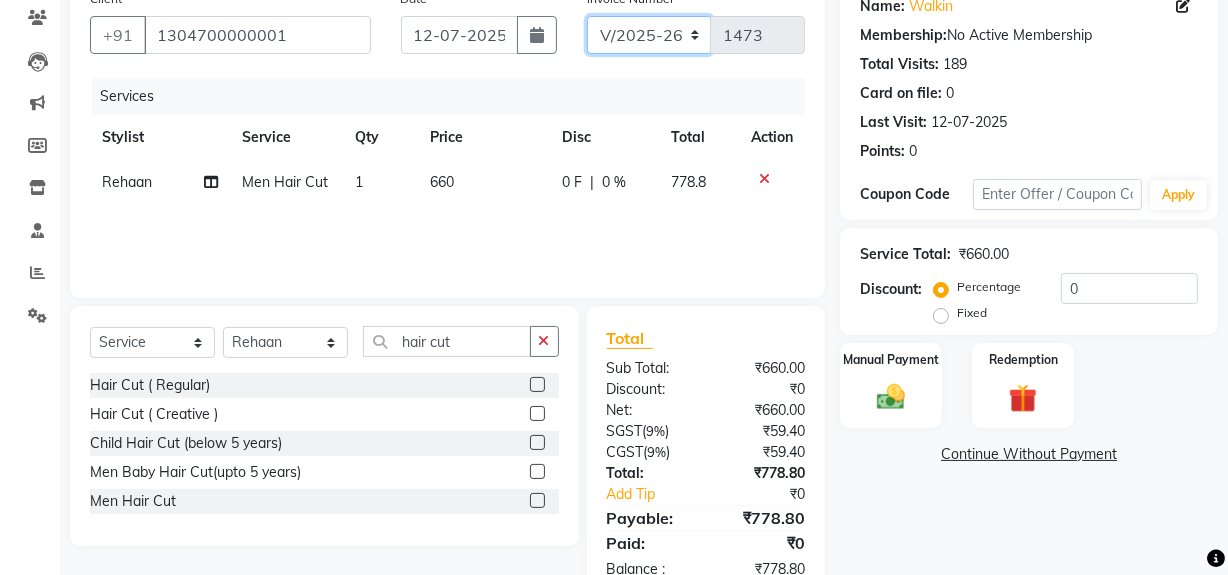 drag, startPoint x: 667, startPoint y: 34, endPoint x: 662, endPoint y: 46, distance: 13 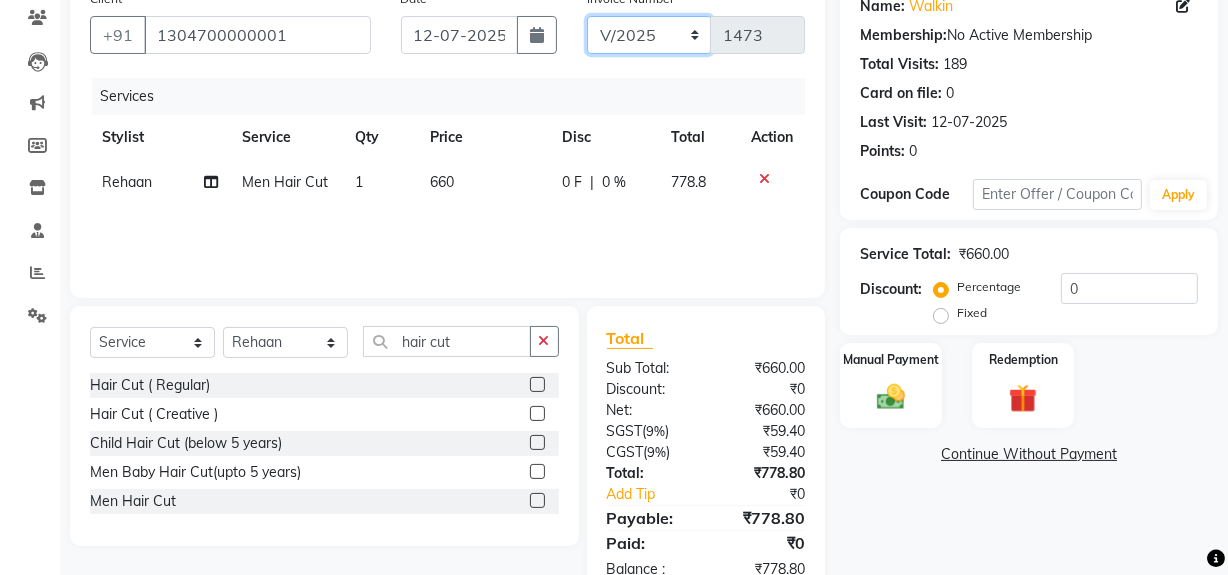 click on "V/2025 V/2025-26" 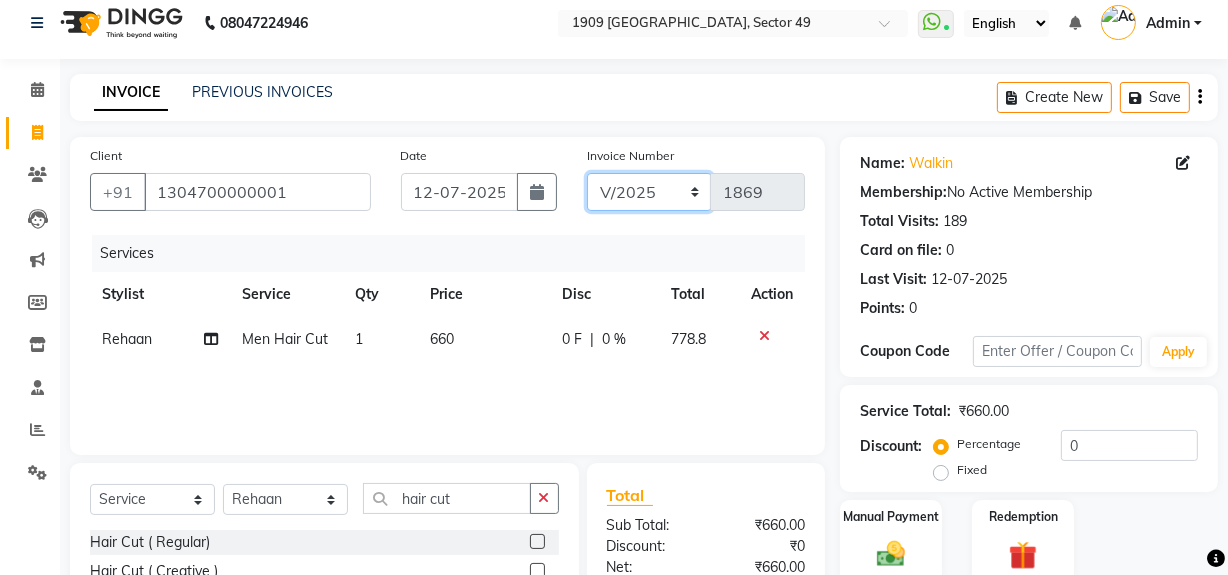 scroll, scrollTop: 0, scrollLeft: 0, axis: both 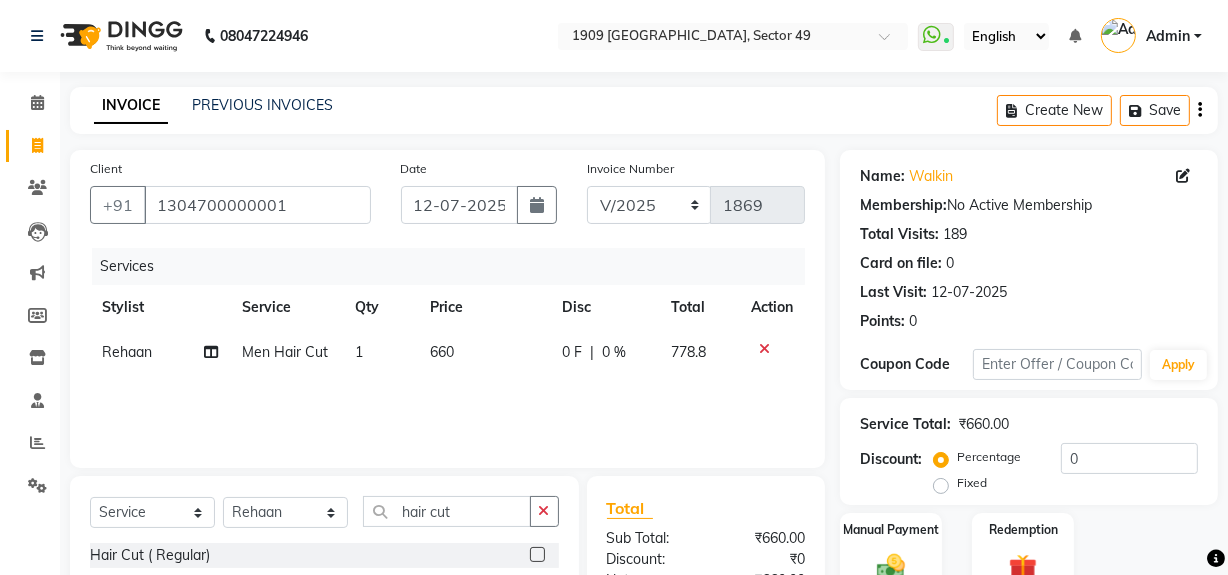 click 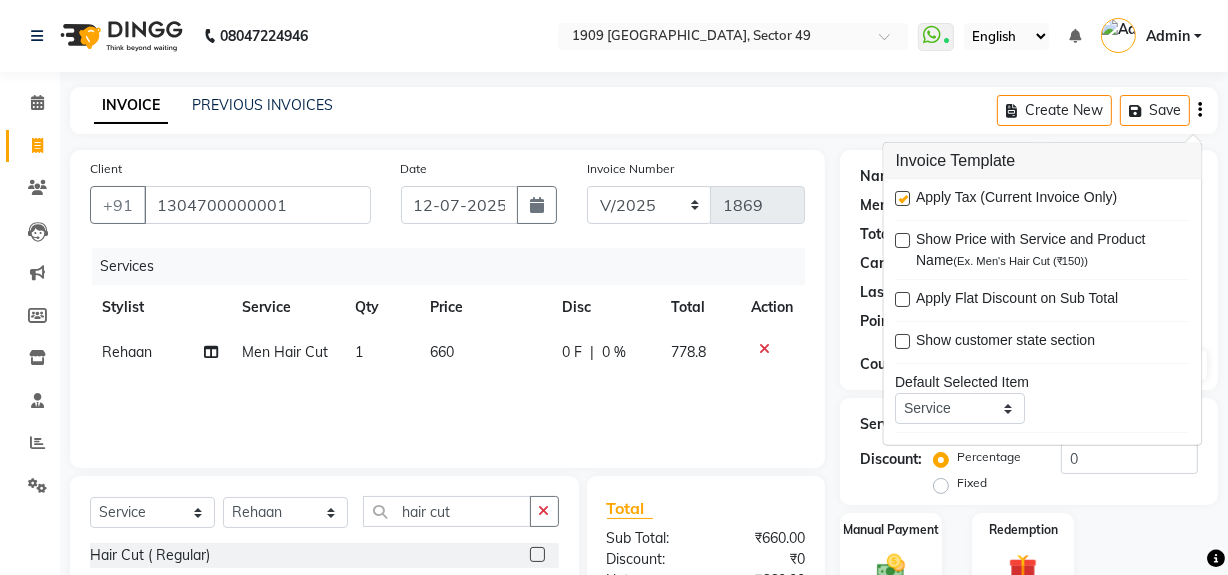 click at bounding box center (903, 198) 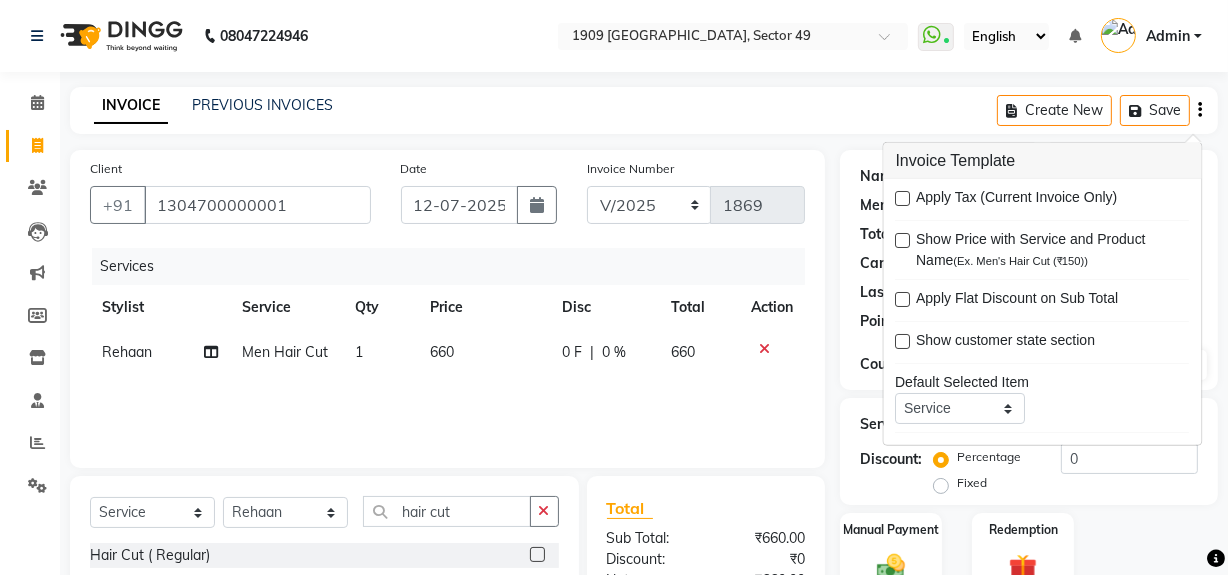 scroll, scrollTop: 182, scrollLeft: 0, axis: vertical 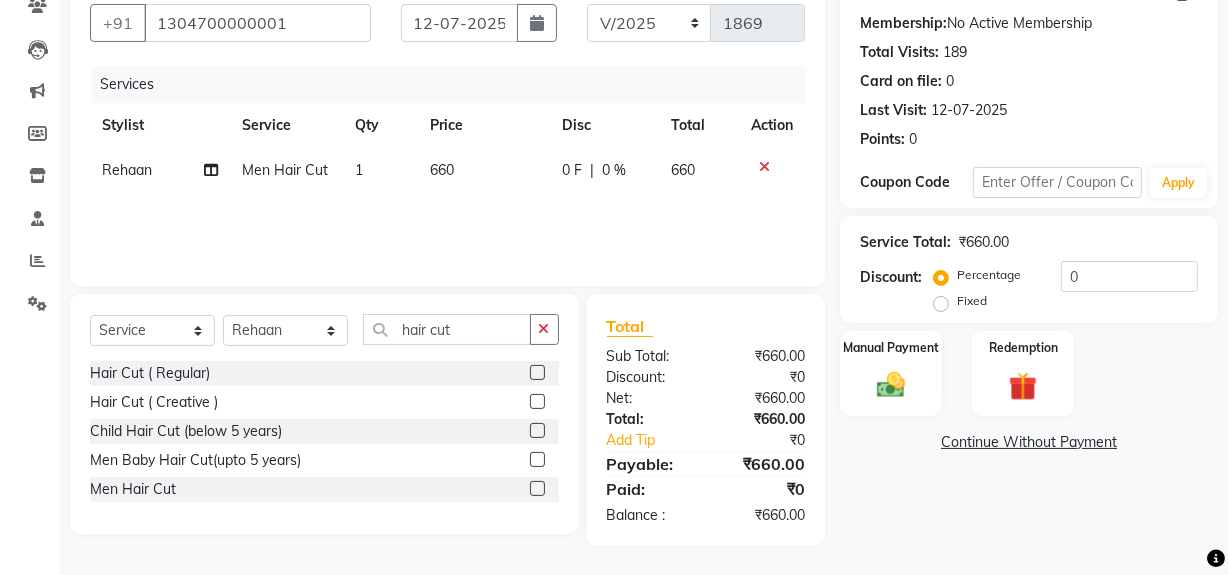 drag, startPoint x: 949, startPoint y: 555, endPoint x: 955, endPoint y: 449, distance: 106.16968 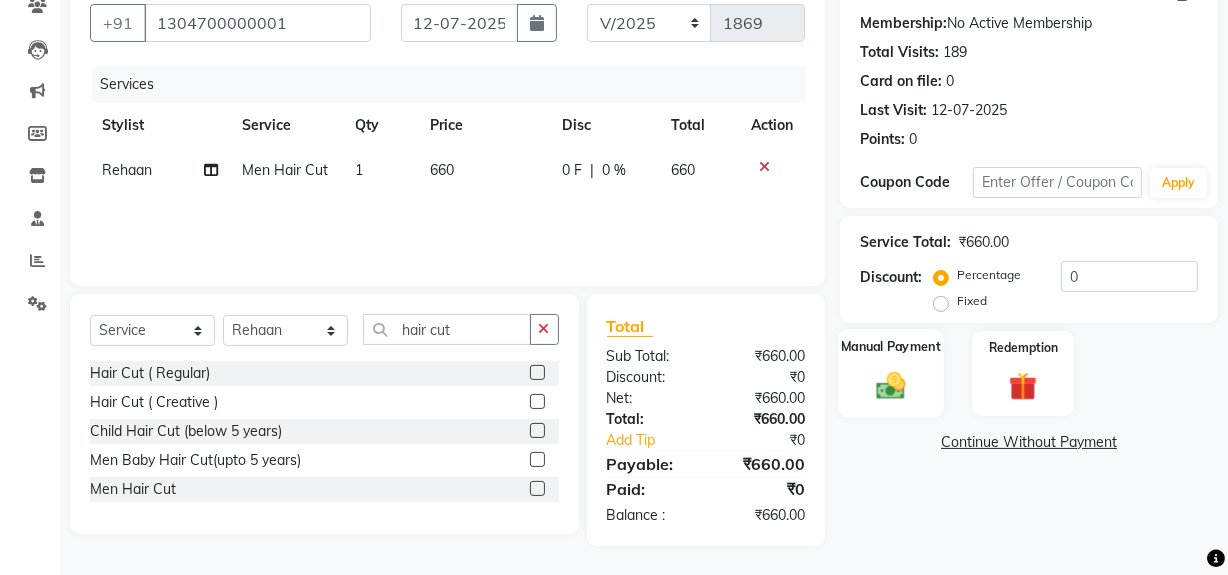 drag, startPoint x: 916, startPoint y: 375, endPoint x: 939, endPoint y: 412, distance: 43.56604 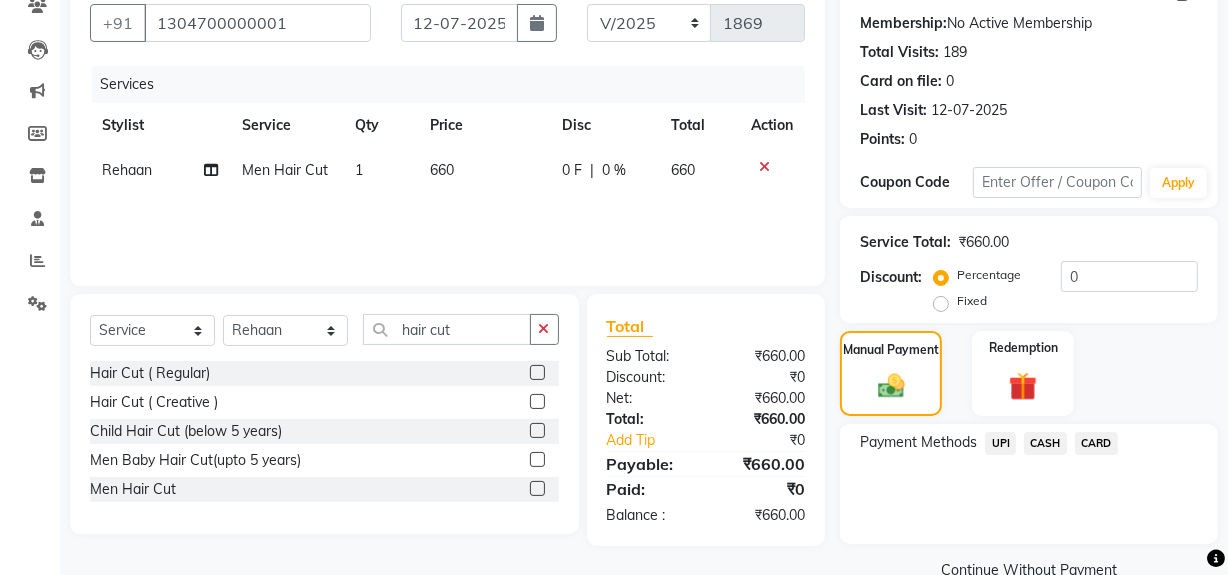 click on "UPI" 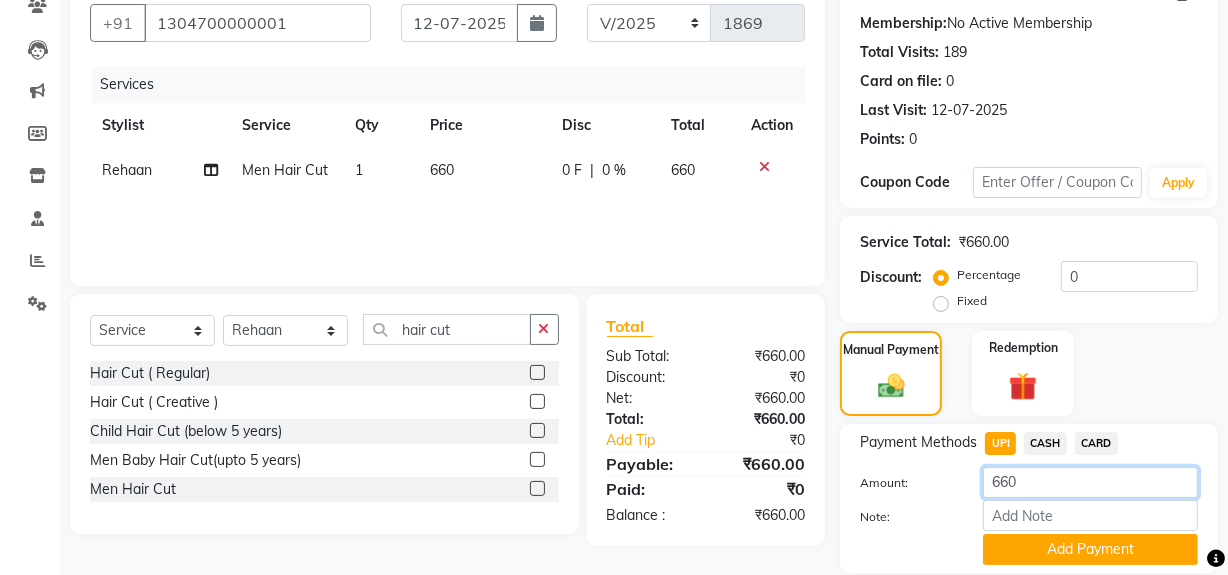click on "660" 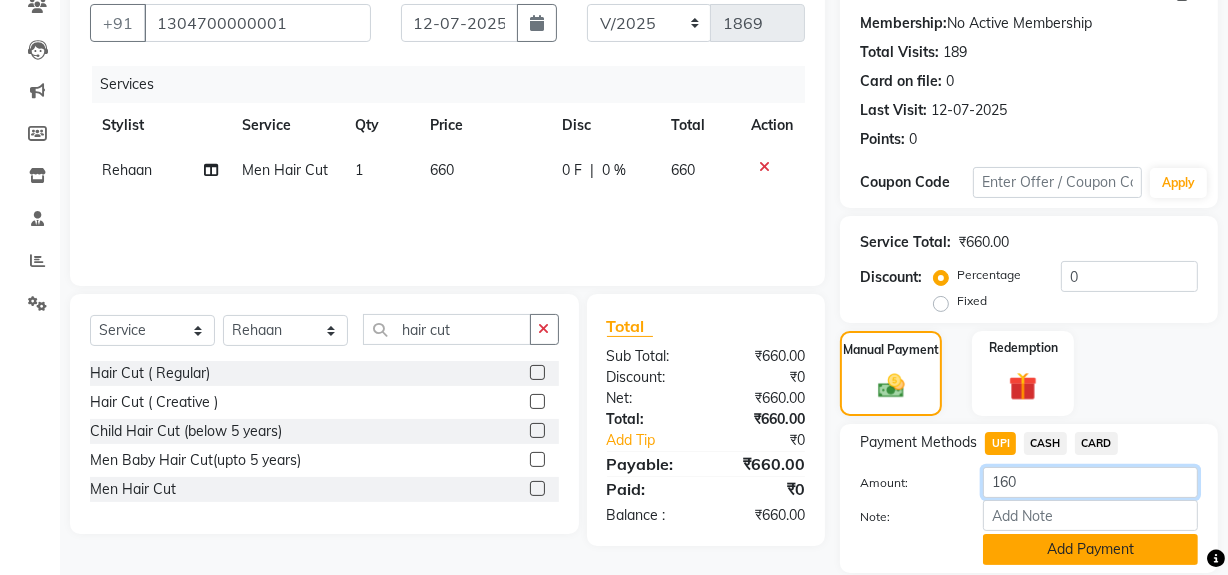 type on "160" 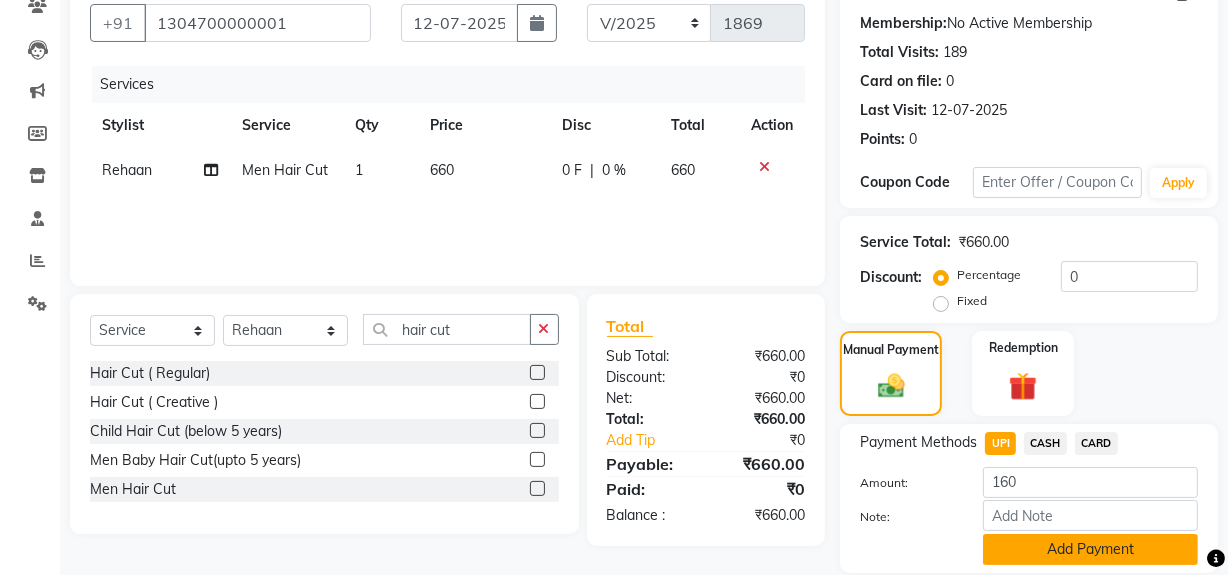 click on "Add Payment" 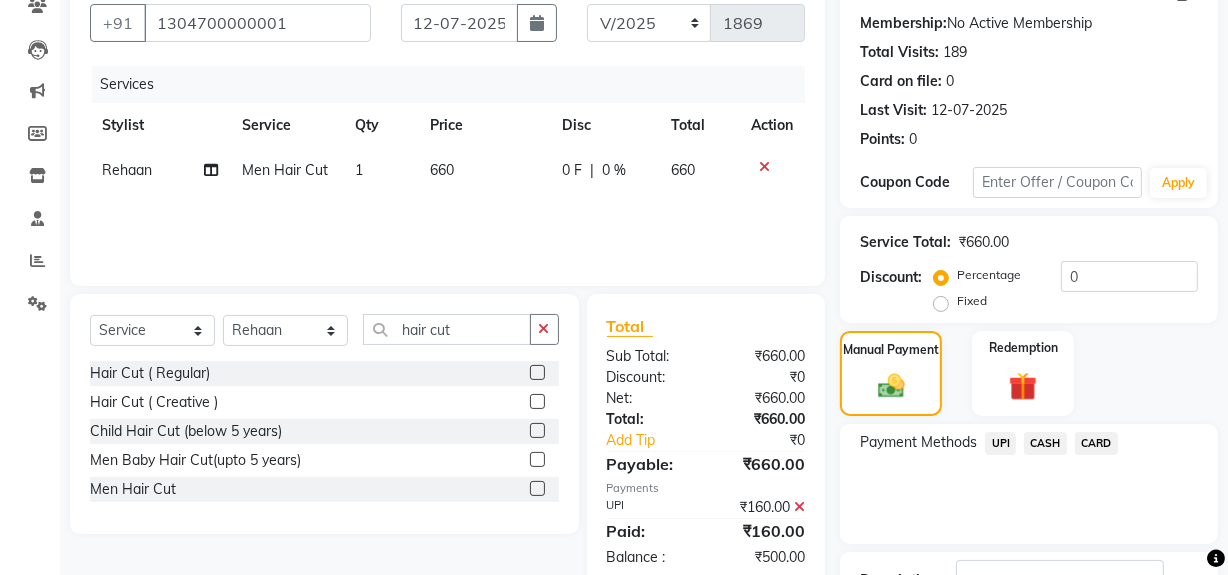 click on "CASH" 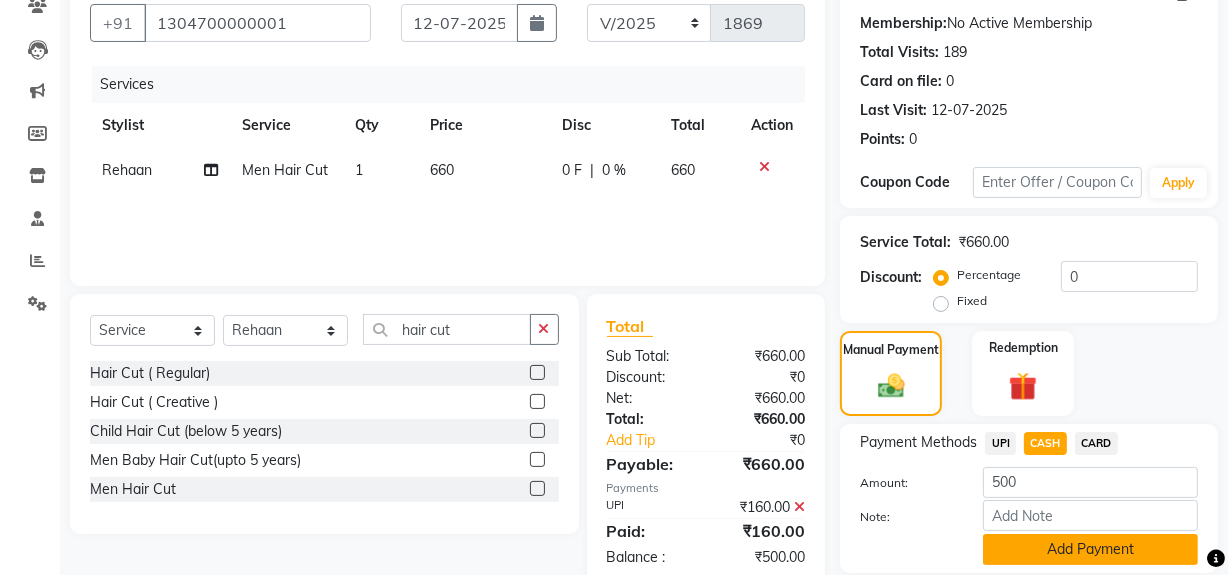 click on "Add Payment" 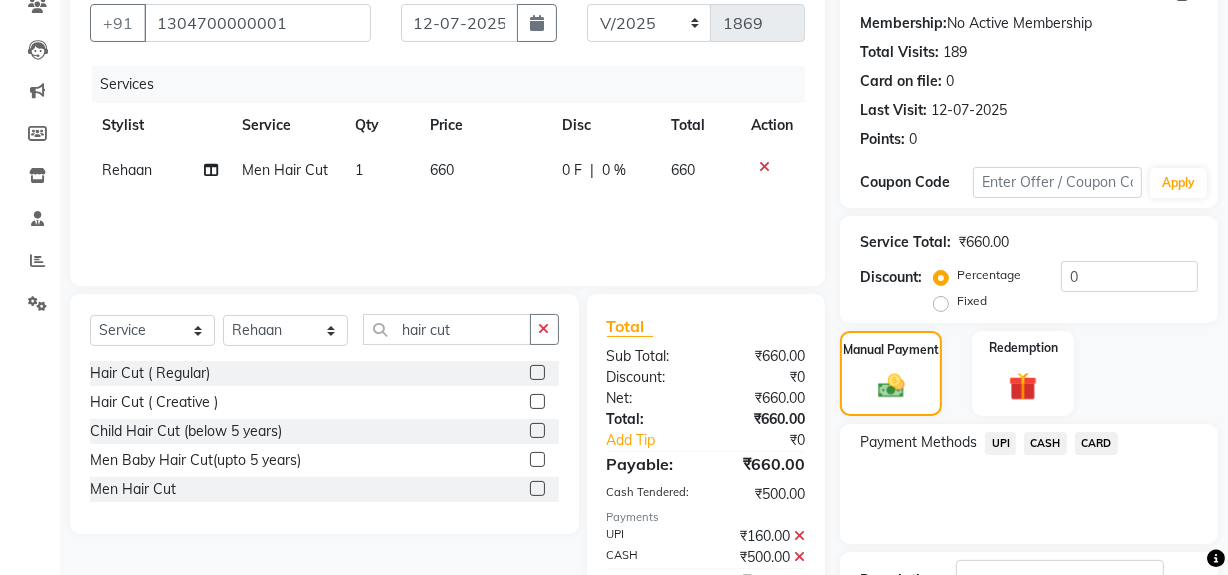 scroll, scrollTop: 333, scrollLeft: 0, axis: vertical 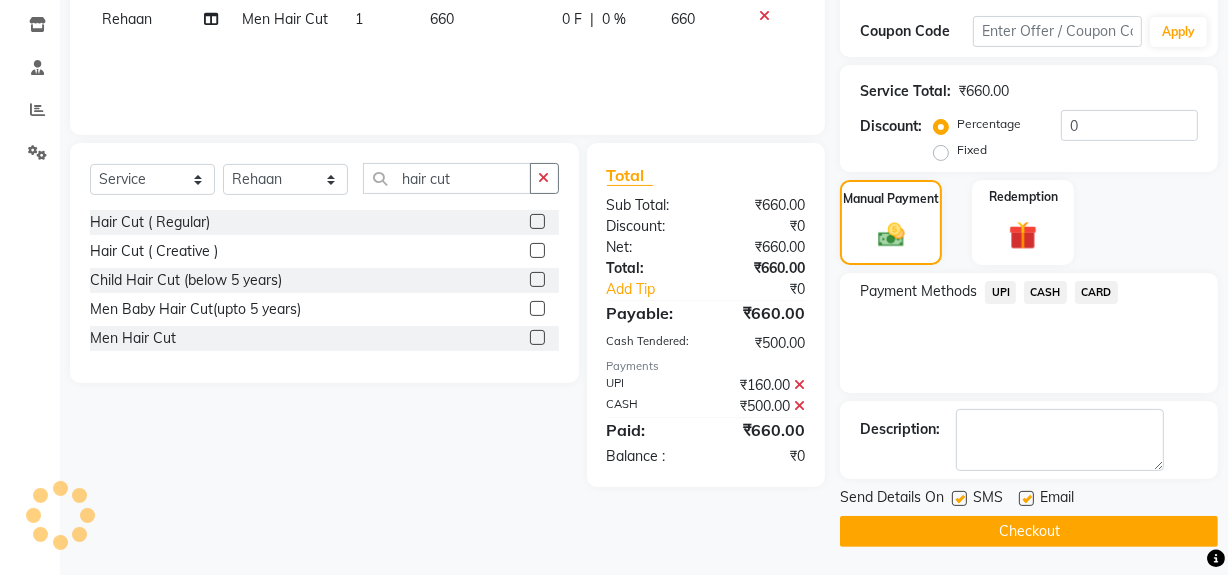 click 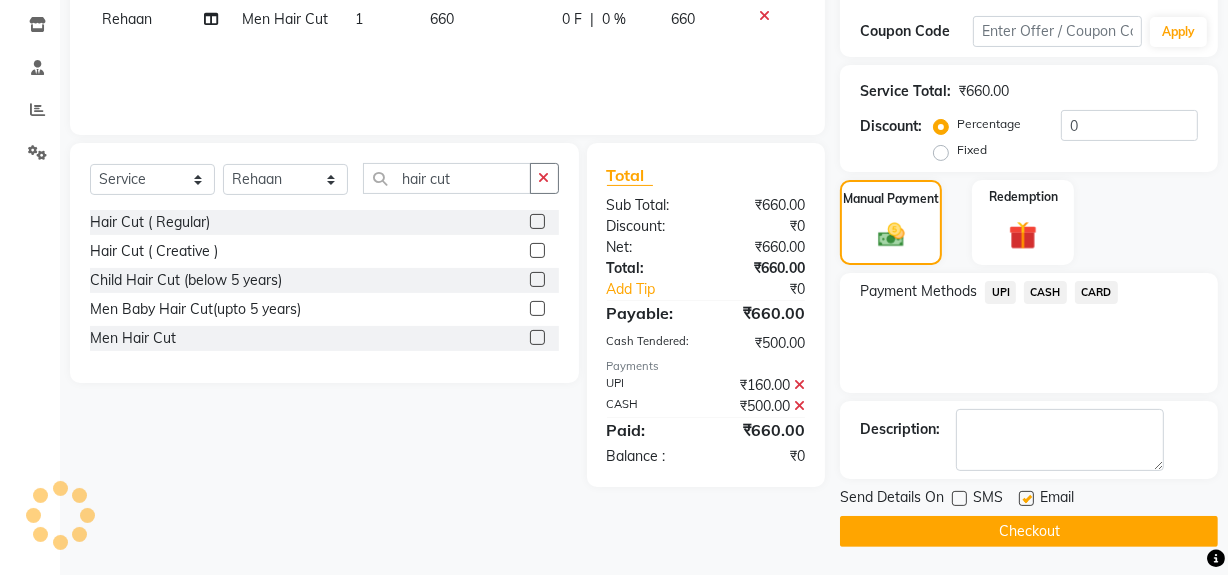 click on "Checkout" 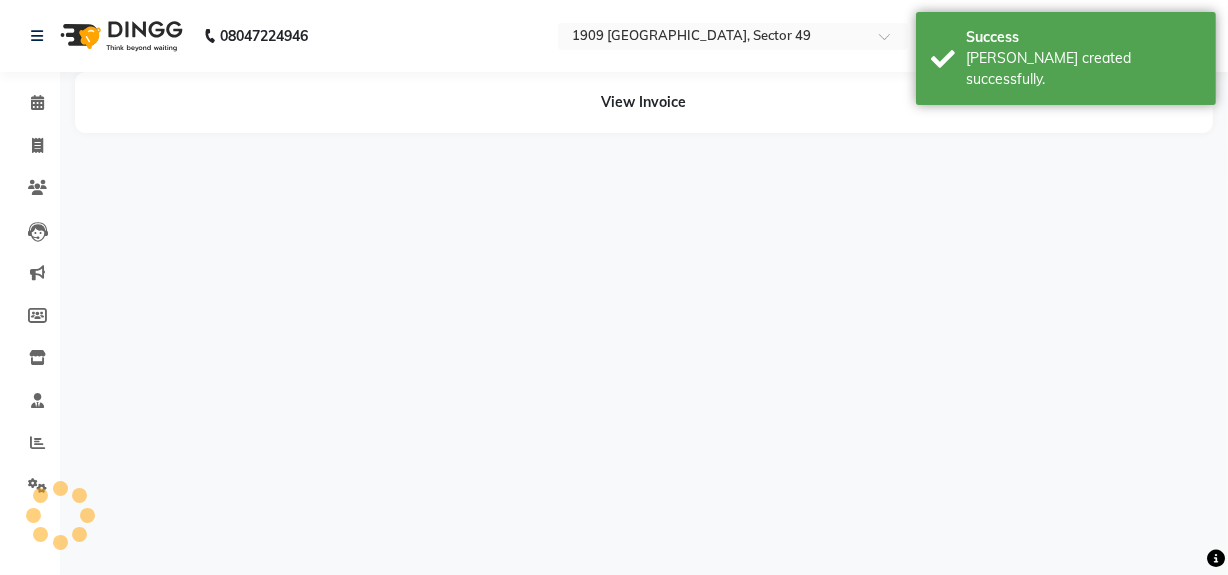 scroll, scrollTop: 0, scrollLeft: 0, axis: both 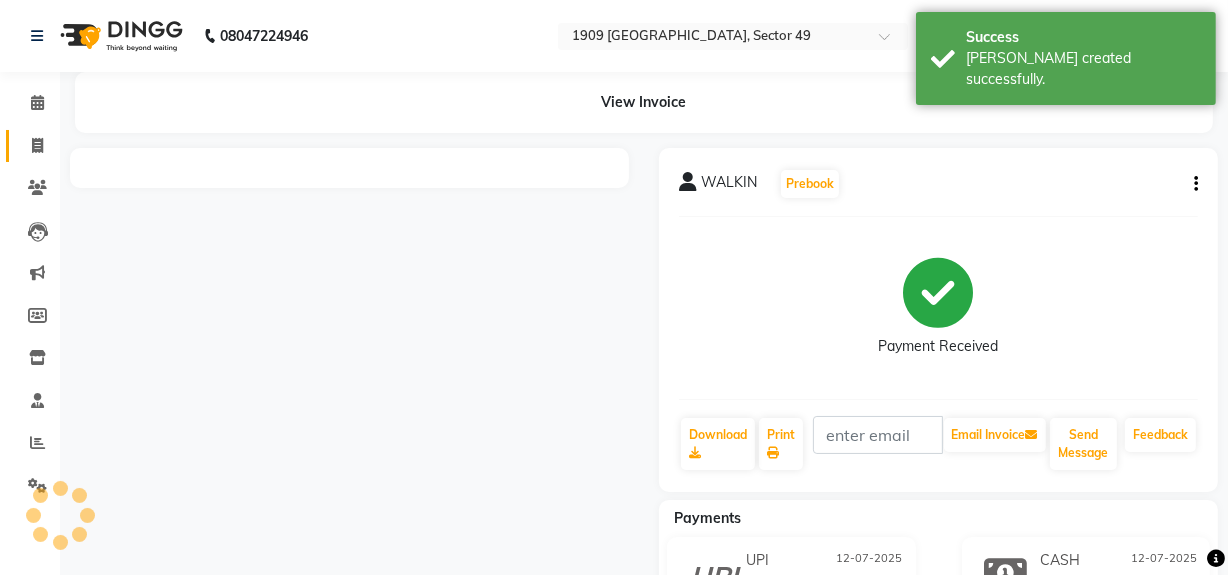 click 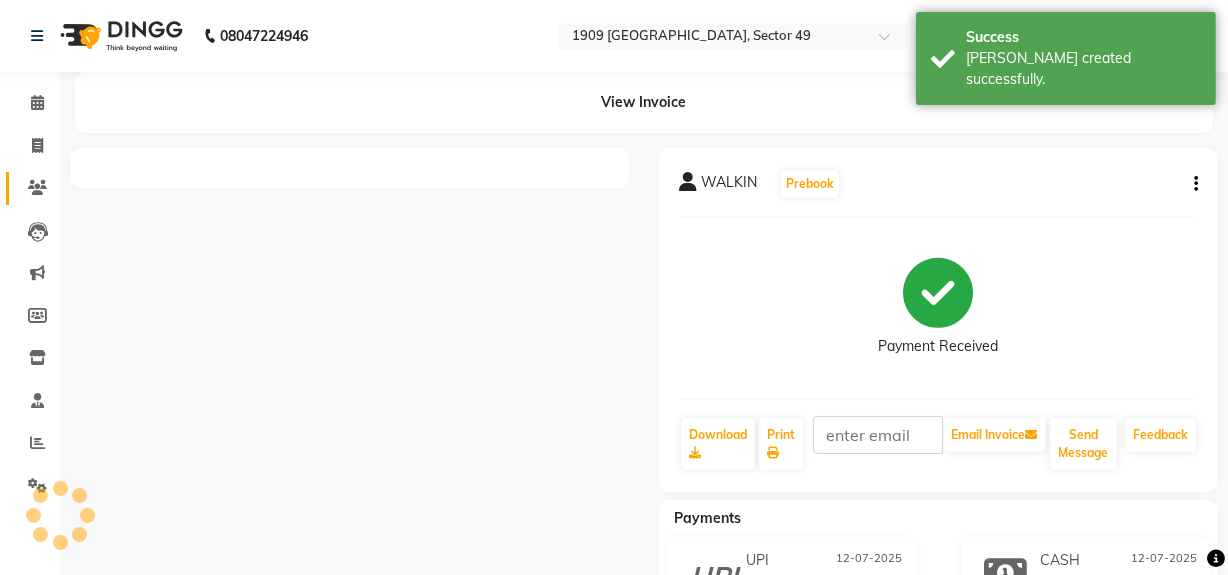 select on "service" 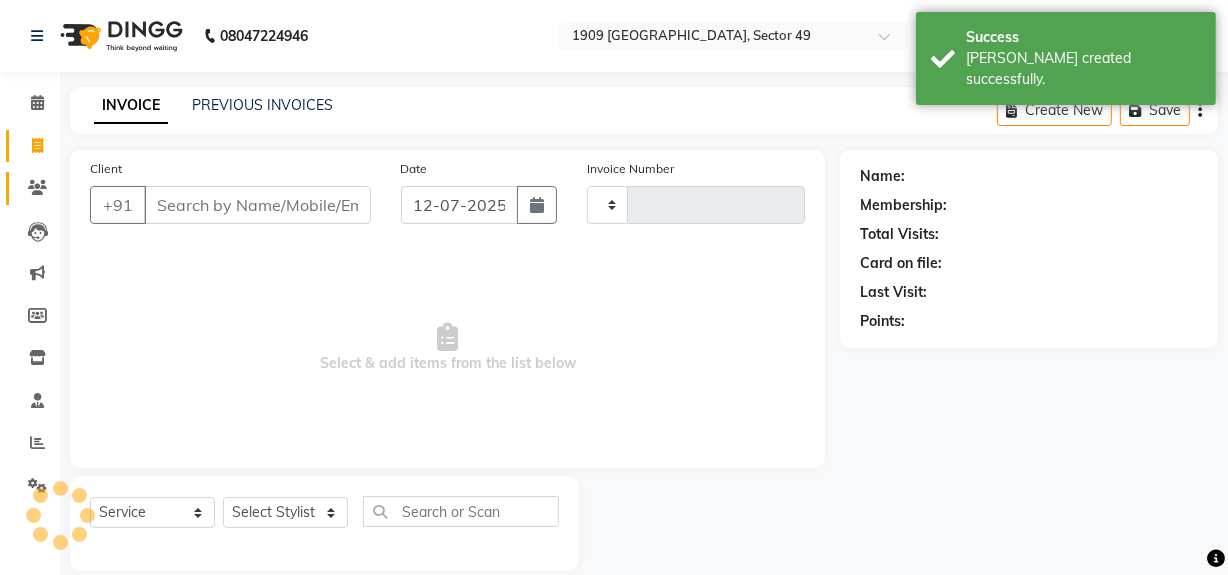 type on "1473" 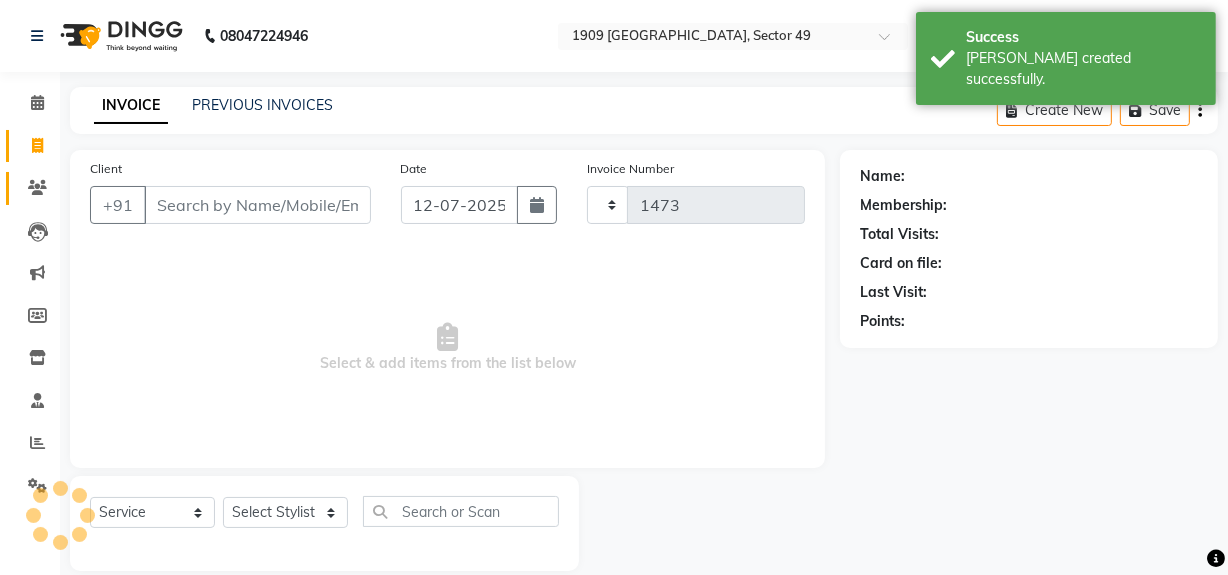 scroll, scrollTop: 26, scrollLeft: 0, axis: vertical 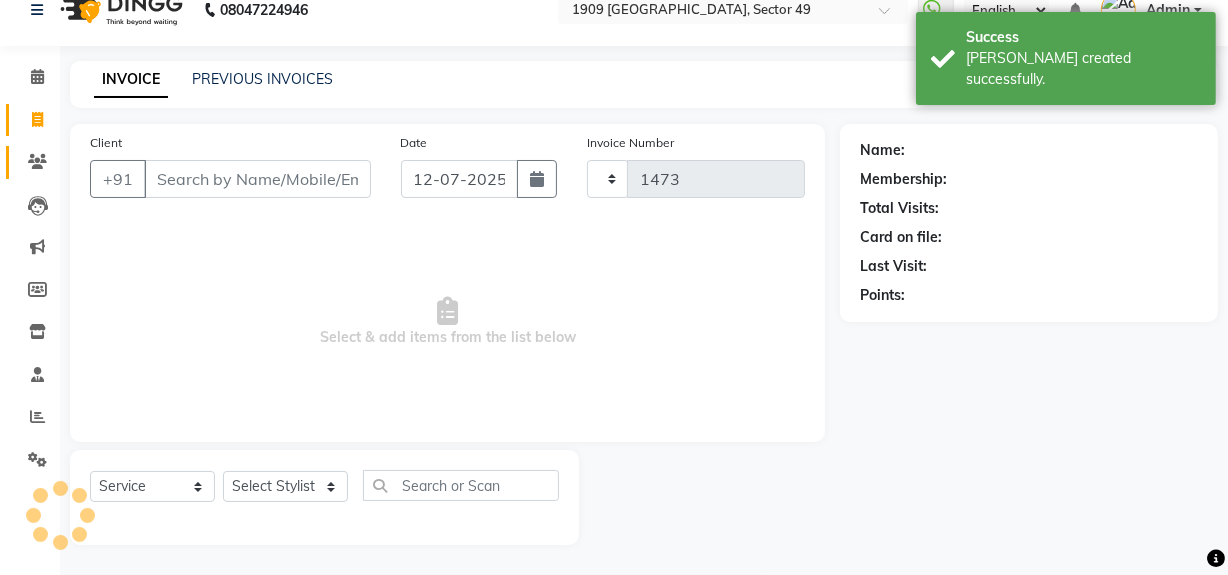 select on "6923" 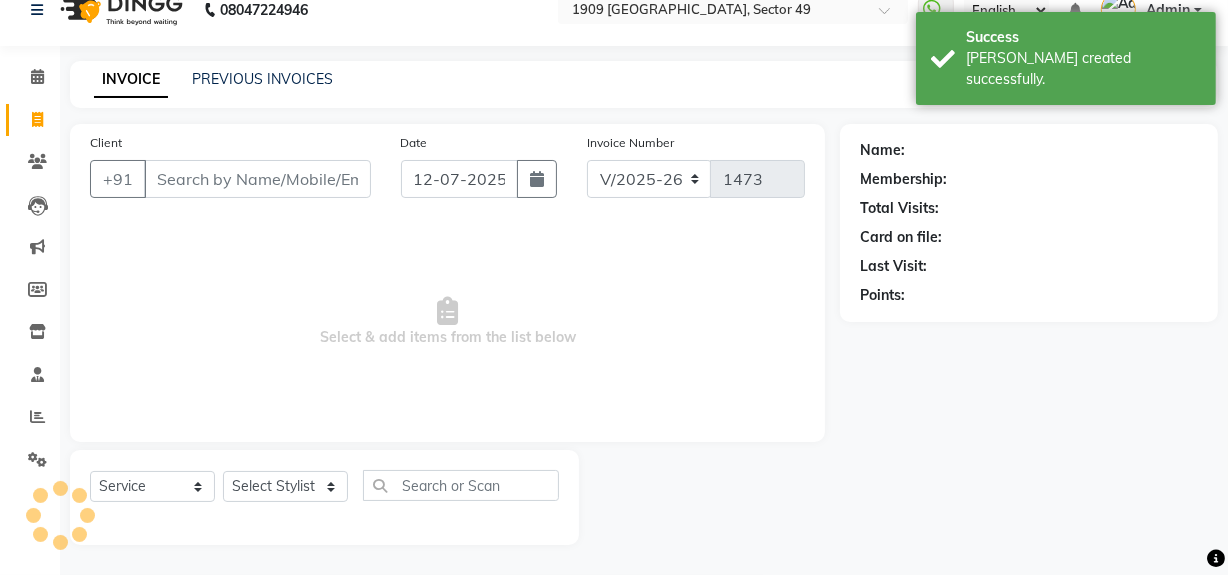 click on "Select & add items from the list below" at bounding box center [447, 322] 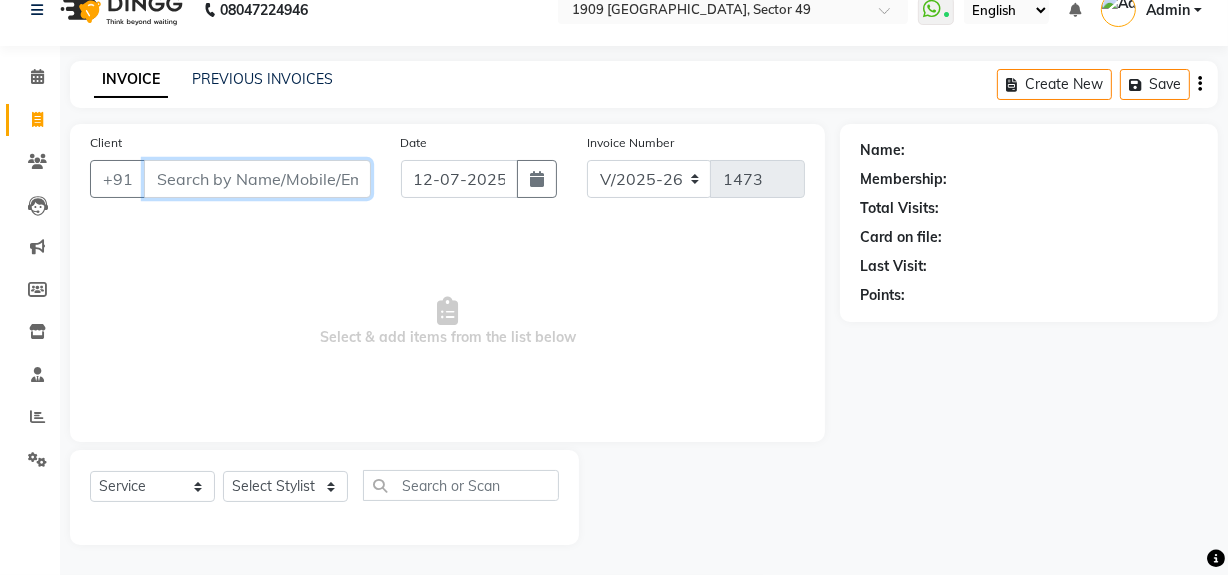 click on "Client" at bounding box center (257, 179) 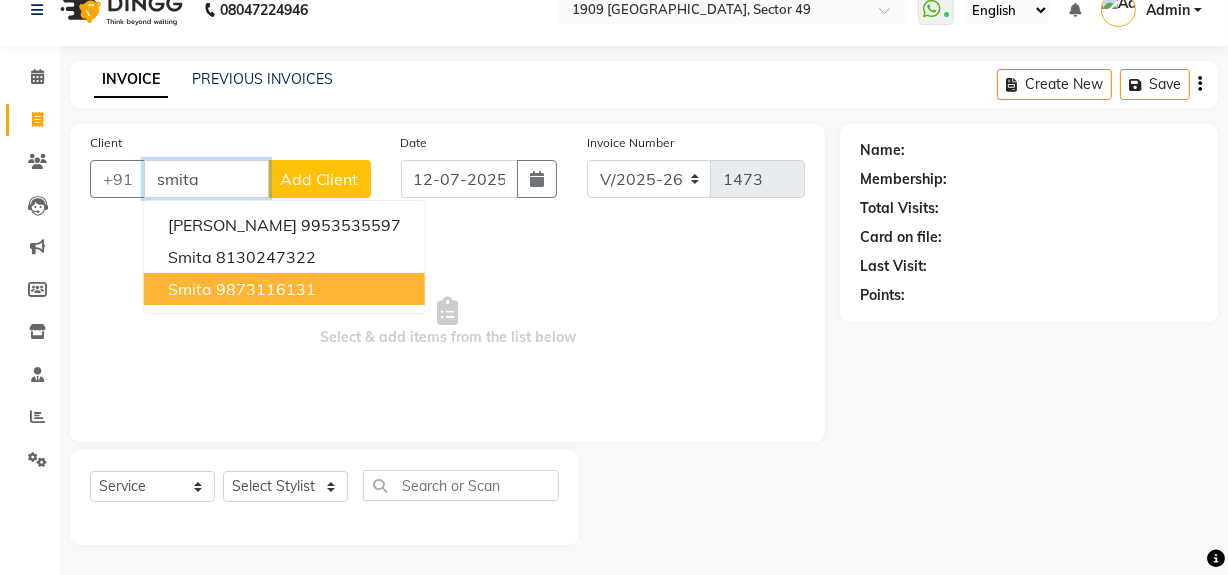 click on "9873116131" at bounding box center [266, 289] 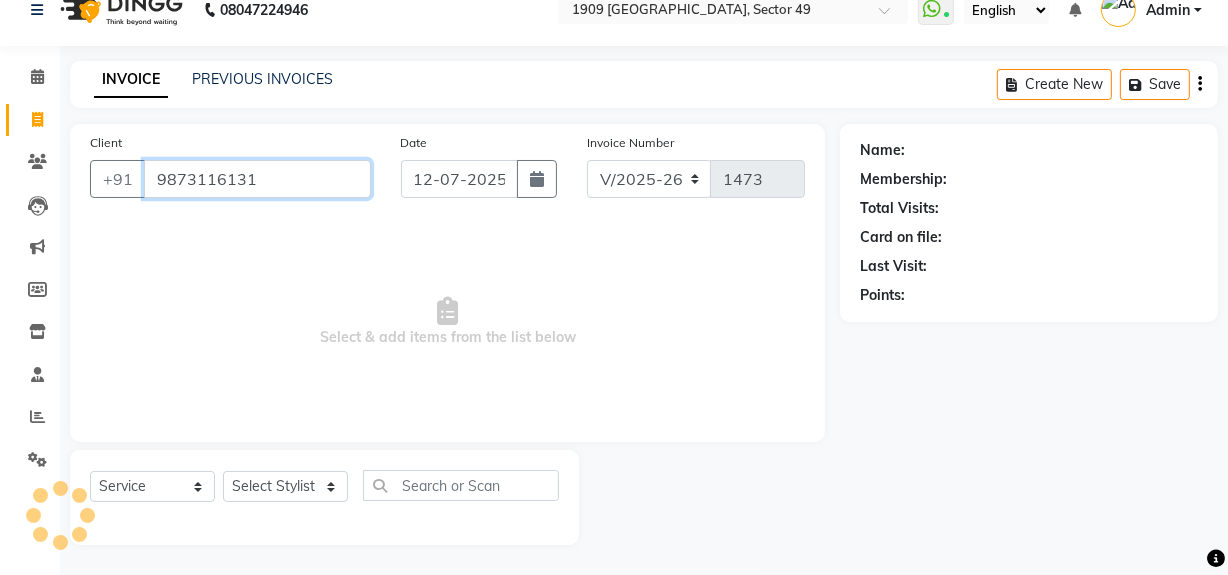 type on "9873116131" 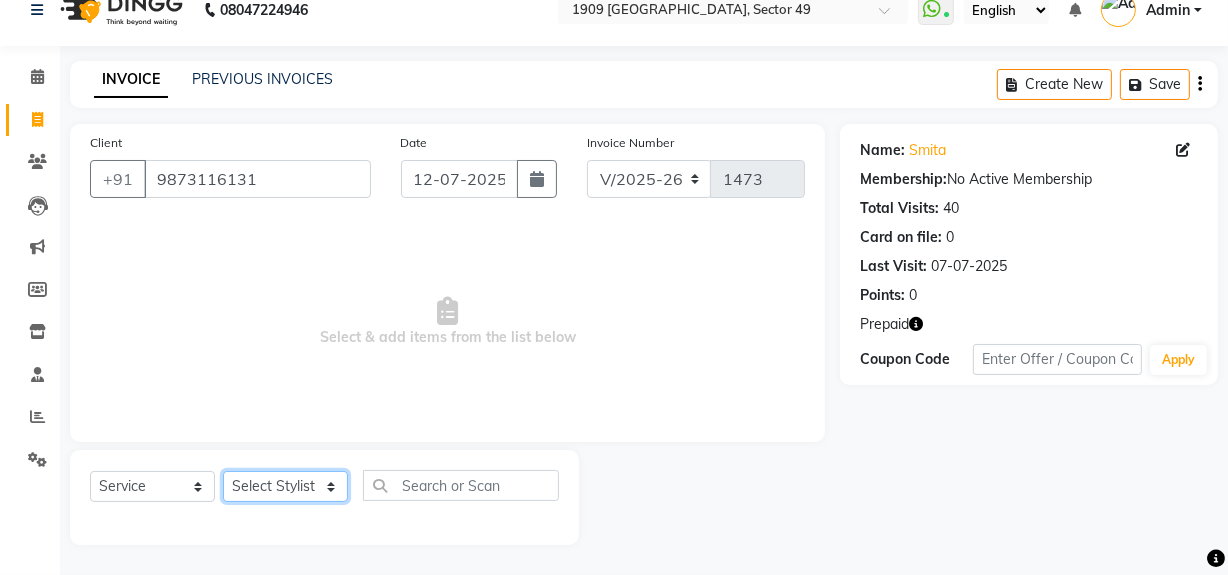 click on "Select Stylist [PERSON_NAME] [PERSON_NAME] House Sale Jyoti Nisha [PERSON_NAME] [PERSON_NAME] Veer [PERSON_NAME] Vishal" 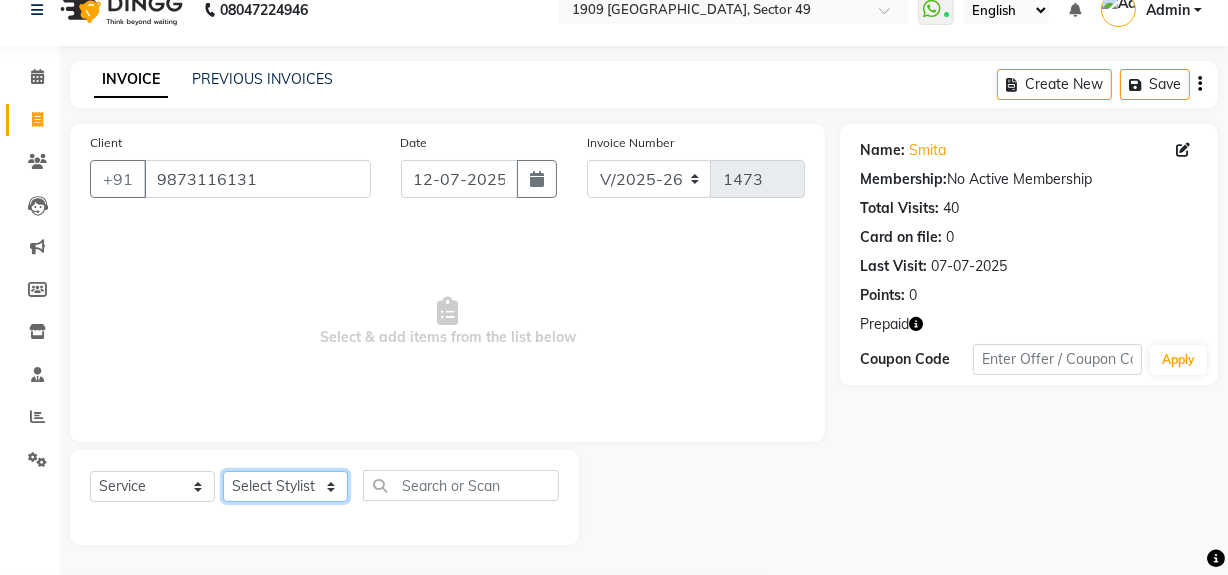 select on "57124" 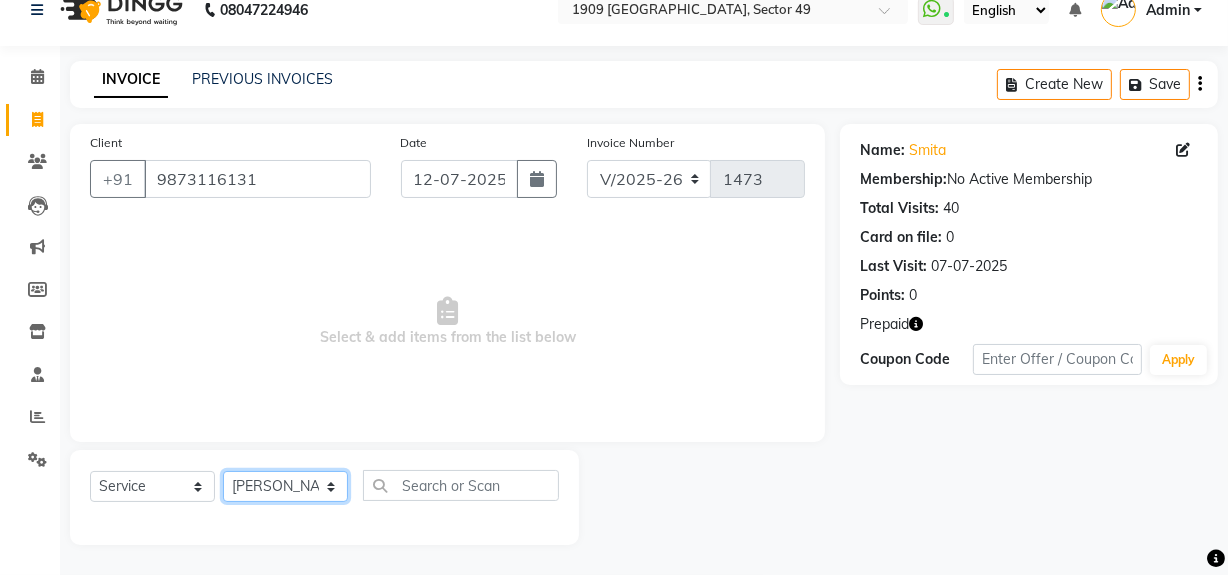 click on "Select Stylist [PERSON_NAME] [PERSON_NAME] House Sale Jyoti Nisha [PERSON_NAME] [PERSON_NAME] Veer [PERSON_NAME] Vishal" 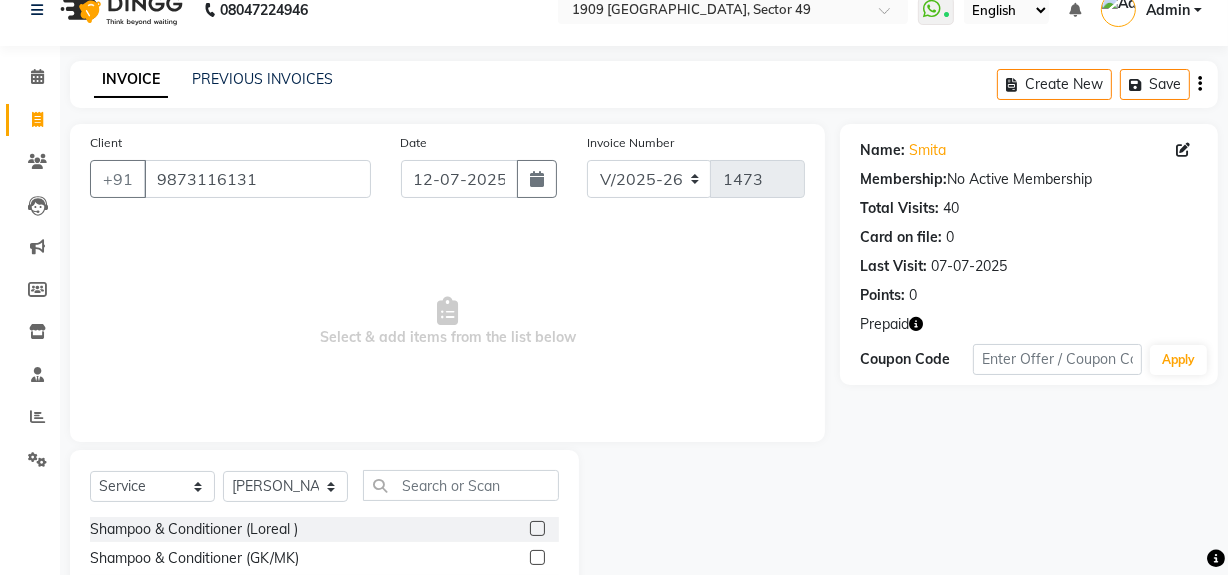 click 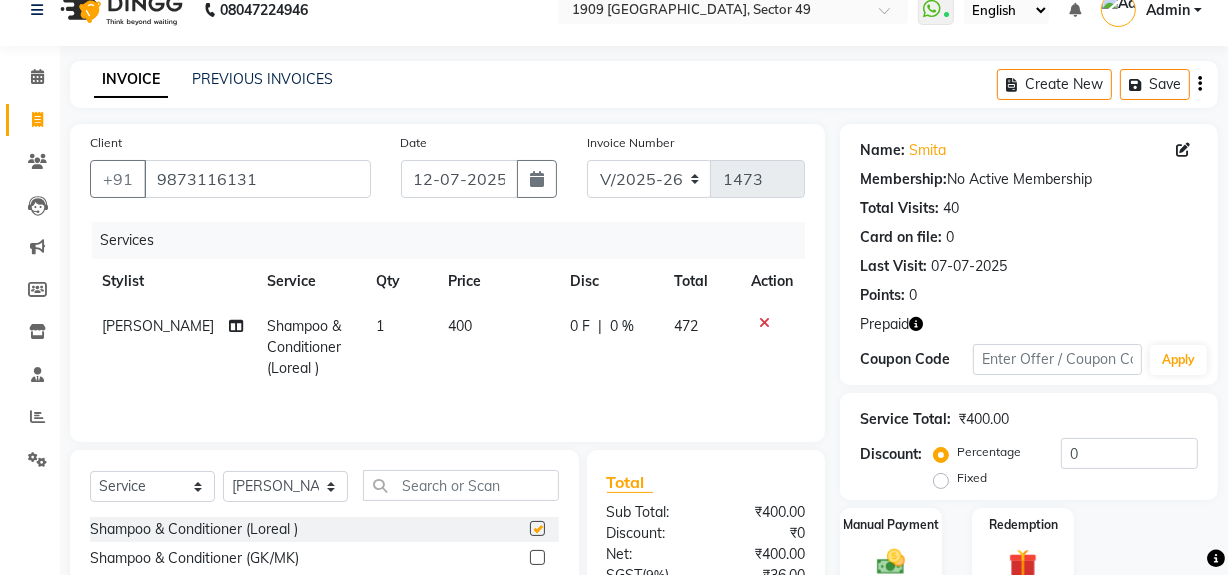 checkbox on "false" 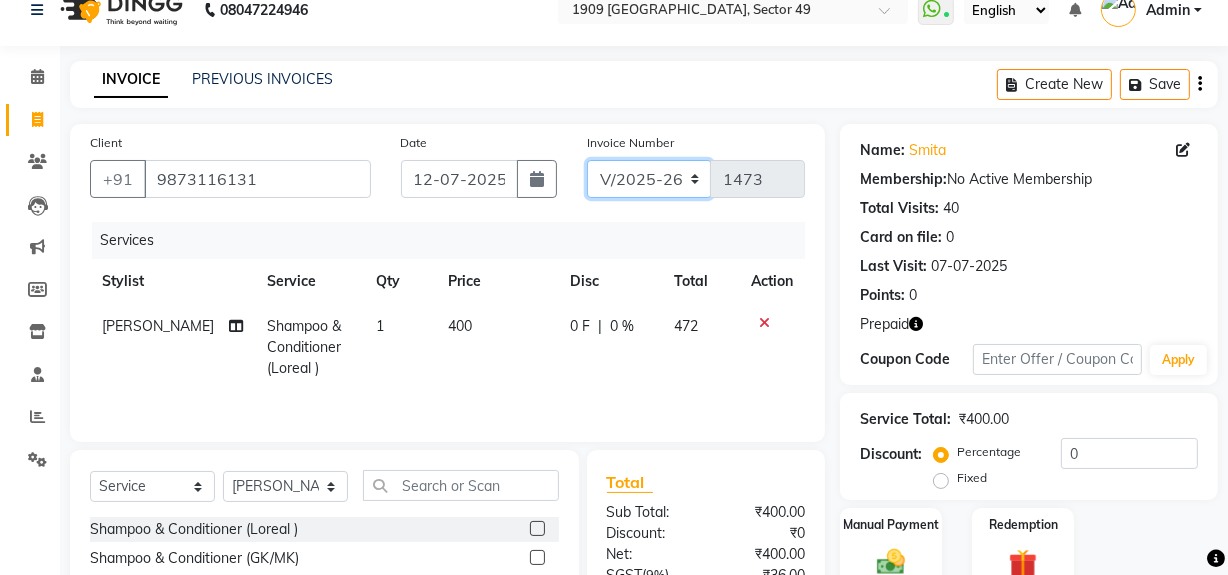 click on "V/2025 V/2025-26" 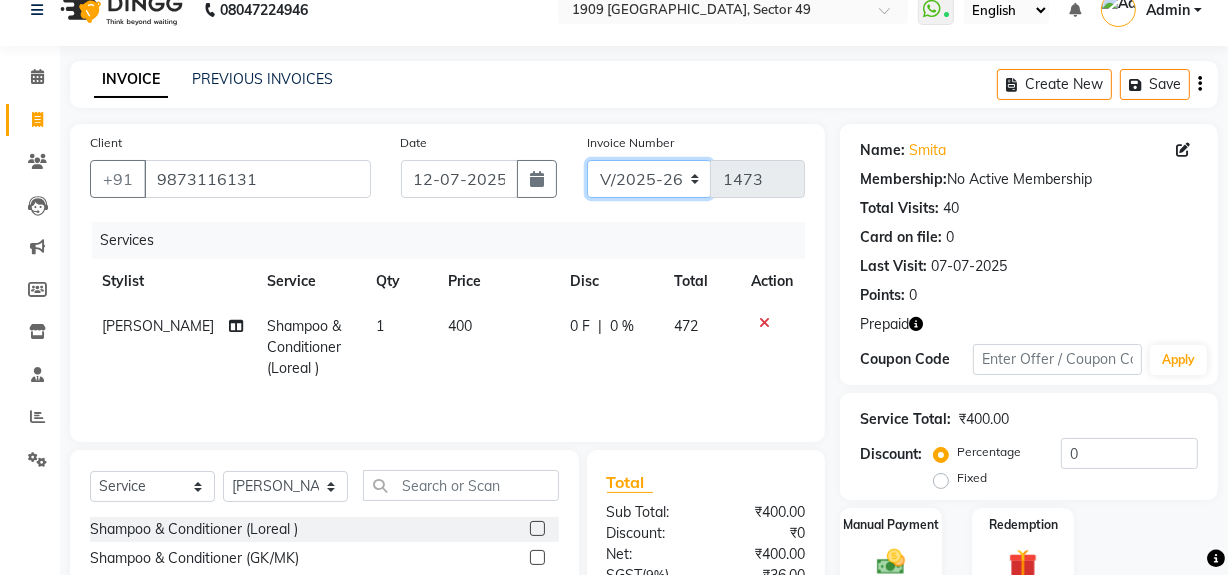 click on "V/2025 V/2025-26" 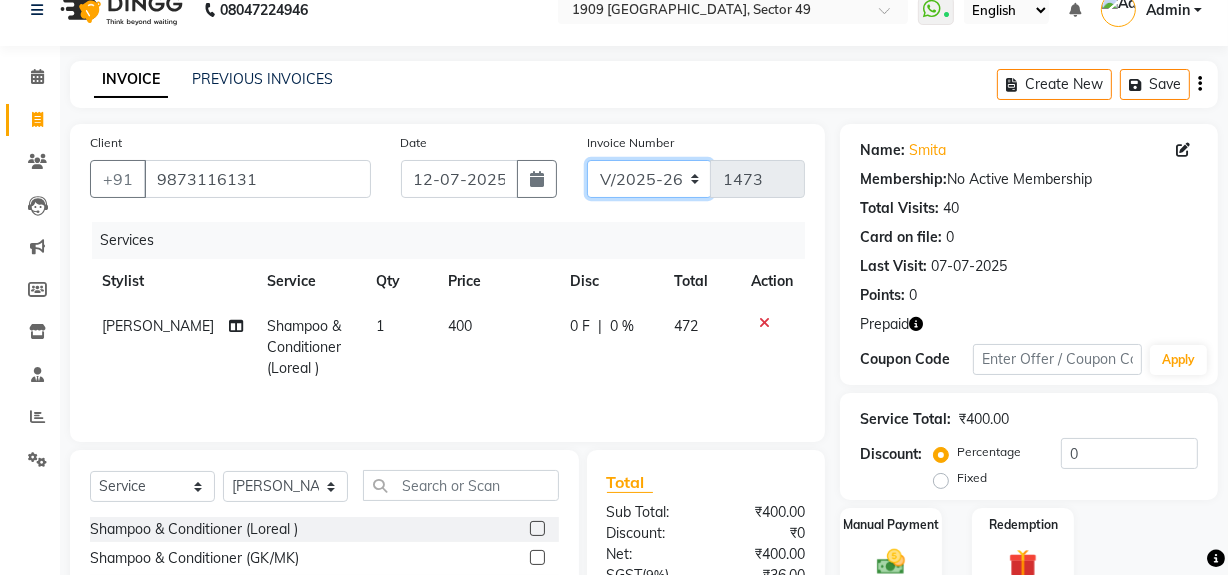 select on "6924" 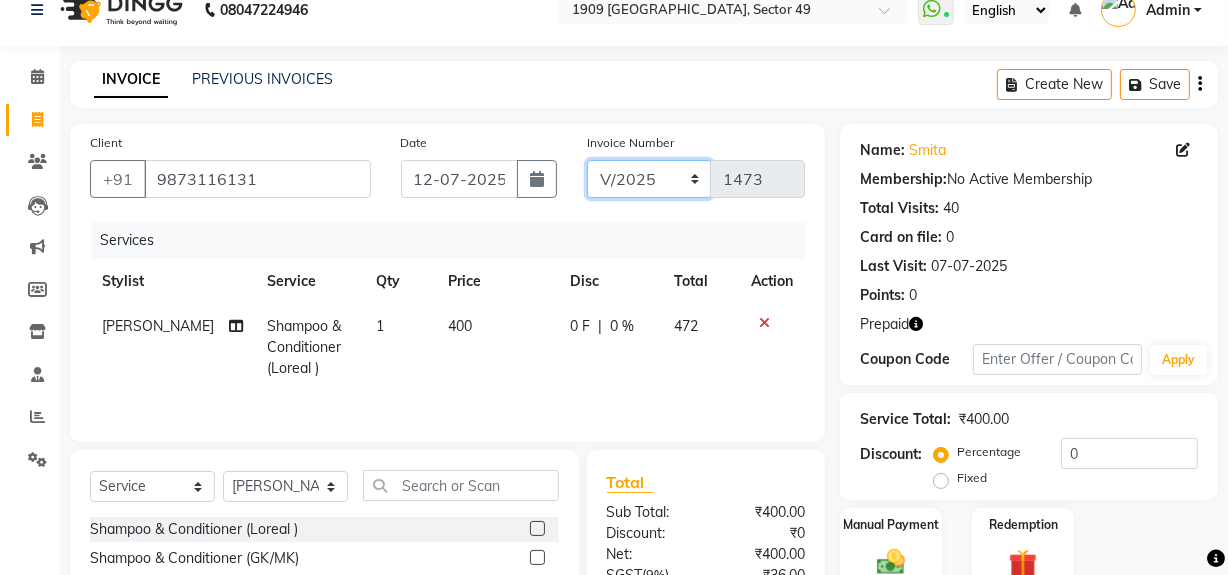 click on "V/2025 V/2025-26" 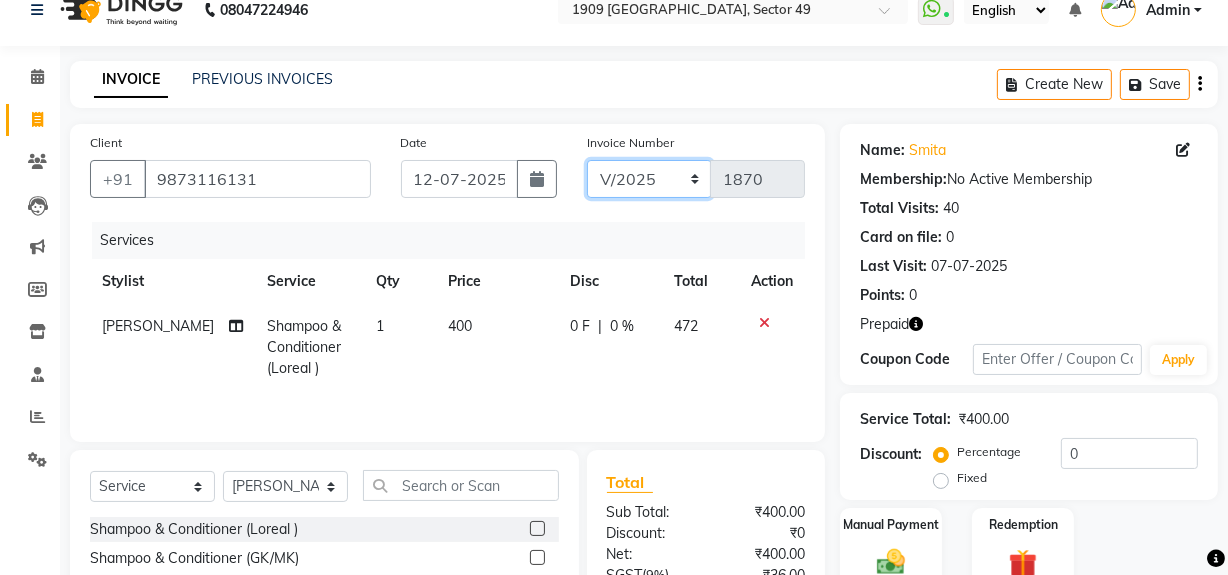 scroll, scrollTop: 226, scrollLeft: 0, axis: vertical 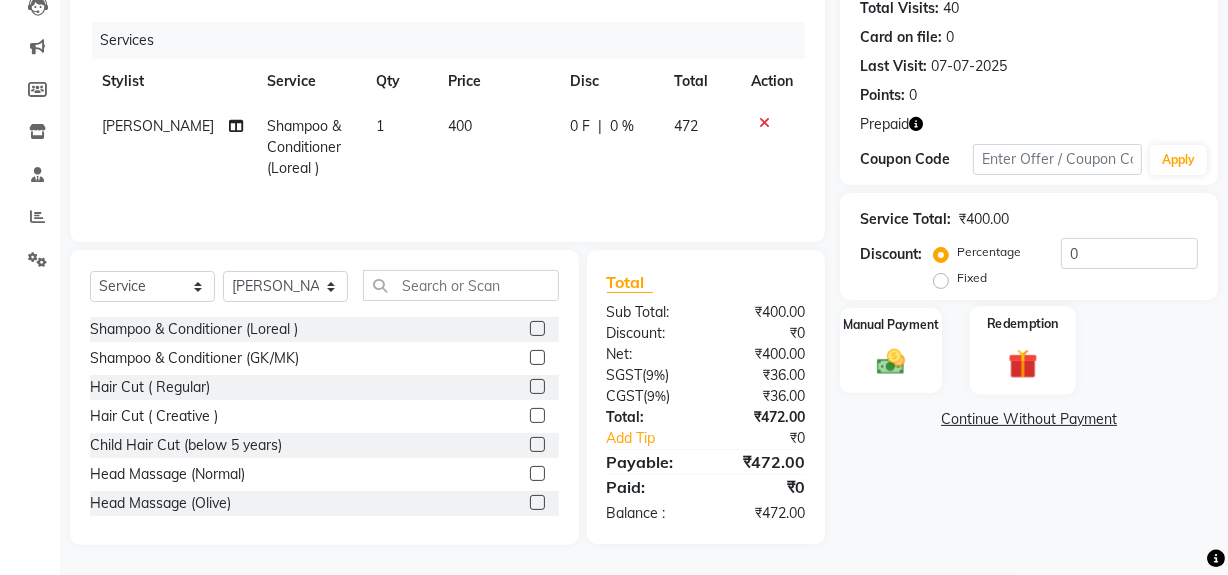click 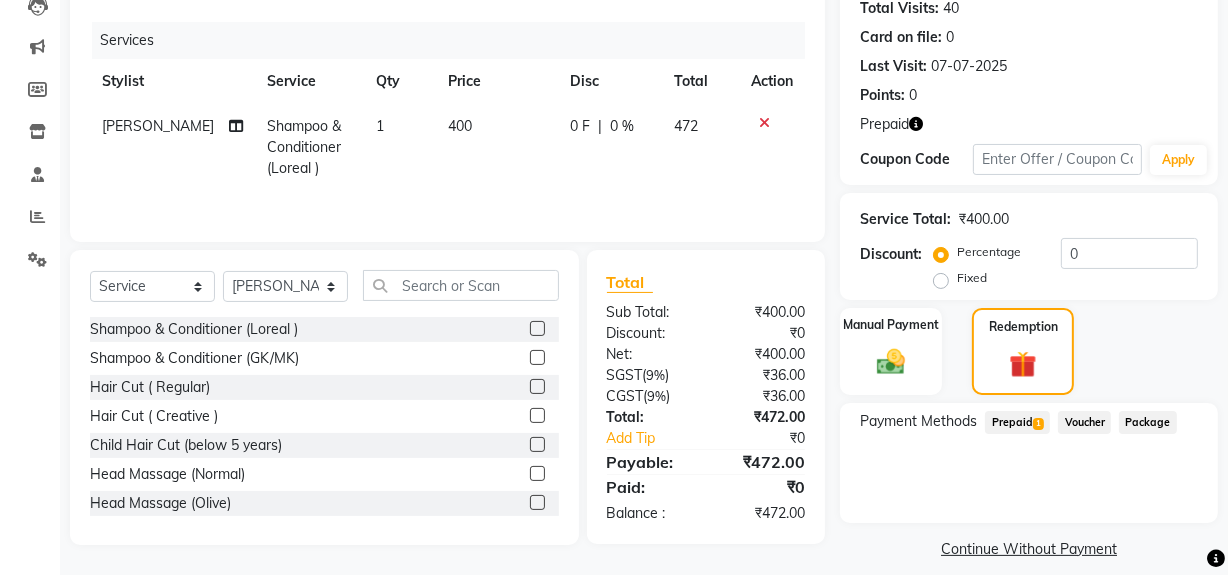 click on "Prepaid  1" 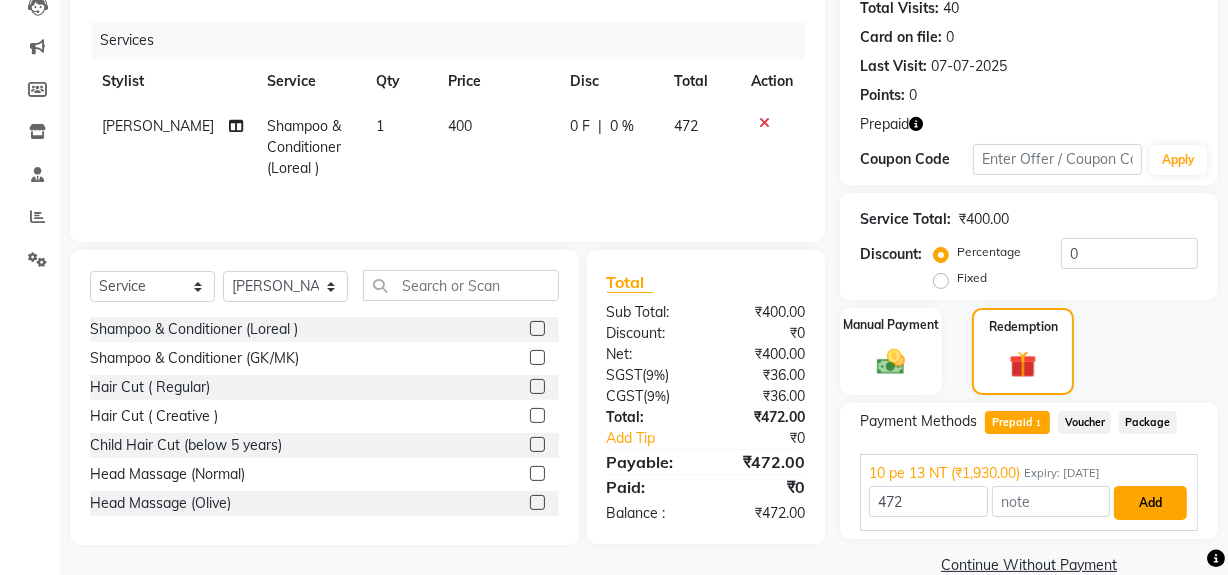 click on "Add" at bounding box center (1150, 503) 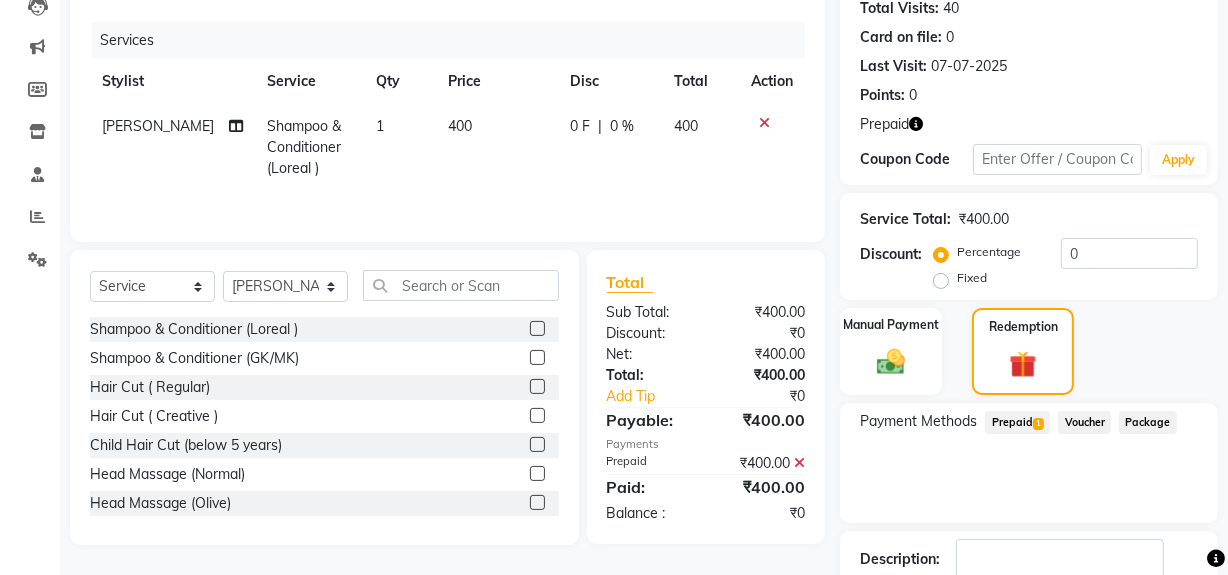 scroll, scrollTop: 356, scrollLeft: 0, axis: vertical 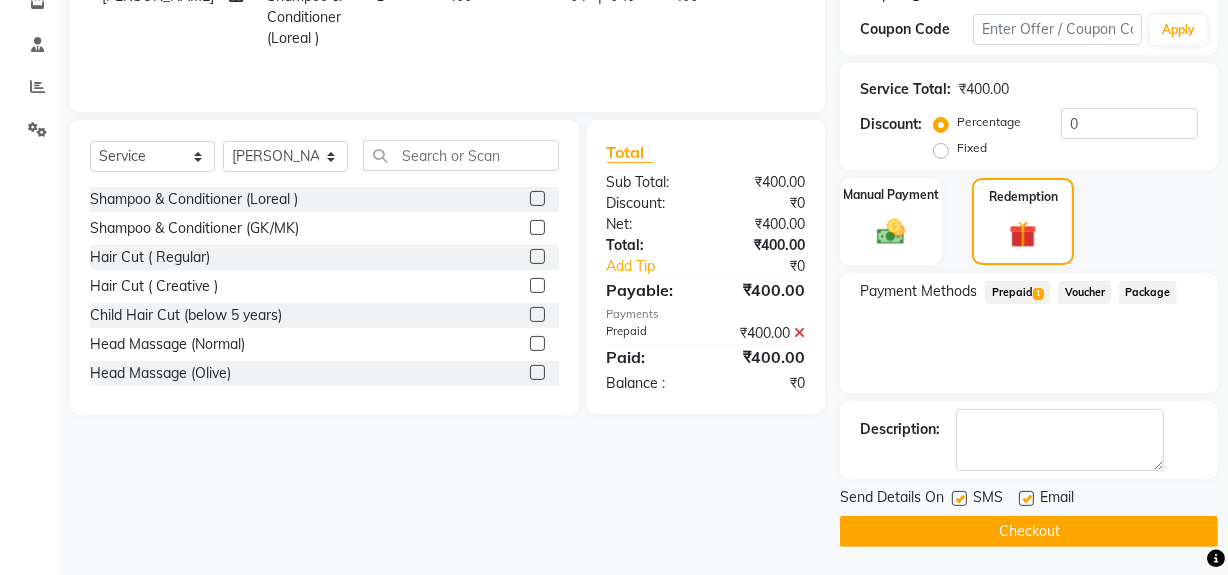 click on "Checkout" 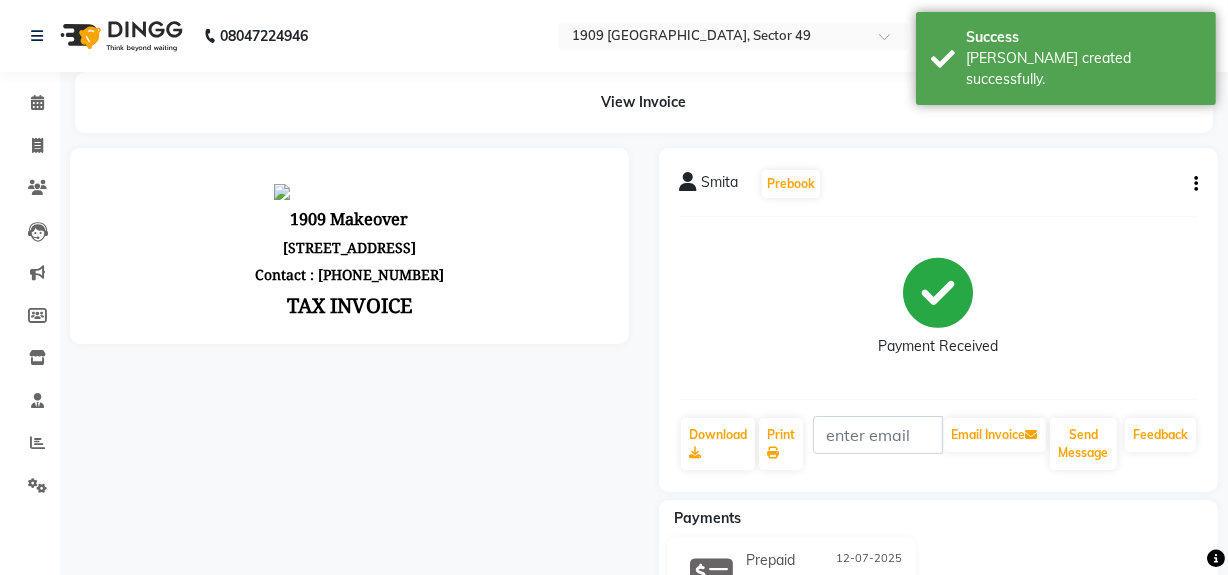 scroll, scrollTop: 0, scrollLeft: 0, axis: both 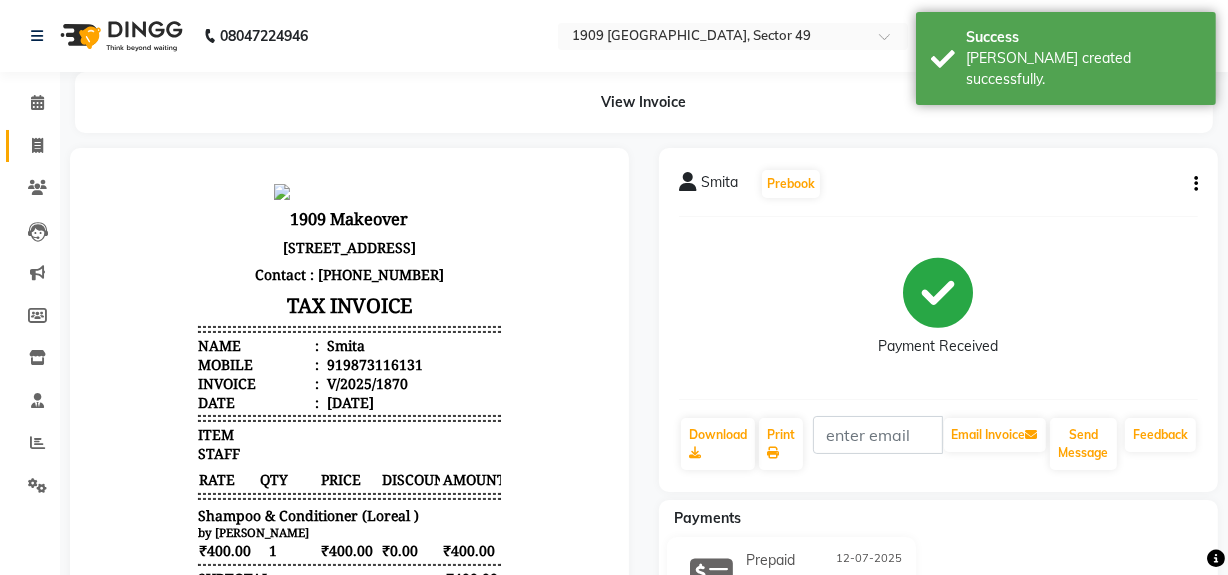 click 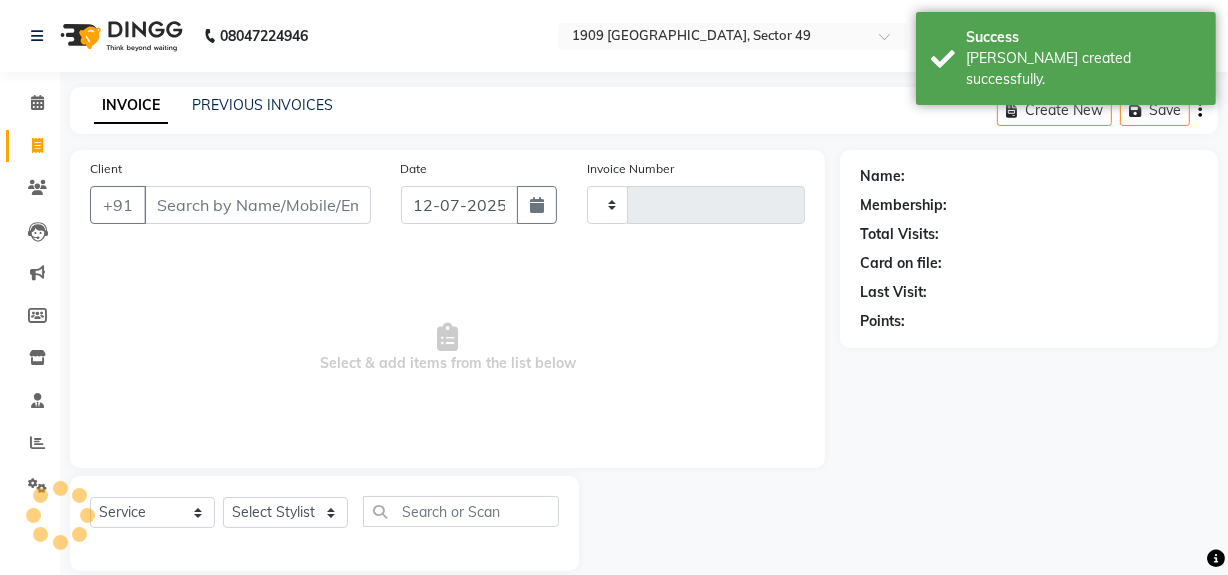 scroll, scrollTop: 26, scrollLeft: 0, axis: vertical 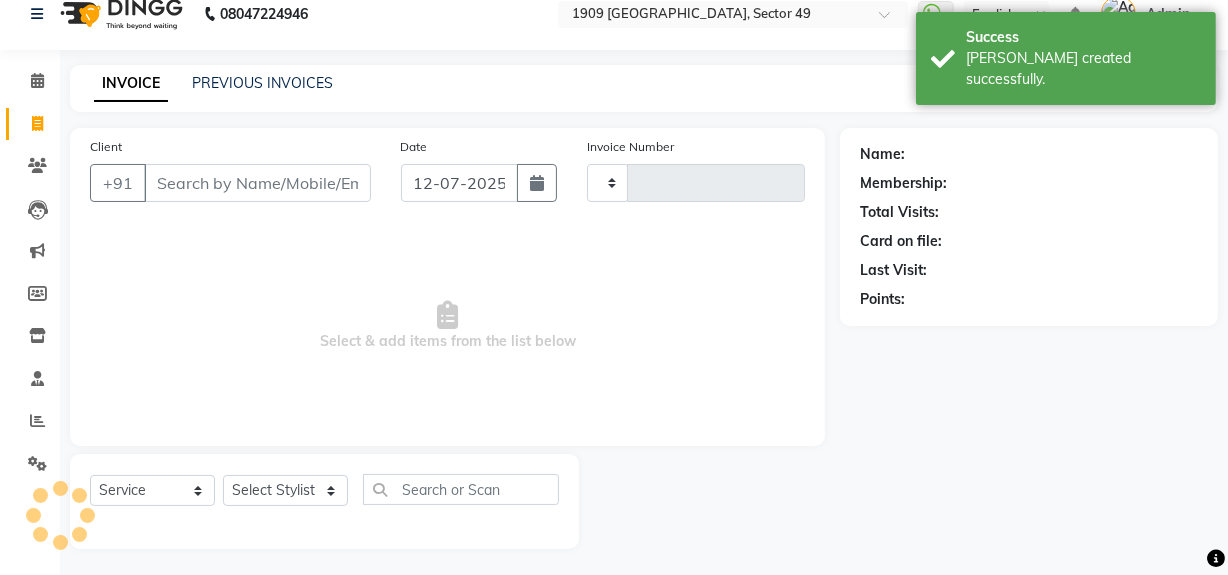 type on "1473" 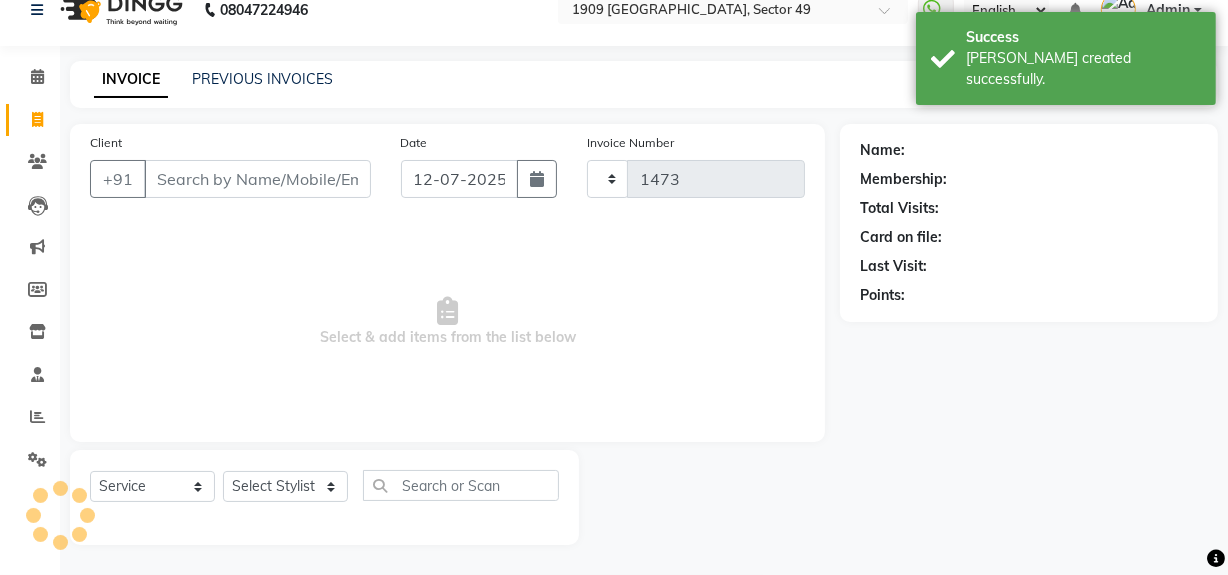select on "6923" 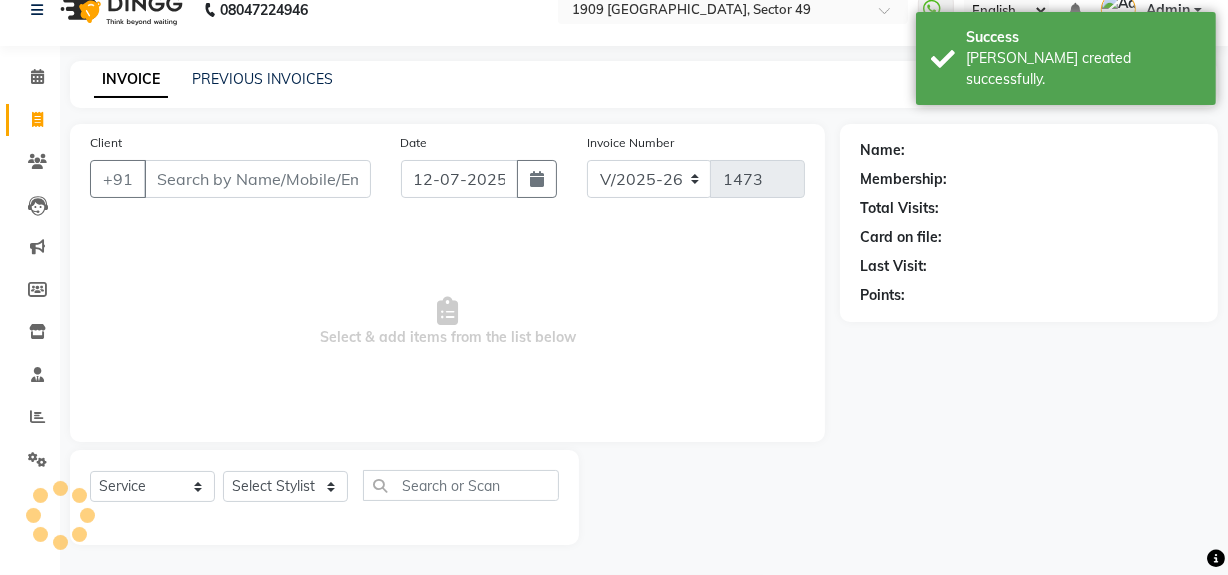 click on "Client" at bounding box center [257, 179] 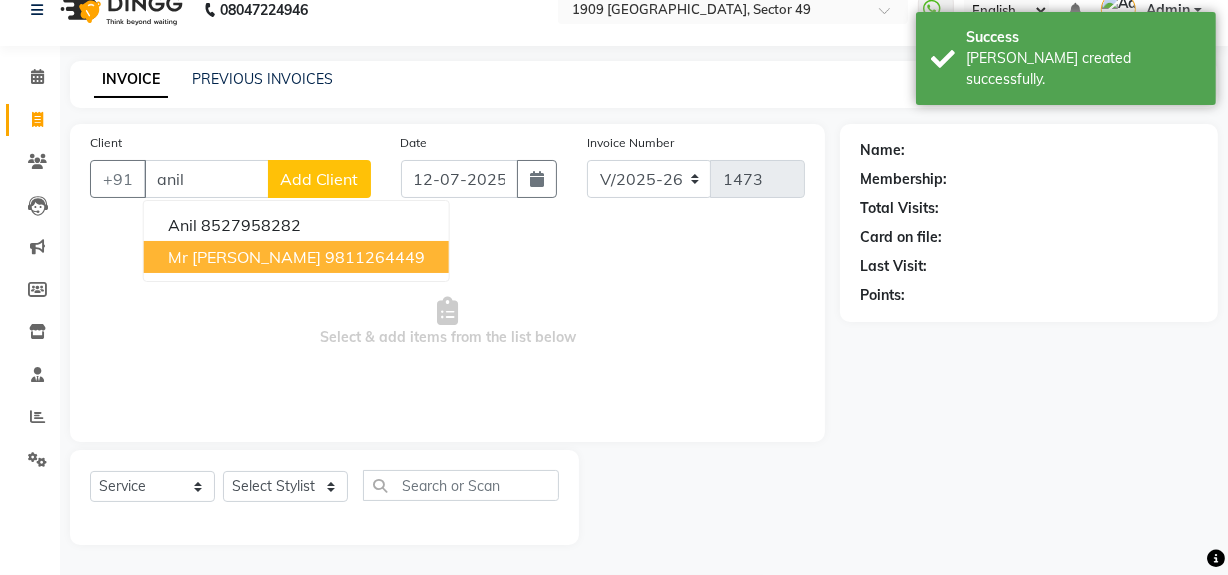click on "Mr Anil  9811264449" at bounding box center [296, 257] 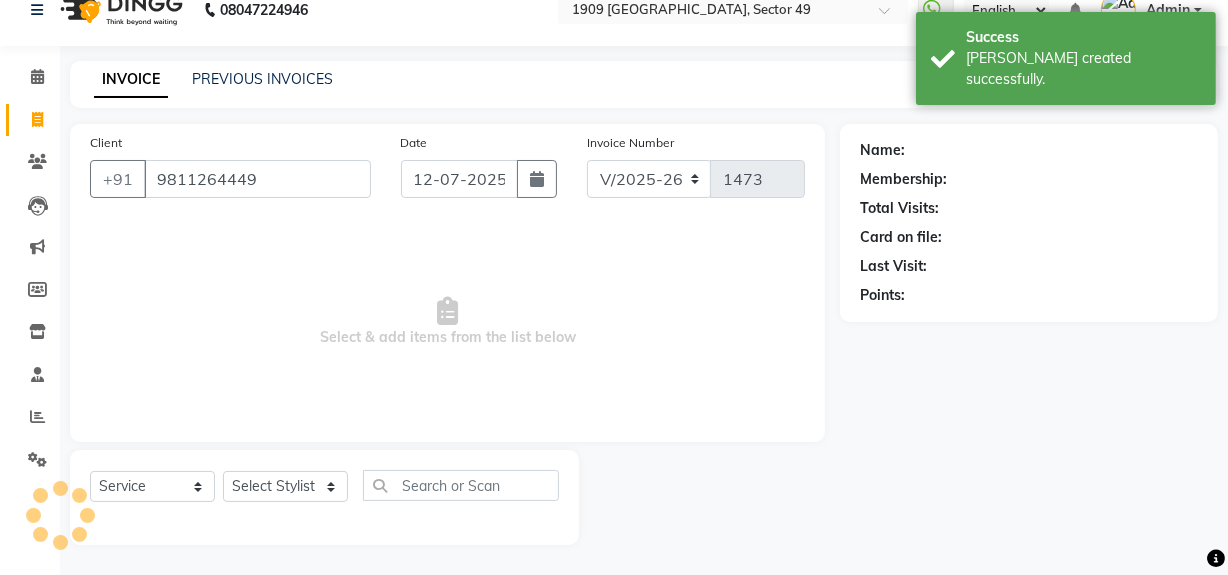 type on "9811264449" 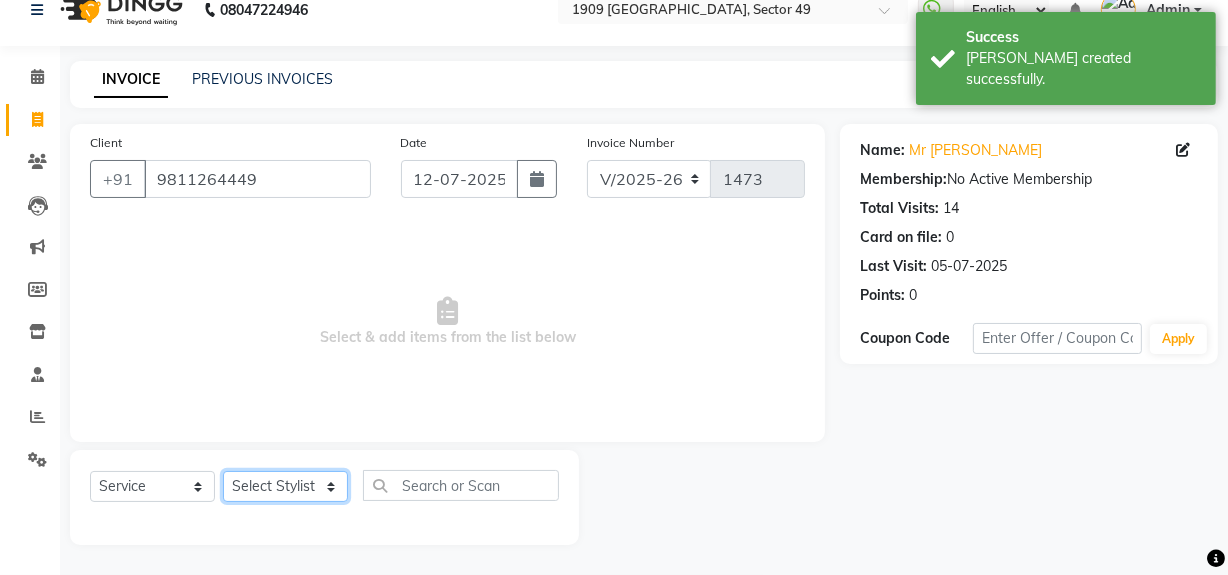click on "Select Stylist [PERSON_NAME] [PERSON_NAME] House Sale Jyoti Nisha [PERSON_NAME] [PERSON_NAME] Veer [PERSON_NAME] Vishal" 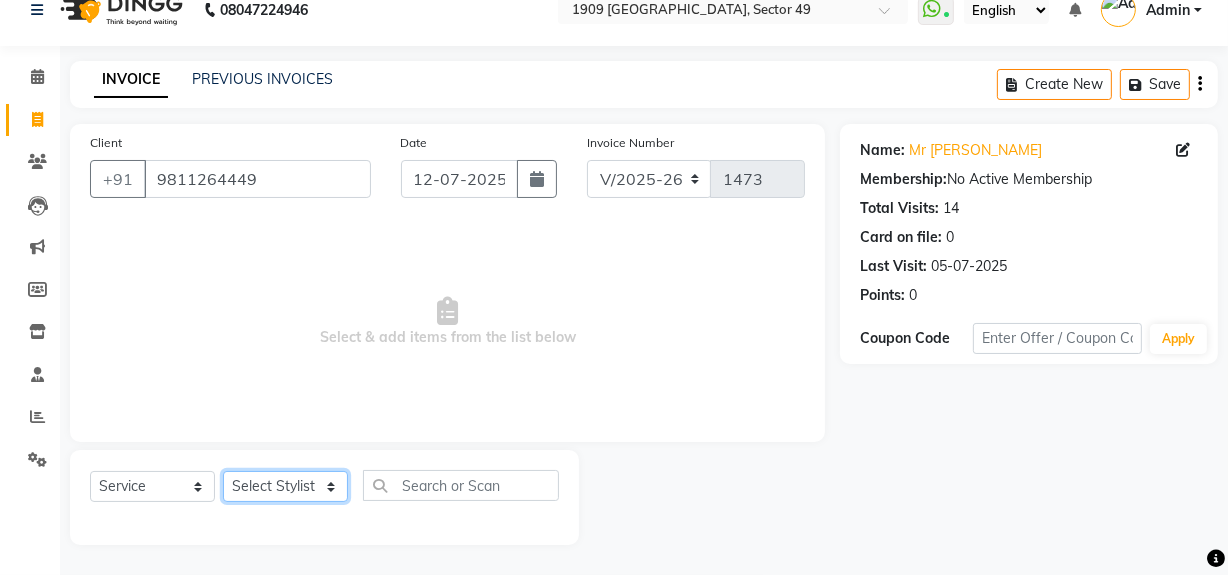 select on "79672" 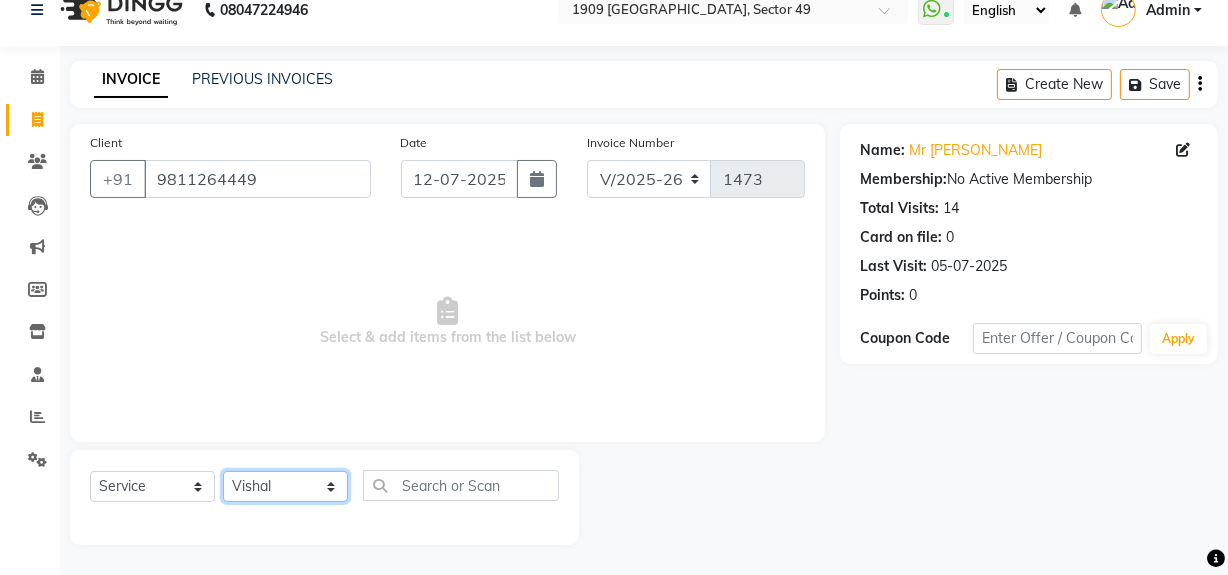 click on "Select Stylist [PERSON_NAME] [PERSON_NAME] House Sale Jyoti Nisha [PERSON_NAME] [PERSON_NAME] Veer [PERSON_NAME] Vishal" 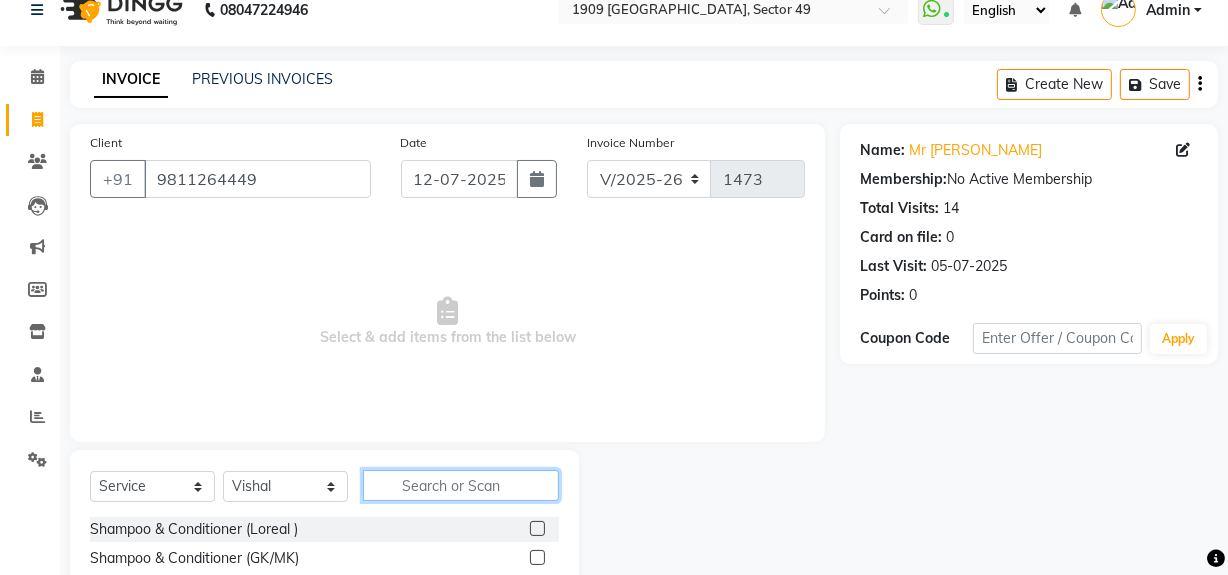 click 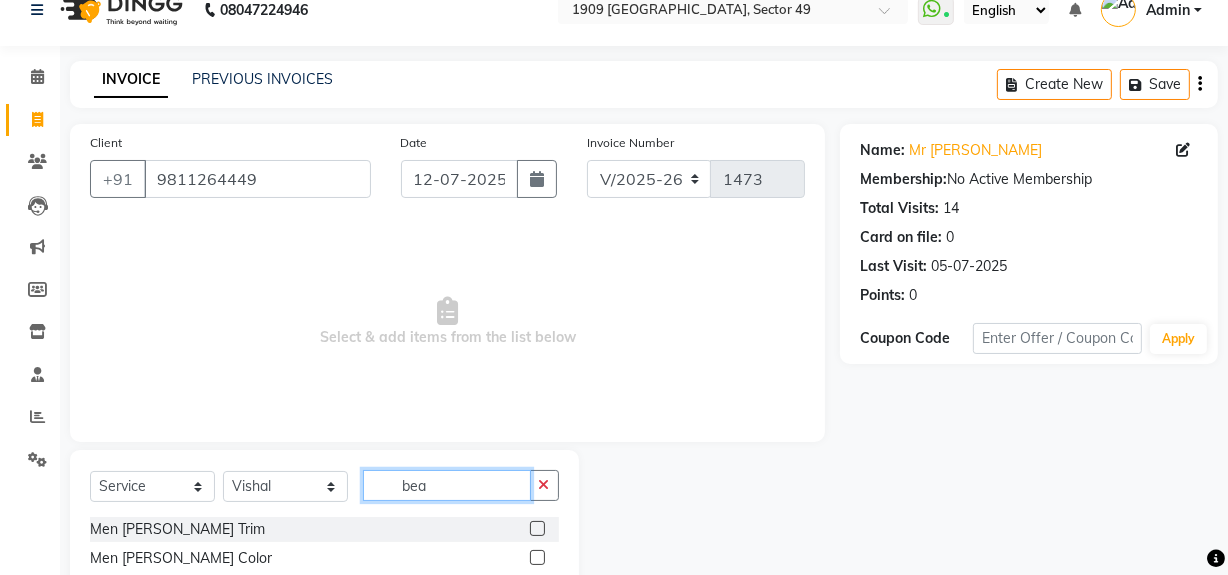 type on "bea" 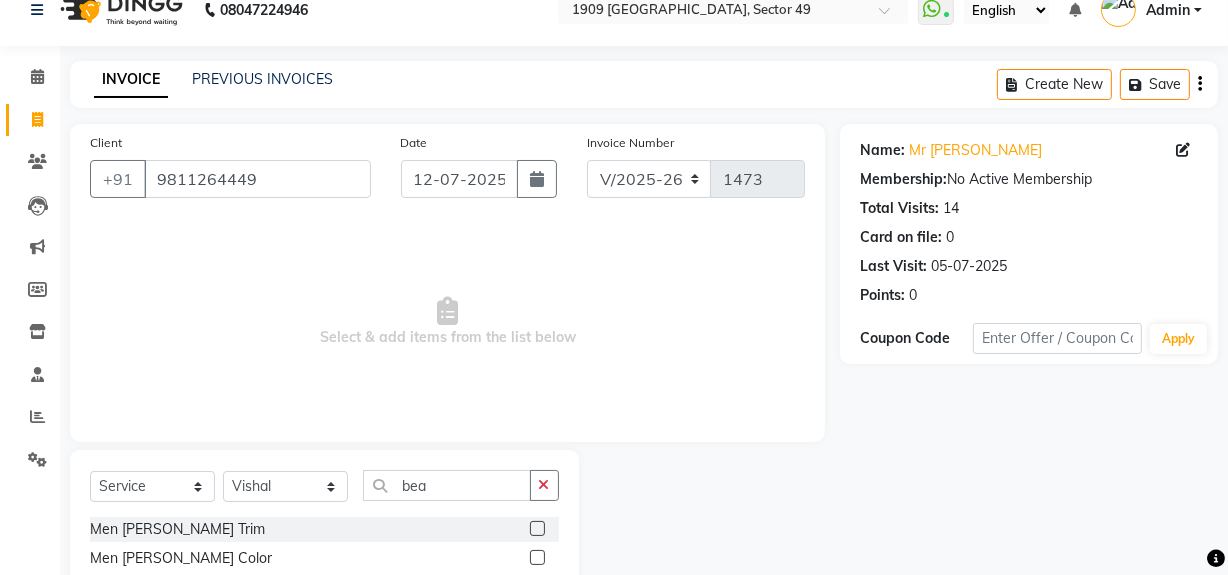 click 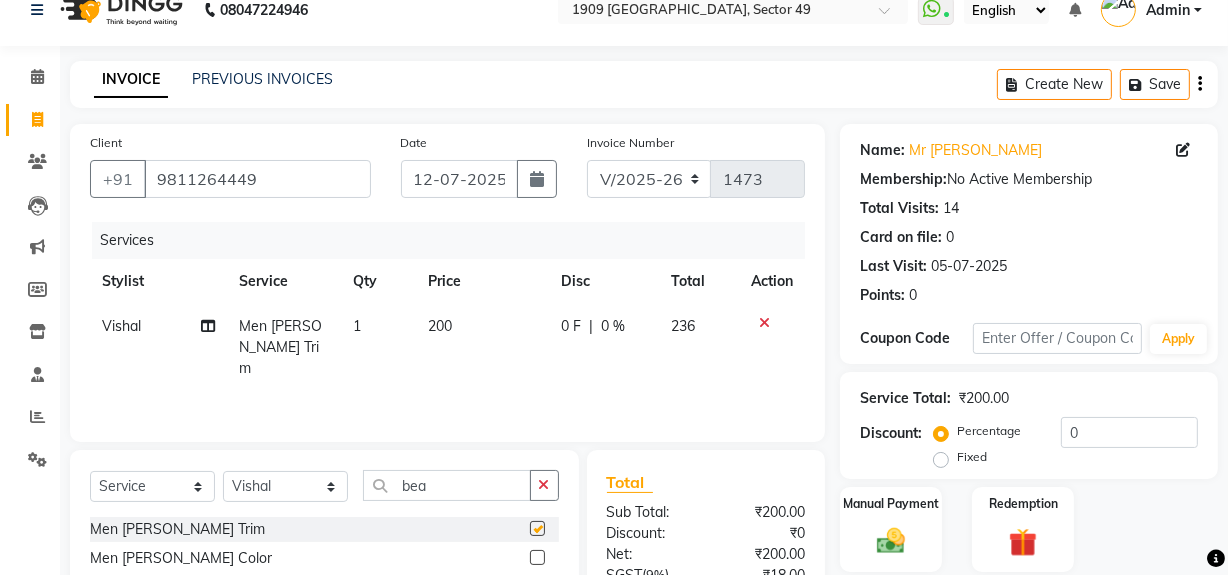 checkbox on "false" 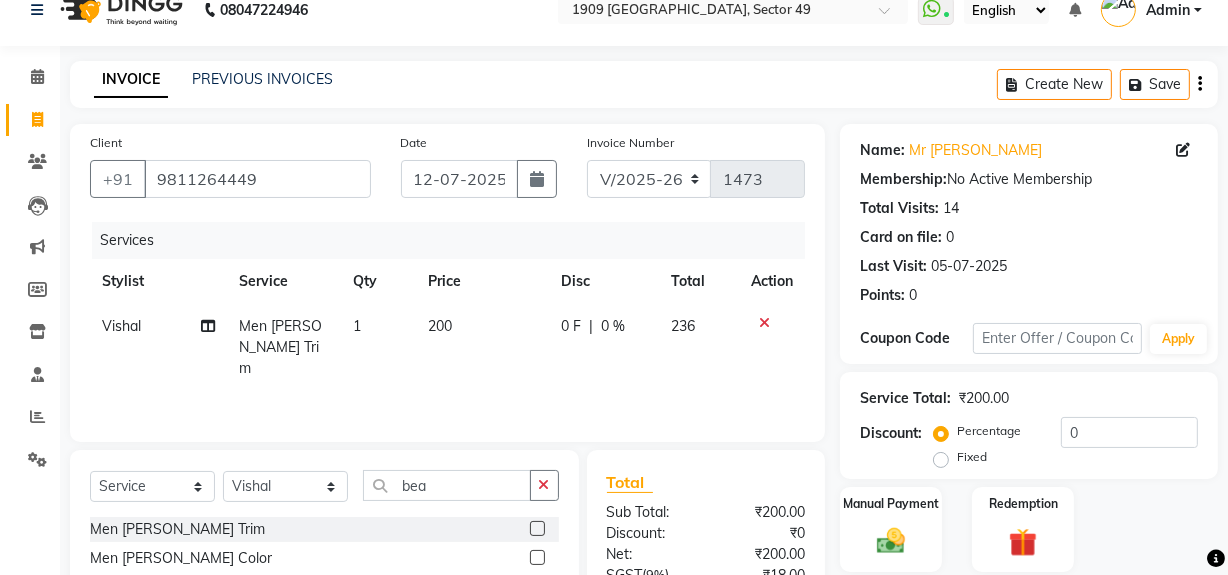 click on "200" 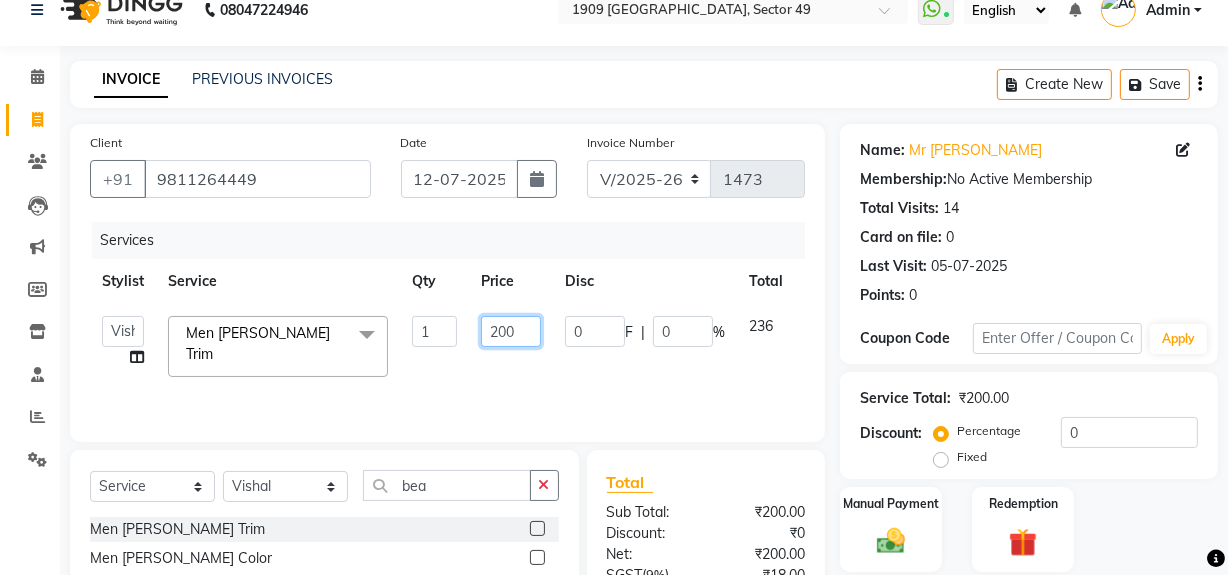drag, startPoint x: 498, startPoint y: 328, endPoint x: 540, endPoint y: 336, distance: 42.755116 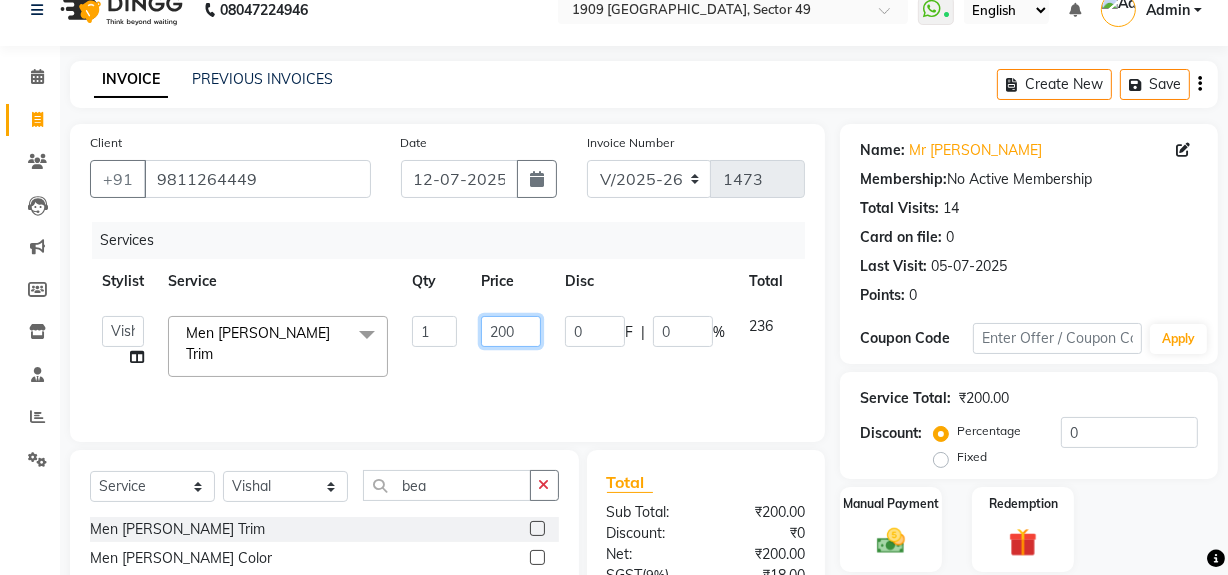 click on "200" 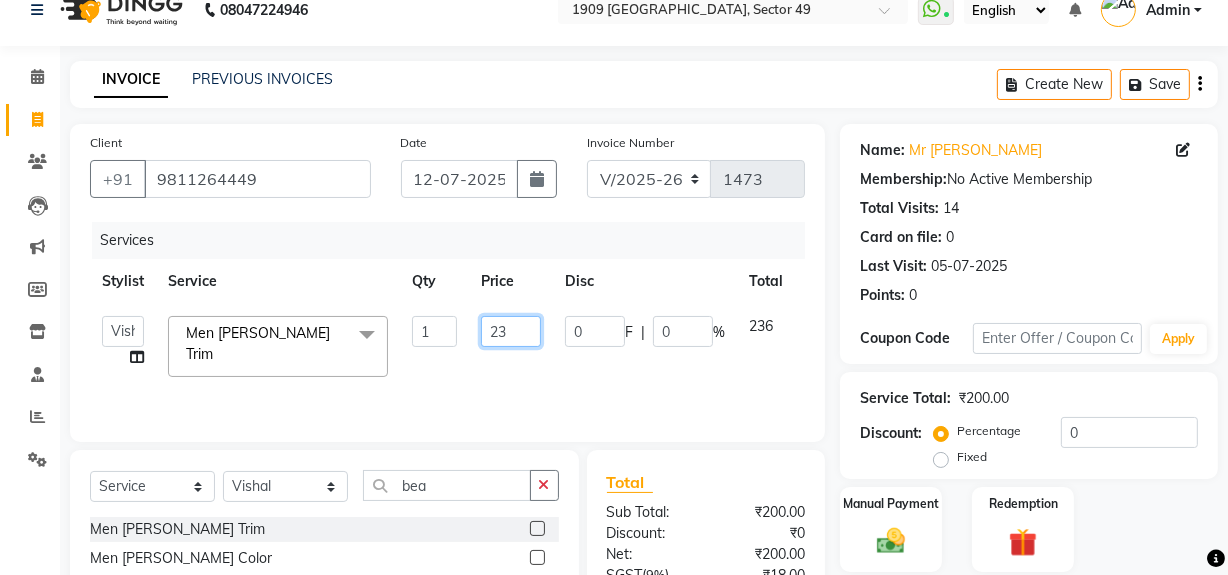 type on "236" 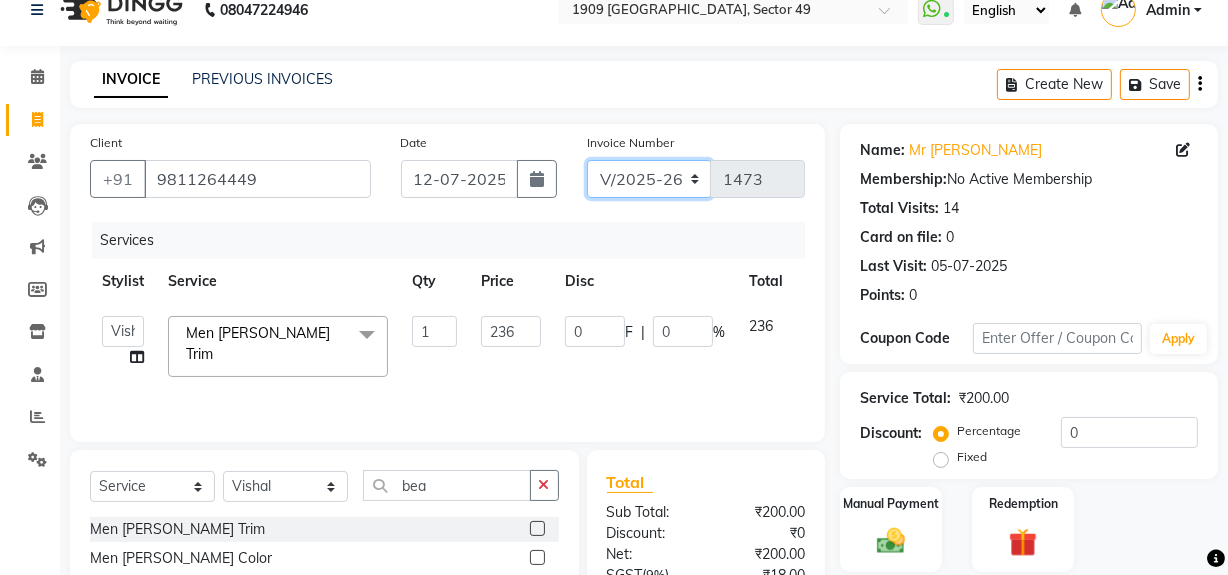 drag, startPoint x: 676, startPoint y: 177, endPoint x: 673, endPoint y: 190, distance: 13.341664 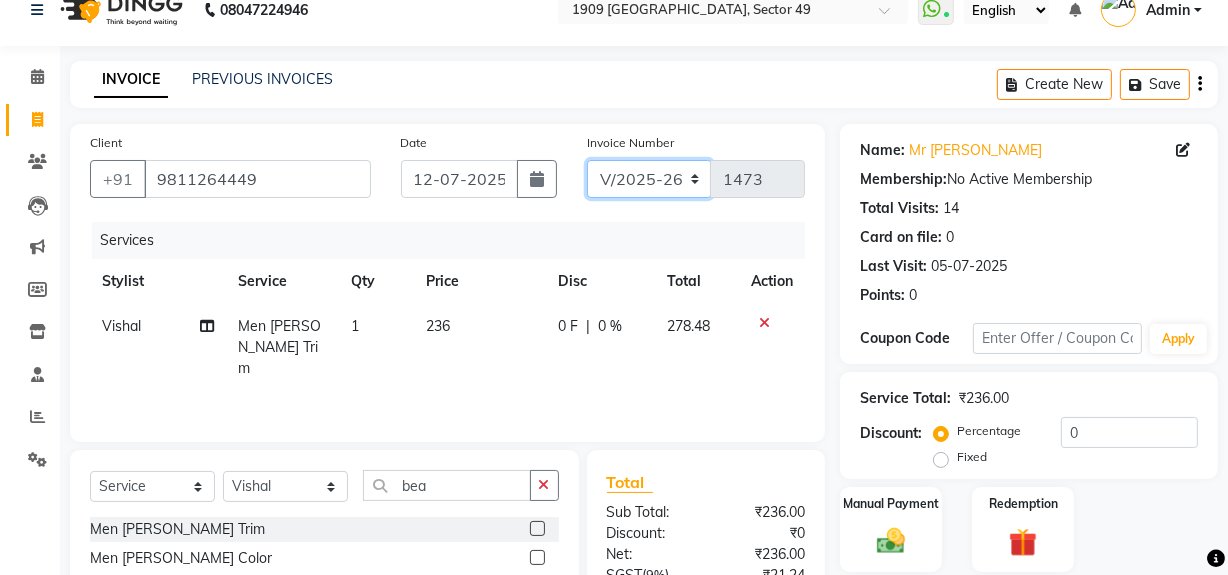 select on "6924" 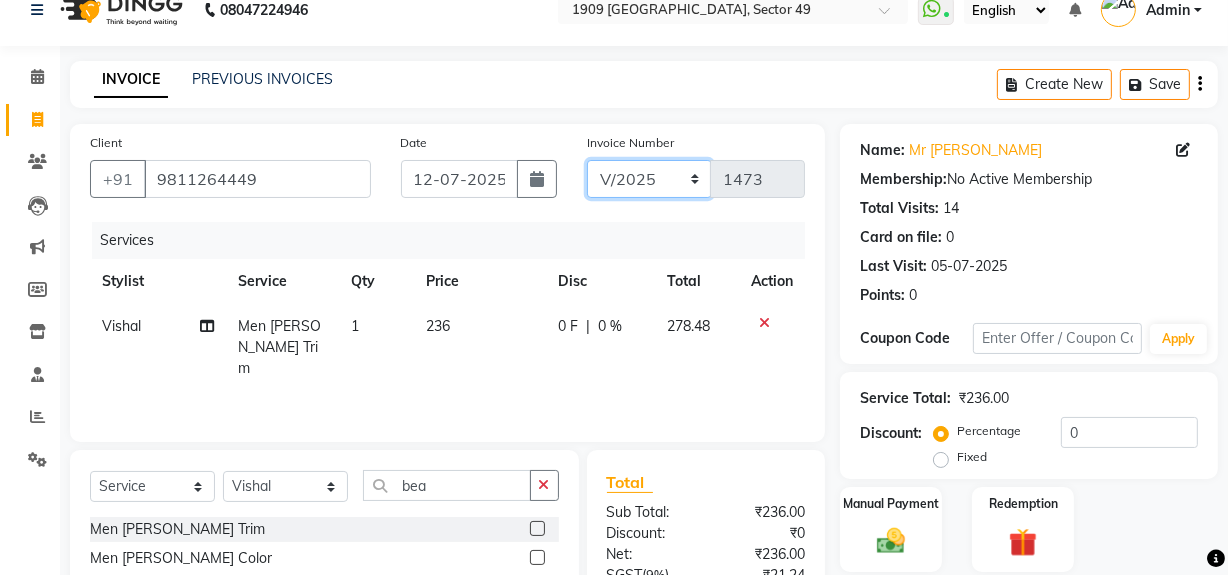 click on "V/2025 V/2025-26" 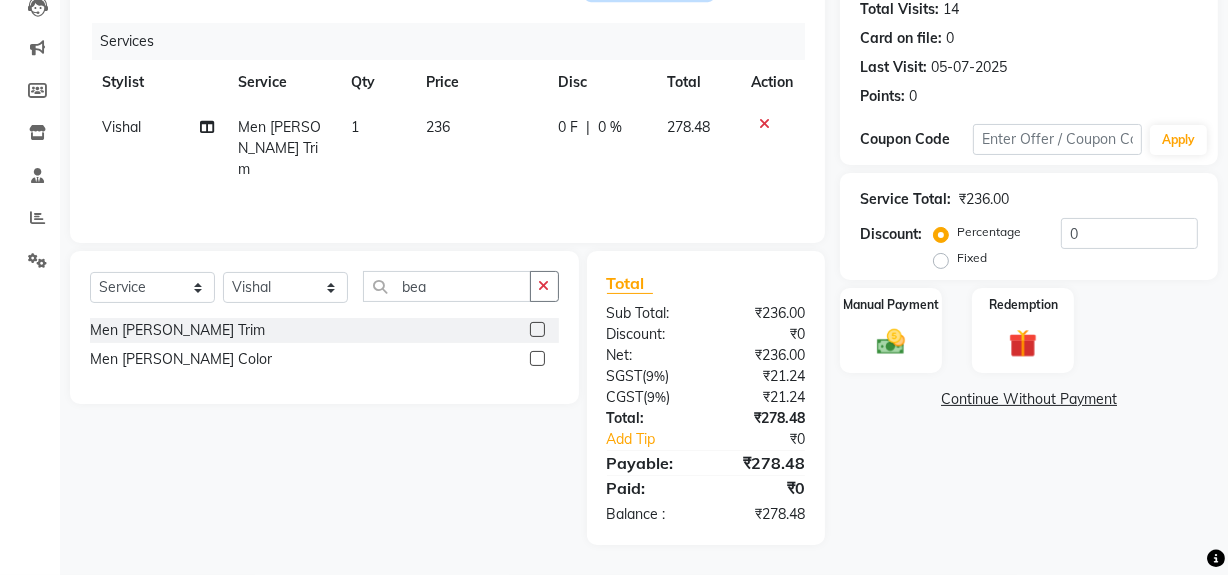 scroll, scrollTop: 0, scrollLeft: 0, axis: both 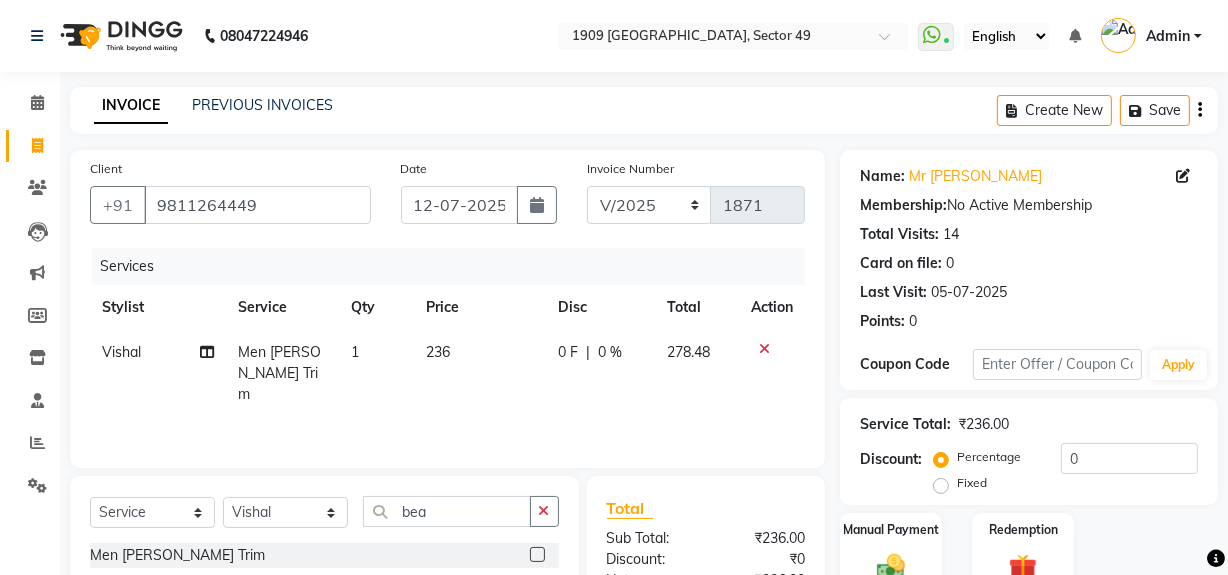 click 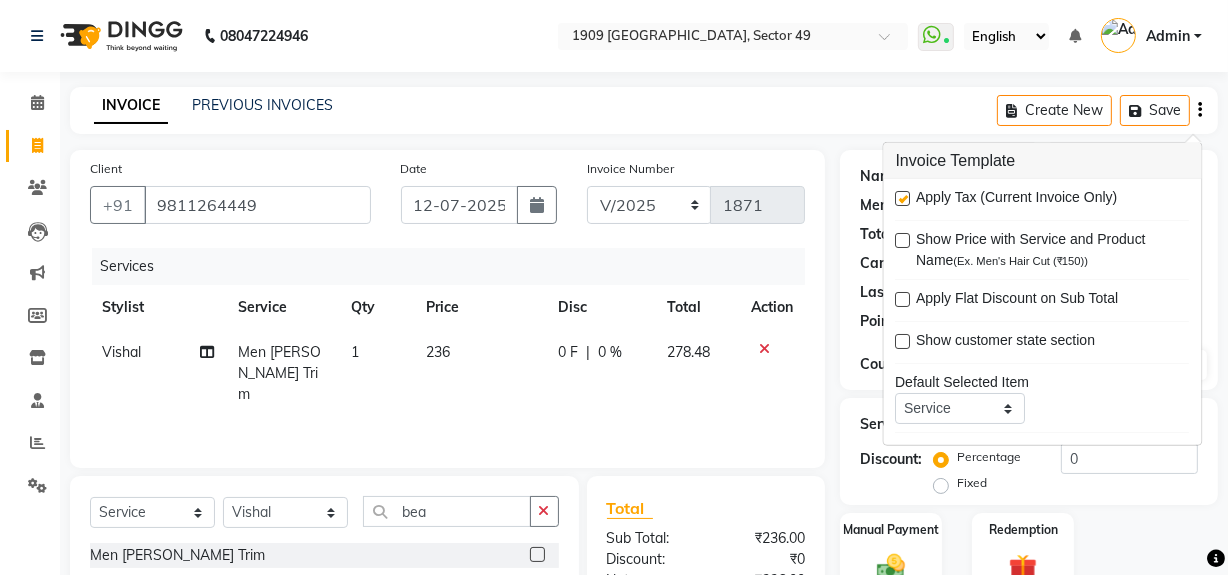 click at bounding box center [903, 198] 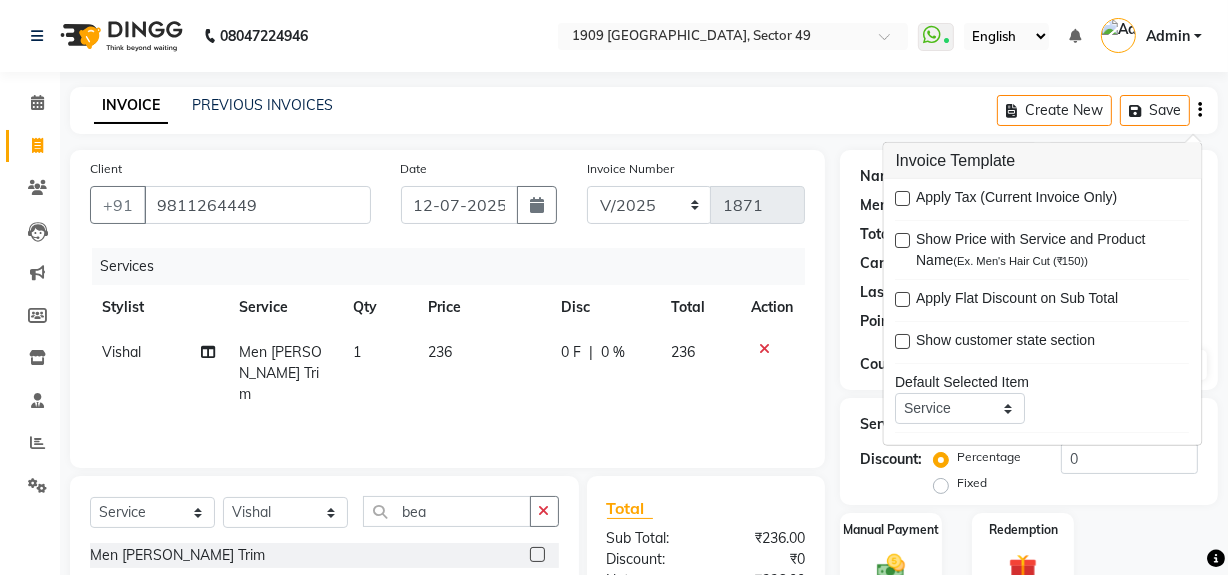 scroll, scrollTop: 182, scrollLeft: 0, axis: vertical 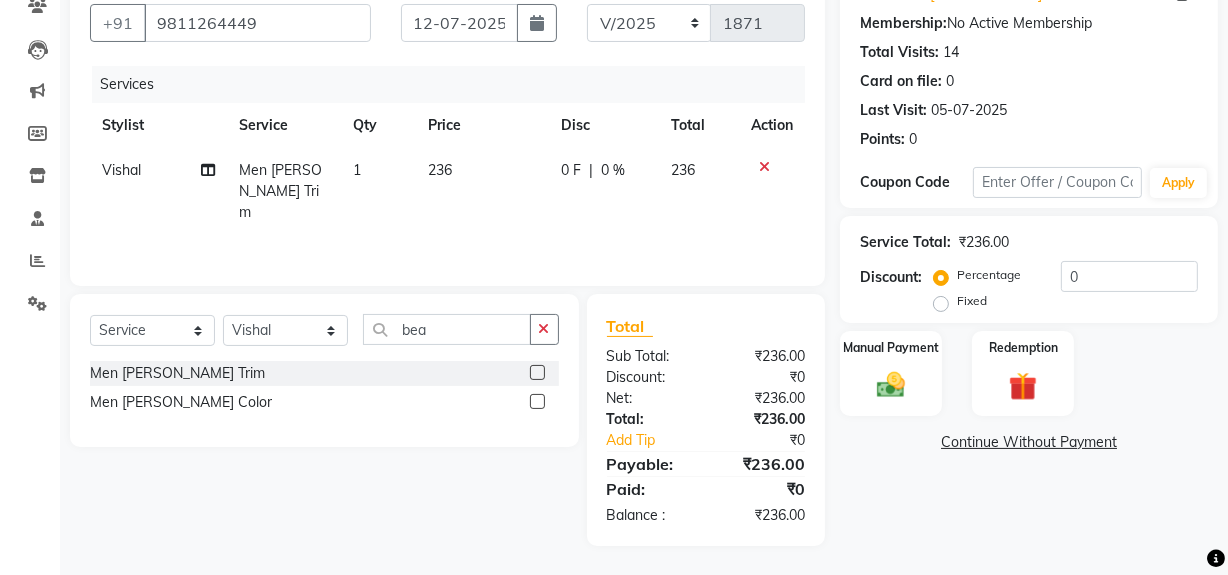 drag, startPoint x: 972, startPoint y: 530, endPoint x: 950, endPoint y: 508, distance: 31.112698 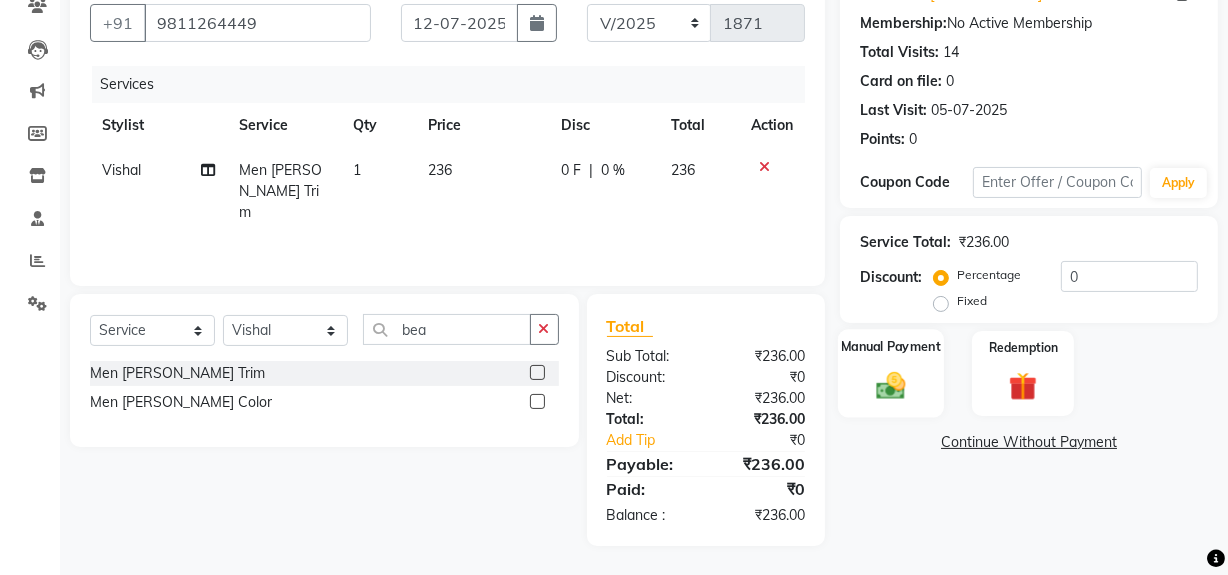 click 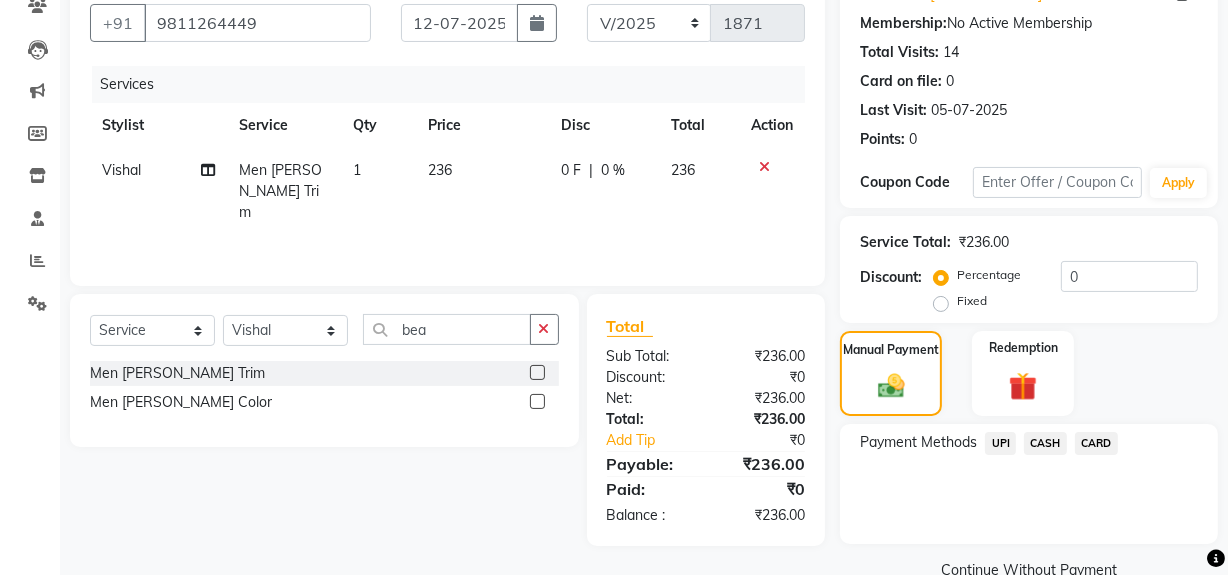 click on "CASH" 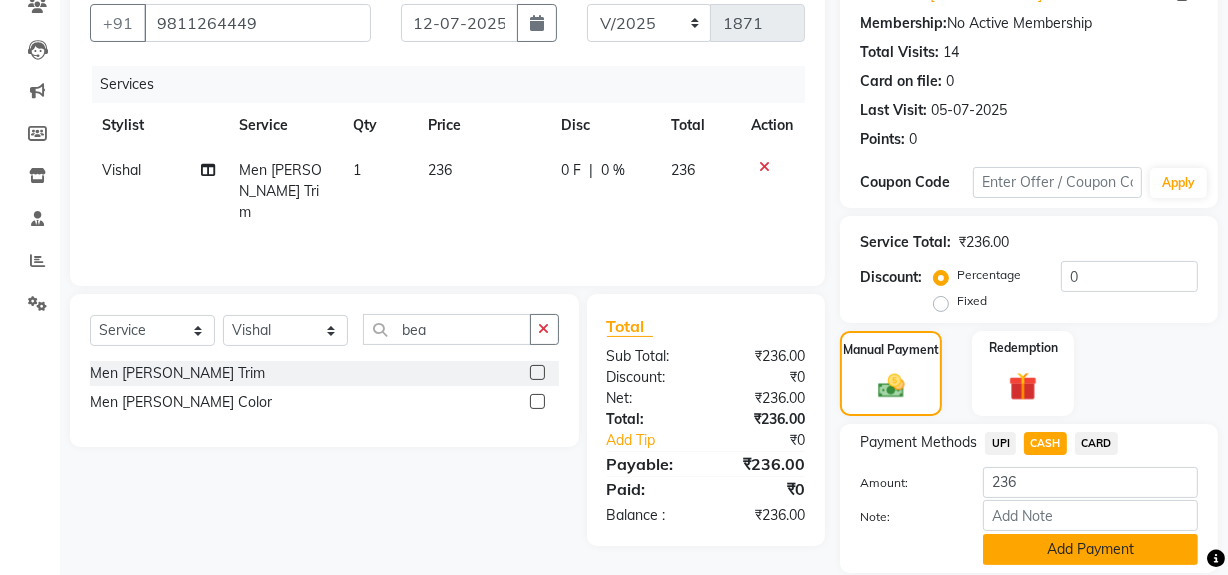 click on "Add Payment" 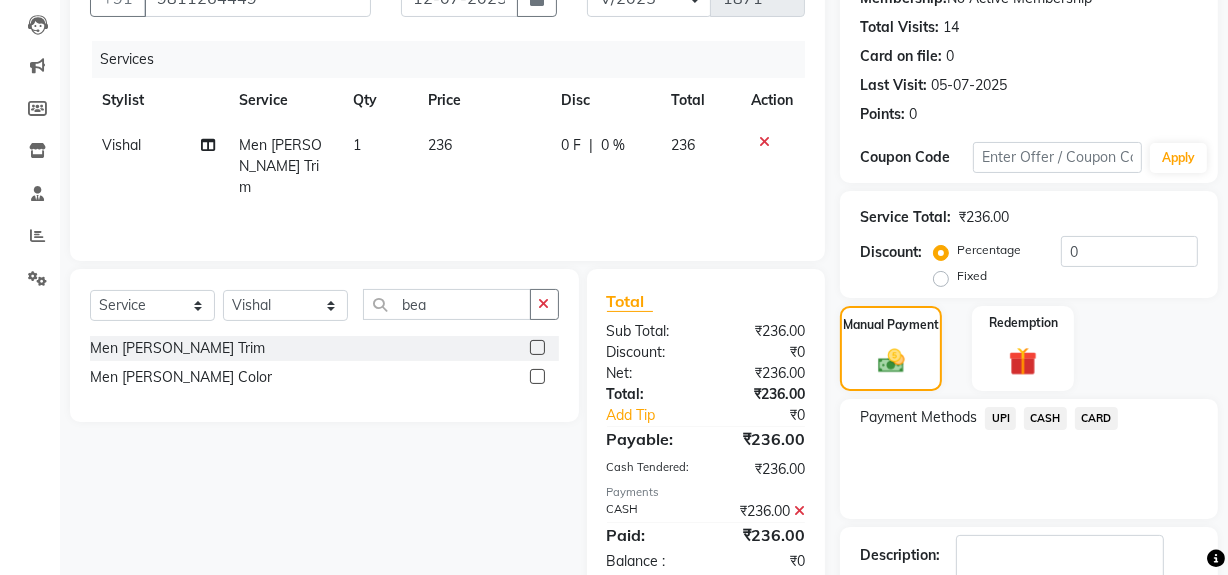 scroll, scrollTop: 333, scrollLeft: 0, axis: vertical 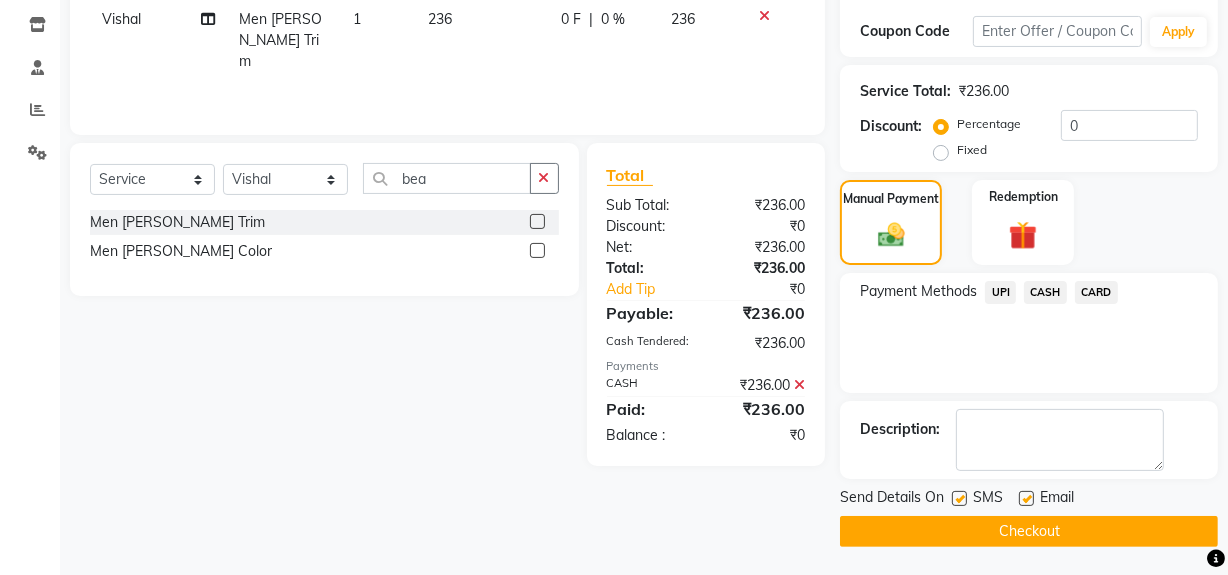 drag, startPoint x: 967, startPoint y: 531, endPoint x: 872, endPoint y: 507, distance: 97.984695 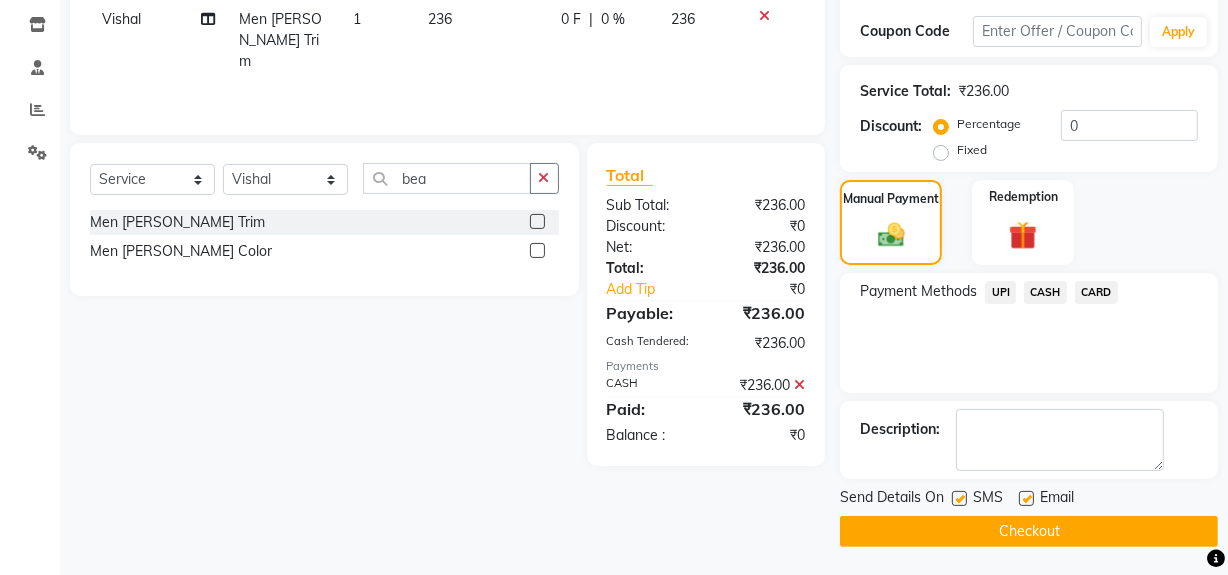 click on "Checkout" 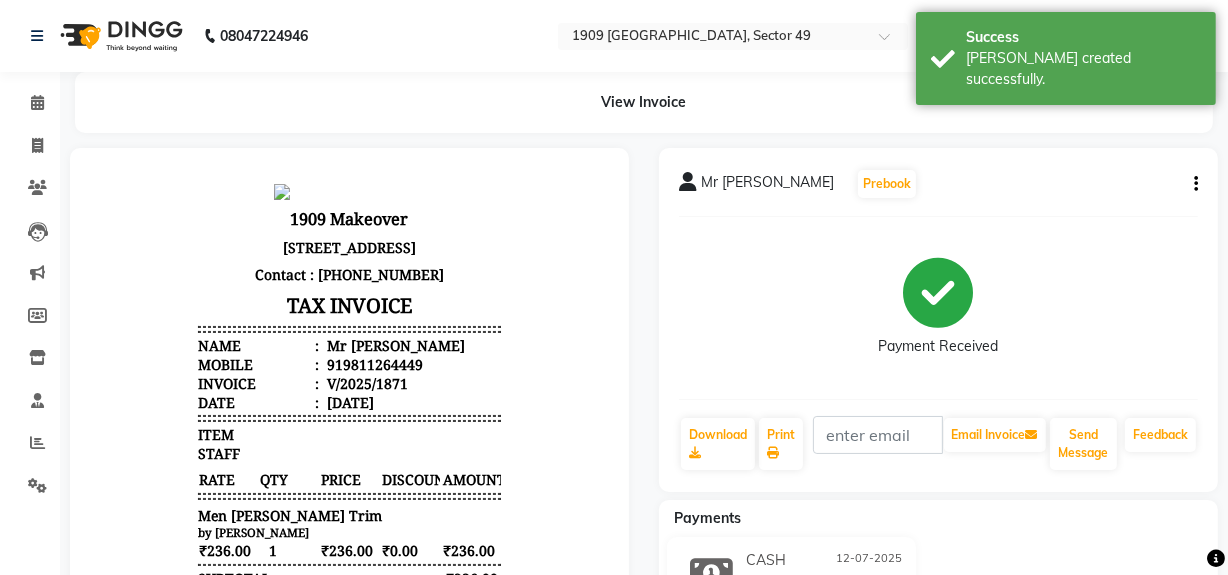 scroll, scrollTop: 0, scrollLeft: 0, axis: both 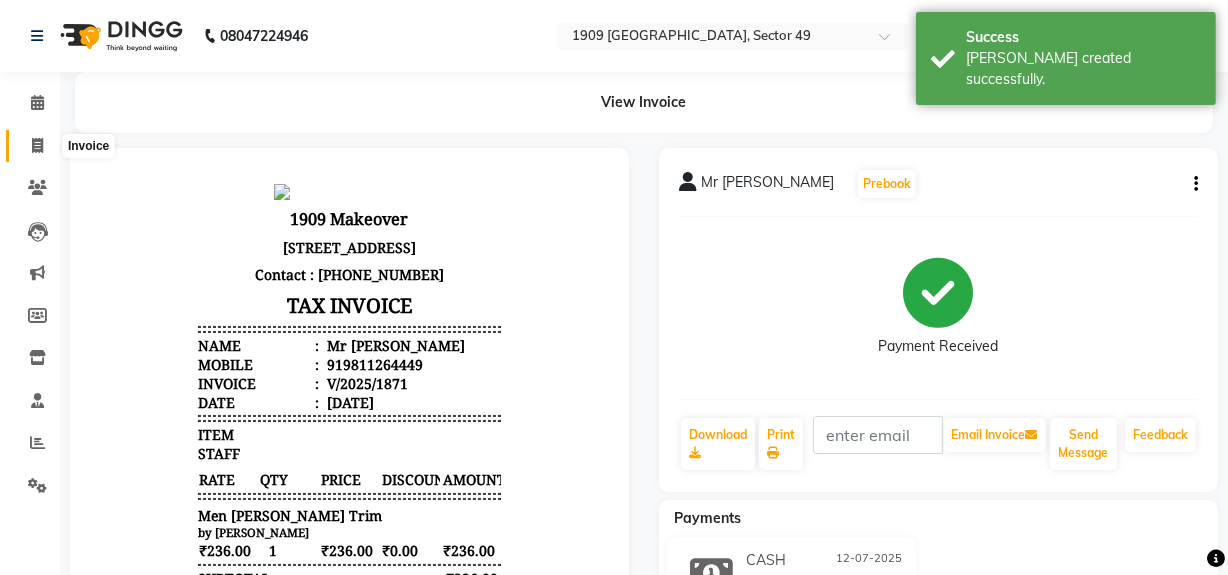 click 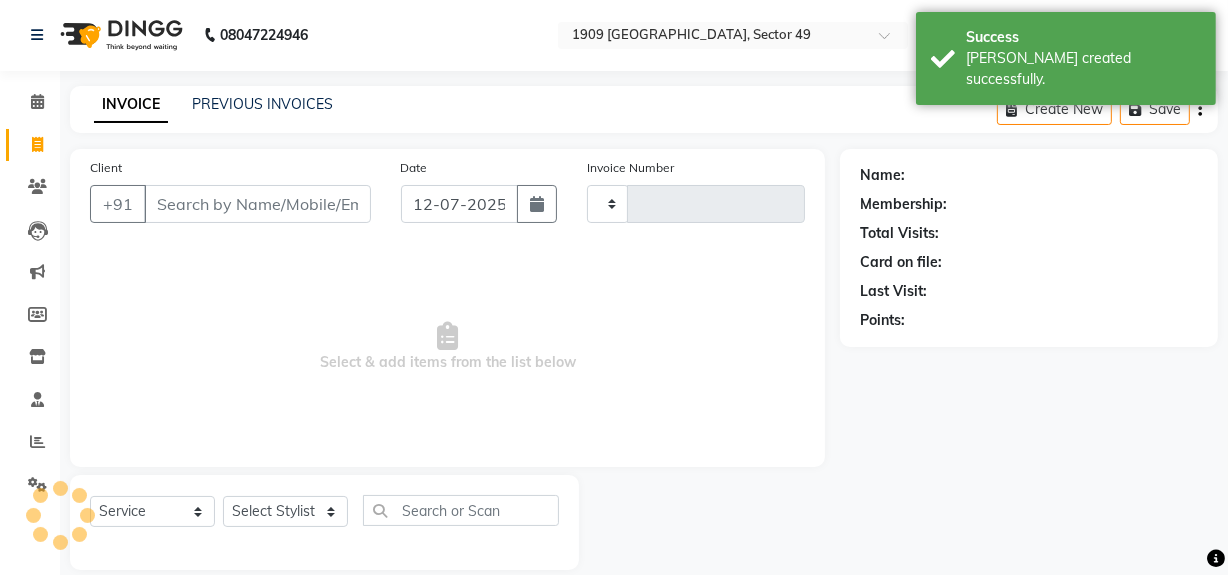 type on "1473" 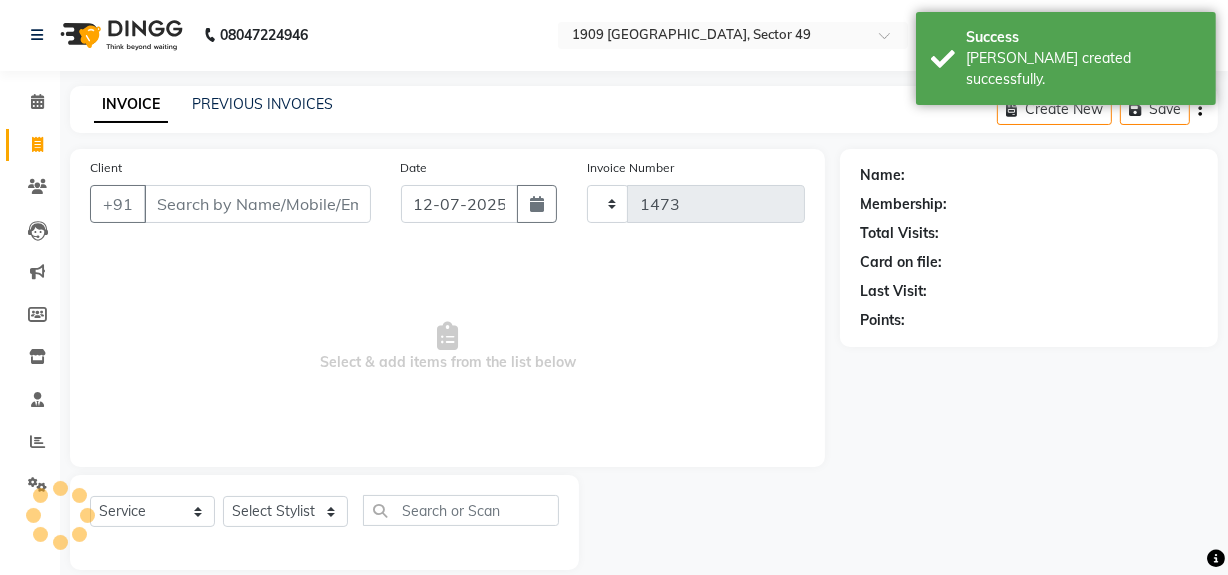 scroll, scrollTop: 26, scrollLeft: 0, axis: vertical 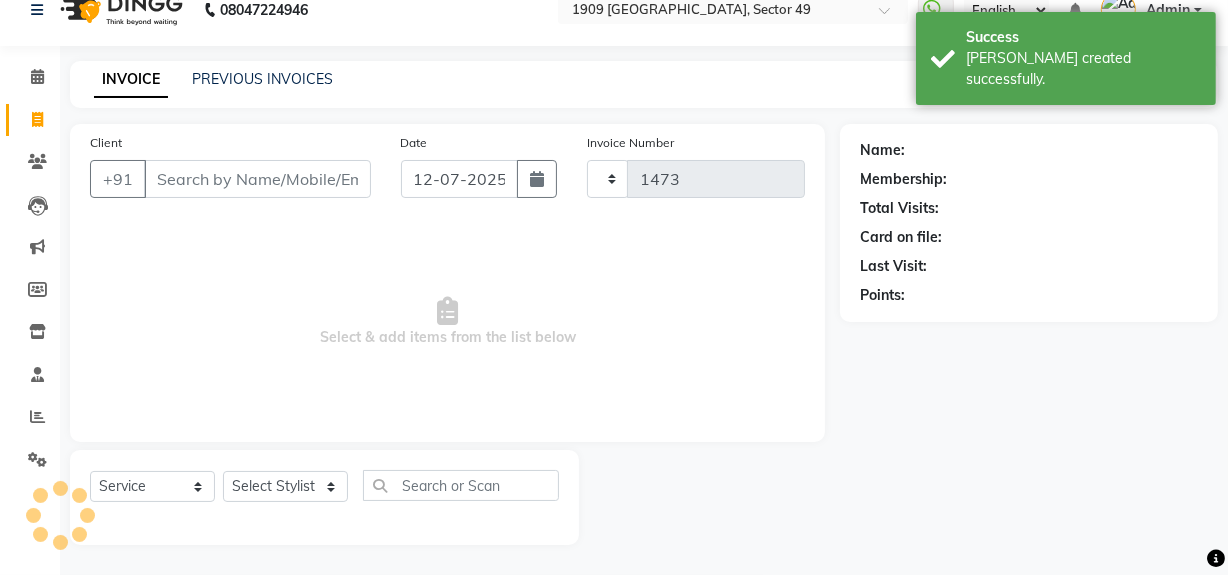 select on "6923" 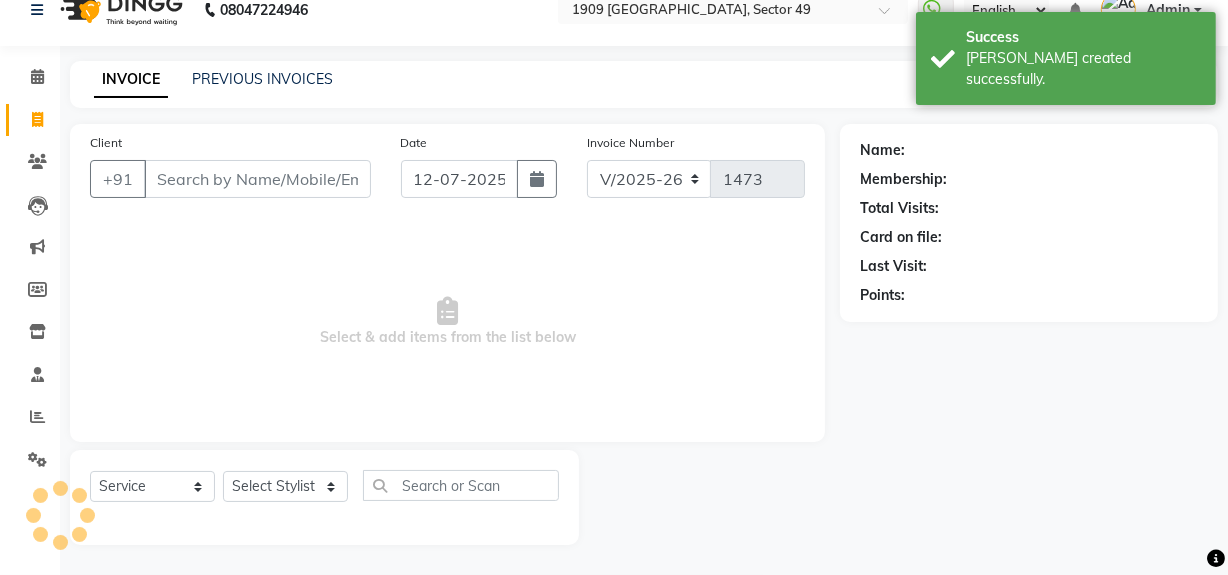 click on "Client" at bounding box center (257, 179) 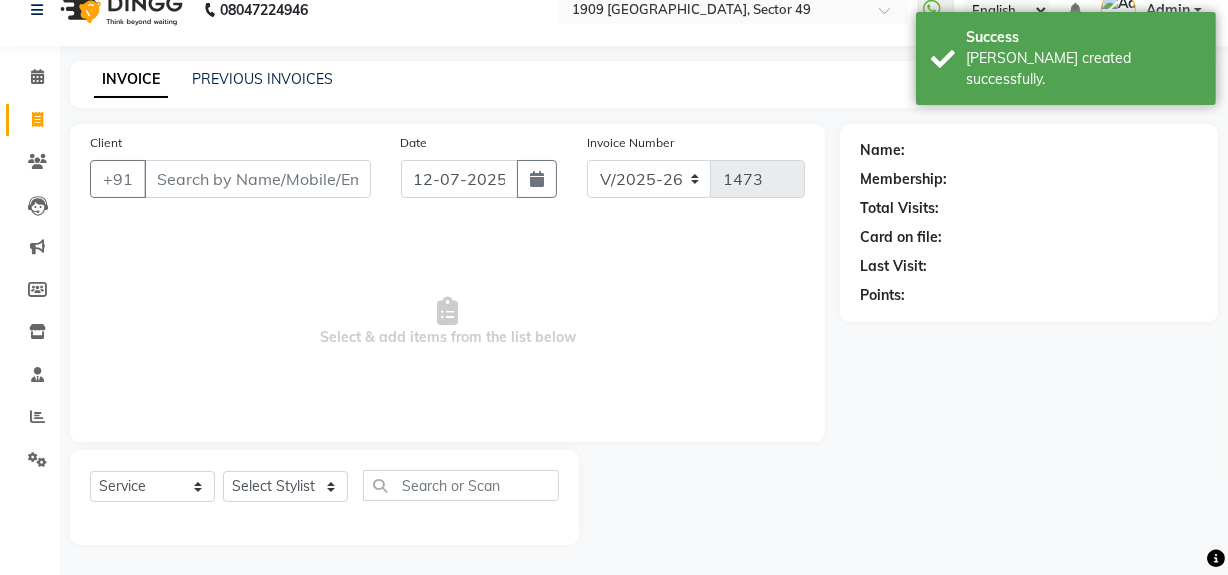 type on "8" 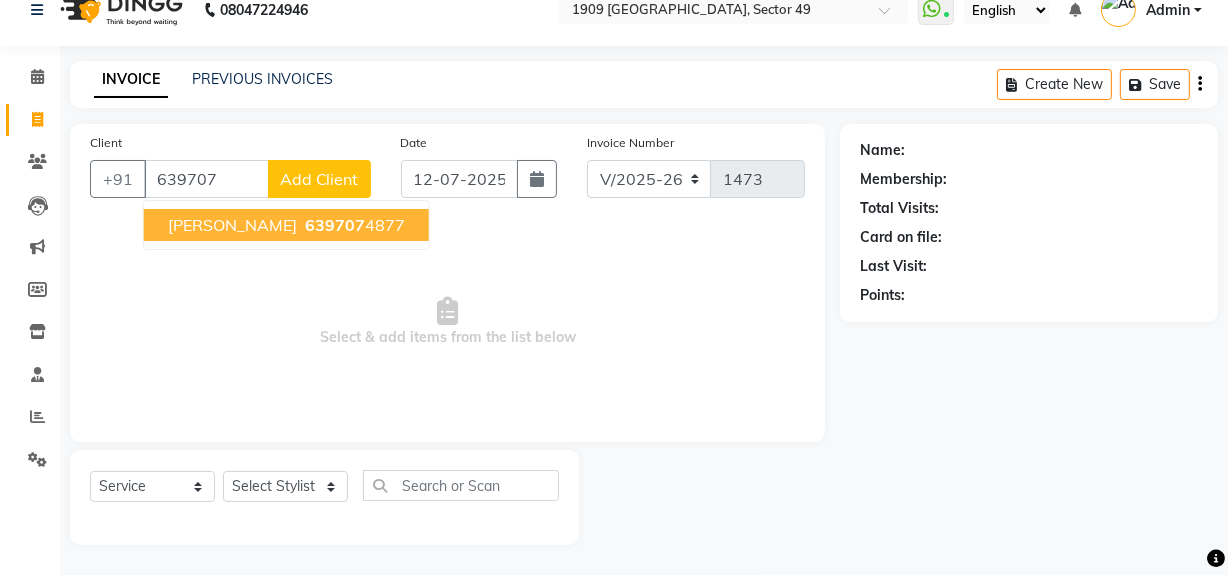 click on "639707" at bounding box center [335, 225] 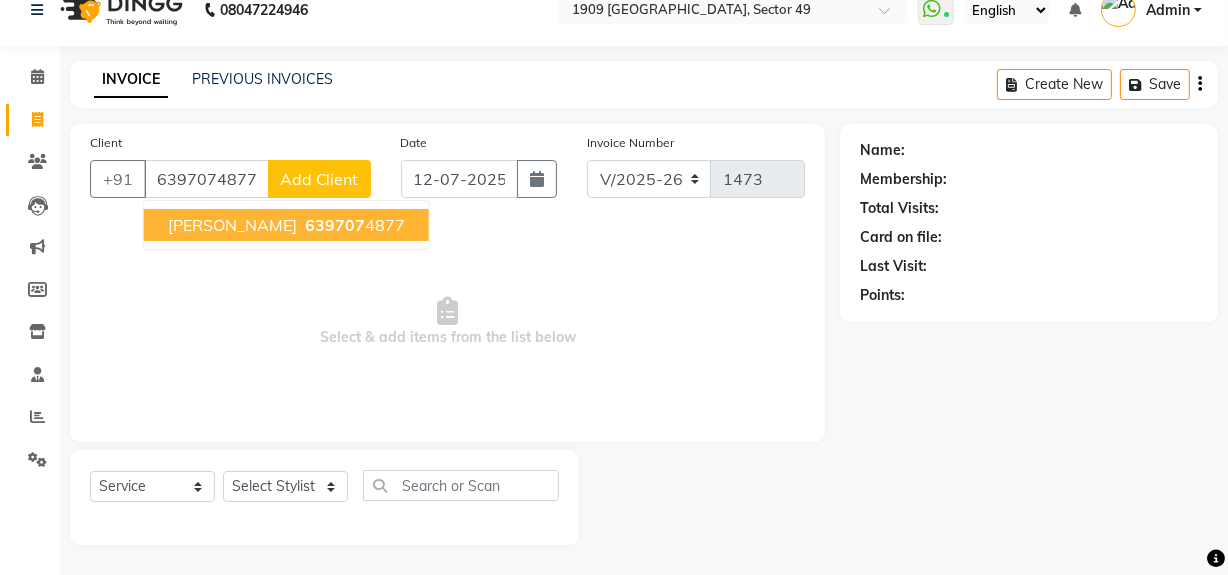 type on "6397074877" 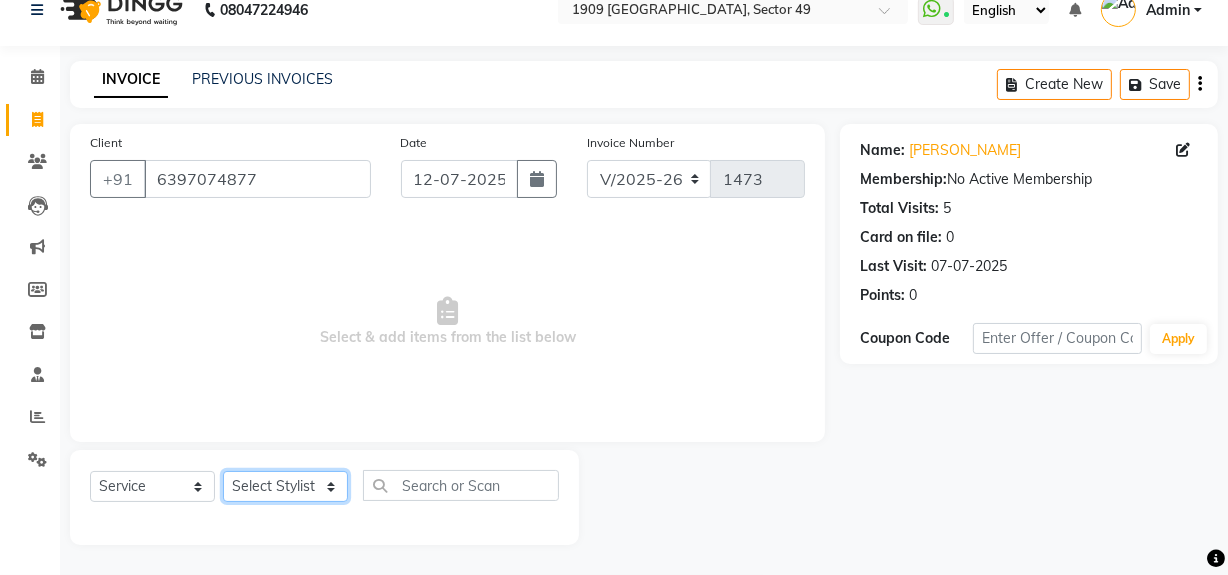 click on "Select Stylist [PERSON_NAME] [PERSON_NAME] House Sale Jyoti Nisha [PERSON_NAME] [PERSON_NAME] Veer [PERSON_NAME] Vishal" 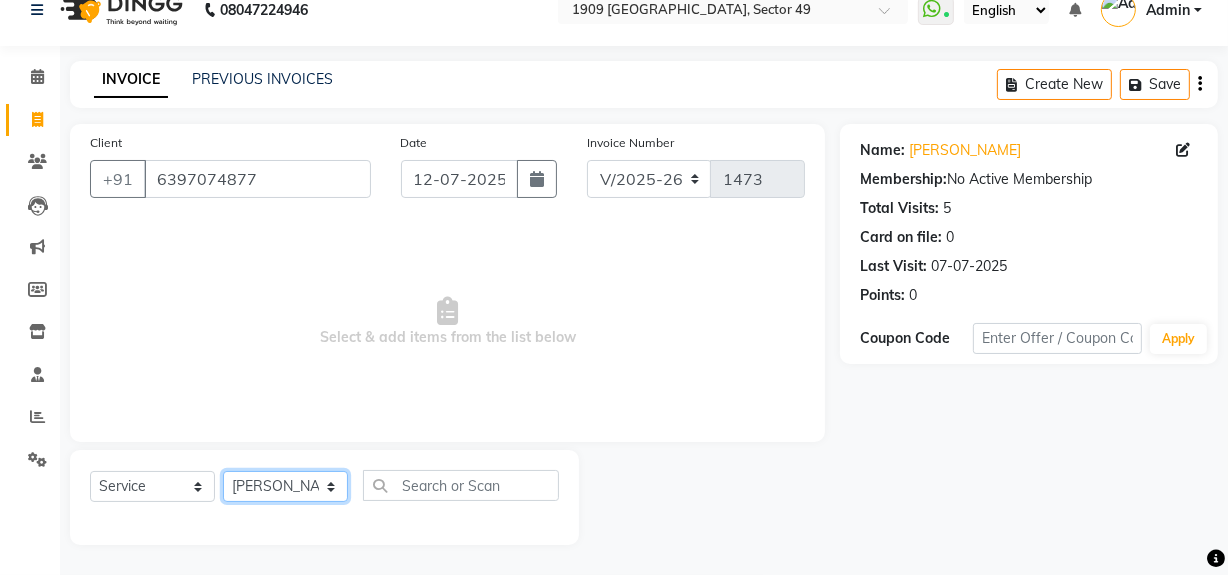 click on "Select Stylist [PERSON_NAME] [PERSON_NAME] House Sale Jyoti Nisha [PERSON_NAME] [PERSON_NAME] Veer [PERSON_NAME] Vishal" 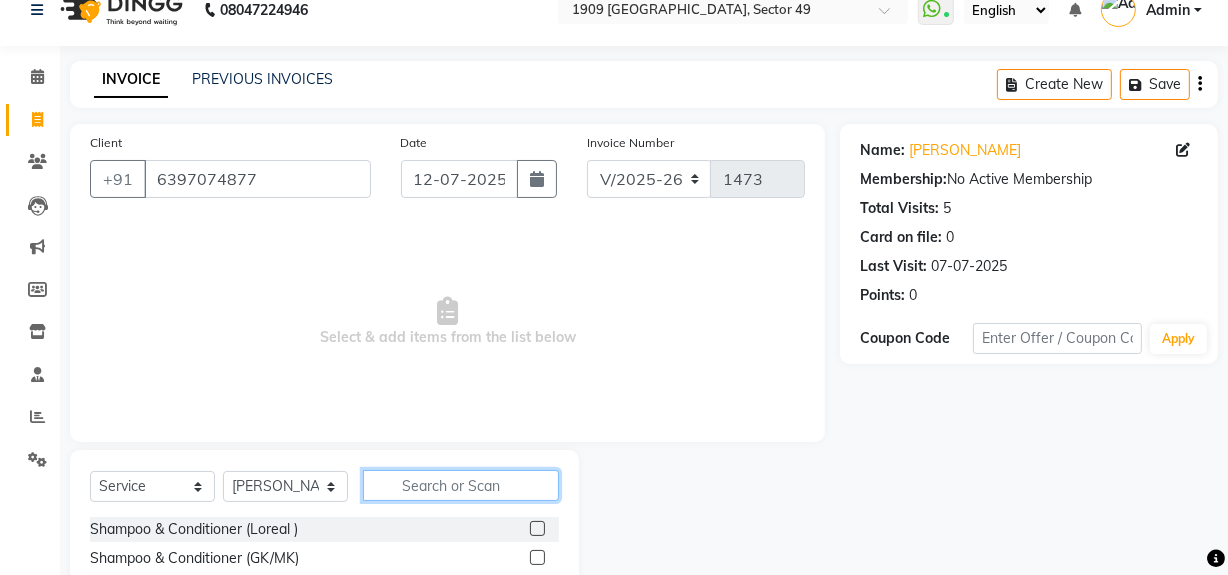 click 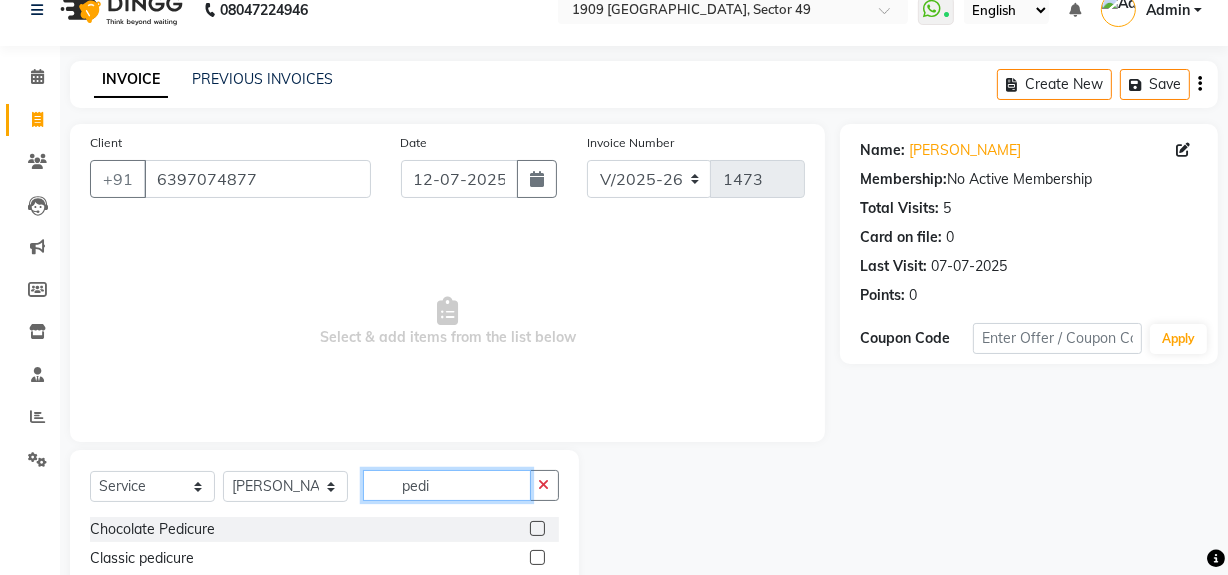 type on "pedi" 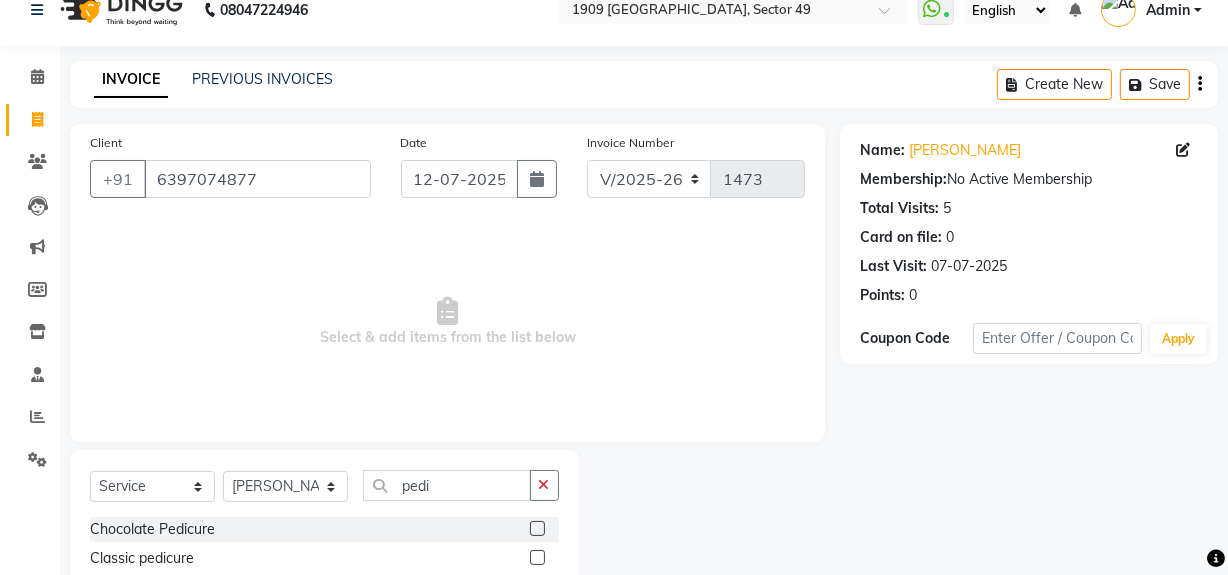 click 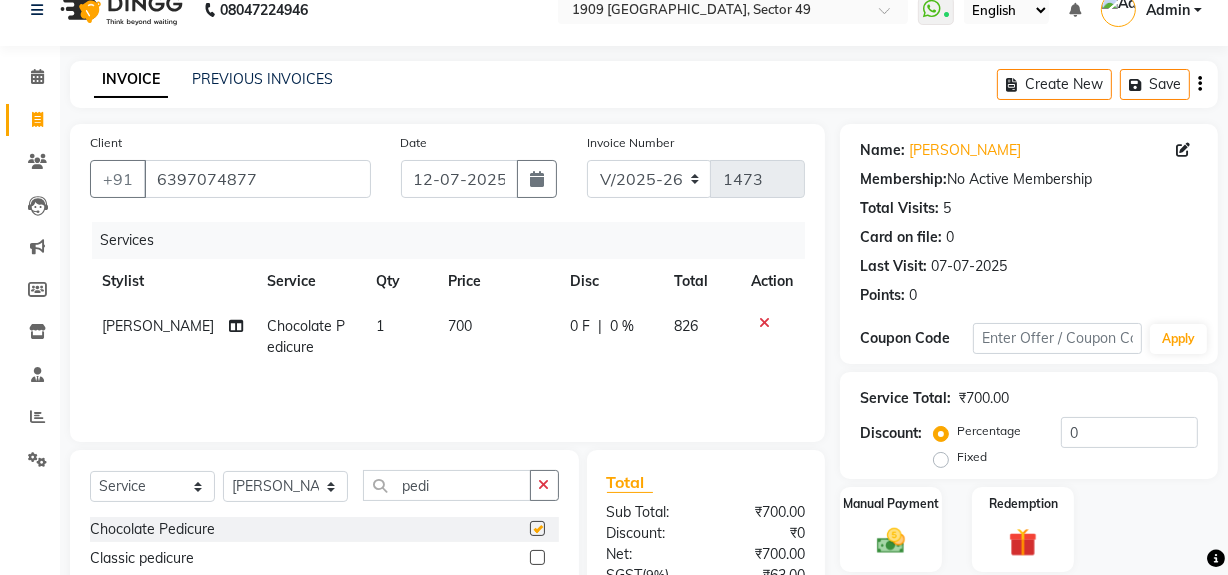 checkbox on "false" 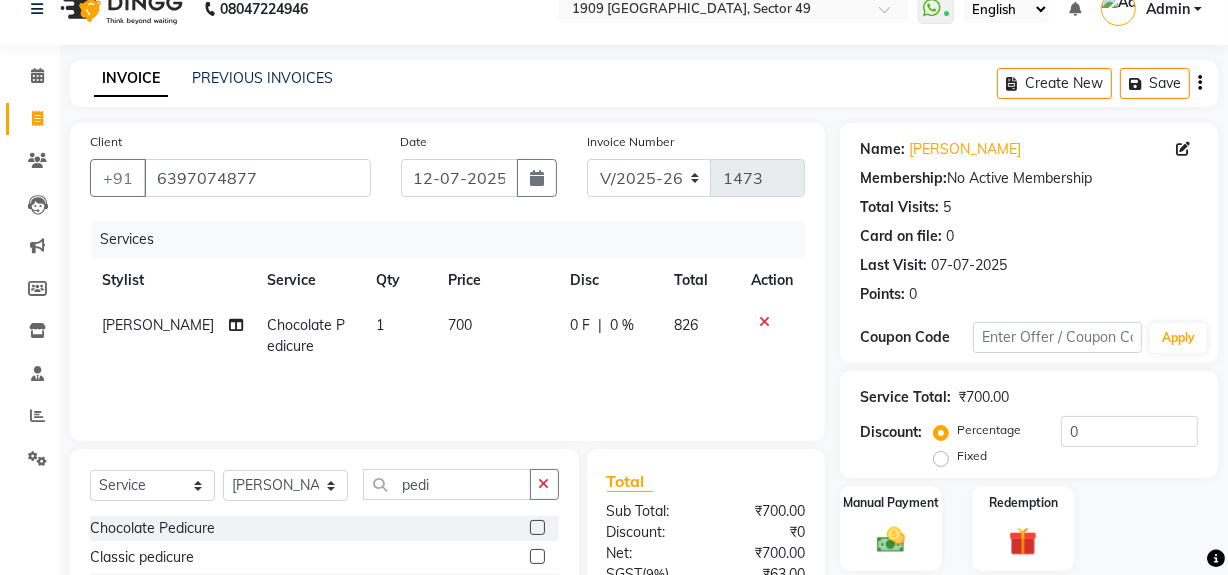scroll, scrollTop: 226, scrollLeft: 0, axis: vertical 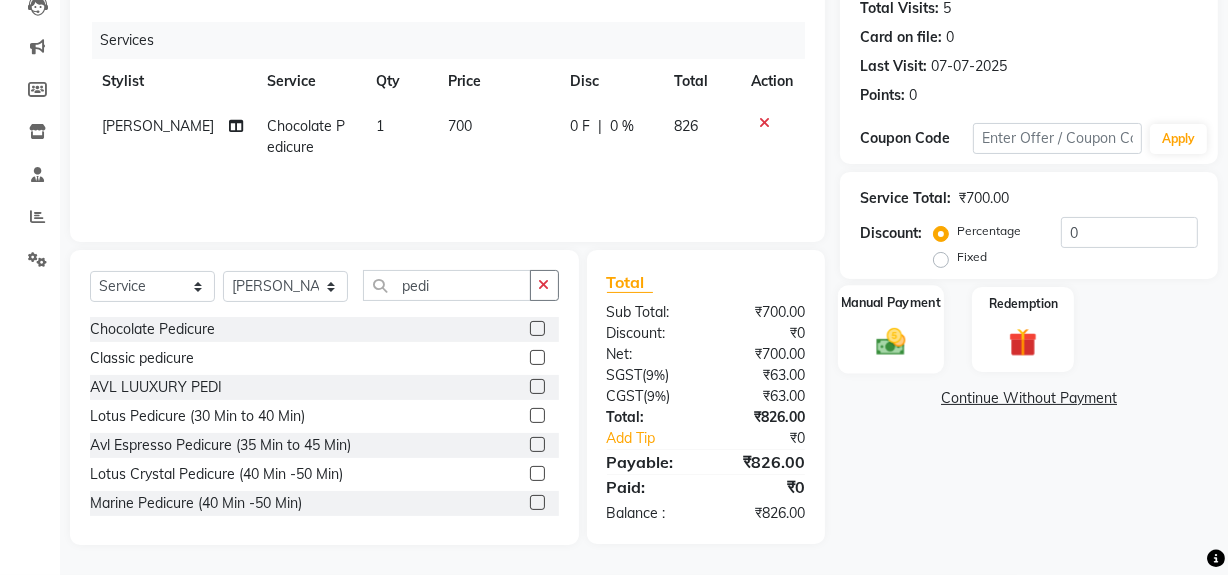 click 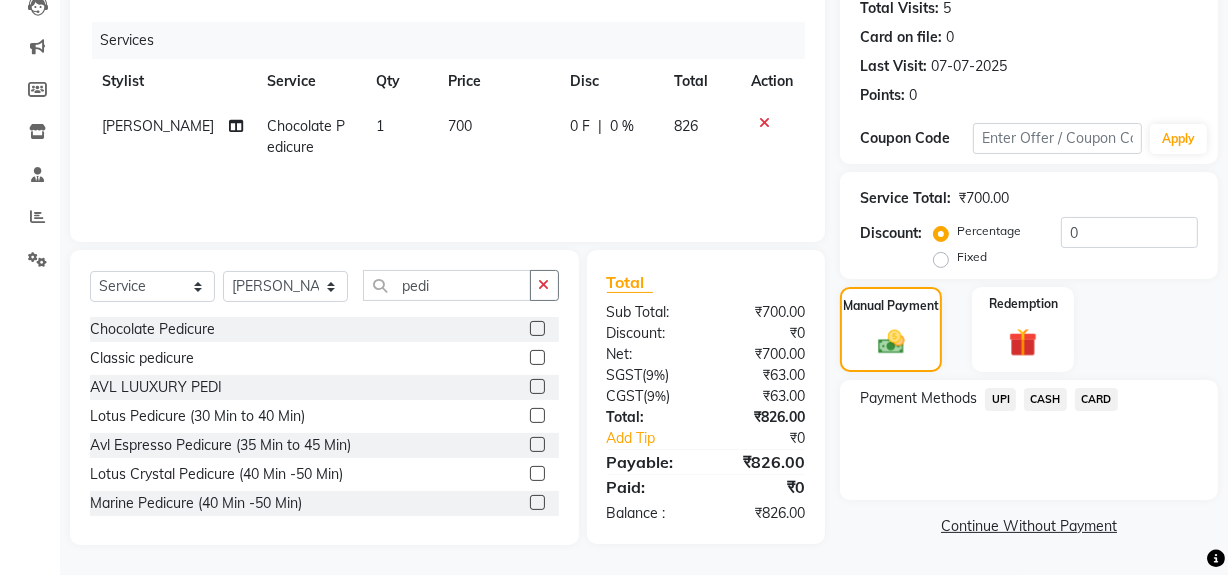 click on "UPI" 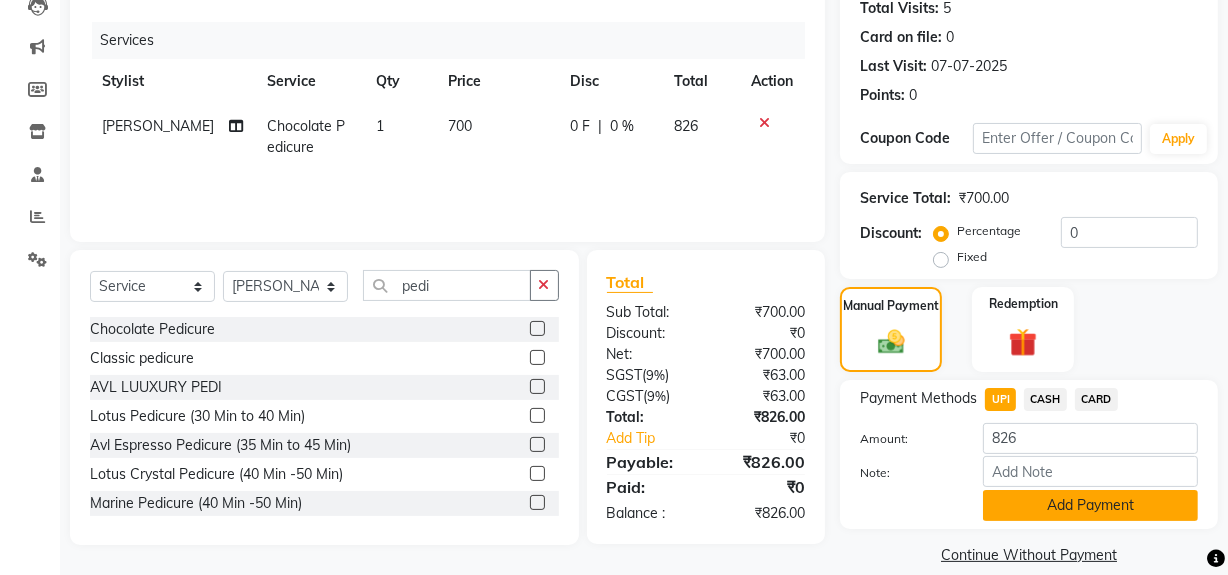 click on "Add Payment" 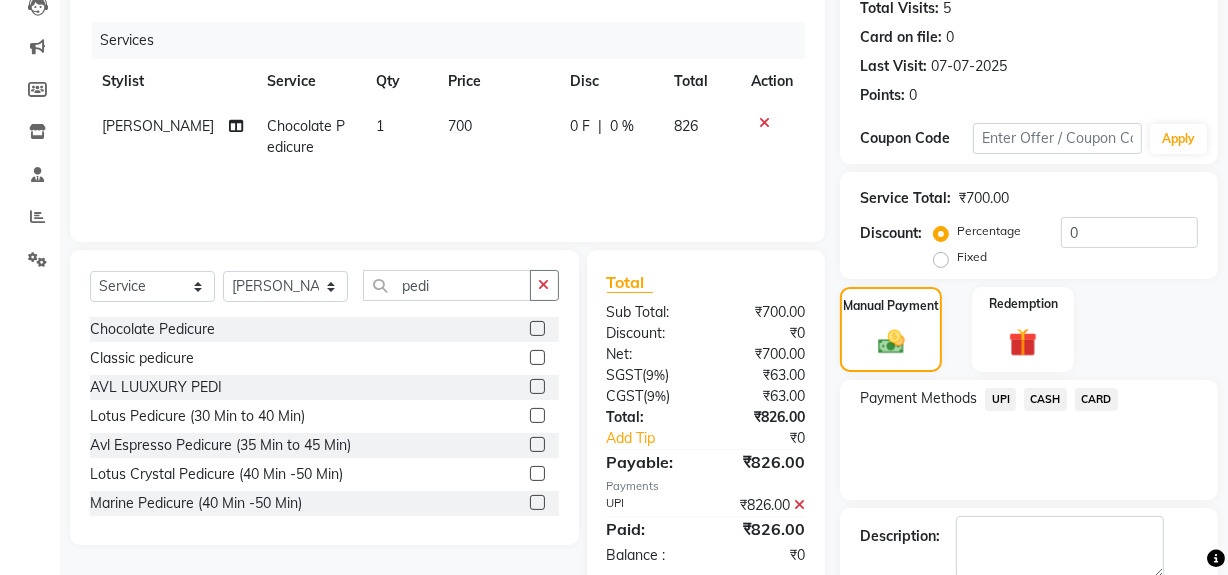 scroll, scrollTop: 333, scrollLeft: 0, axis: vertical 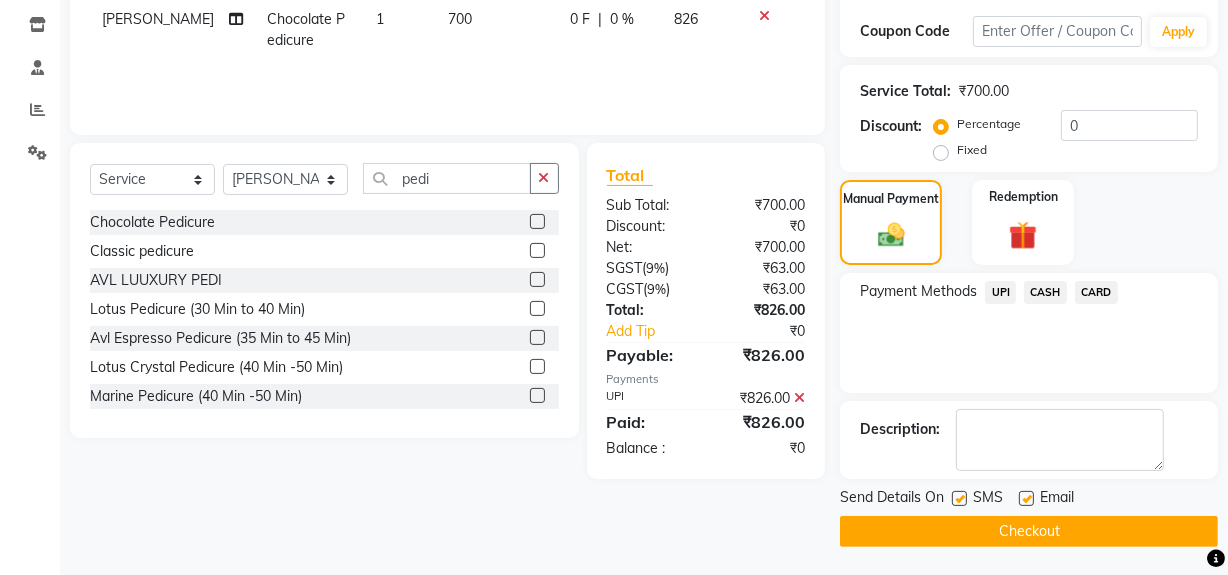 click on "Checkout" 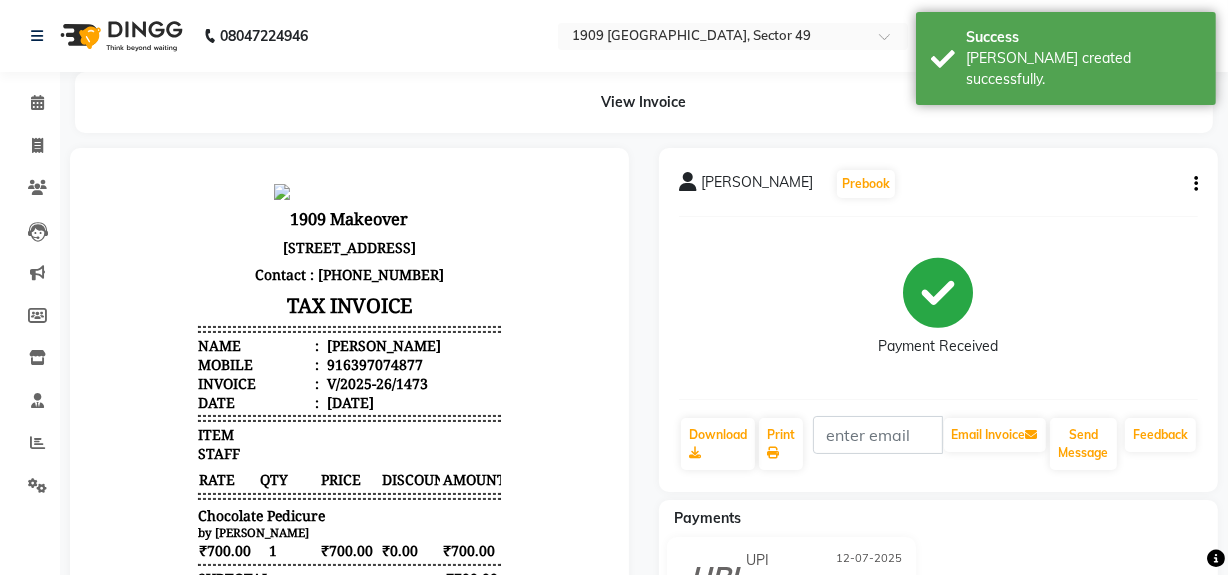 scroll, scrollTop: 0, scrollLeft: 0, axis: both 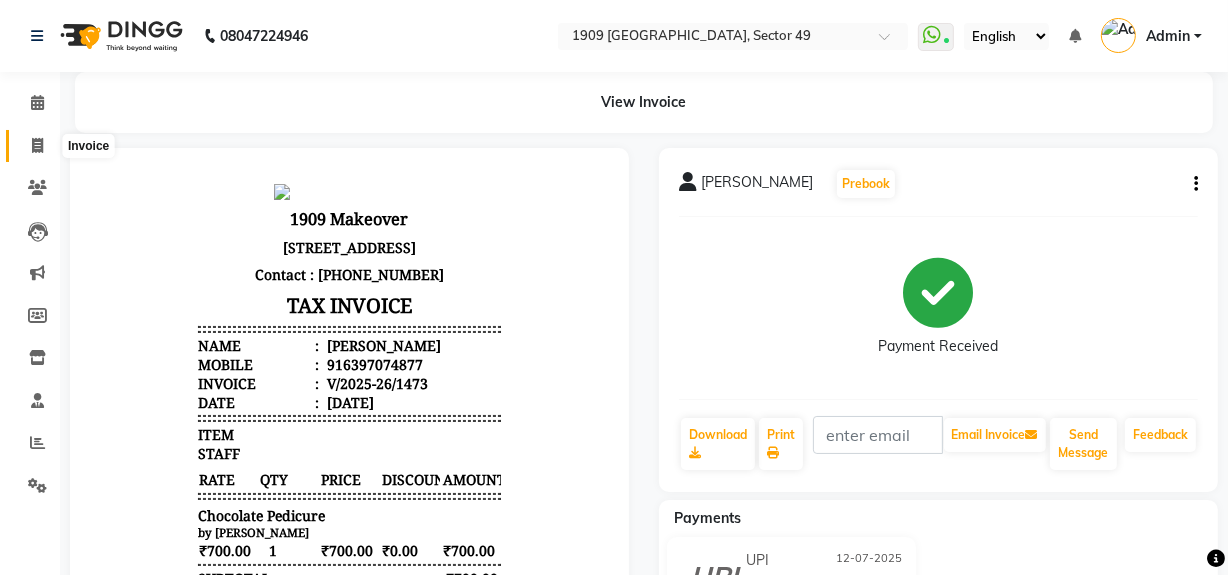 click 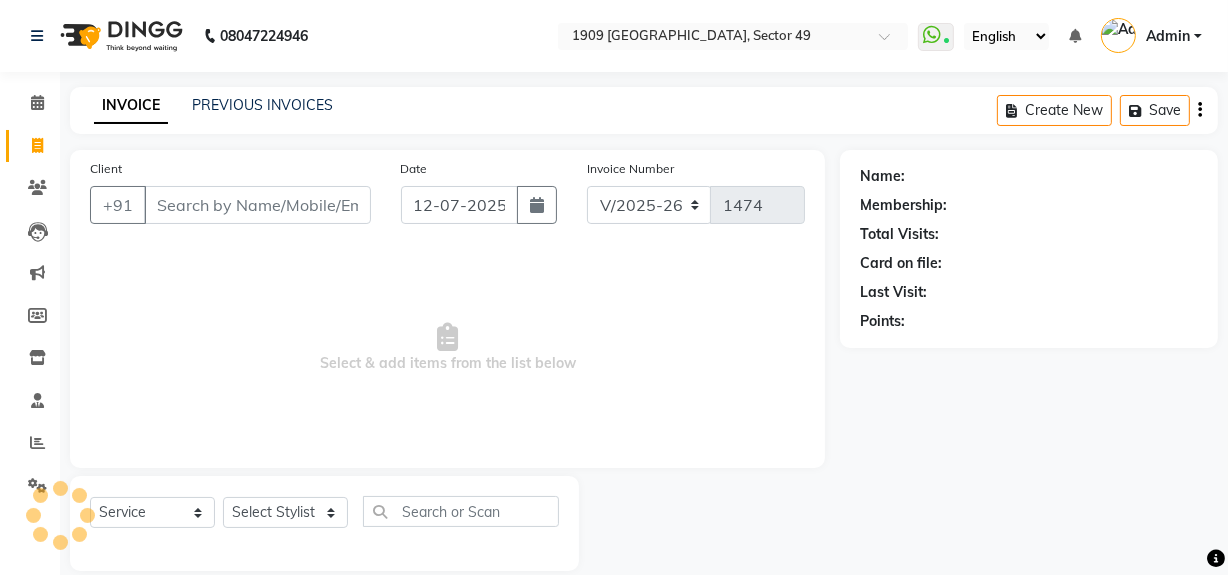scroll, scrollTop: 26, scrollLeft: 0, axis: vertical 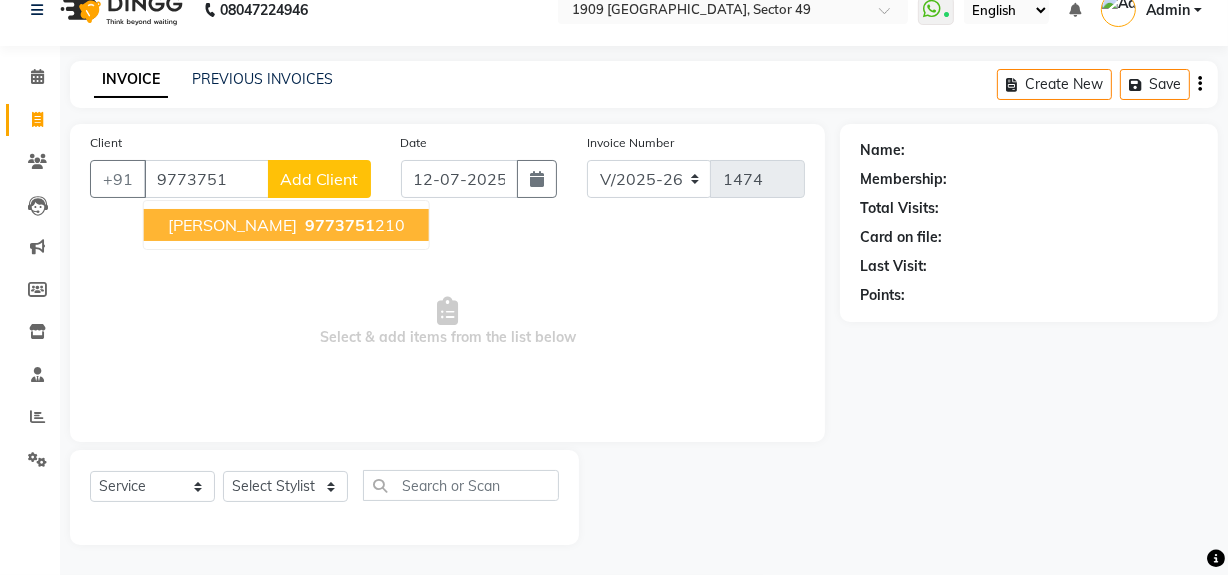 click on "[PERSON_NAME]" at bounding box center (232, 225) 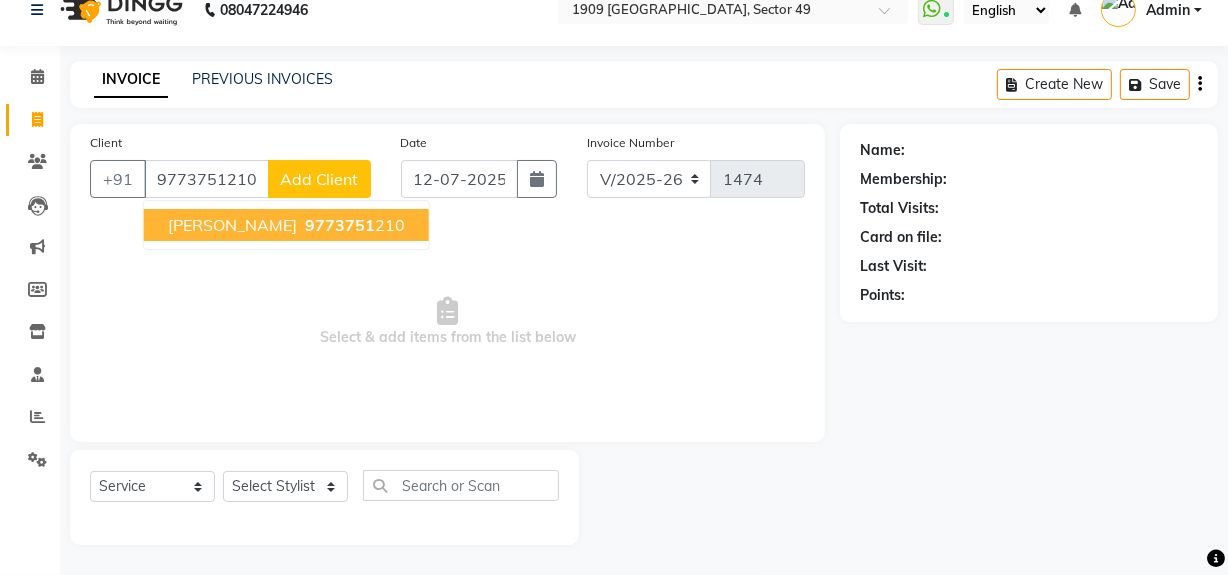 type on "9773751210" 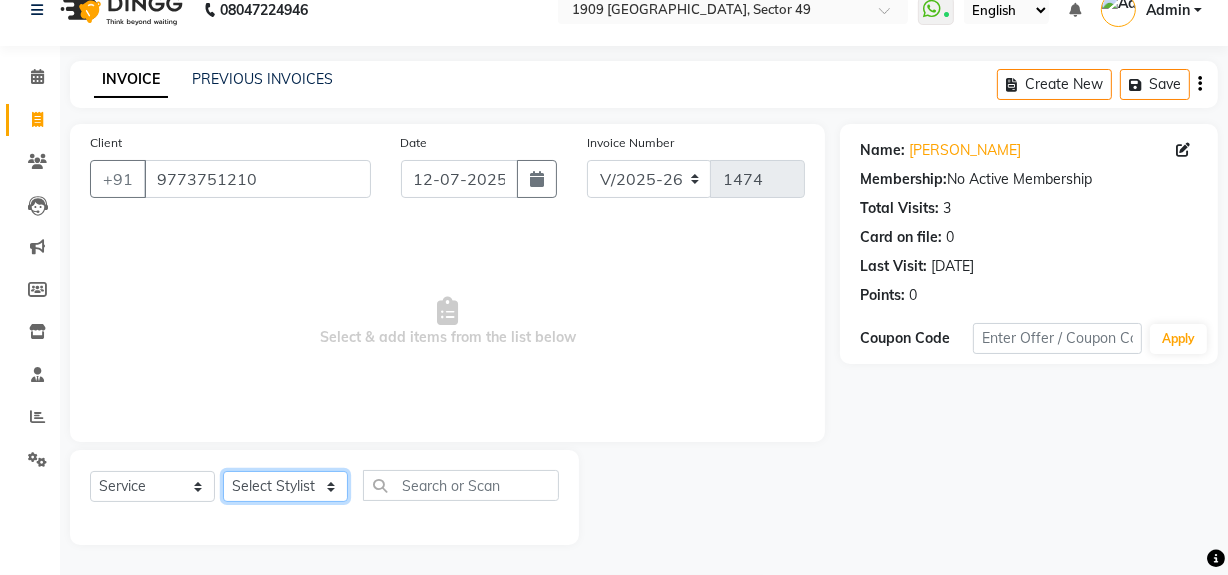 click on "Select Stylist [PERSON_NAME] [PERSON_NAME] House Sale Jyoti Nisha [PERSON_NAME] [PERSON_NAME] Veer [PERSON_NAME] Vishal" 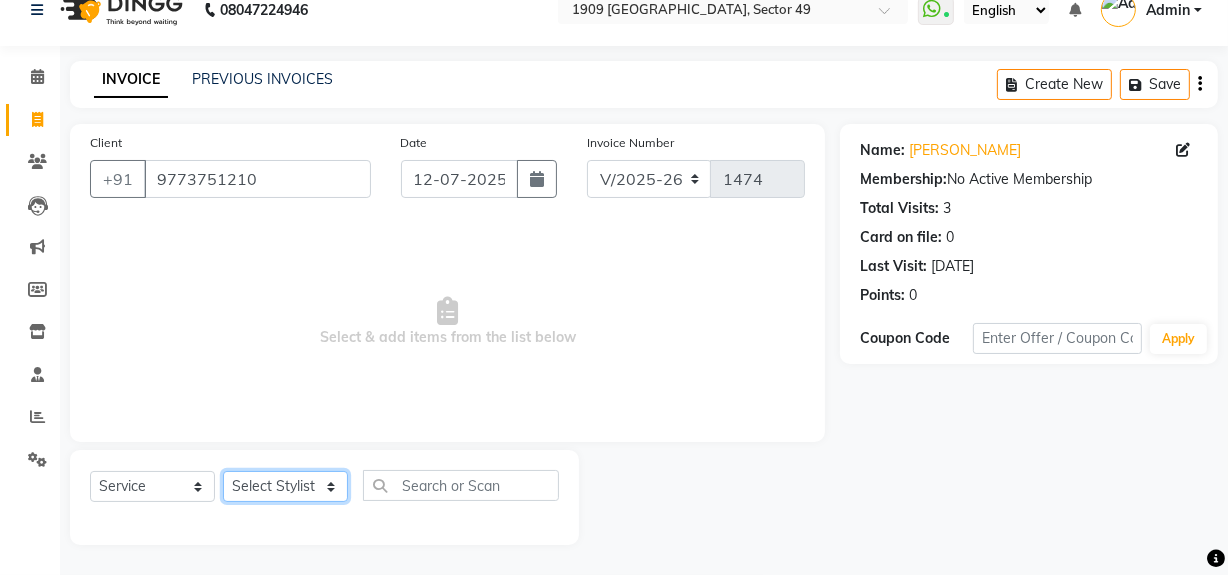 select on "57118" 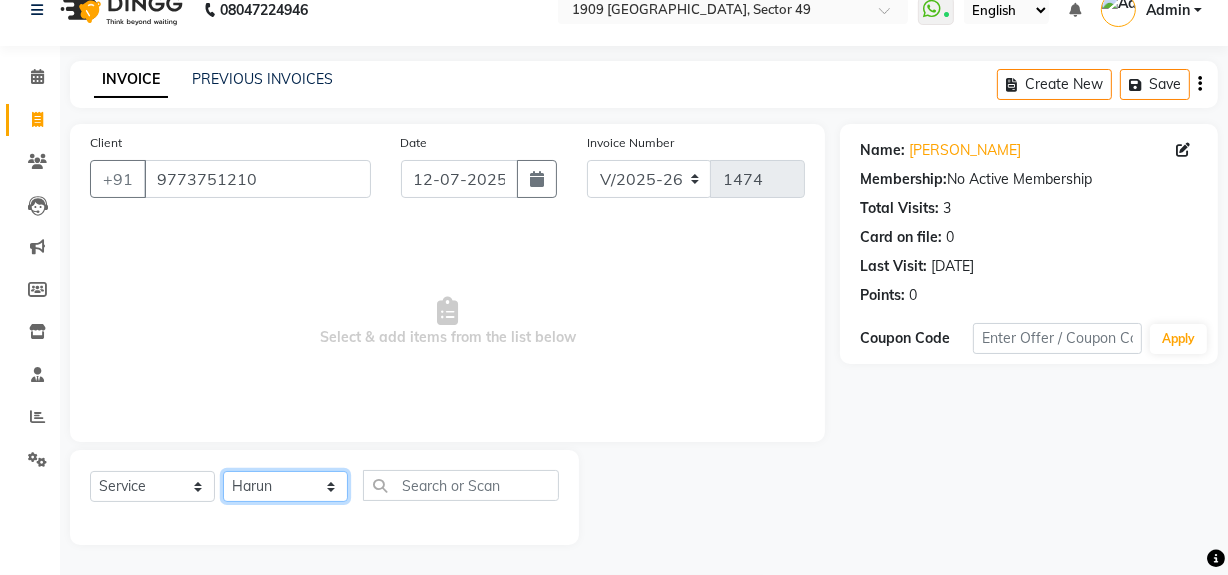 click on "Select Stylist [PERSON_NAME] [PERSON_NAME] House Sale Jyoti Nisha [PERSON_NAME] [PERSON_NAME] Veer [PERSON_NAME] Vishal" 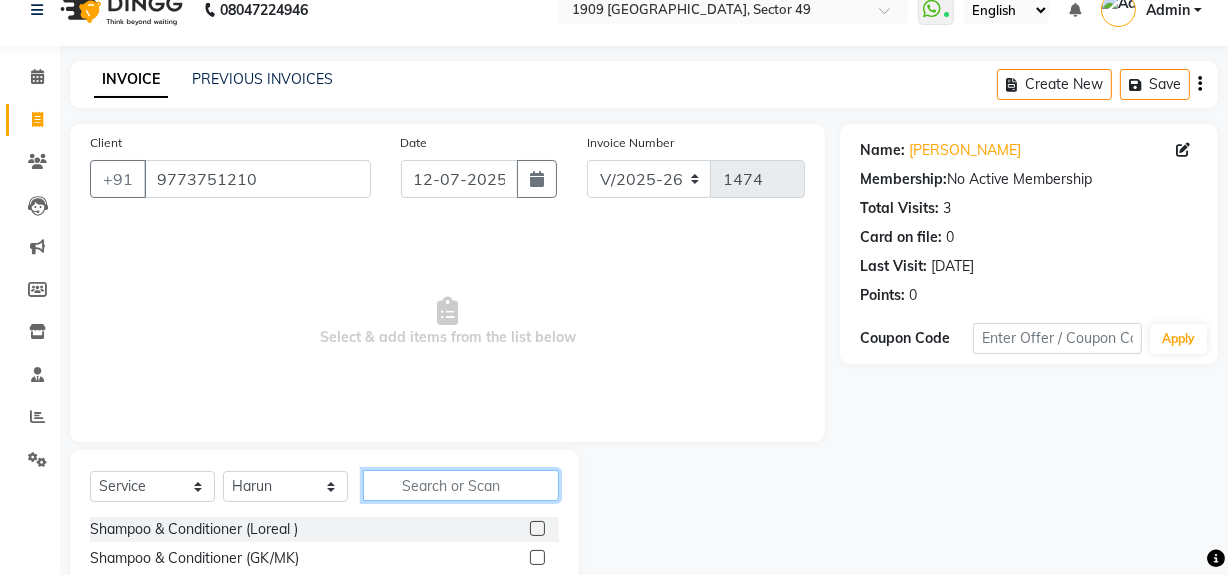 click 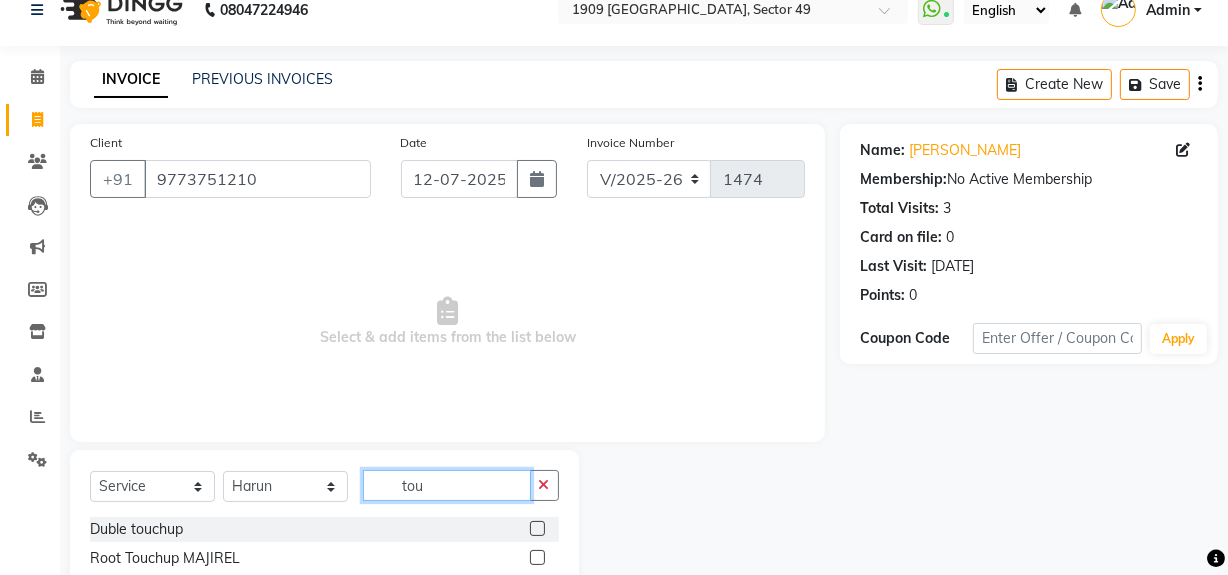 scroll, scrollTop: 226, scrollLeft: 0, axis: vertical 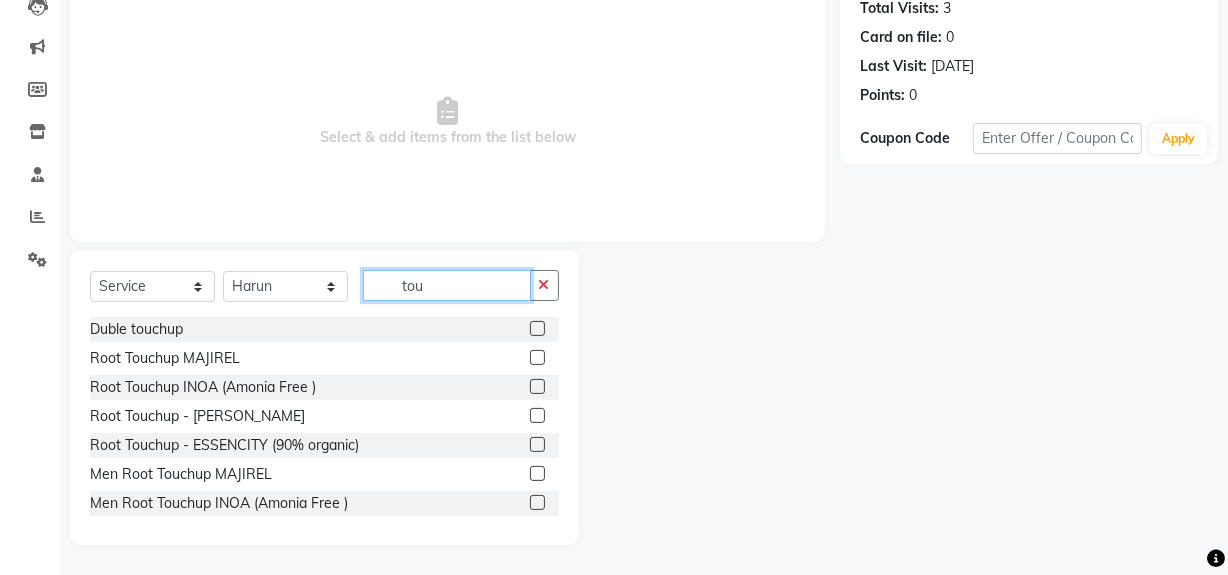 type on "tou" 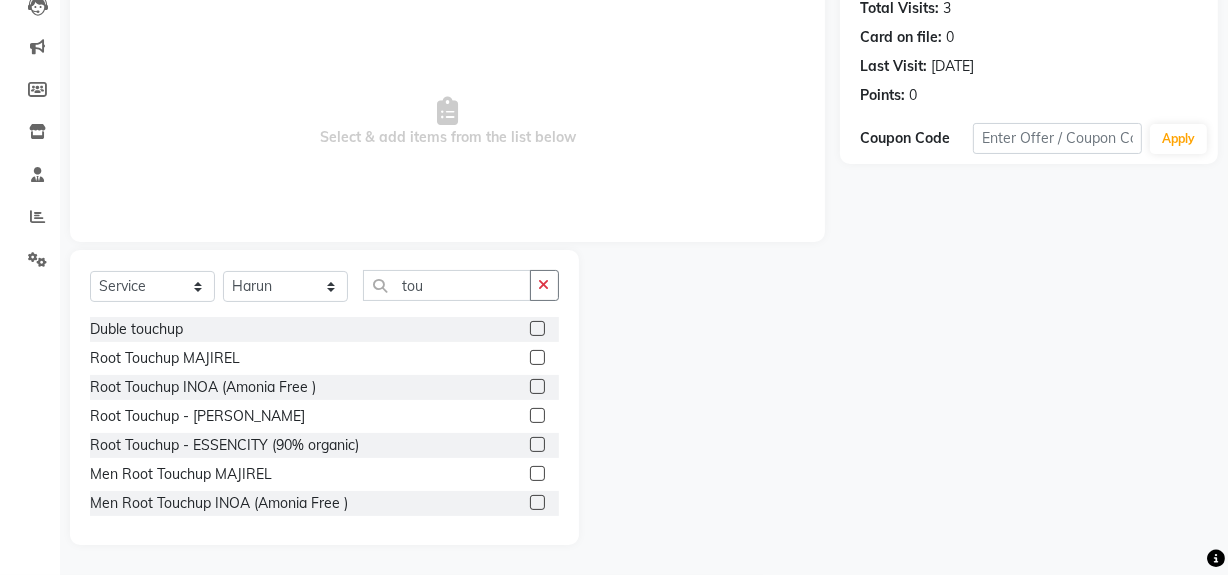 click 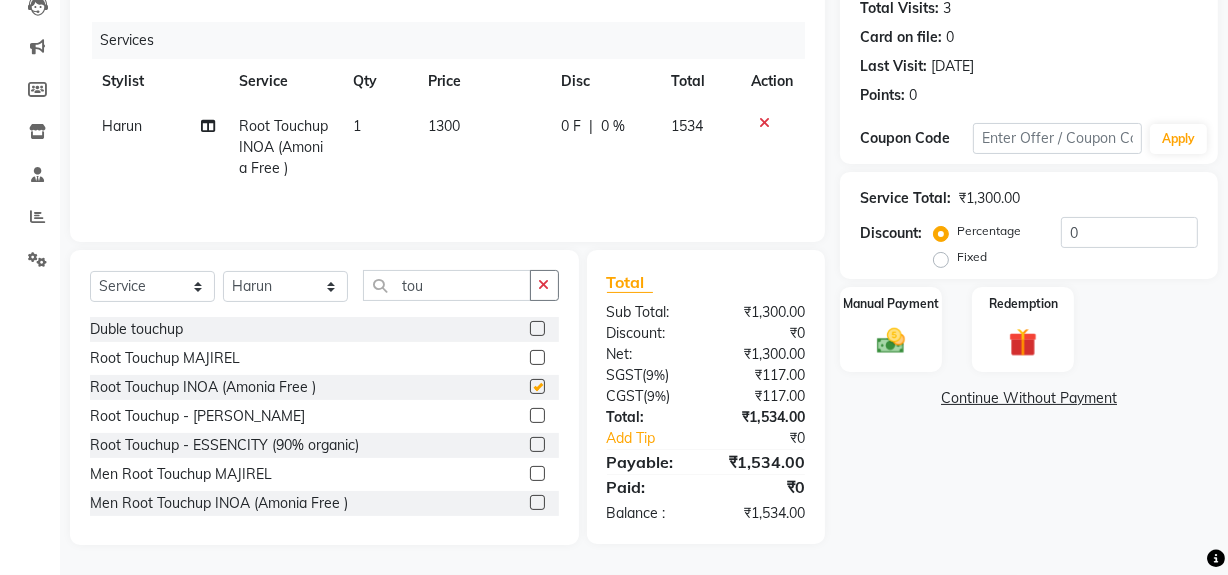 checkbox on "false" 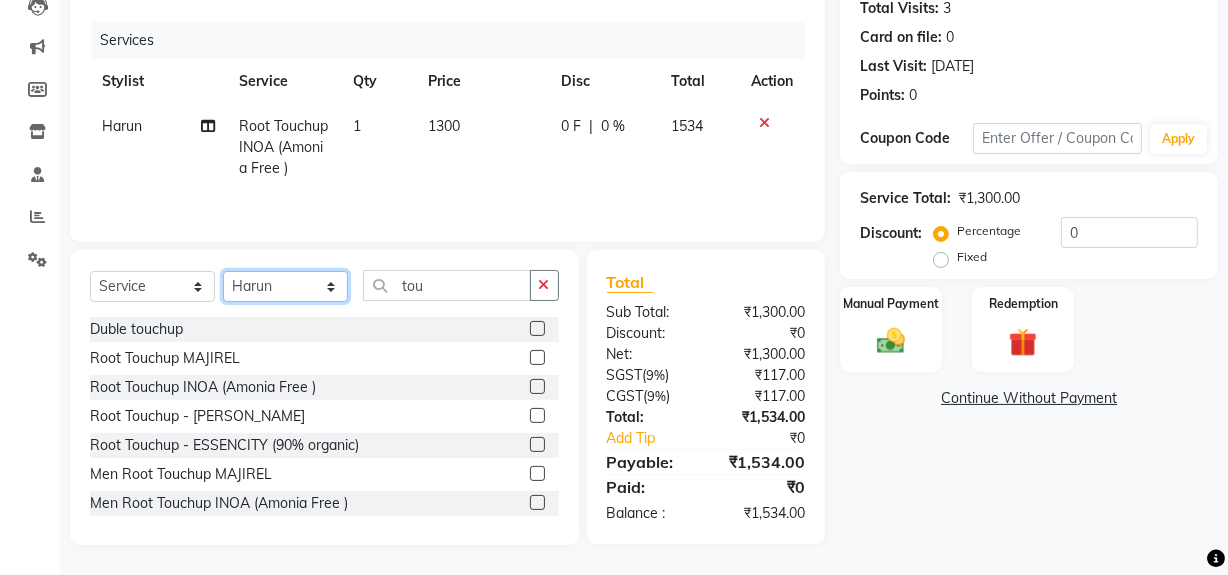click on "Select Stylist [PERSON_NAME] [PERSON_NAME] House Sale Jyoti Nisha [PERSON_NAME] [PERSON_NAME] Veer [PERSON_NAME] Vishal" 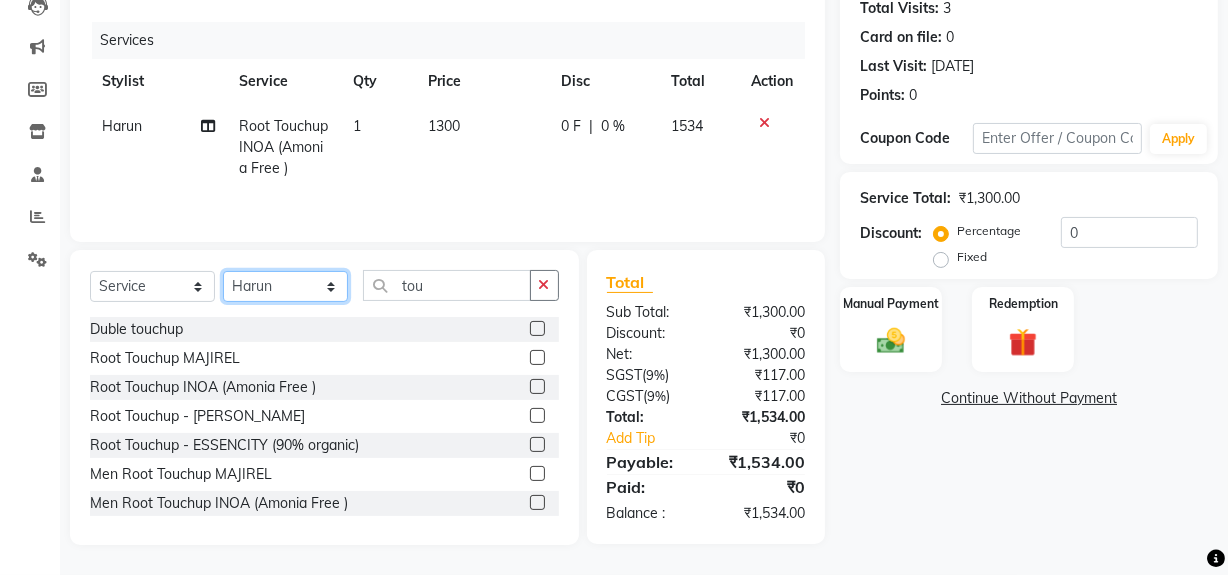 select on "57114" 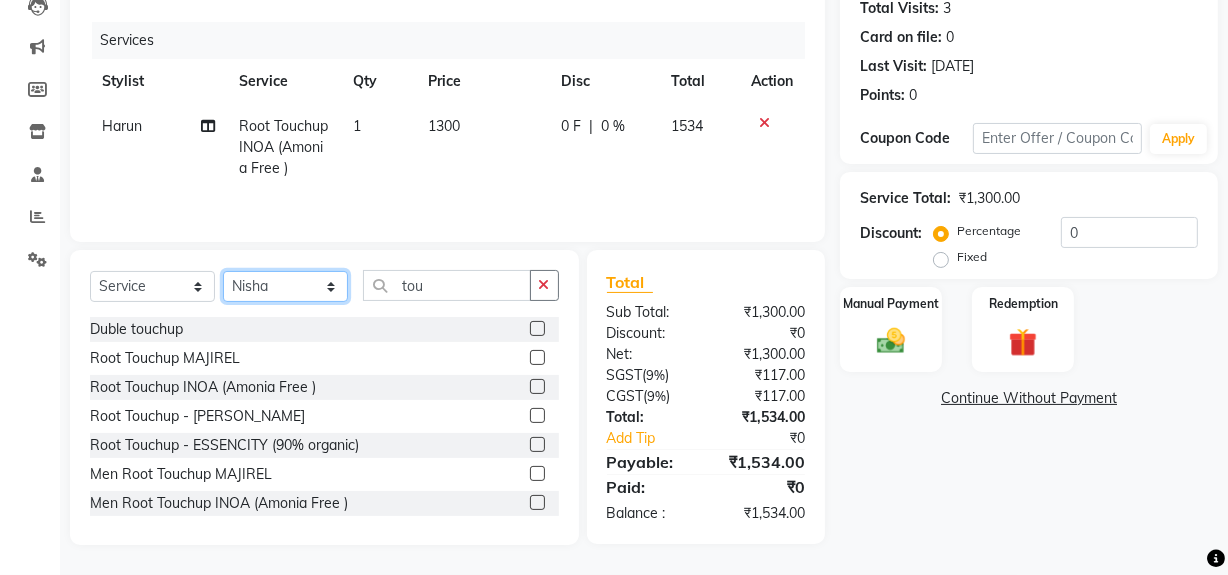 click on "Select Stylist [PERSON_NAME] [PERSON_NAME] House Sale Jyoti Nisha [PERSON_NAME] [PERSON_NAME] Veer [PERSON_NAME] Vishal" 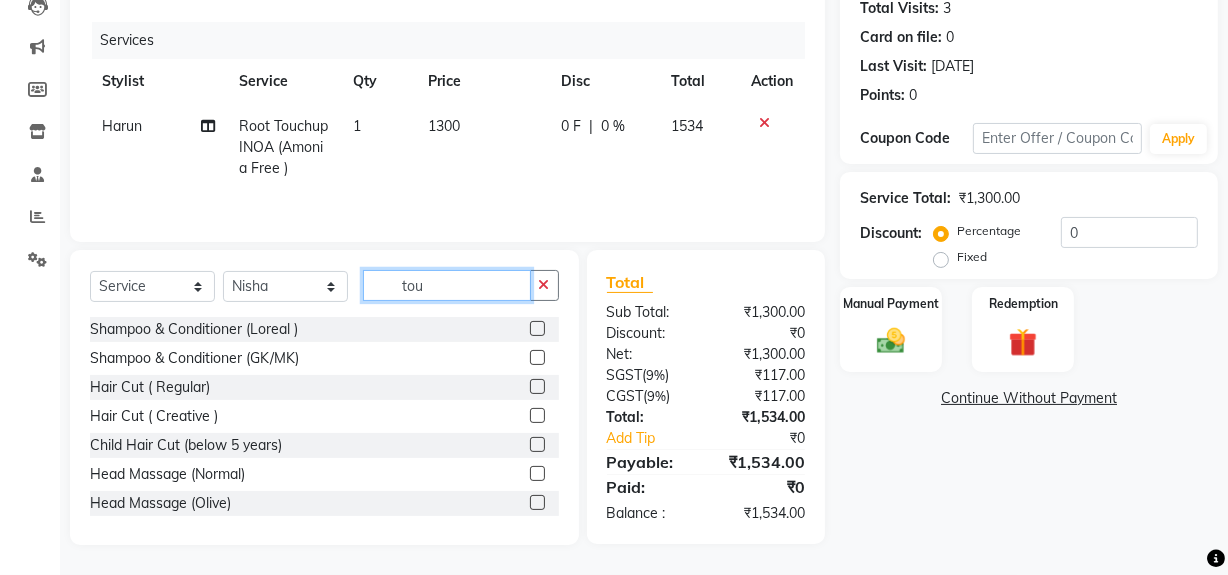 click on "tou" 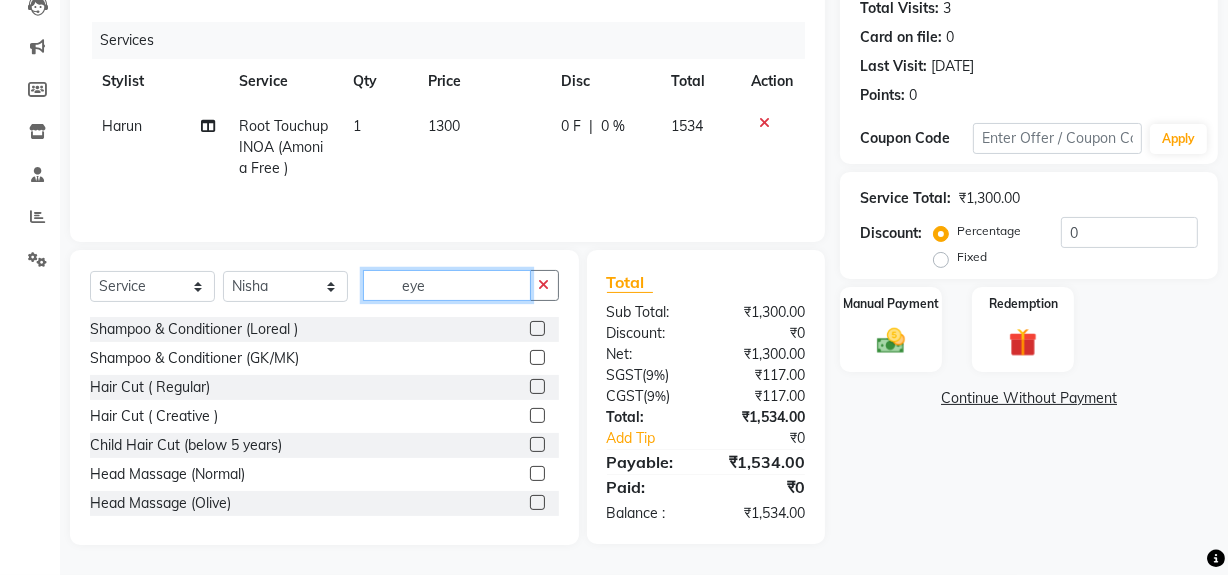 scroll, scrollTop: 225, scrollLeft: 0, axis: vertical 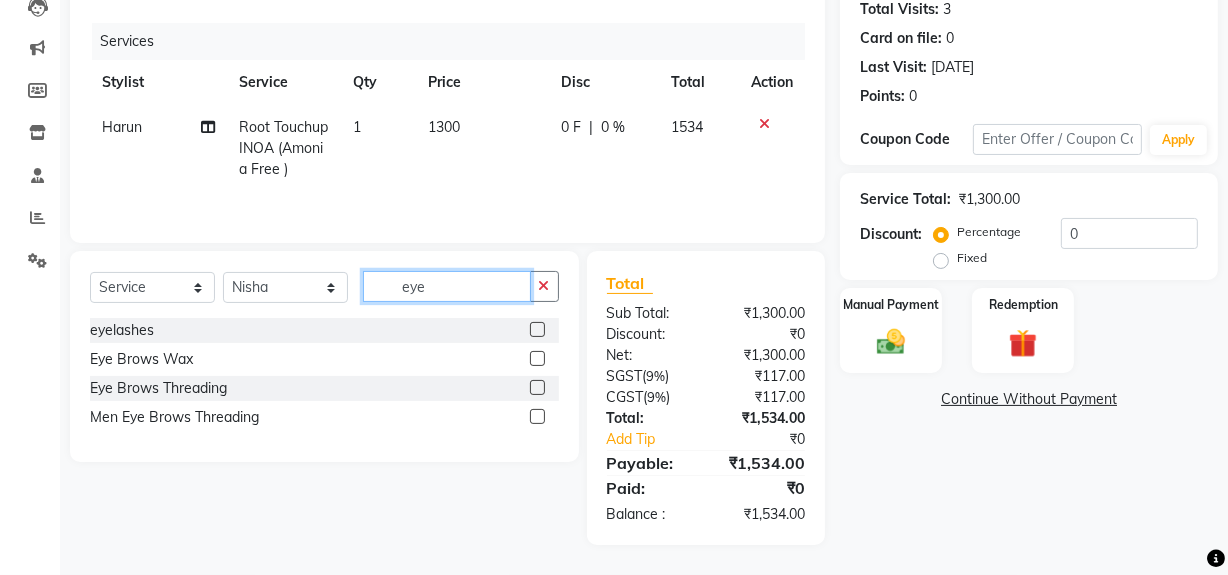 type on "eye" 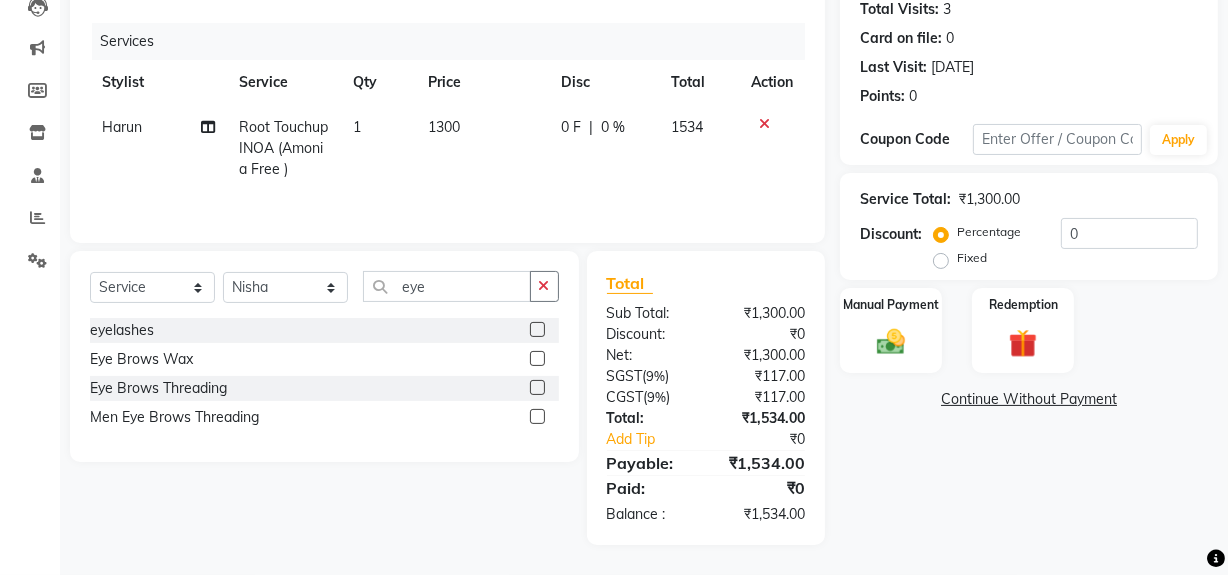 click 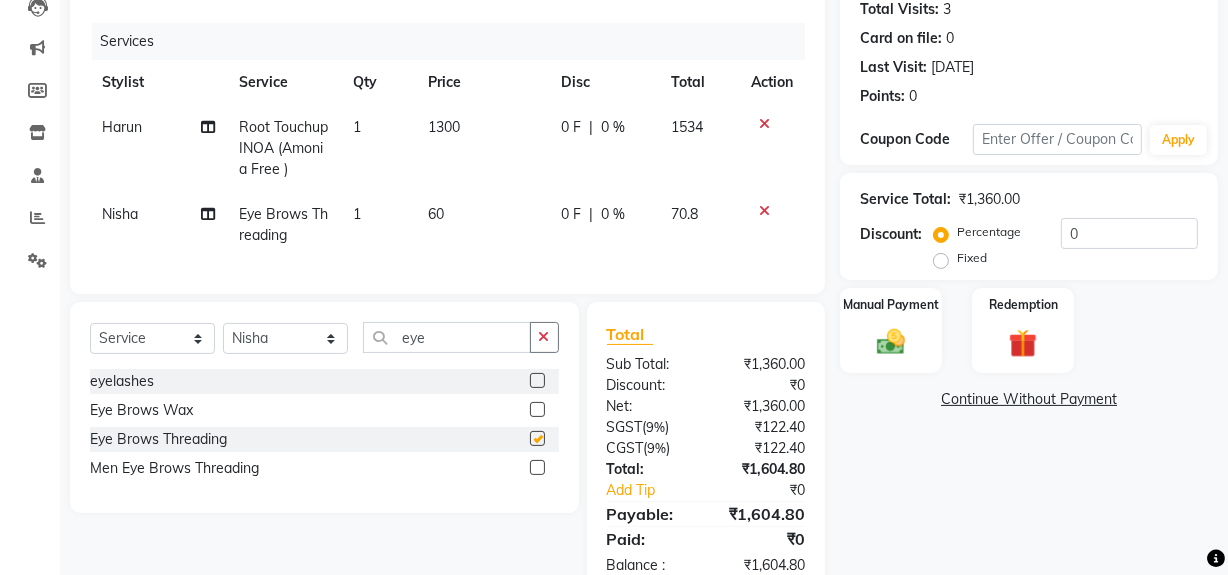 checkbox on "false" 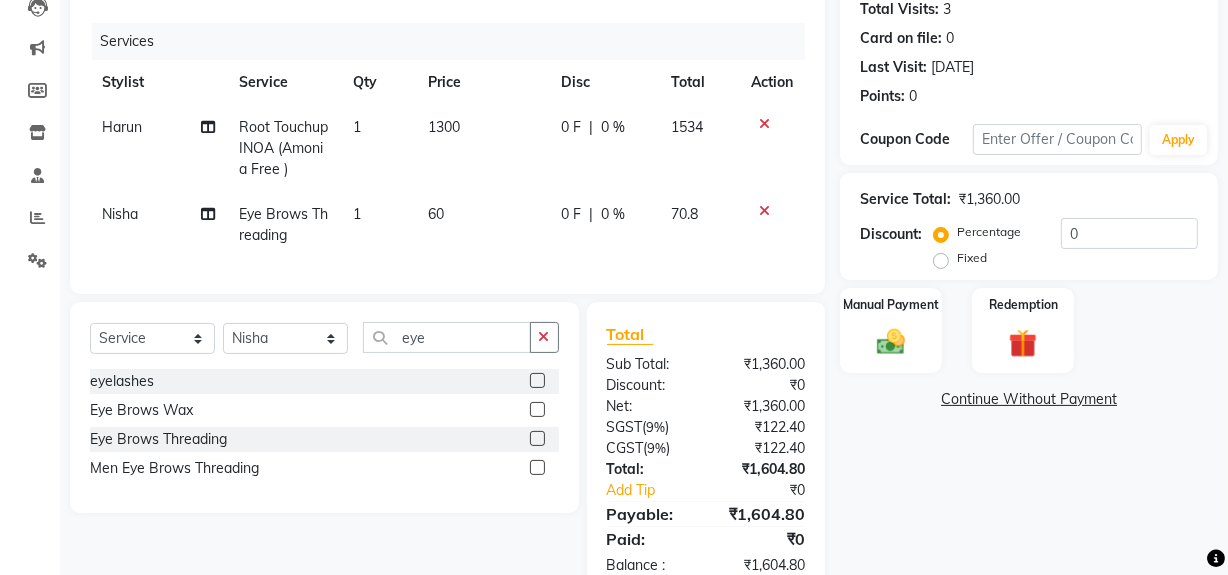 scroll, scrollTop: 0, scrollLeft: 0, axis: both 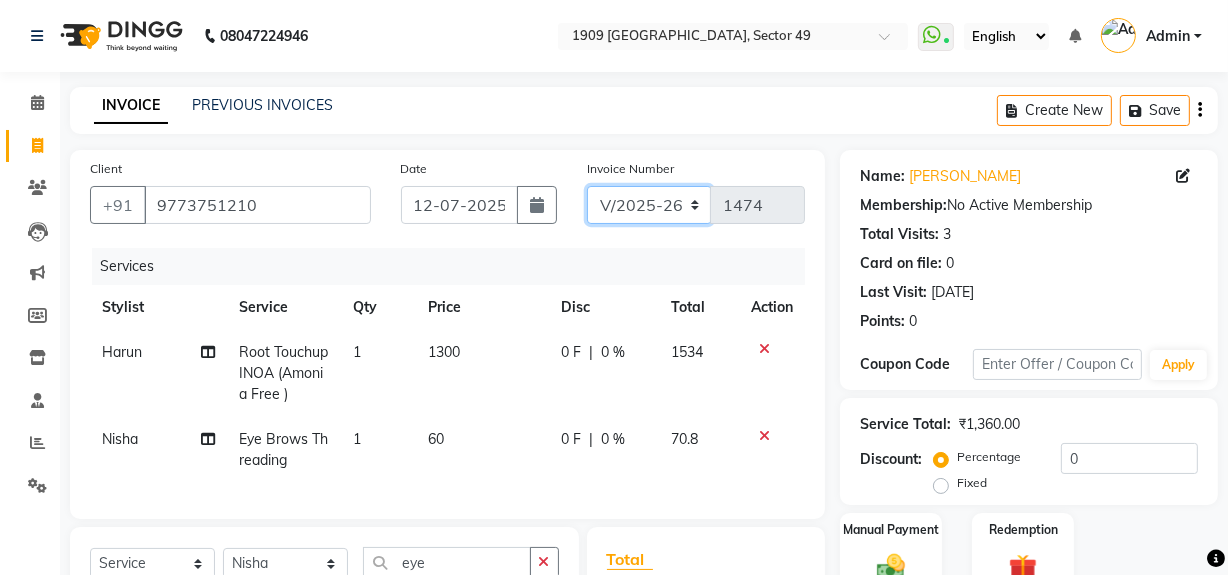 drag, startPoint x: 619, startPoint y: 204, endPoint x: 621, endPoint y: 216, distance: 12.165525 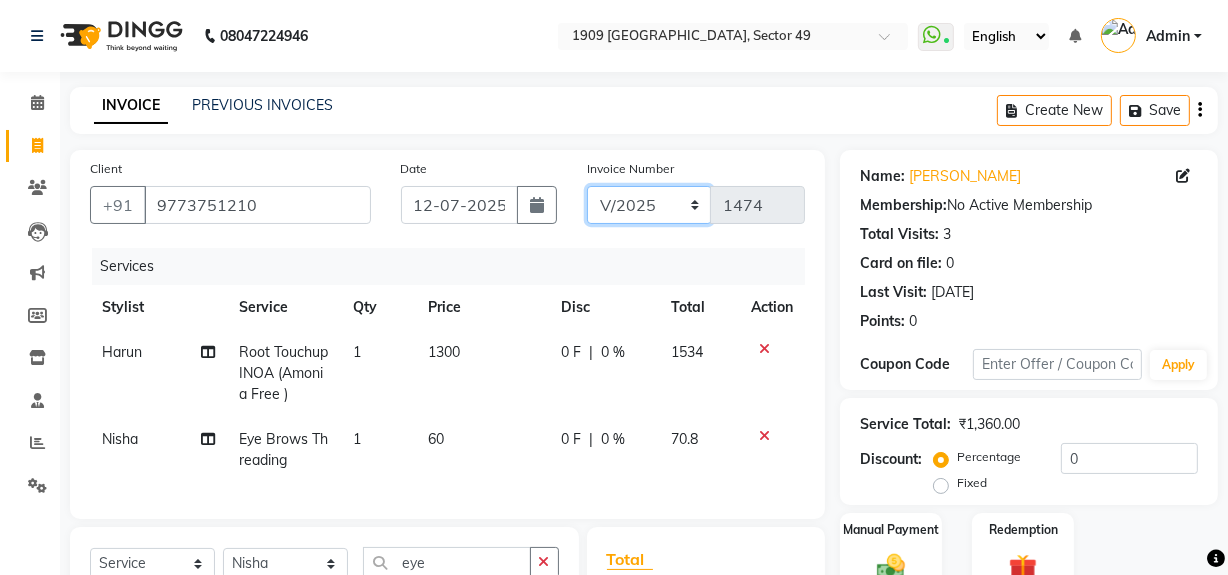 click on "V/2025 V/2025-26" 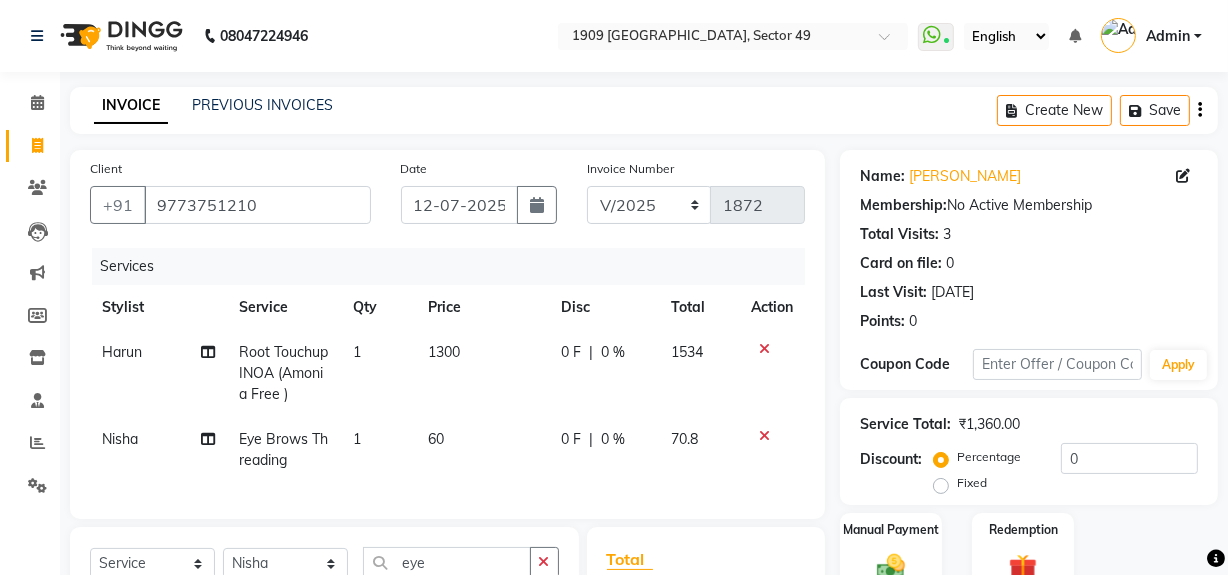 click 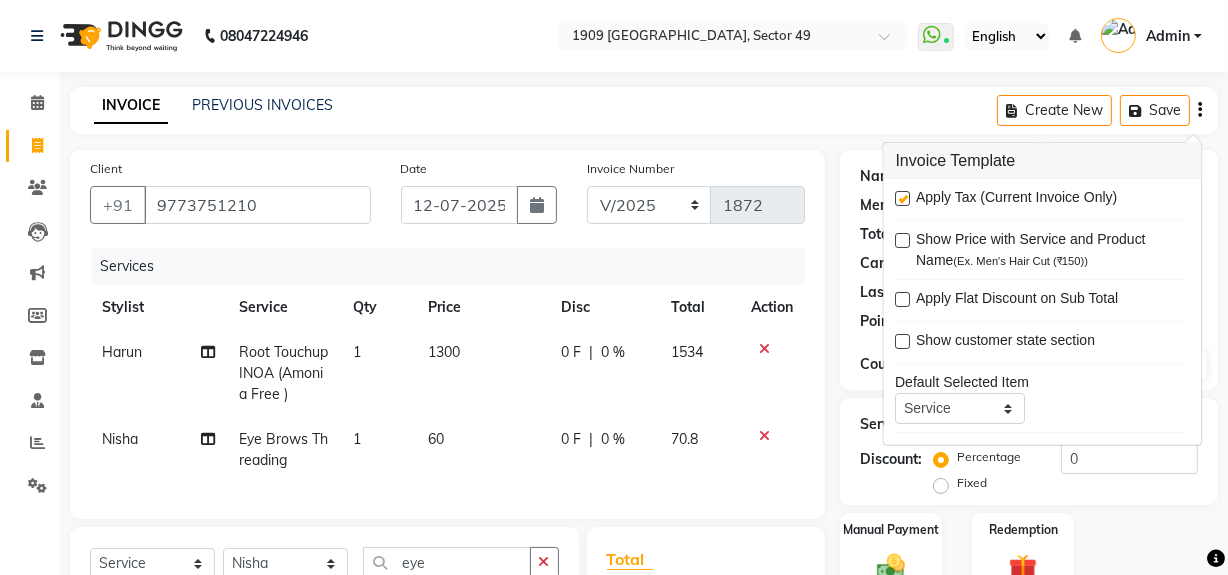 click at bounding box center (903, 198) 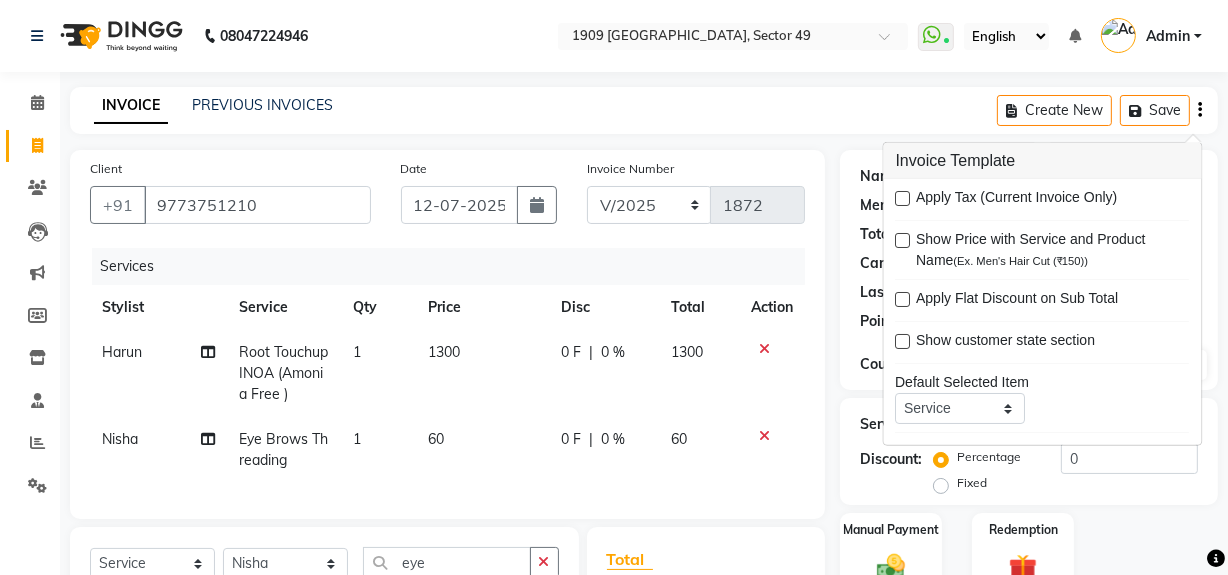 scroll, scrollTop: 247, scrollLeft: 0, axis: vertical 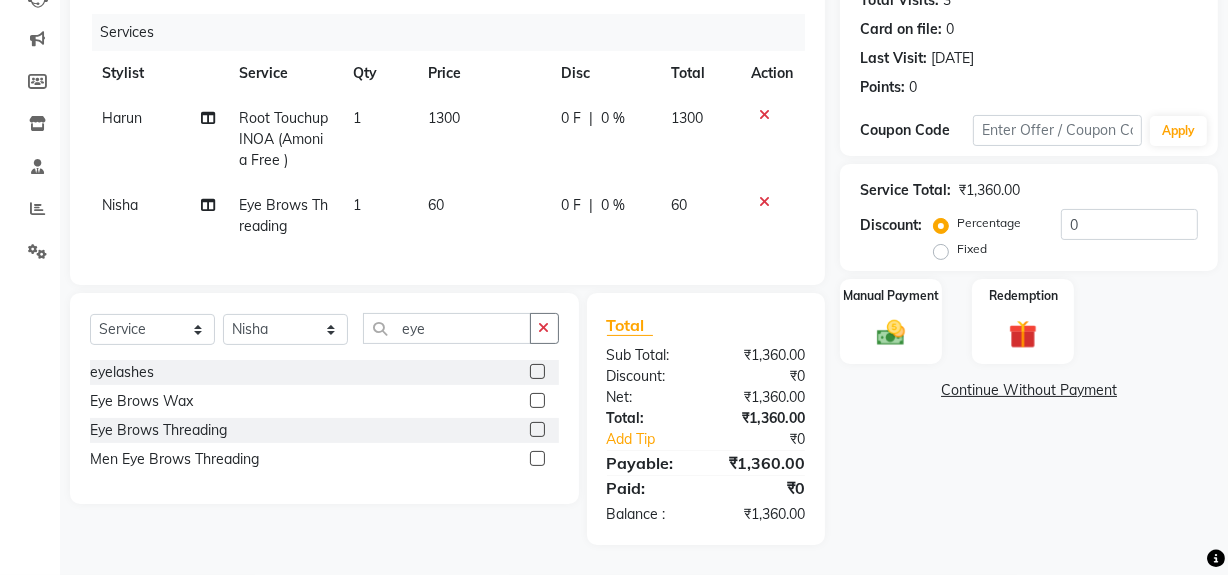drag, startPoint x: 946, startPoint y: 475, endPoint x: 864, endPoint y: 356, distance: 144.51643 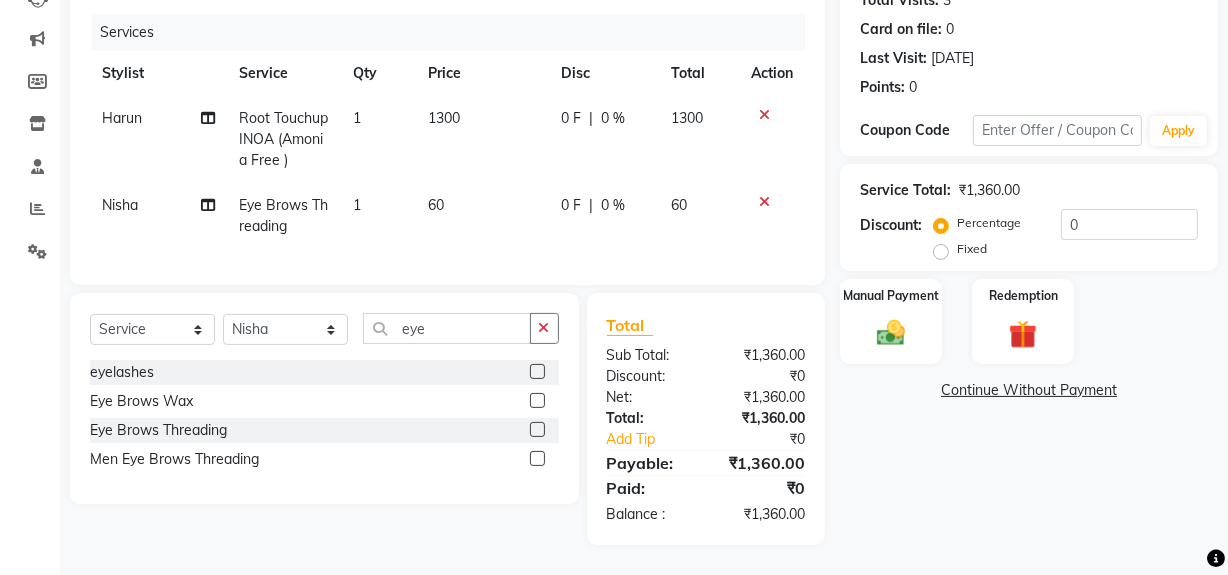 click on "Name: Anukriti  Membership:  No Active Membership  Total Visits:  3 Card on file:  0 Last Visit:   10-05-2025 Points:   0  Coupon Code Apply Service Total:  ₹1,360.00  Discount:  Percentage   Fixed  0 Manual Payment Redemption  Continue Without Payment" 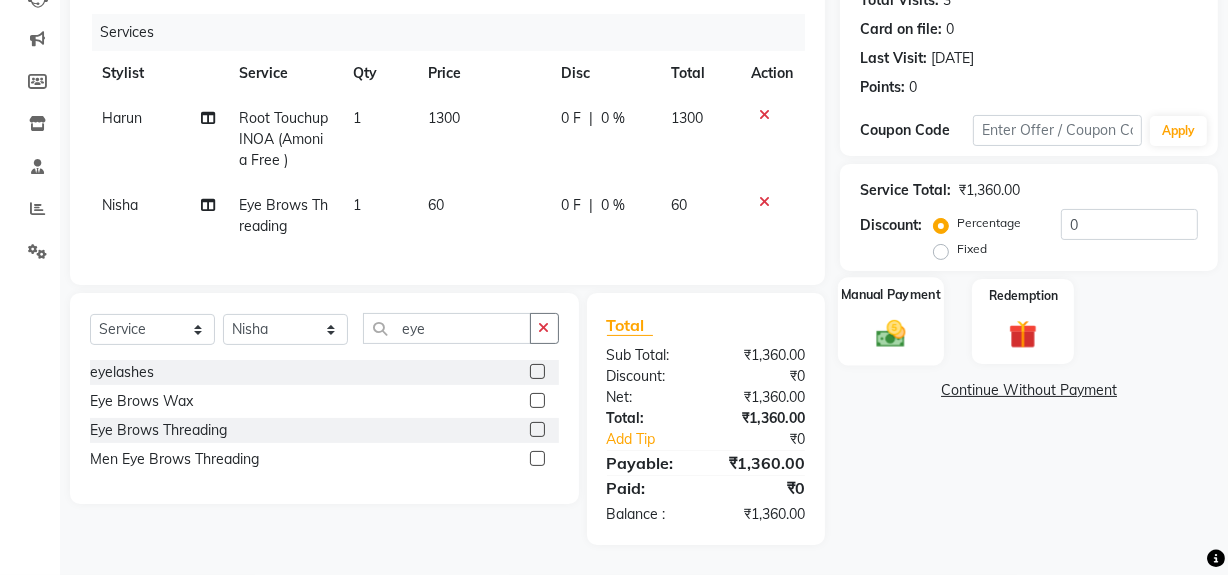 click 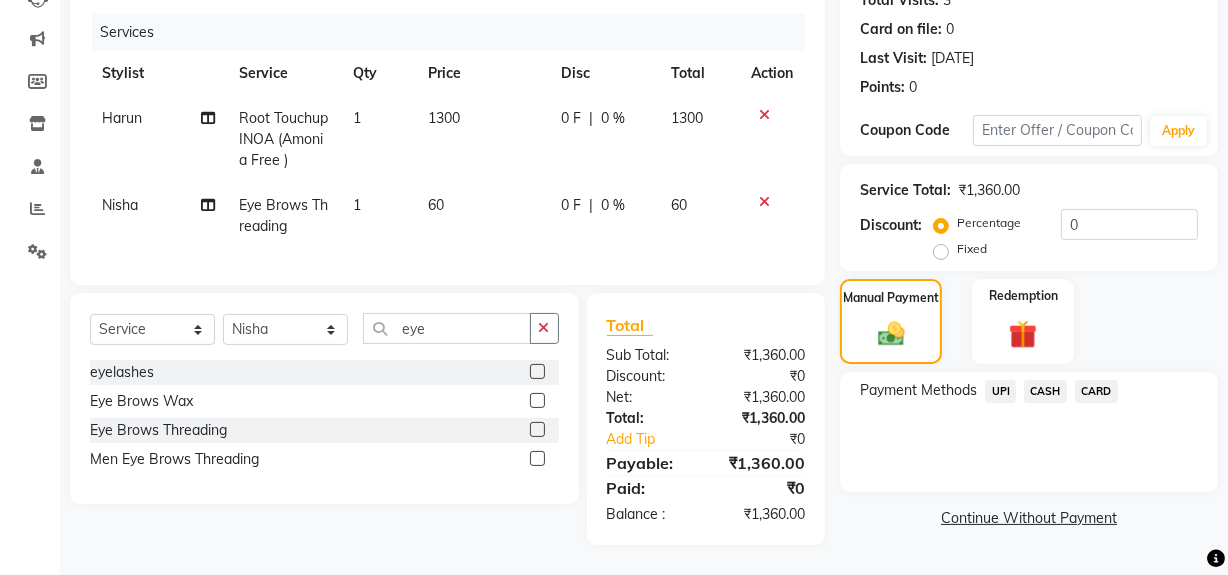 click on "UPI" 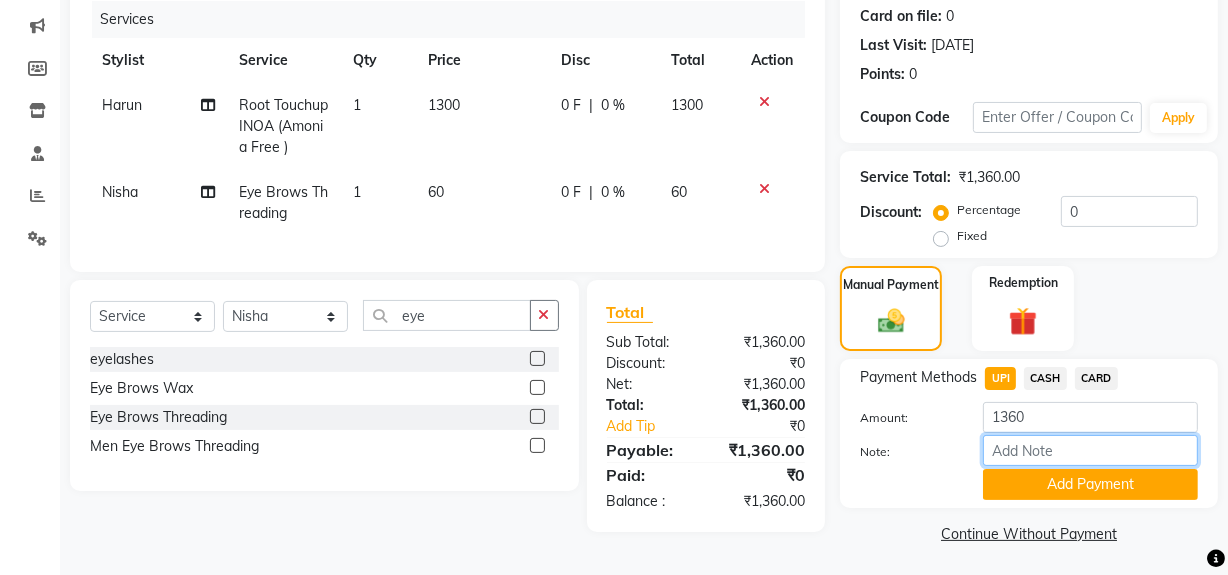 drag, startPoint x: 1028, startPoint y: 450, endPoint x: 1063, endPoint y: 446, distance: 35.22783 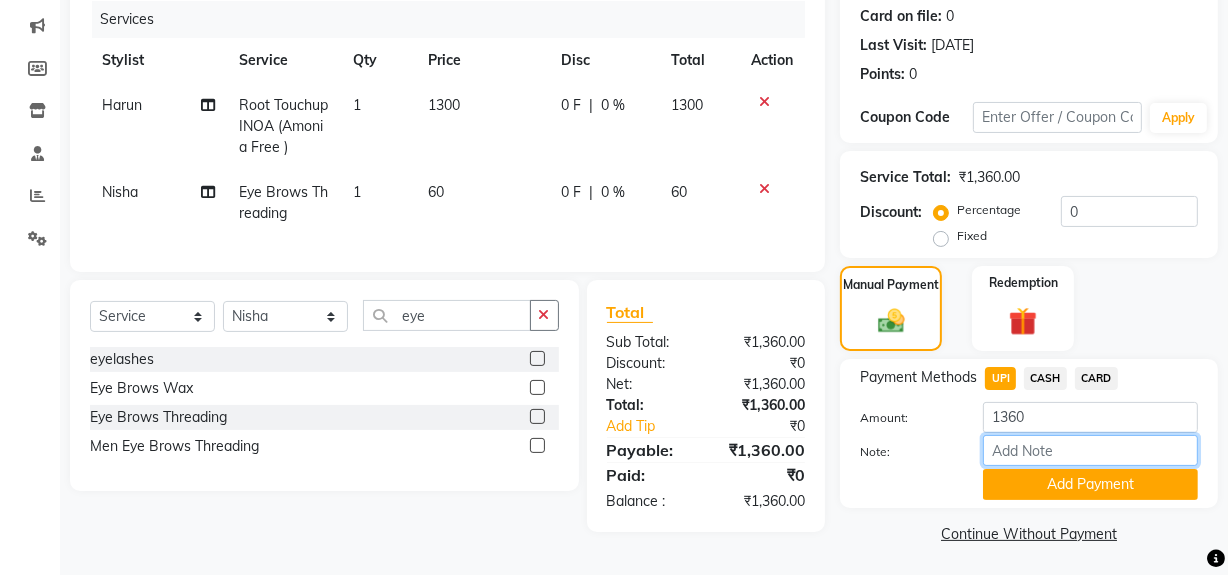 type on "[PERSON_NAME]" 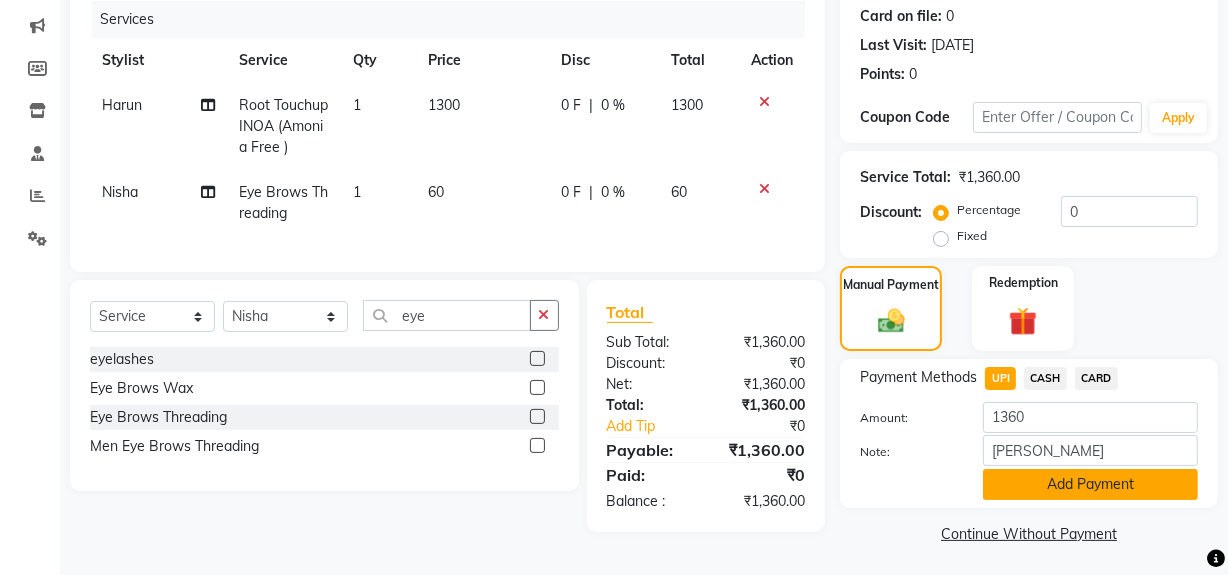 click on "Add Payment" 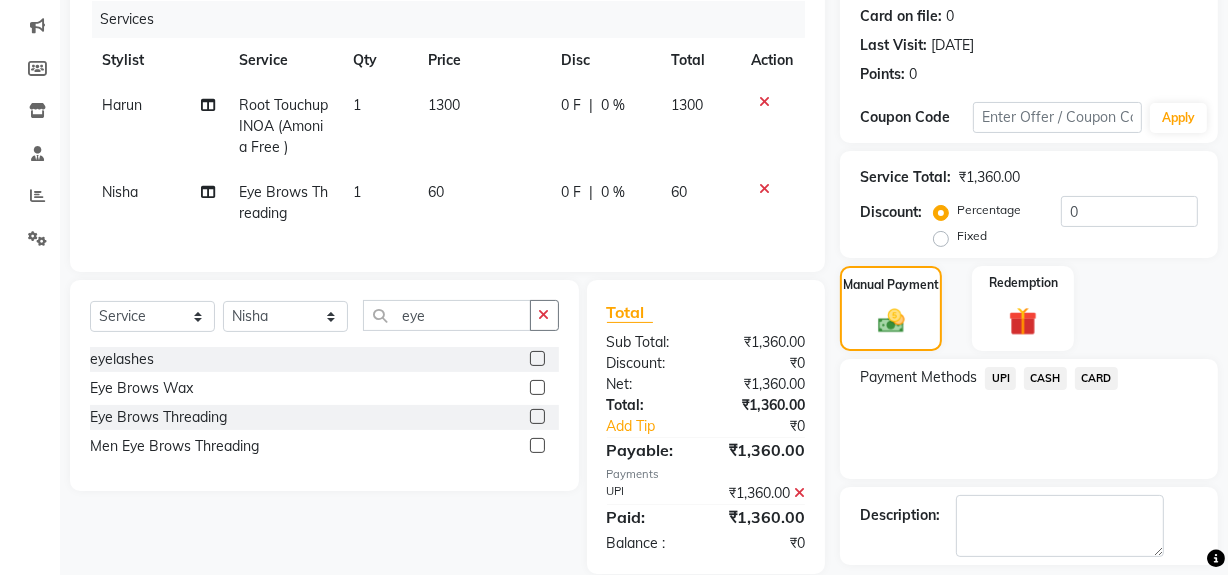 scroll, scrollTop: 333, scrollLeft: 0, axis: vertical 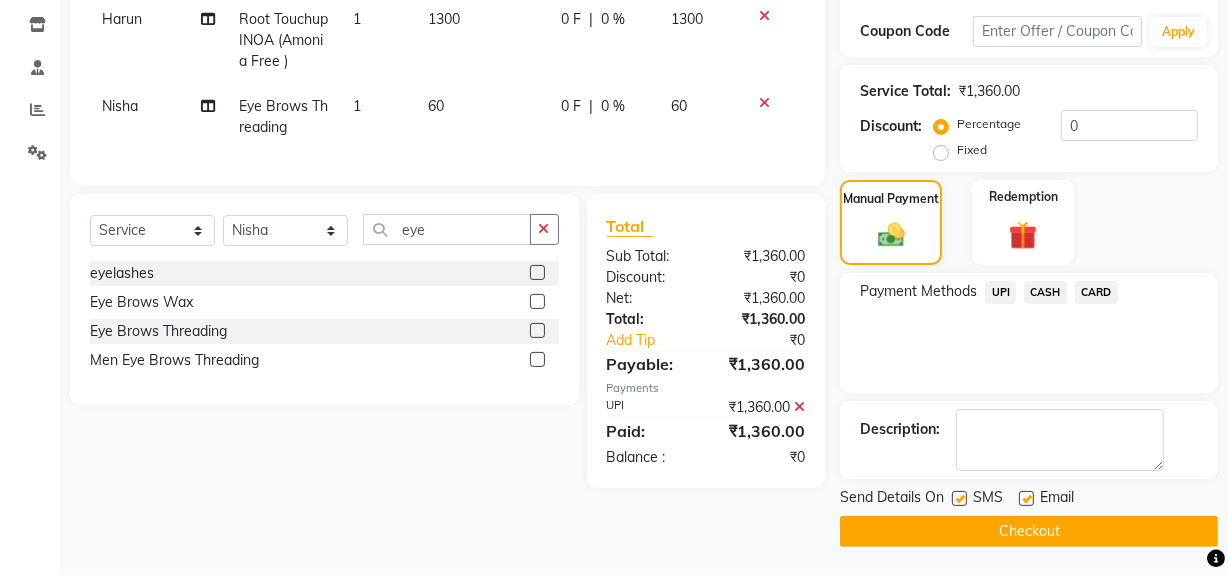 click on "Send Details On SMS Email  Checkout" 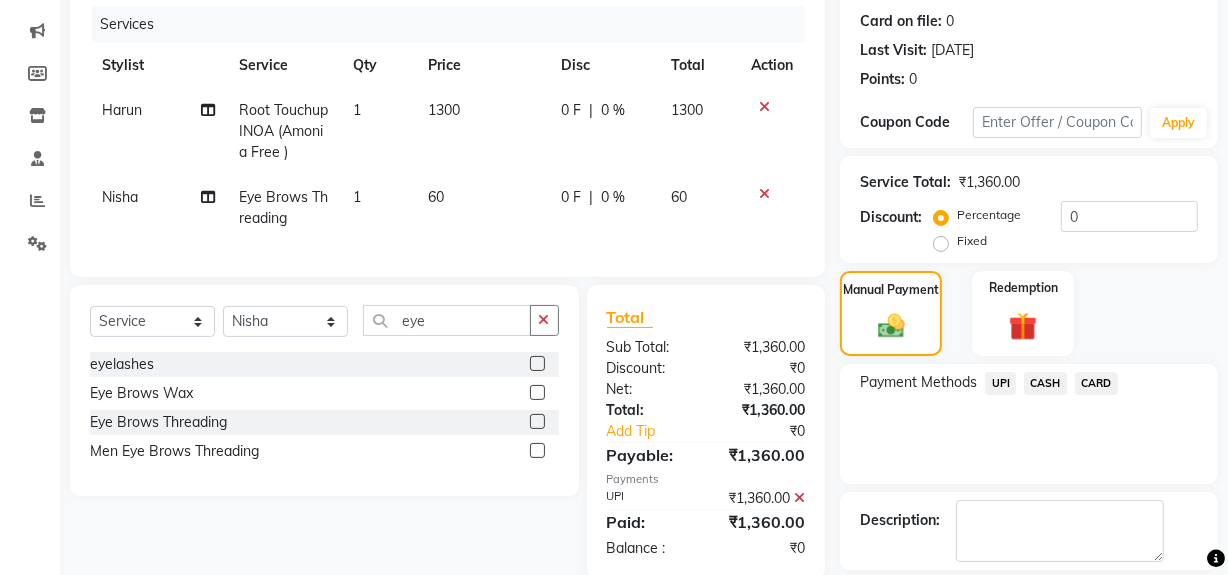 scroll, scrollTop: 333, scrollLeft: 0, axis: vertical 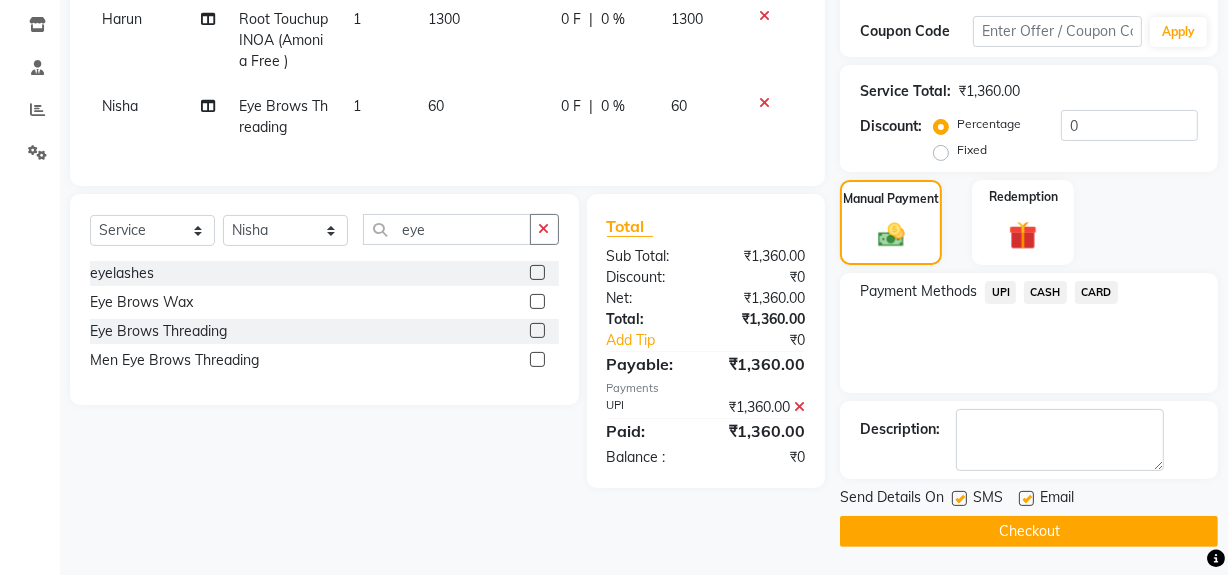 click on "Checkout" 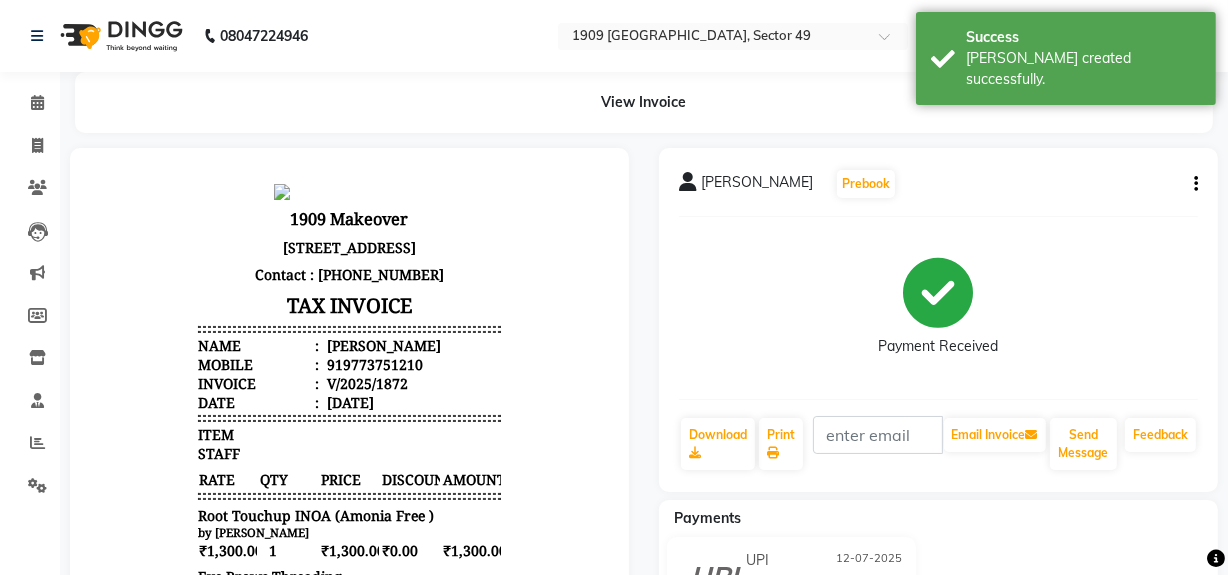 scroll, scrollTop: 0, scrollLeft: 0, axis: both 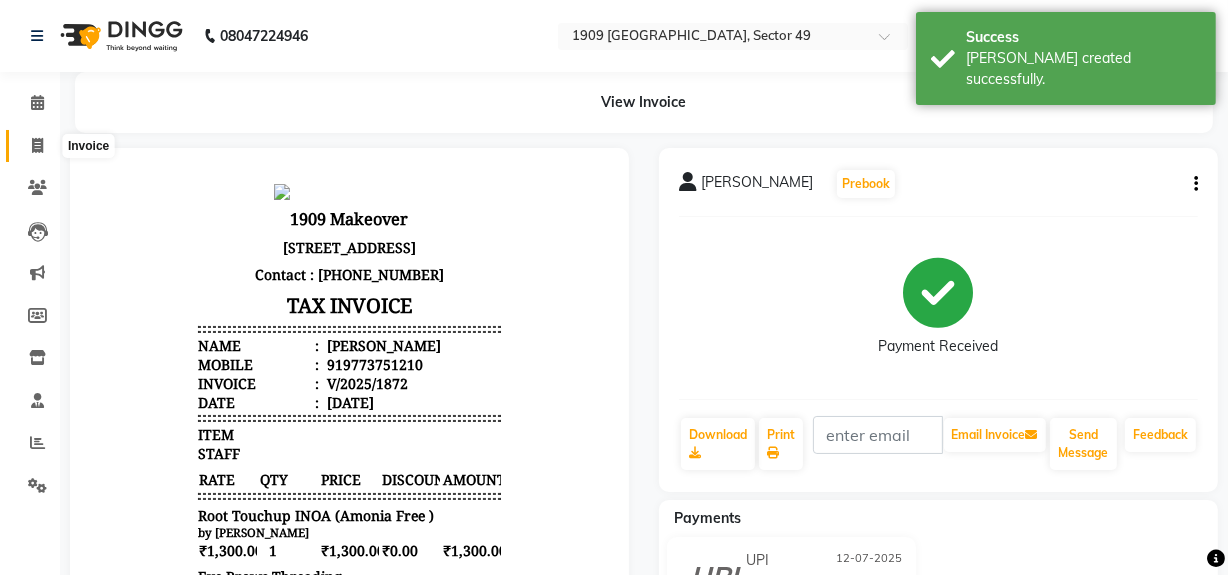 click 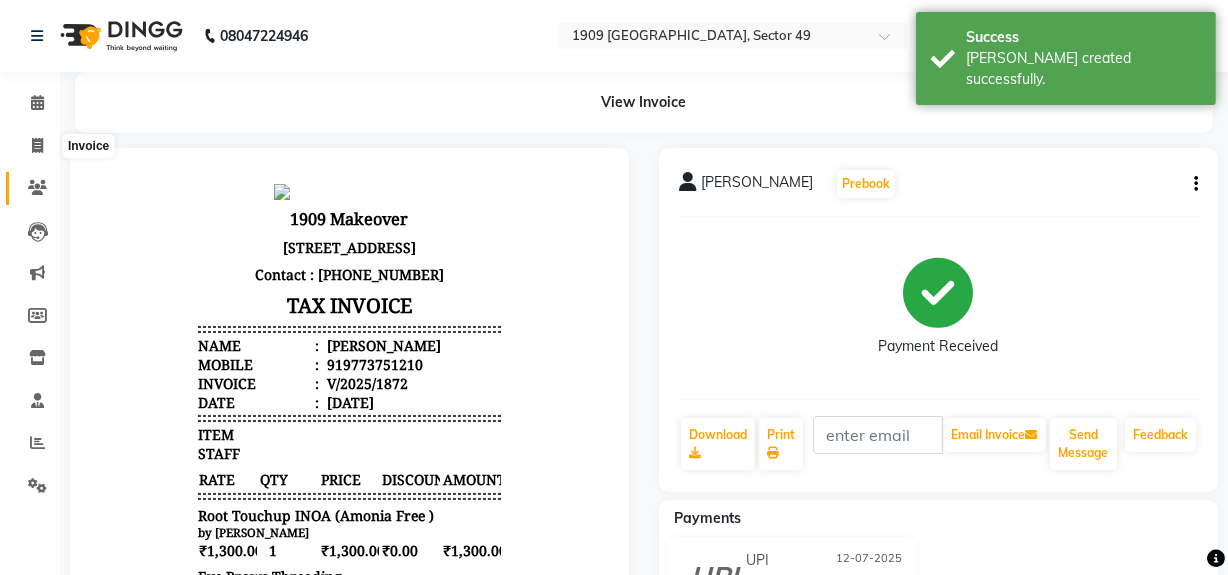 select on "6923" 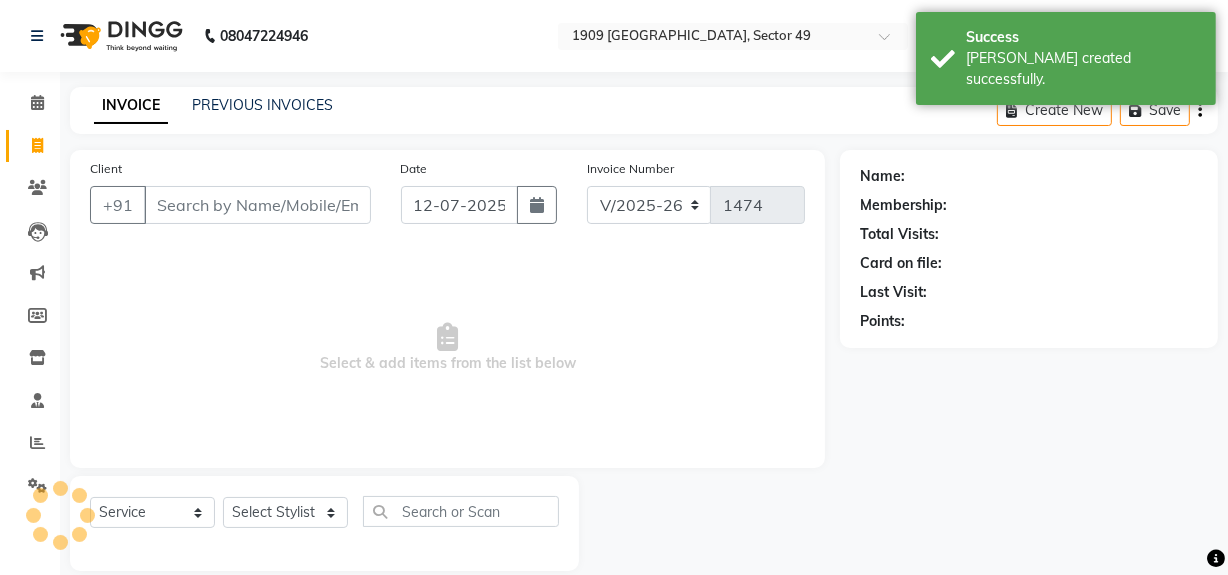 scroll, scrollTop: 26, scrollLeft: 0, axis: vertical 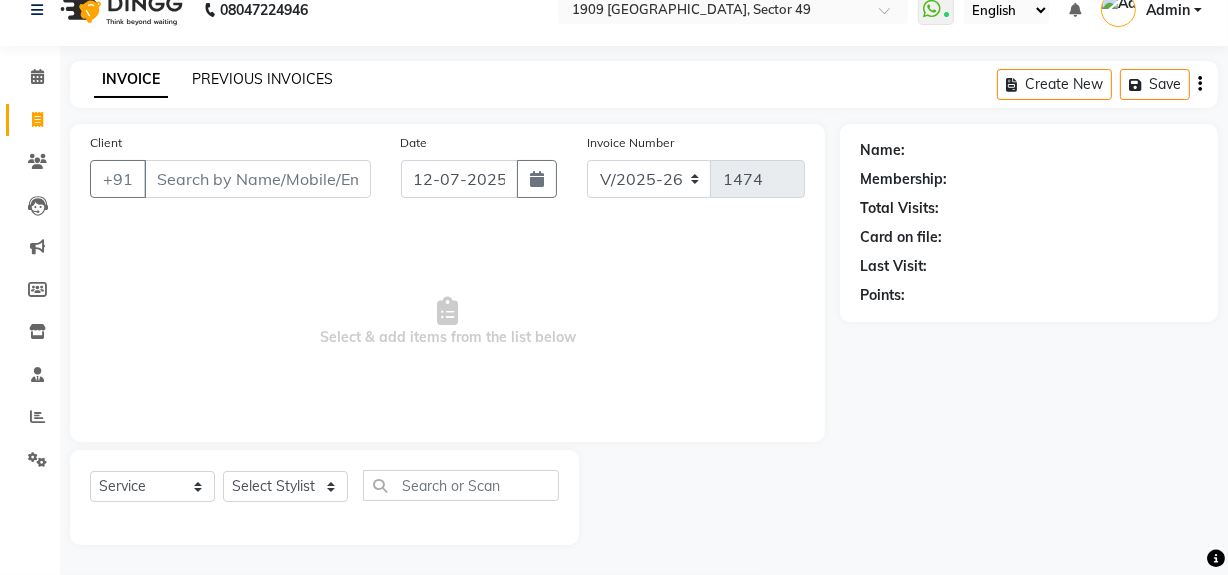 click on "PREVIOUS INVOICES" 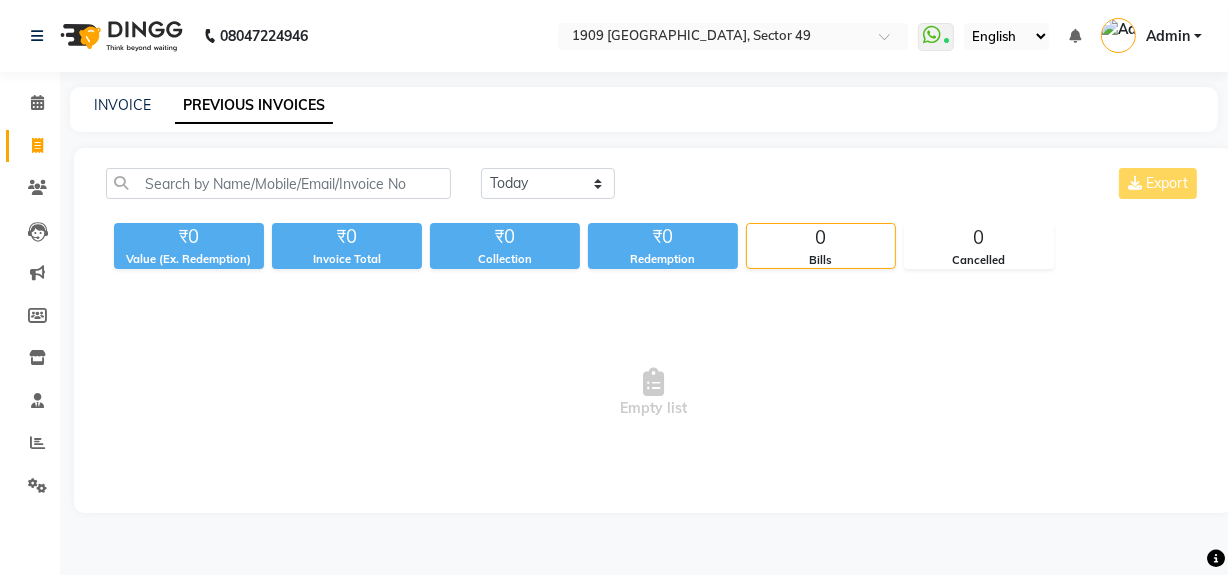 scroll, scrollTop: 0, scrollLeft: 0, axis: both 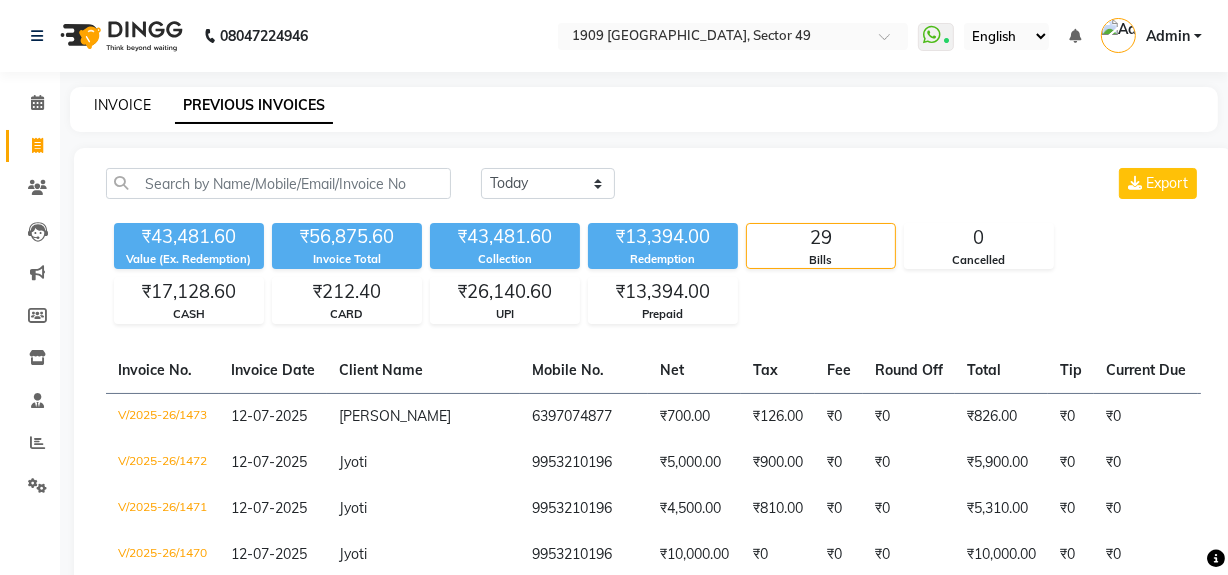 click on "INVOICE" 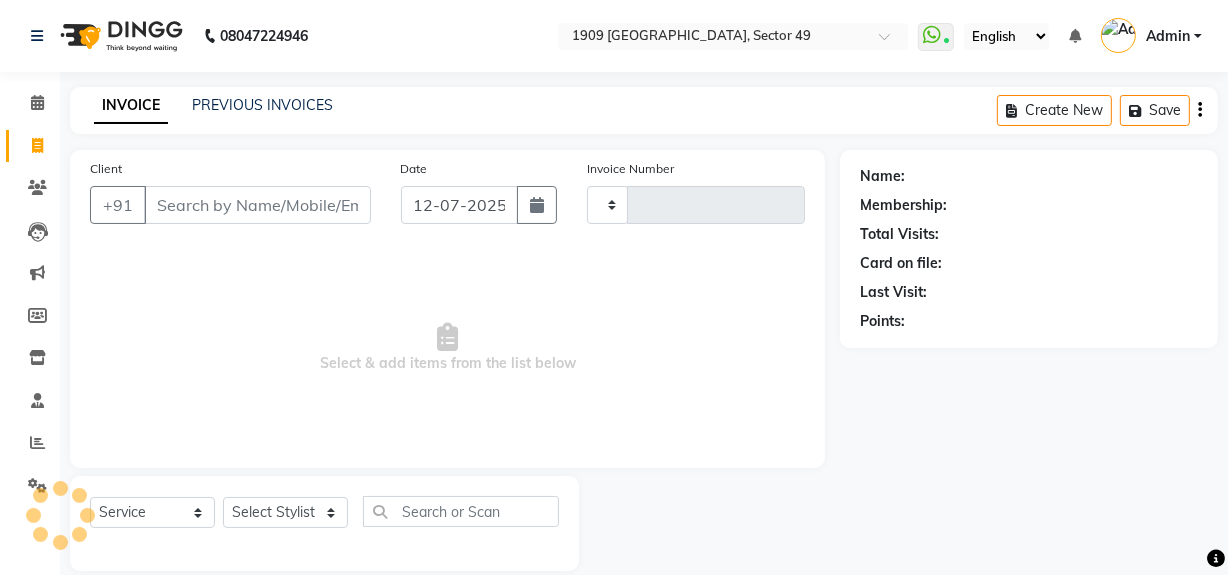 scroll, scrollTop: 26, scrollLeft: 0, axis: vertical 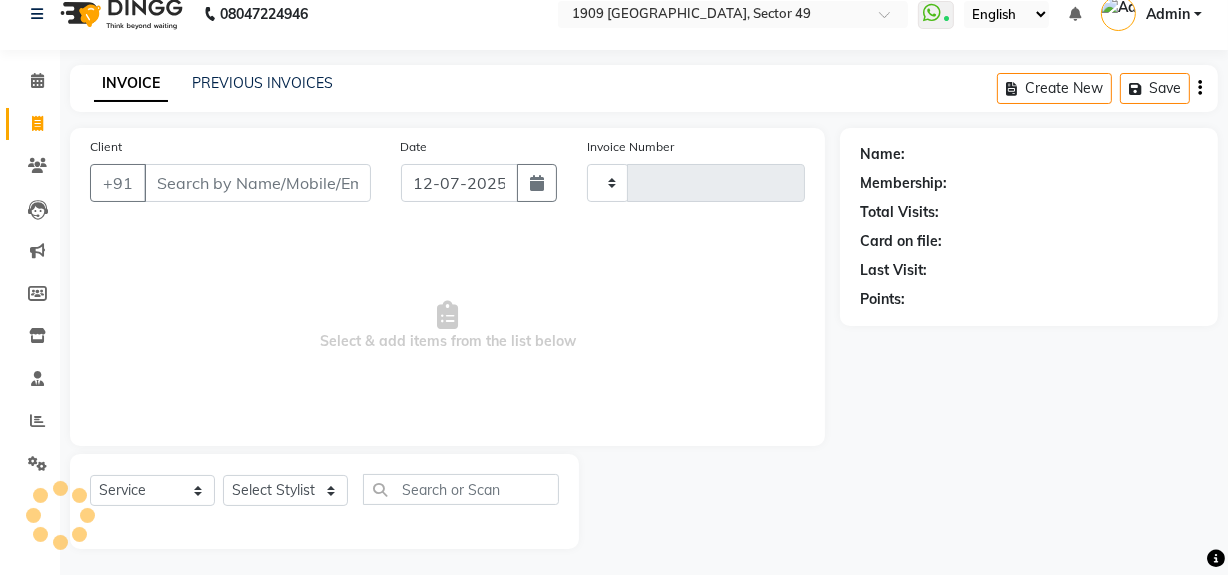 type on "1474" 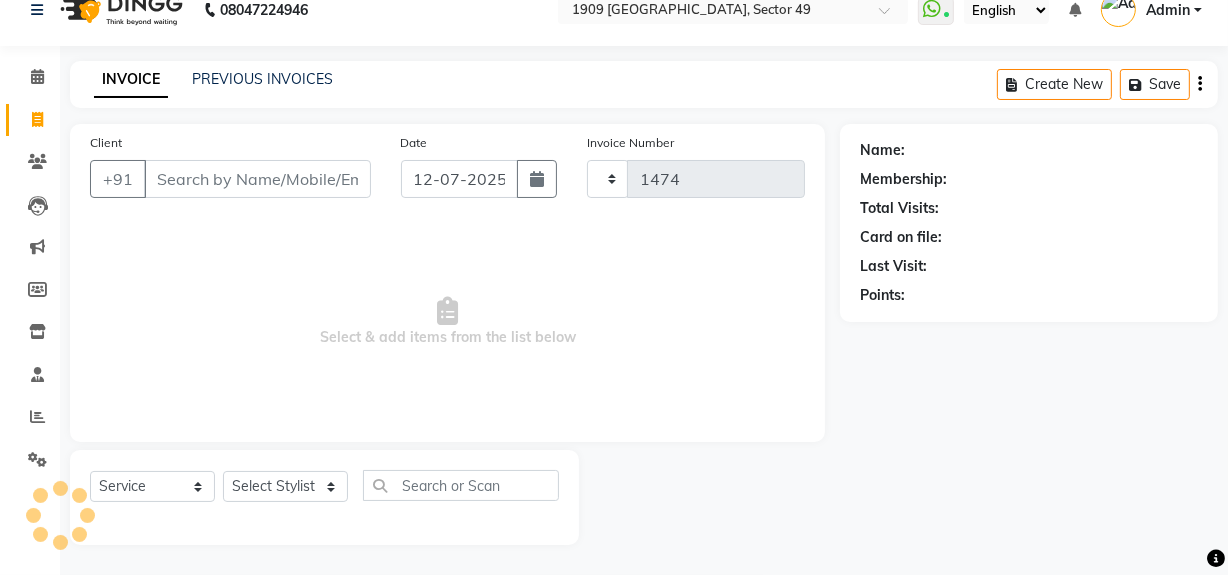 select on "6923" 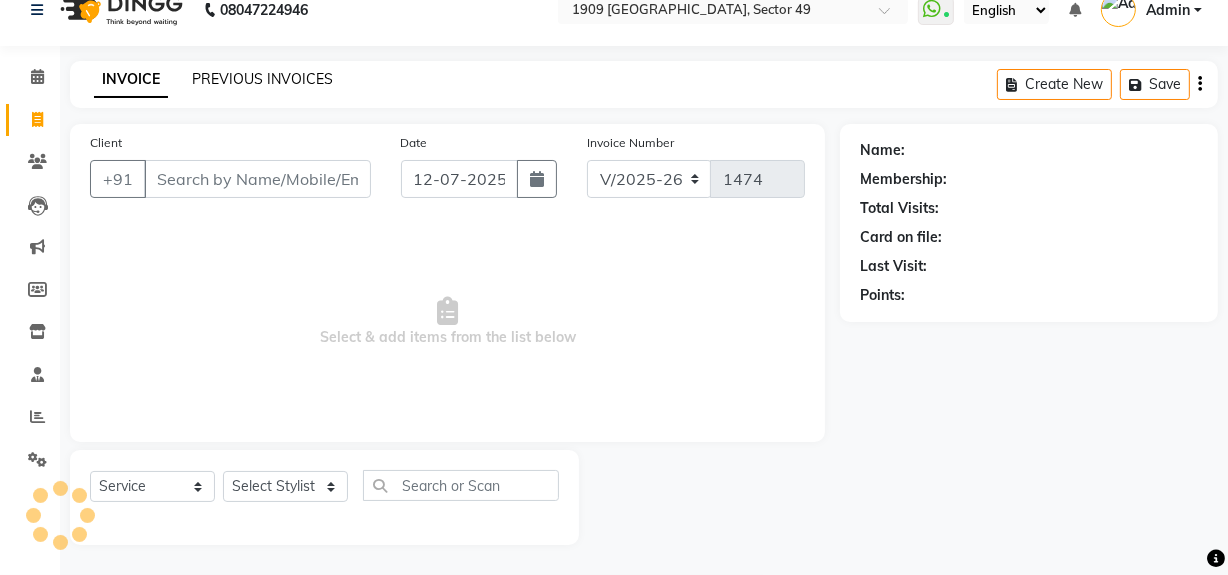 click on "PREVIOUS INVOICES" 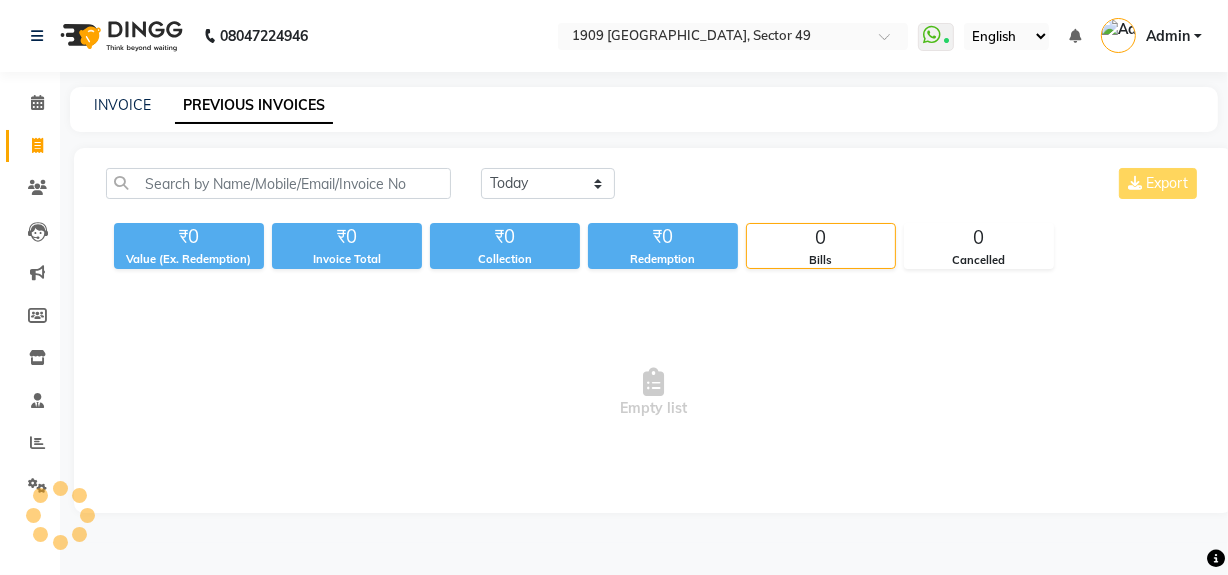 scroll, scrollTop: 0, scrollLeft: 0, axis: both 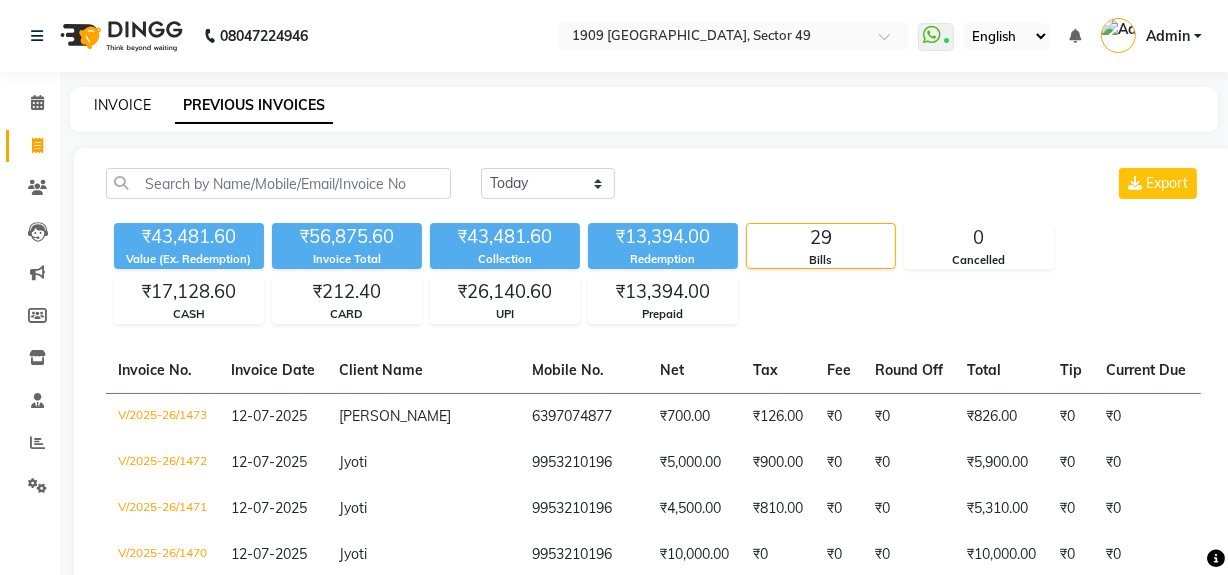 click on "INVOICE" 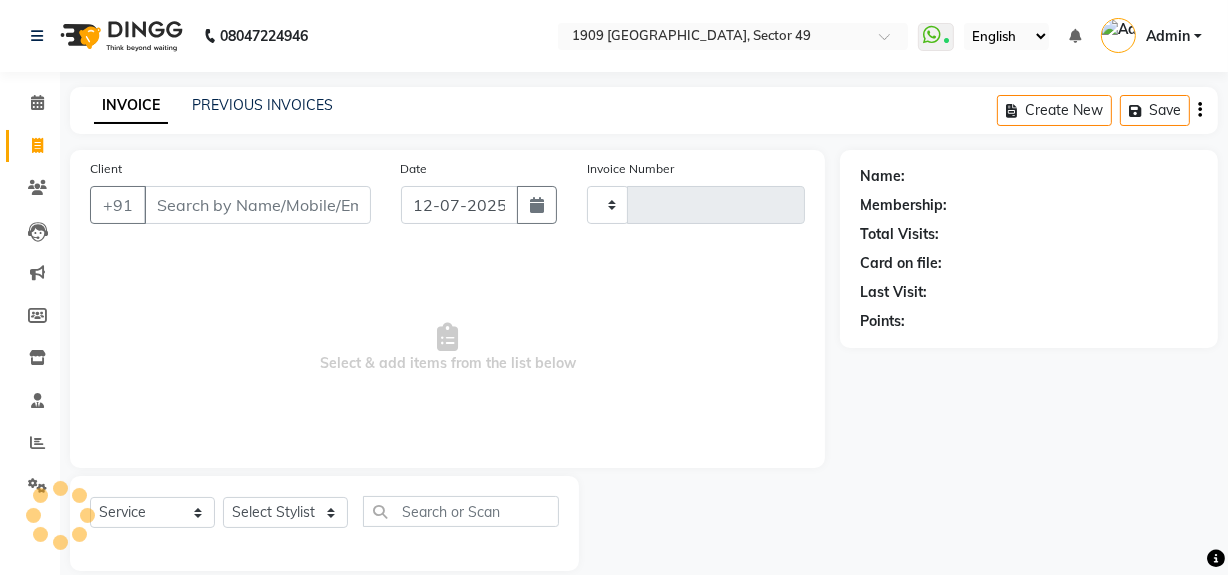 type on "1474" 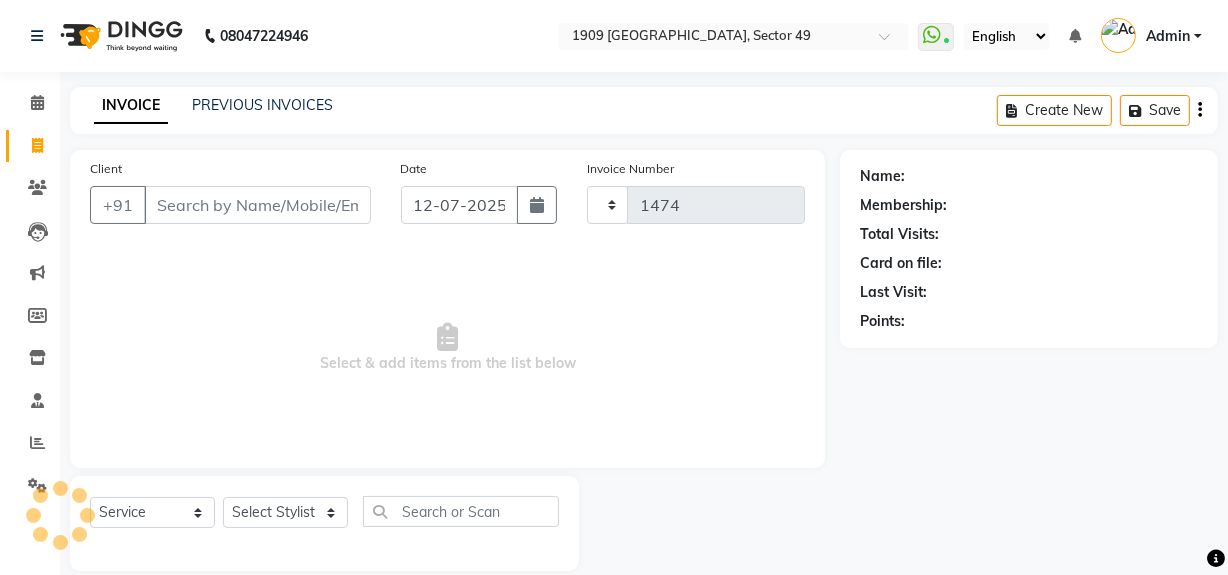 scroll, scrollTop: 26, scrollLeft: 0, axis: vertical 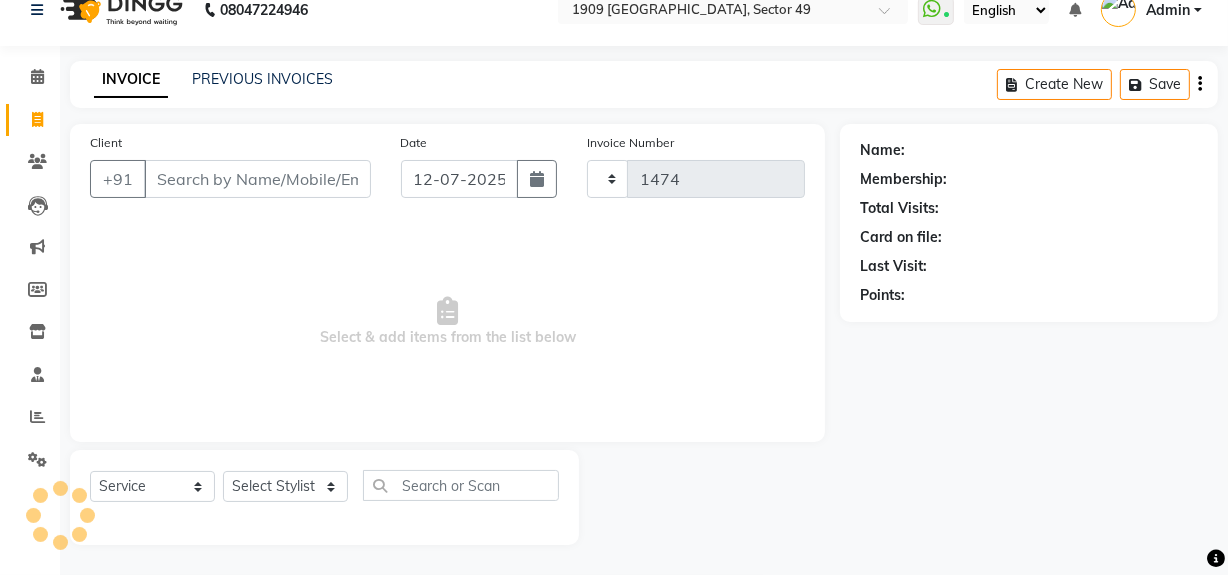 select on "6923" 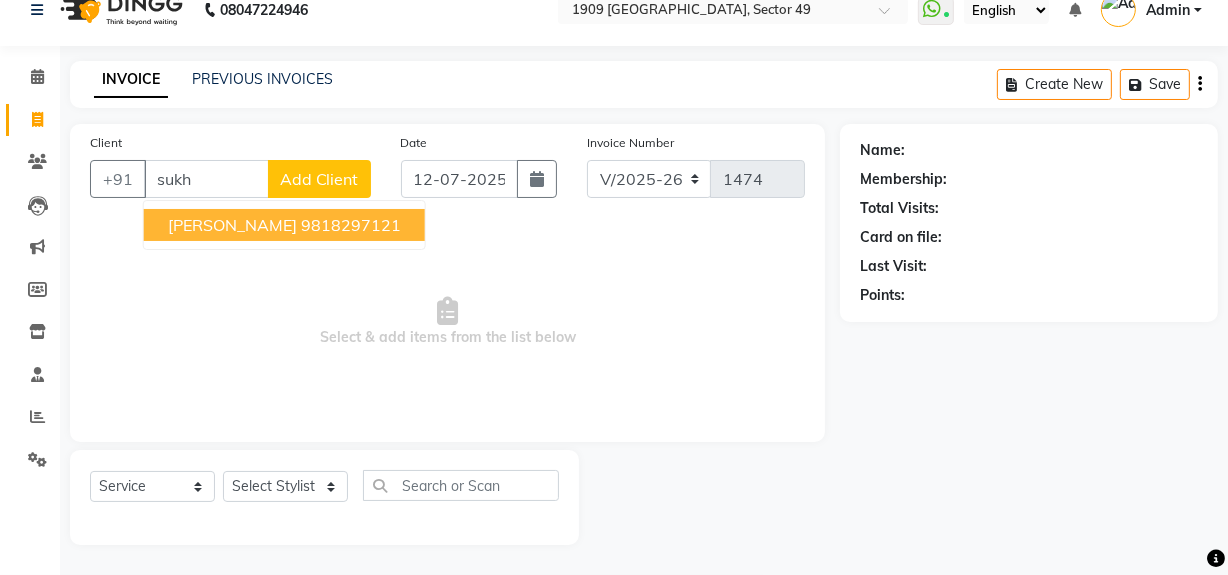 click on "Sukhmeet  9818297121" at bounding box center [284, 225] 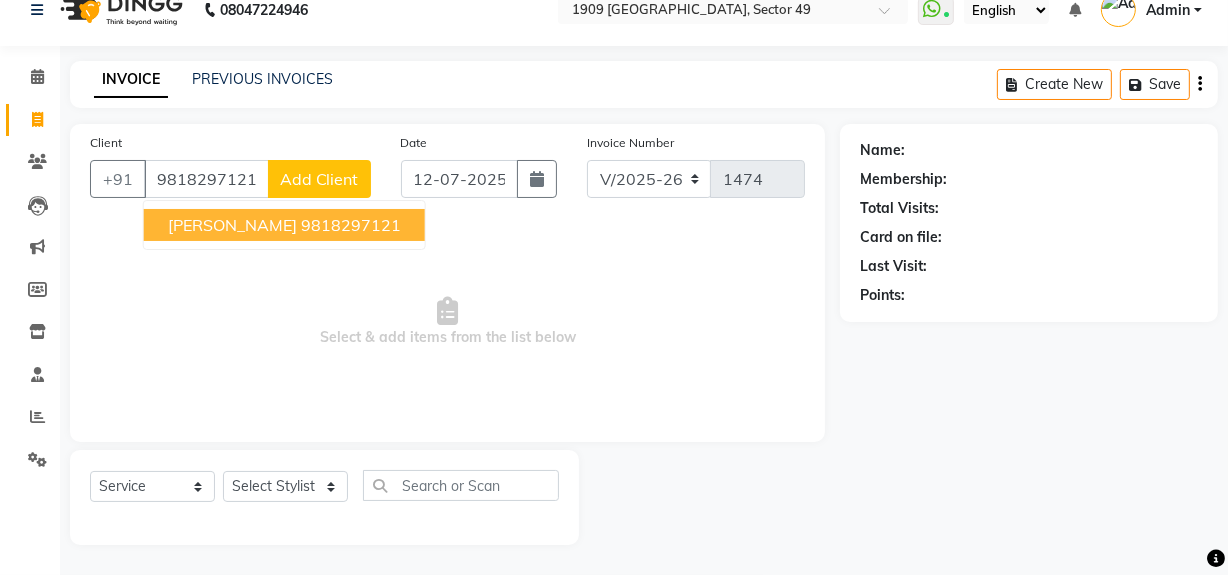 type on "9818297121" 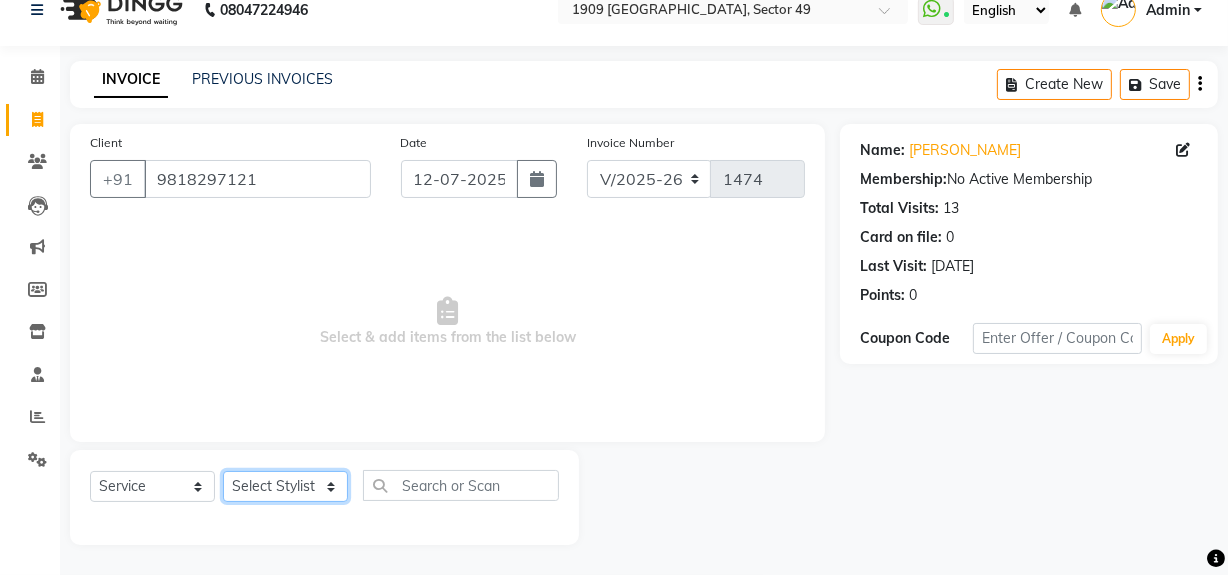 click on "Select Stylist [PERSON_NAME] [PERSON_NAME] House Sale Jyoti Nisha [PERSON_NAME] [PERSON_NAME] Veer [PERSON_NAME] Vishal" 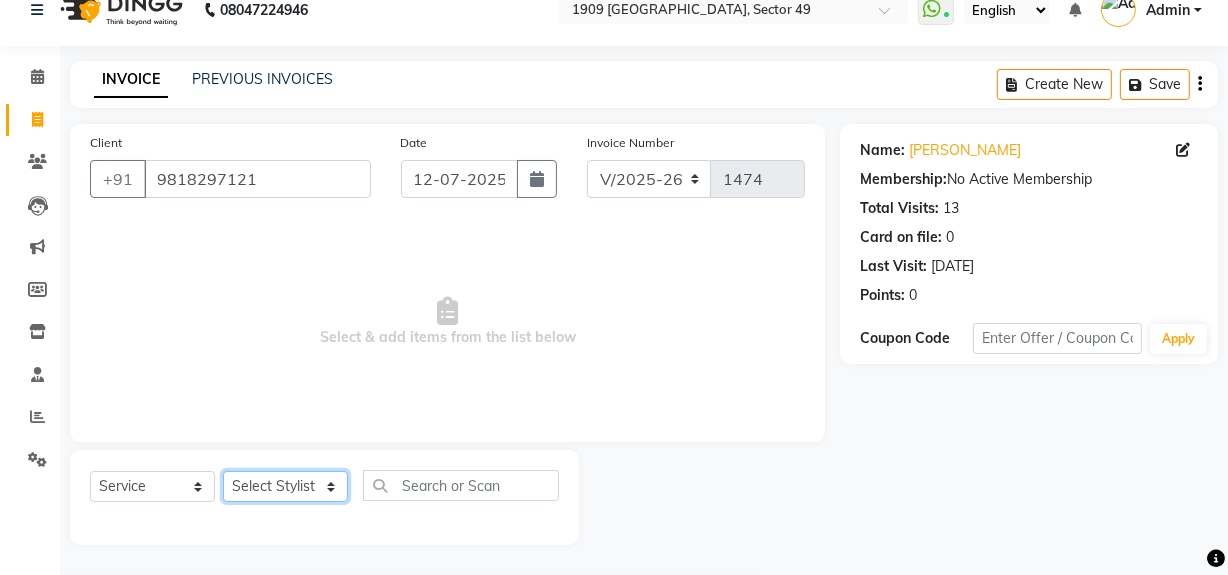 select on "57114" 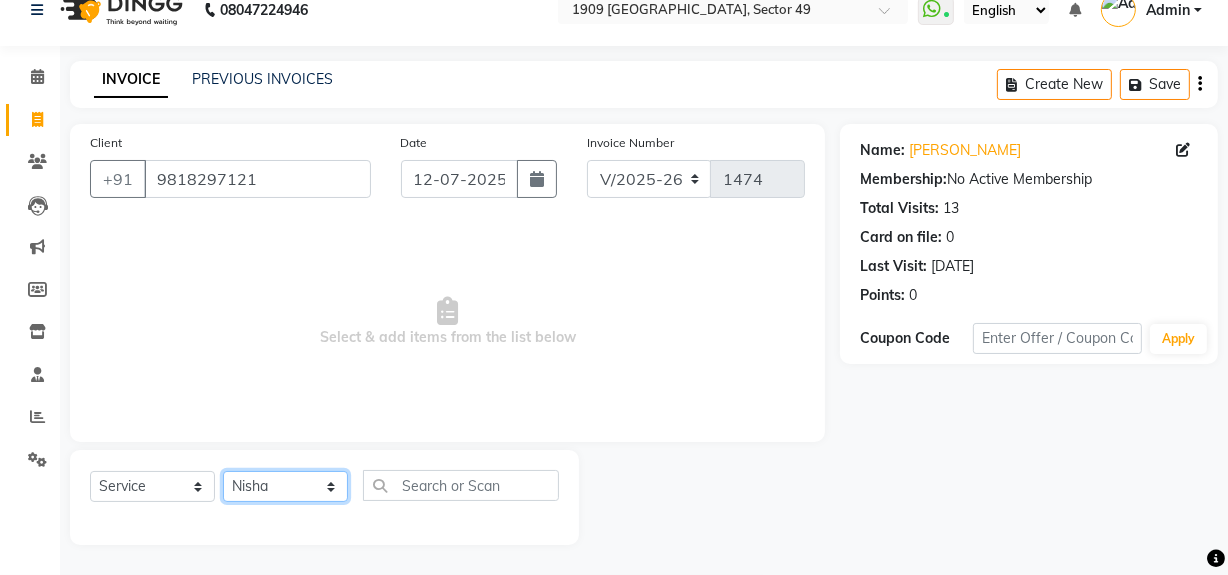 click on "Select Stylist [PERSON_NAME] [PERSON_NAME] House Sale Jyoti Nisha [PERSON_NAME] [PERSON_NAME] Veer [PERSON_NAME] Vishal" 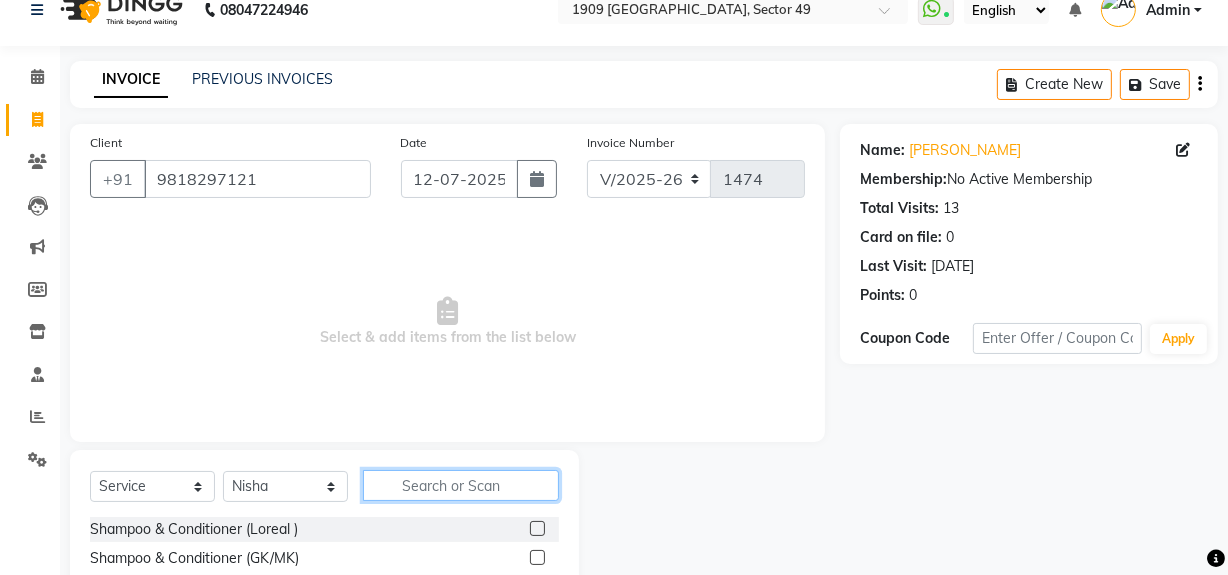 click 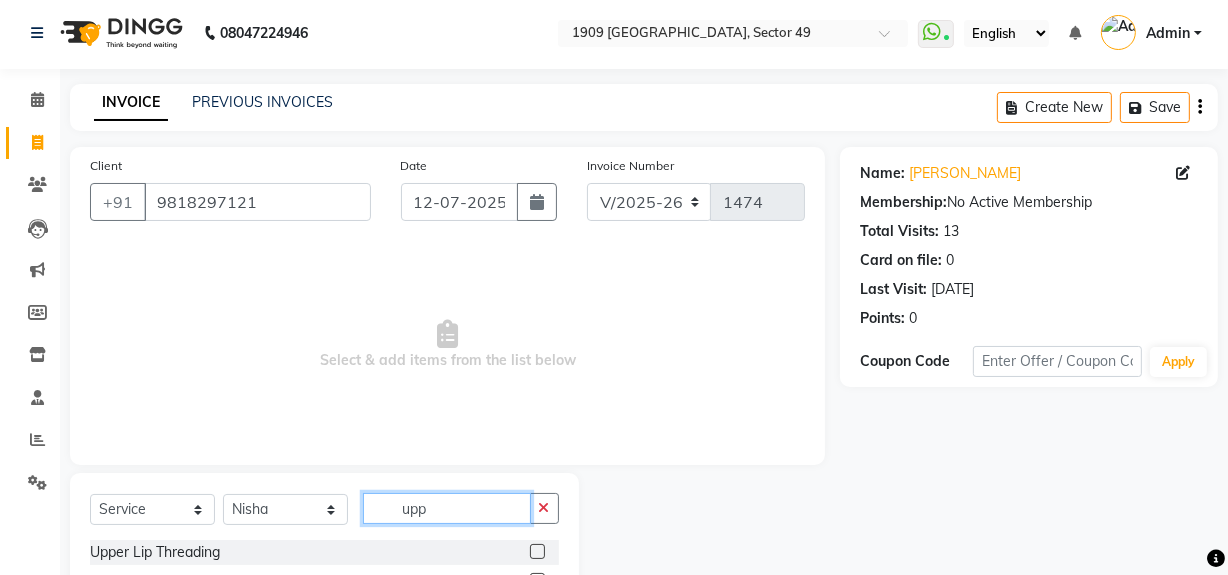 scroll, scrollTop: 0, scrollLeft: 0, axis: both 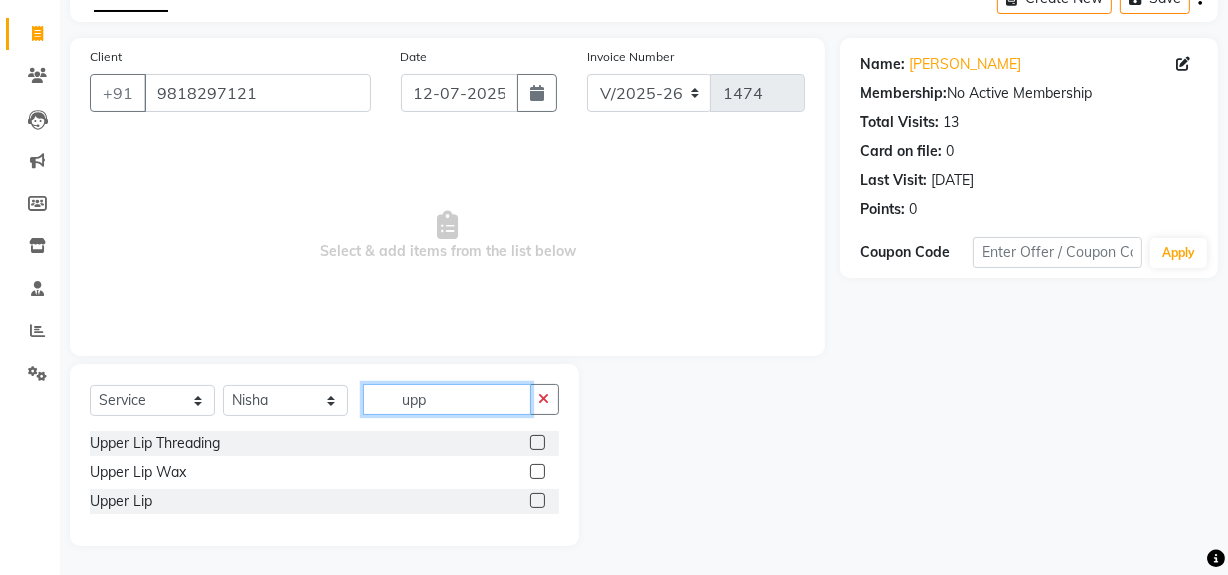 type on "upp" 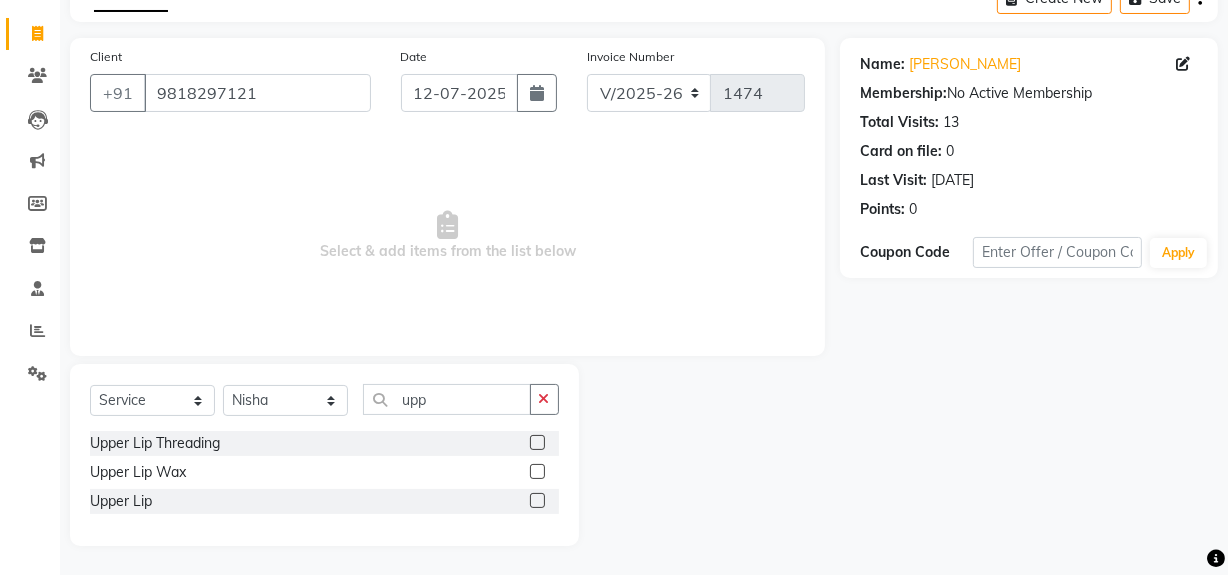 click 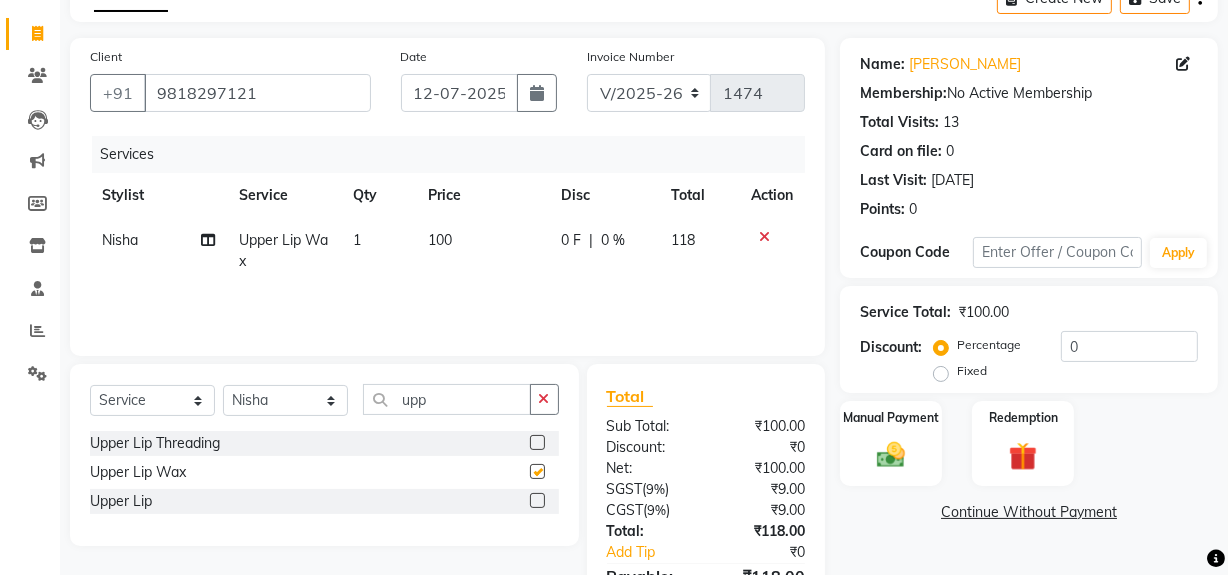 checkbox on "false" 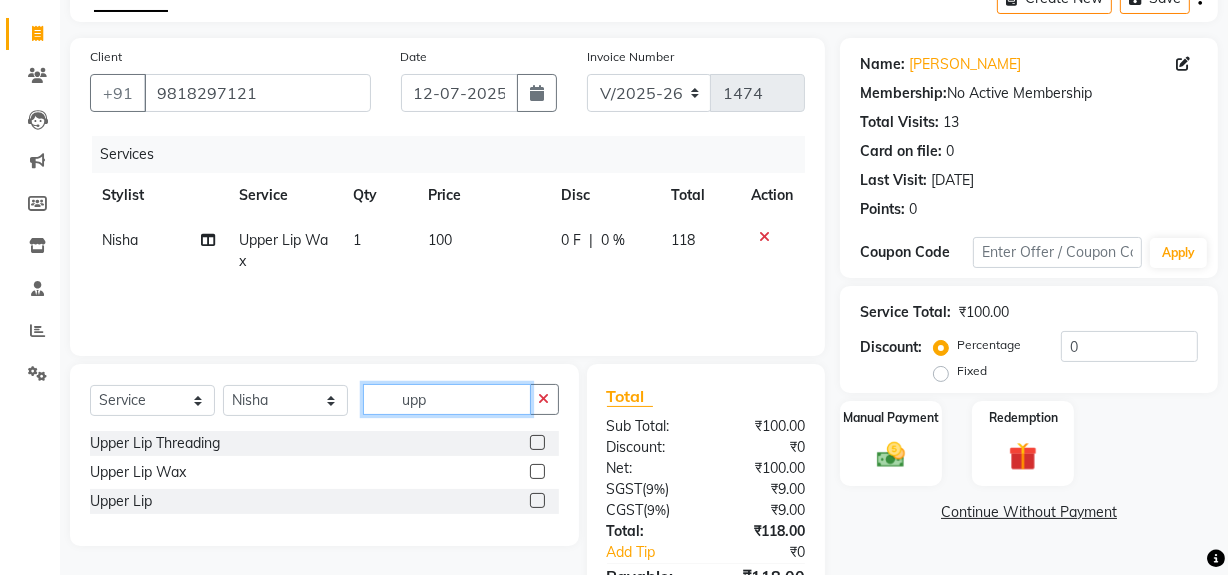 click on "upp" 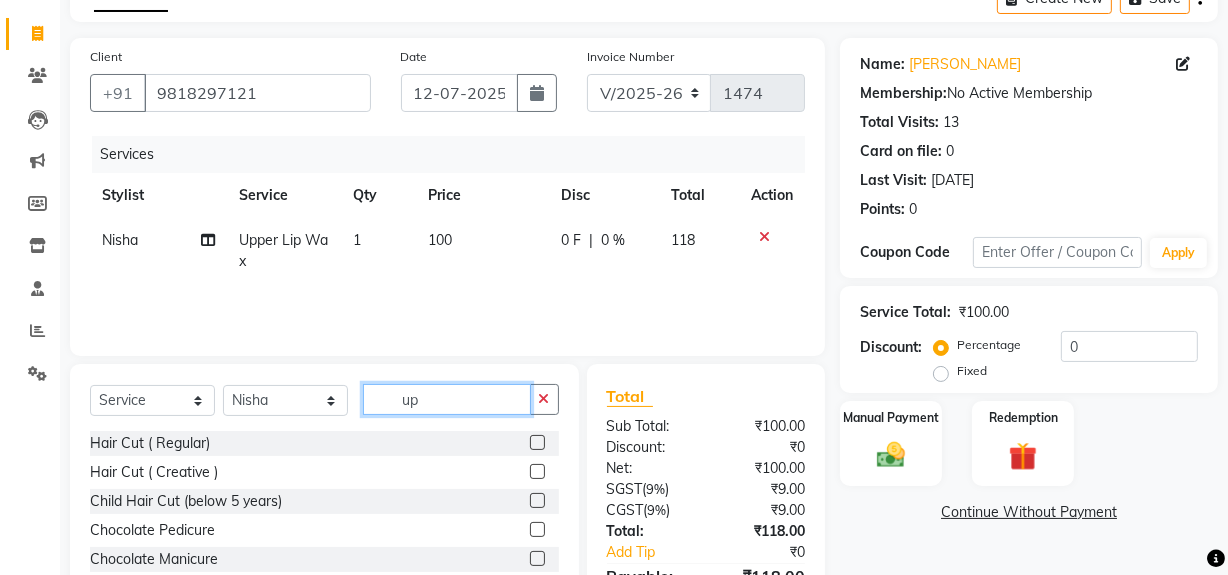 type on "upp" 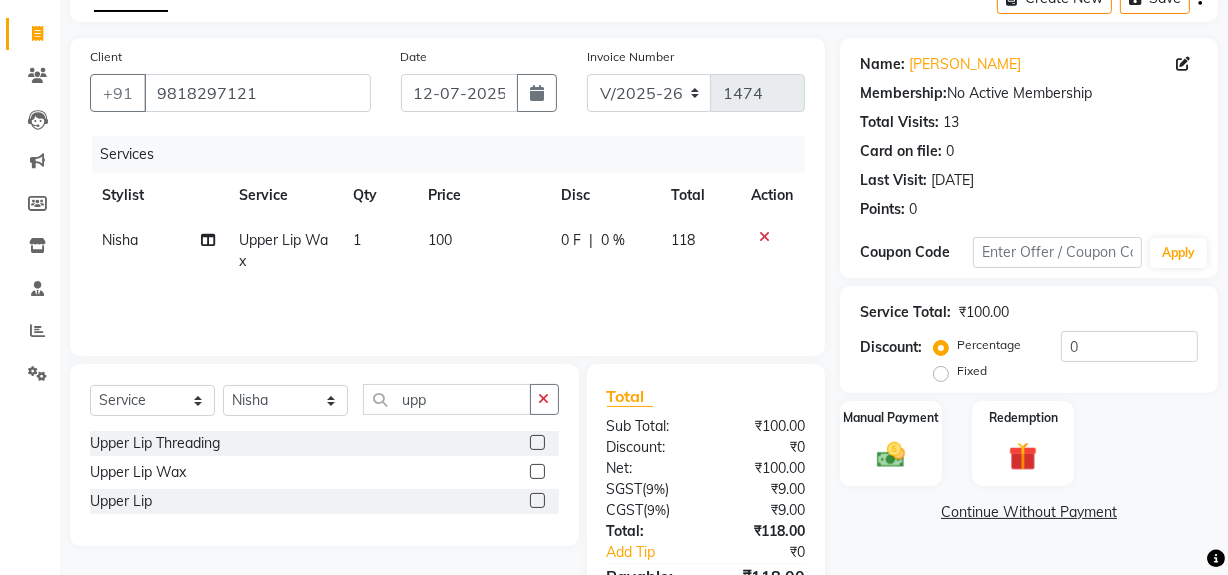 click 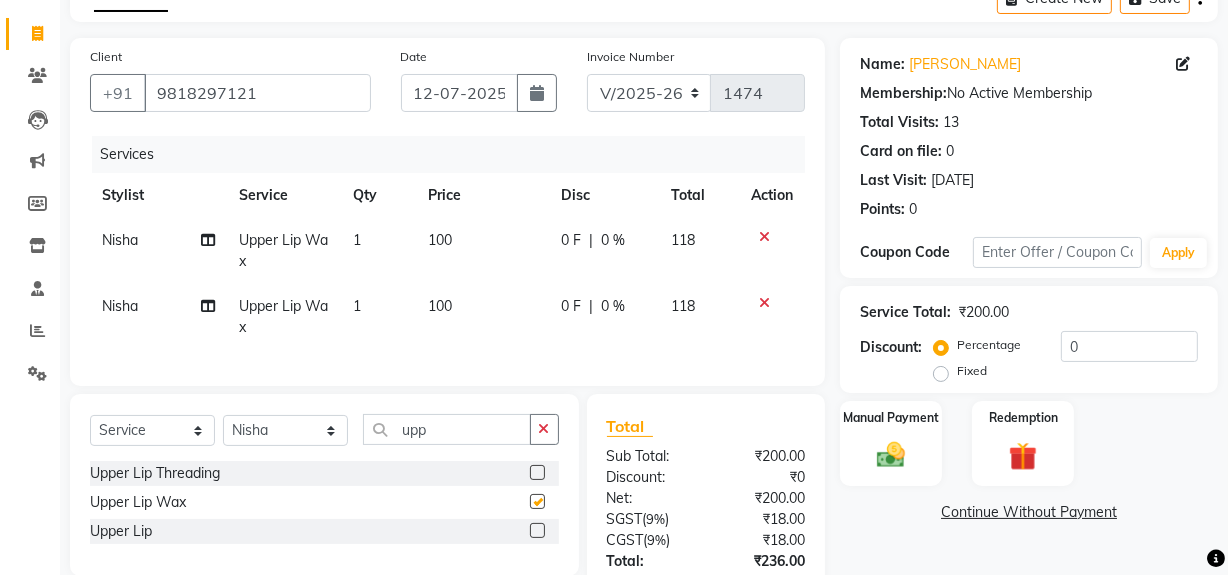 checkbox on "false" 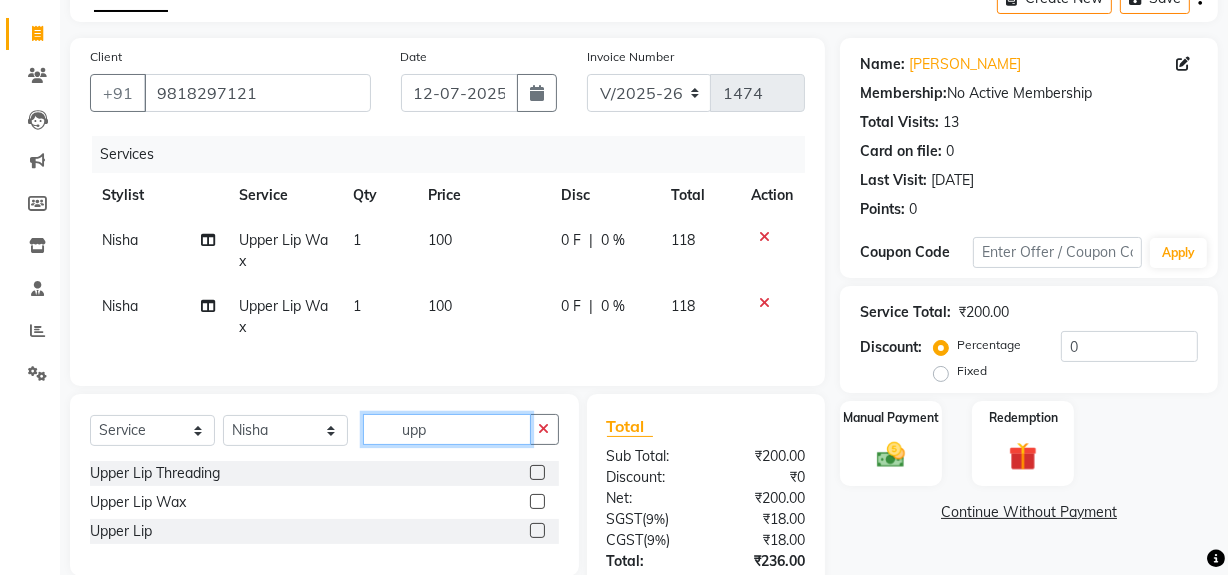 drag, startPoint x: 390, startPoint y: 435, endPoint x: 469, endPoint y: 452, distance: 80.80842 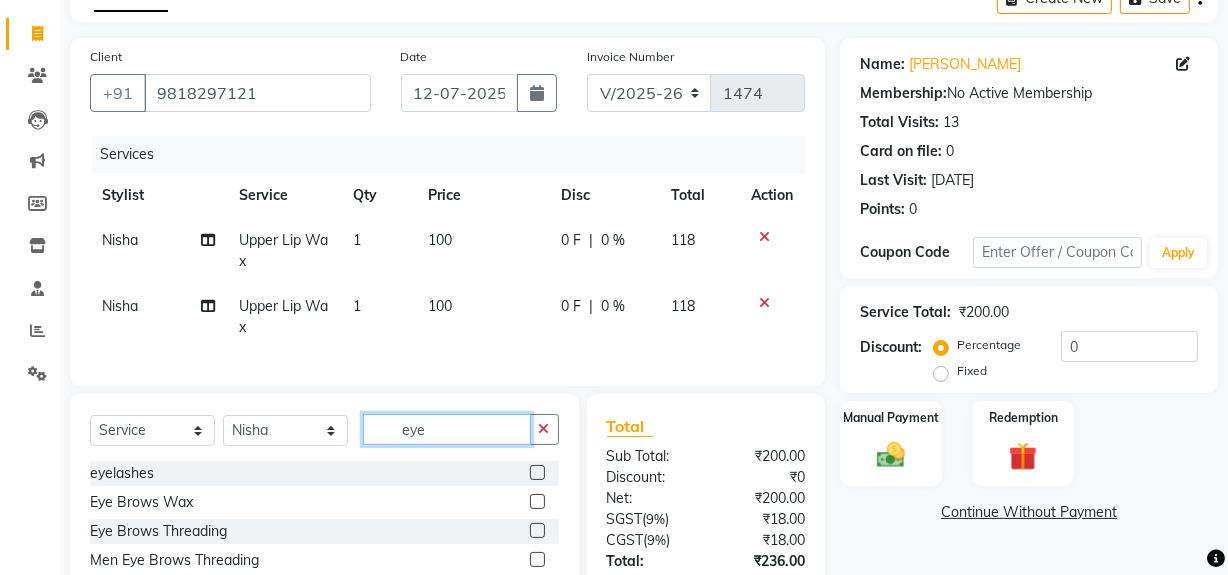 type on "eye" 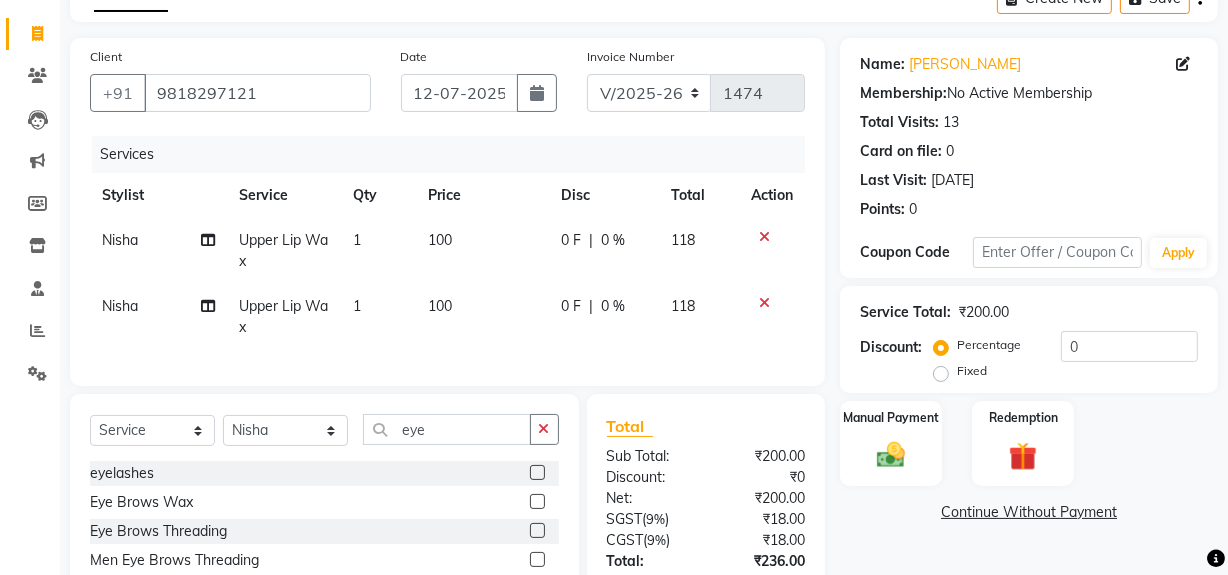 click 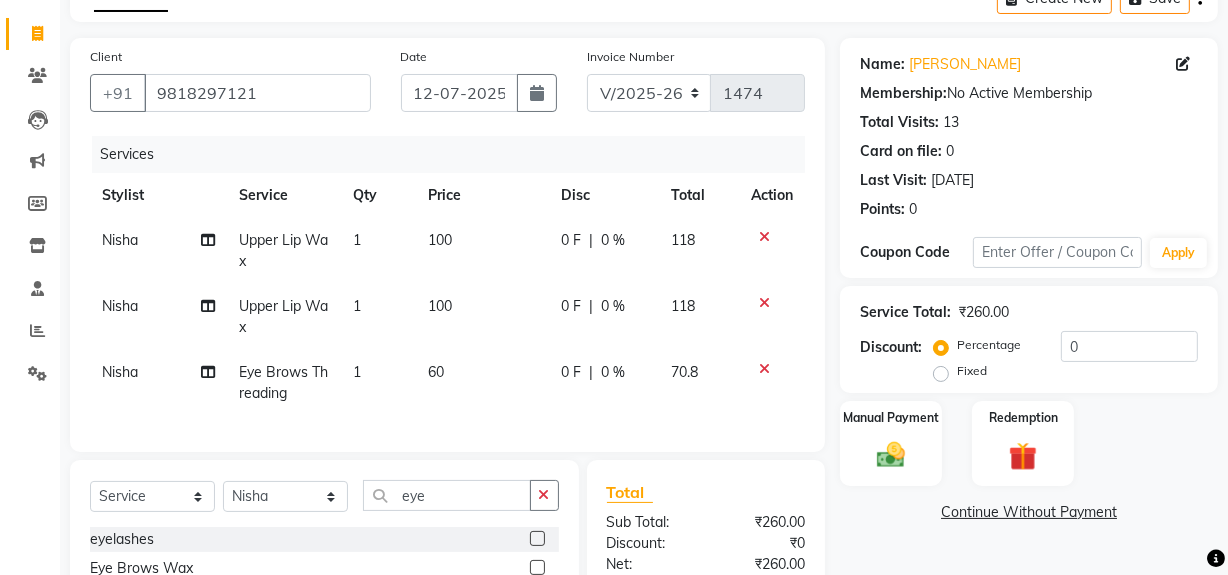 checkbox on "false" 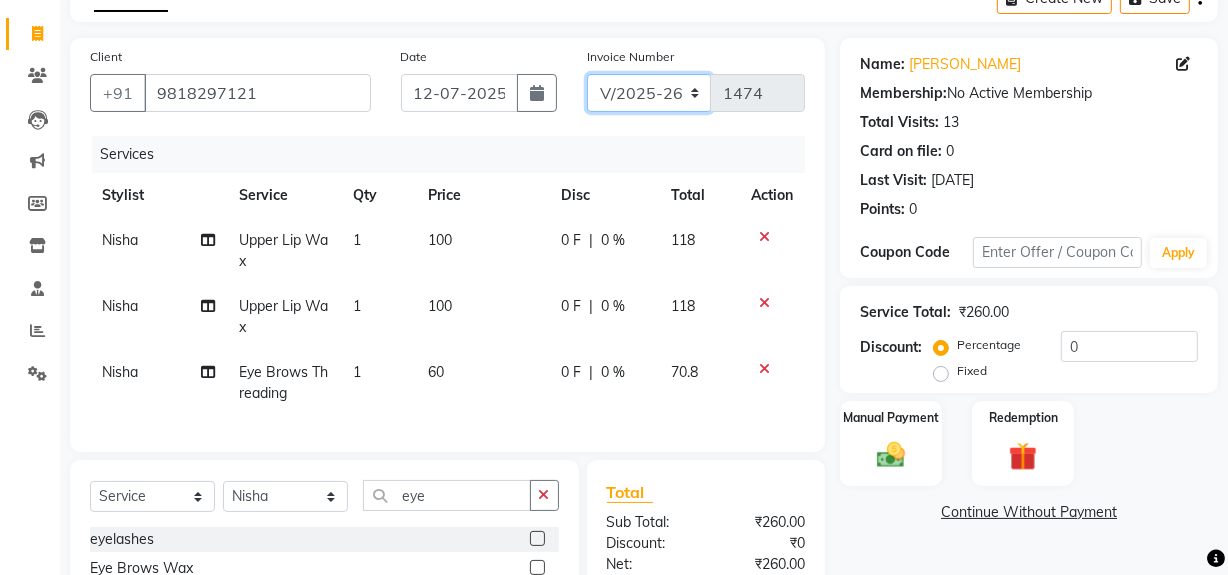 click on "V/2025 V/2025-26" 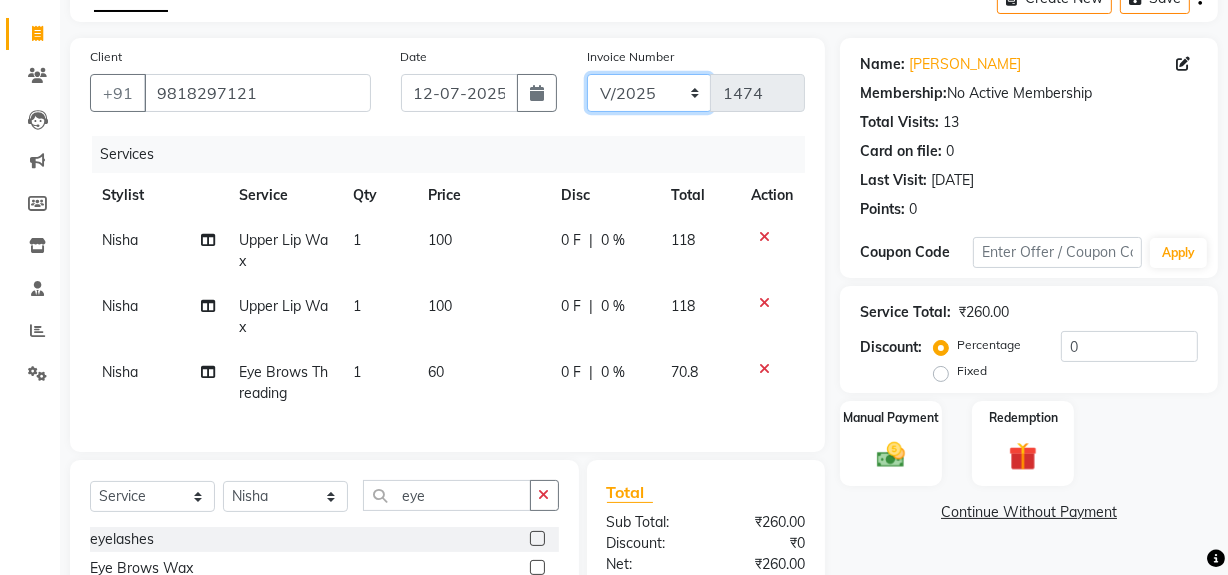 click on "V/2025 V/2025-26" 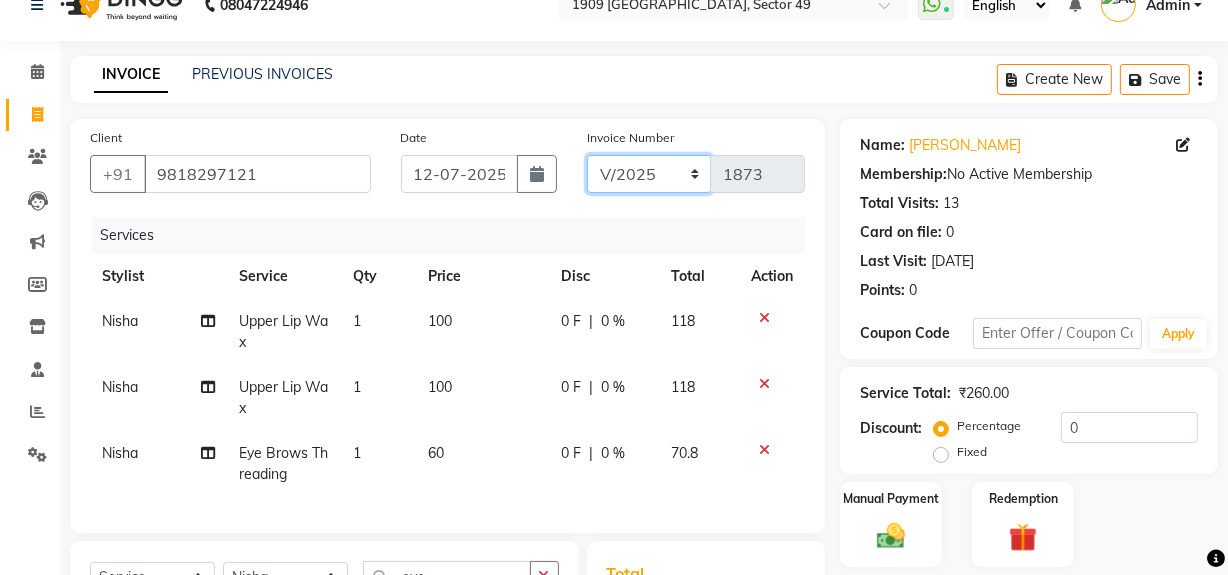 scroll, scrollTop: 25, scrollLeft: 0, axis: vertical 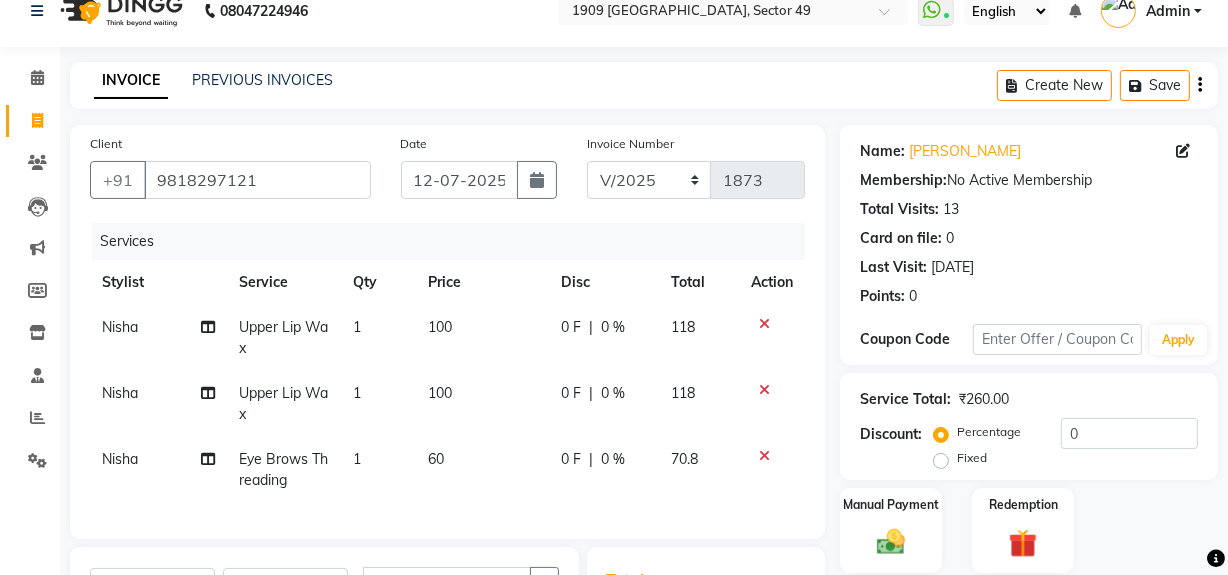 click 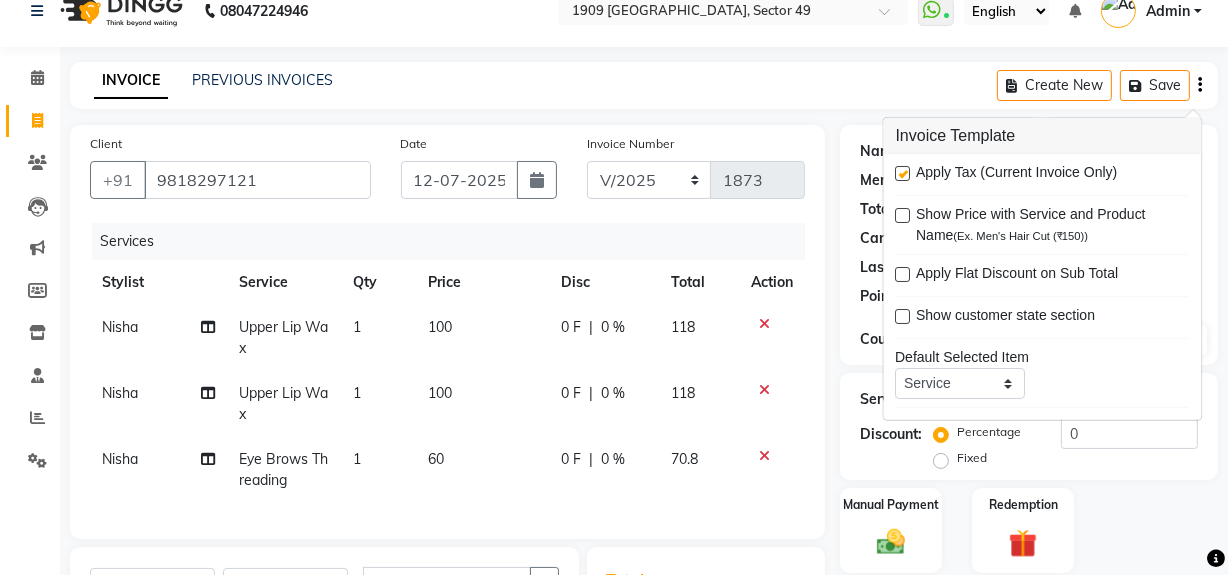 click at bounding box center (903, 173) 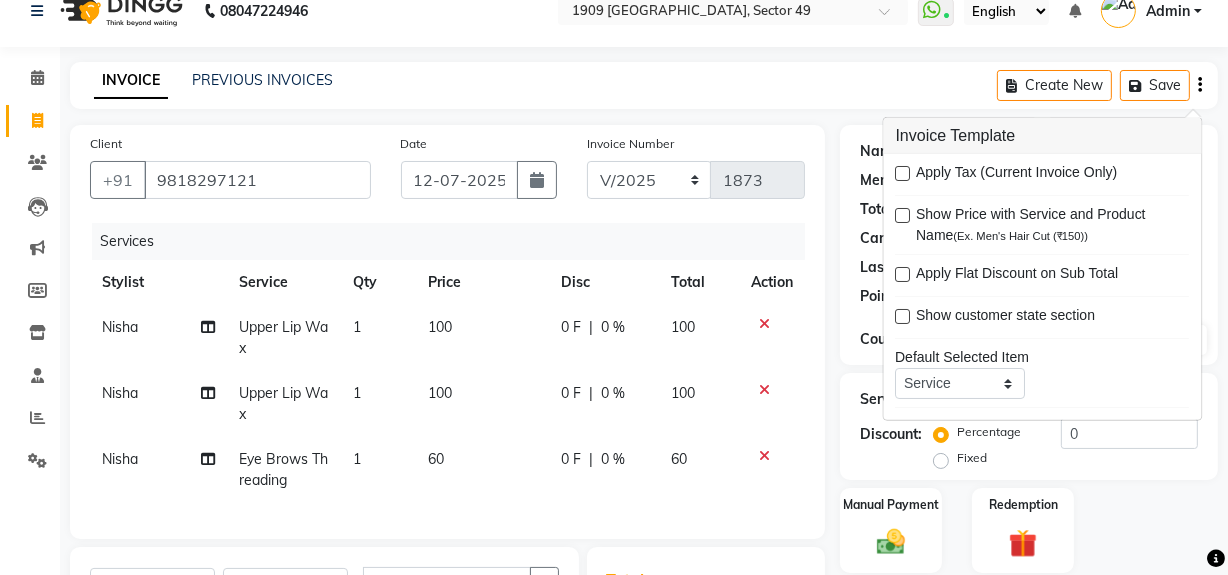 drag, startPoint x: 1224, startPoint y: 210, endPoint x: 1226, endPoint y: 489, distance: 279.00717 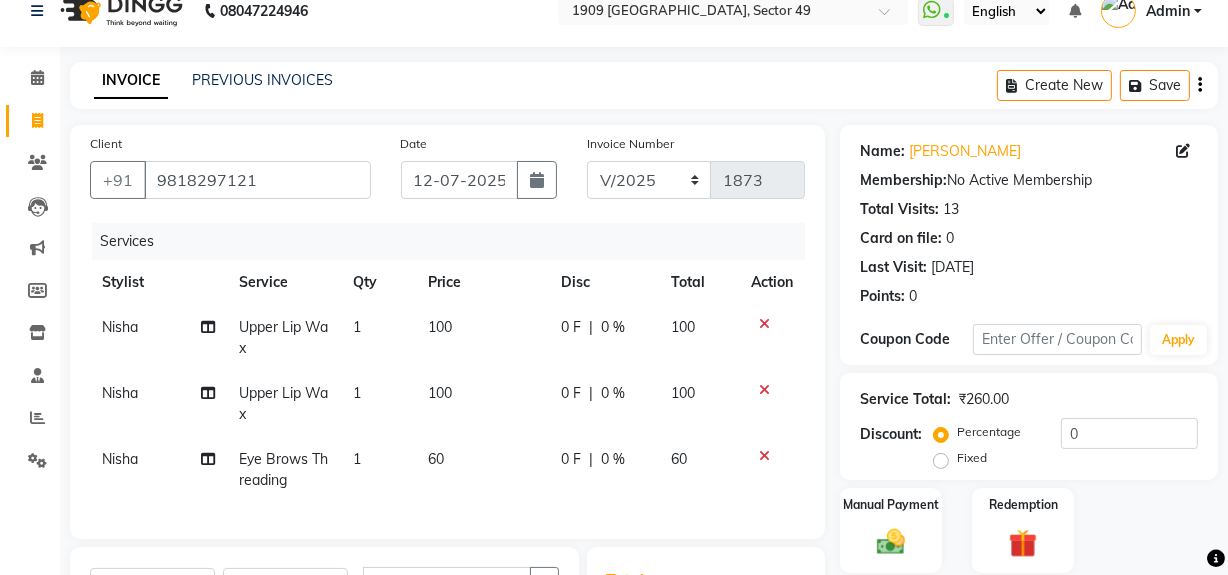 scroll, scrollTop: 292, scrollLeft: 0, axis: vertical 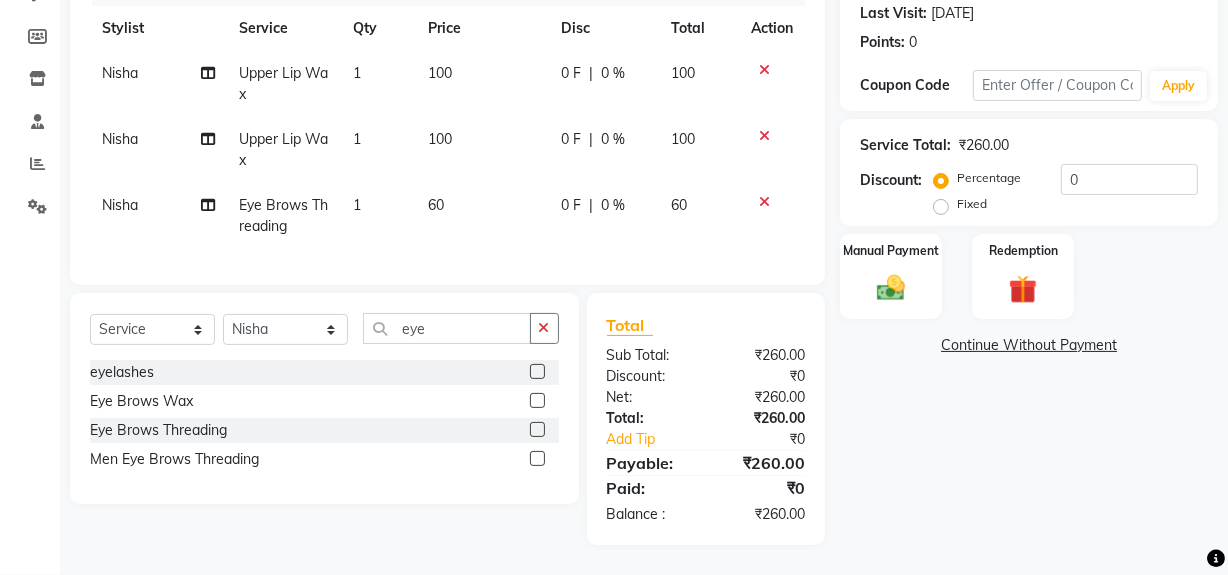 click on "Name: Sukhmeet  Membership:  No Active Membership  Total Visits:  13 Card on file:  0 Last Visit:   25-06-2025 Points:   0  Coupon Code Apply Service Total:  ₹260.00  Discount:  Percentage   Fixed  0 Manual Payment Redemption  Continue Without Payment" 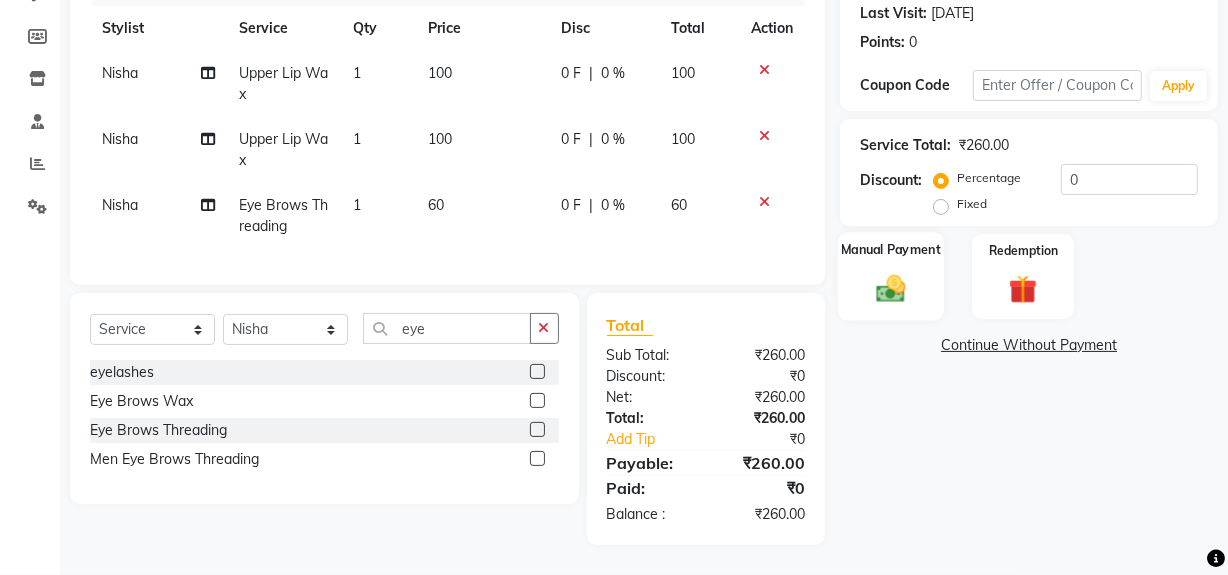 click 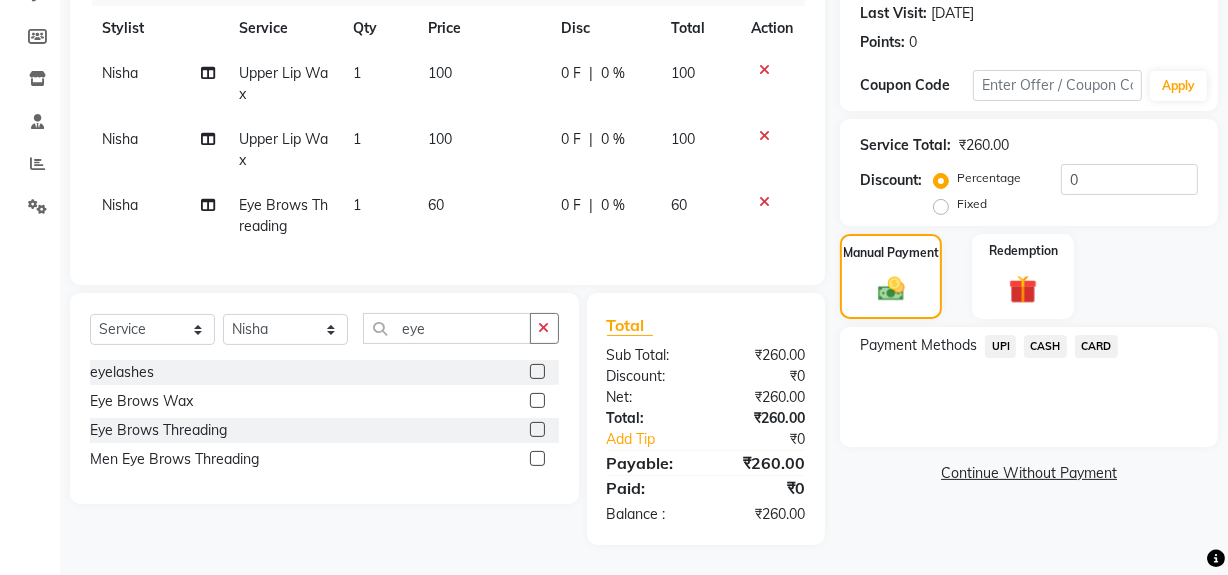 click on "UPI" 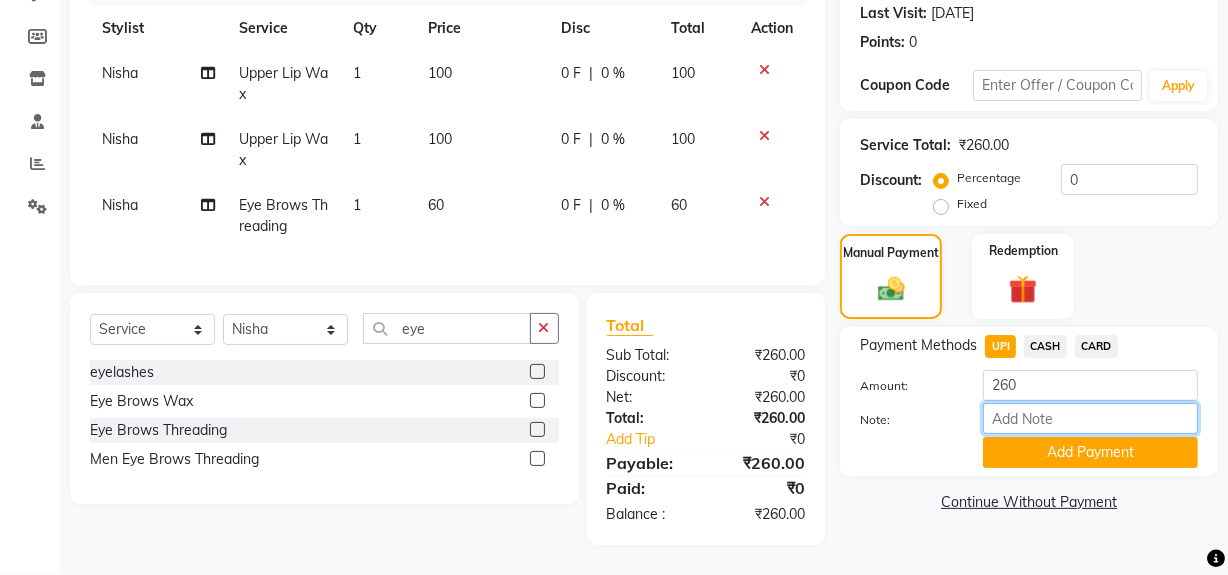 click on "Note:" at bounding box center (1090, 418) 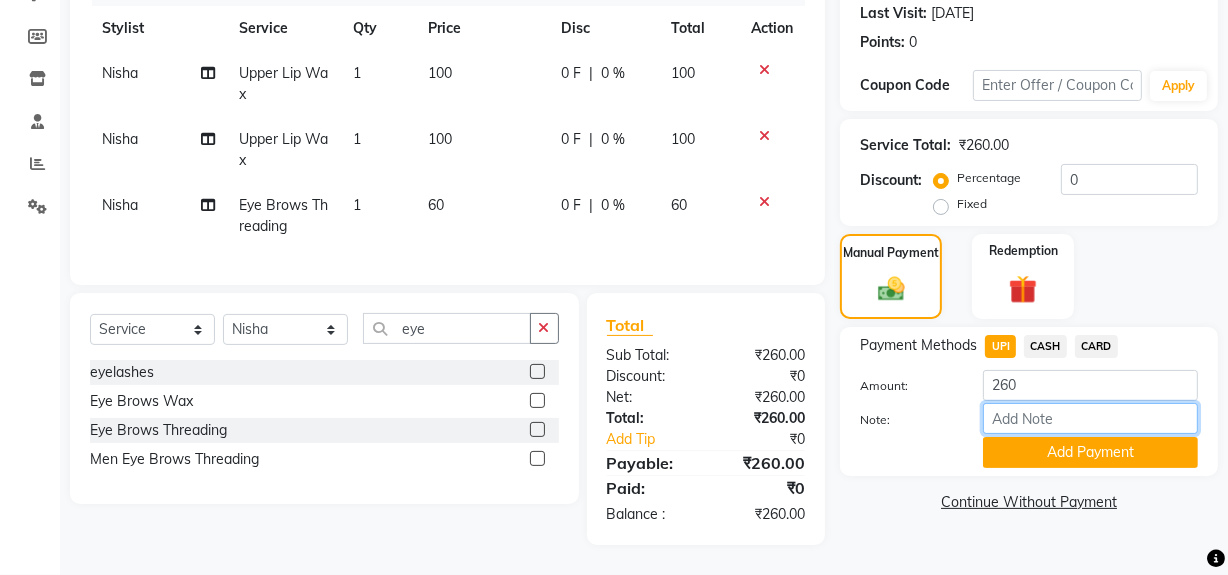 type on "[PERSON_NAME]" 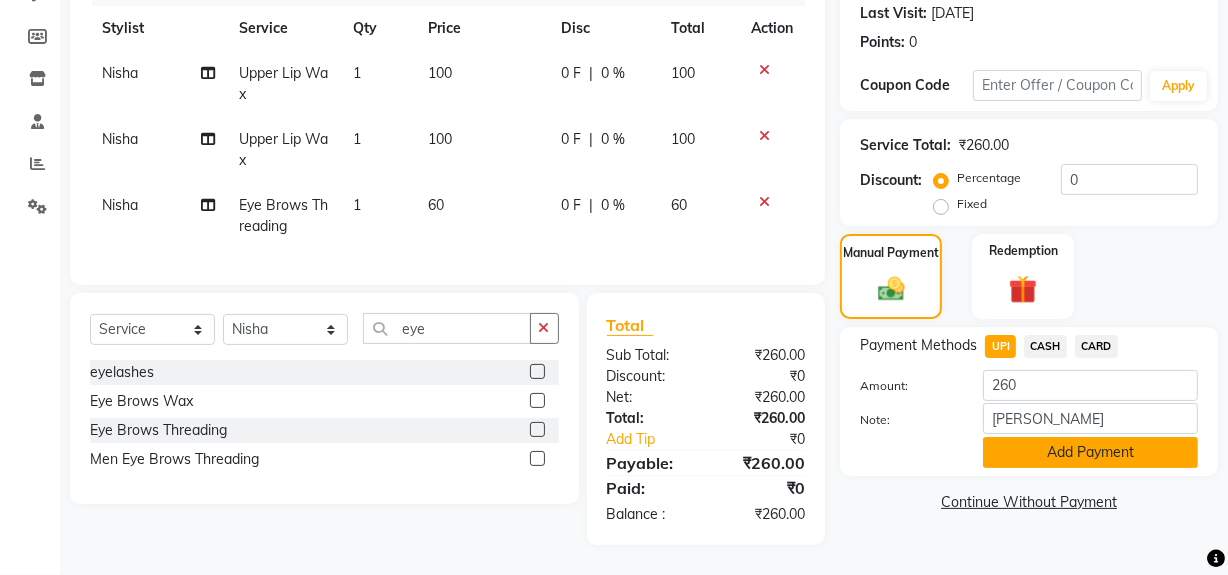 drag, startPoint x: 1133, startPoint y: 432, endPoint x: 1226, endPoint y: 368, distance: 112.89375 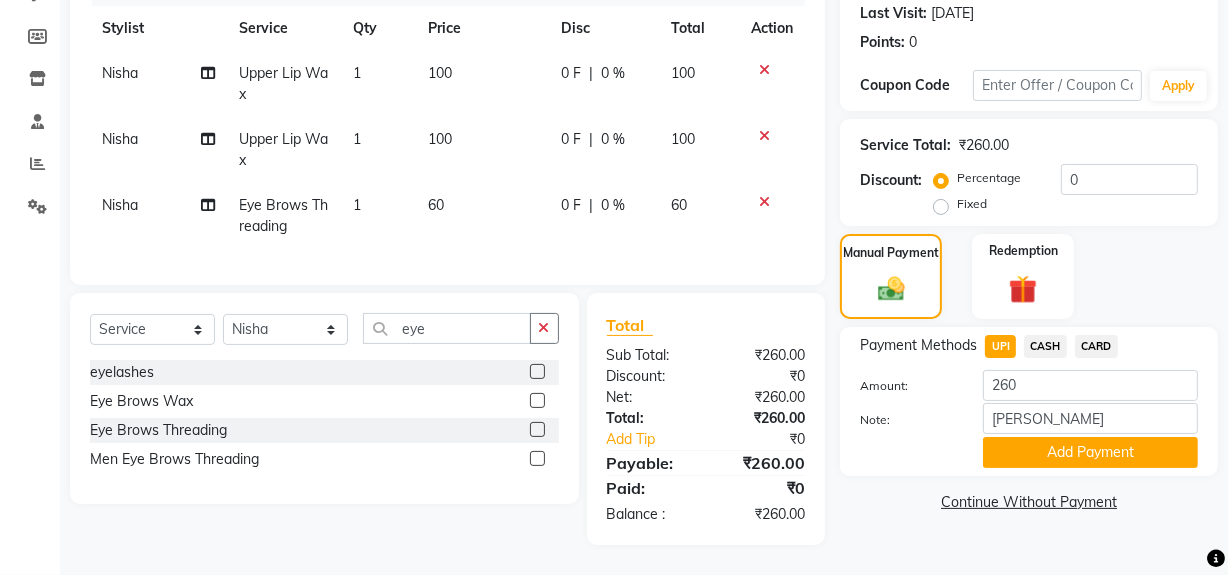 click on "Add Payment" 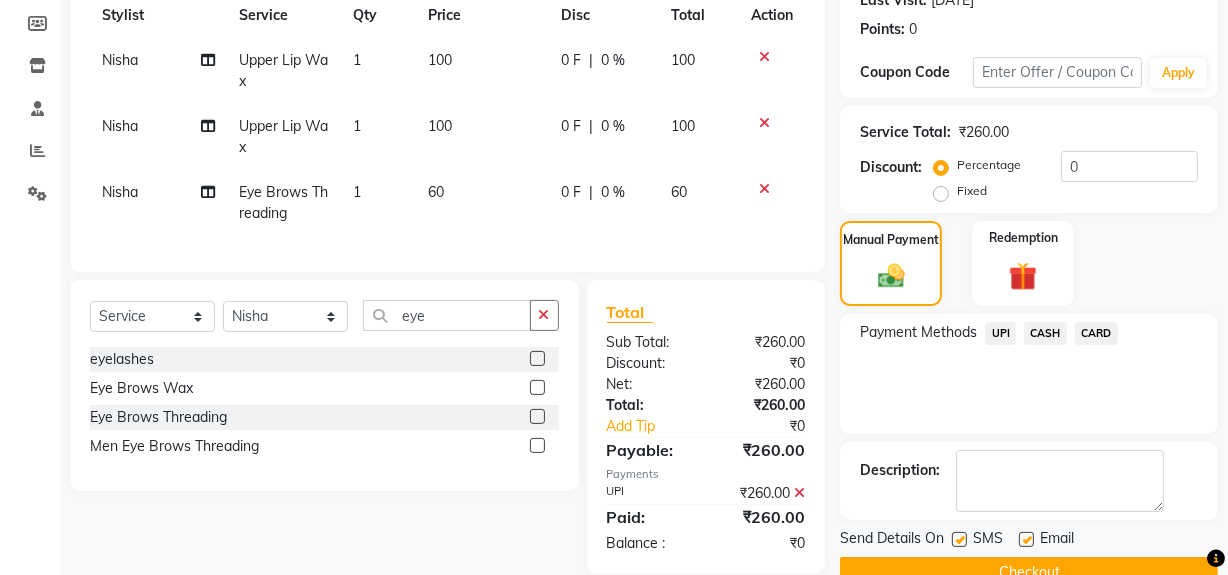 scroll, scrollTop: 334, scrollLeft: 0, axis: vertical 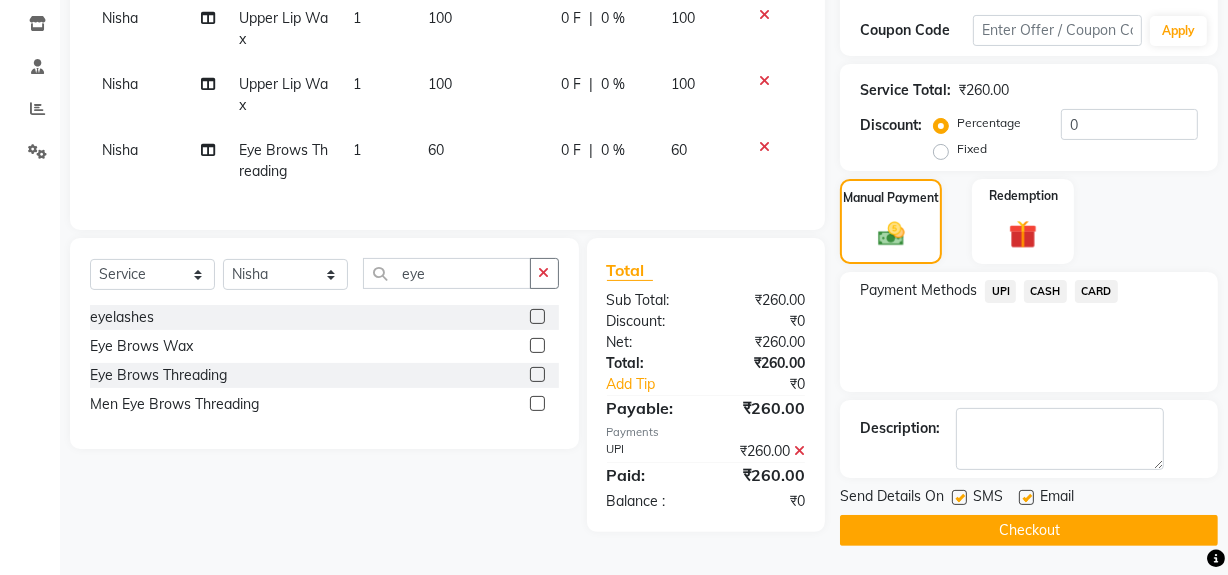 drag, startPoint x: 1060, startPoint y: 532, endPoint x: 992, endPoint y: 526, distance: 68.26419 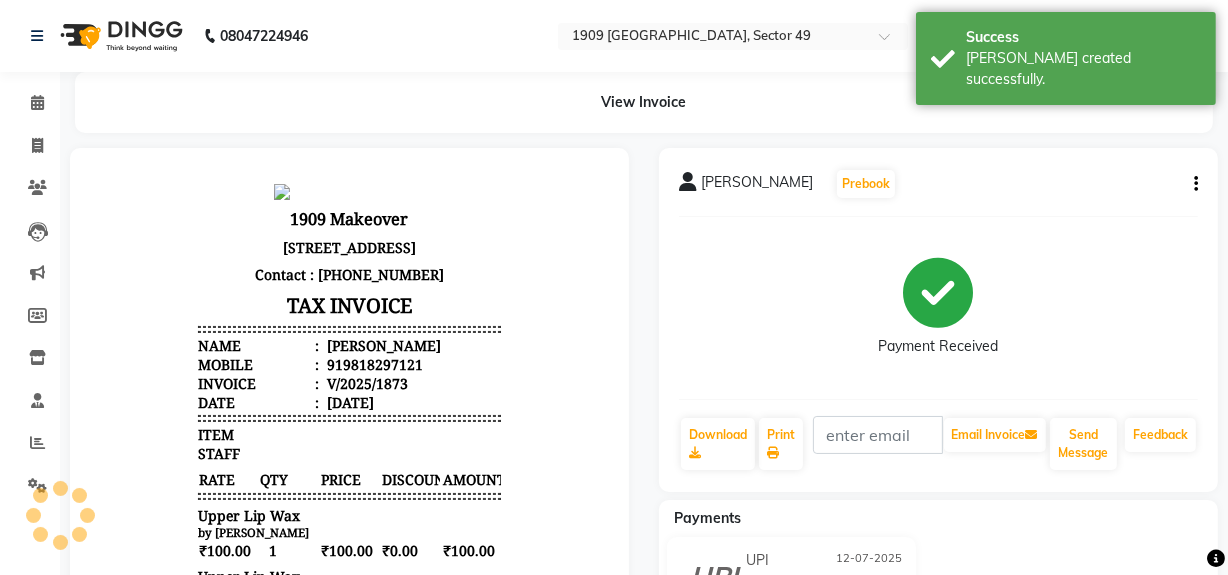 scroll, scrollTop: 0, scrollLeft: 0, axis: both 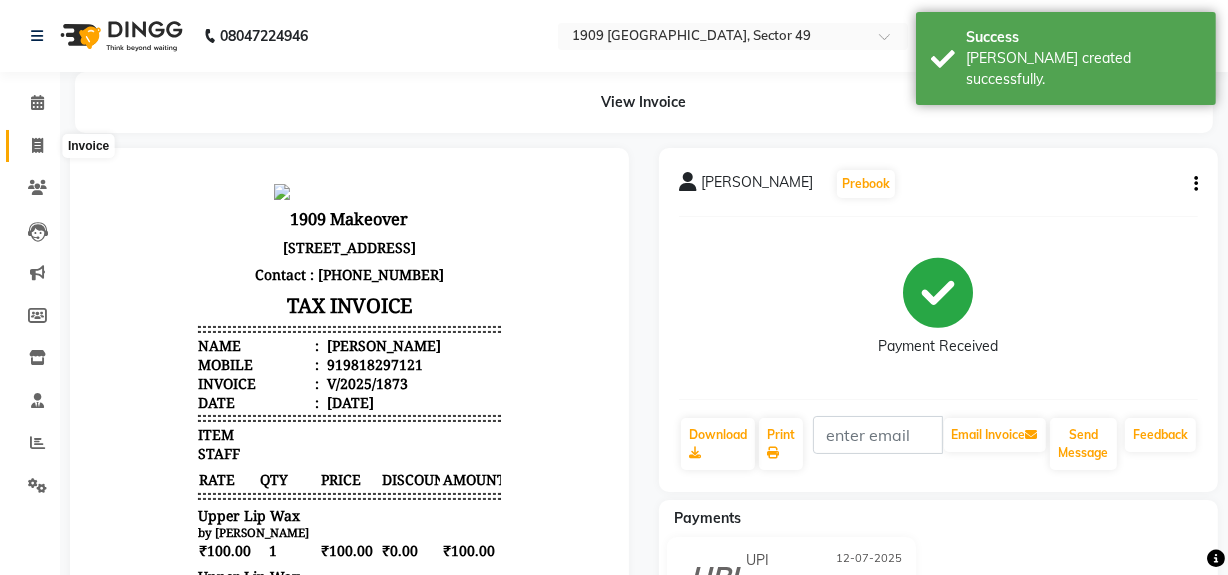 click 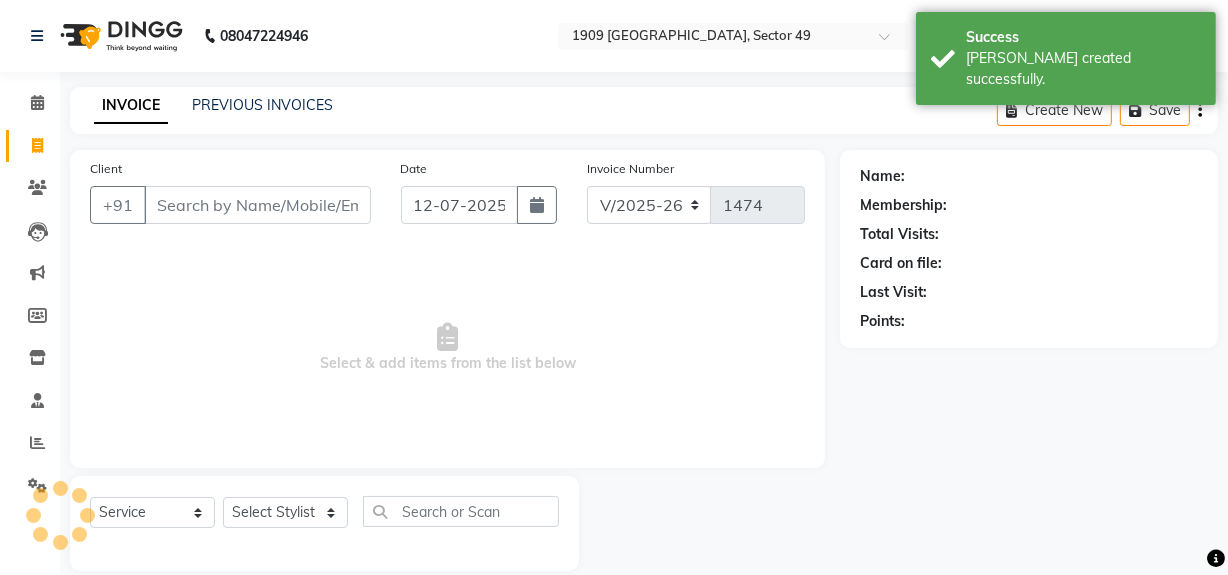 scroll, scrollTop: 26, scrollLeft: 0, axis: vertical 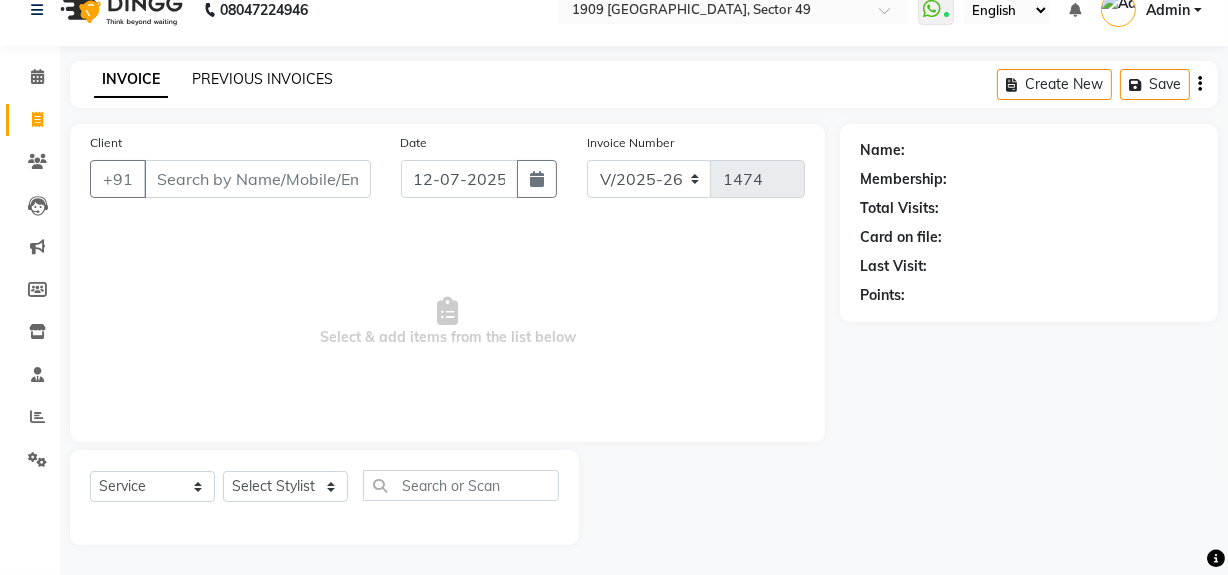 click on "PREVIOUS INVOICES" 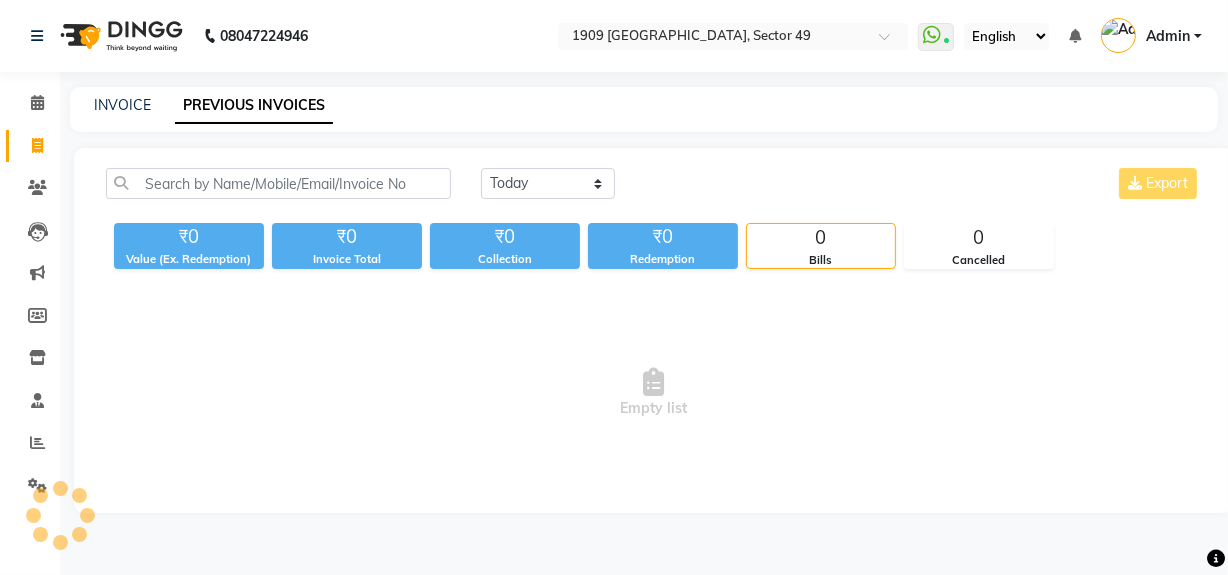 scroll, scrollTop: 0, scrollLeft: 0, axis: both 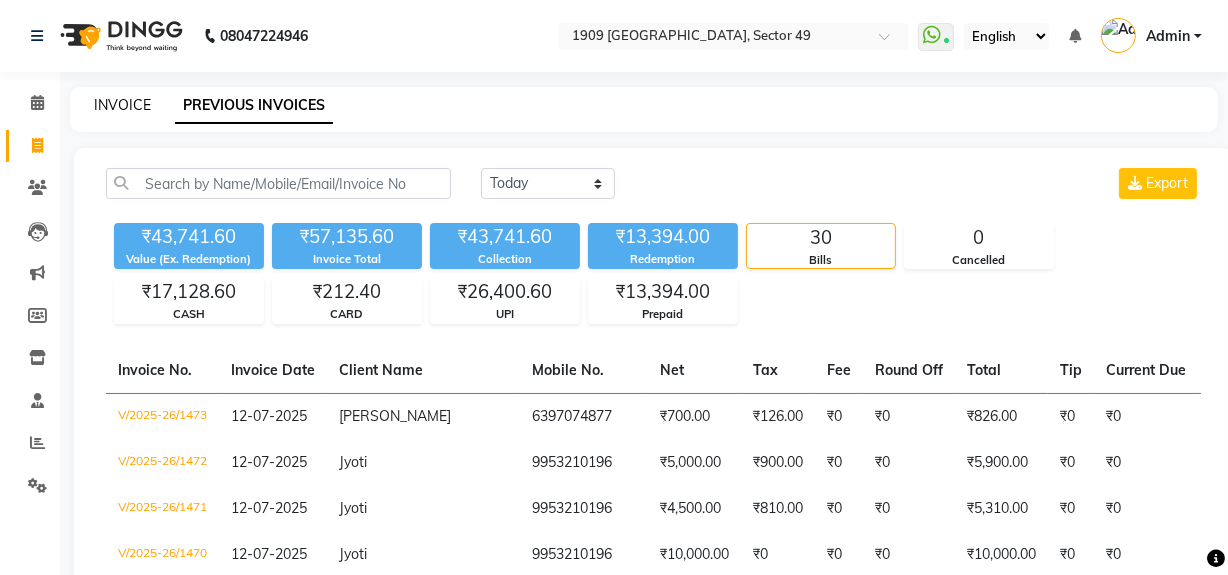click on "INVOICE" 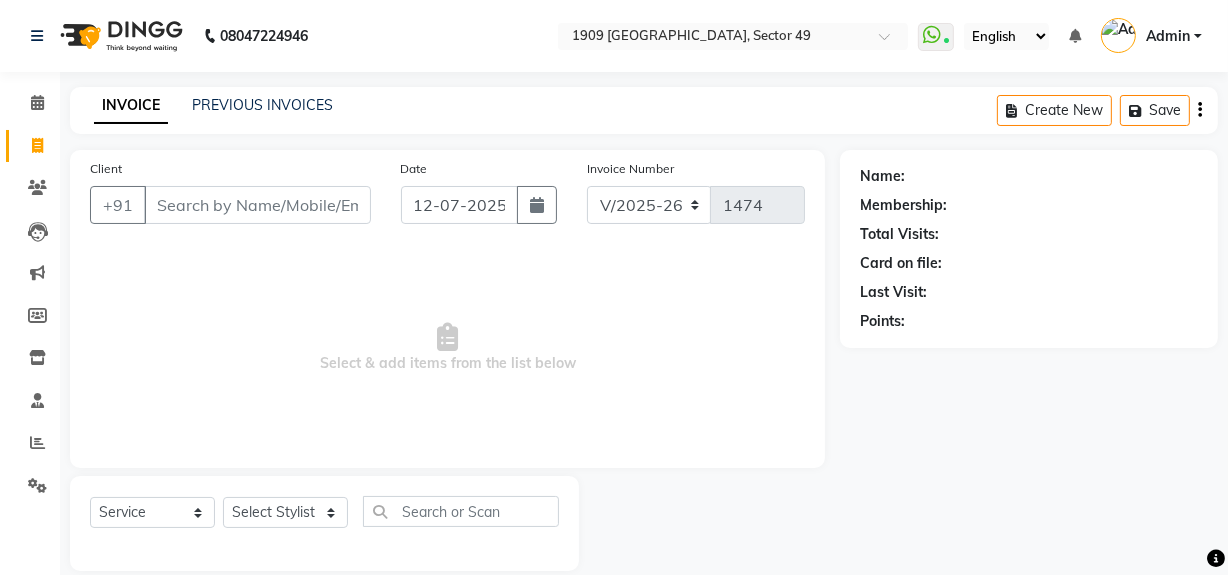 scroll, scrollTop: 26, scrollLeft: 0, axis: vertical 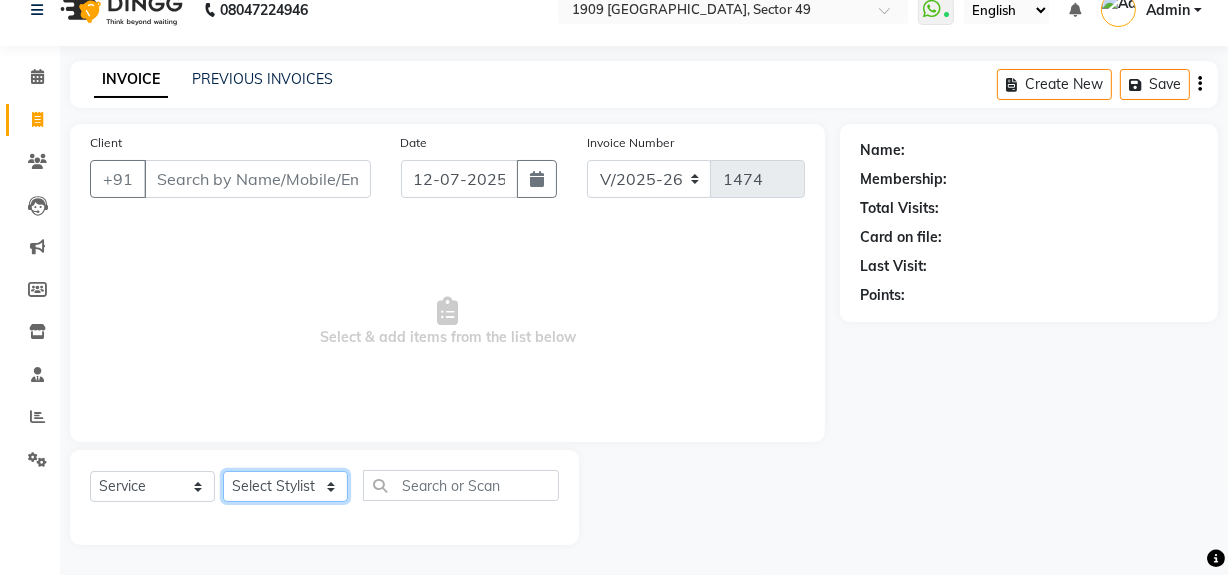 click on "Select Stylist [PERSON_NAME] [PERSON_NAME] House Sale Jyoti Nisha [PERSON_NAME] [PERSON_NAME] Veer [PERSON_NAME] Vishal" 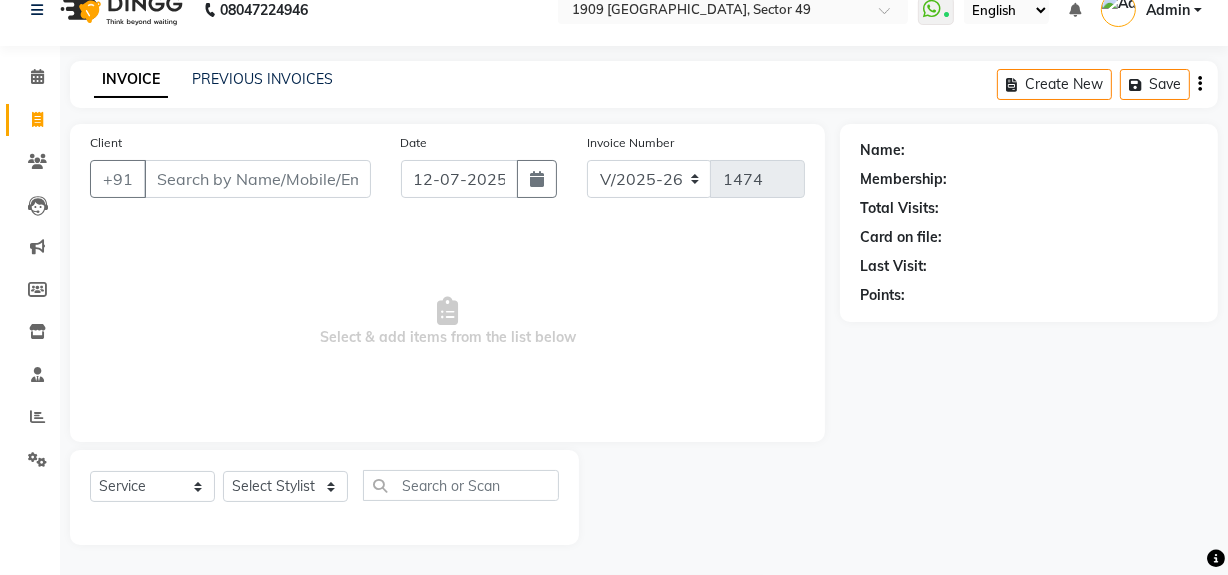 click on "Select & add items from the list below" at bounding box center [447, 322] 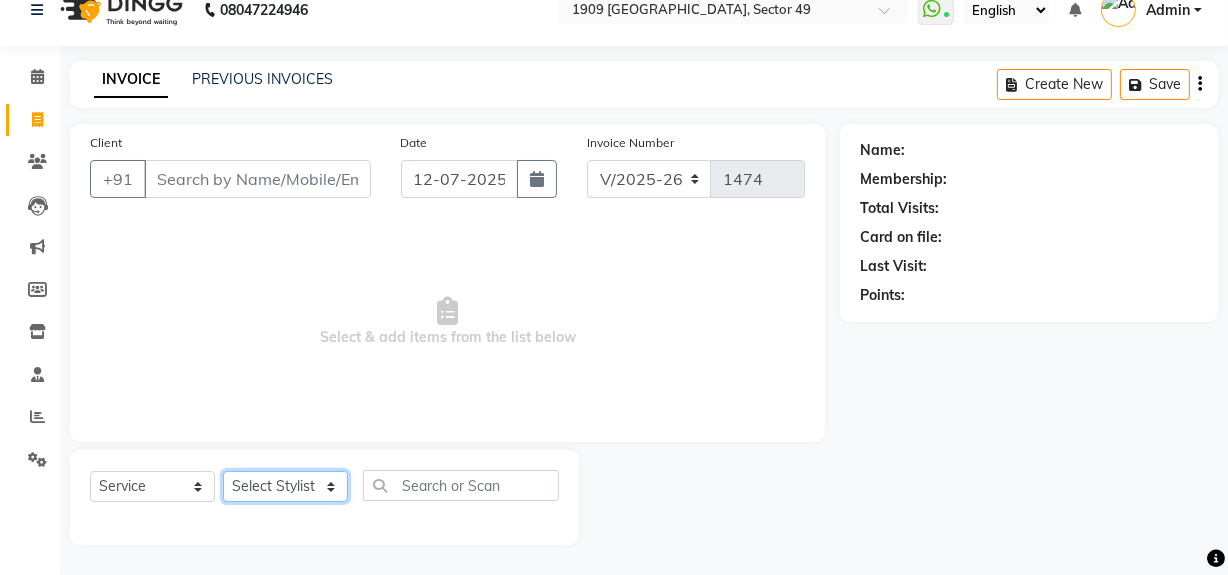 click on "Select Stylist [PERSON_NAME] [PERSON_NAME] House Sale Jyoti Nisha [PERSON_NAME] [PERSON_NAME] Veer [PERSON_NAME] Vishal" 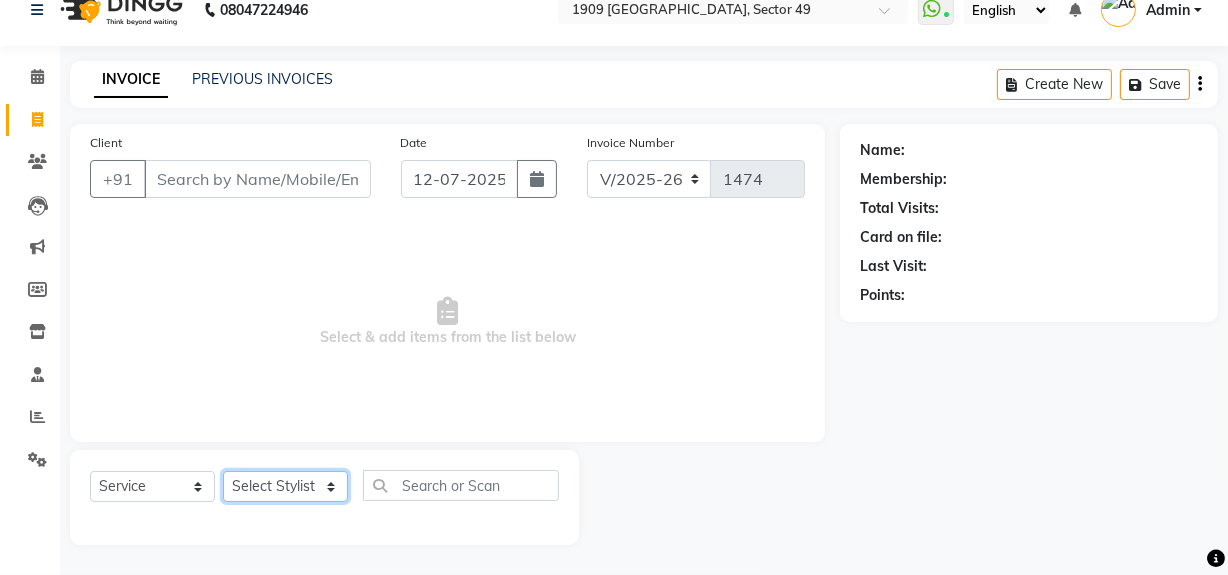 click on "Select Stylist [PERSON_NAME] [PERSON_NAME] House Sale Jyoti Nisha [PERSON_NAME] [PERSON_NAME] Veer [PERSON_NAME] Vishal" 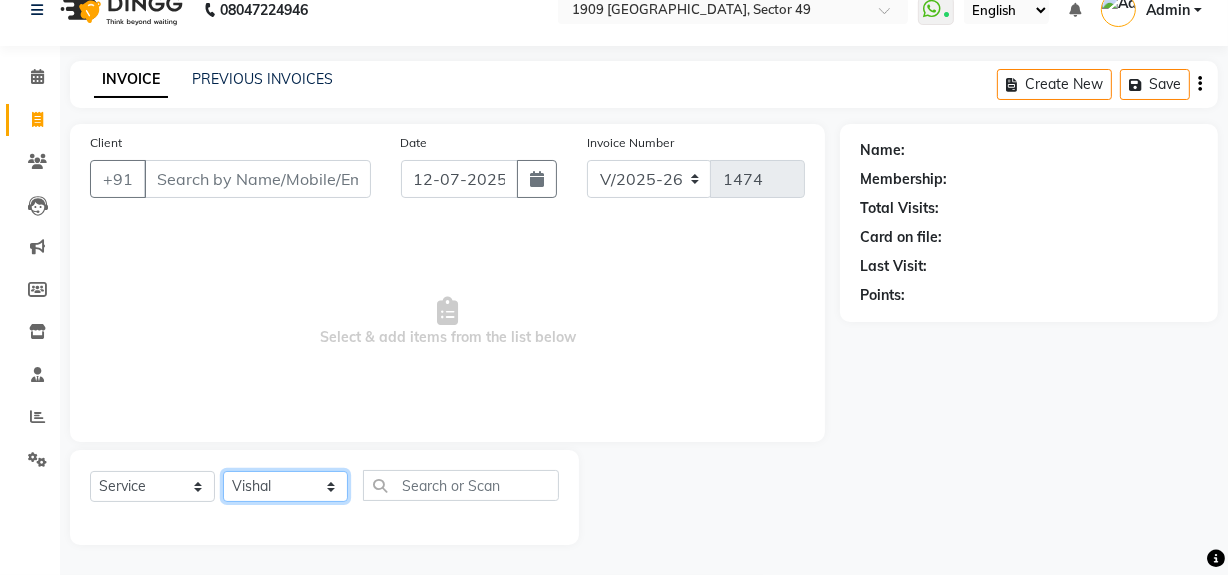 click on "Select Stylist [PERSON_NAME] [PERSON_NAME] House Sale Jyoti Nisha [PERSON_NAME] [PERSON_NAME] Veer [PERSON_NAME] Vishal" 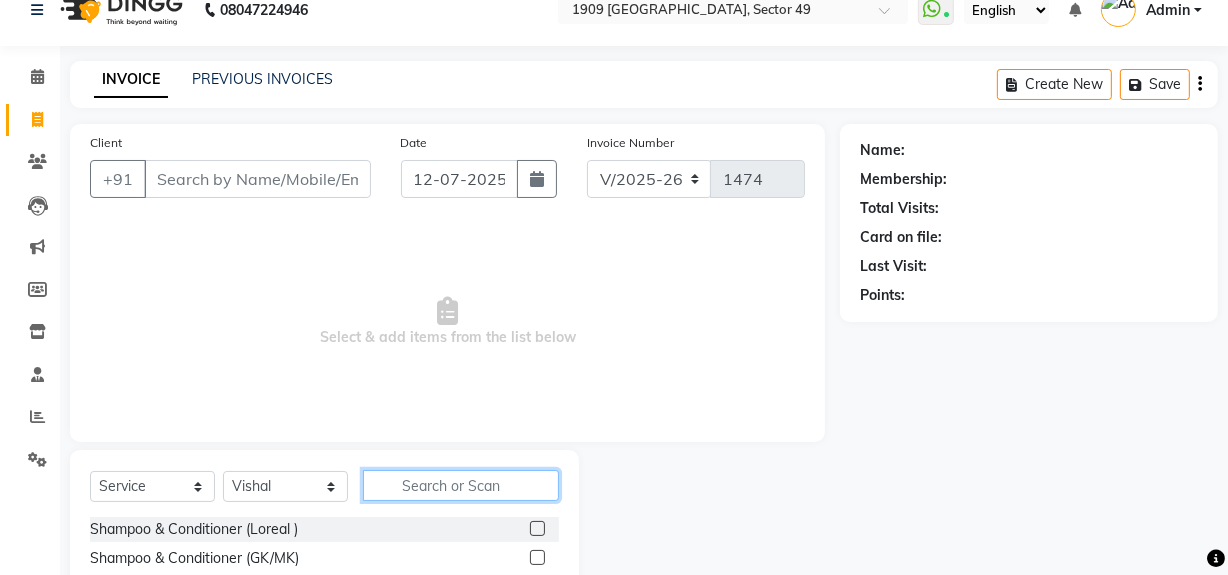 click 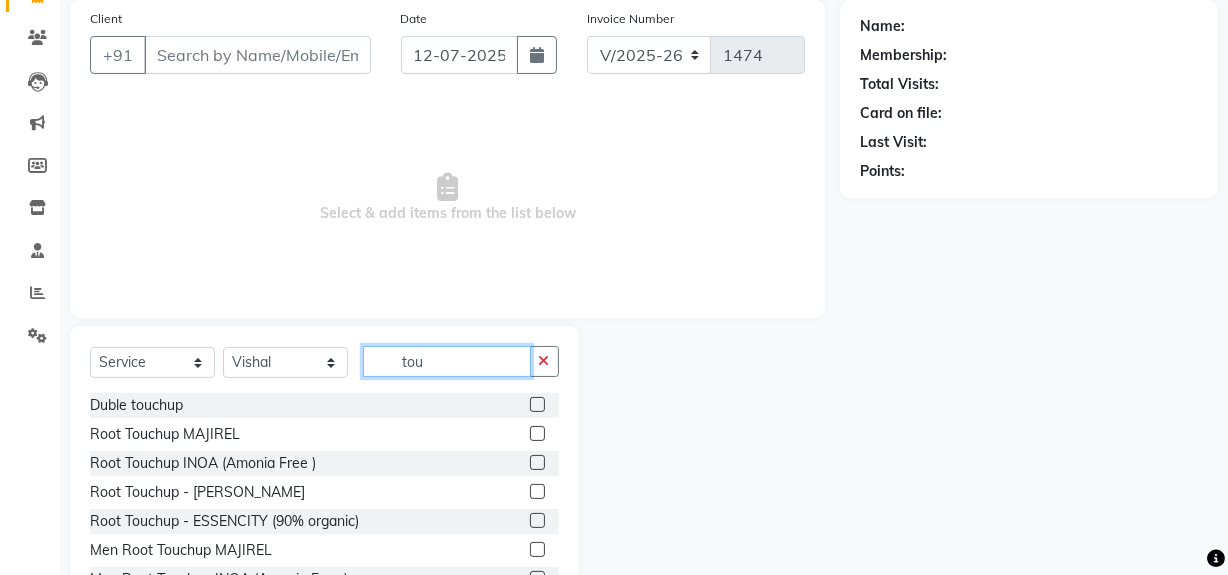 scroll, scrollTop: 223, scrollLeft: 0, axis: vertical 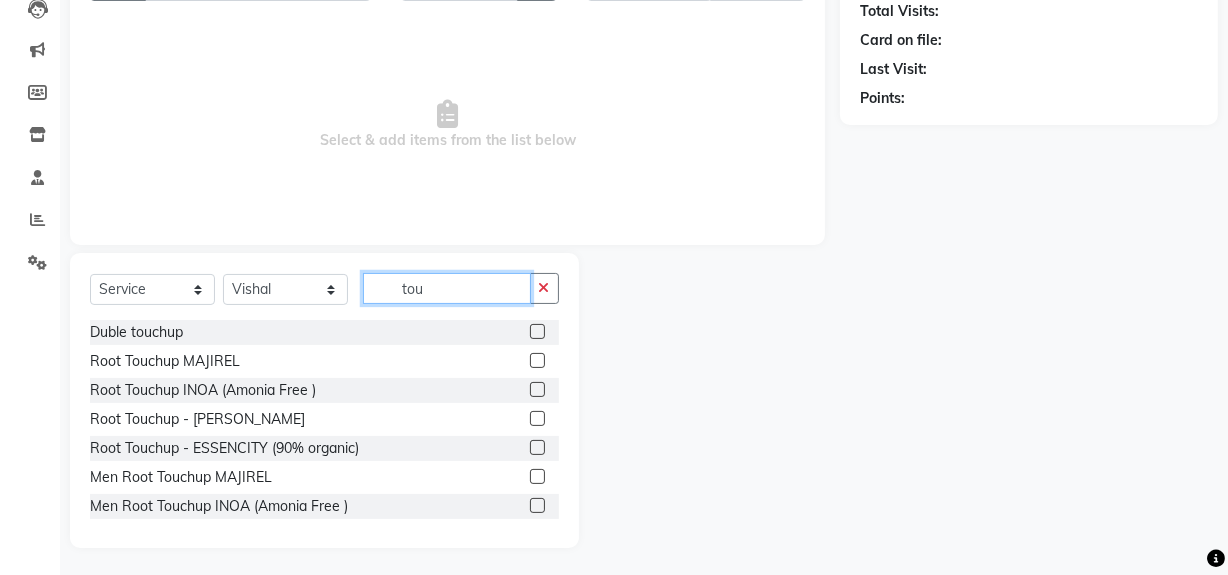 type on "tou" 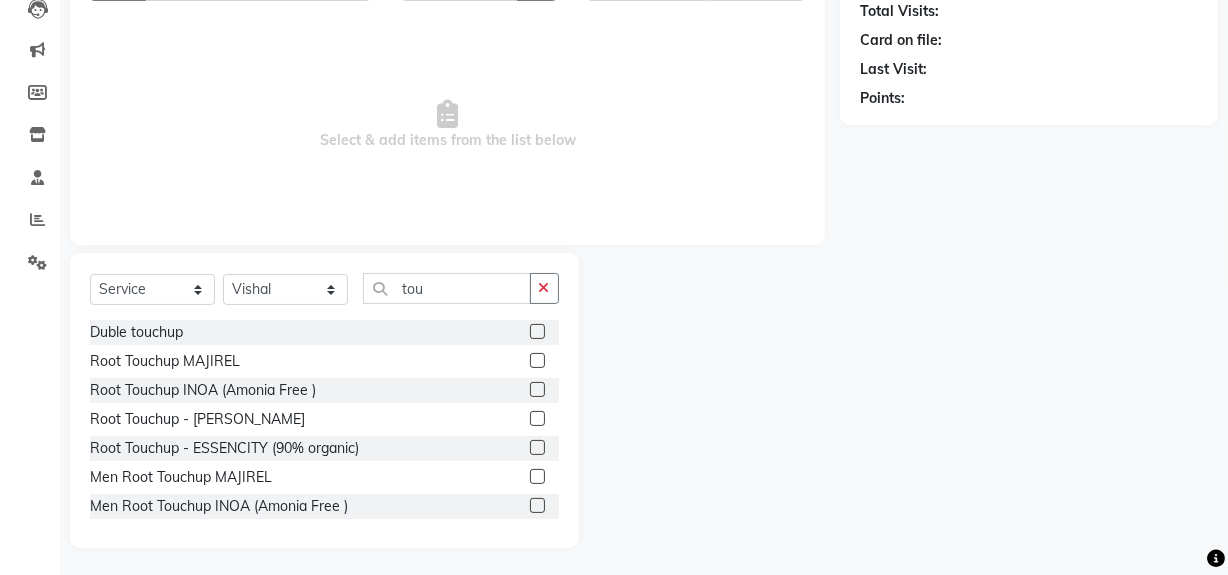 click 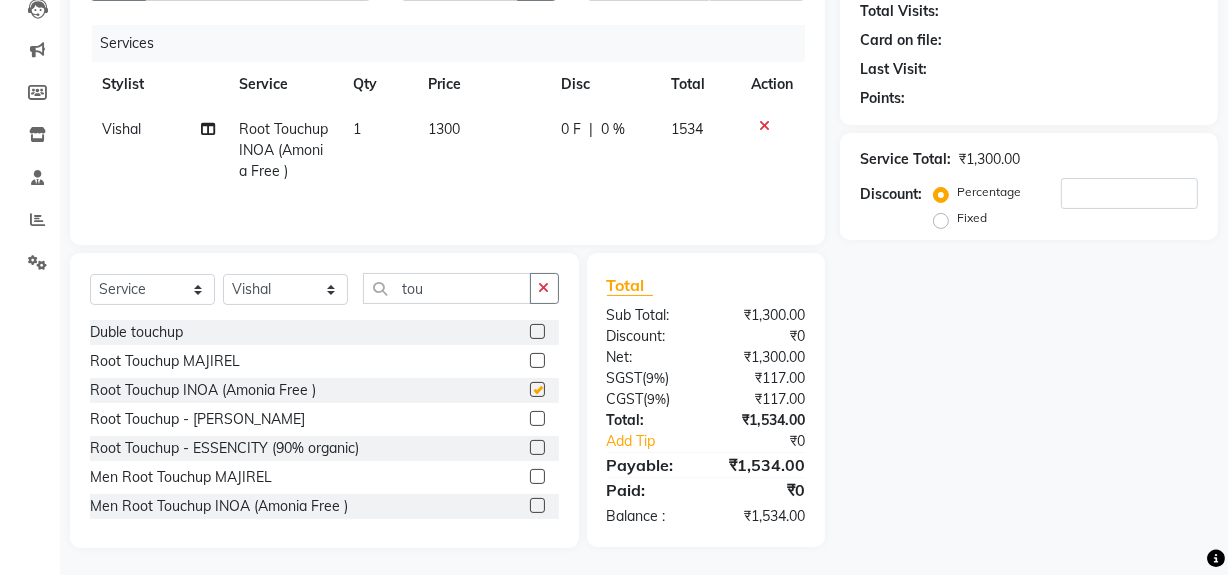 checkbox on "false" 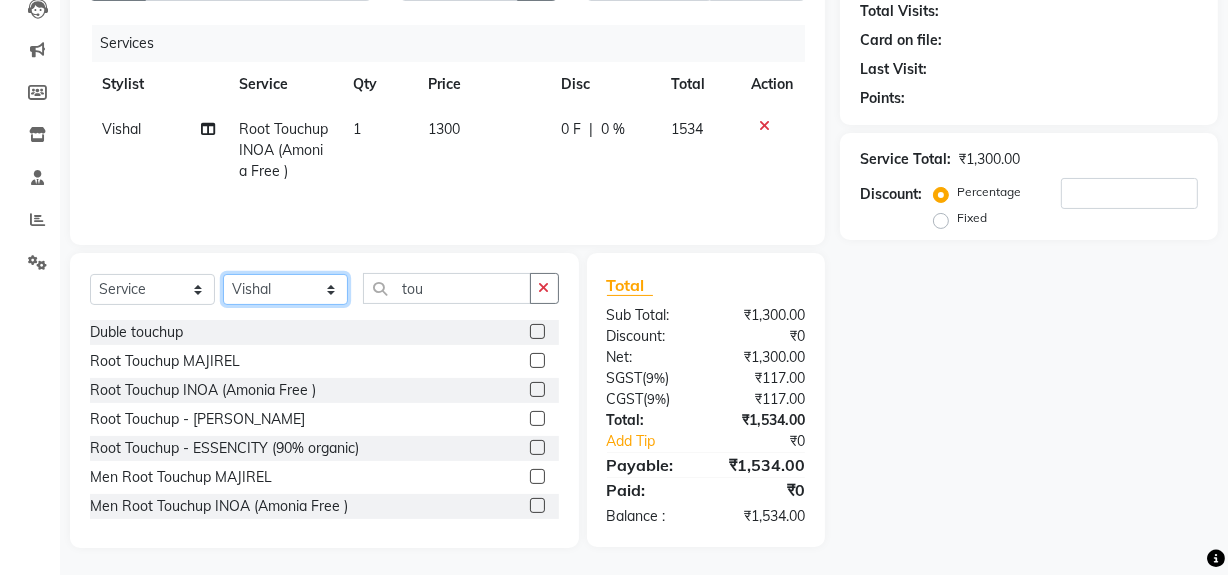click on "Select Stylist [PERSON_NAME] [PERSON_NAME] House Sale Jyoti Nisha [PERSON_NAME] [PERSON_NAME] Veer [PERSON_NAME] Vishal" 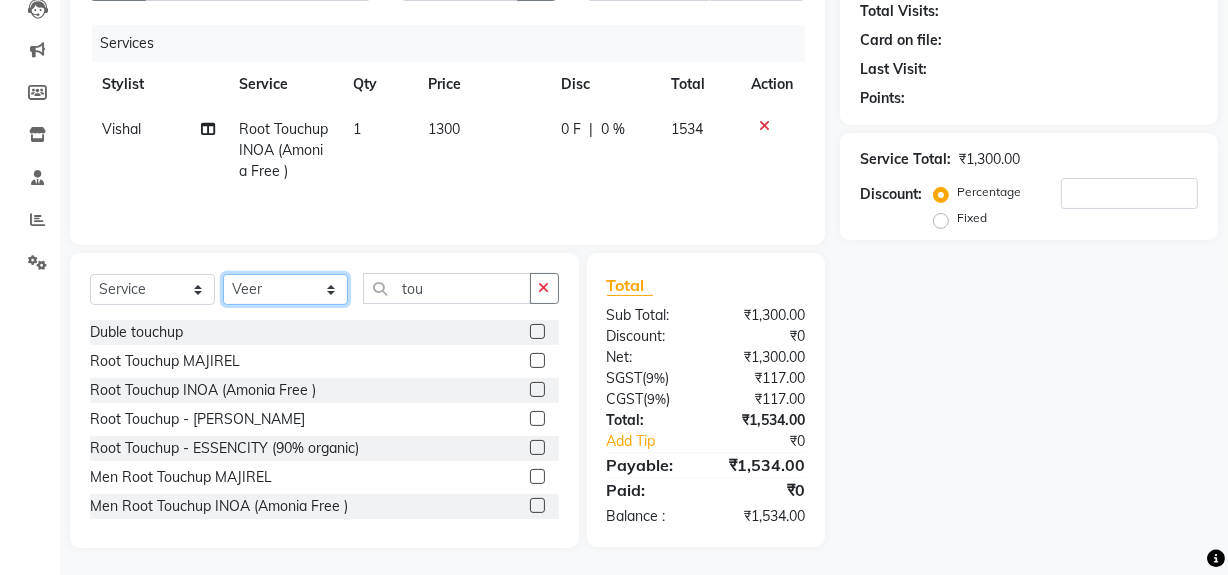 click on "Select Stylist [PERSON_NAME] [PERSON_NAME] House Sale Jyoti Nisha [PERSON_NAME] [PERSON_NAME] Veer [PERSON_NAME] Vishal" 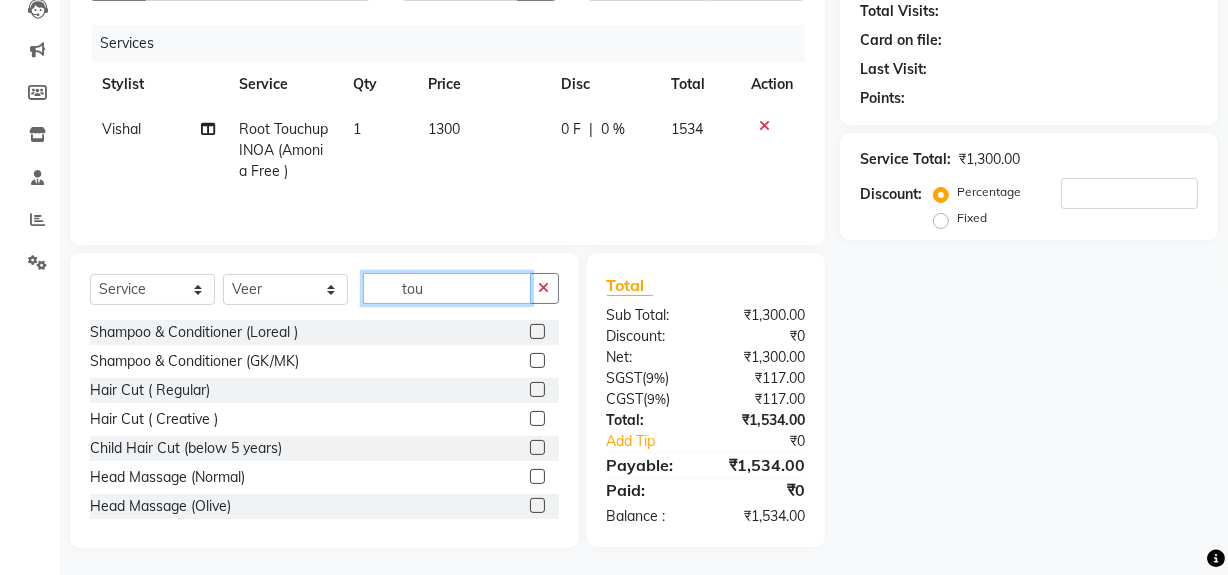 click on "tou" 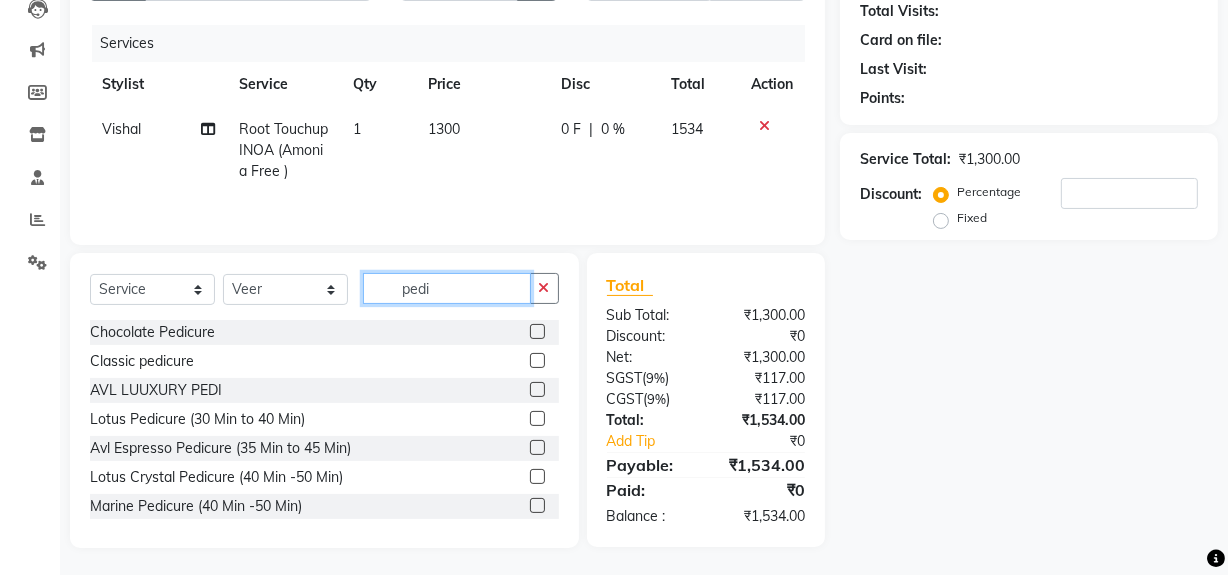 type on "pedi" 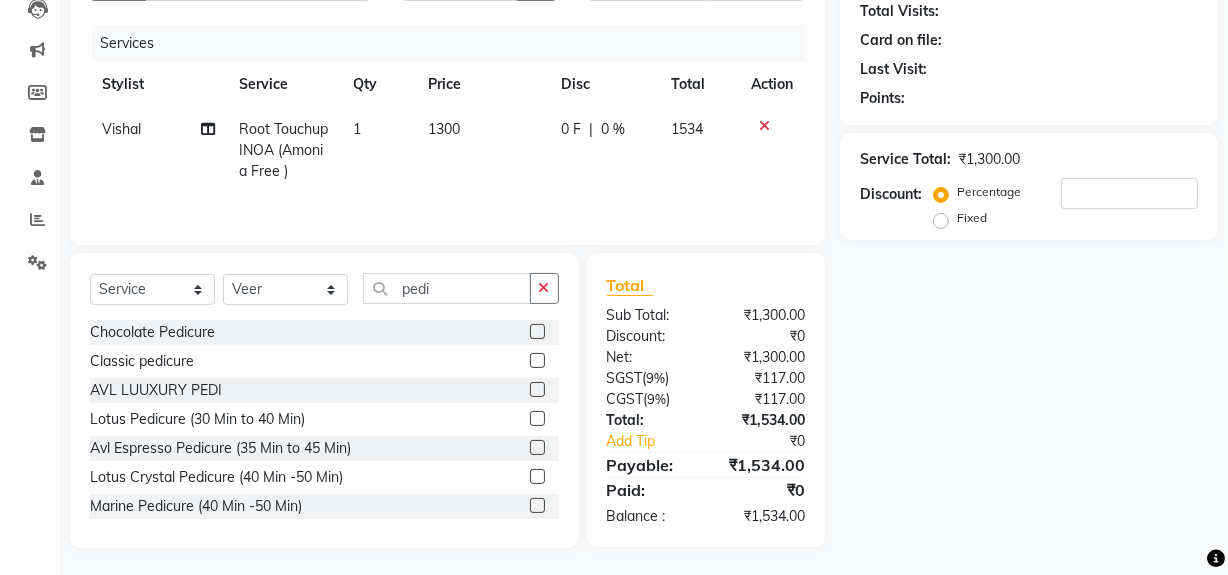 click 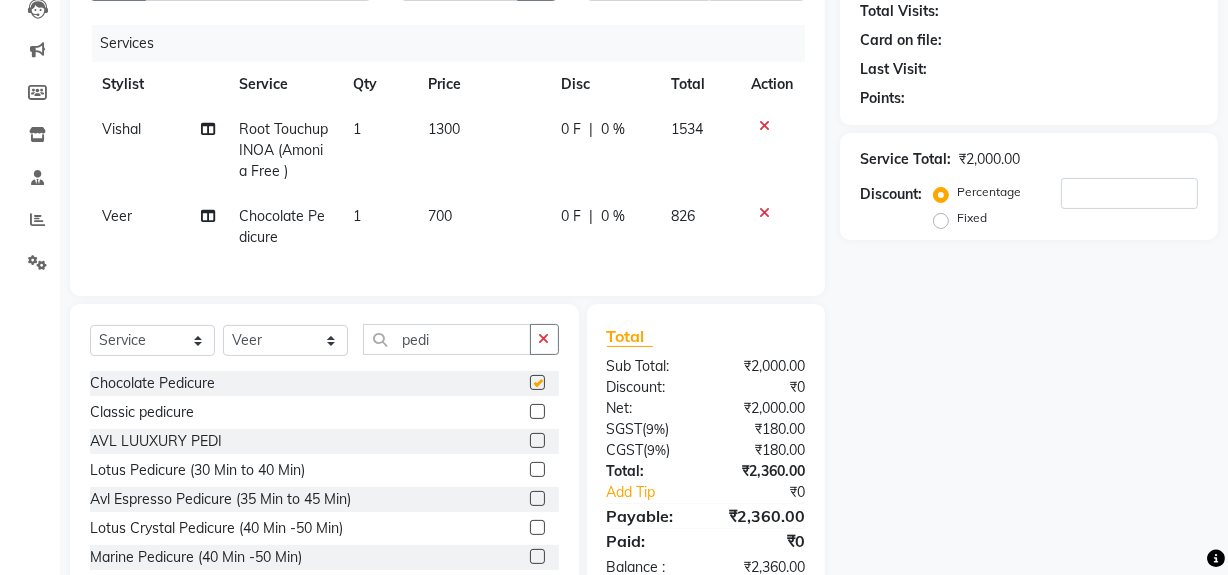 checkbox on "false" 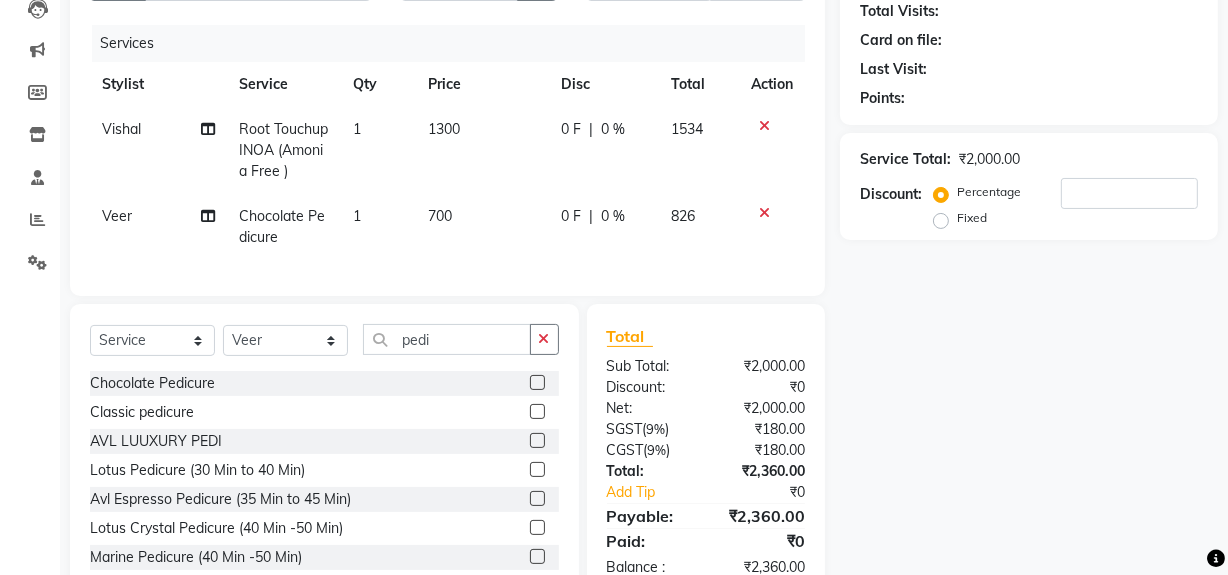 scroll, scrollTop: 0, scrollLeft: 0, axis: both 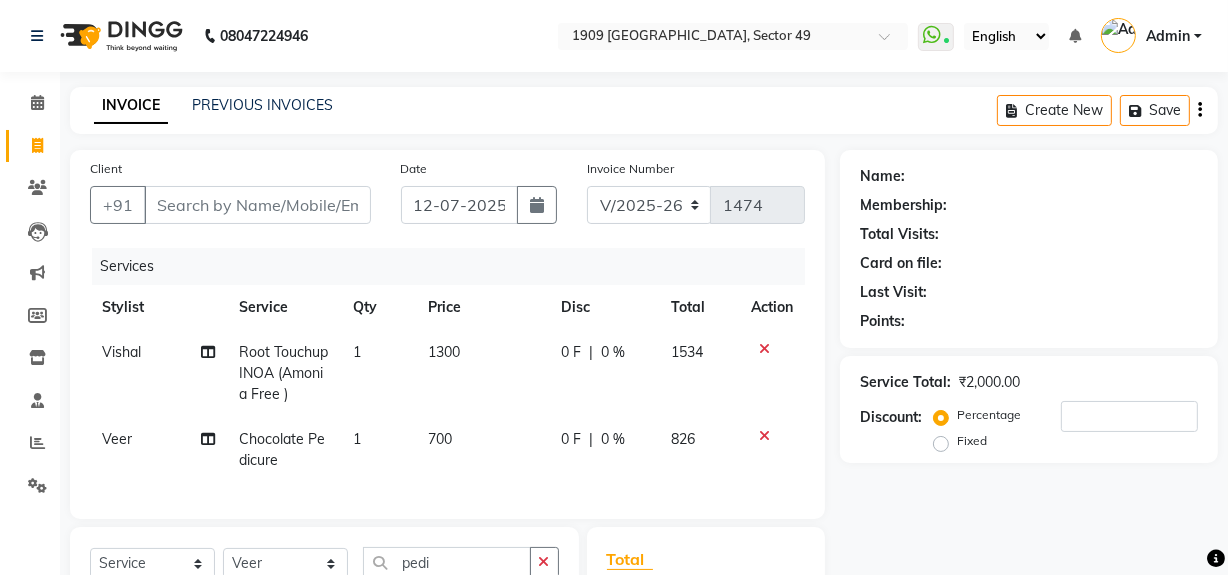 click 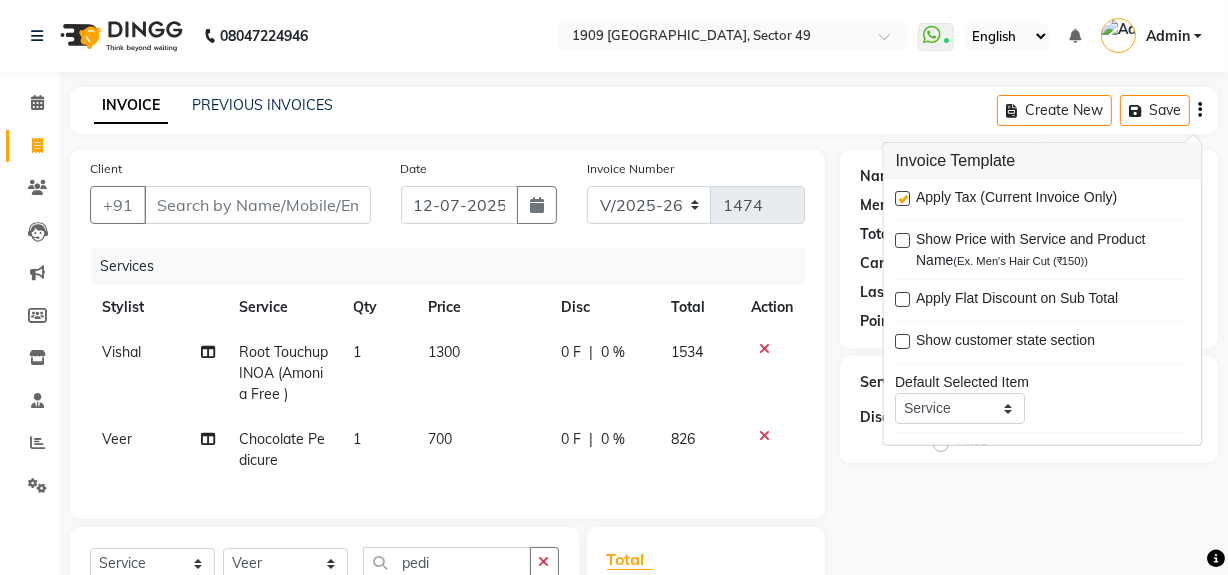 drag, startPoint x: 901, startPoint y: 192, endPoint x: 898, endPoint y: 203, distance: 11.401754 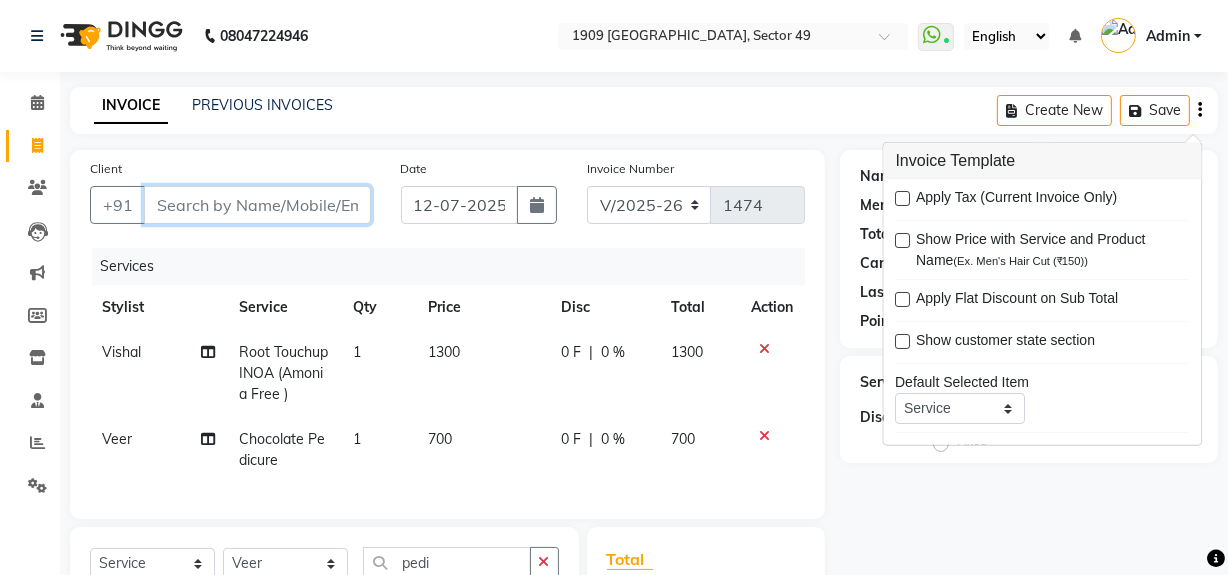 click on "Client" at bounding box center [257, 205] 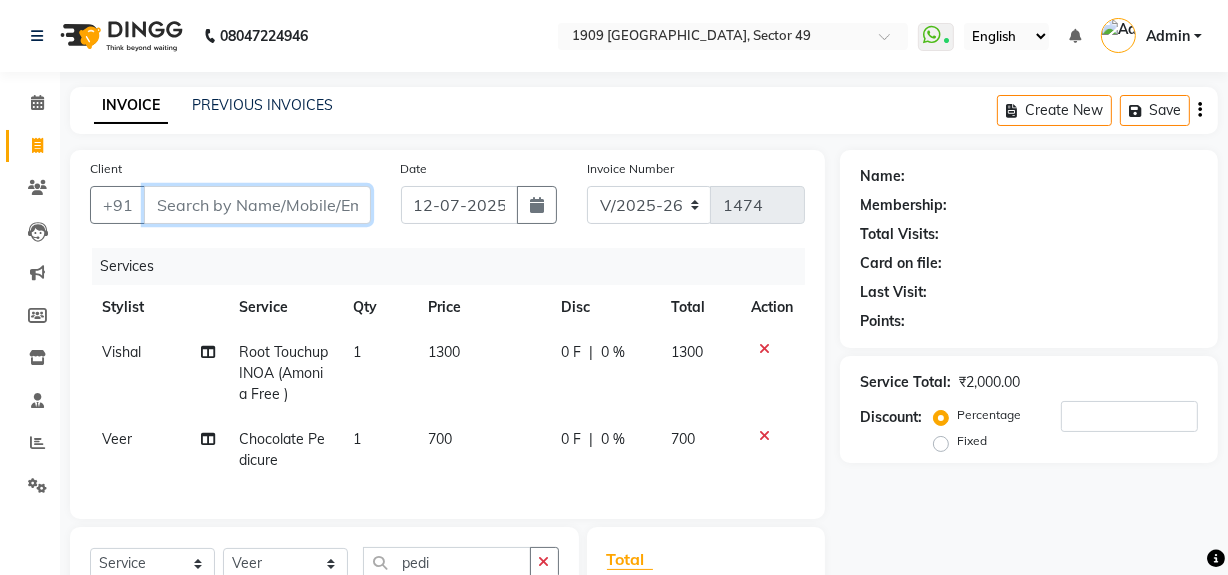 type on "v" 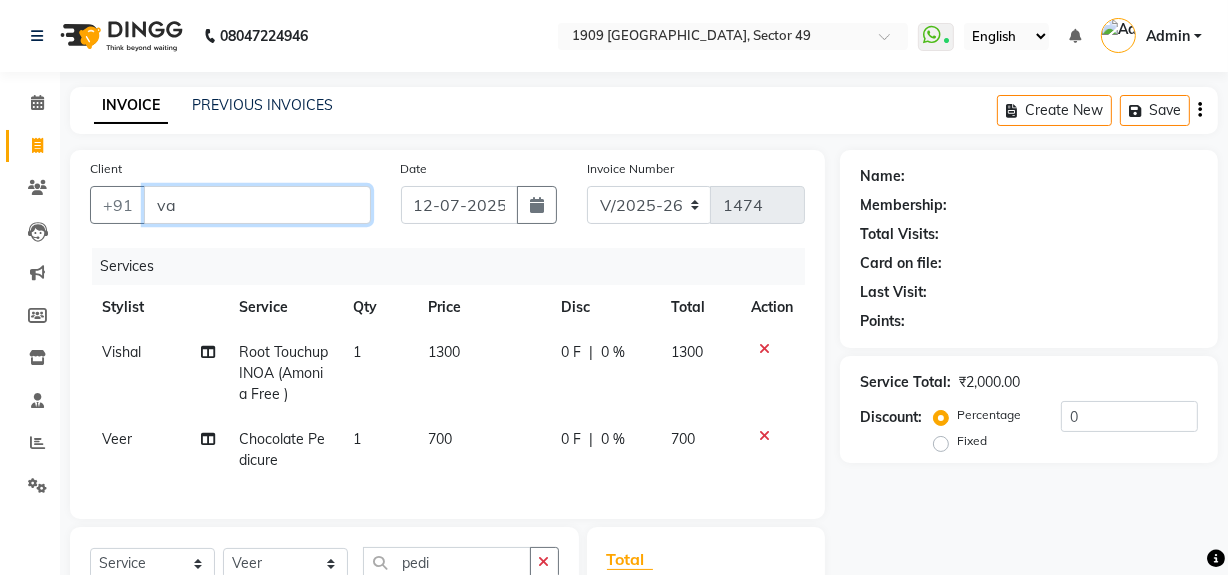 click on "va" at bounding box center (257, 205) 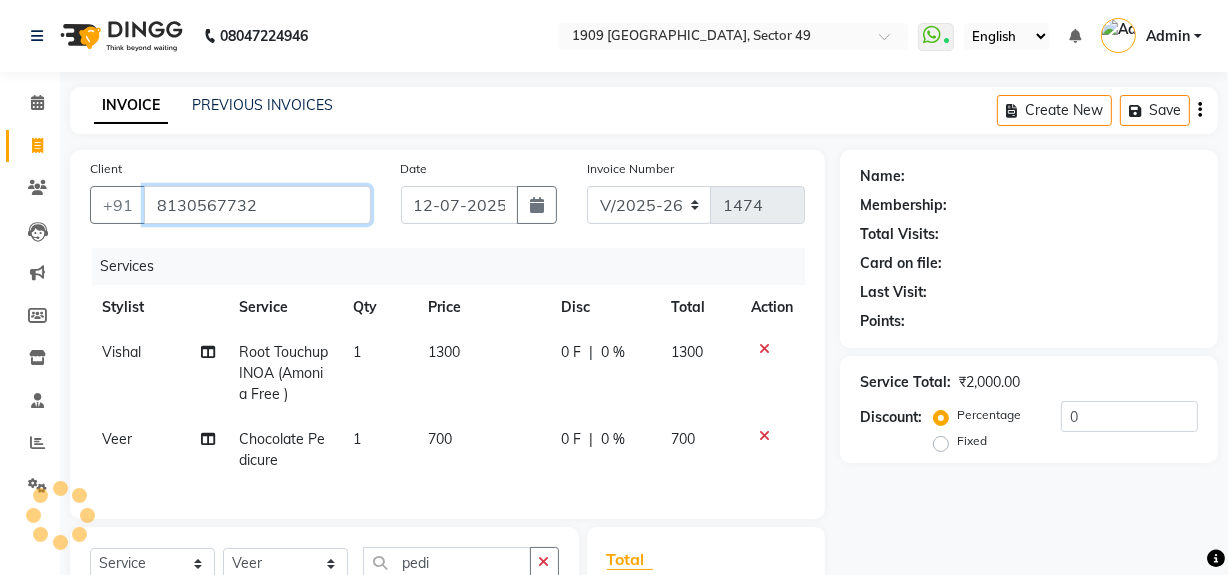 type on "8130567732" 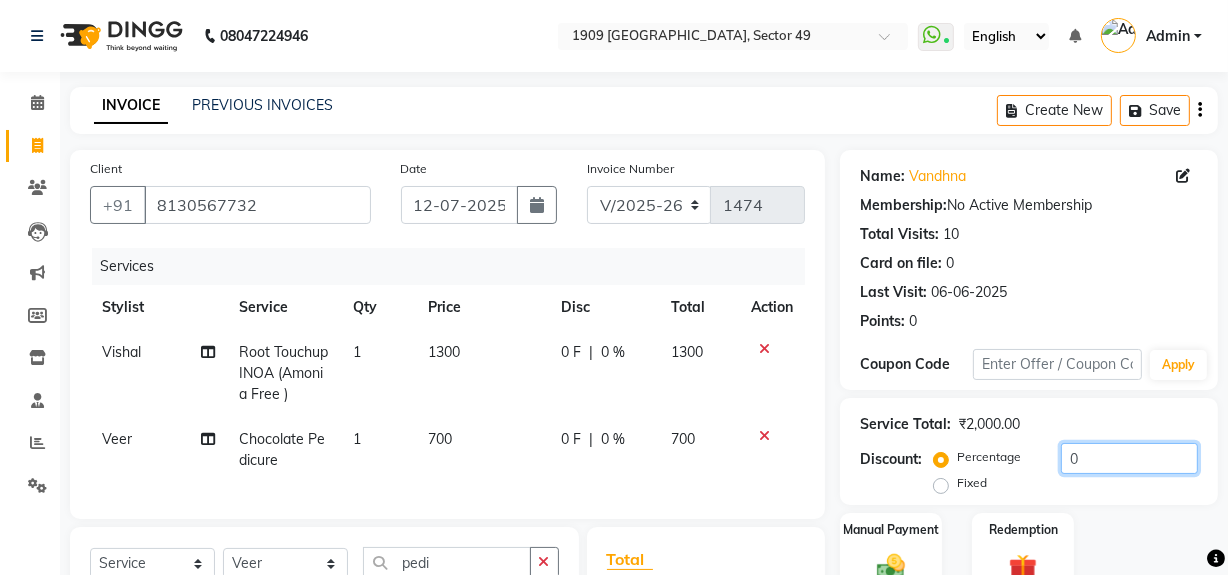 click on "0" 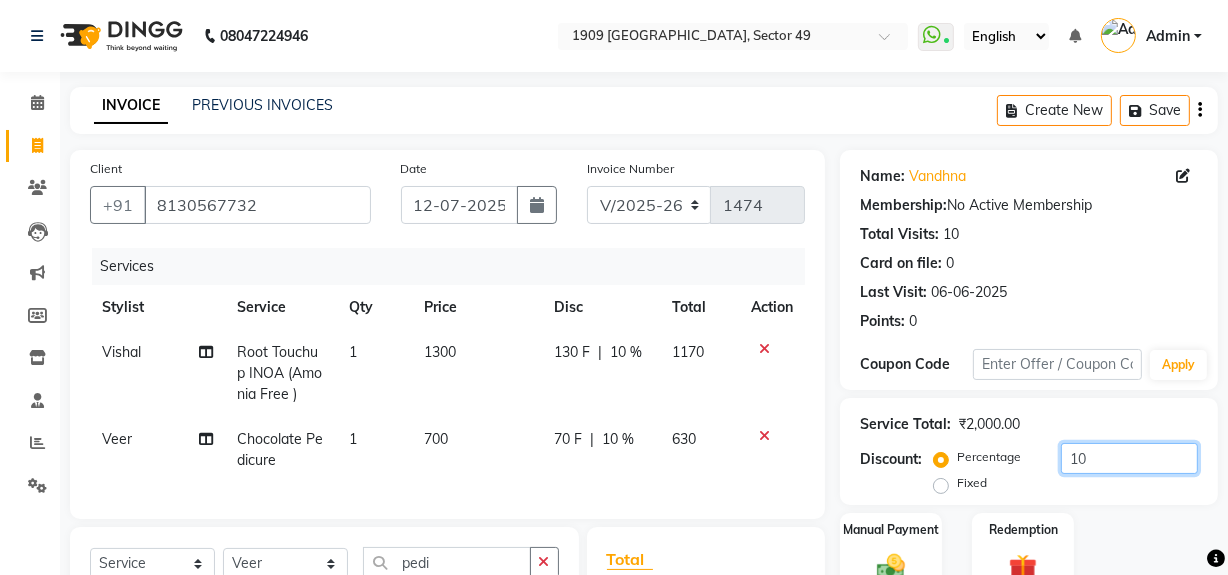 type on "10" 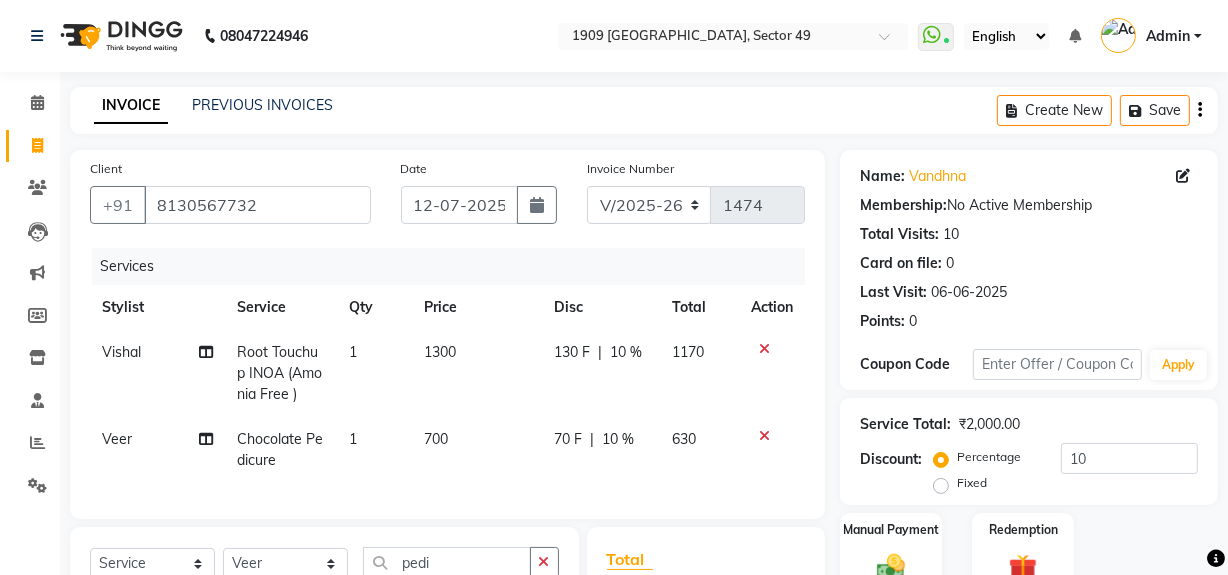 drag, startPoint x: 1113, startPoint y: 530, endPoint x: 1124, endPoint y: 532, distance: 11.18034 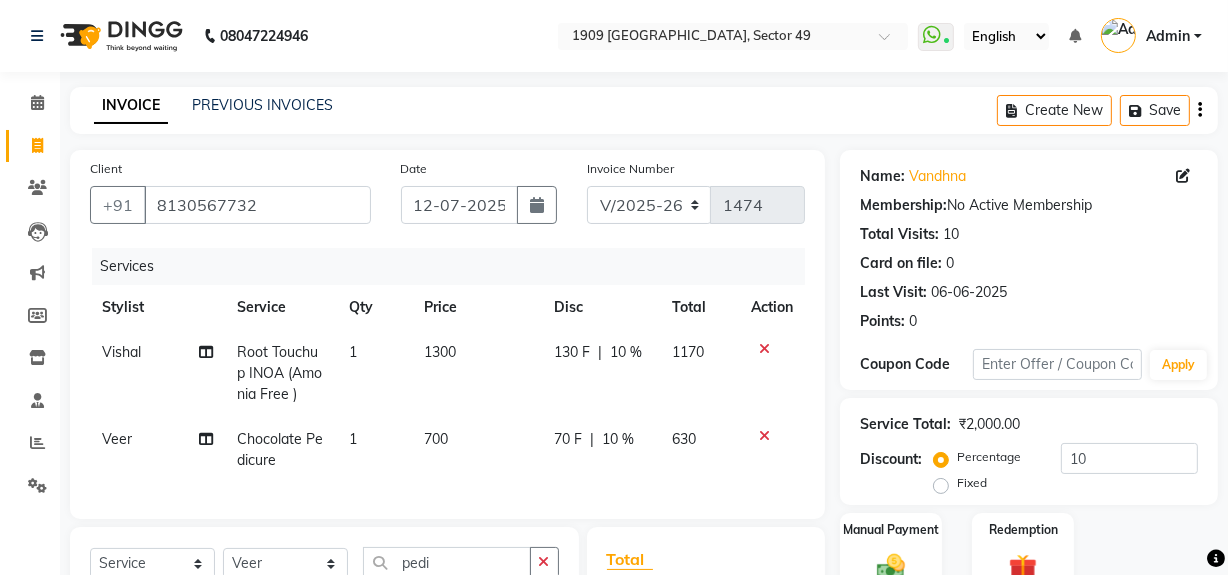 click on "Manual Payment Redemption" 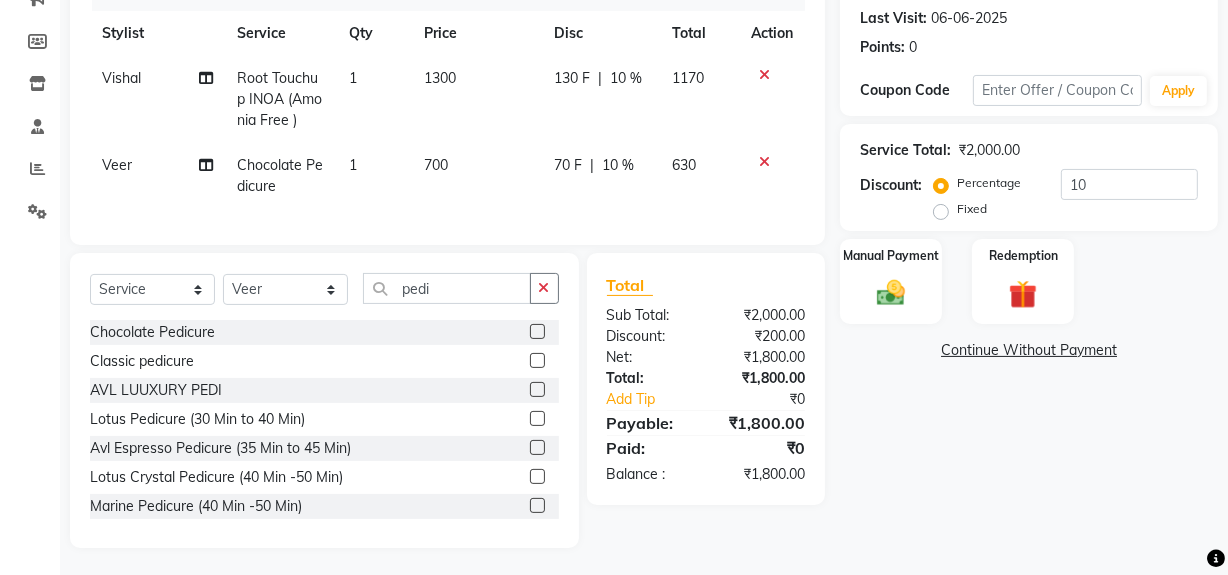 scroll, scrollTop: 290, scrollLeft: 0, axis: vertical 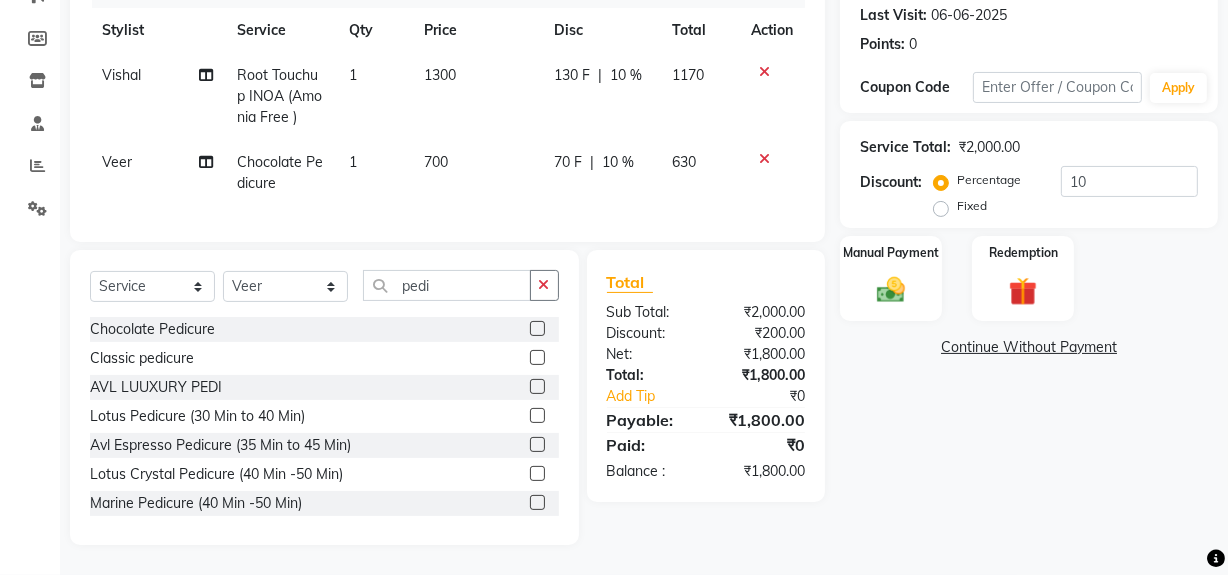 drag, startPoint x: 1057, startPoint y: 451, endPoint x: 1044, endPoint y: 439, distance: 17.691807 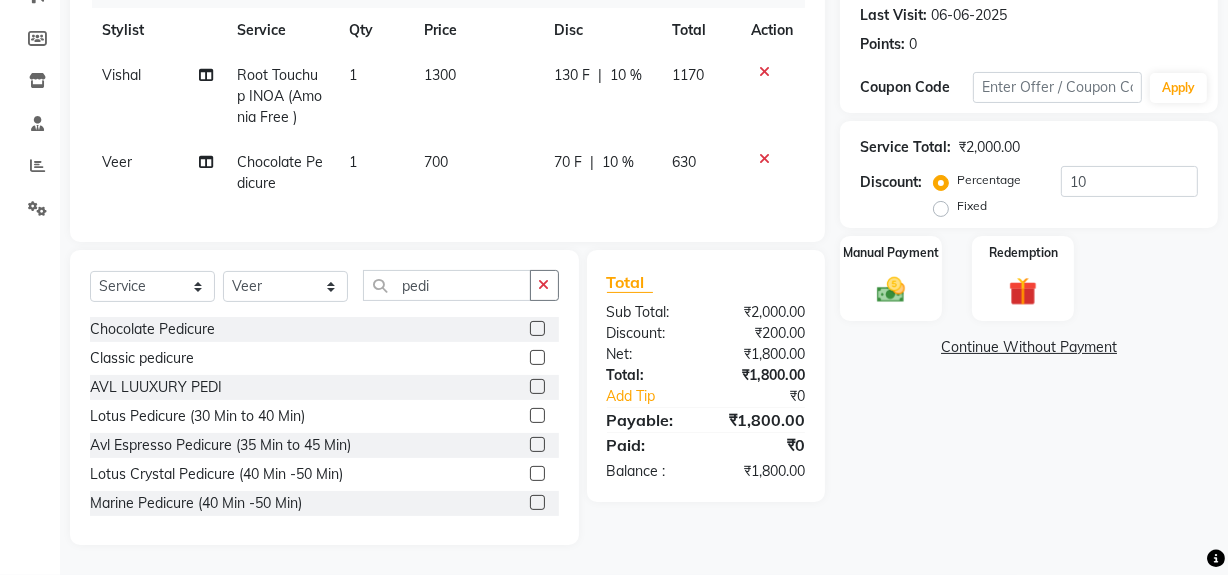 click 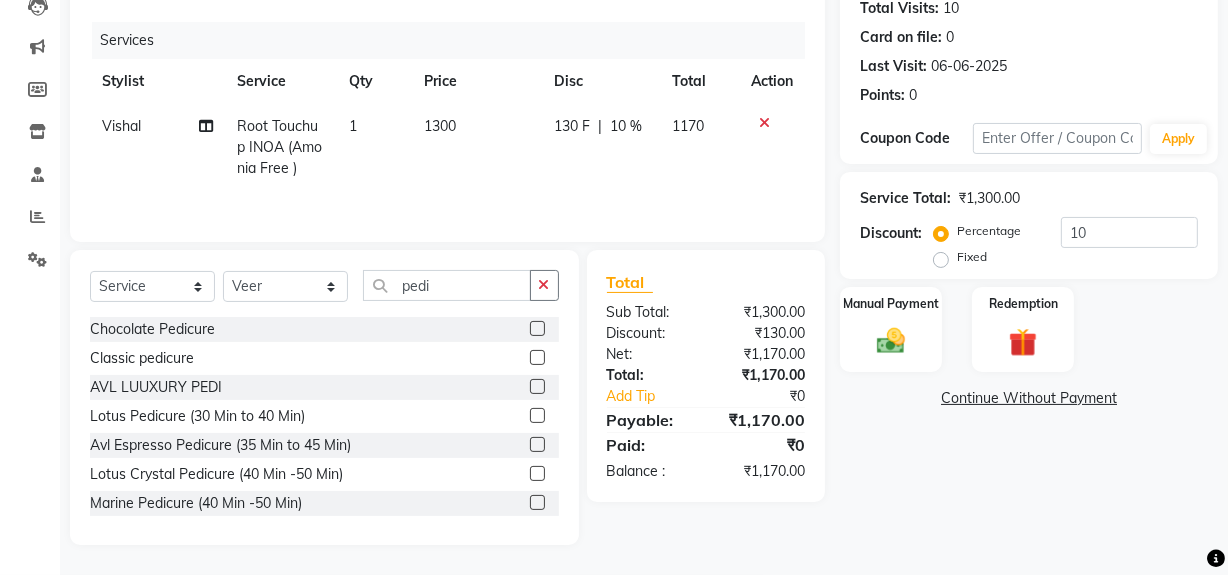 scroll, scrollTop: 226, scrollLeft: 0, axis: vertical 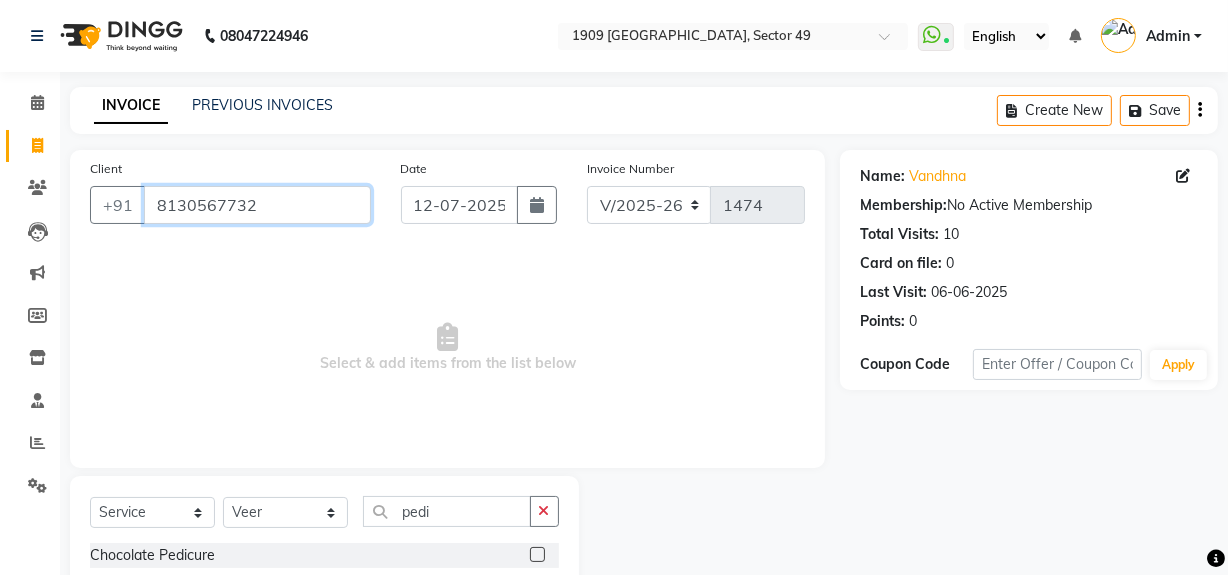 click on "8130567732" at bounding box center (257, 205) 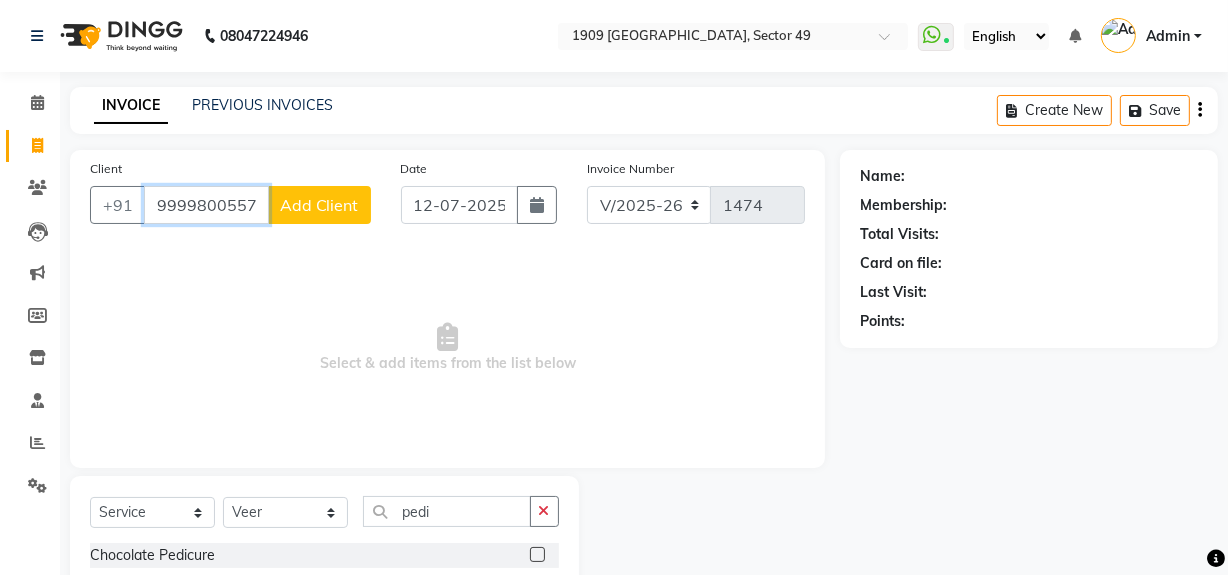 type on "9999800557" 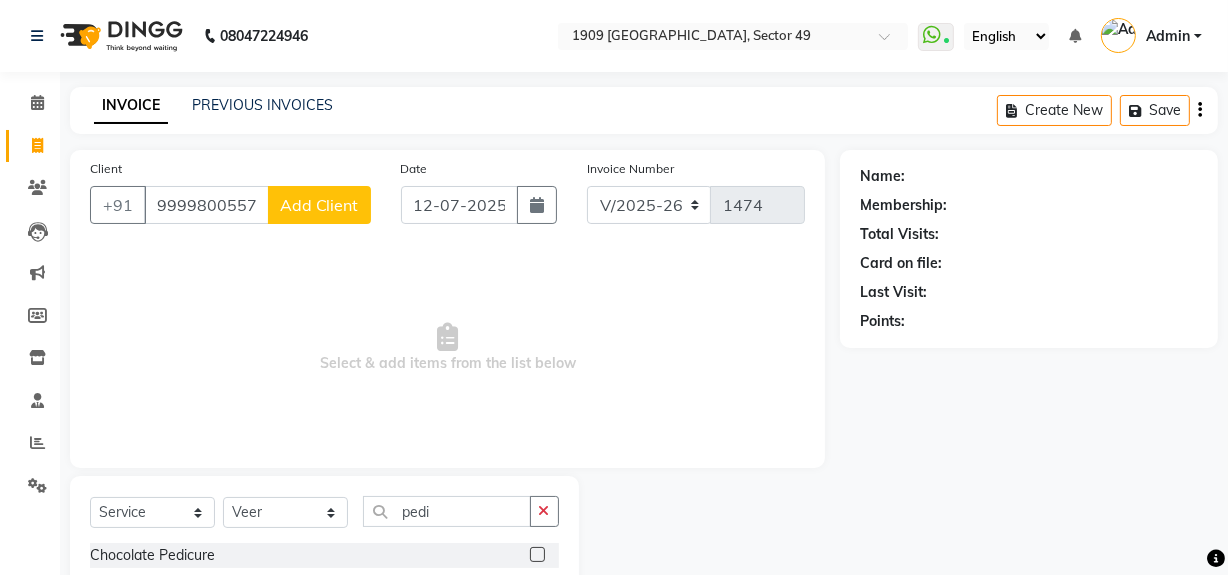 click on "Add Client" 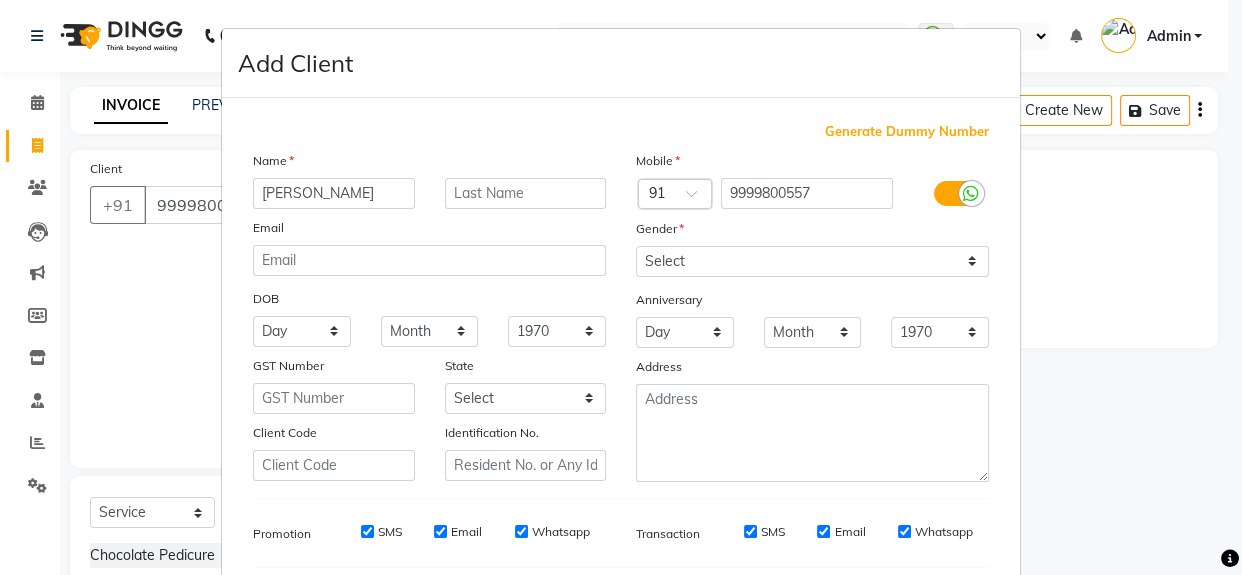 type on "[PERSON_NAME]" 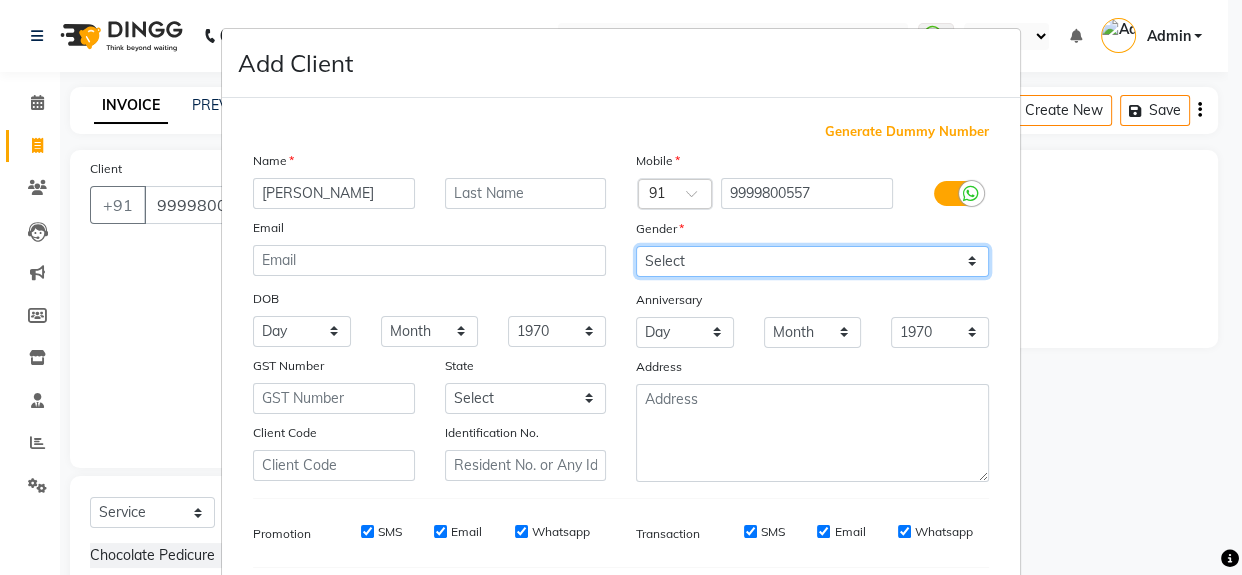 click on "Select Male Female Other Prefer Not To Say" at bounding box center [812, 261] 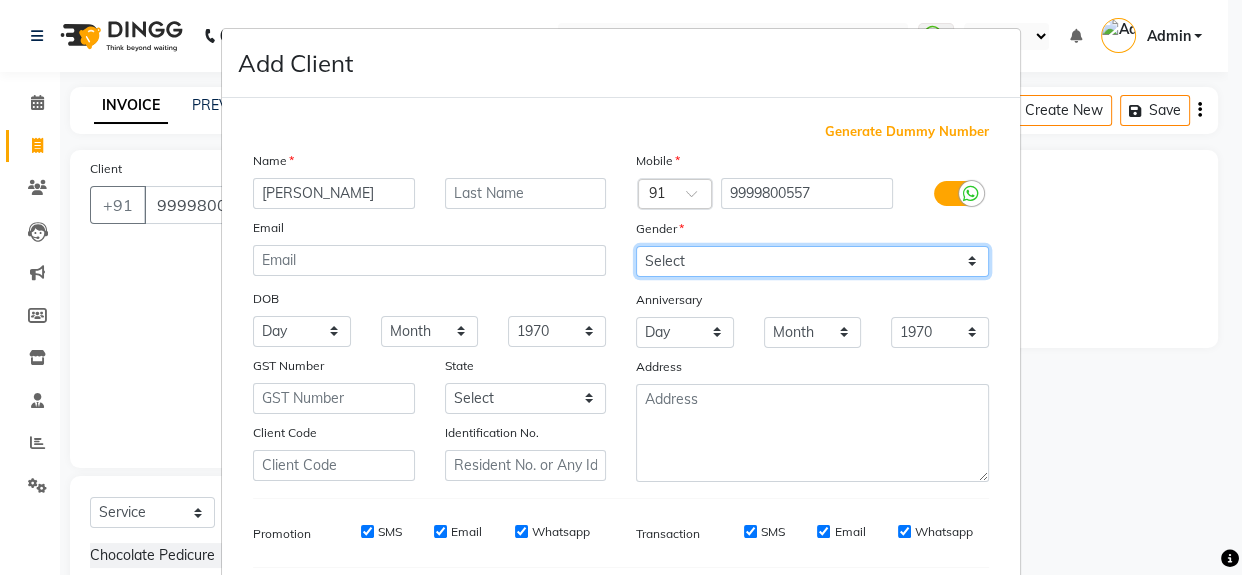 select on "female" 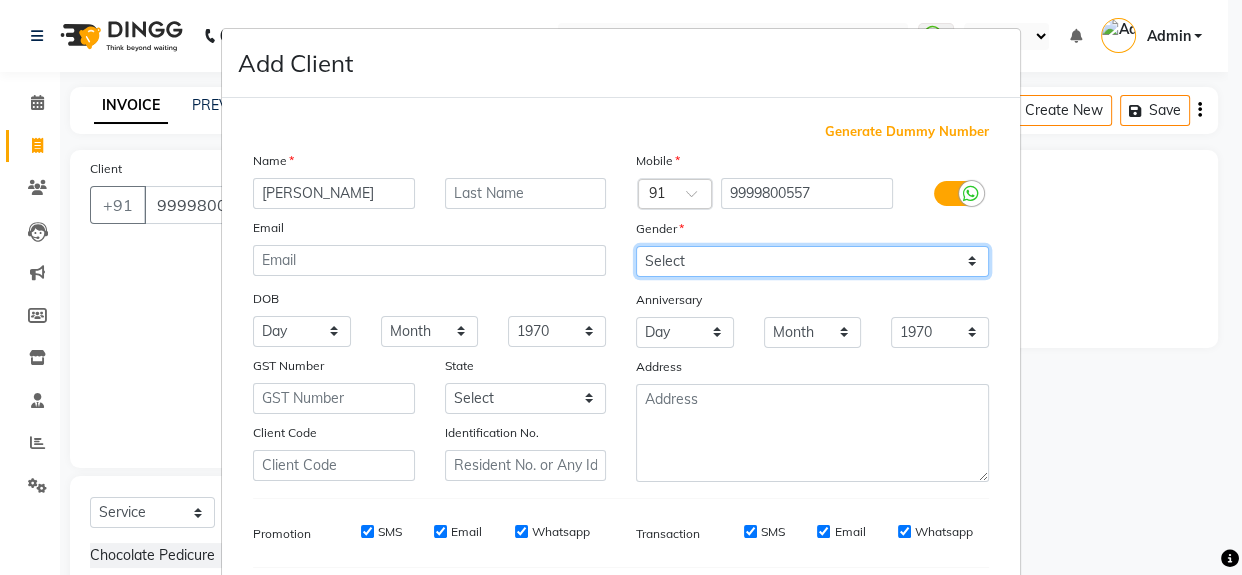 click on "Select Male Female Other Prefer Not To Say" at bounding box center (812, 261) 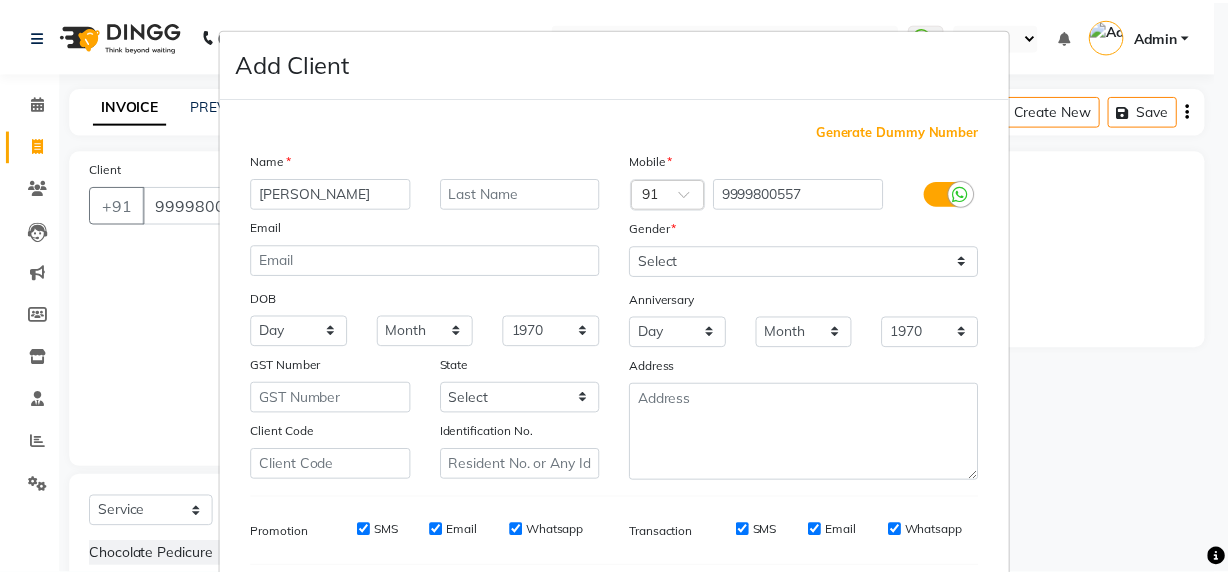 scroll, scrollTop: 223, scrollLeft: 0, axis: vertical 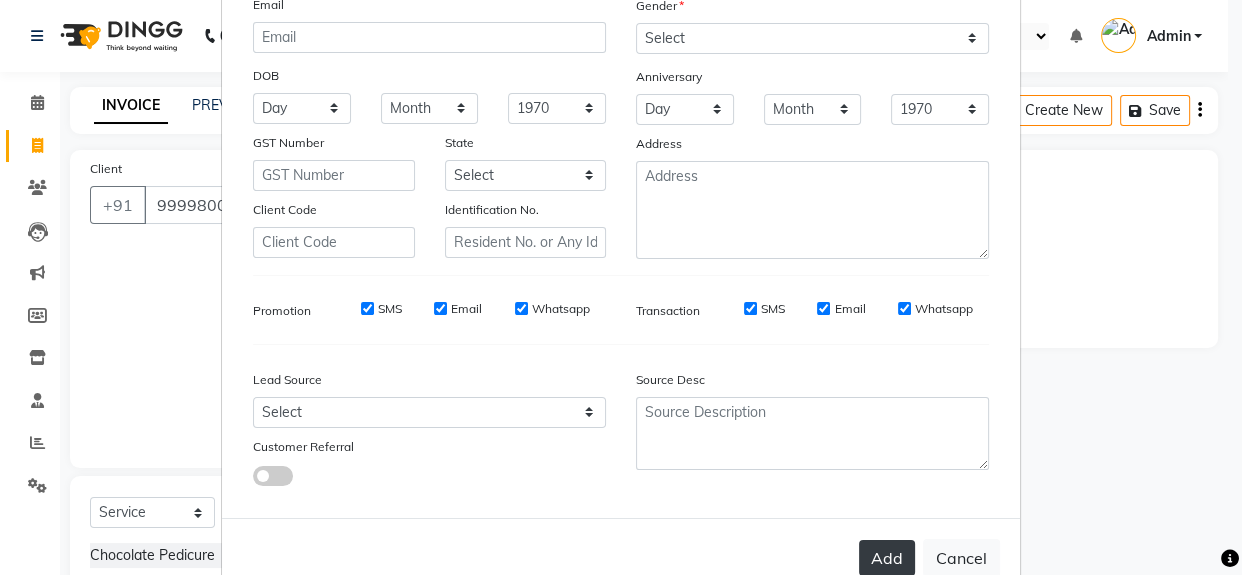 click on "Add" at bounding box center [887, 558] 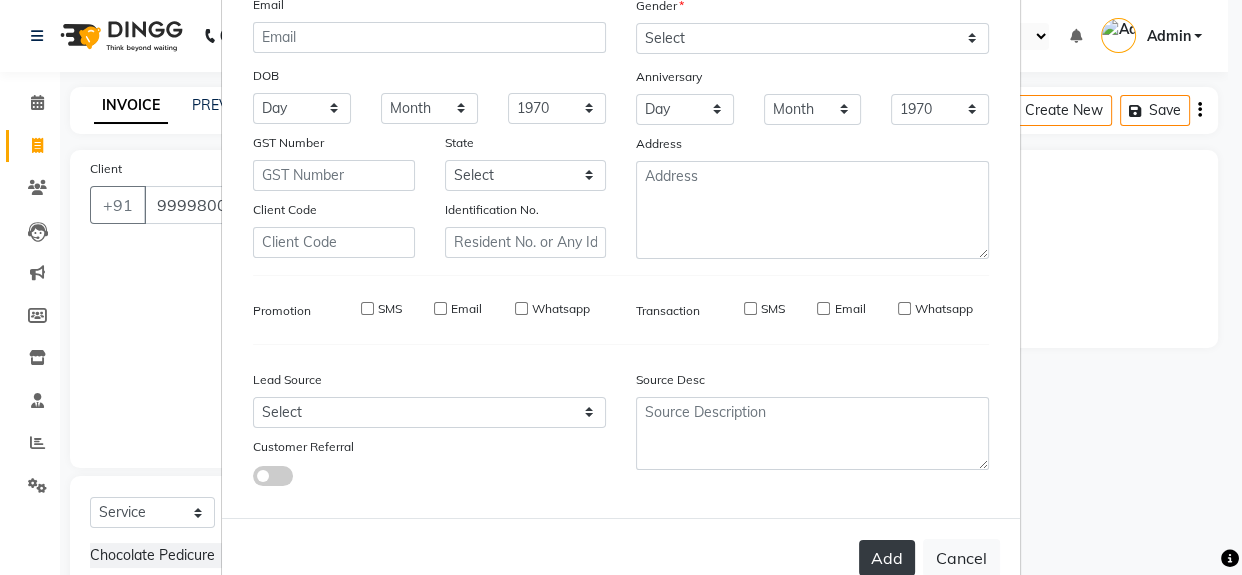 type 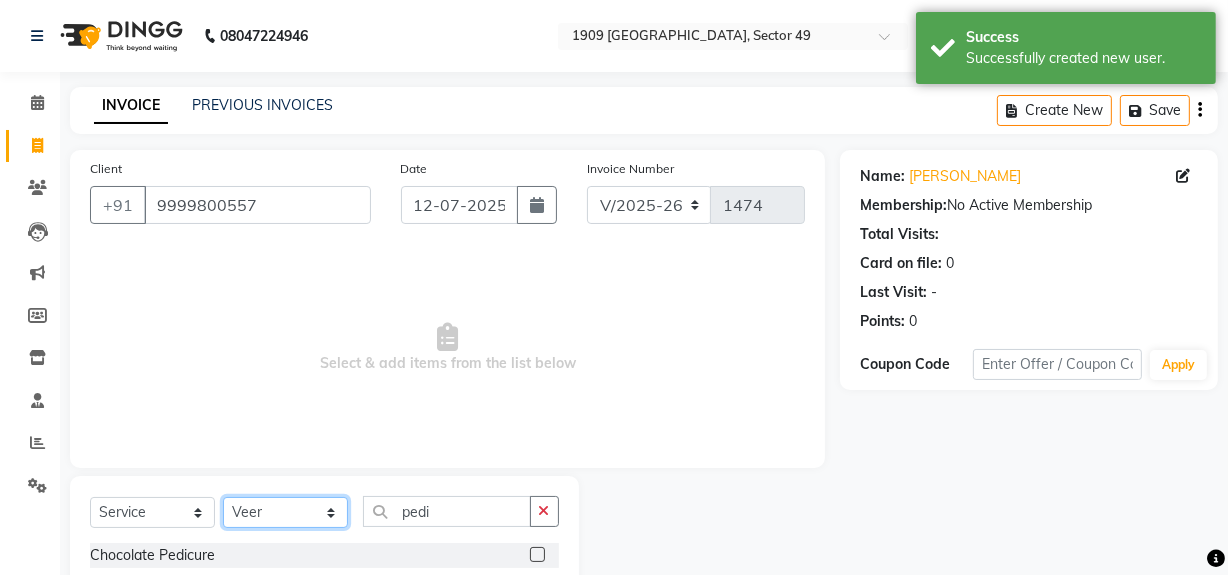 click on "Select Stylist [PERSON_NAME] [PERSON_NAME] House Sale Jyoti Nisha [PERSON_NAME] [PERSON_NAME] Veer [PERSON_NAME] Vishal" 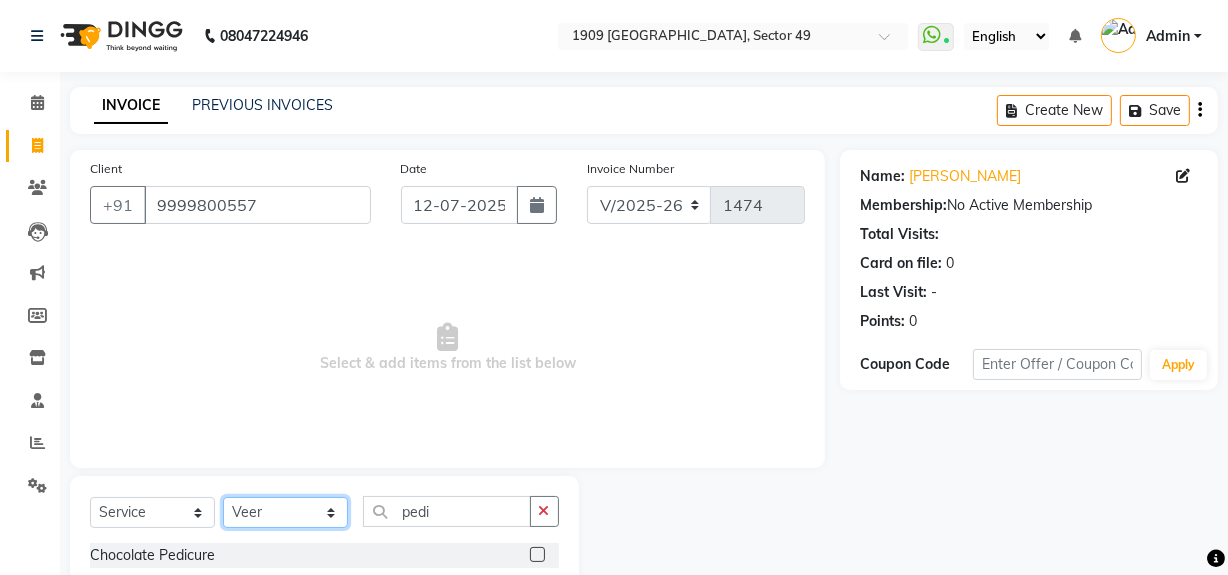 select on "68164" 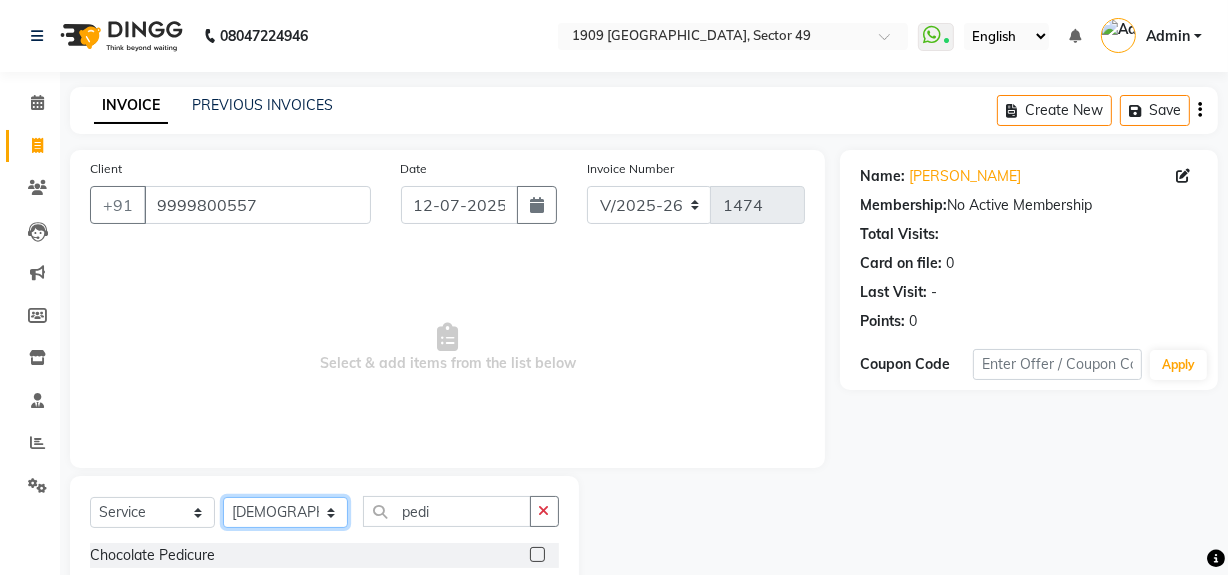 click on "Select Stylist [PERSON_NAME] [PERSON_NAME] House Sale Jyoti Nisha [PERSON_NAME] [PERSON_NAME] Veer [PERSON_NAME] Vishal" 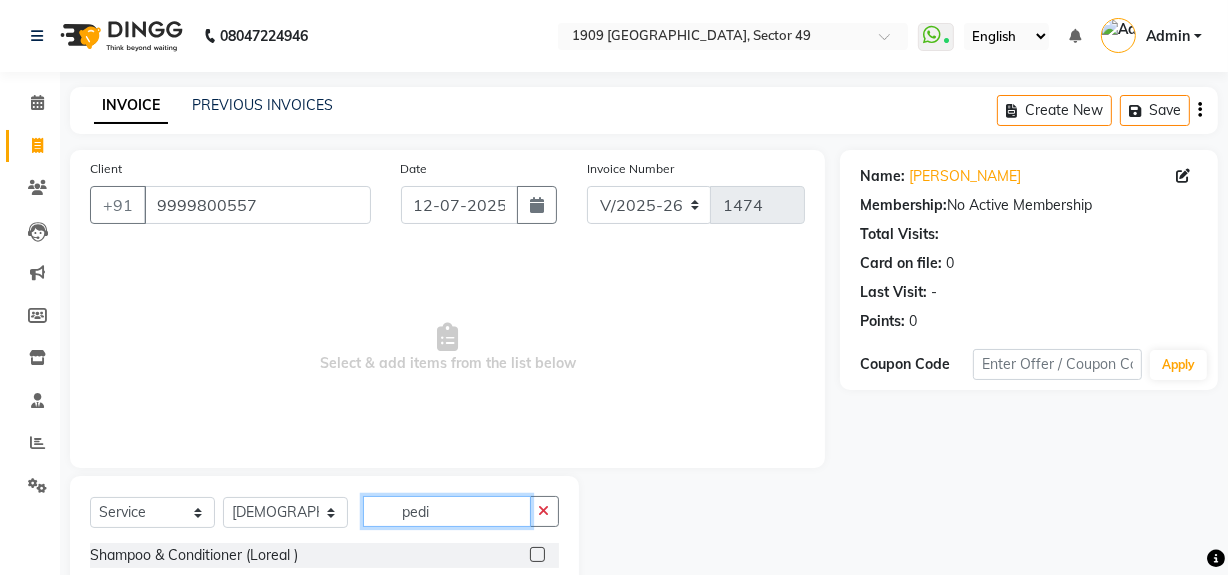 click on "pedi" 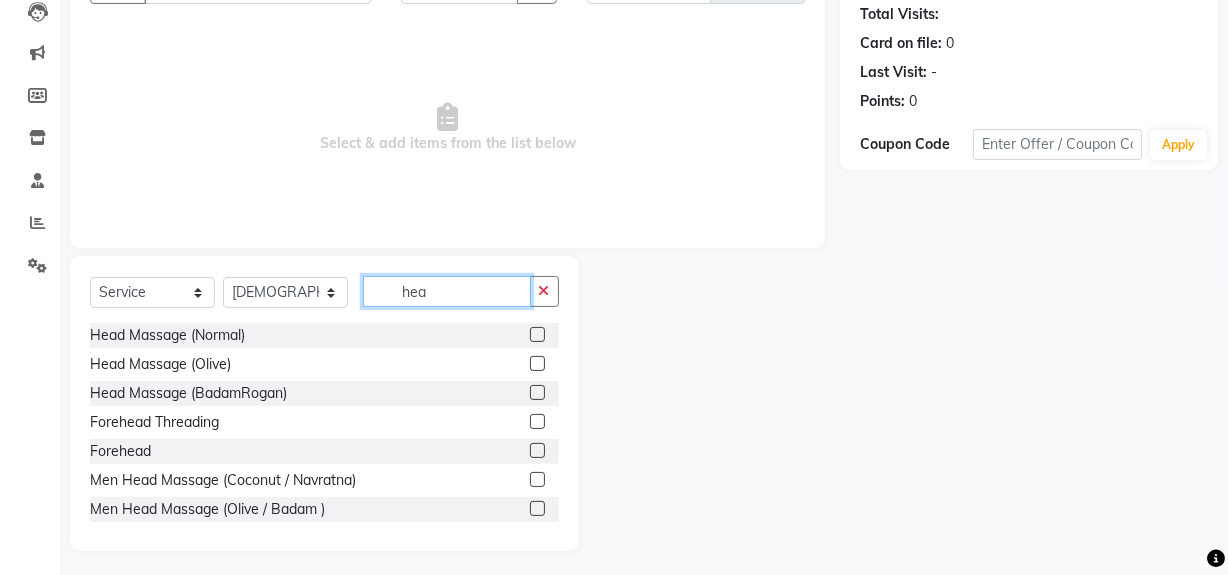 scroll, scrollTop: 226, scrollLeft: 0, axis: vertical 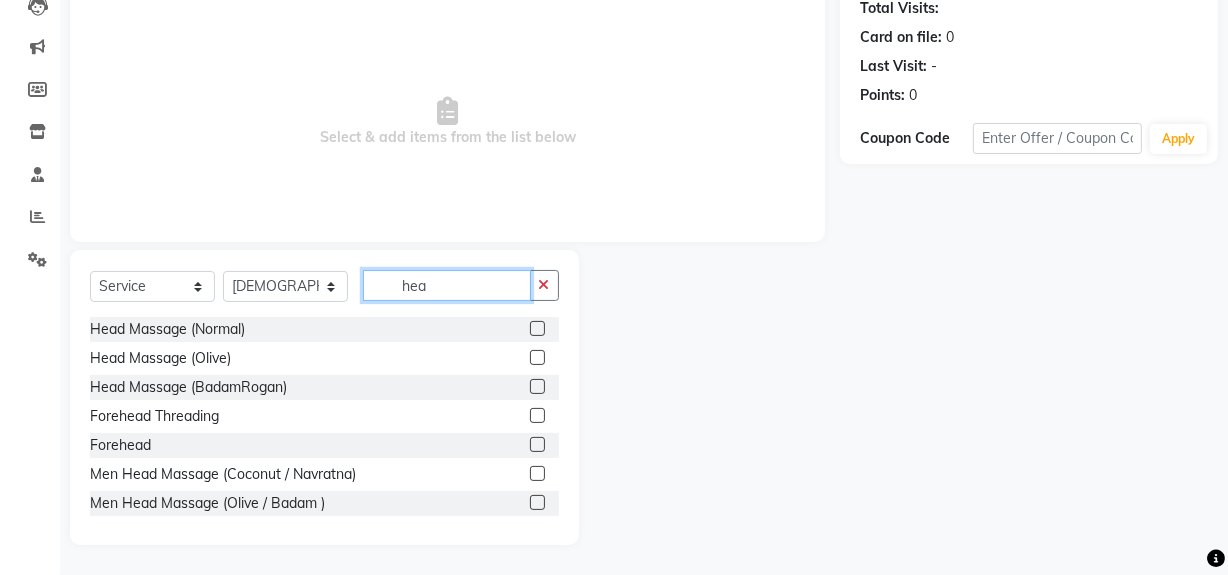 type on "hea" 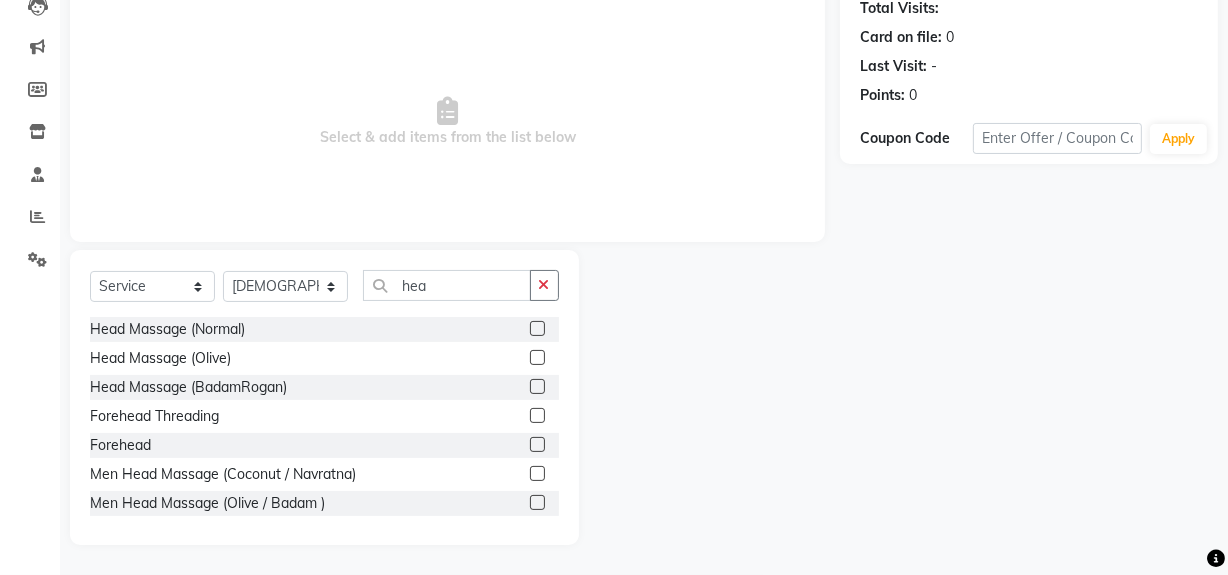 click 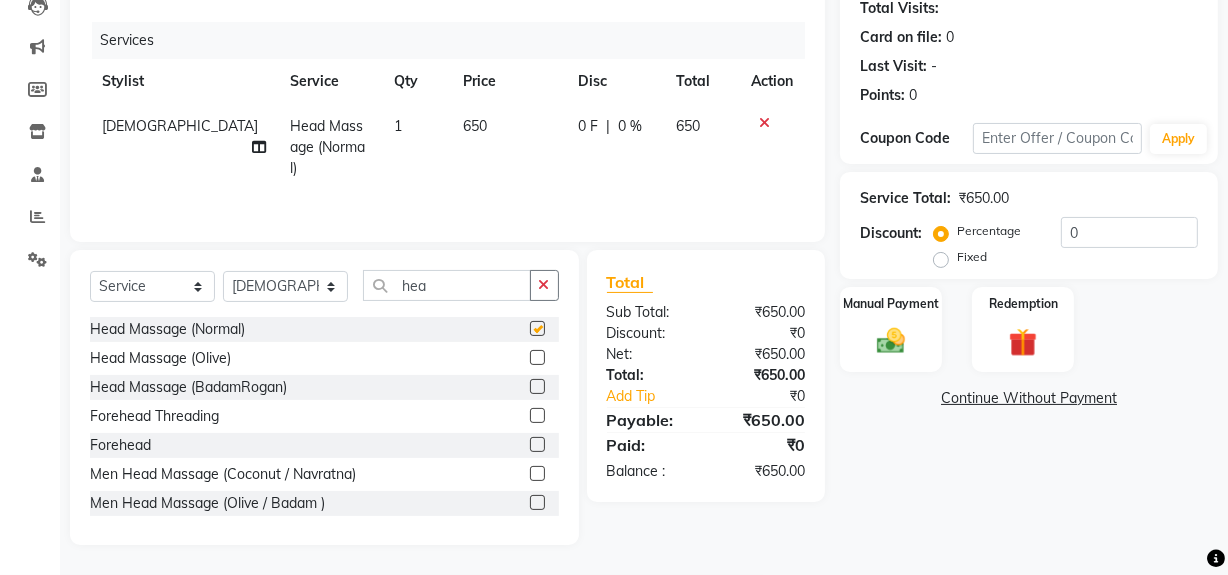 checkbox on "false" 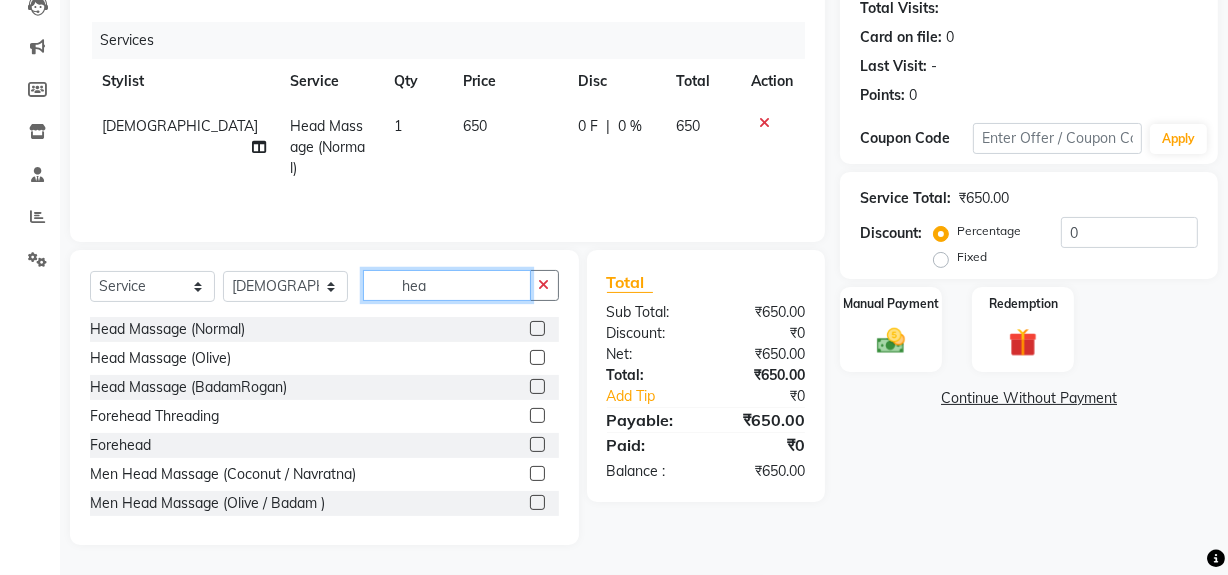 click on "hea" 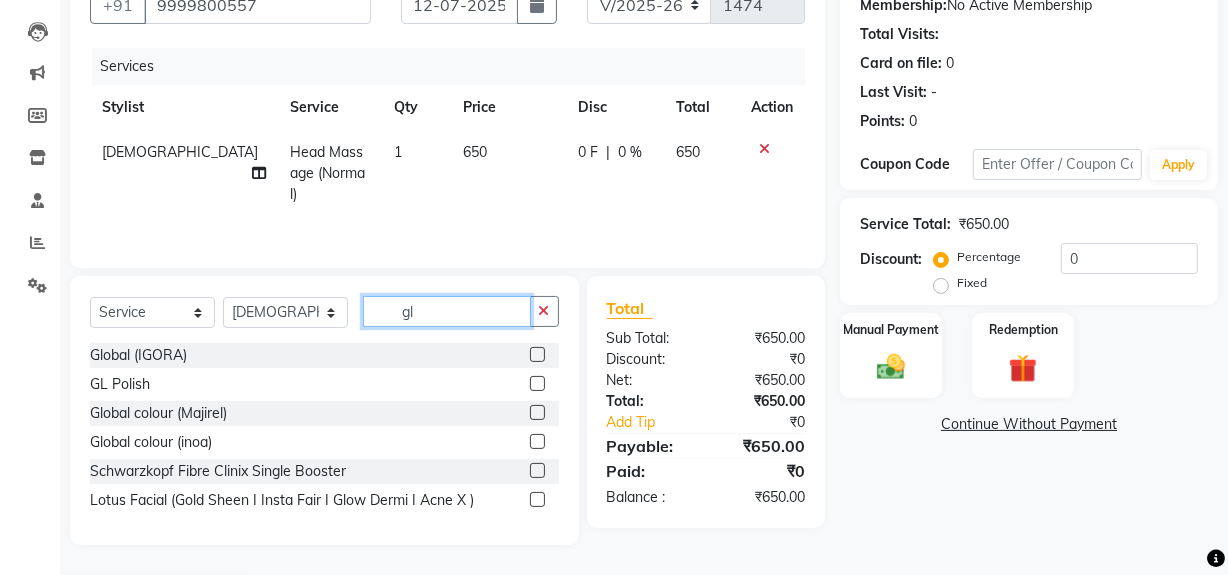 scroll, scrollTop: 200, scrollLeft: 0, axis: vertical 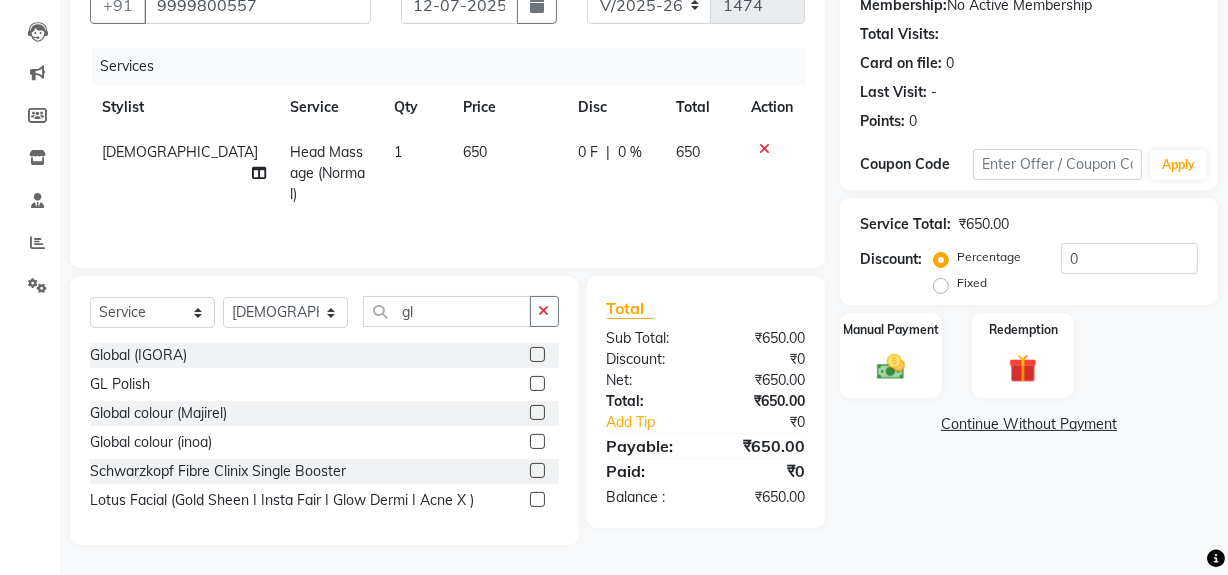 click 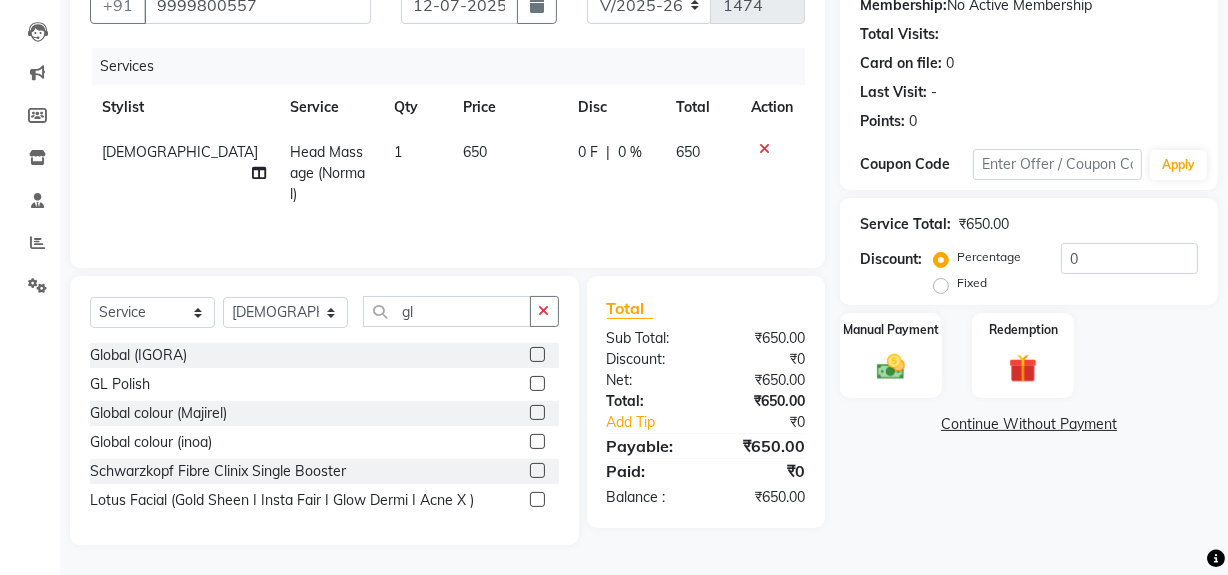 click at bounding box center [536, 384] 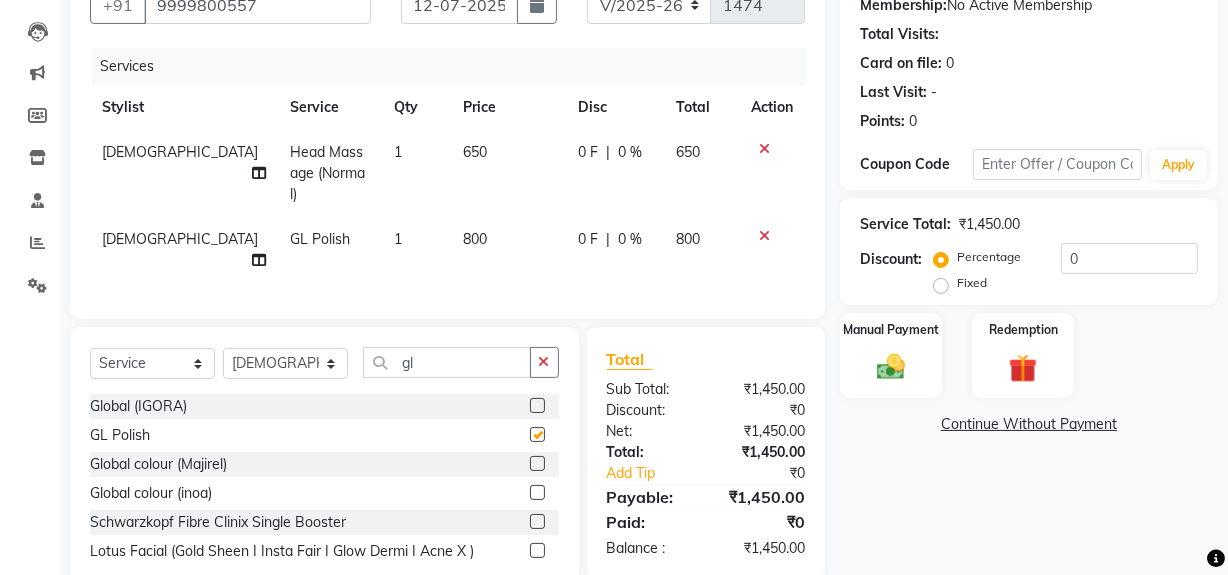 checkbox on "false" 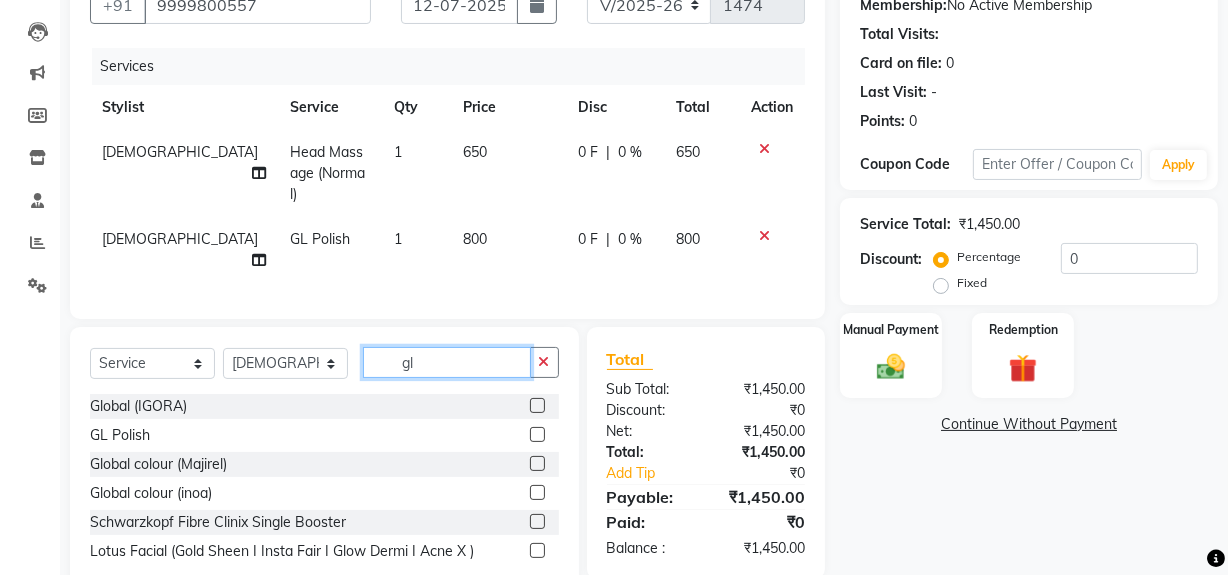 click on "gl" 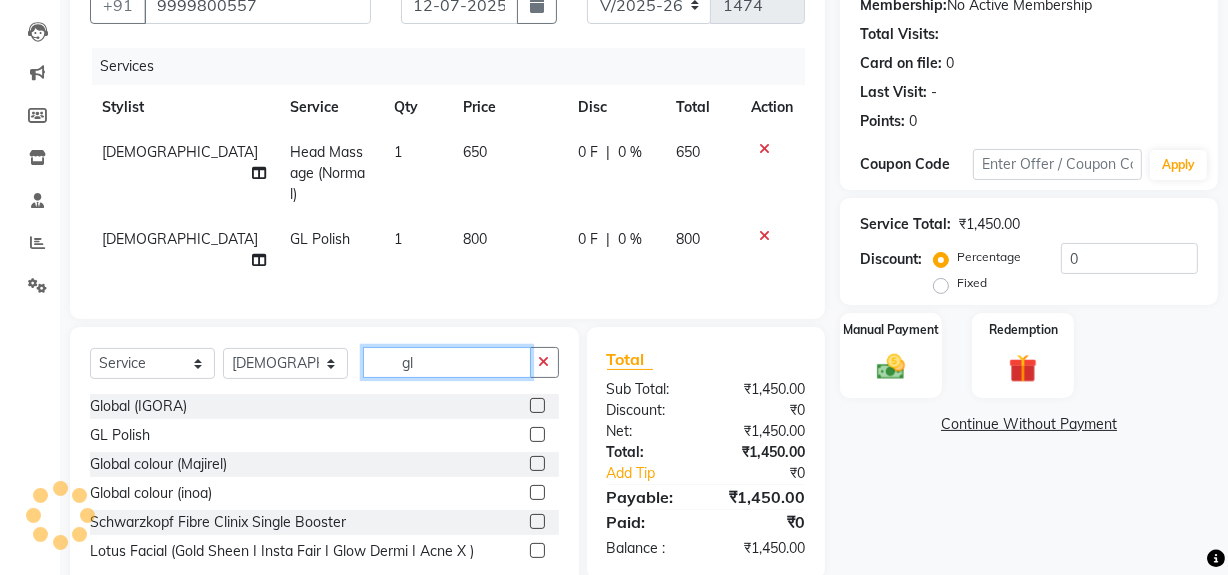 click on "gl" 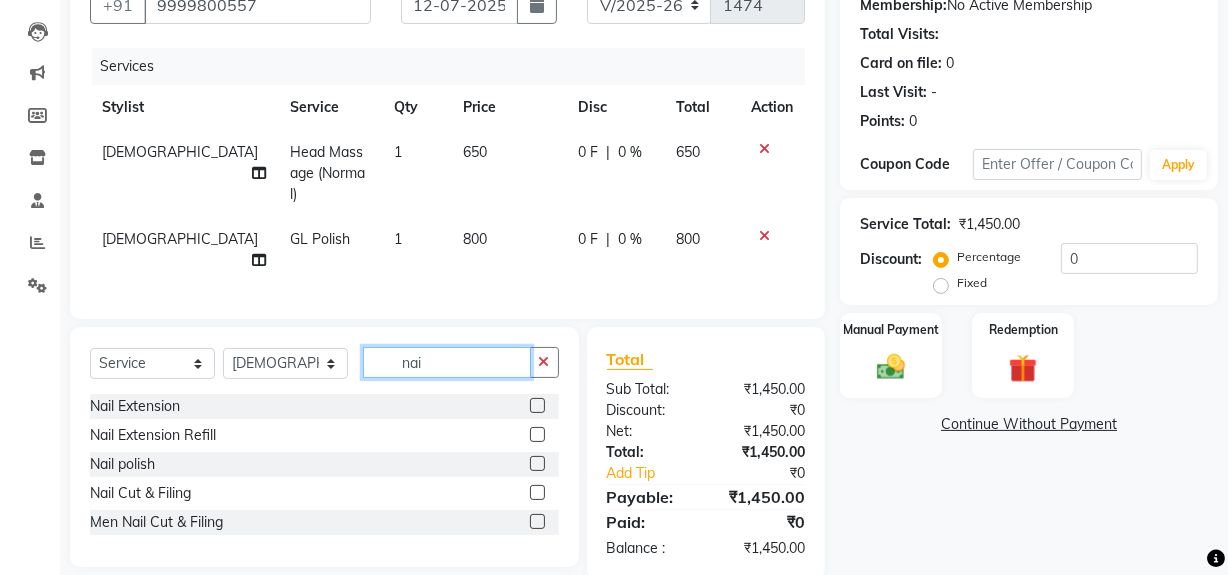 type on "nai" 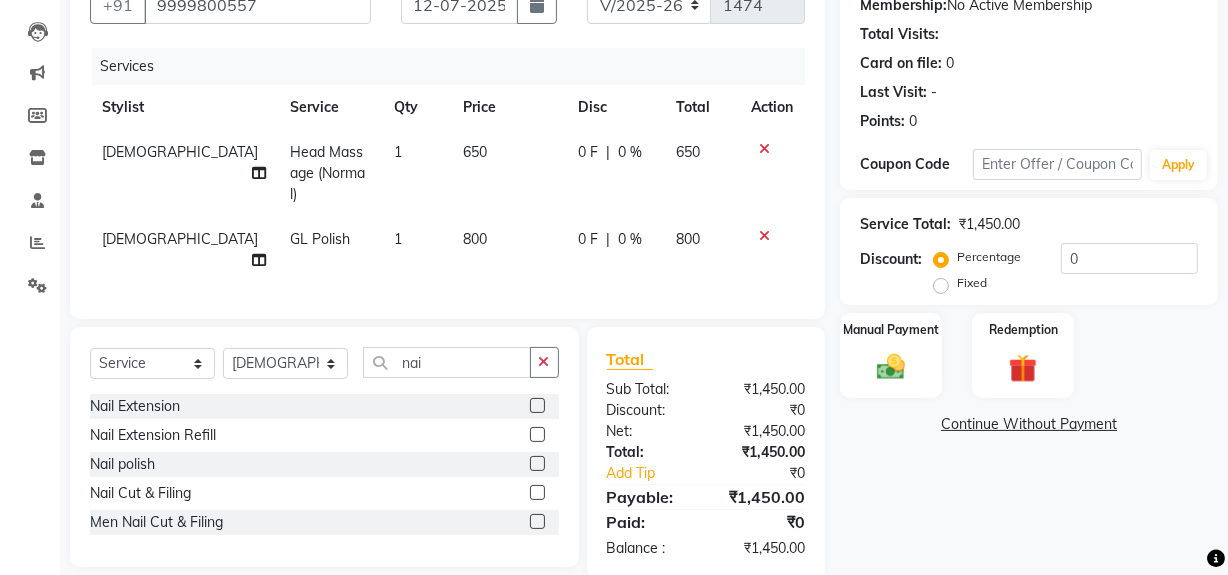 click 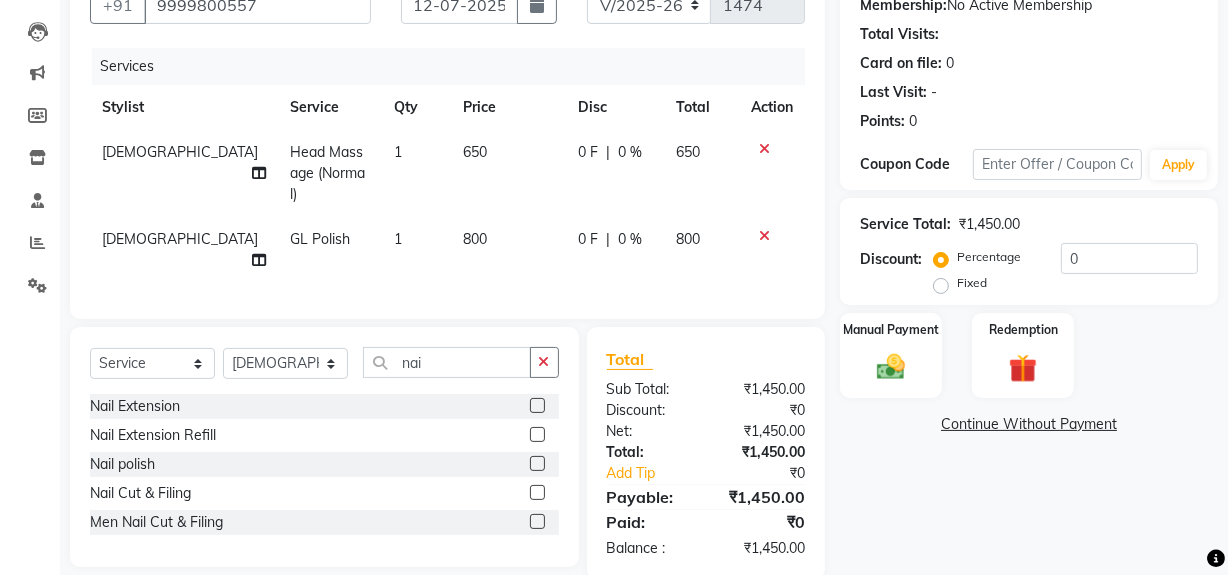 click at bounding box center [536, 464] 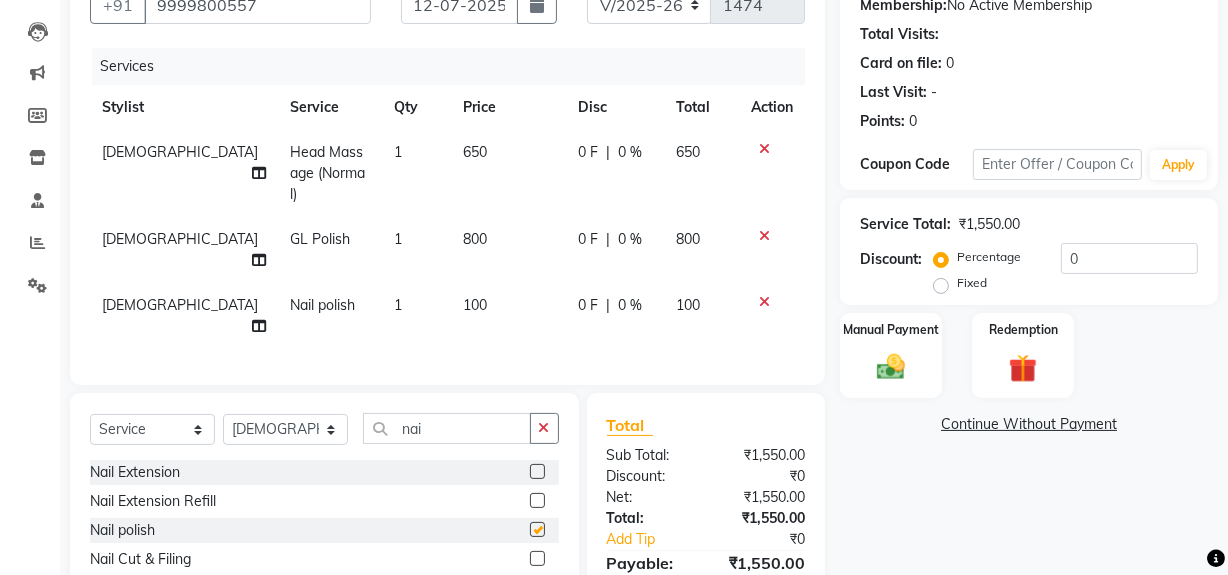 checkbox on "false" 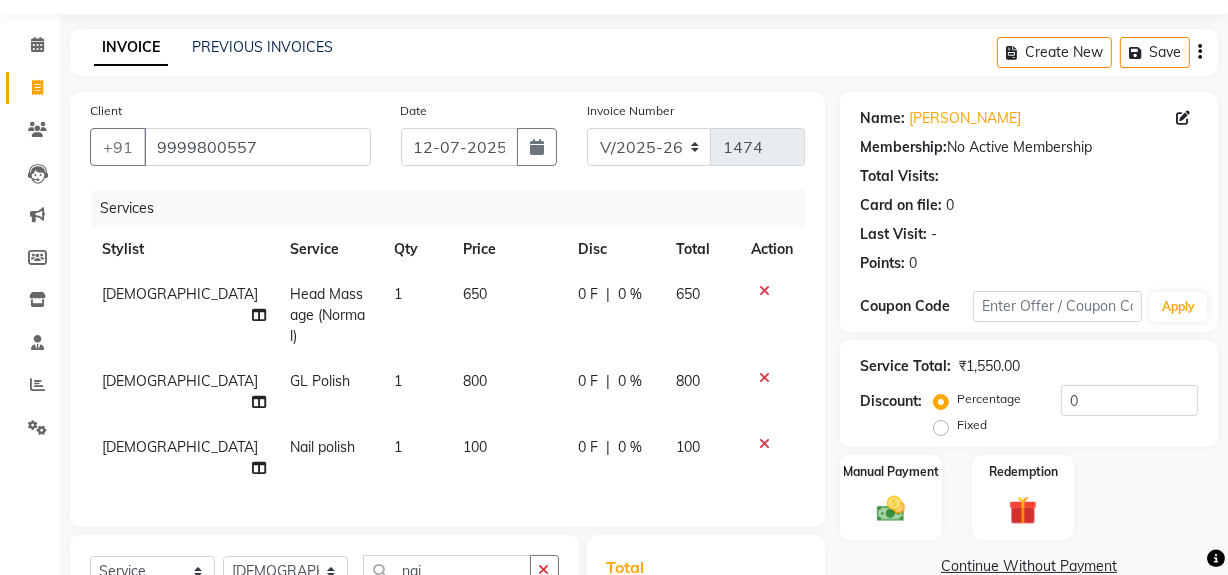scroll, scrollTop: 0, scrollLeft: 0, axis: both 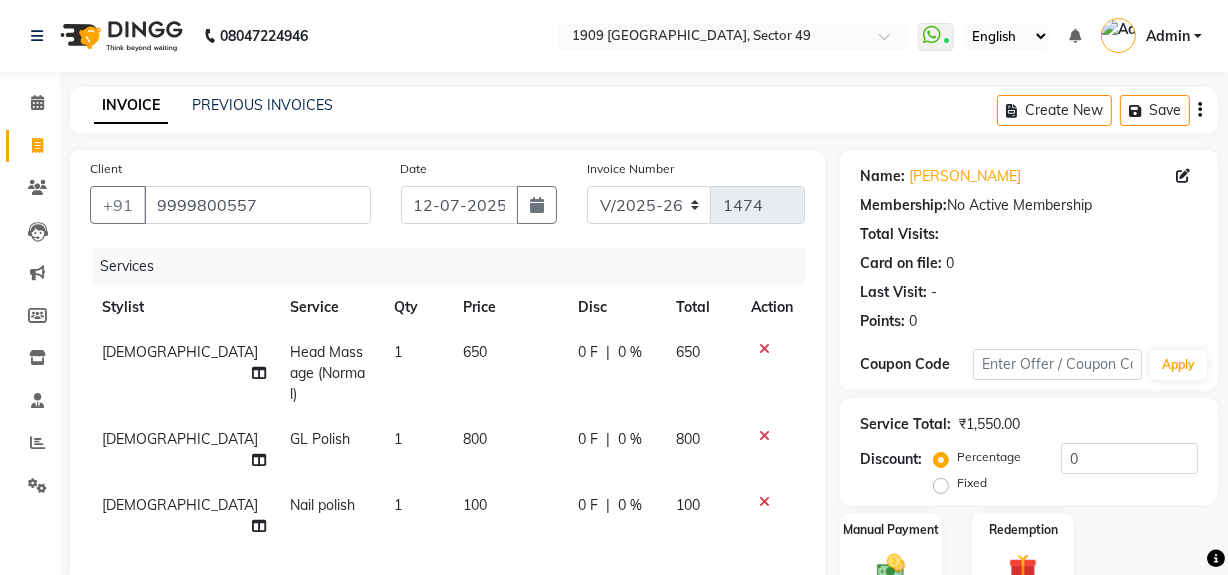 click 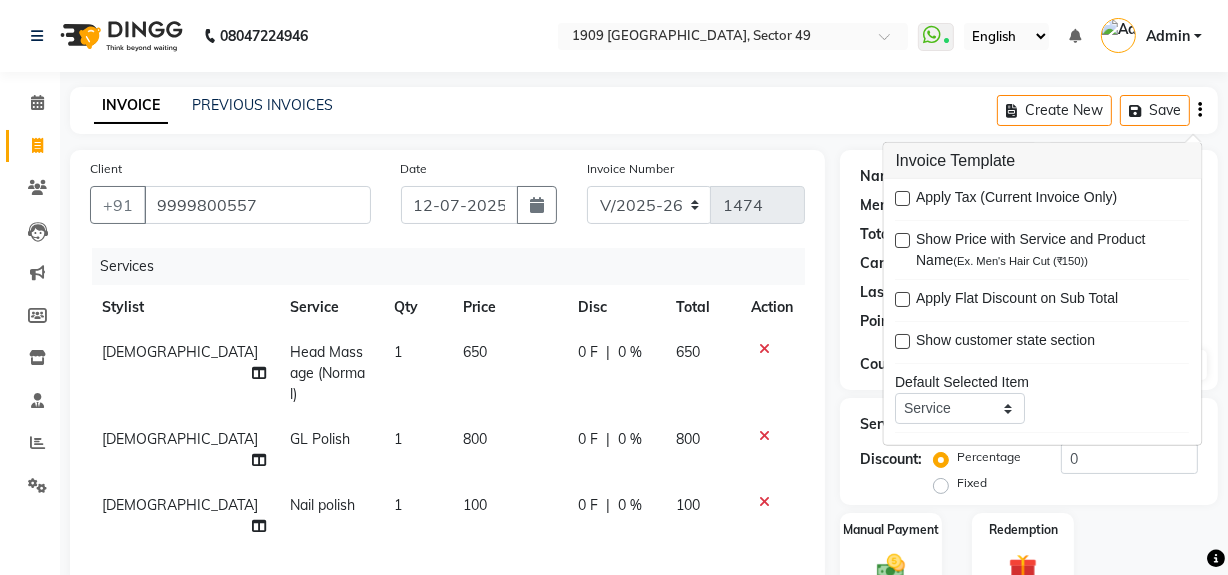 click at bounding box center (903, 198) 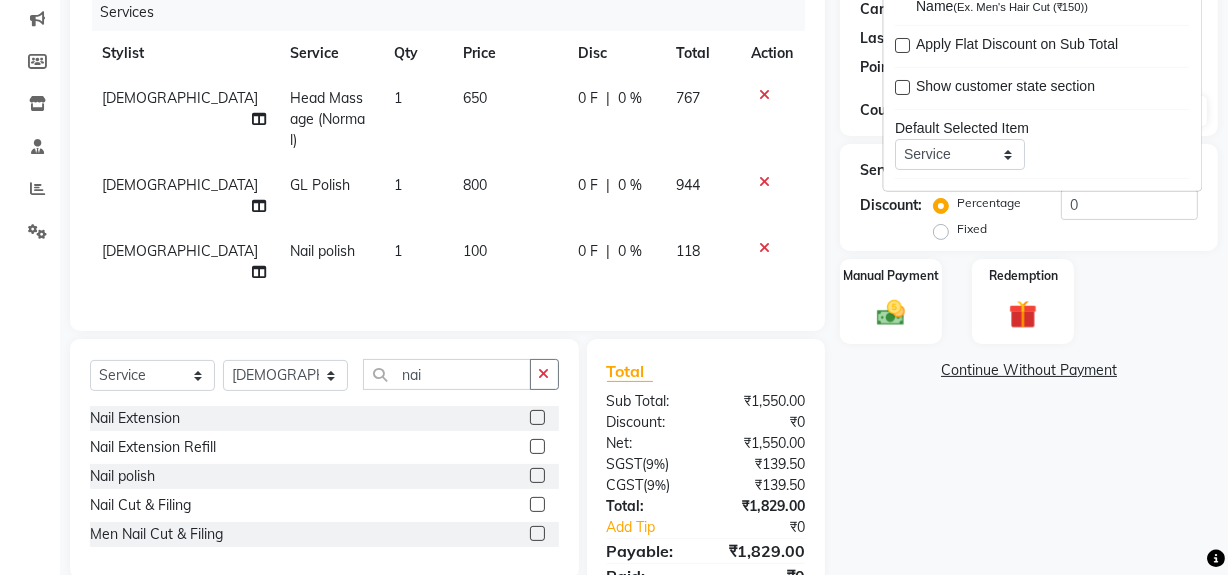 scroll, scrollTop: 292, scrollLeft: 0, axis: vertical 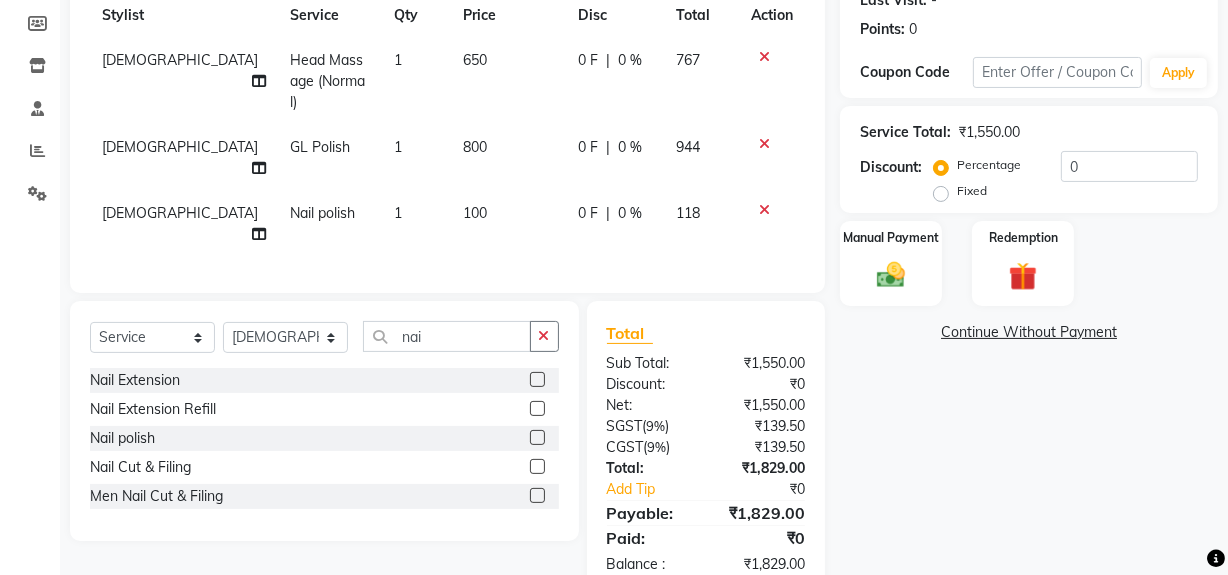 click on "Name: Sweta  Membership:  No Active Membership  Total Visits:   Card on file:  0 Last Visit:   - Points:   0  Coupon Code Apply Service Total:  ₹1,550.00  Discount:  Percentage   Fixed  0 Manual Payment Redemption  Continue Without Payment" 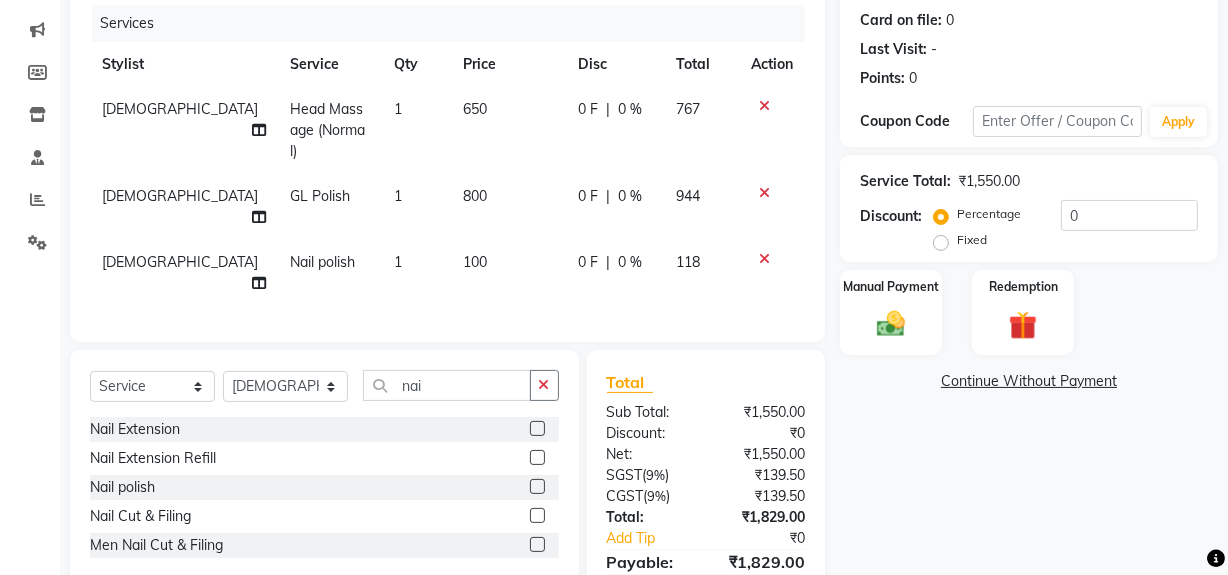 scroll, scrollTop: 292, scrollLeft: 0, axis: vertical 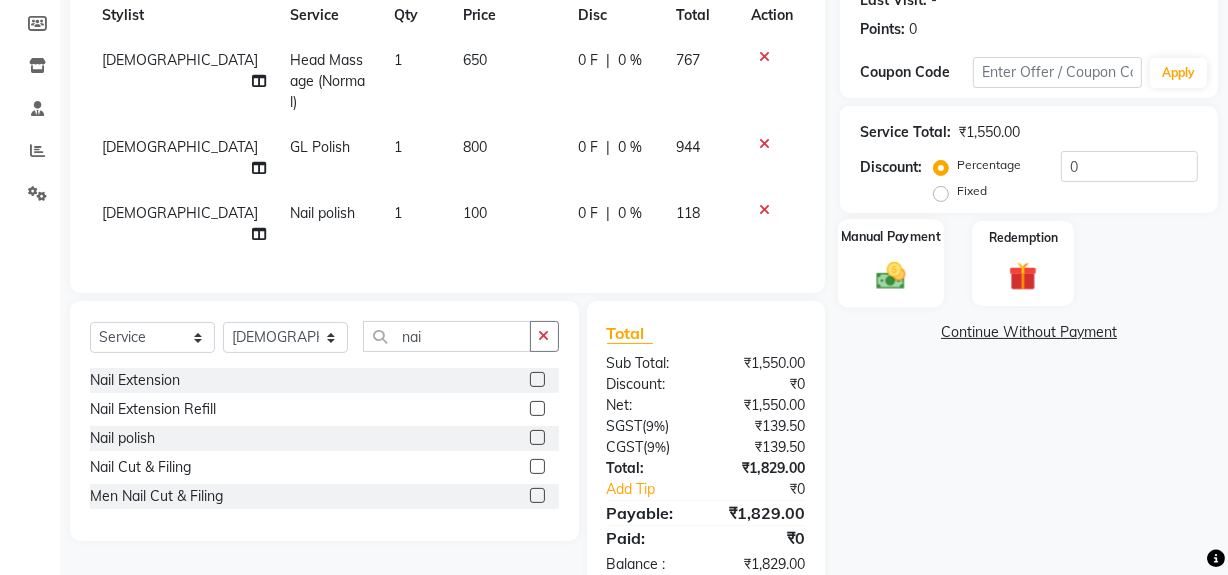 drag, startPoint x: 908, startPoint y: 246, endPoint x: 909, endPoint y: 274, distance: 28.01785 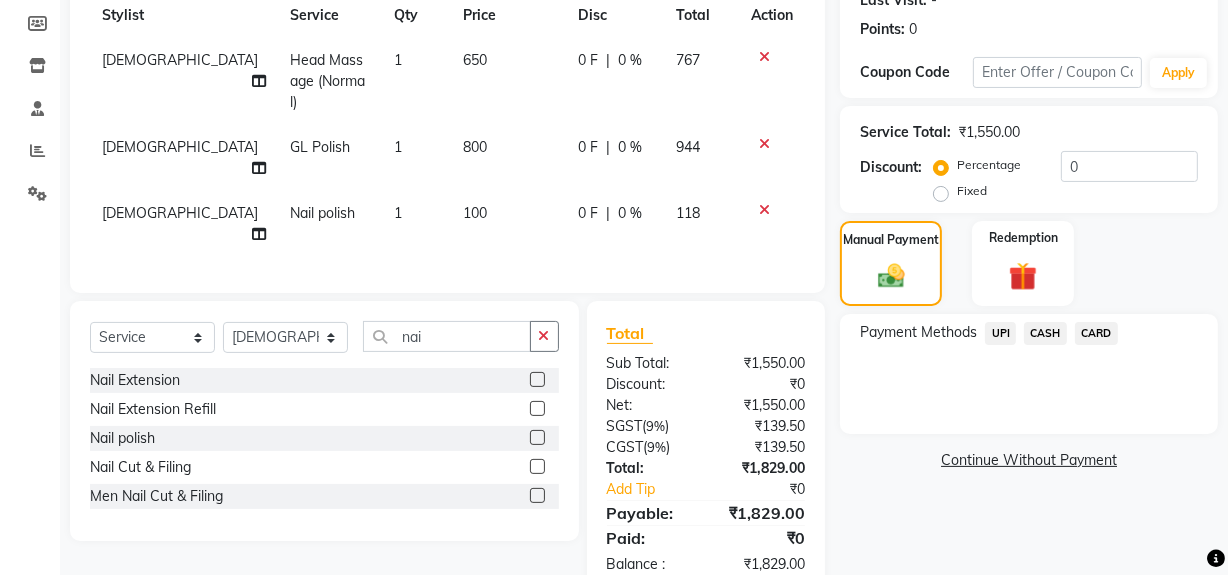 click on "UPI" 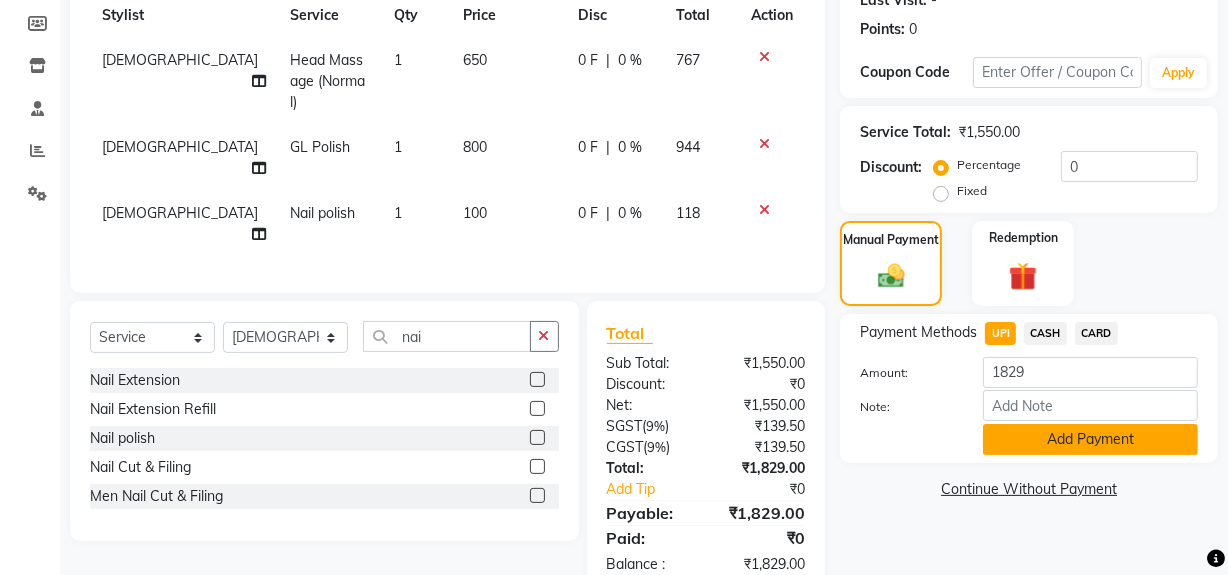 click on "Add Payment" 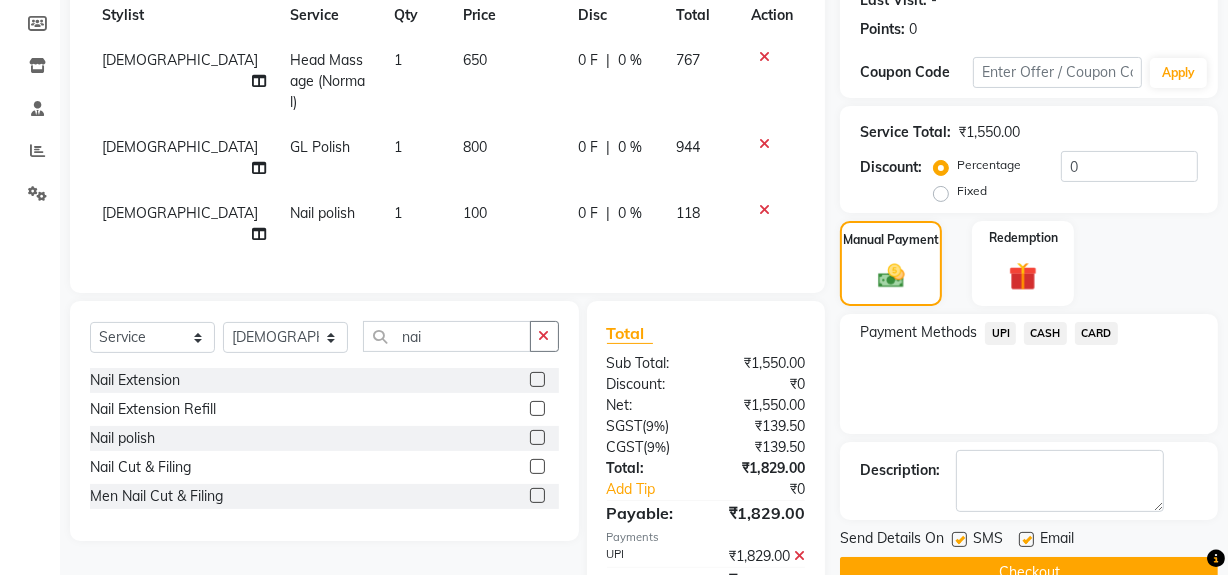 scroll, scrollTop: 334, scrollLeft: 0, axis: vertical 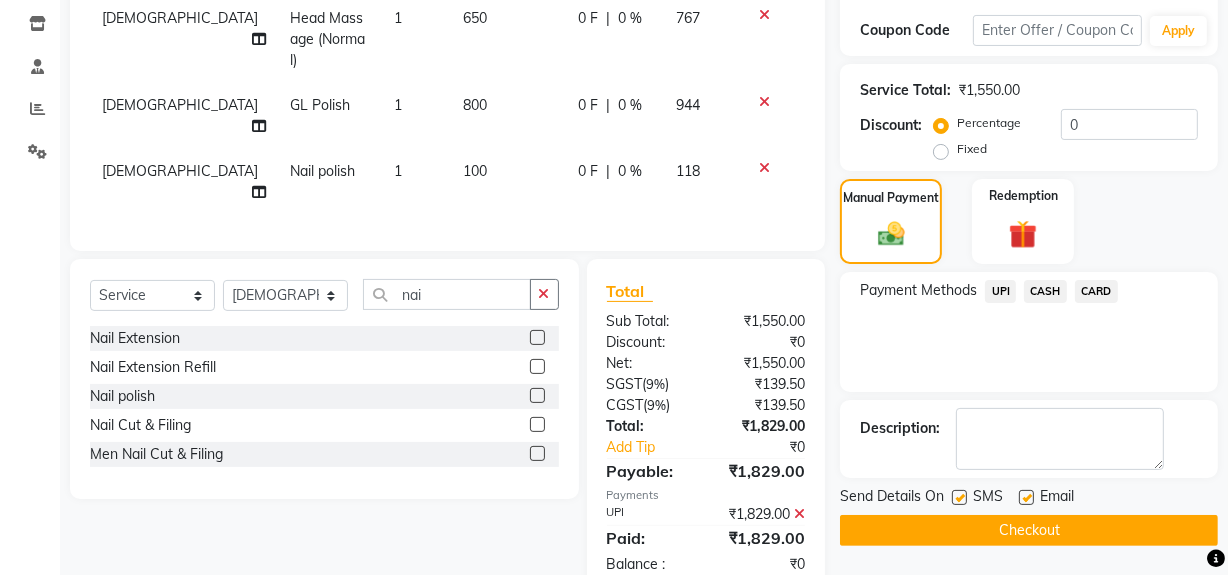 click on "Checkout" 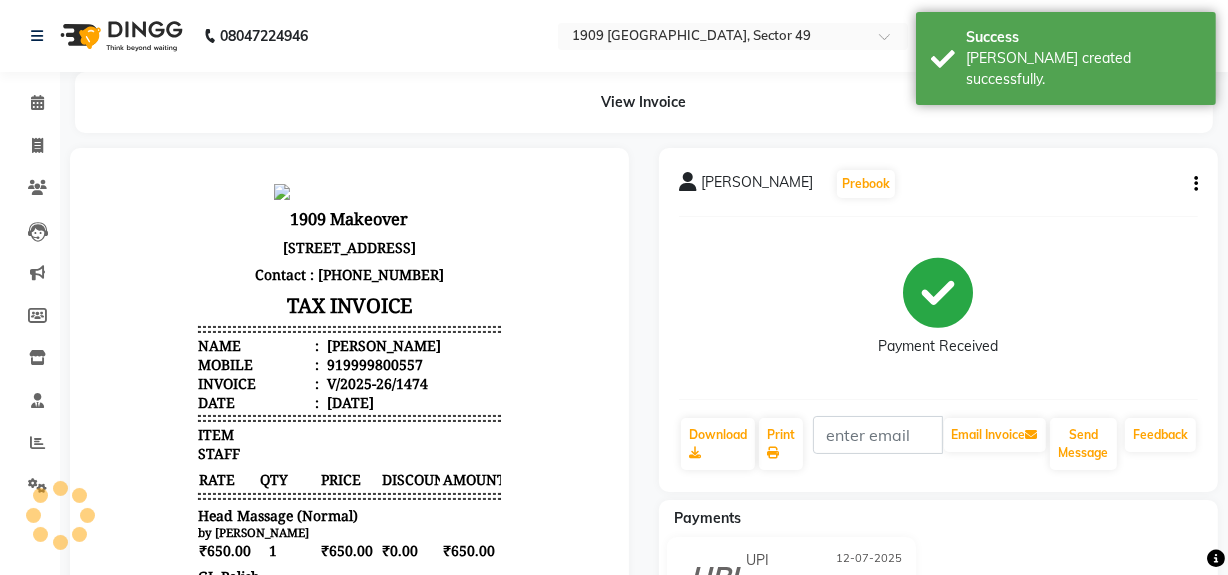 scroll, scrollTop: 0, scrollLeft: 0, axis: both 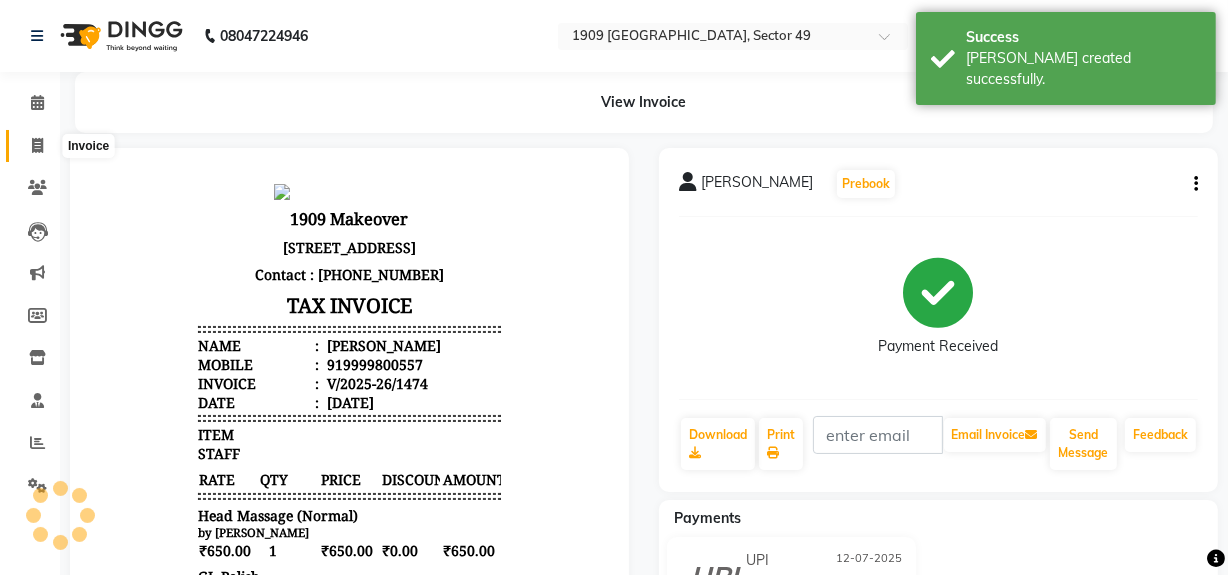 drag, startPoint x: 36, startPoint y: 141, endPoint x: 54, endPoint y: 150, distance: 20.12461 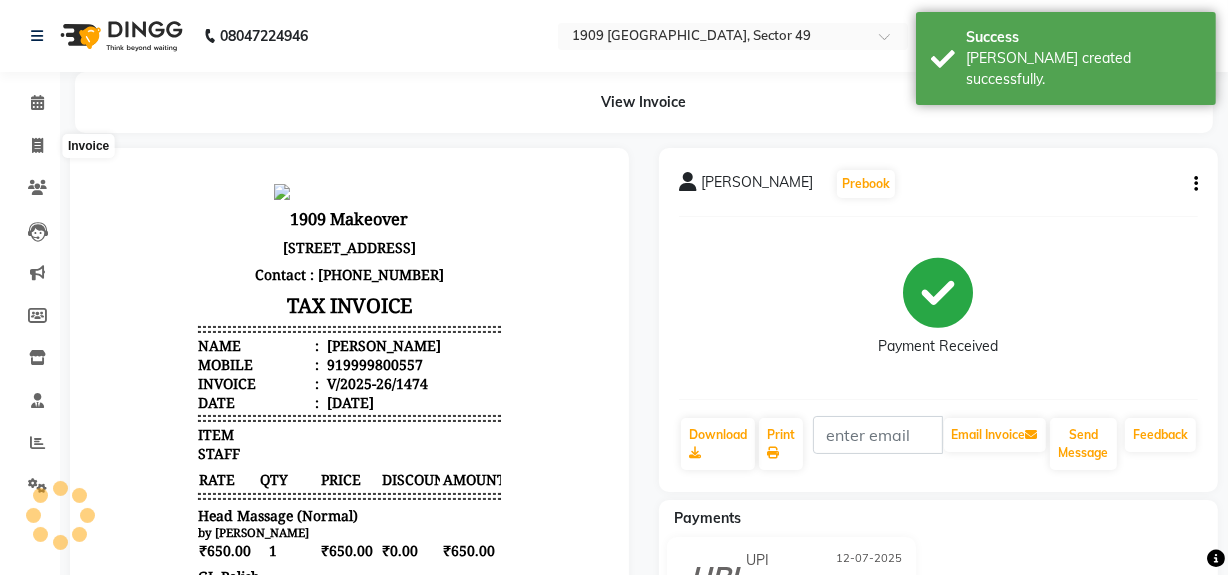 select on "service" 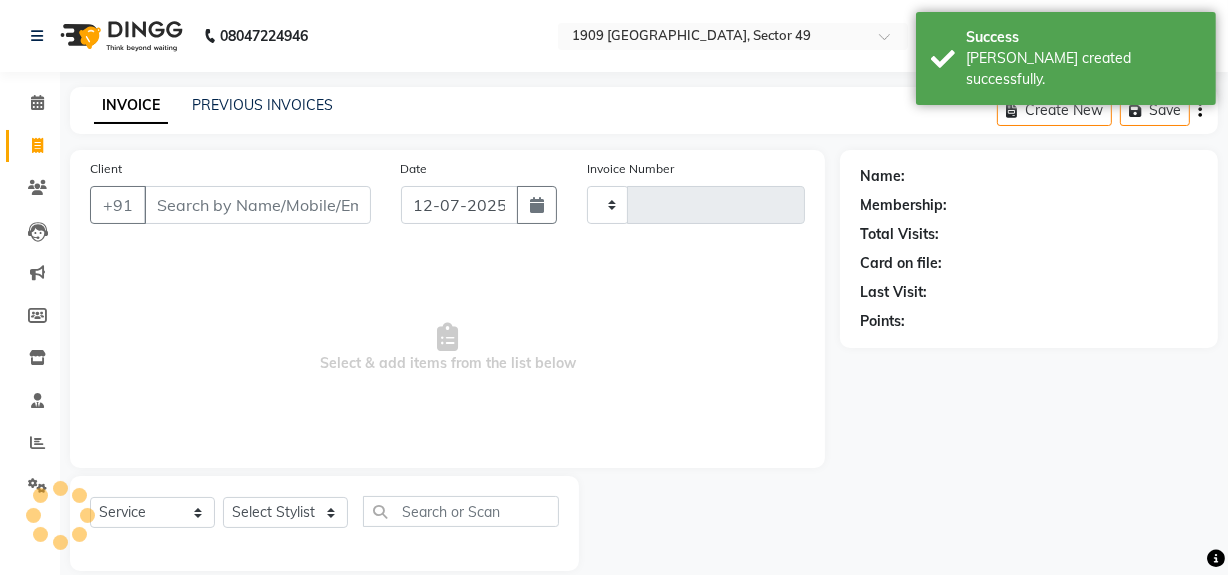 scroll, scrollTop: 26, scrollLeft: 0, axis: vertical 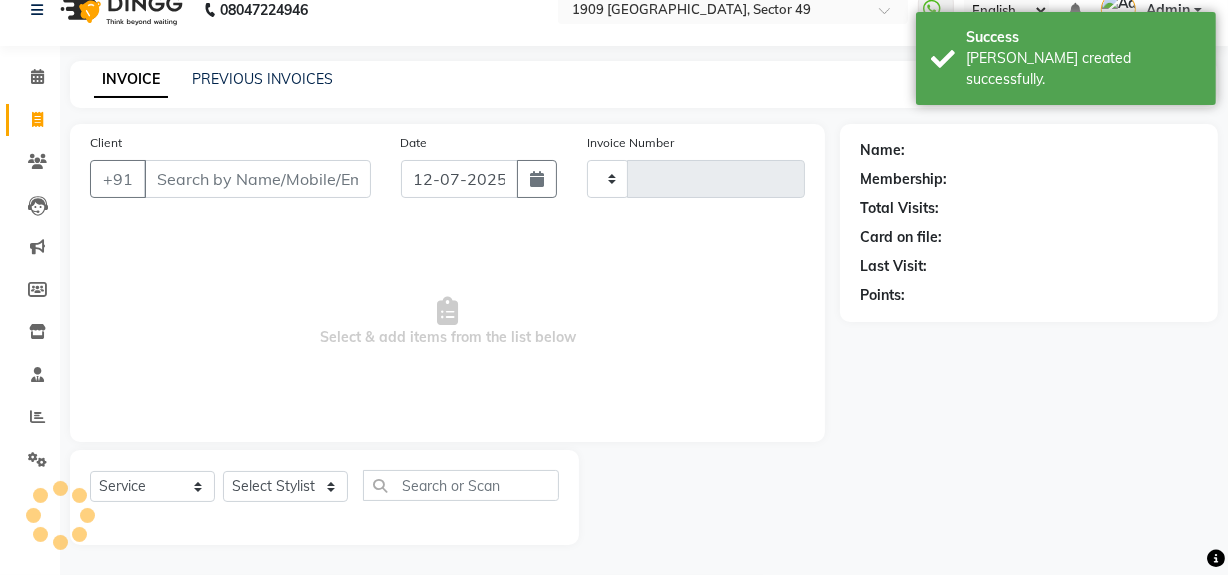 type on "1475" 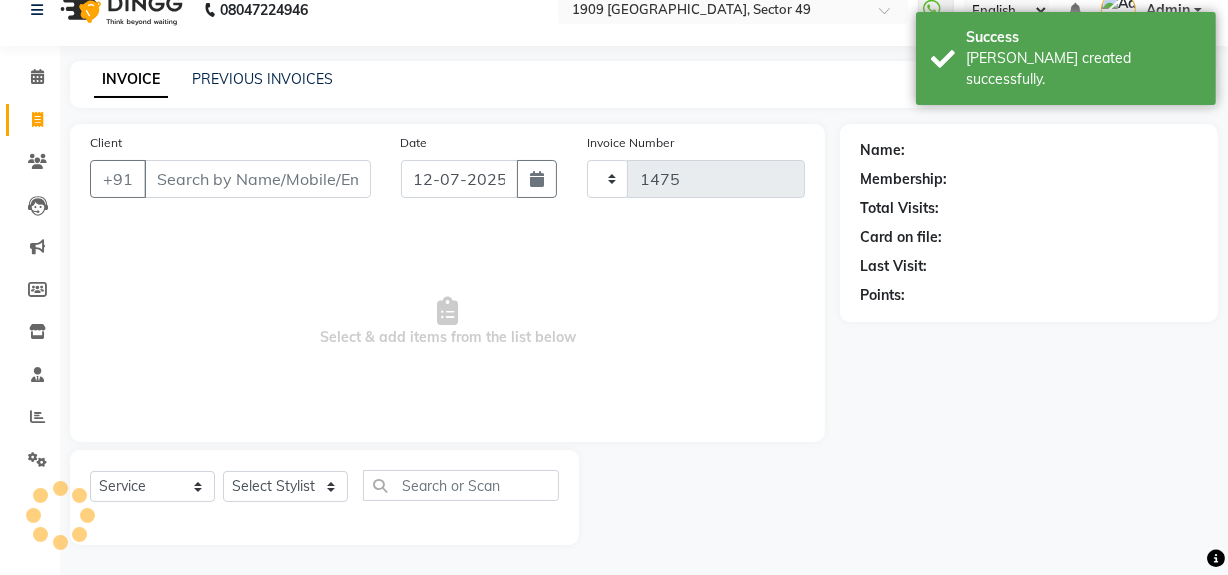 select on "6923" 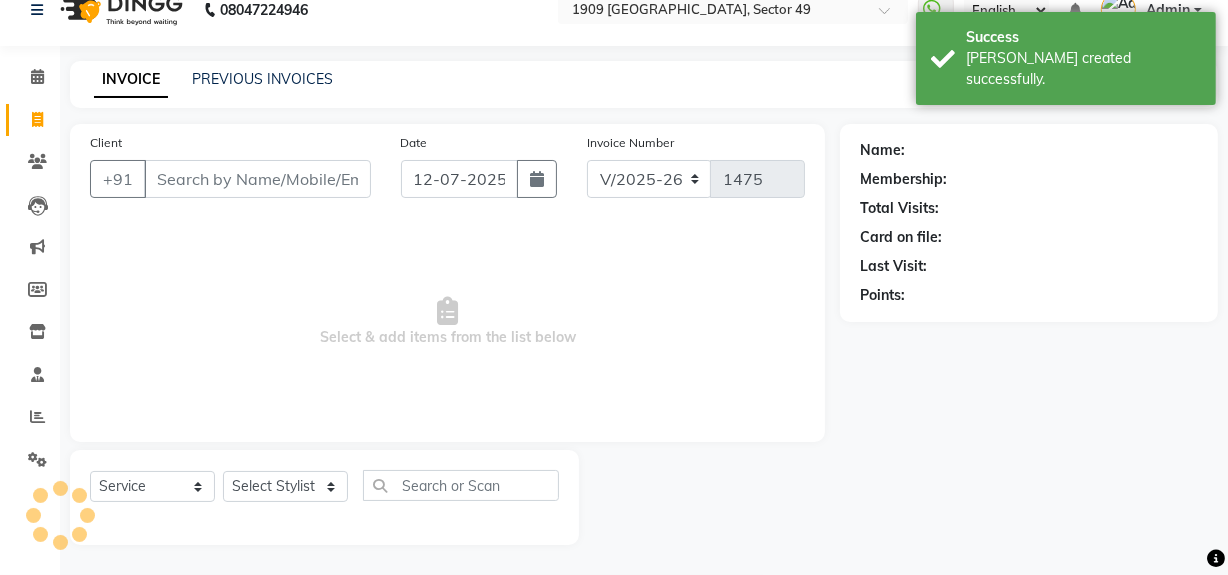 click on "Client" at bounding box center [257, 179] 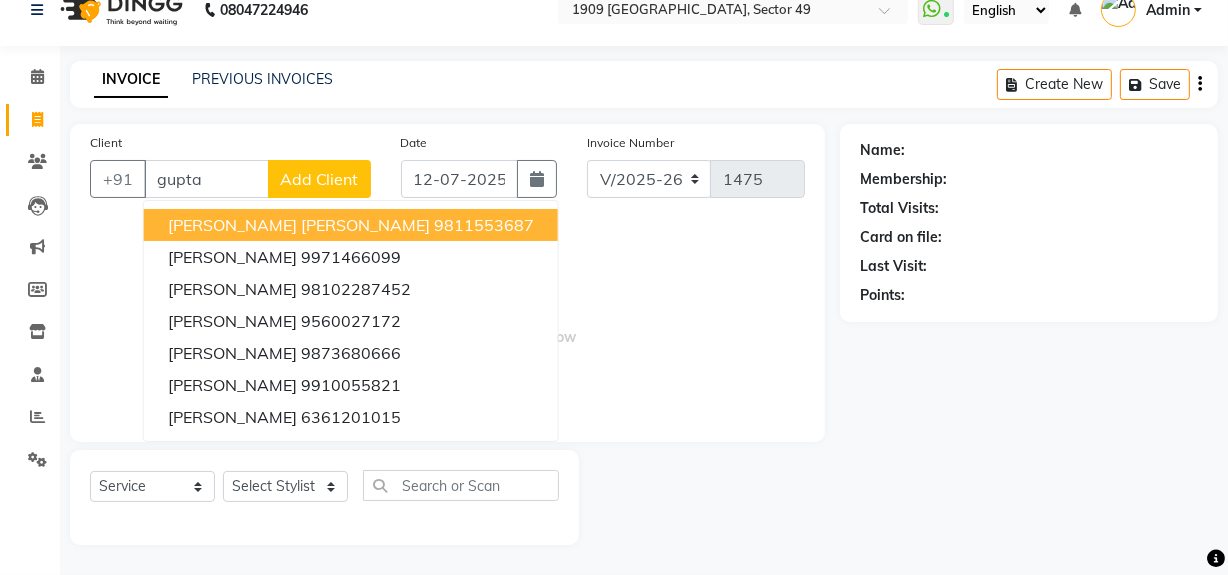 click on "gupta" at bounding box center (206, 179) 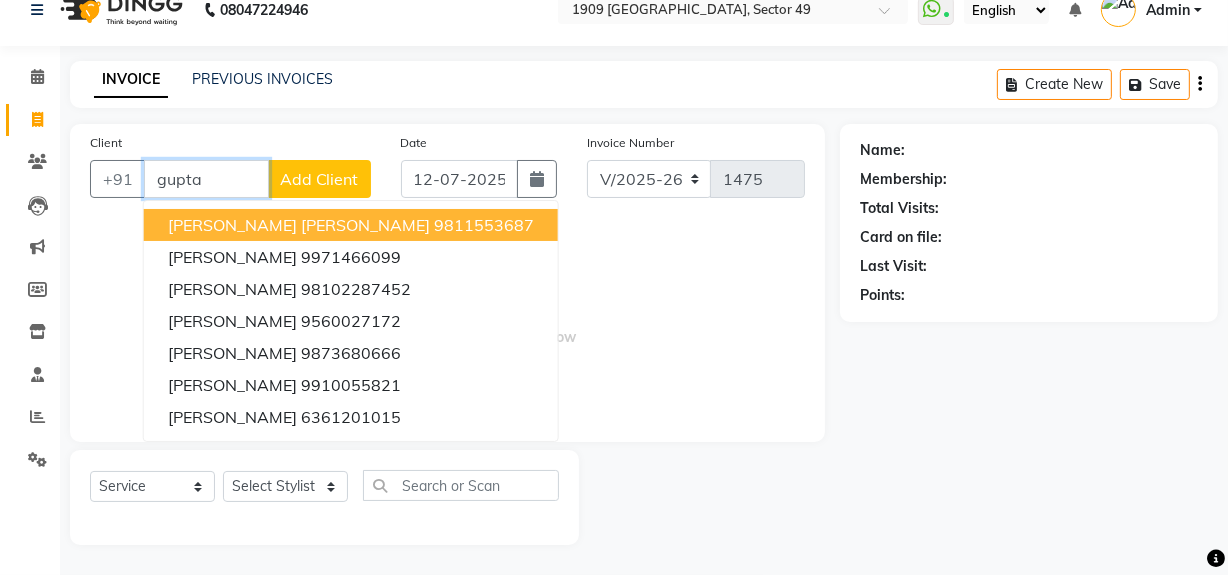 paste on "8130567732" 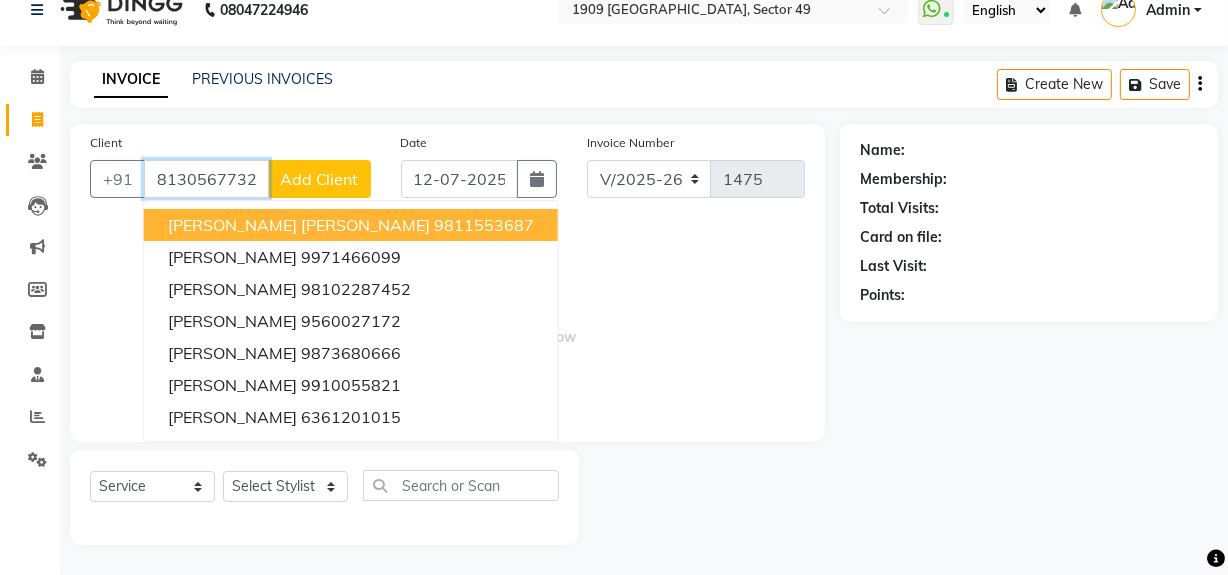 type on "8130567732" 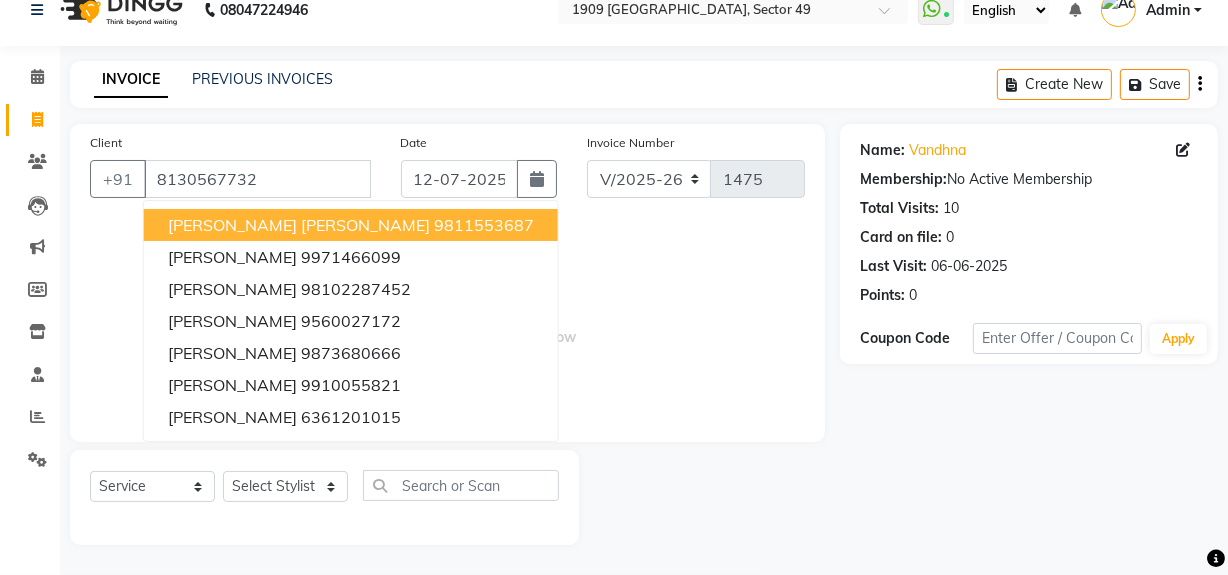 drag, startPoint x: 607, startPoint y: 356, endPoint x: 500, endPoint y: 442, distance: 137.2771 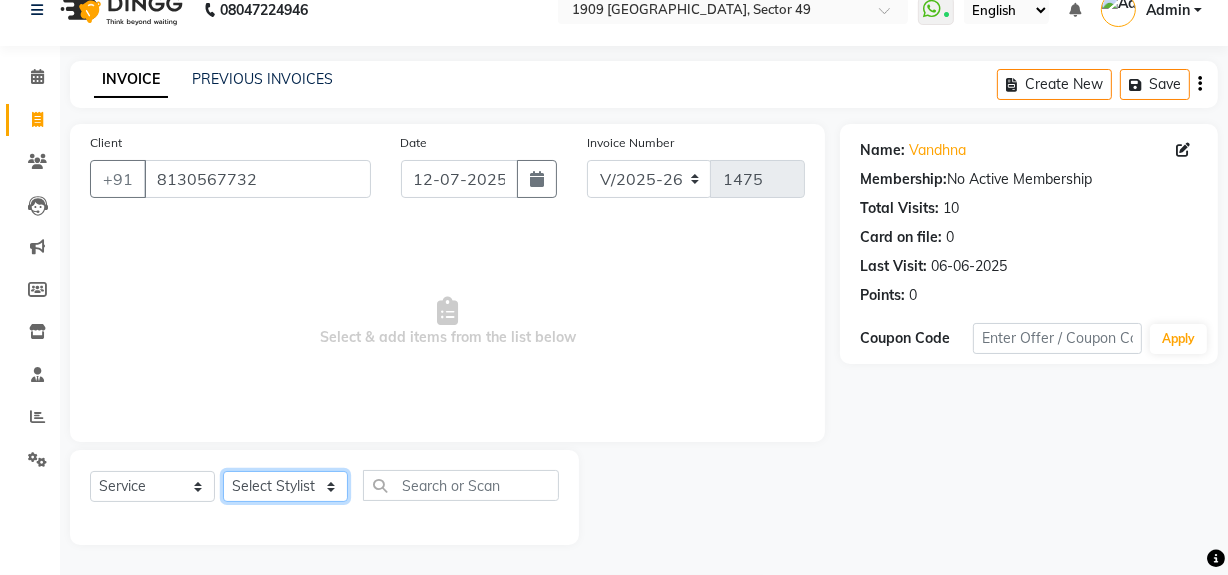 click on "Select Stylist [PERSON_NAME] [PERSON_NAME] House Sale Jyoti Nisha [PERSON_NAME] [PERSON_NAME] Veer [PERSON_NAME] Vishal" 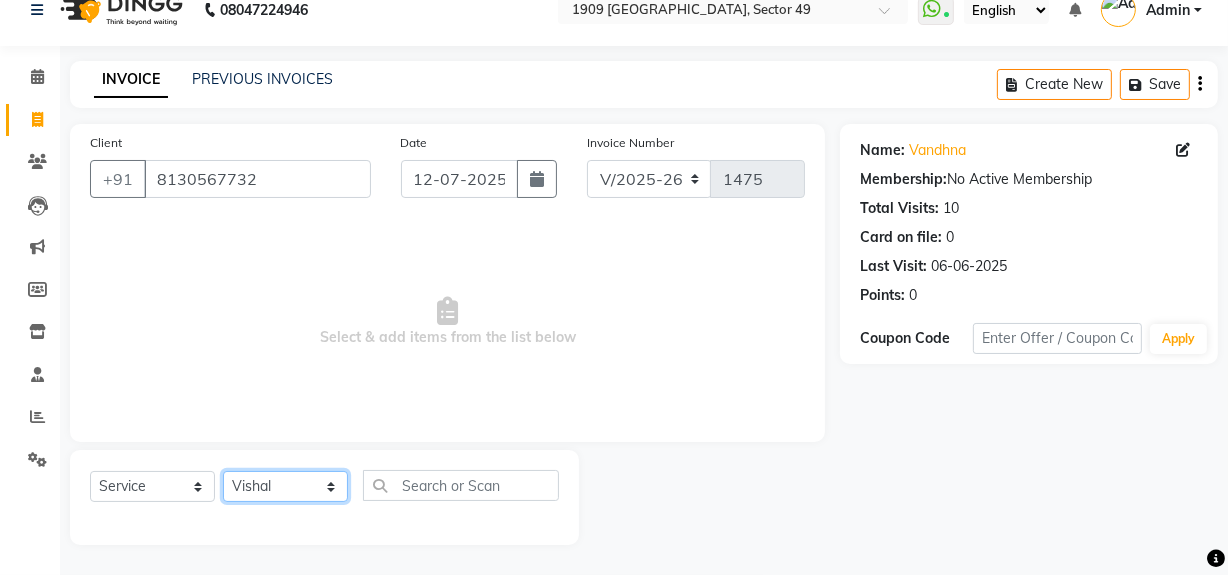 click on "Select Stylist [PERSON_NAME] [PERSON_NAME] House Sale Jyoti Nisha [PERSON_NAME] [PERSON_NAME] Veer [PERSON_NAME] Vishal" 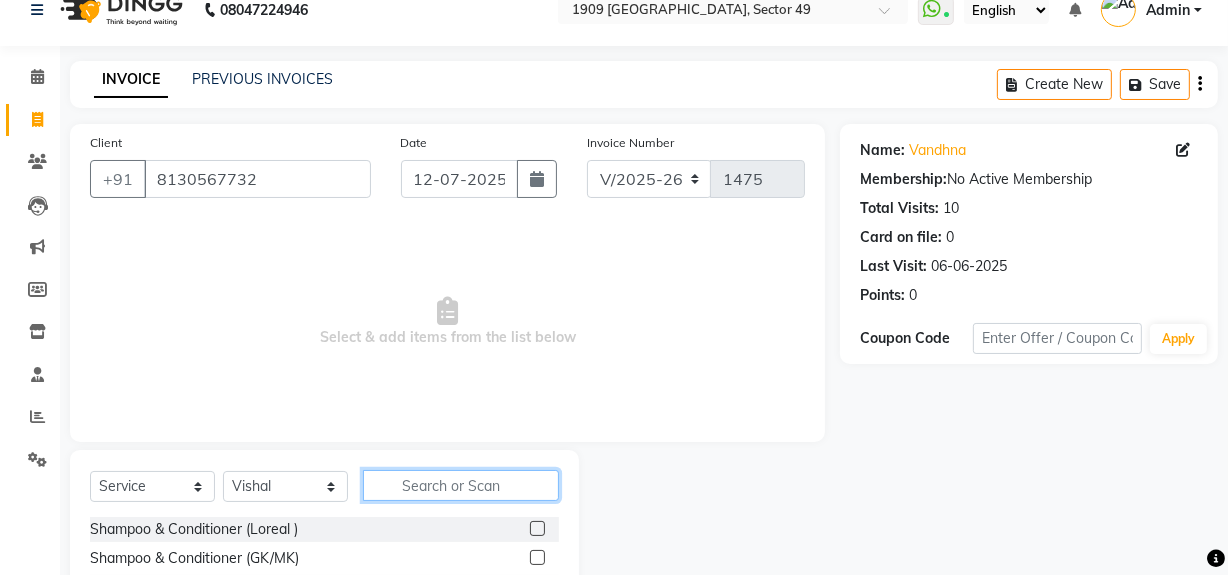 click 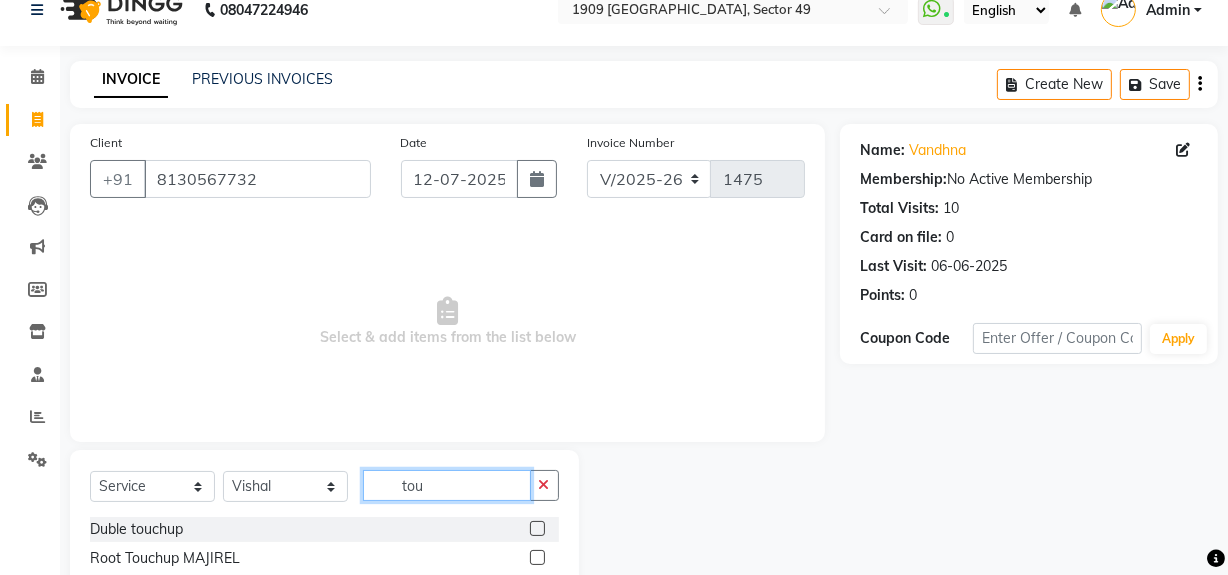 scroll, scrollTop: 226, scrollLeft: 0, axis: vertical 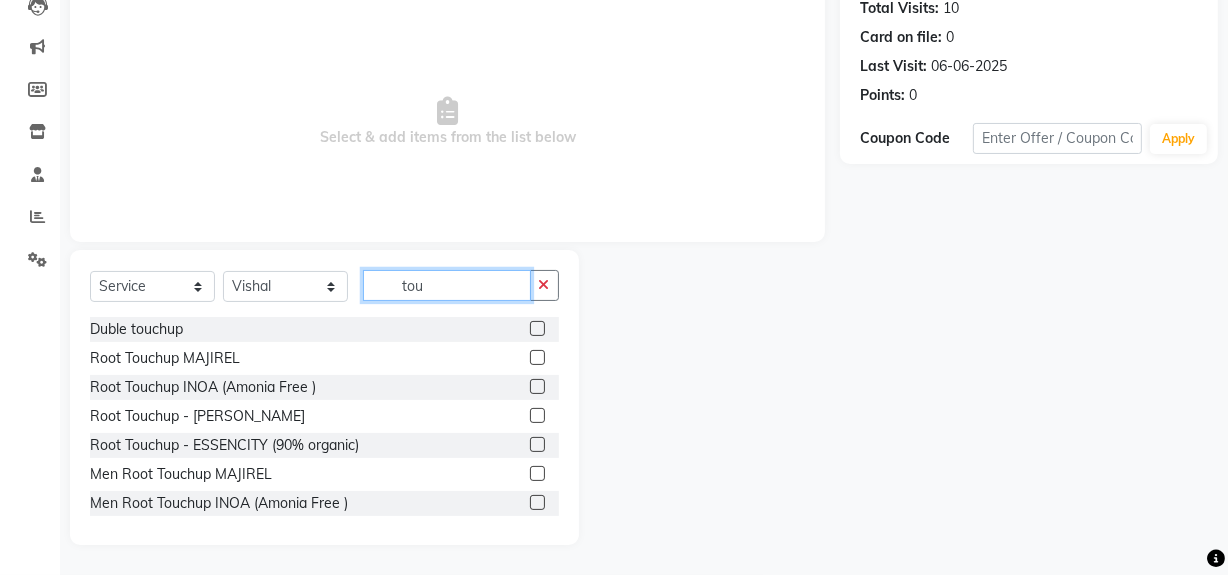 type on "tou" 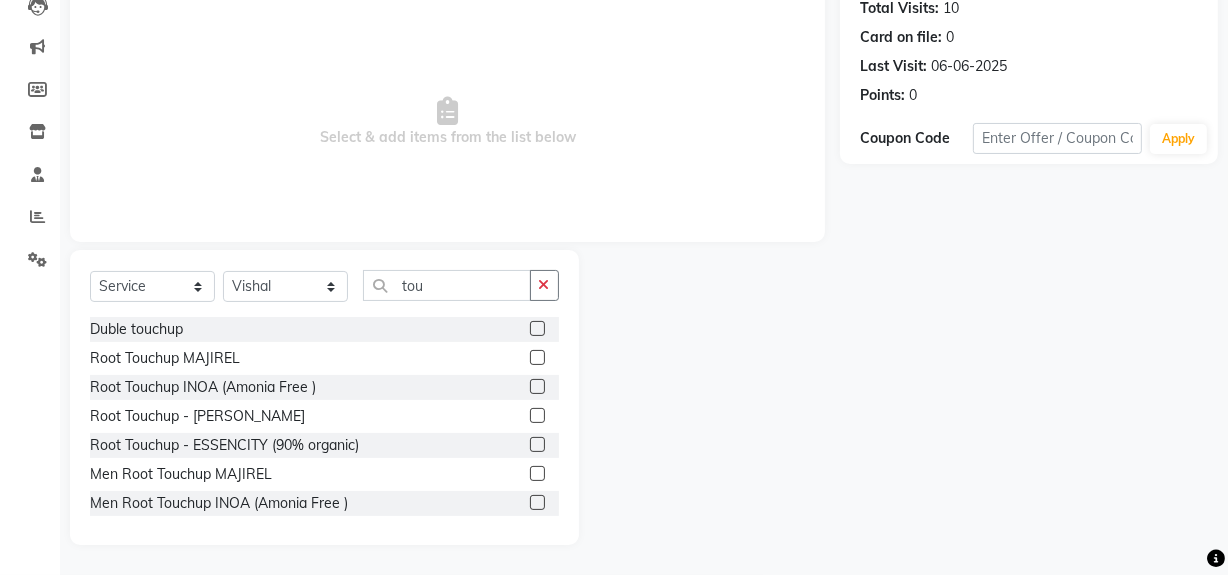 click 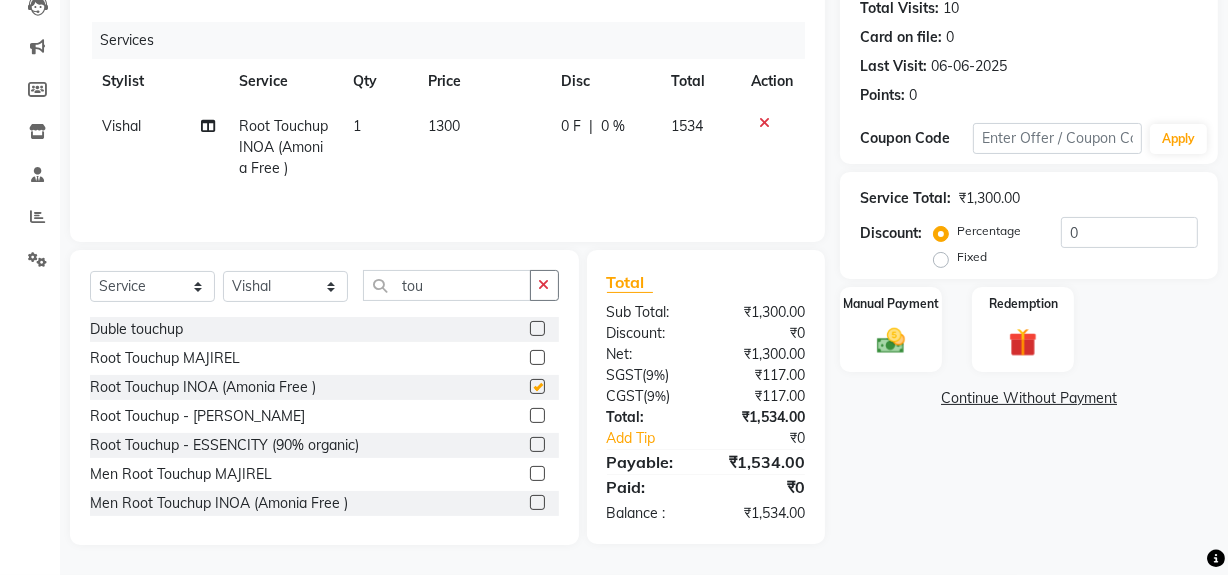checkbox on "false" 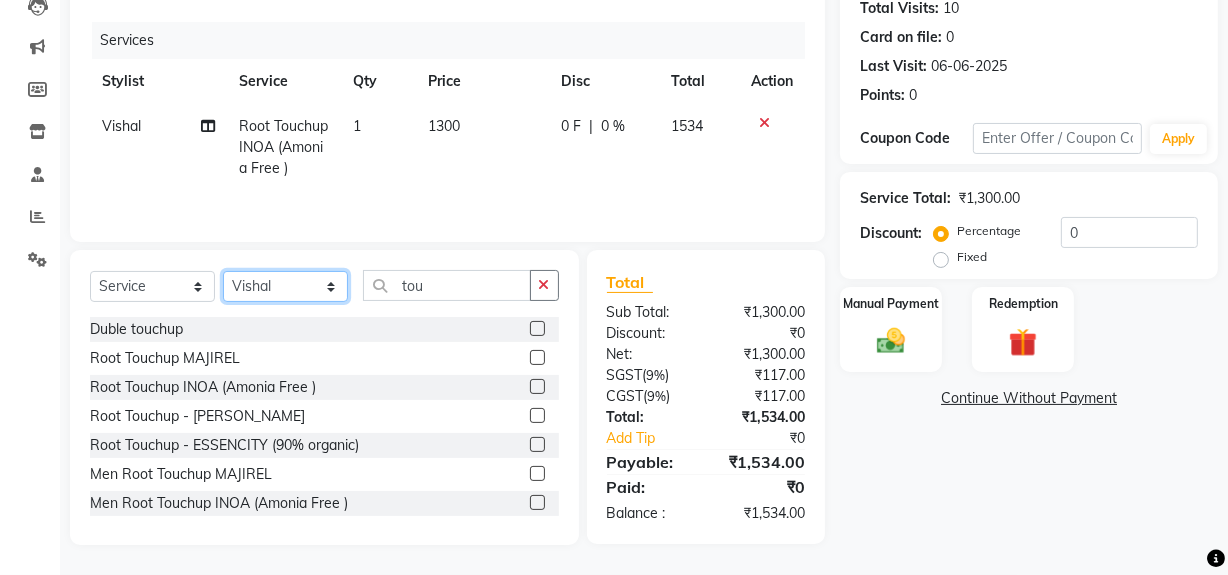 click on "Select Stylist [PERSON_NAME] [PERSON_NAME] House Sale Jyoti Nisha [PERSON_NAME] [PERSON_NAME] Veer [PERSON_NAME] Vishal" 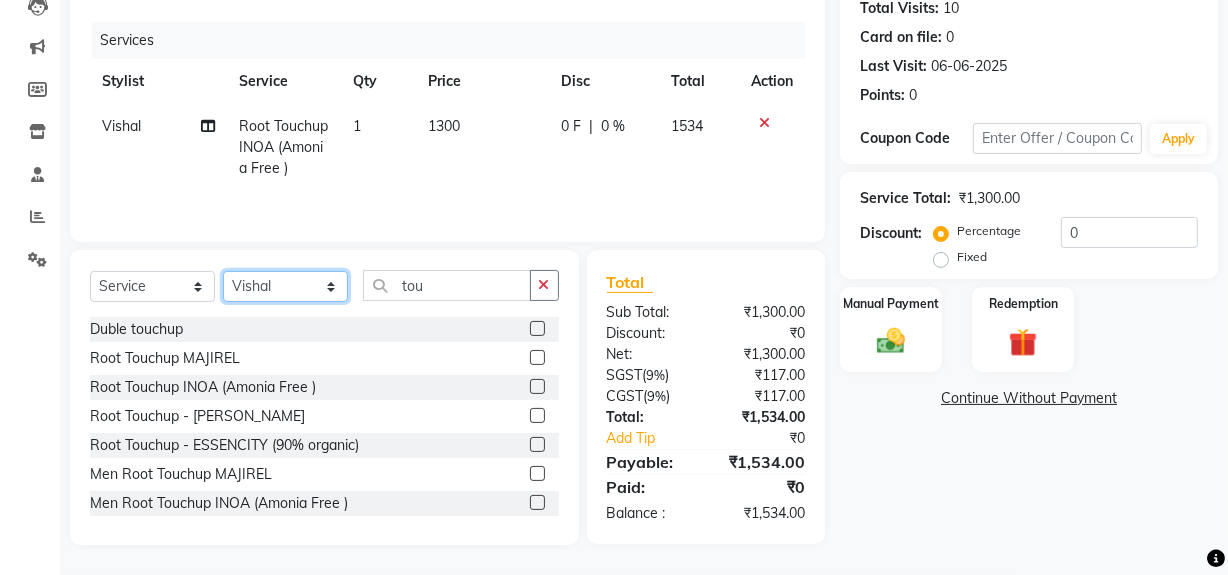 select on "57120" 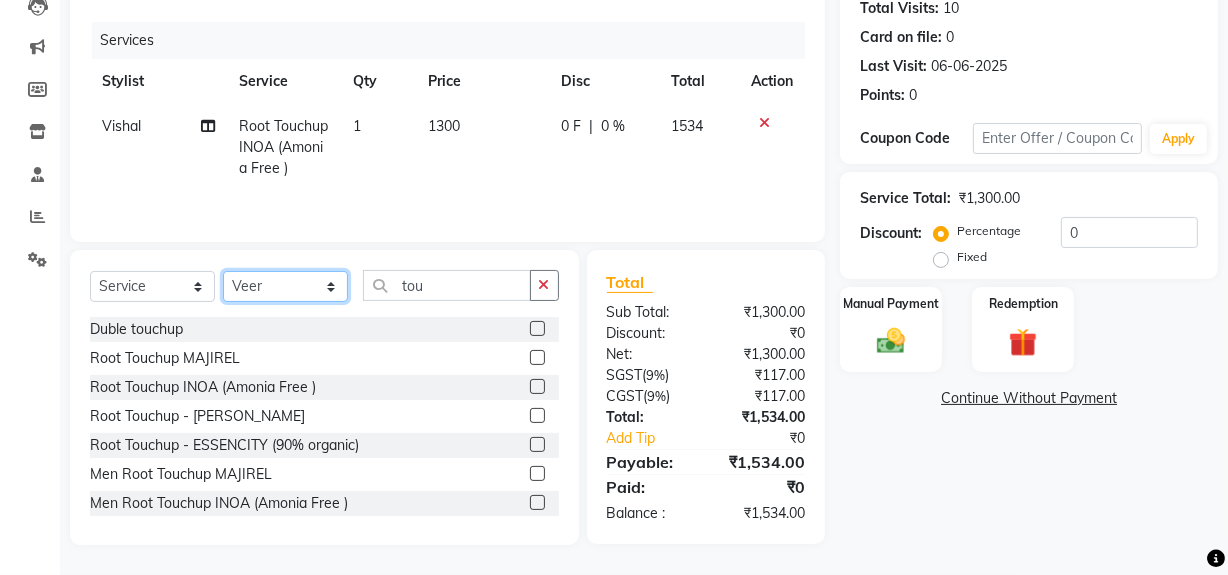 click on "Select Stylist [PERSON_NAME] [PERSON_NAME] House Sale Jyoti Nisha [PERSON_NAME] [PERSON_NAME] Veer [PERSON_NAME] Vishal" 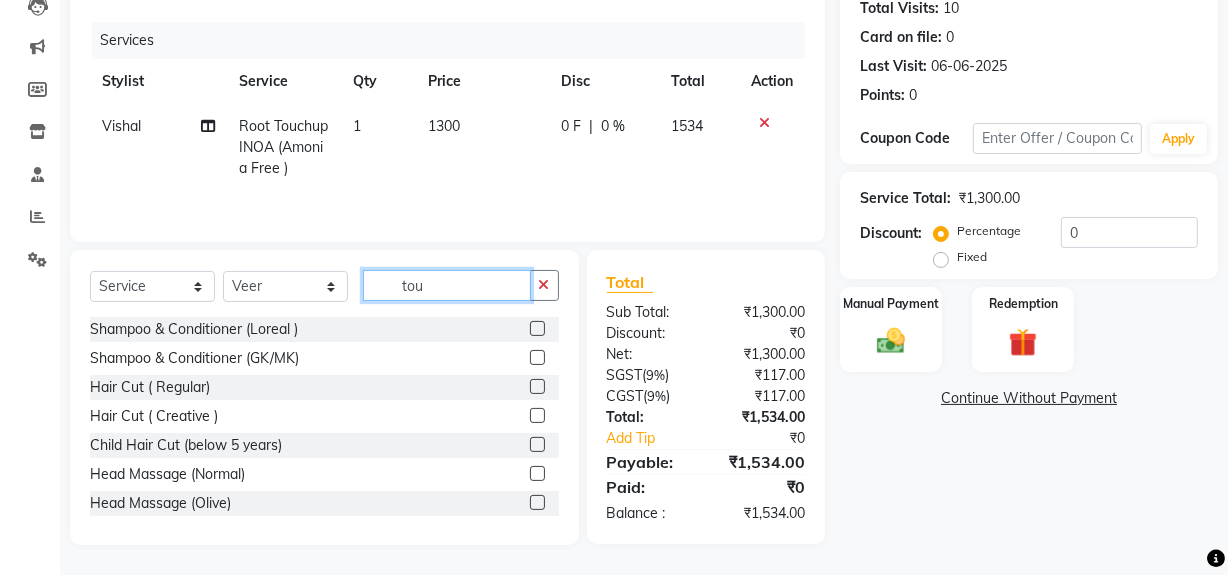 click on "tou" 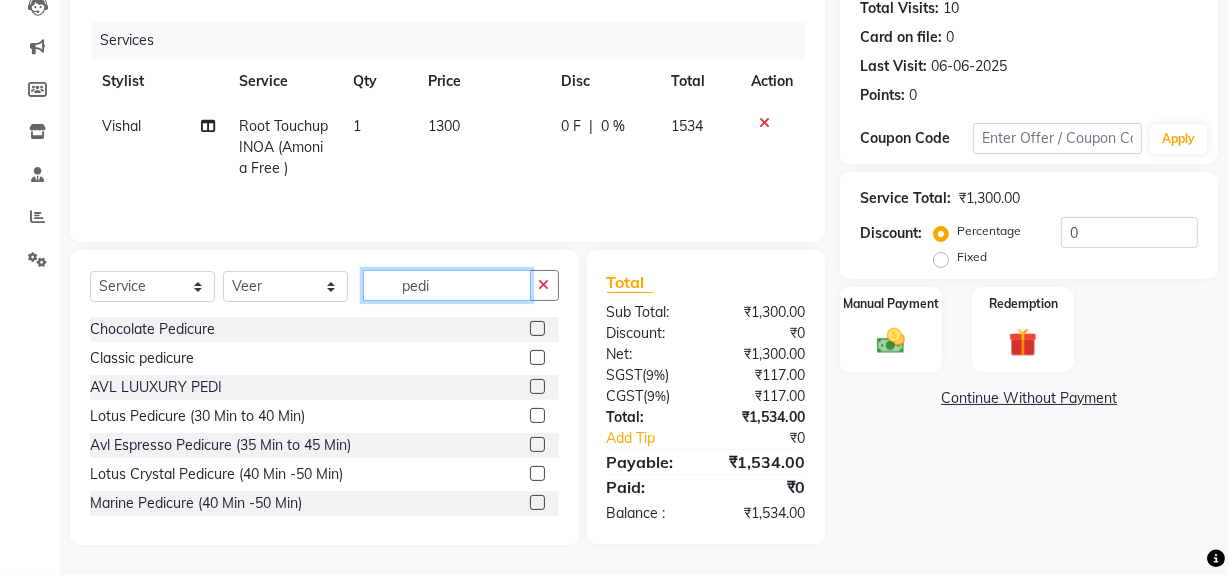 type on "pedi" 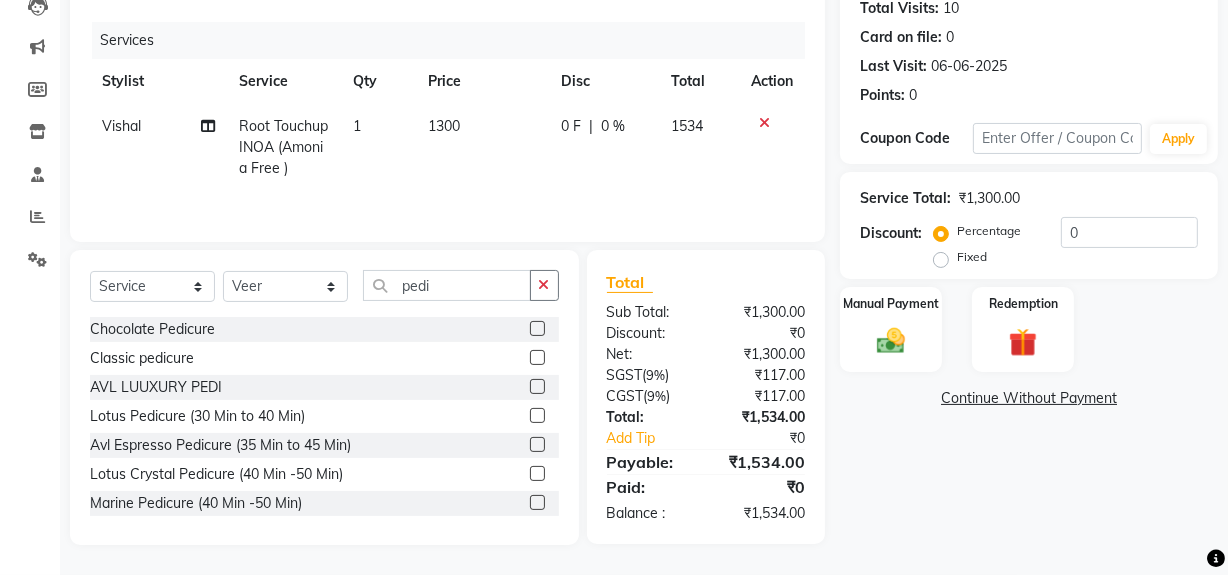 click 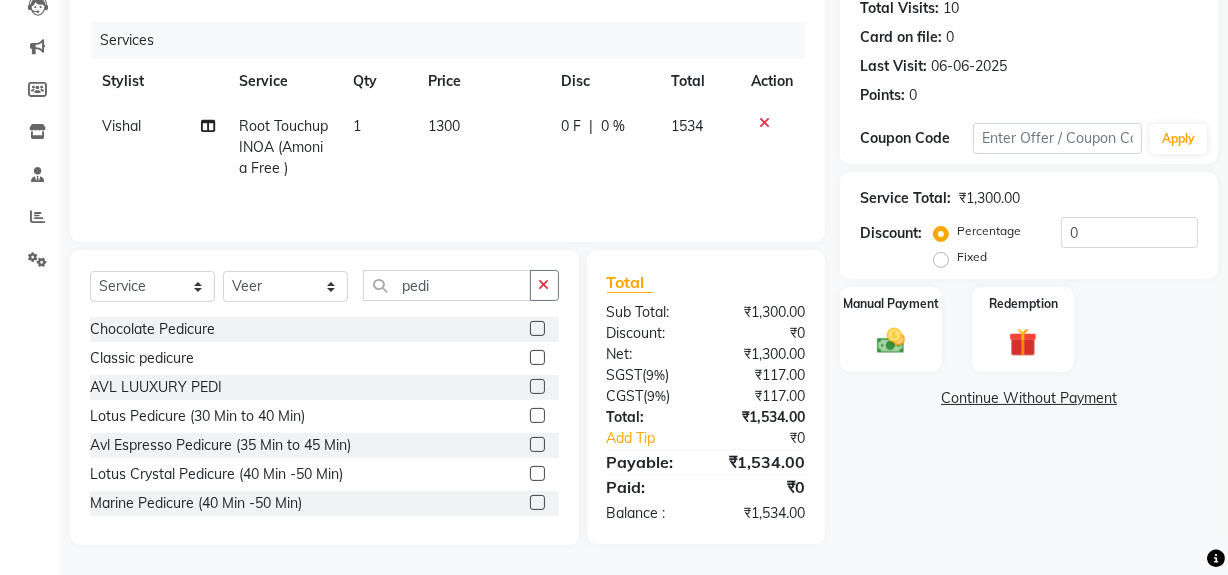 click at bounding box center [536, 329] 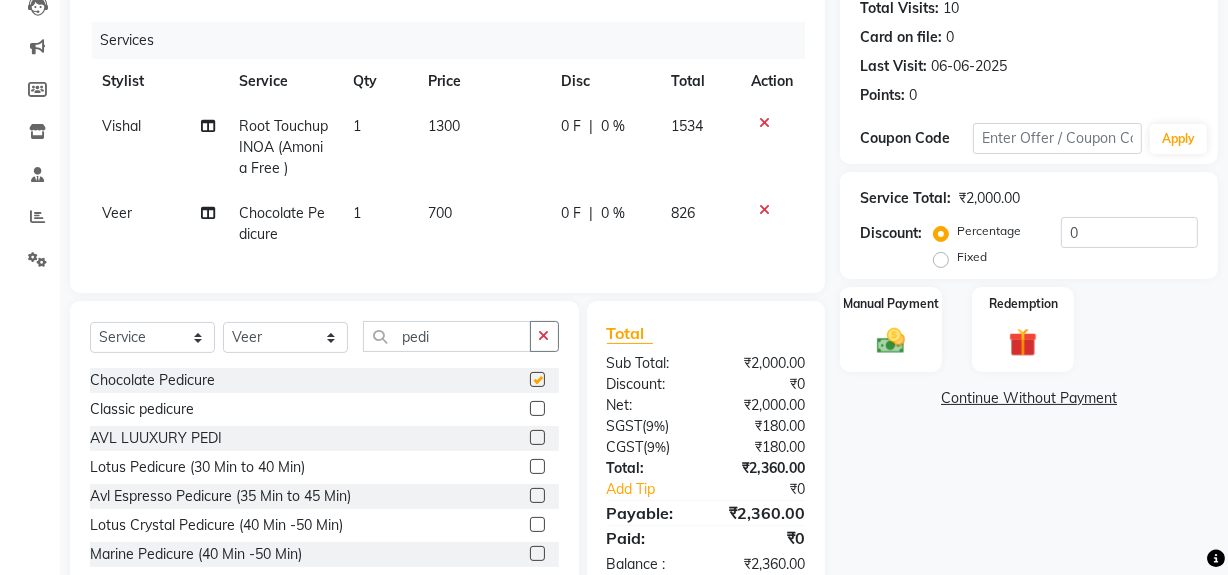 checkbox on "false" 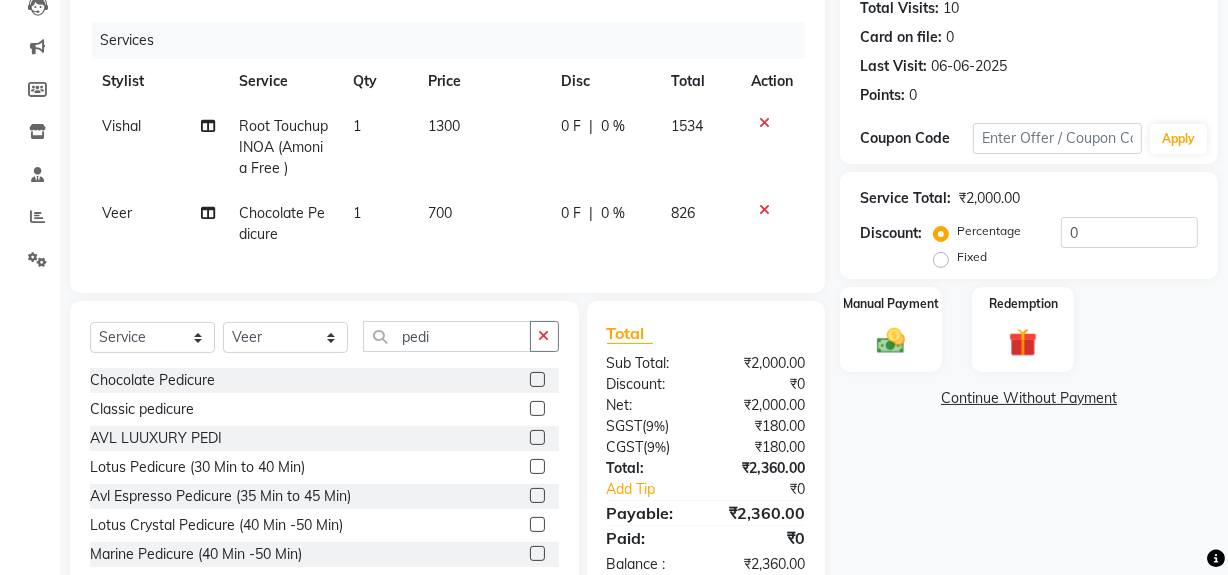 scroll, scrollTop: 0, scrollLeft: 0, axis: both 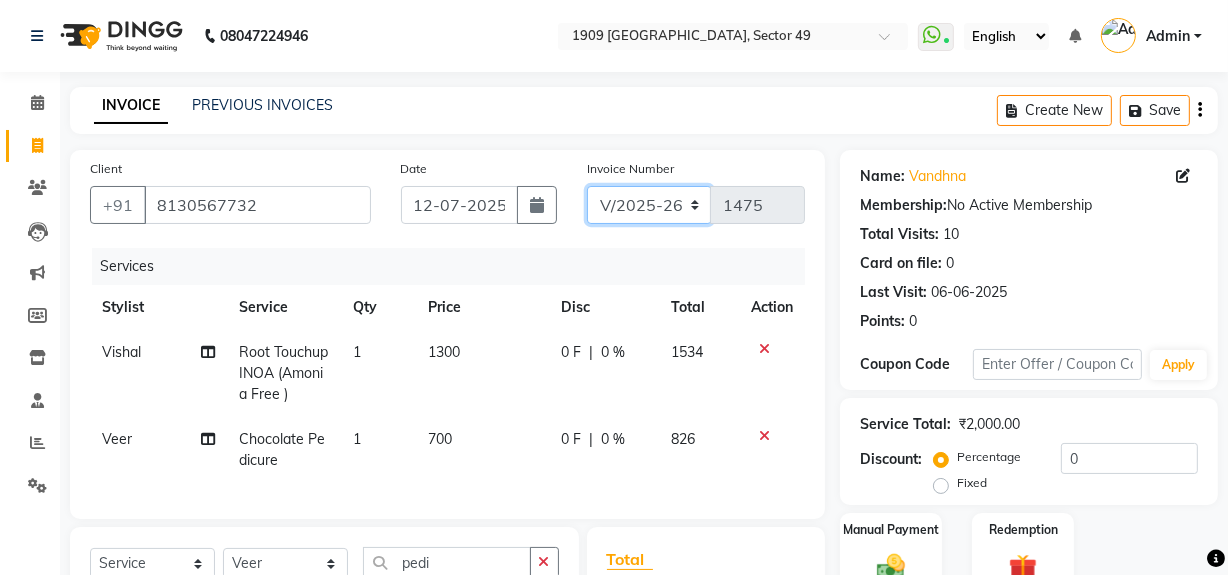 drag, startPoint x: 660, startPoint y: 202, endPoint x: 654, endPoint y: 219, distance: 18.027756 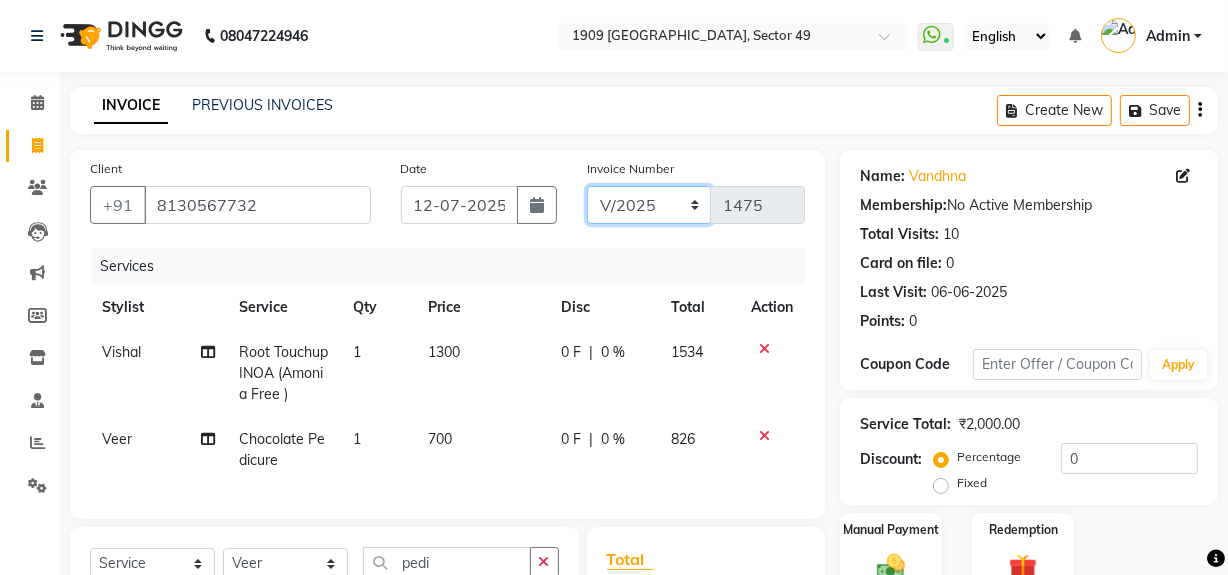click on "V/2025 V/2025-26" 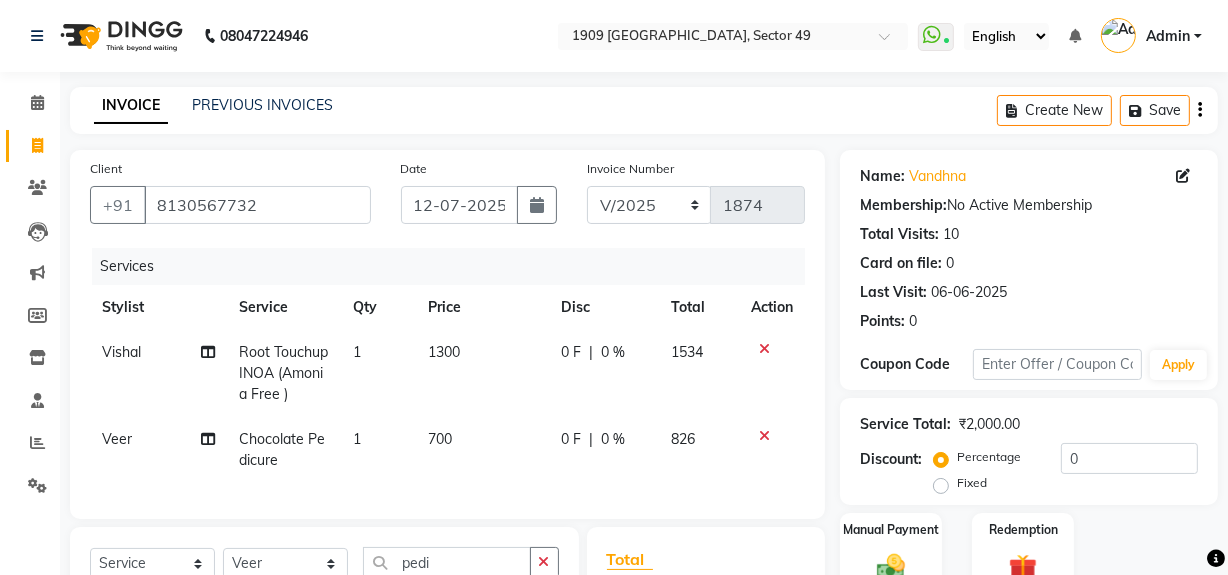click on "Create New   Save" 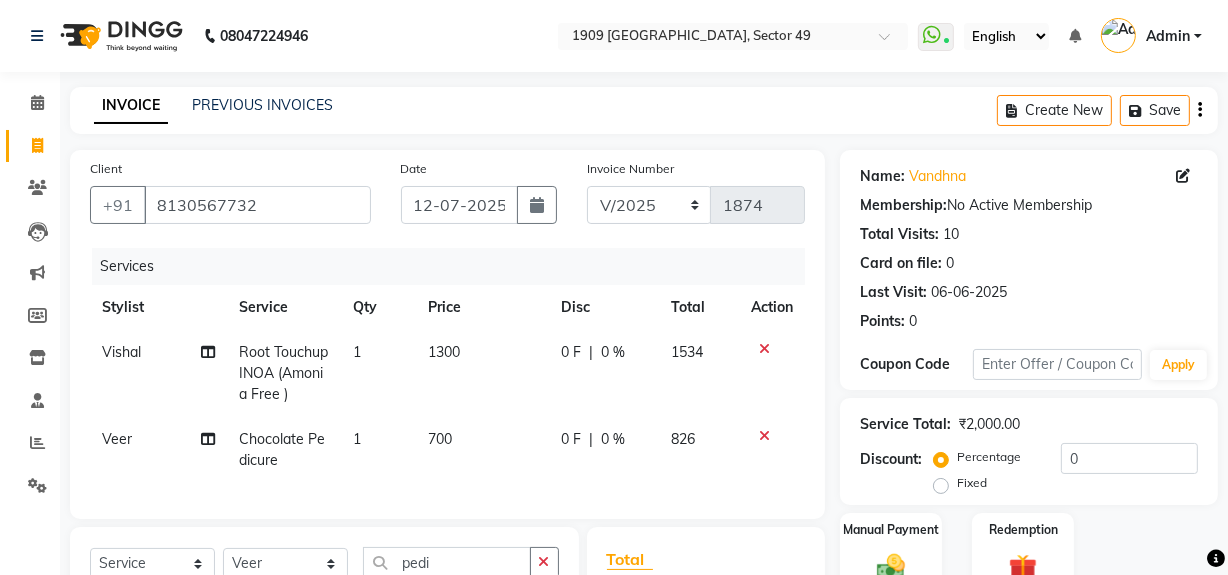 click on "Create New   Save" 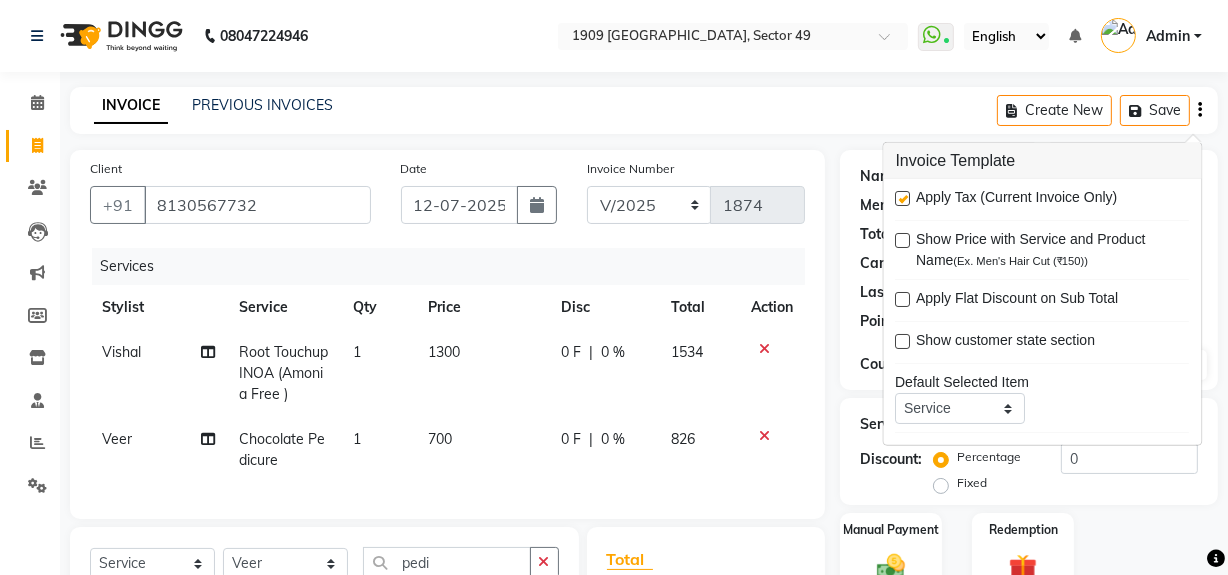 click at bounding box center [903, 198] 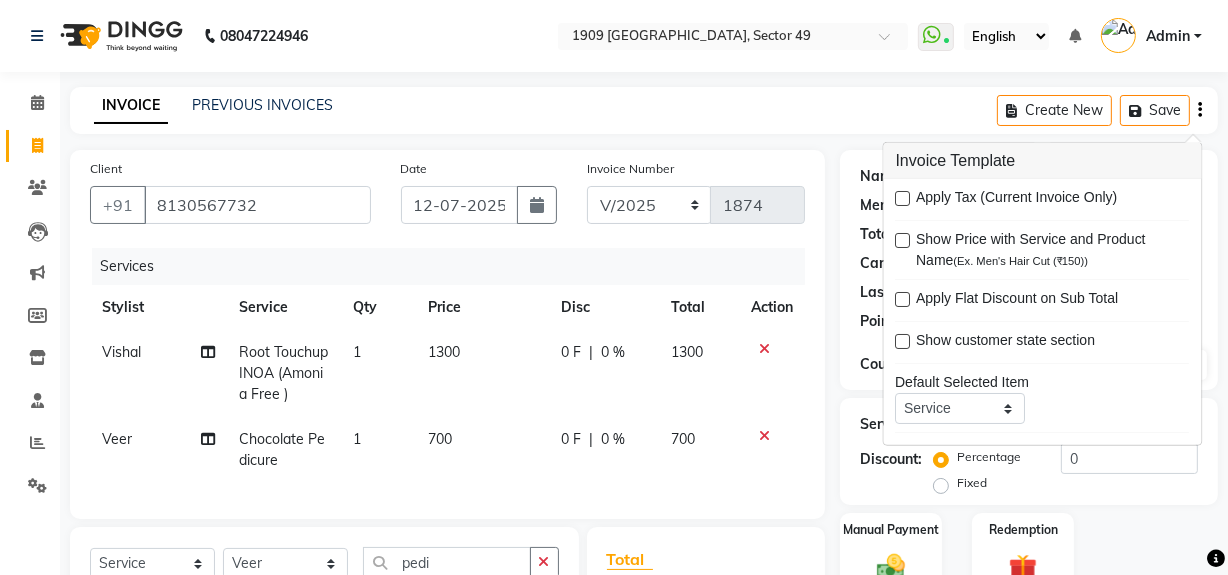 scroll, scrollTop: 290, scrollLeft: 0, axis: vertical 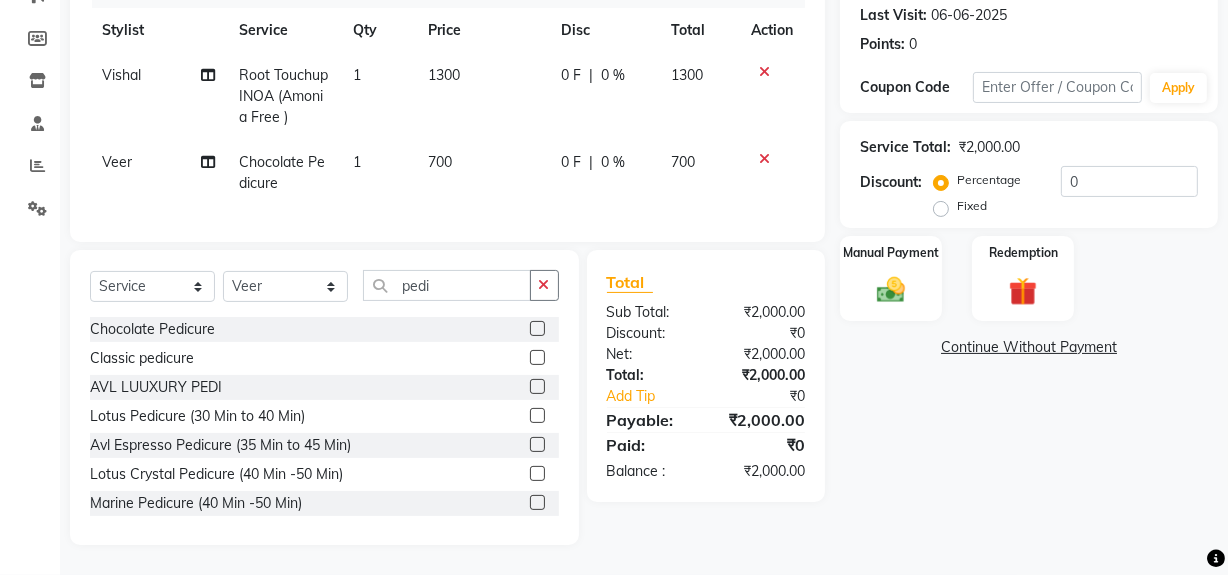 click on "Name: Vandhna  Membership:  No Active Membership  Total Visits:  10 Card on file:  0 Last Visit:   06-06-2025 Points:   0  Coupon Code Apply Service Total:  ₹2,000.00  Discount:  Percentage   Fixed  0 Manual Payment Redemption  Continue Without Payment" 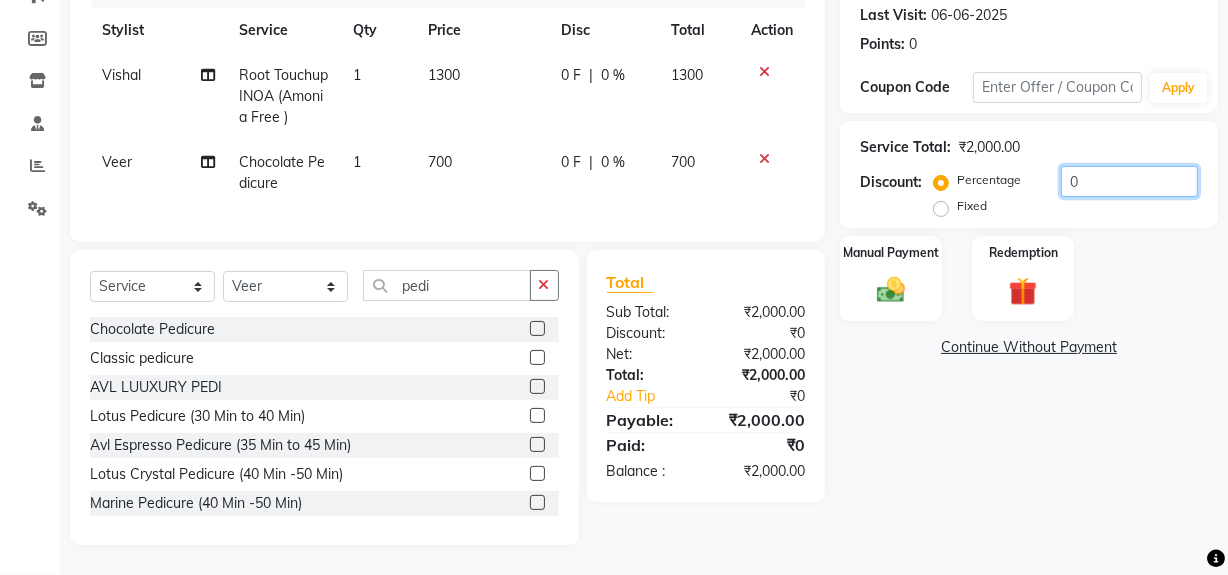 click on "0" 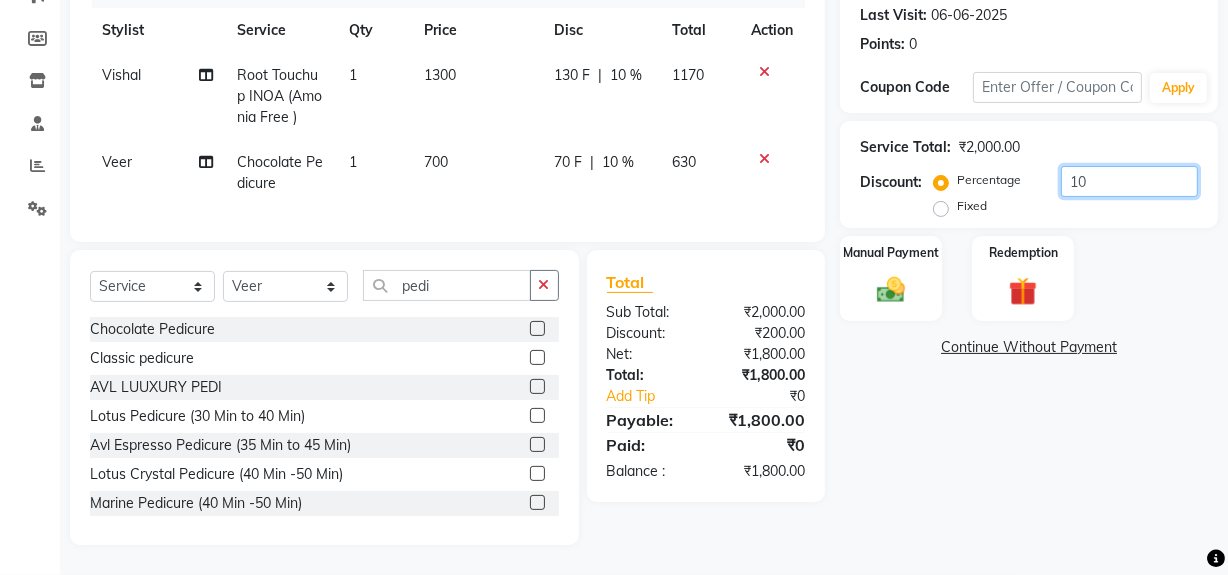 type on "10" 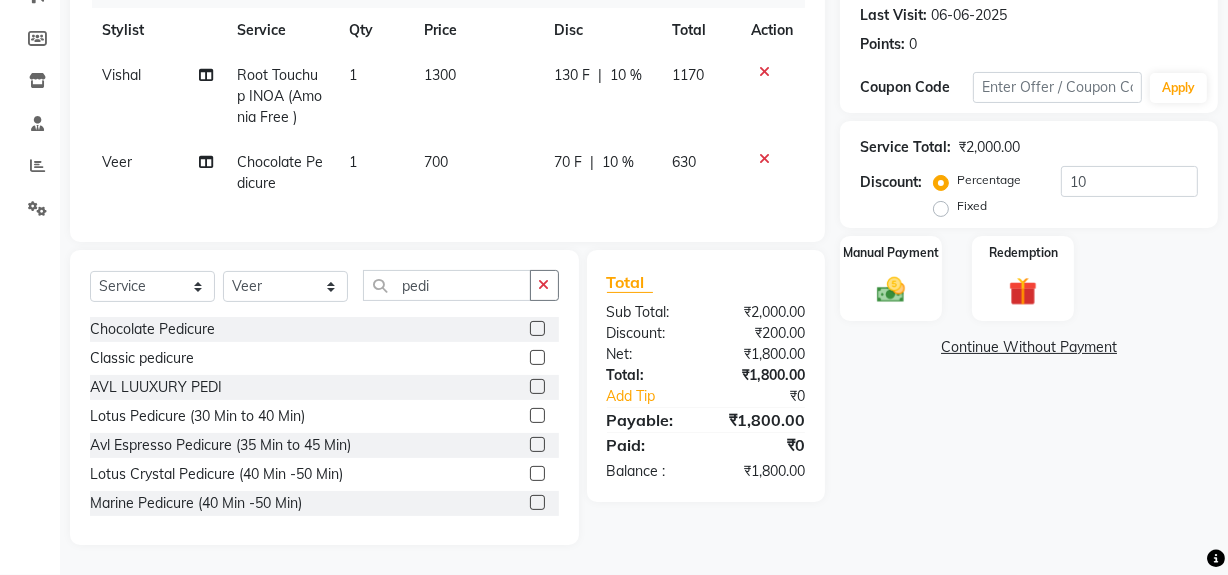 click on "Name: Vandhna  Membership:  No Active Membership  Total Visits:  10 Card on file:  0 Last Visit:   06-06-2025 Points:   0  Coupon Code Apply Service Total:  ₹2,000.00  Discount:  Percentage   Fixed  10 Manual Payment Redemption  Continue Without Payment" 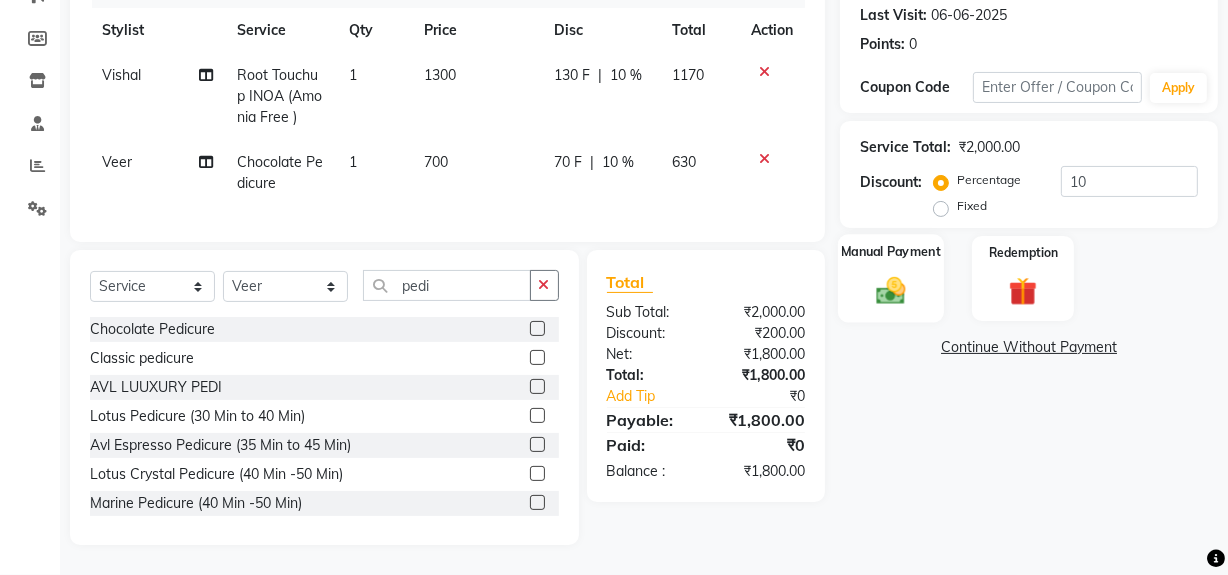 click 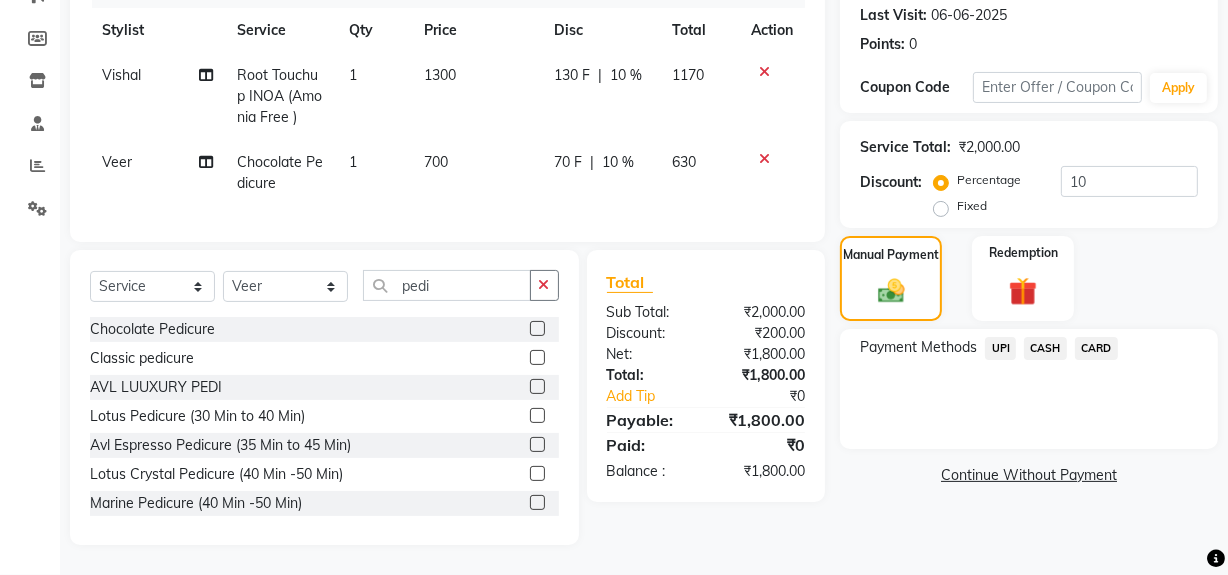 click on "UPI" 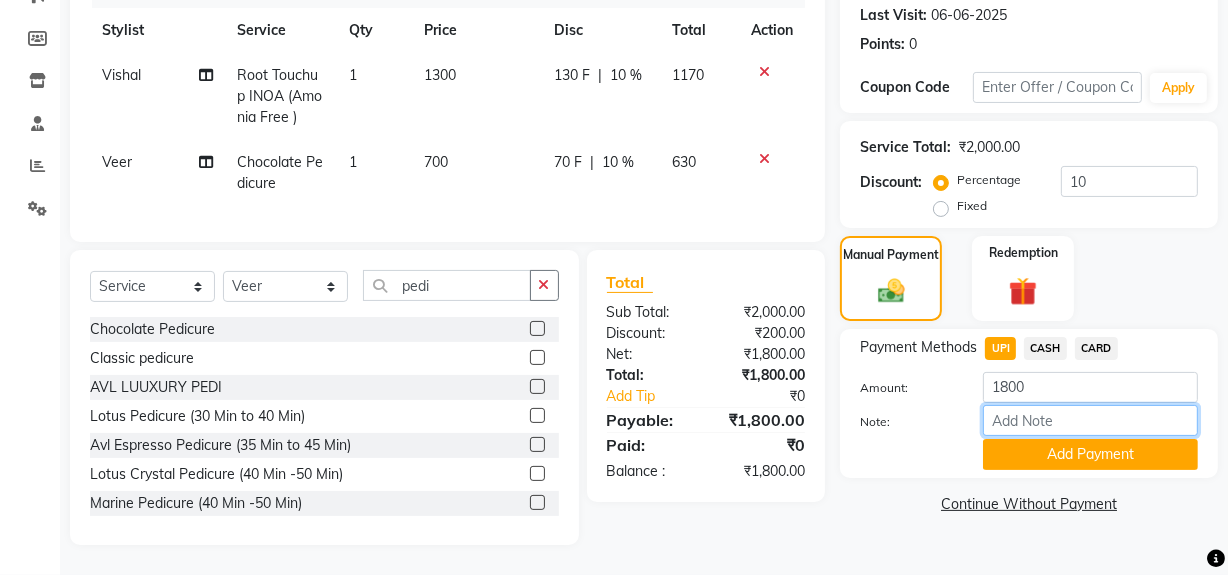 click on "Note:" at bounding box center [1090, 420] 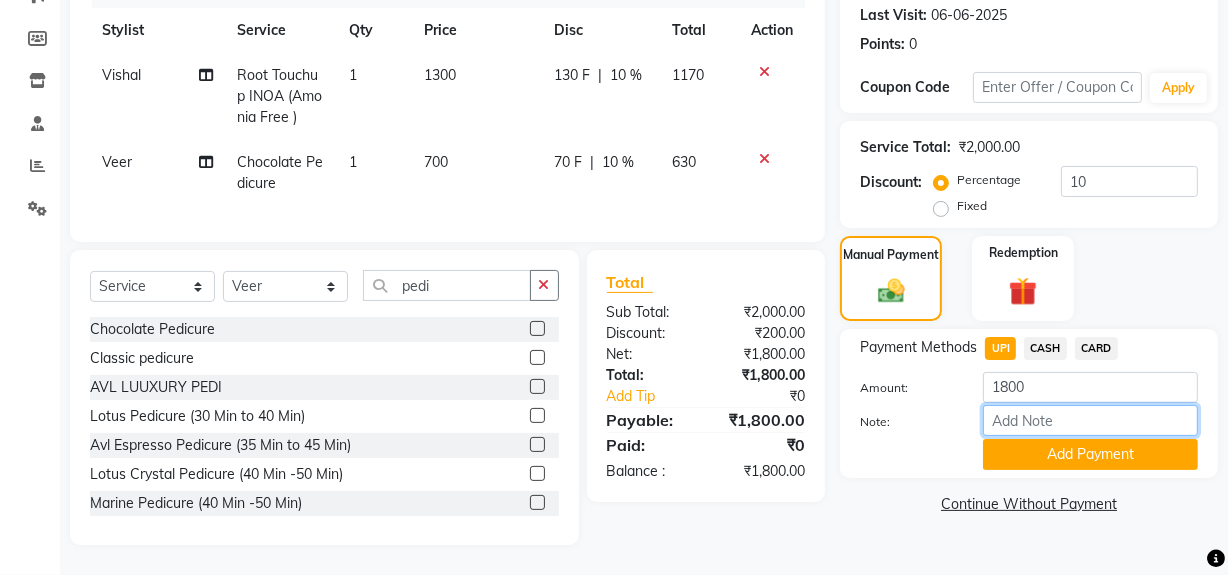 type on "[PERSON_NAME]" 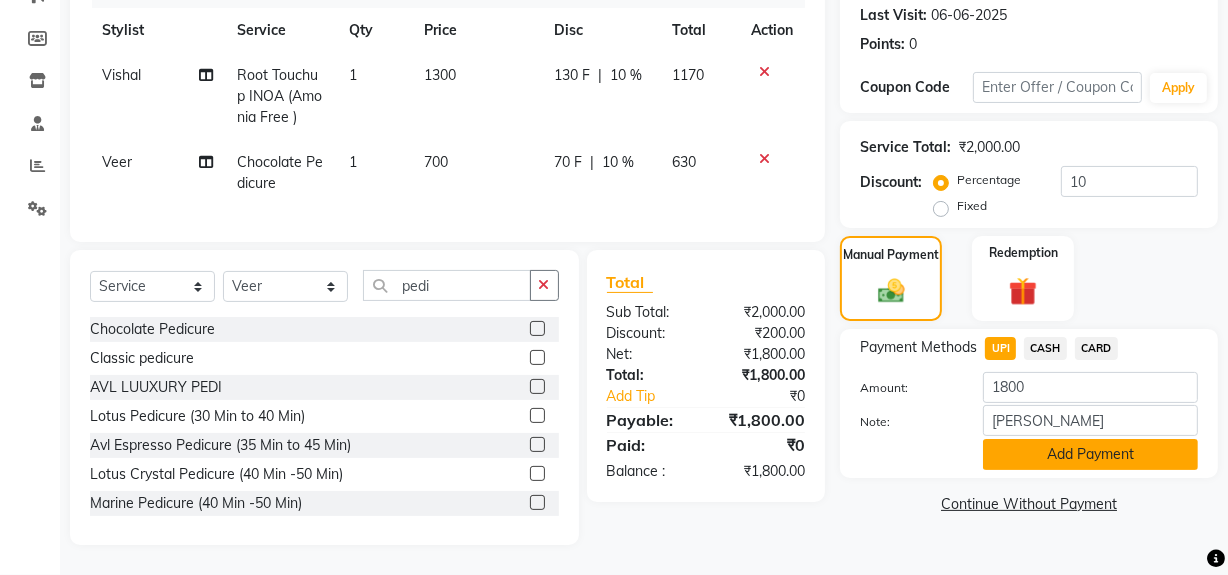click on "Add Payment" 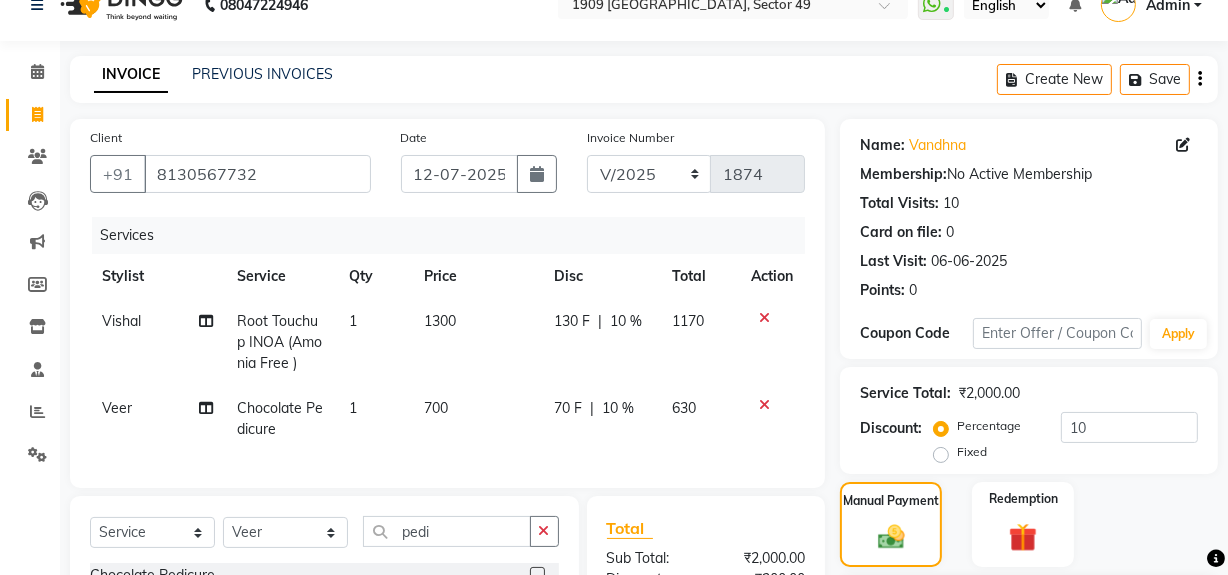 scroll, scrollTop: 0, scrollLeft: 0, axis: both 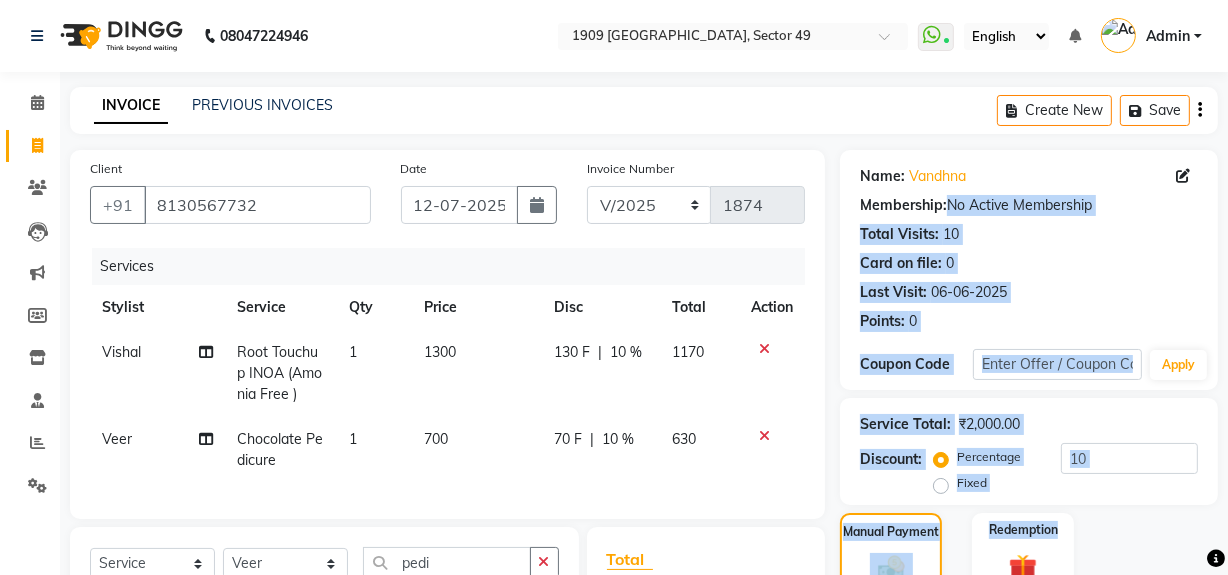 drag, startPoint x: 1224, startPoint y: 215, endPoint x: 1192, endPoint y: 441, distance: 228.25424 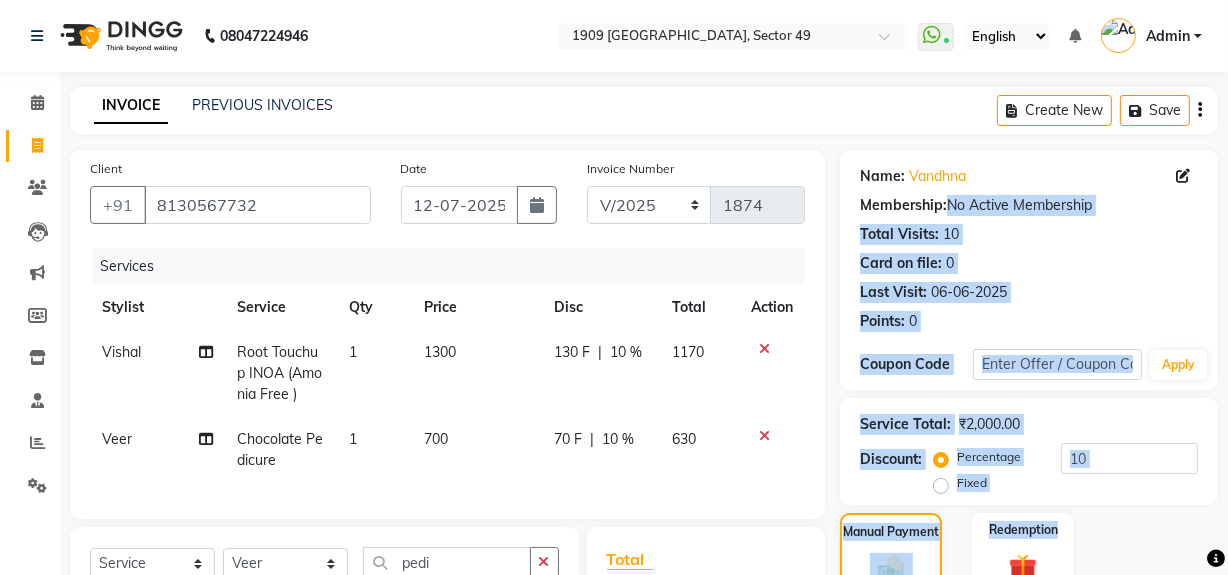 click on "Name: Vandhna  Membership:  No Active Membership  Total Visits:  10 Card on file:  0 Last Visit:   06-06-2025 Points:   0  Coupon Code Apply Service Total:  ₹2,000.00  Discount:  Percentage   Fixed  10 Manual Payment Redemption Payment Methods  UPI   CASH   CARD  Description:                  Send Details On SMS Email  Checkout" 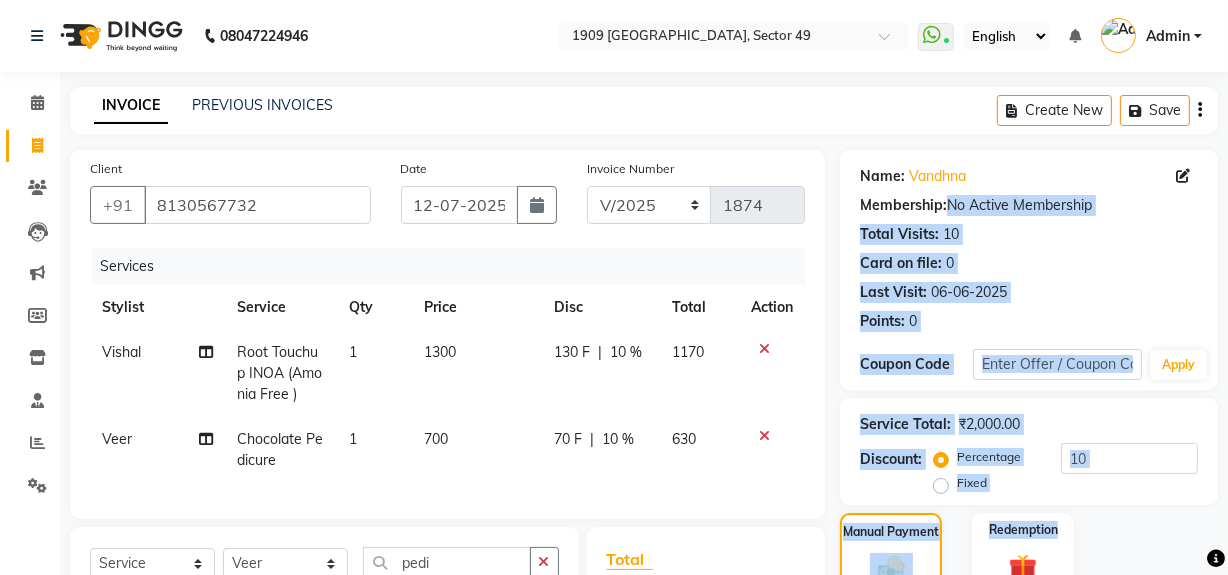 click on "Points:   0" 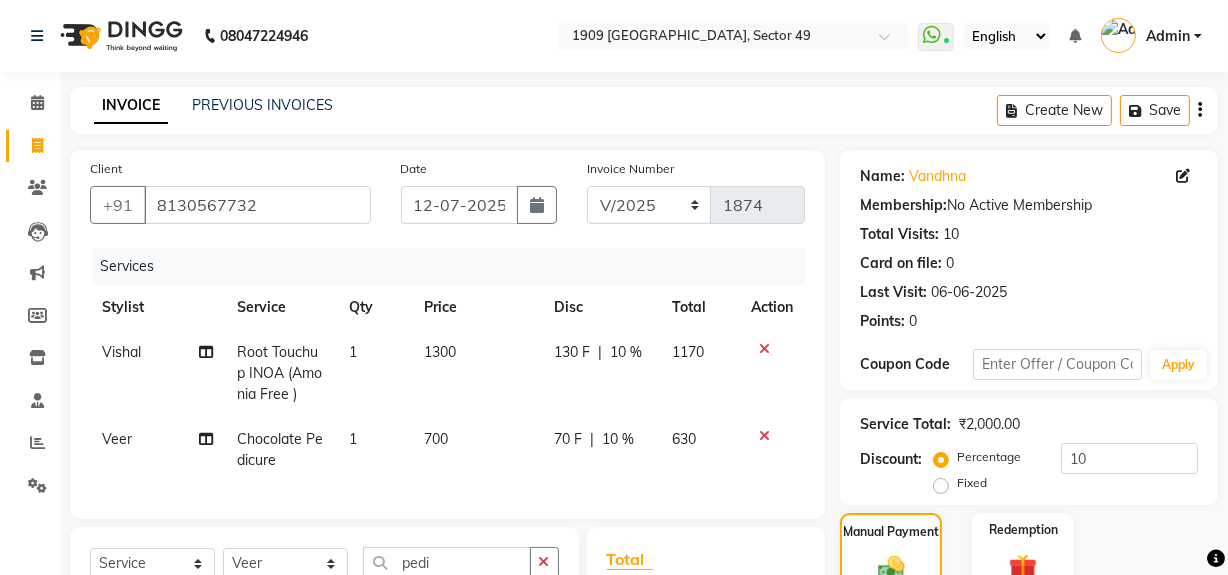 scroll, scrollTop: 333, scrollLeft: 0, axis: vertical 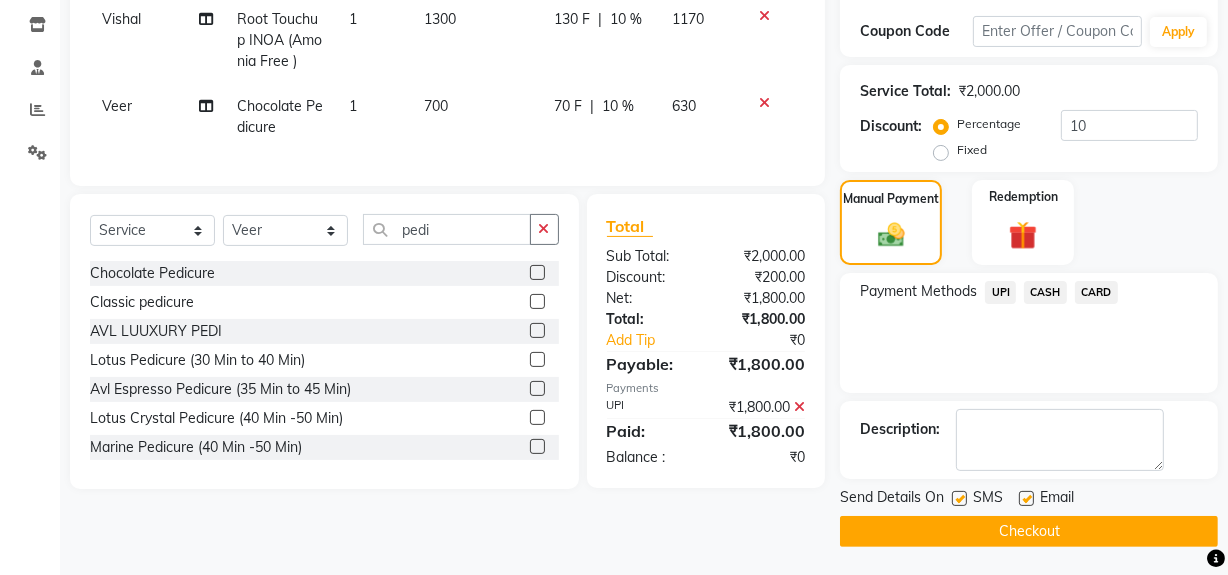 click on "Checkout" 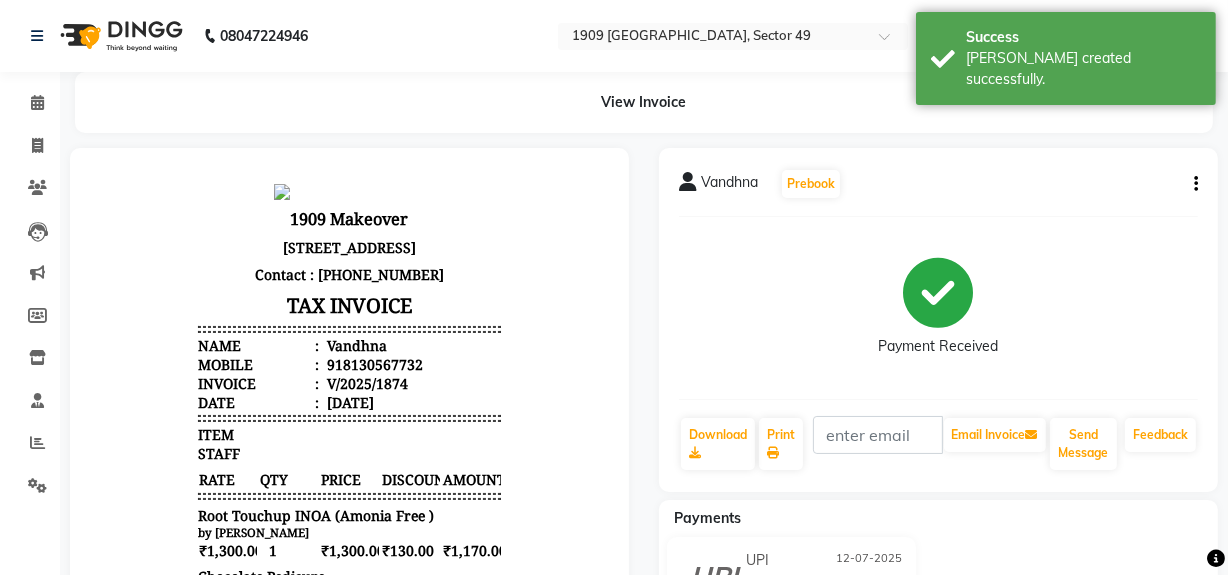 scroll, scrollTop: 0, scrollLeft: 0, axis: both 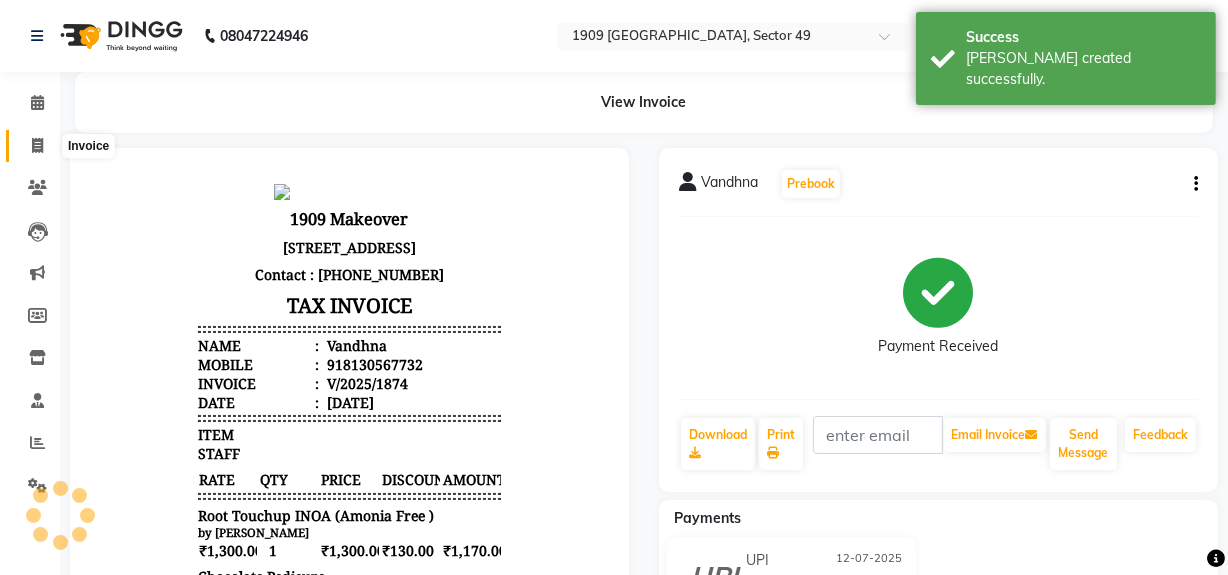 click 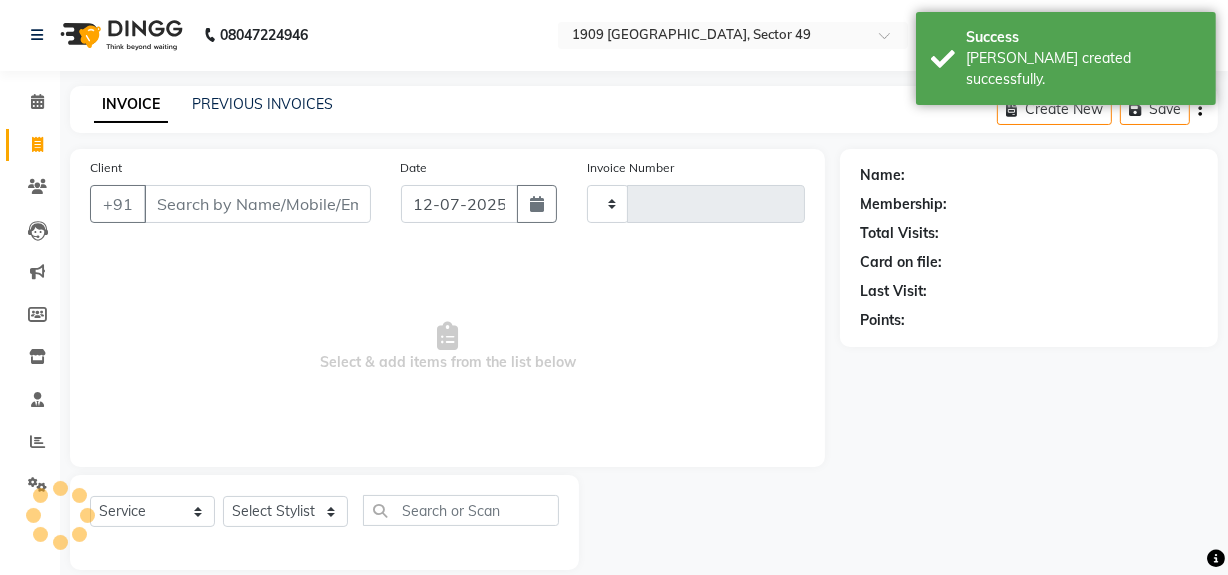 type on "1475" 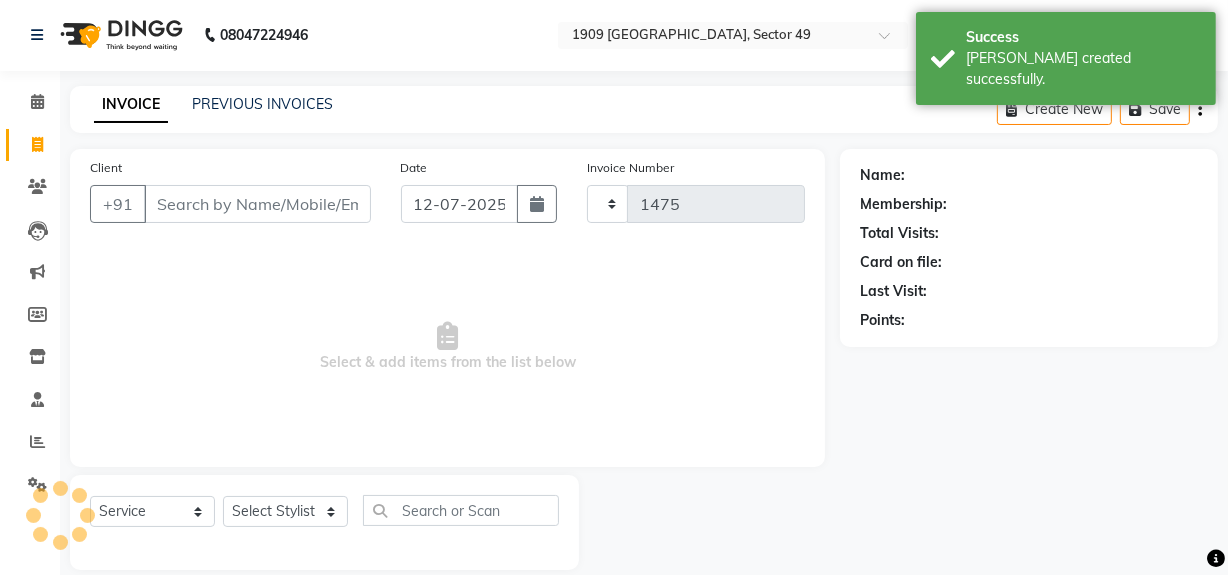 select on "6923" 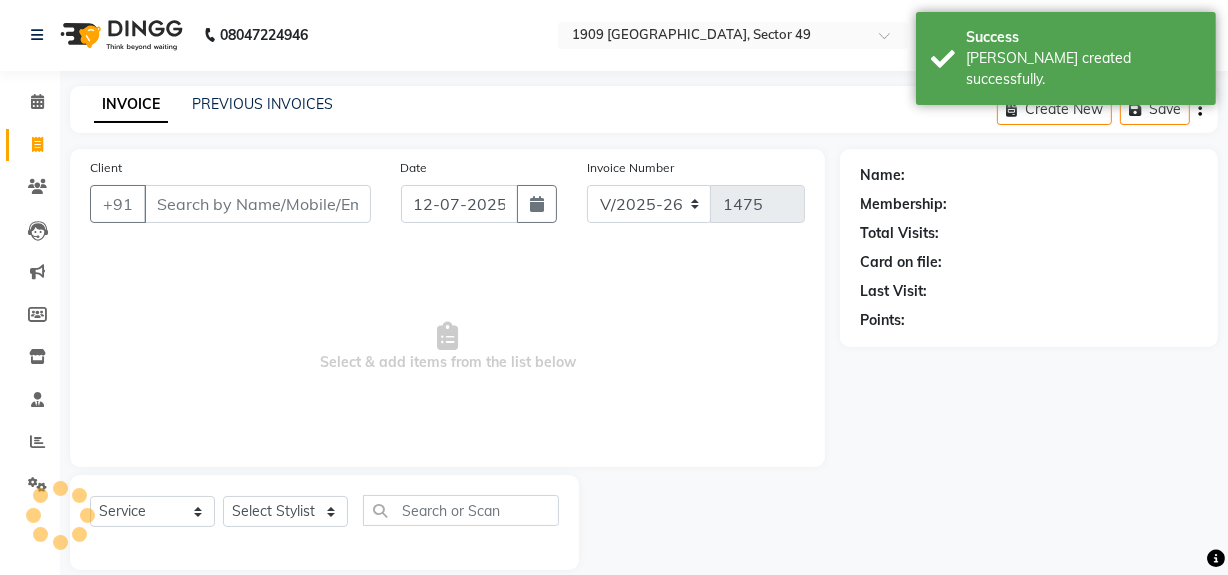 scroll, scrollTop: 26, scrollLeft: 0, axis: vertical 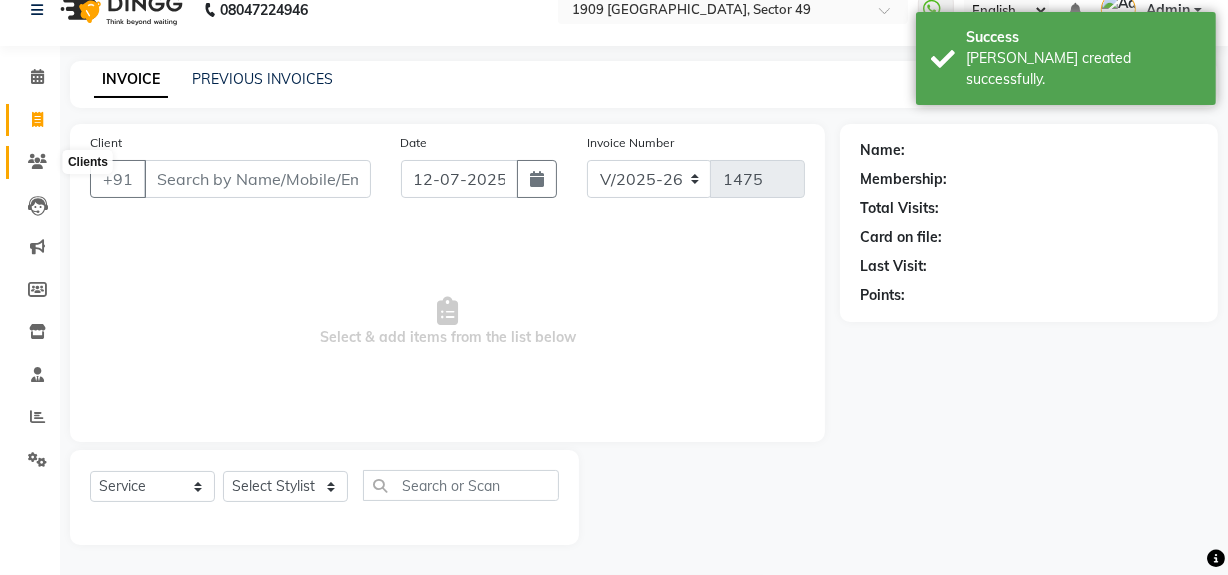 click 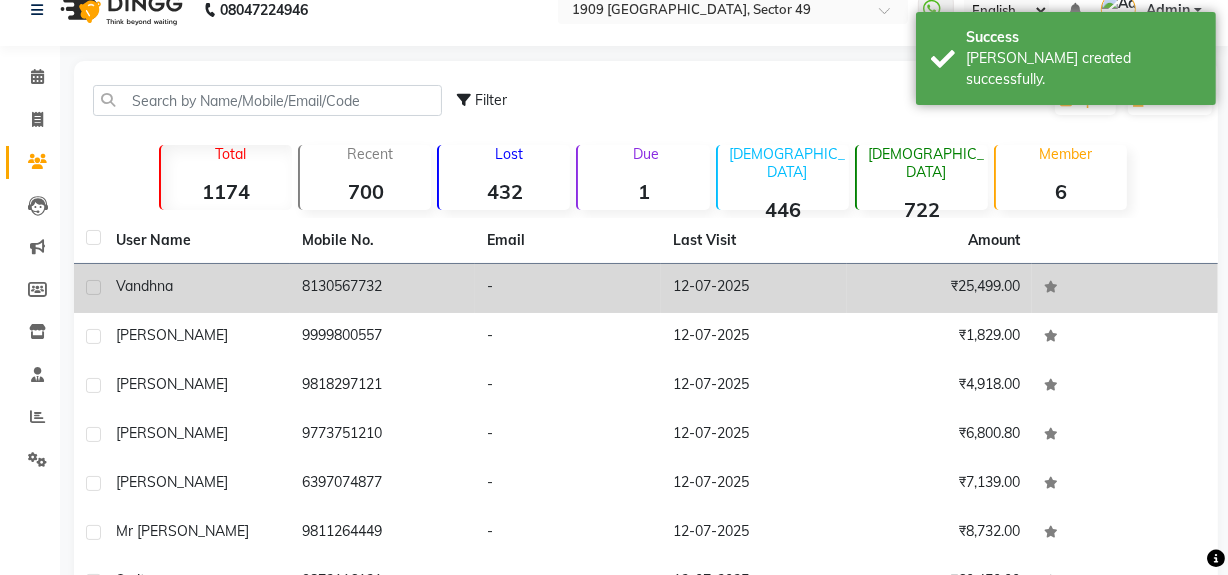 click on "-" 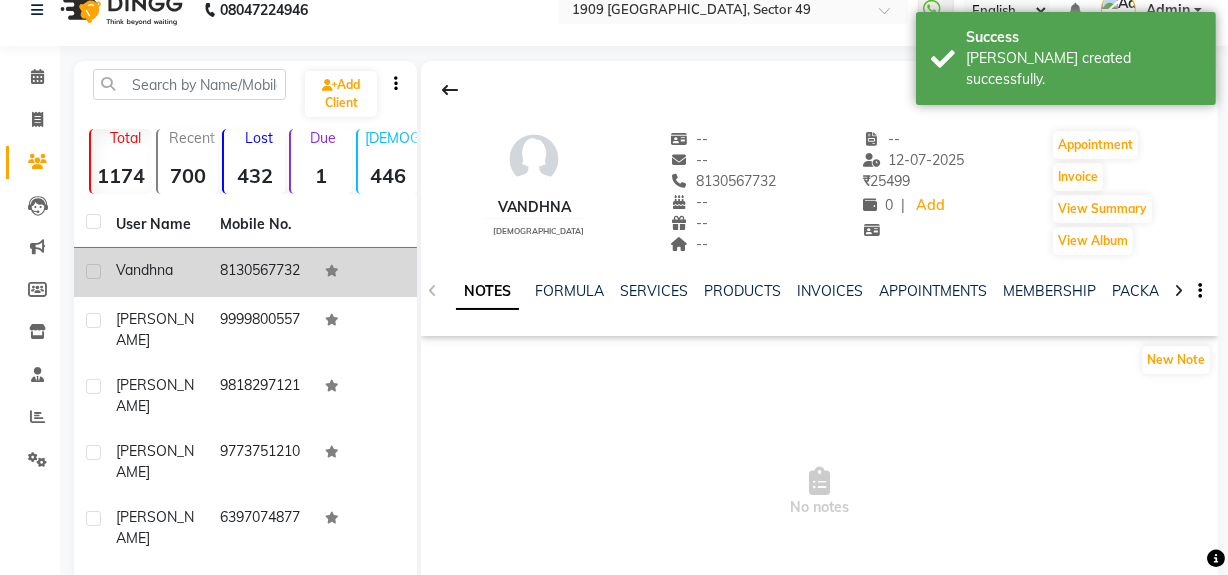 click on "NOTES FORMULA SERVICES PRODUCTS INVOICES APPOINTMENTS MEMBERSHIP PACKAGES VOUCHERS GIFTCARDS POINTS FORMS FAMILY CARDS WALLET" 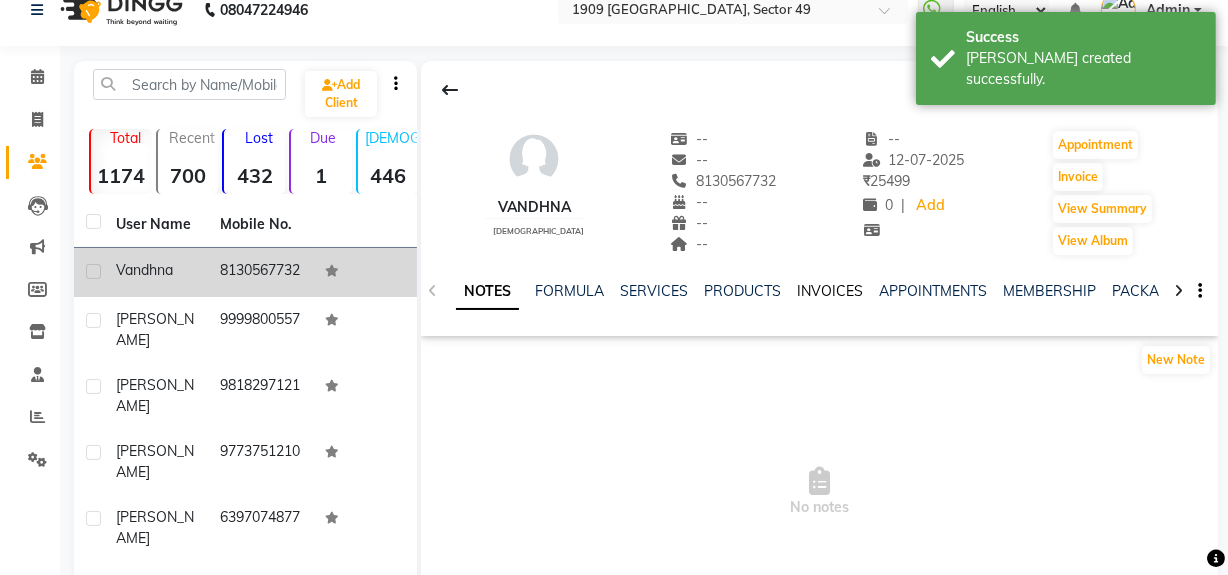 click on "INVOICES" 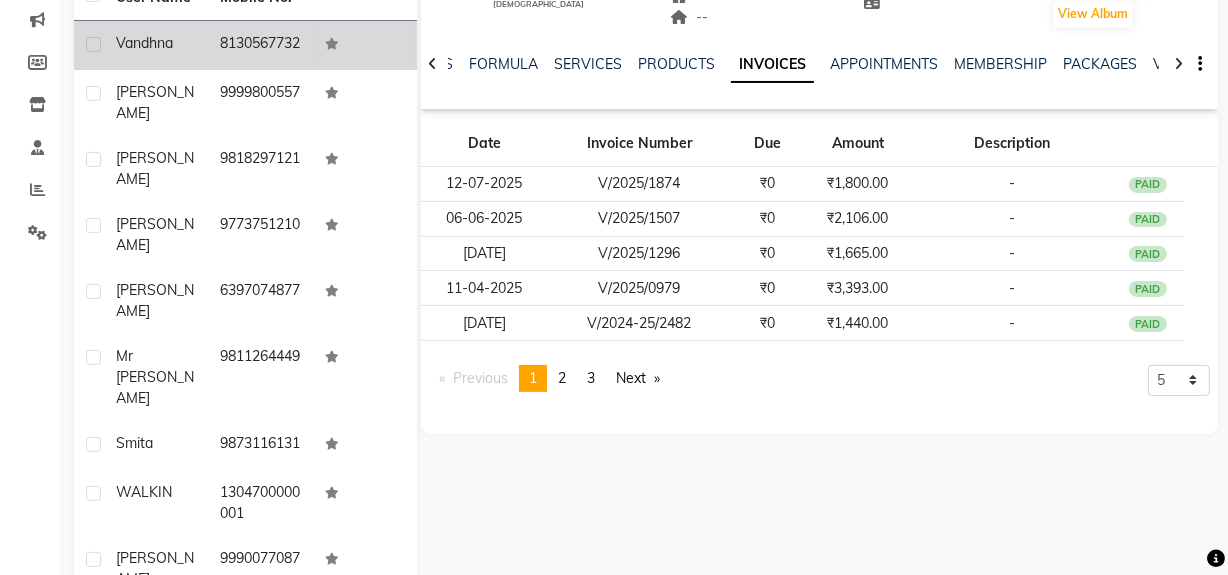 scroll, scrollTop: 269, scrollLeft: 0, axis: vertical 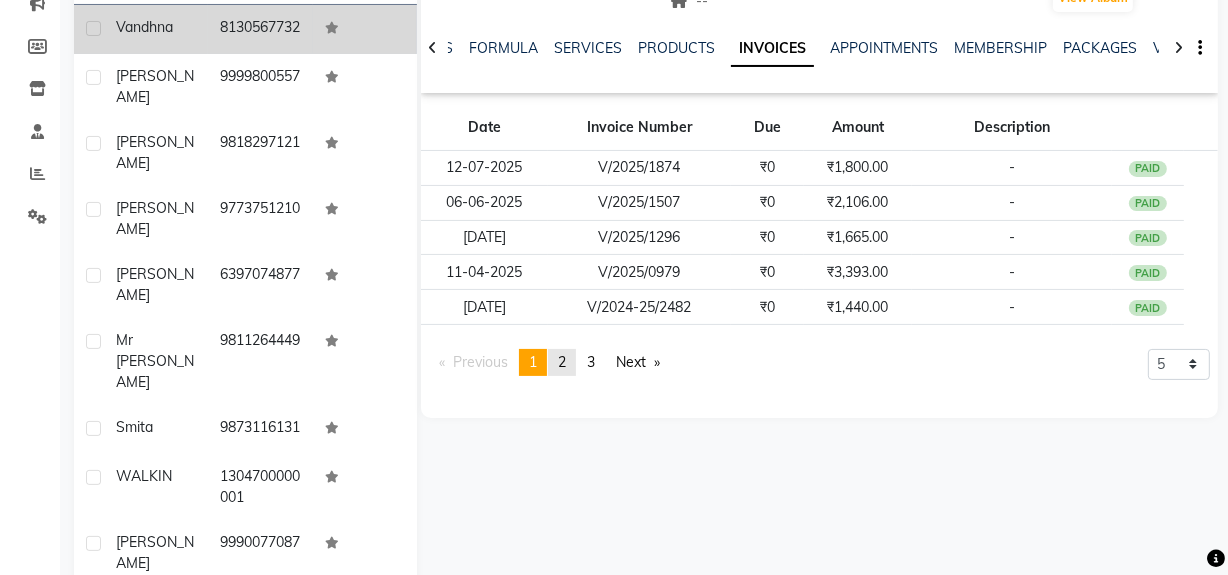 click on "2" 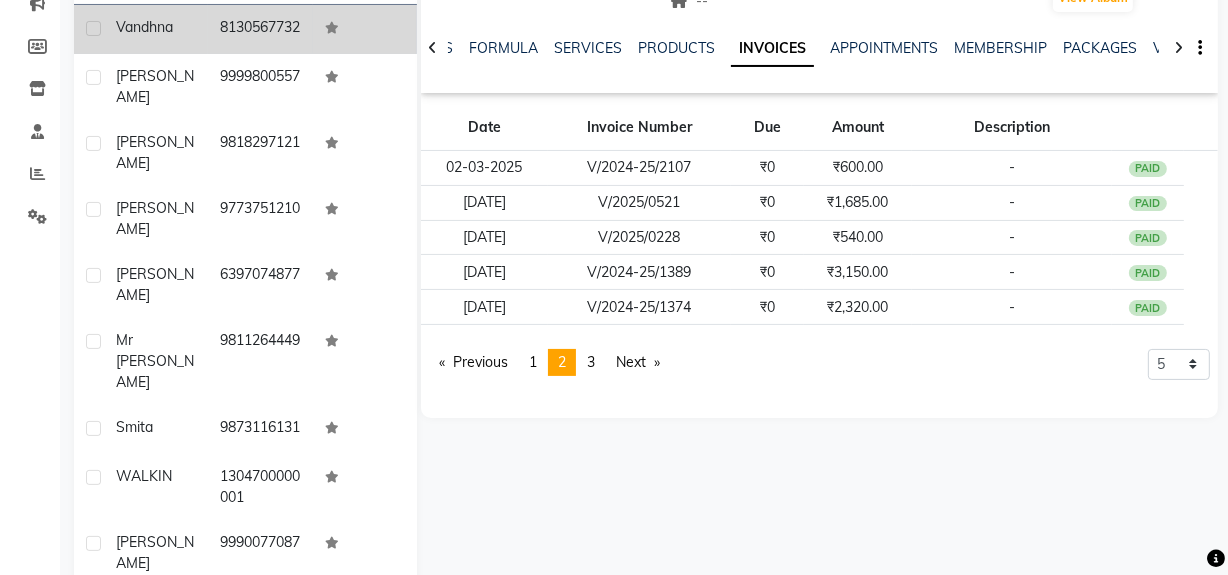 click on "2" 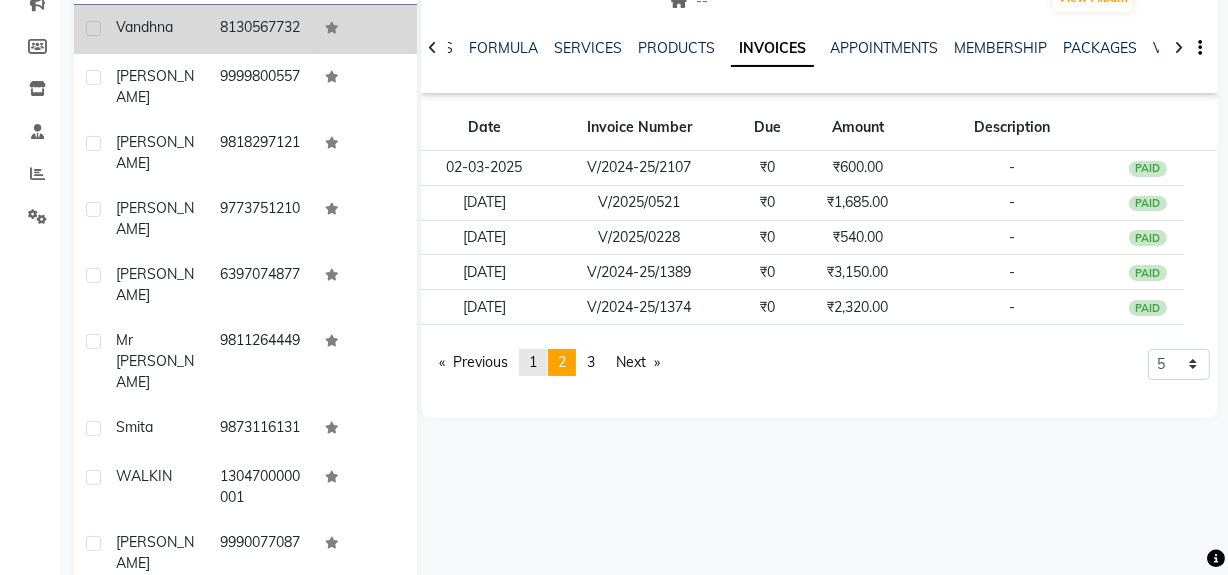 click on "1" 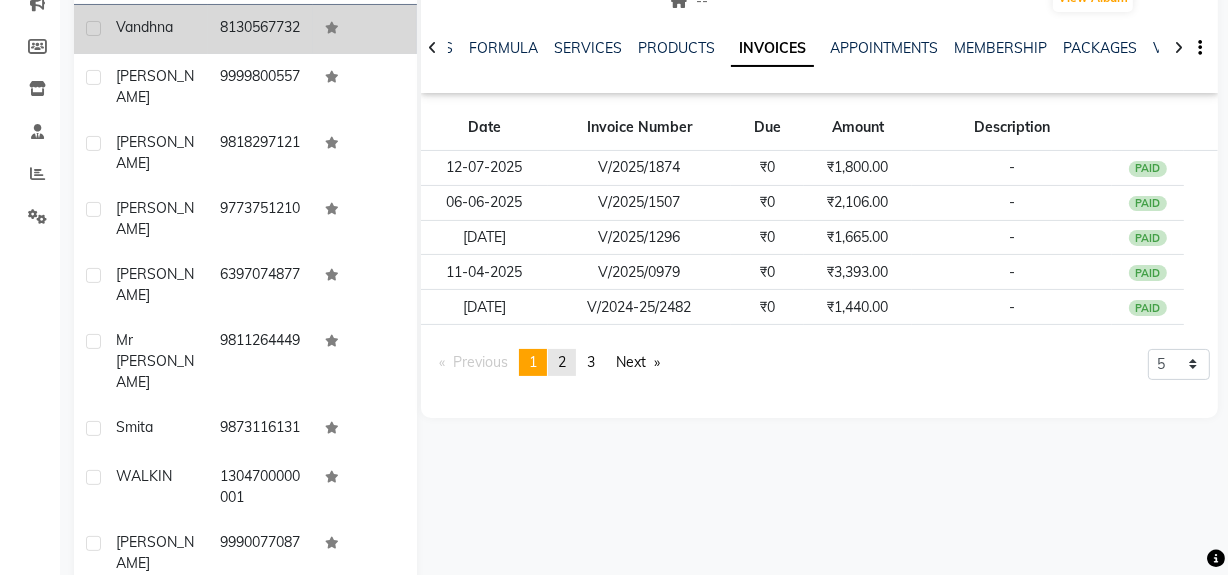 click on "2" 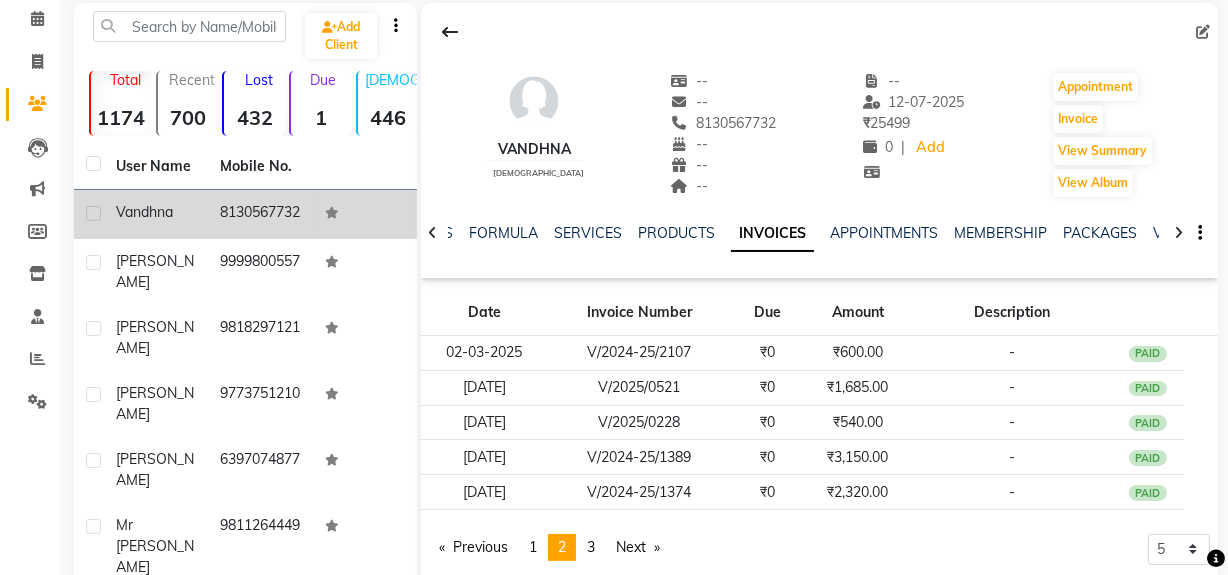 scroll, scrollTop: 70, scrollLeft: 0, axis: vertical 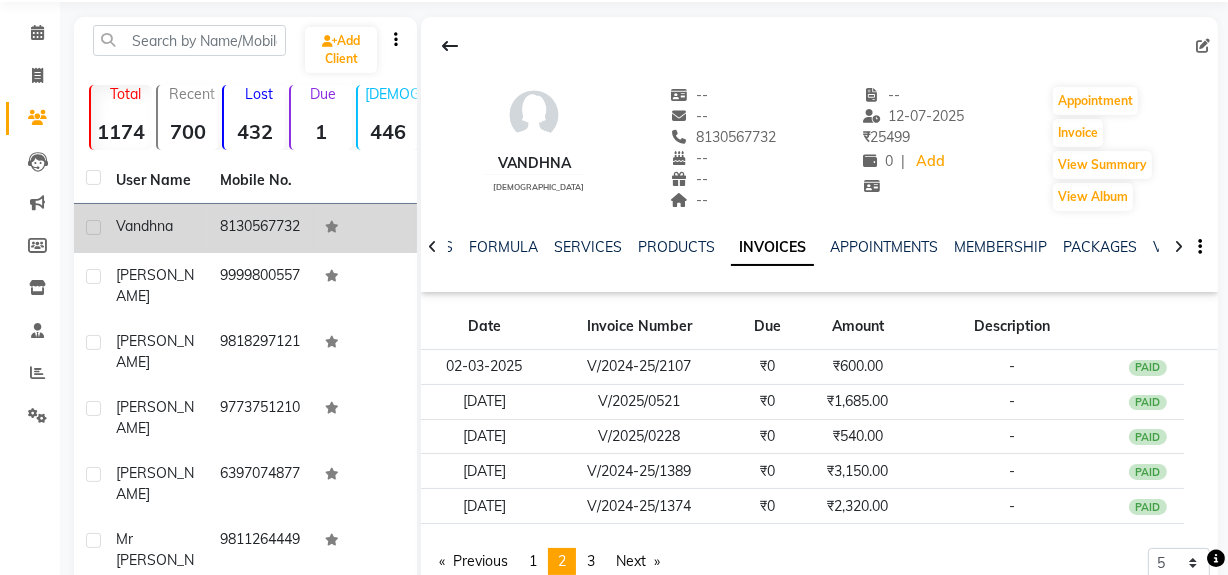 click on "INVOICES" 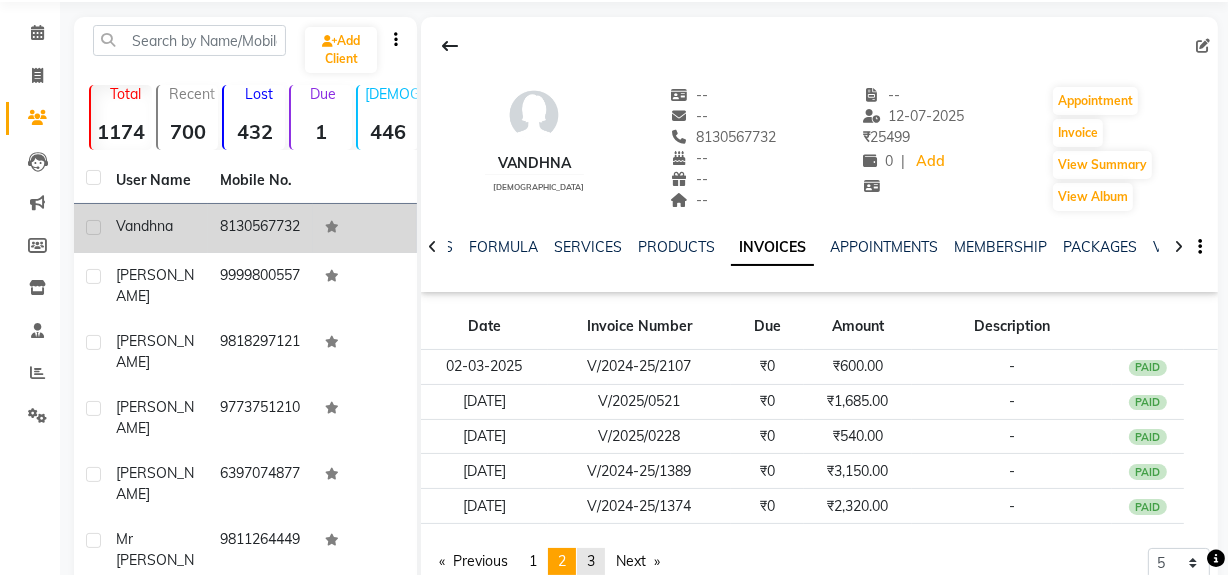 click on "3" 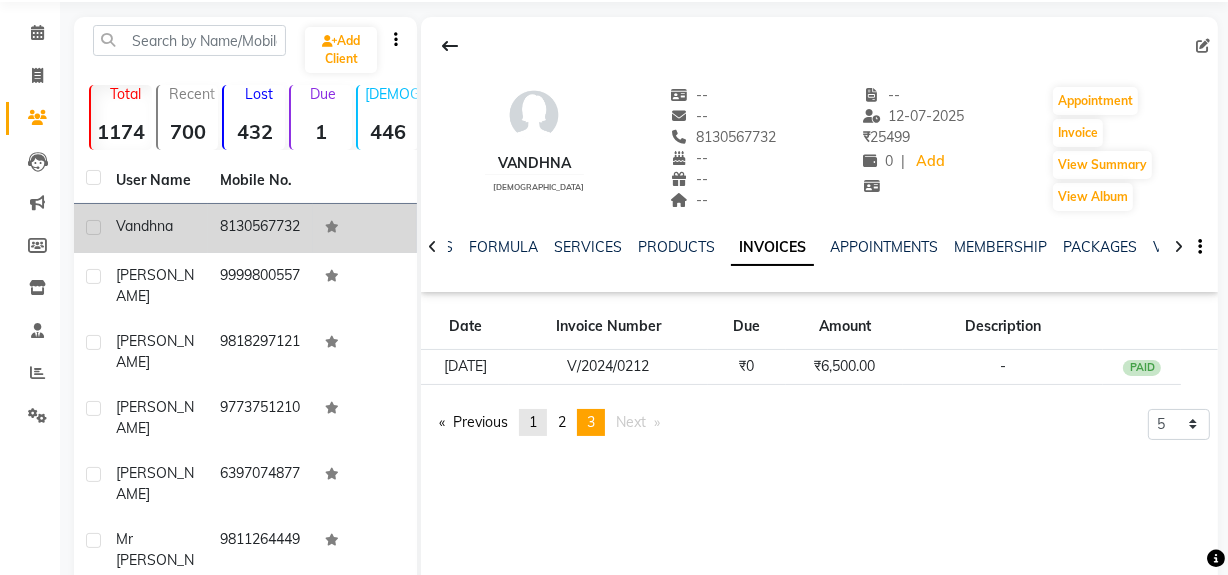 click on "1" 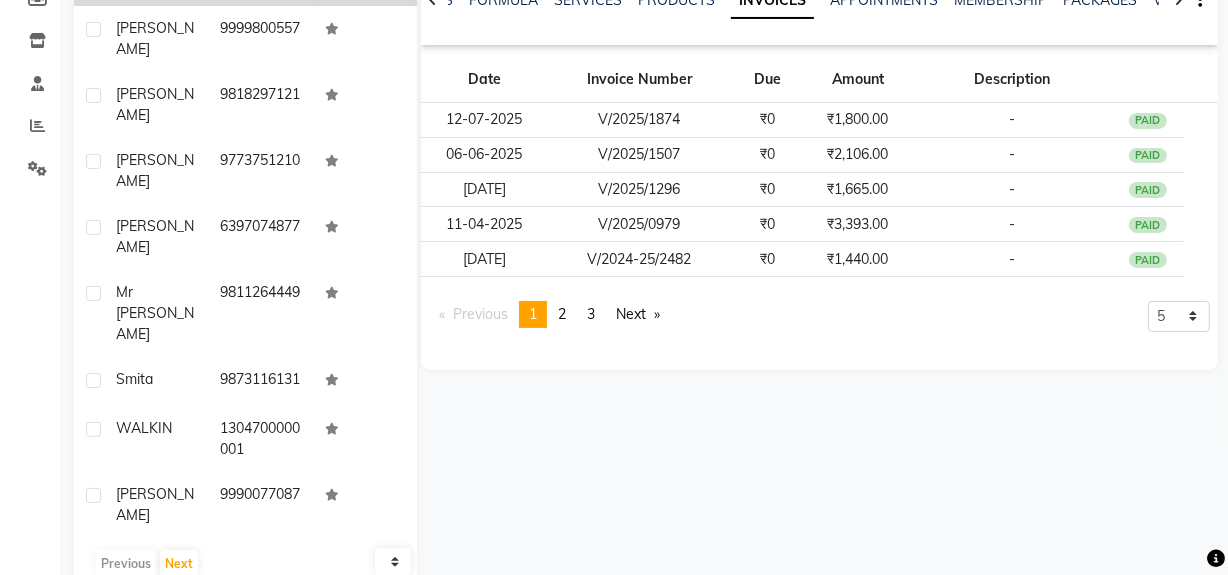 scroll, scrollTop: 334, scrollLeft: 0, axis: vertical 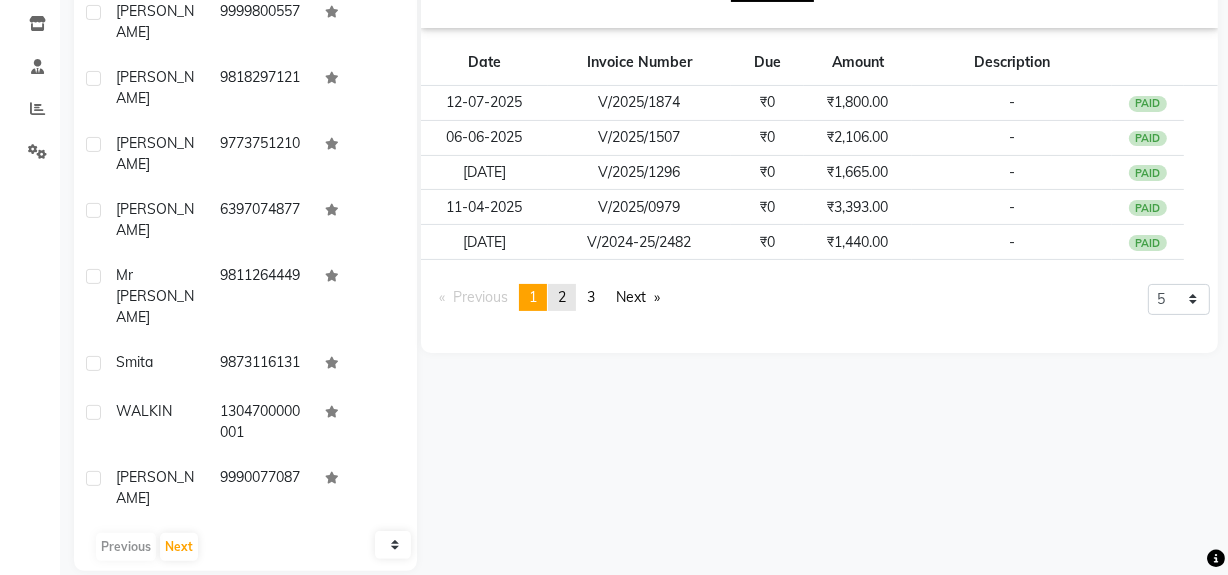 click on "2" 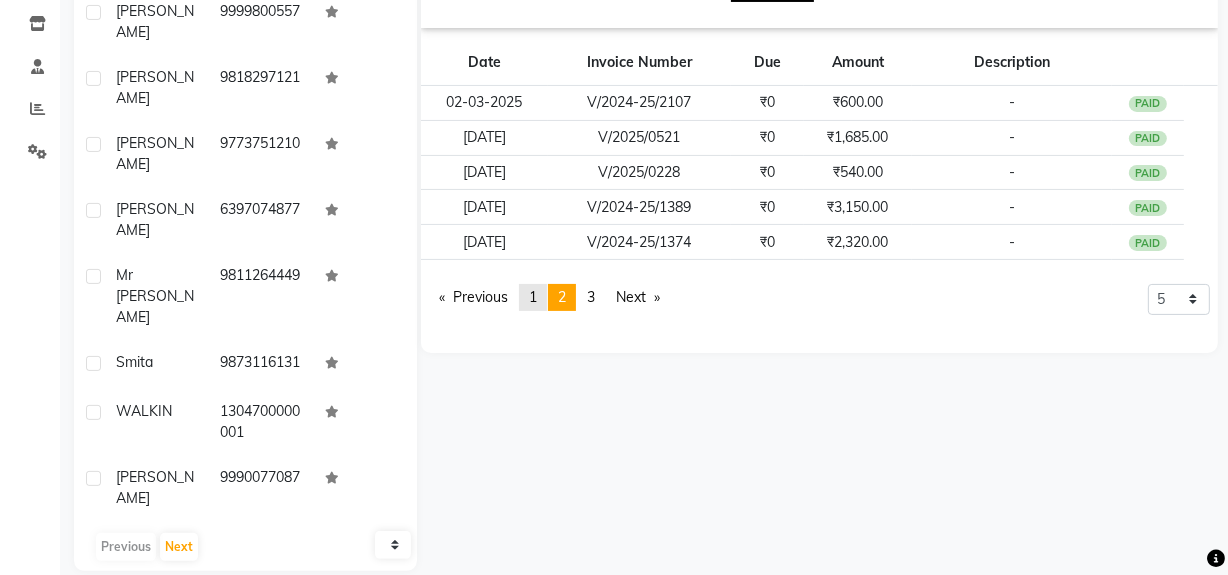 click on "page  1" 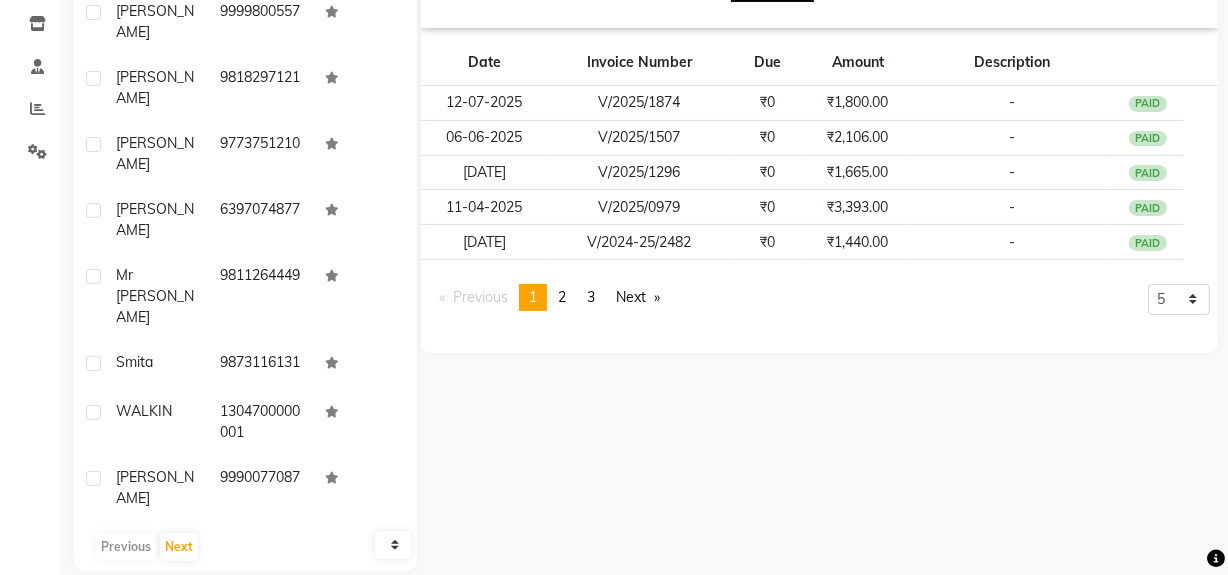 click on "Vandhna    female  --   --   8130567732  --  --  --  -- 12-07-2025 ₹    25499 0 |  Add   Appointment   Invoice  View Summary  View Album  NOTES FORMULA SERVICES PRODUCTS INVOICES APPOINTMENTS MEMBERSHIP PACKAGES VOUCHERS GIFTCARDS POINTS FORMS FAMILY CARDS WALLET Date Invoice Number Due Amount Description 12-07-2025 V/2025/1874 ₹0 ₹1,800.00 -  PAID 06-06-2025 V/2025/1507 ₹0 ₹2,106.00 -  PAID 14-05-2025 V/2025/1296 ₹0 ₹1,665.00 -  PAID 11-04-2025 V/2025/0979 ₹0 ₹3,393.00 -  PAID 26-03-2025 V/2024-25/2482 ₹0 ₹1,440.00 -  PAID  Previous  page  1 / 3  You're on page  1 page  2 page  3  Next  page 5 10 50 100 500" 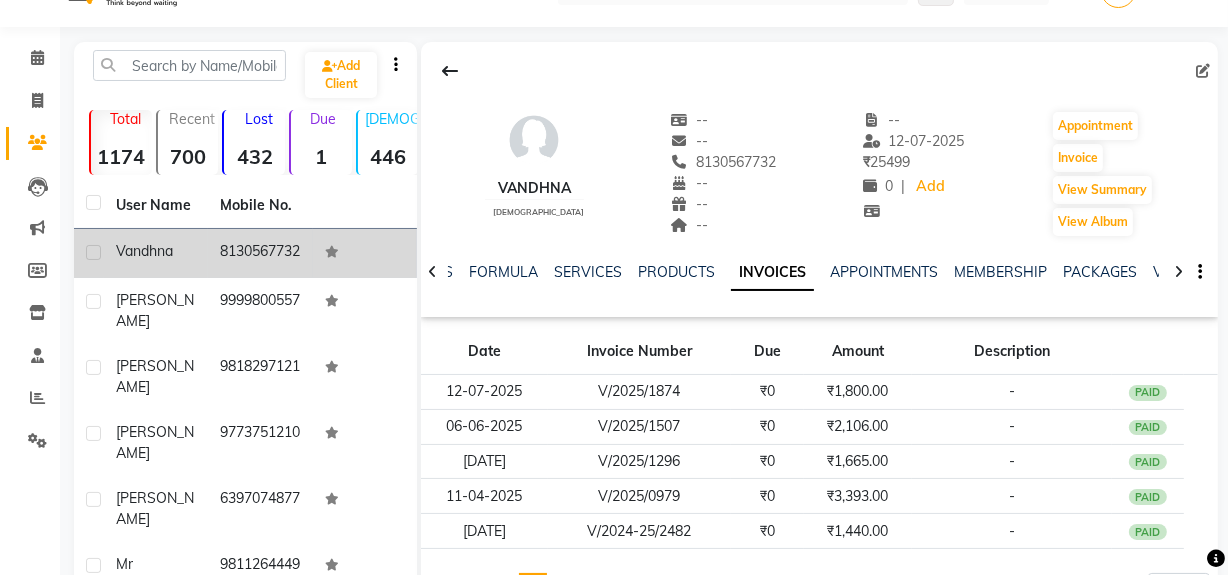 scroll, scrollTop: 26, scrollLeft: 0, axis: vertical 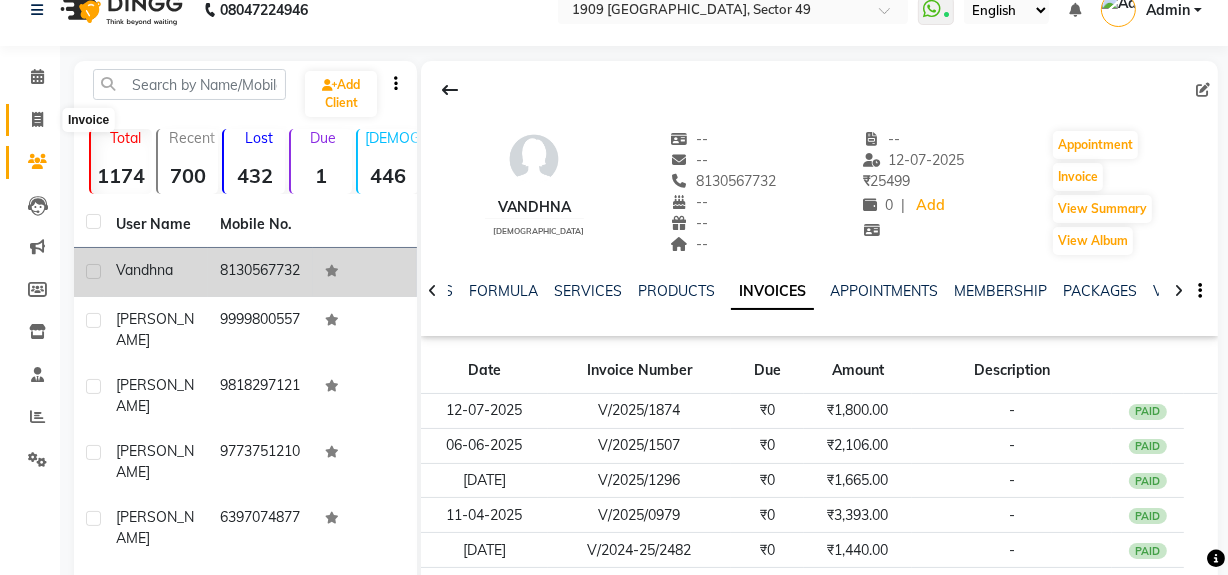 click 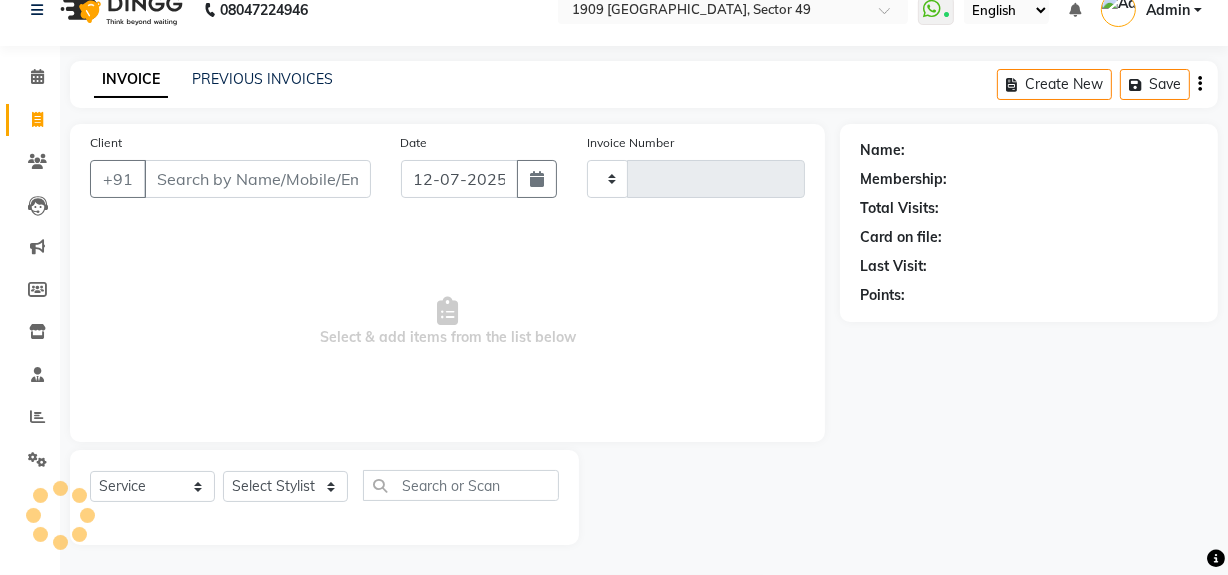 type on "1475" 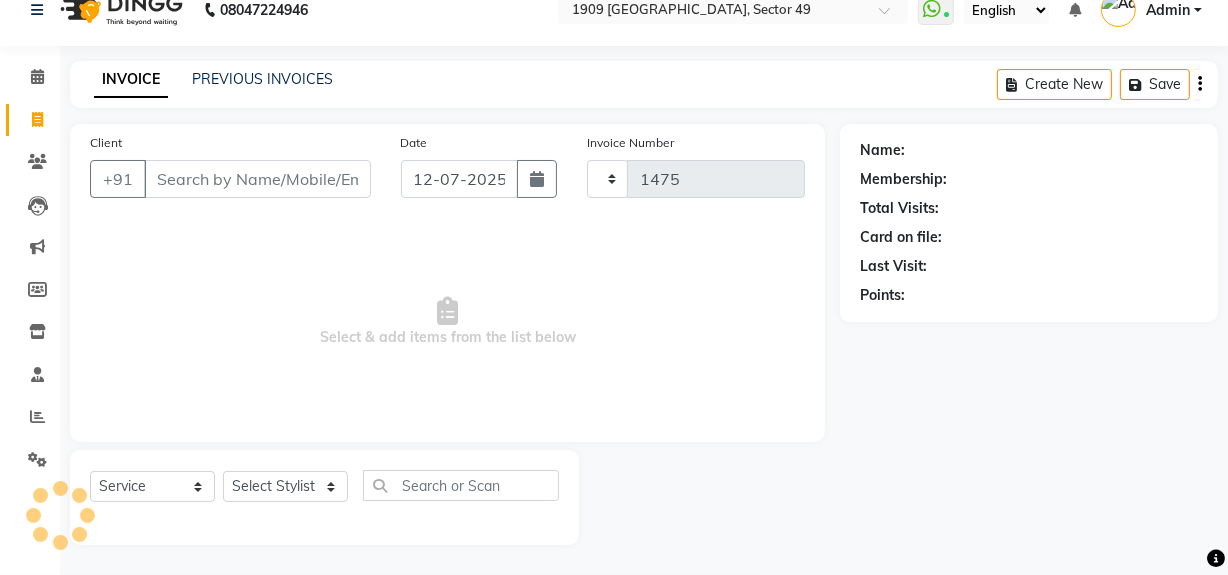 select on "6923" 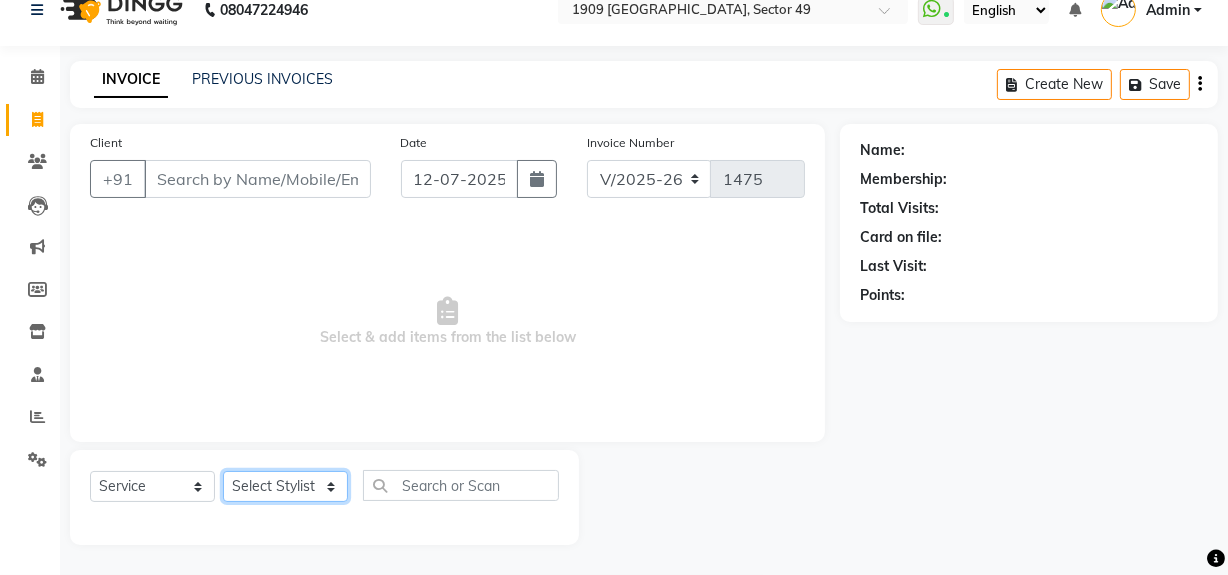 click on "Select Stylist [PERSON_NAME] [PERSON_NAME] House Sale Jyoti Nisha [PERSON_NAME] [PERSON_NAME] Veer [PERSON_NAME] Vishal" 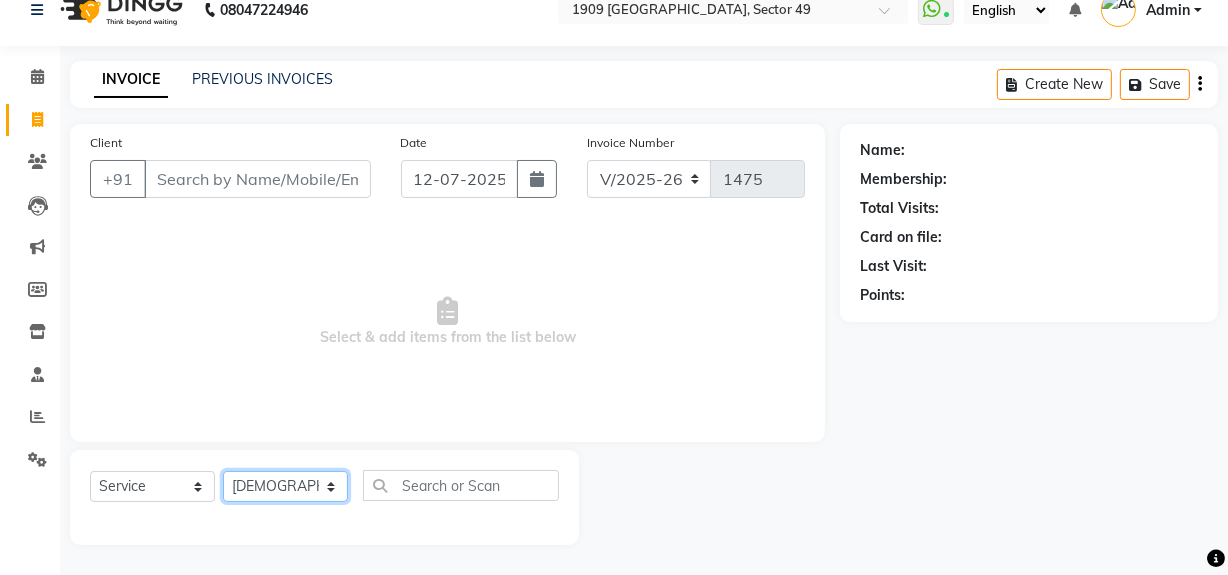 click on "Select Stylist [PERSON_NAME] [PERSON_NAME] House Sale Jyoti Nisha [PERSON_NAME] [PERSON_NAME] Veer [PERSON_NAME] Vishal" 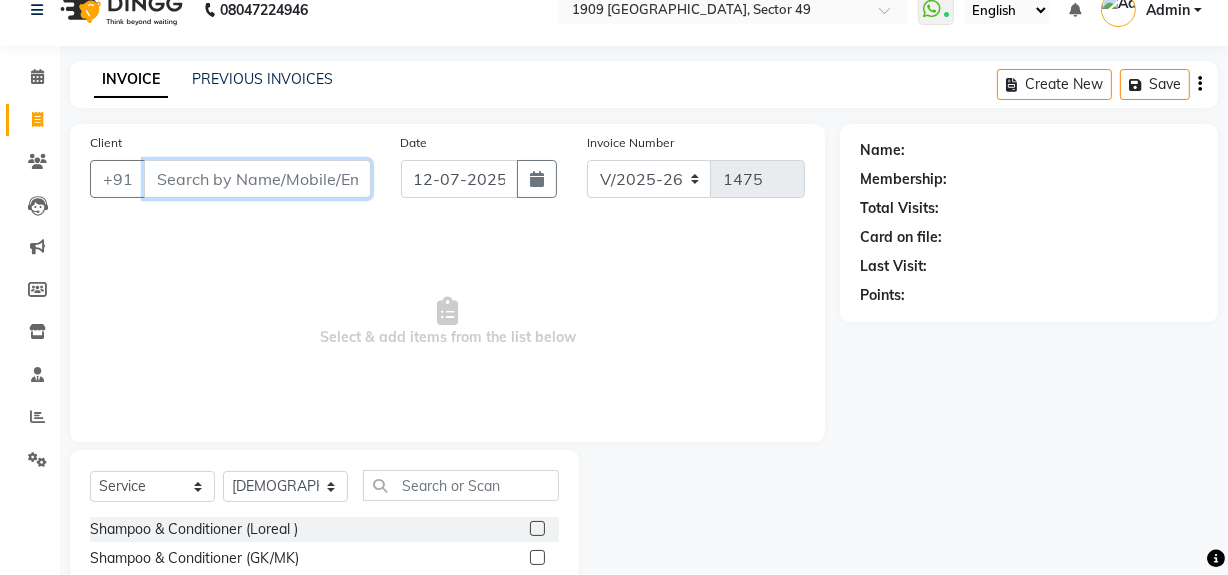 click on "Client" at bounding box center (257, 179) 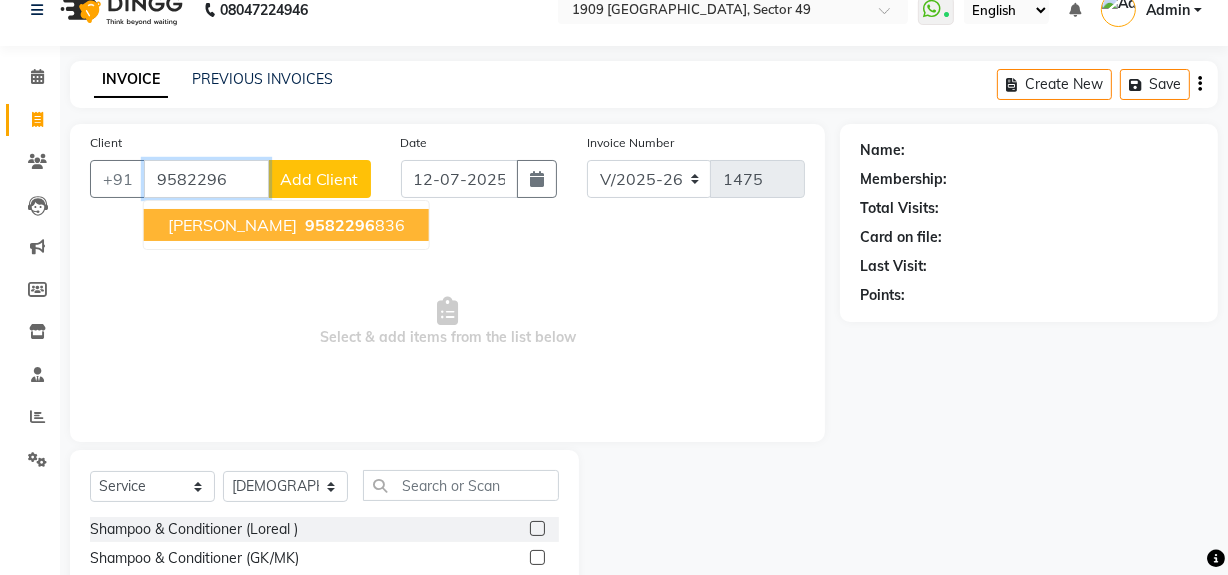 drag, startPoint x: 292, startPoint y: 222, endPoint x: 320, endPoint y: 285, distance: 68.942 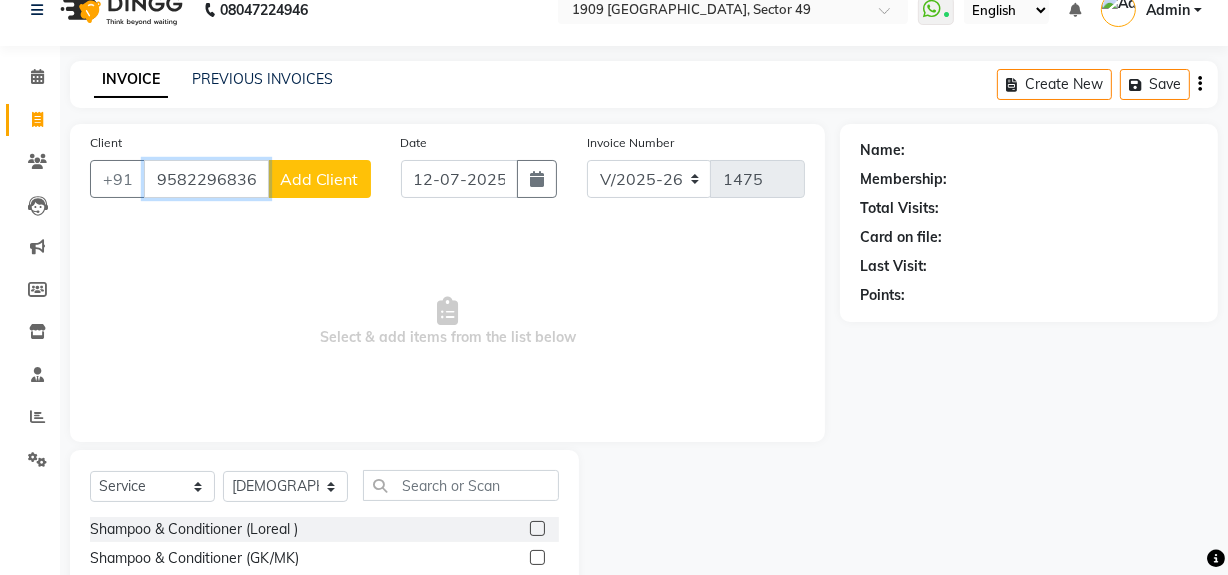 type on "9582296836" 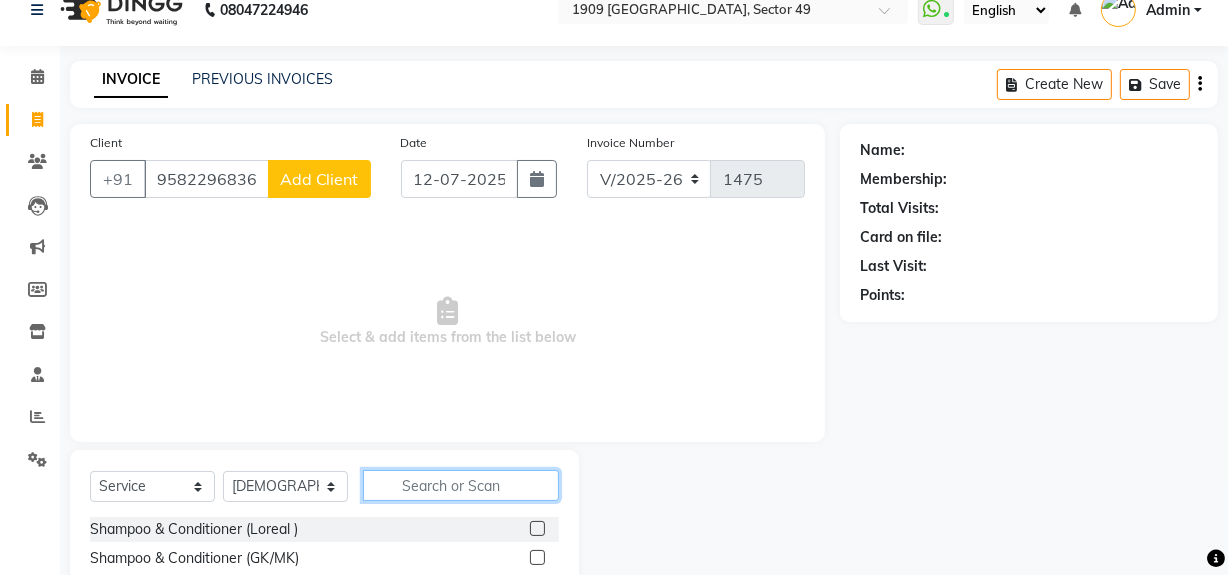click 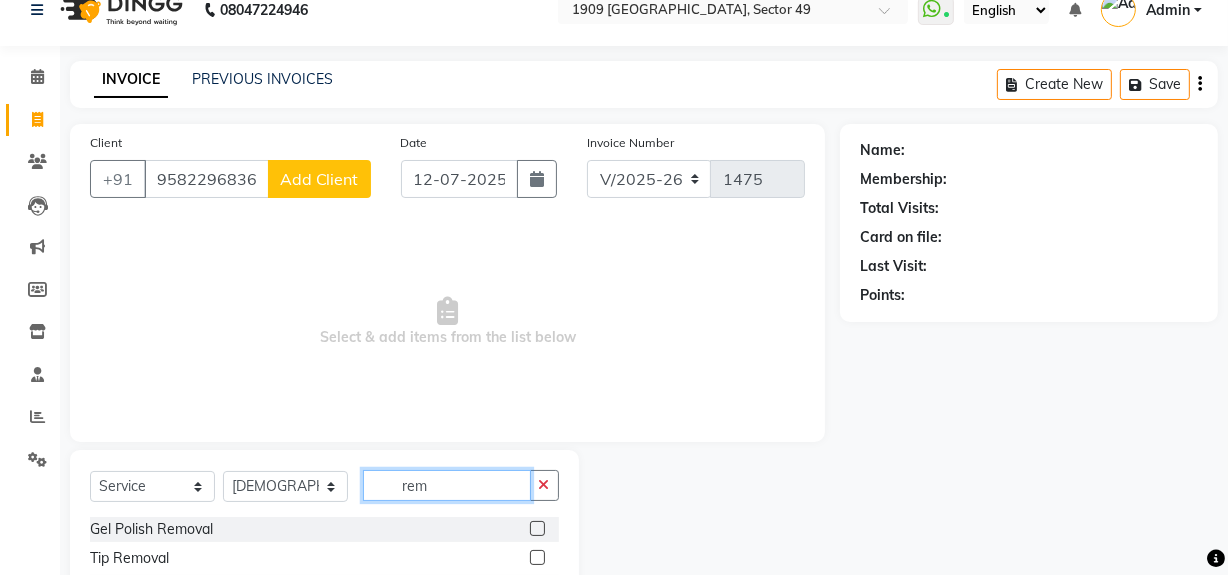 type on "rem" 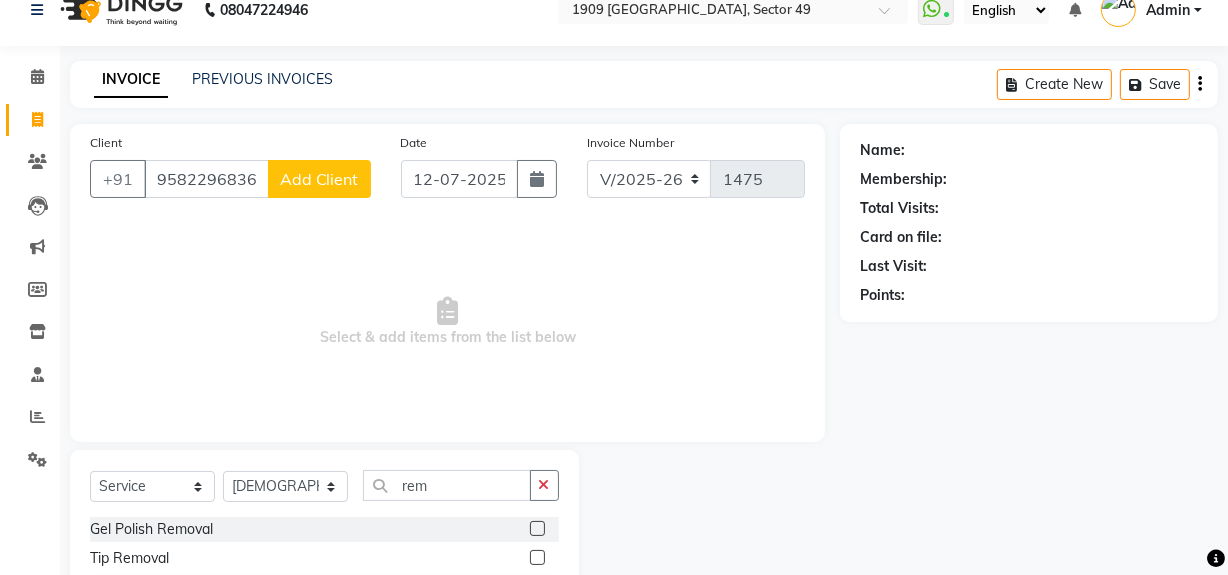 click 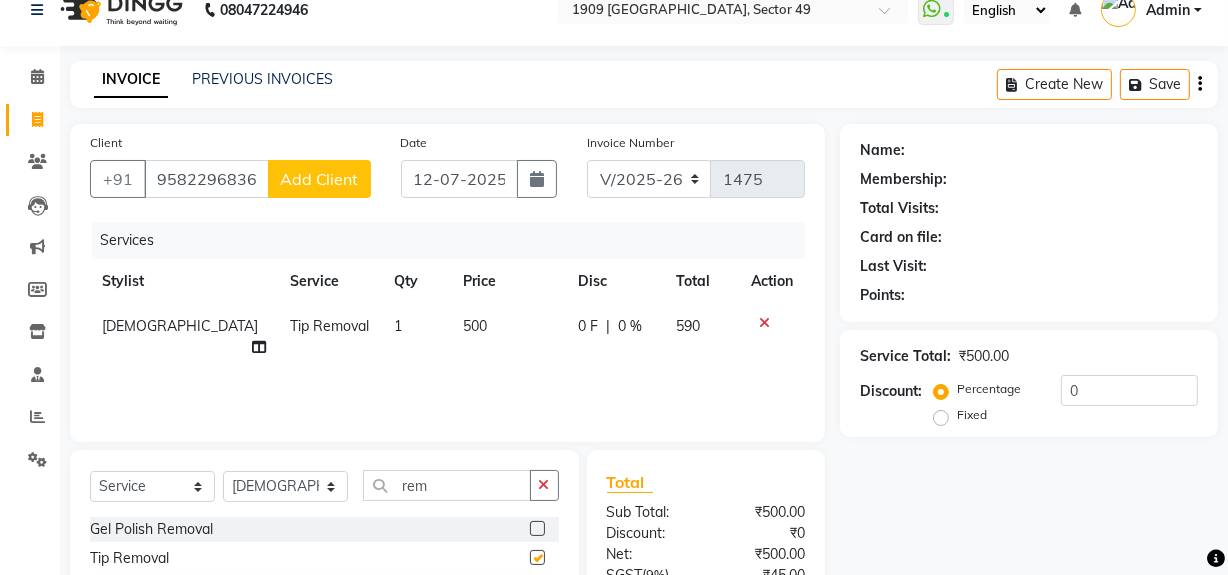 checkbox on "false" 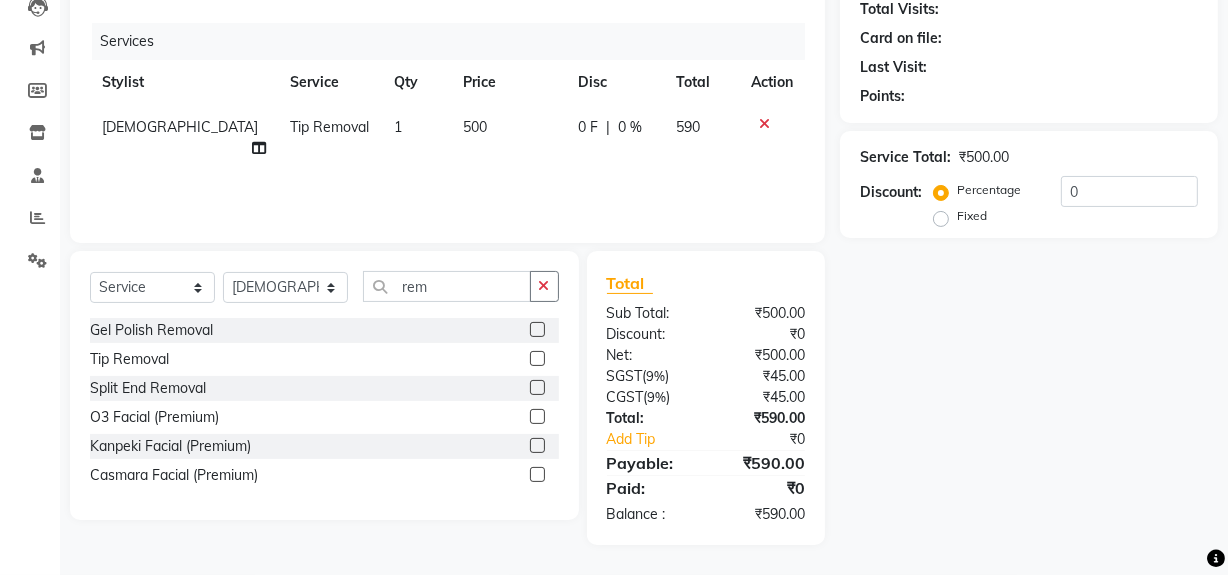 scroll, scrollTop: 21, scrollLeft: 0, axis: vertical 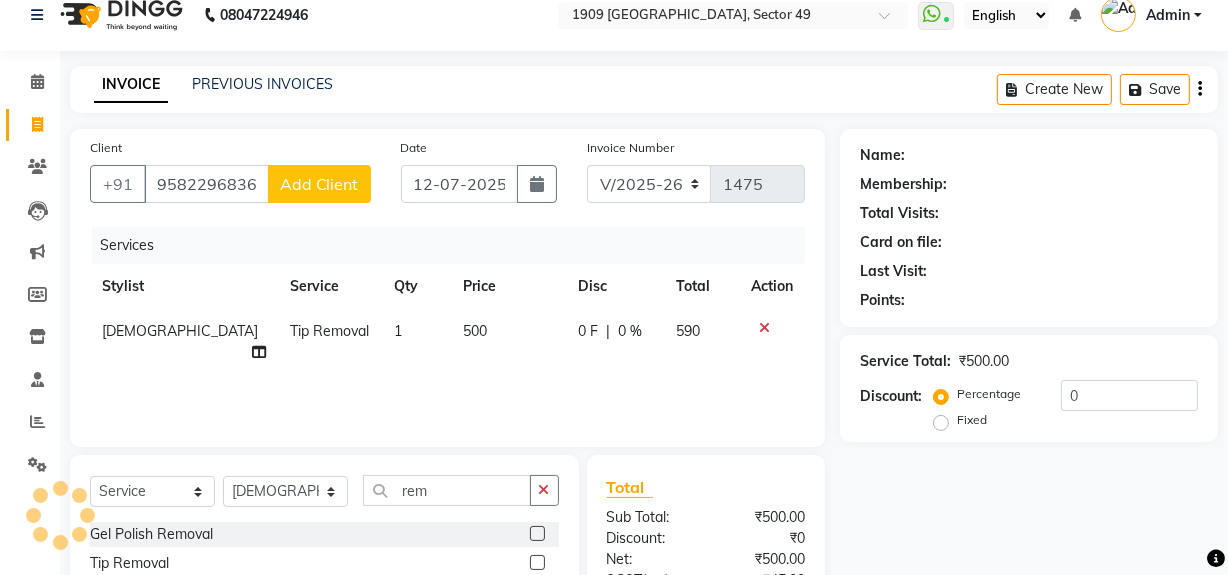 click on "Services Stylist Service Qty Price Disc Total Action Umesh Tip Removal 1 500 0 F | 0 % 590" 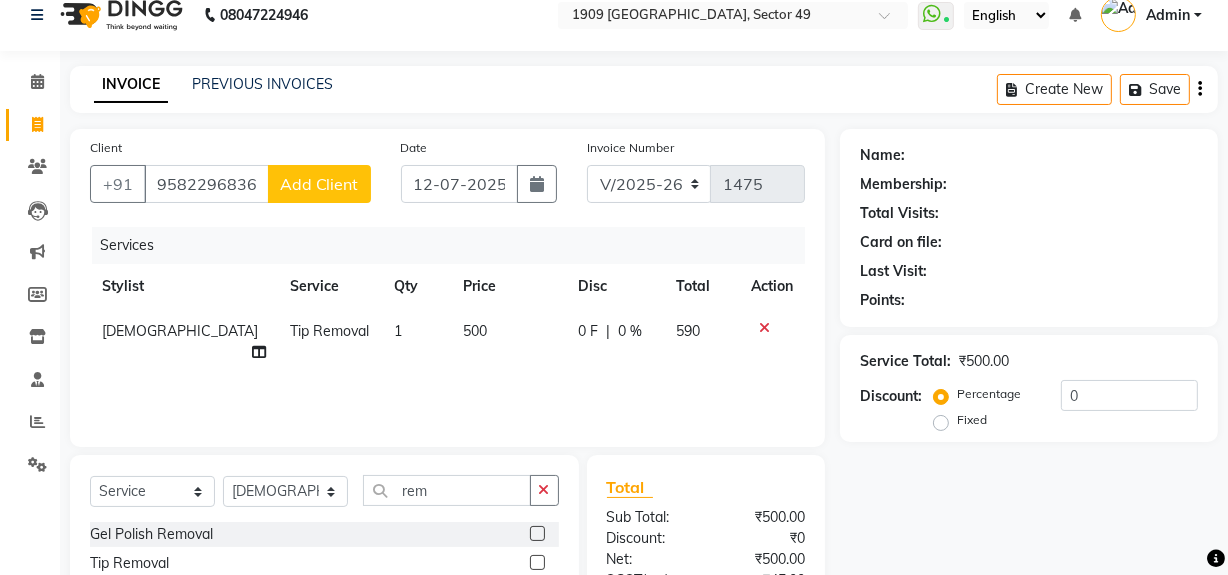 click on "Name: Membership: Total Visits: Card on file: Last Visit:  Points:  Service Total:  ₹500.00  Discount:  Percentage   Fixed  0" 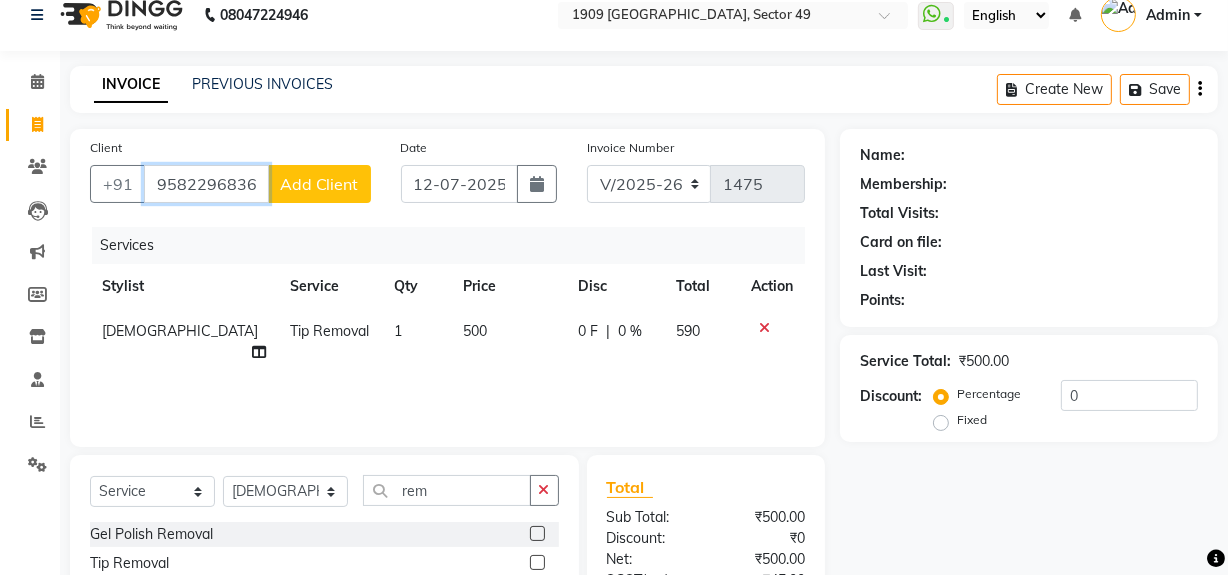 click on "9582296836" at bounding box center [206, 184] 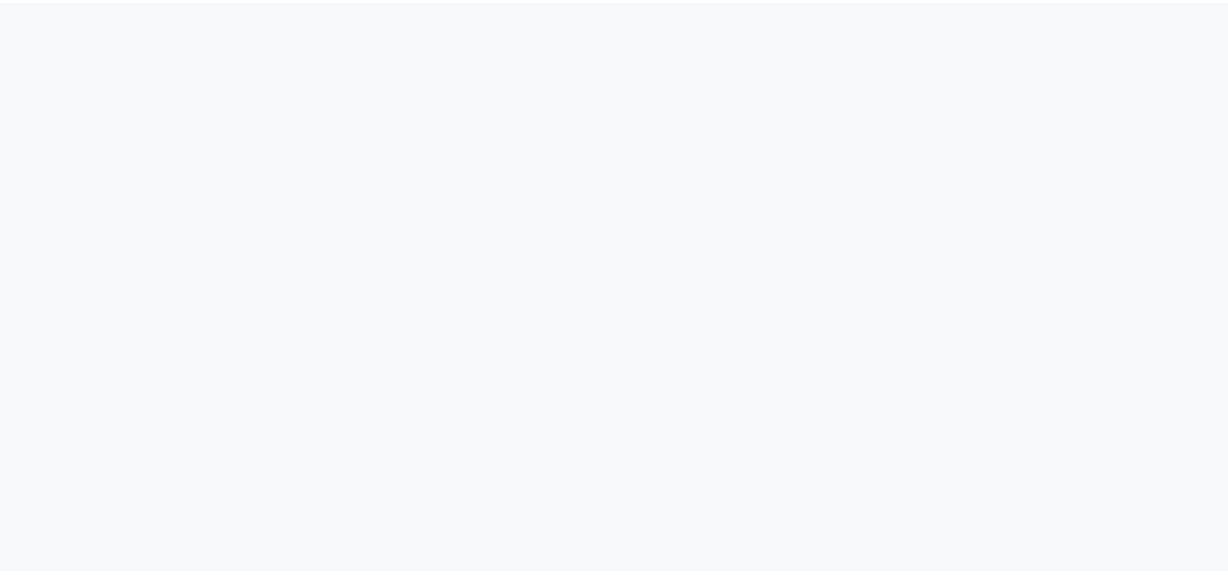 scroll, scrollTop: 0, scrollLeft: 0, axis: both 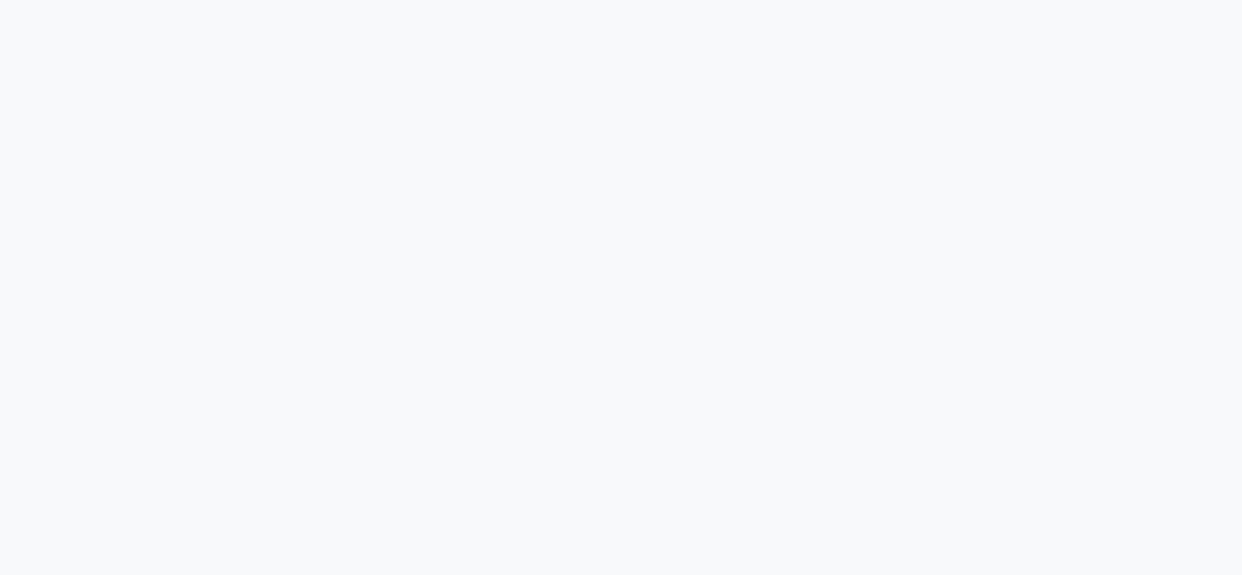 select on "6923" 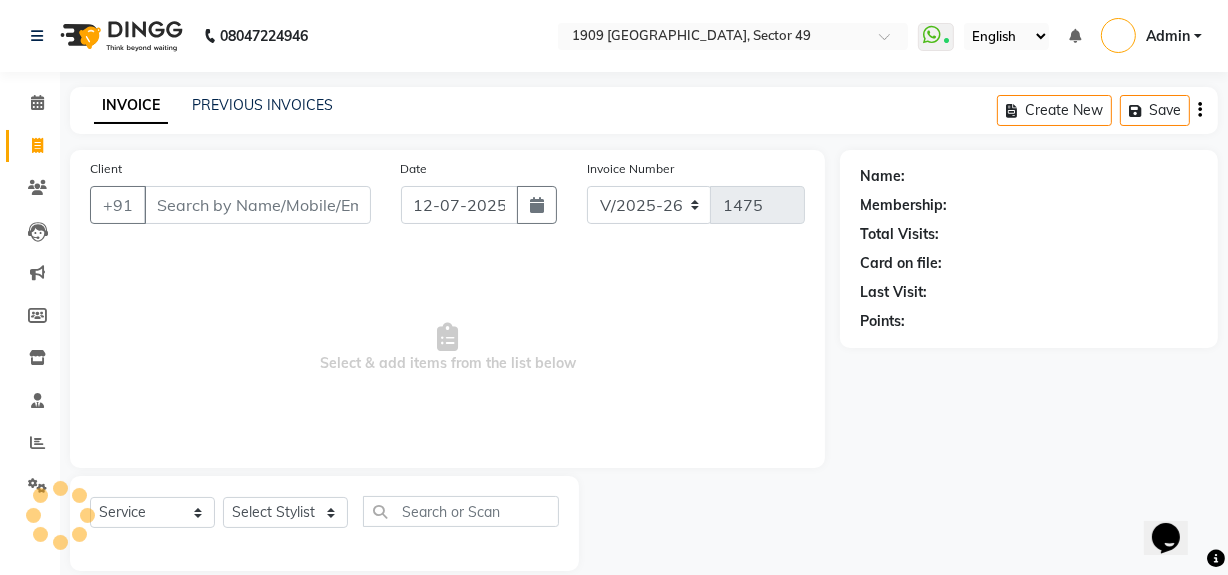 scroll, scrollTop: 0, scrollLeft: 0, axis: both 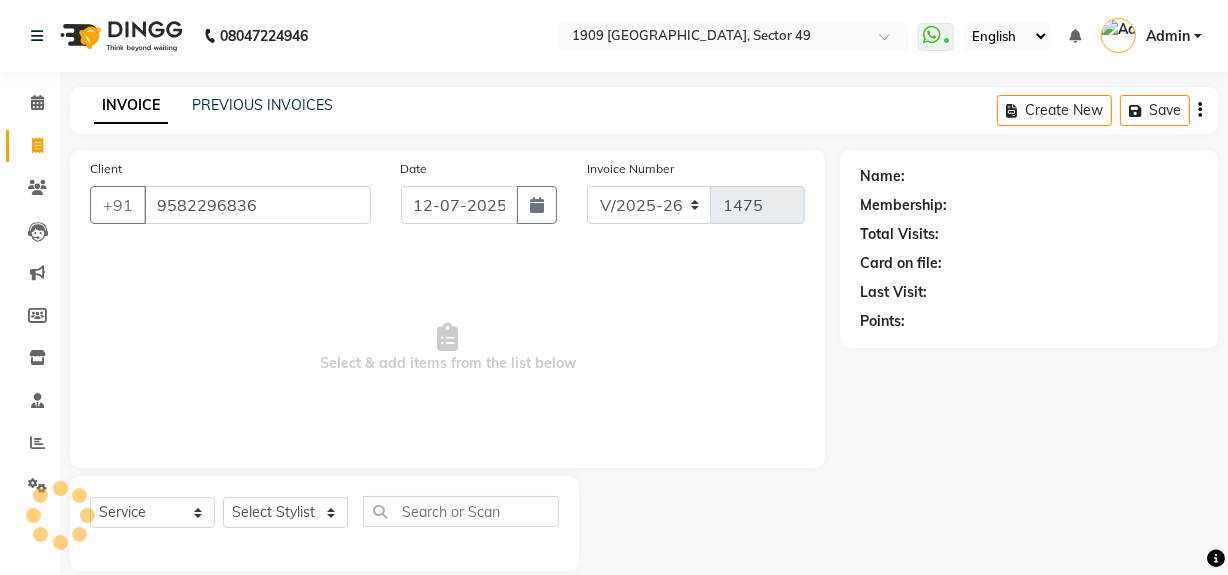 type on "9582296836" 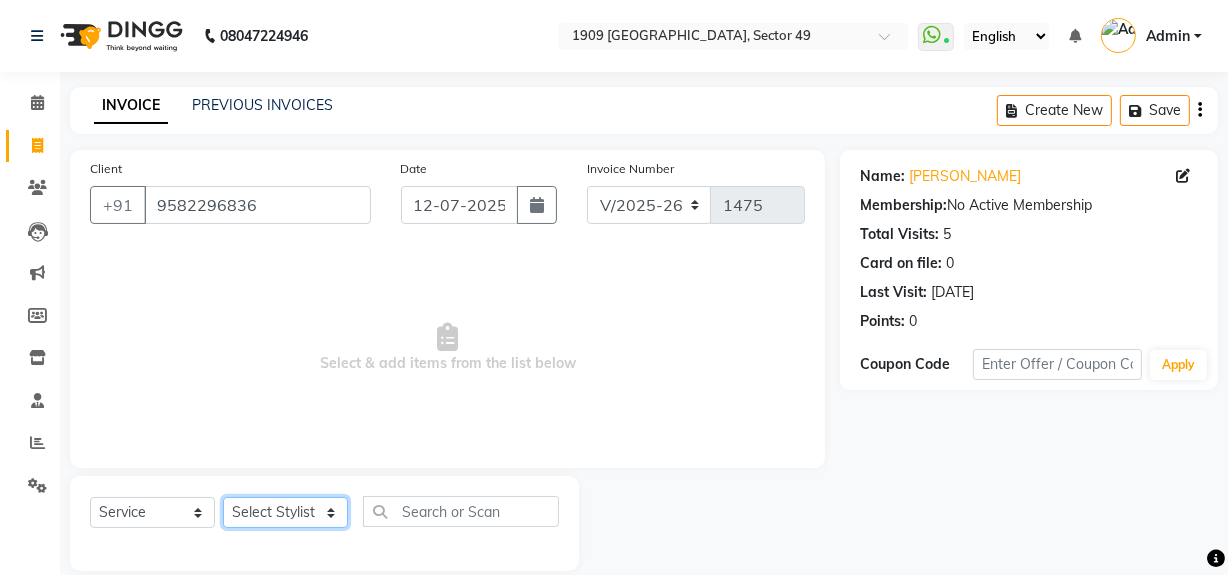 click on "Select Stylist [PERSON_NAME] [PERSON_NAME] House Sale Jyoti Nisha [PERSON_NAME] [PERSON_NAME] Veer [PERSON_NAME] Vishal" 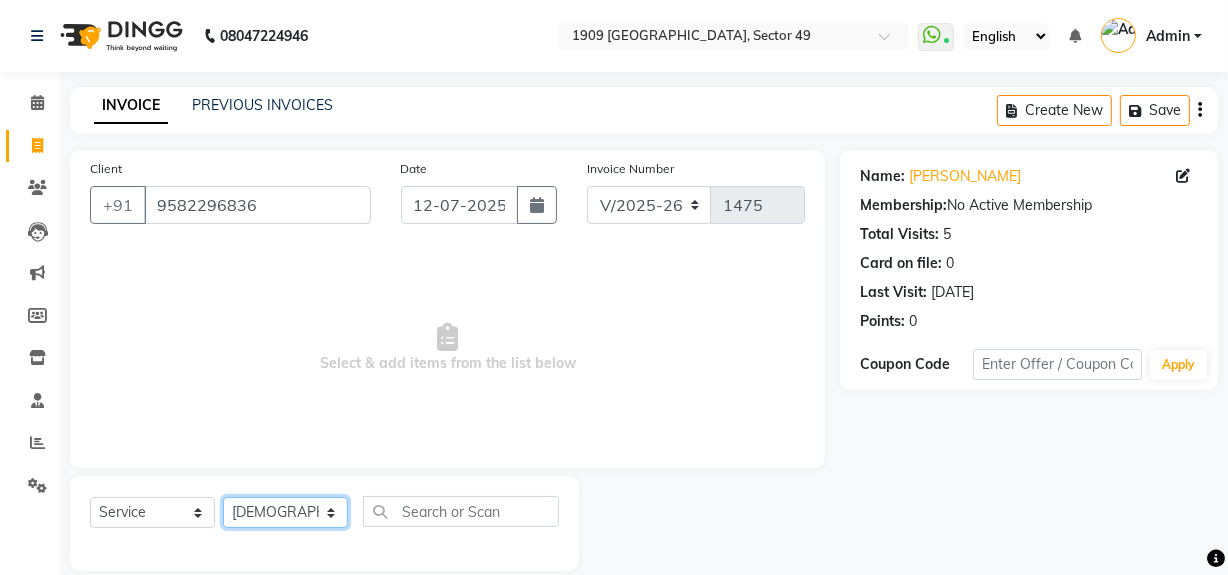 click on "Select Stylist [PERSON_NAME] [PERSON_NAME] House Sale Jyoti Nisha [PERSON_NAME] [PERSON_NAME] Veer [PERSON_NAME] Vishal" 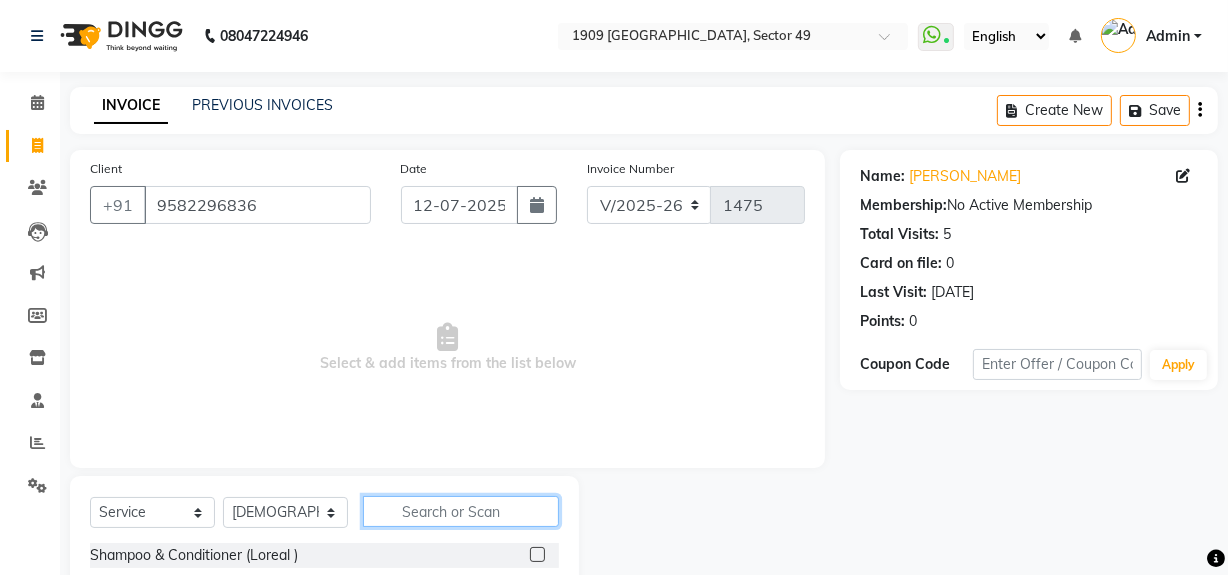 drag, startPoint x: 411, startPoint y: 521, endPoint x: 402, endPoint y: 508, distance: 15.811388 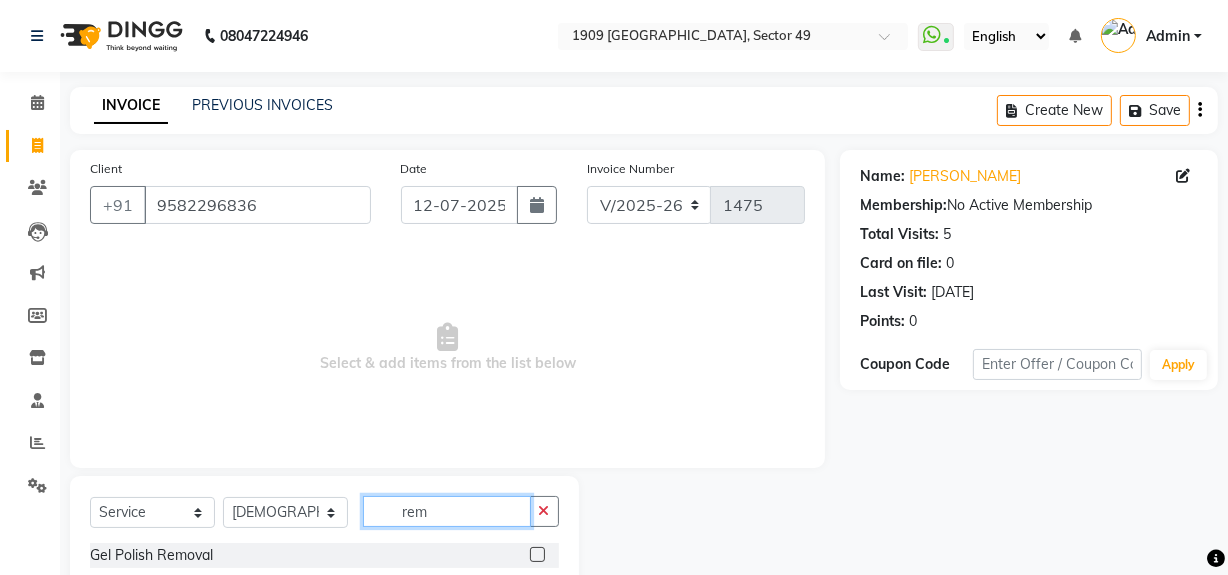 scroll, scrollTop: 200, scrollLeft: 0, axis: vertical 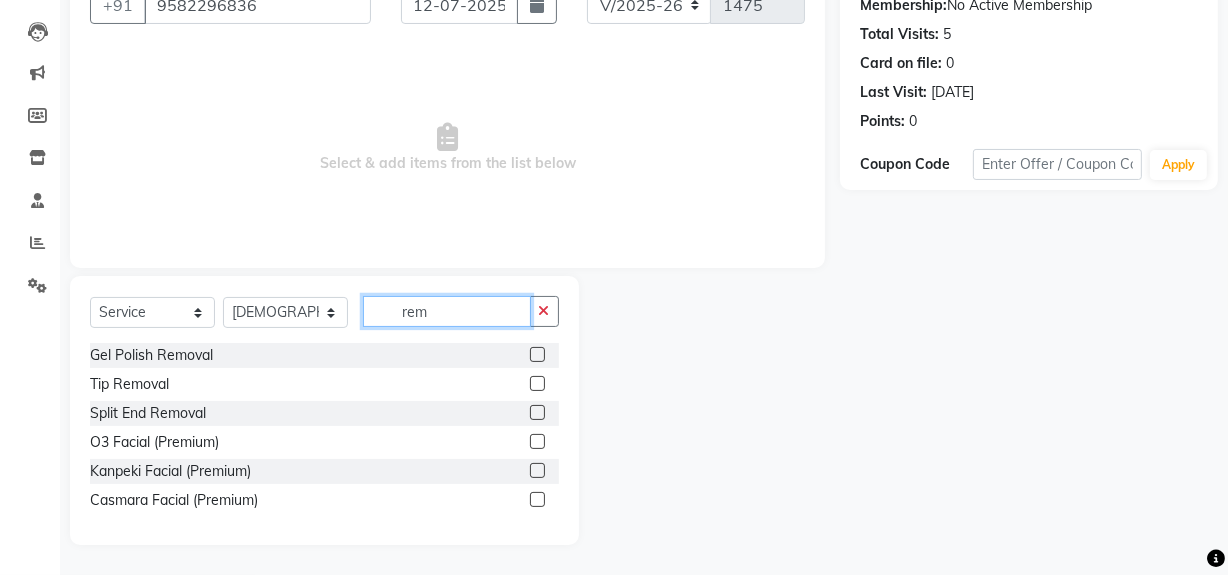 type on "rem" 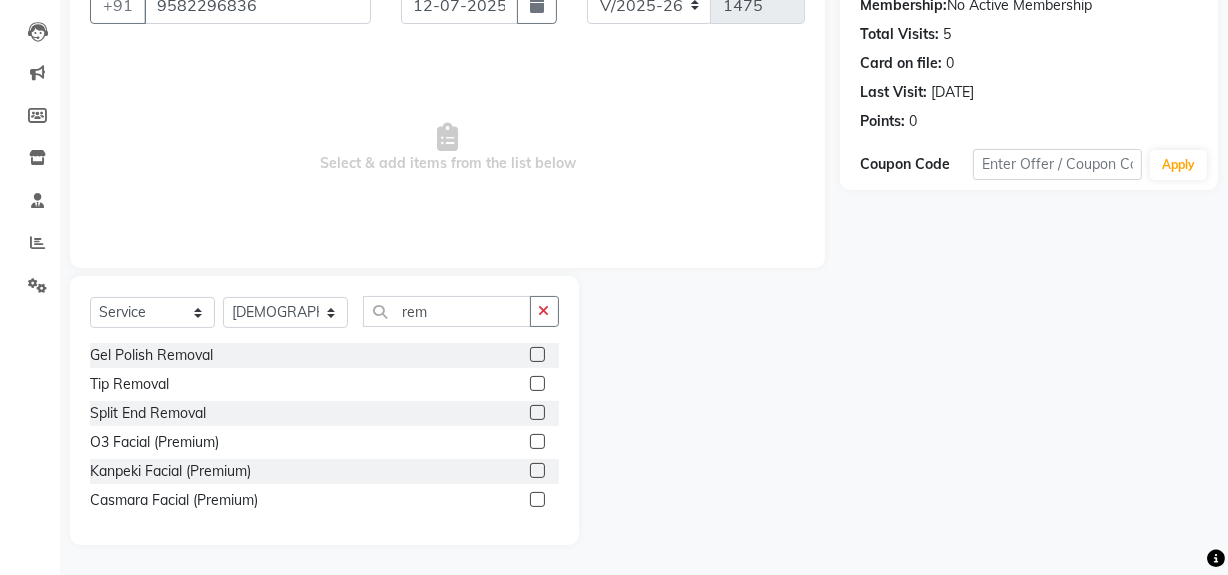 click 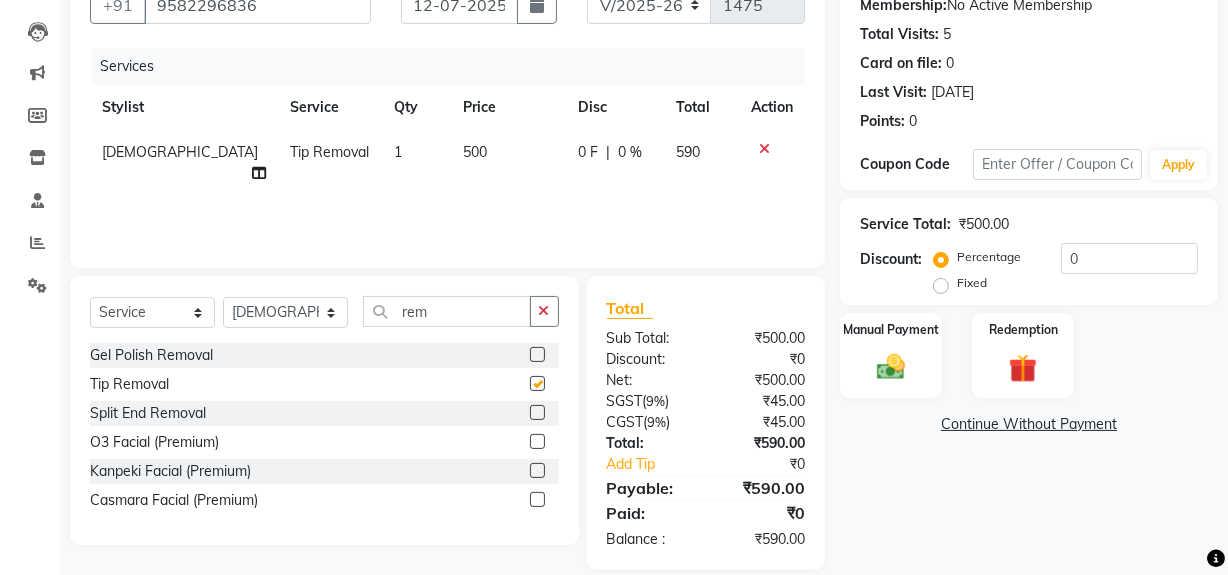 checkbox on "false" 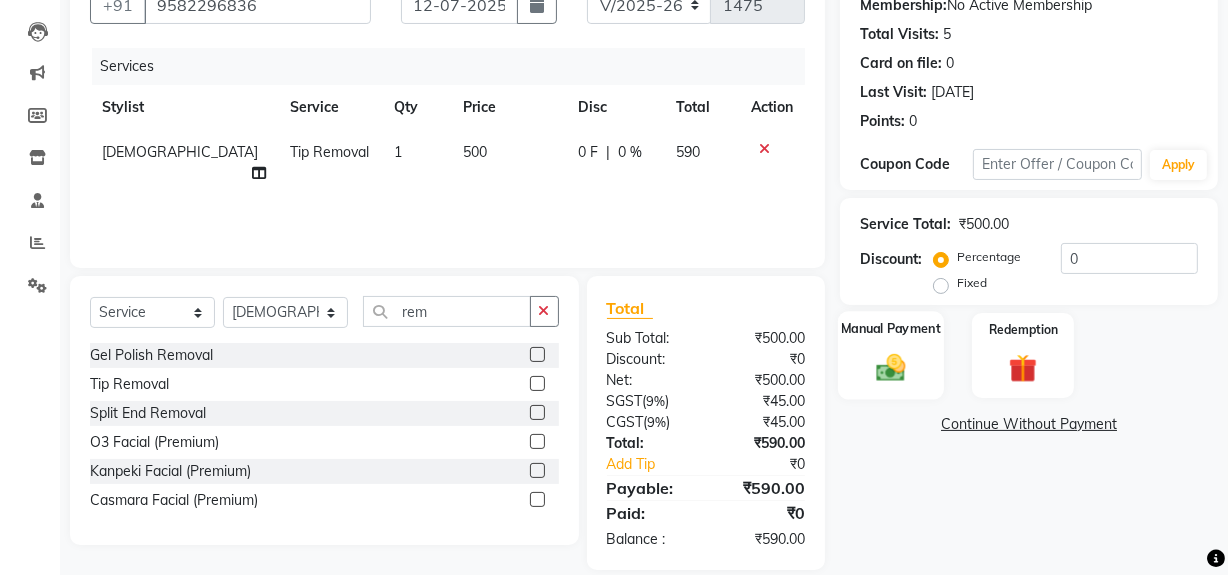 drag, startPoint x: 888, startPoint y: 350, endPoint x: 895, endPoint y: 386, distance: 36.67424 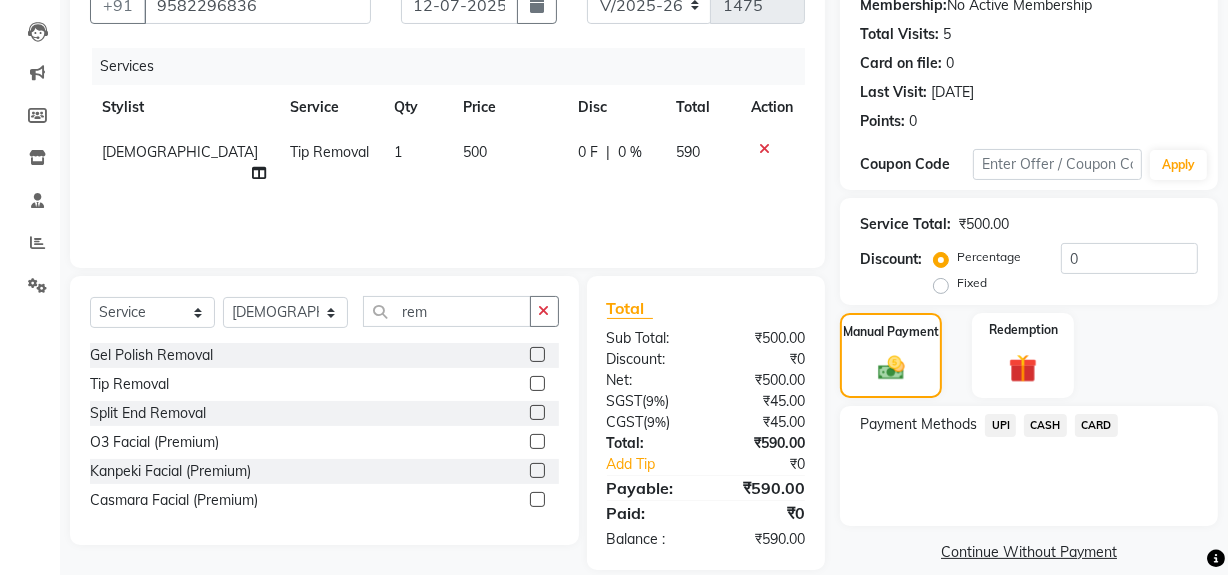 drag, startPoint x: 1007, startPoint y: 429, endPoint x: 1026, endPoint y: 540, distance: 112.61439 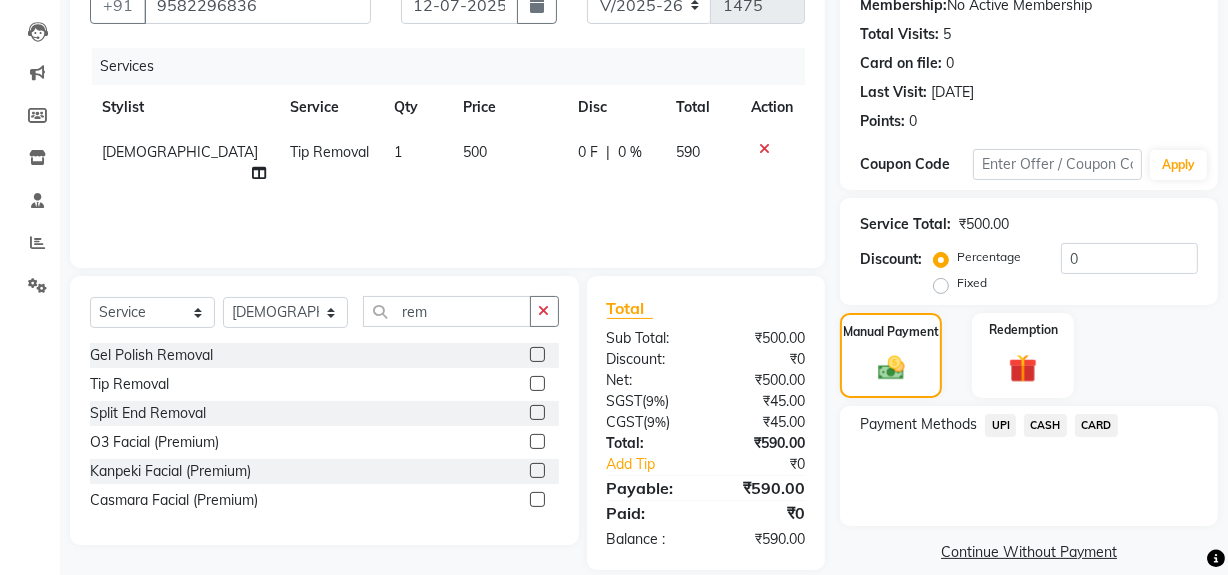 click on "UPI" 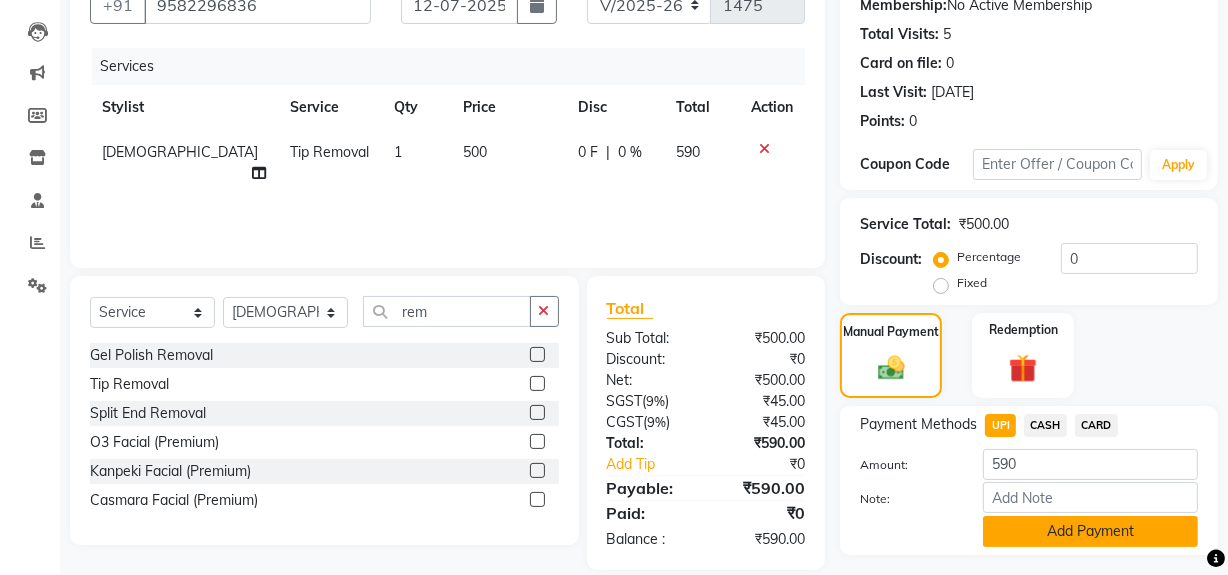 click on "Add Payment" 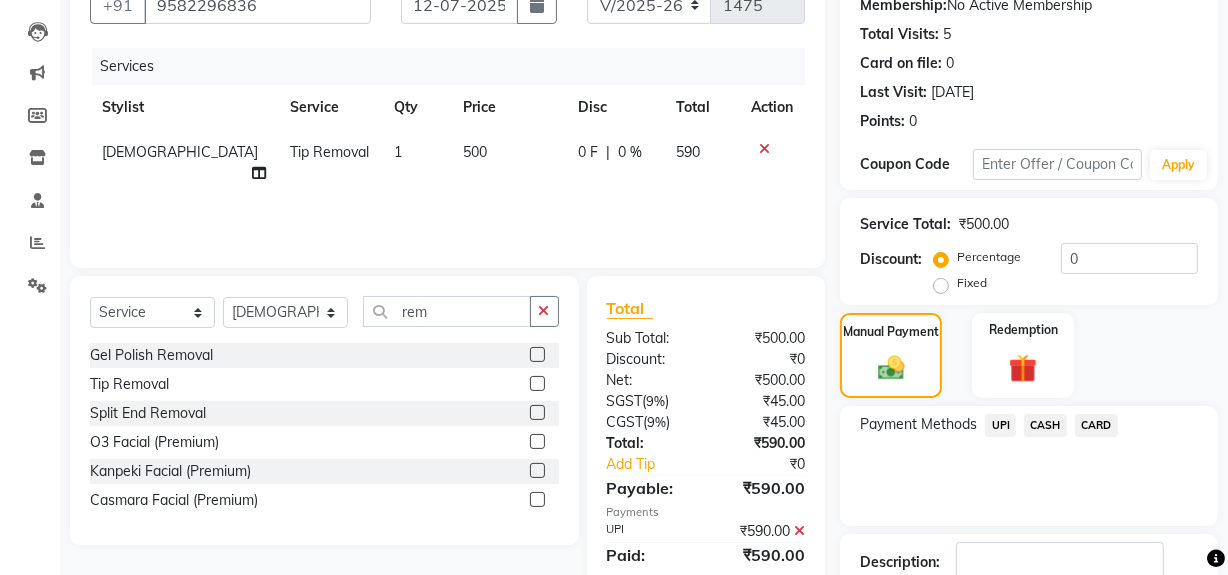 scroll, scrollTop: 333, scrollLeft: 0, axis: vertical 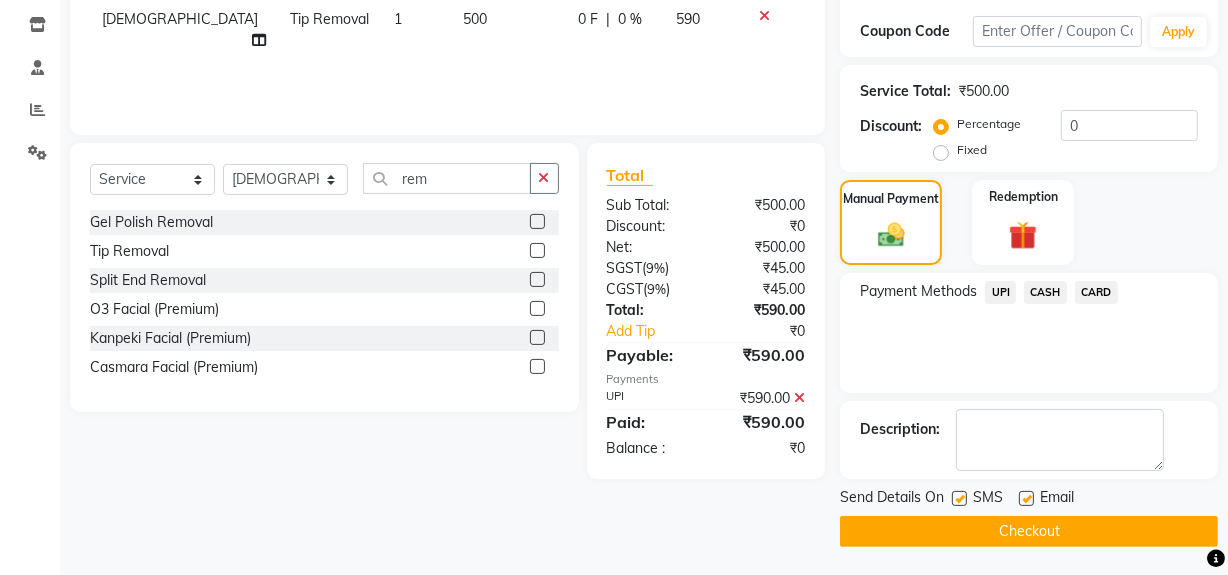 drag, startPoint x: 1055, startPoint y: 539, endPoint x: 825, endPoint y: 537, distance: 230.0087 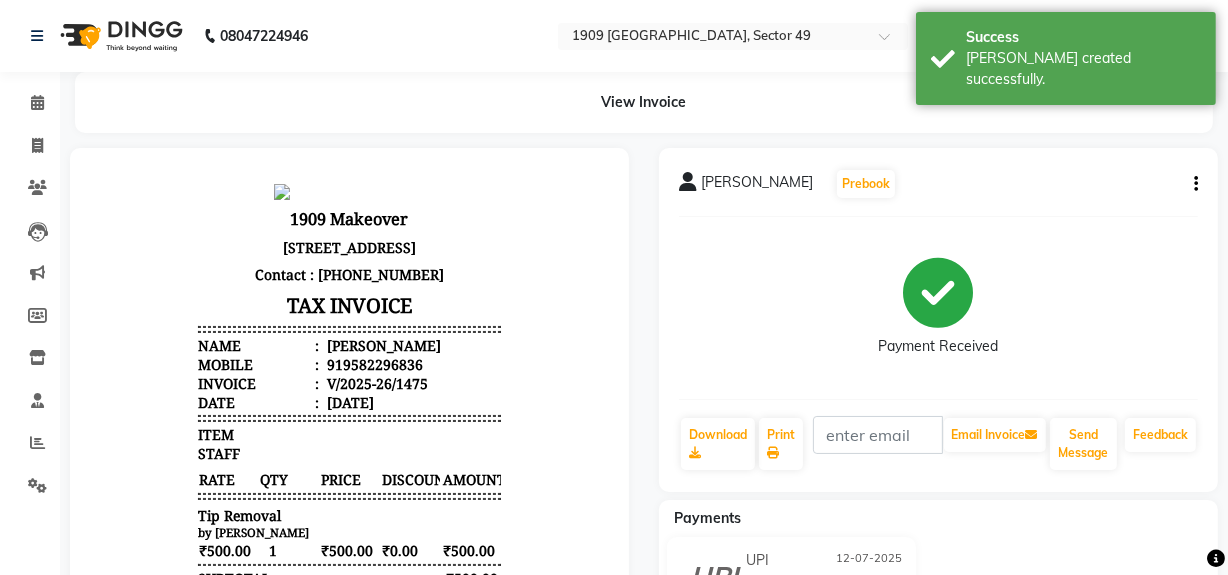 scroll, scrollTop: 0, scrollLeft: 0, axis: both 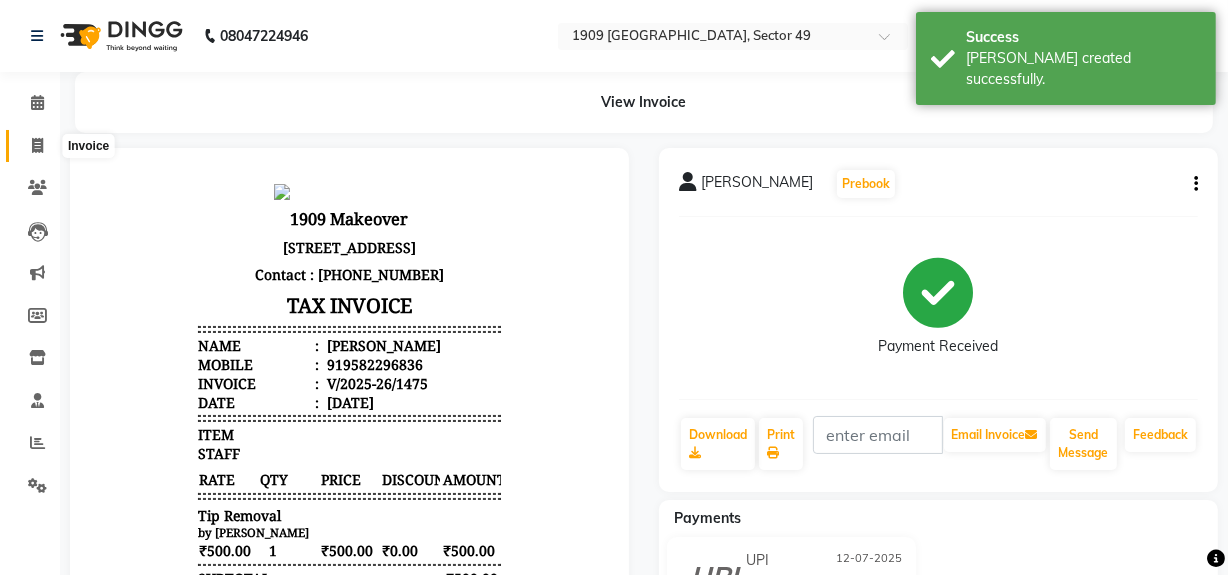 click 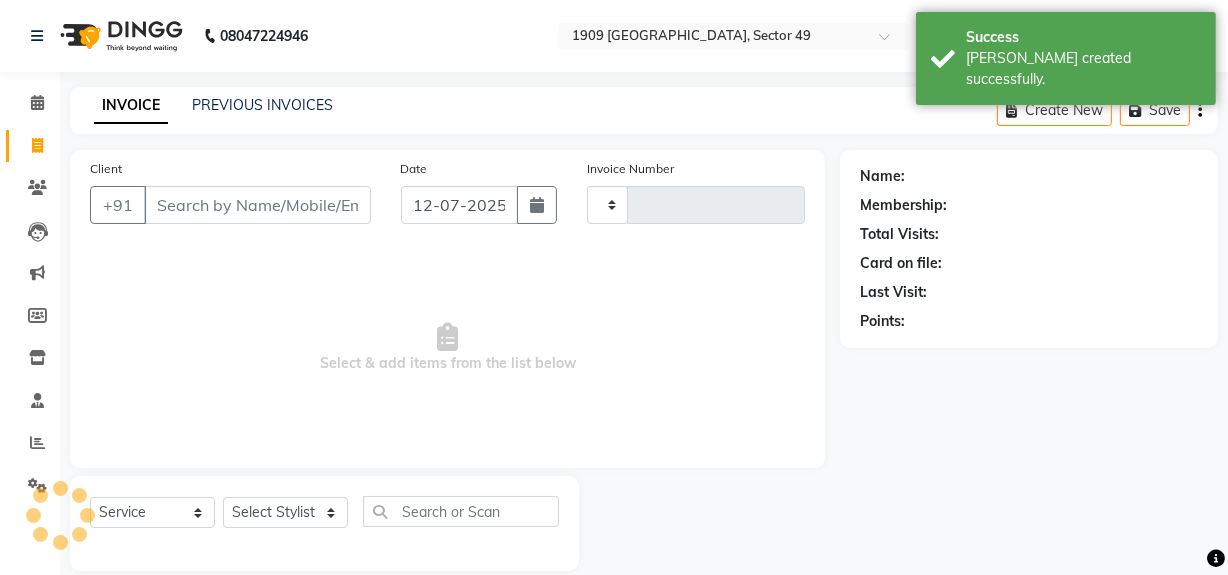 type on "1476" 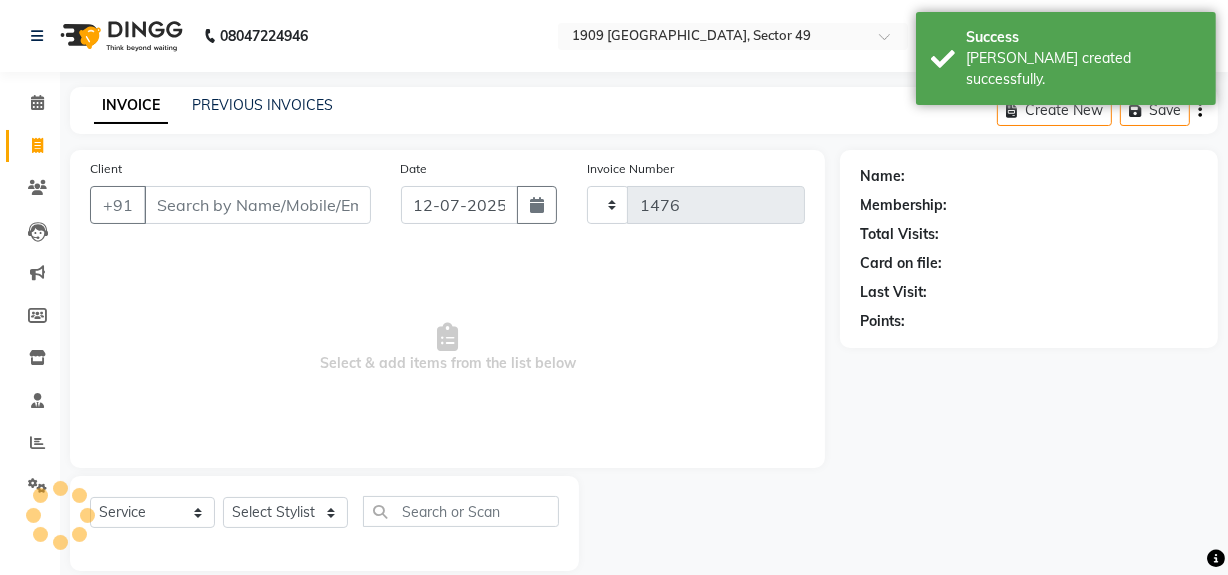 scroll, scrollTop: 26, scrollLeft: 0, axis: vertical 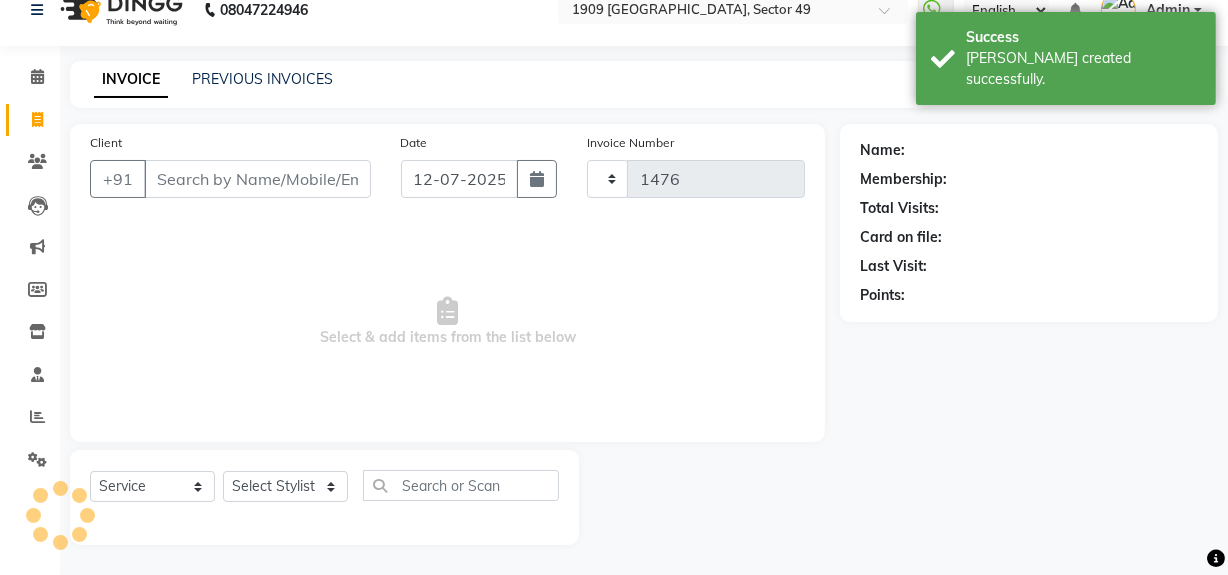 select on "6923" 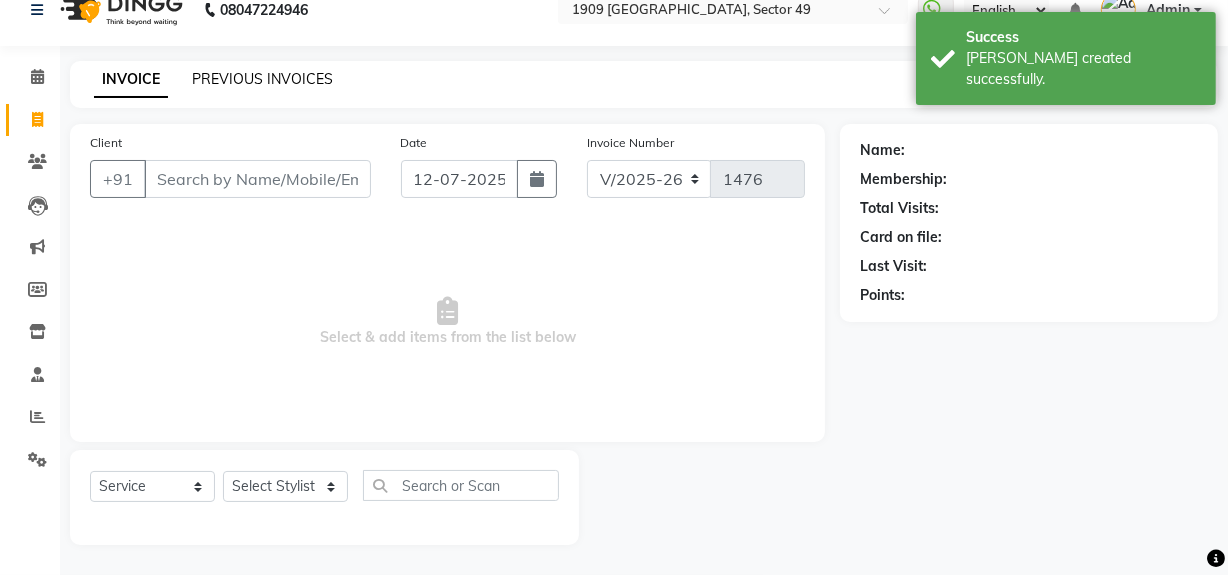 click on "PREVIOUS INVOICES" 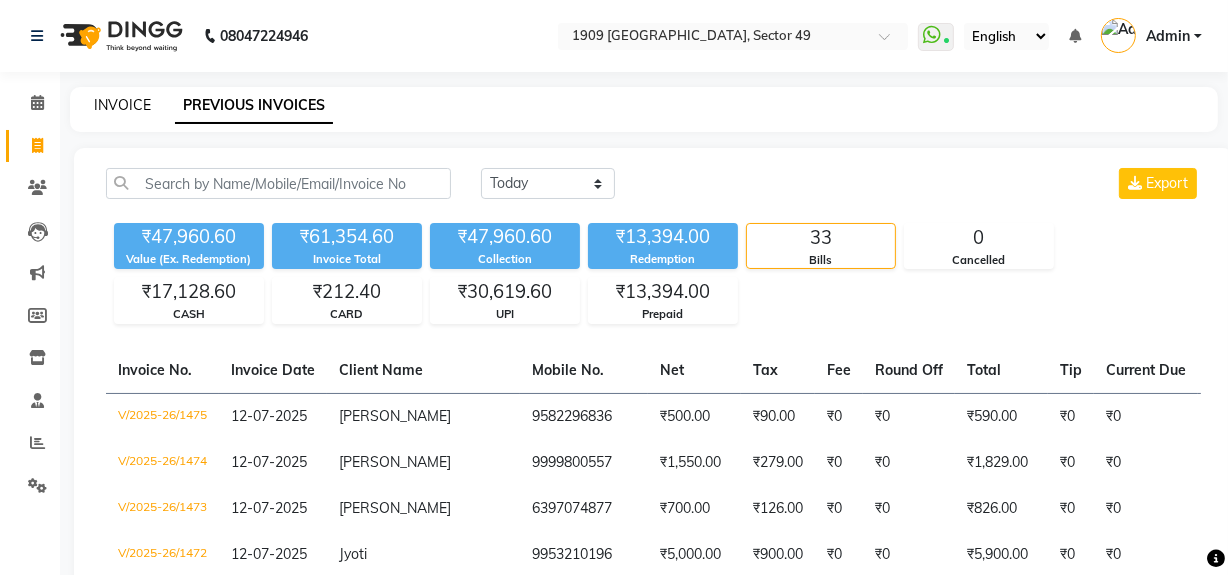 click on "INVOICE" 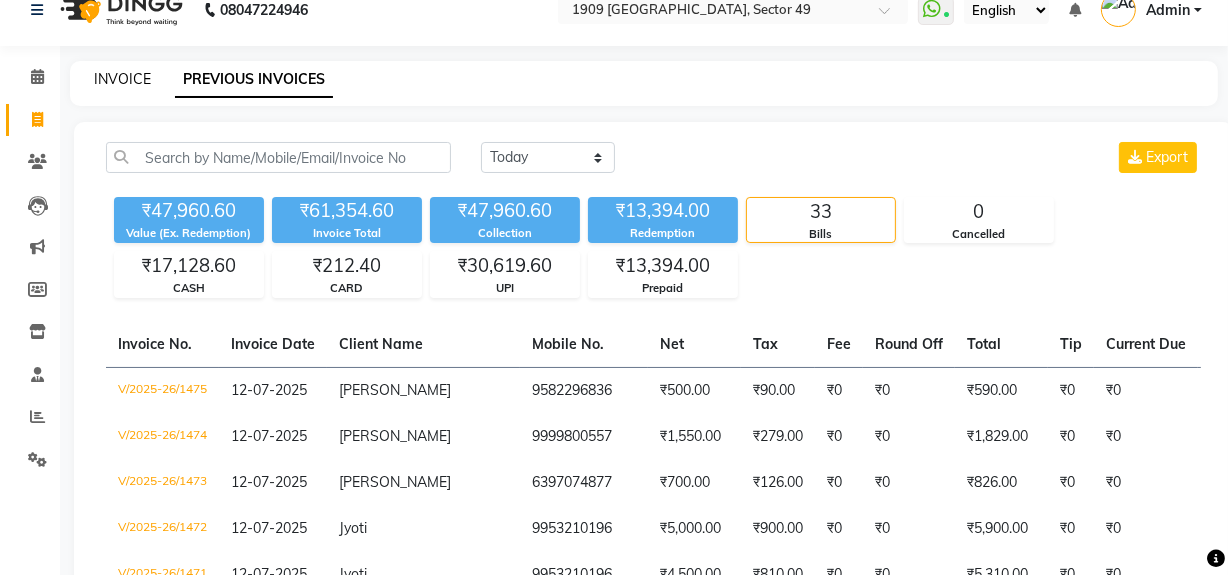 select on "6923" 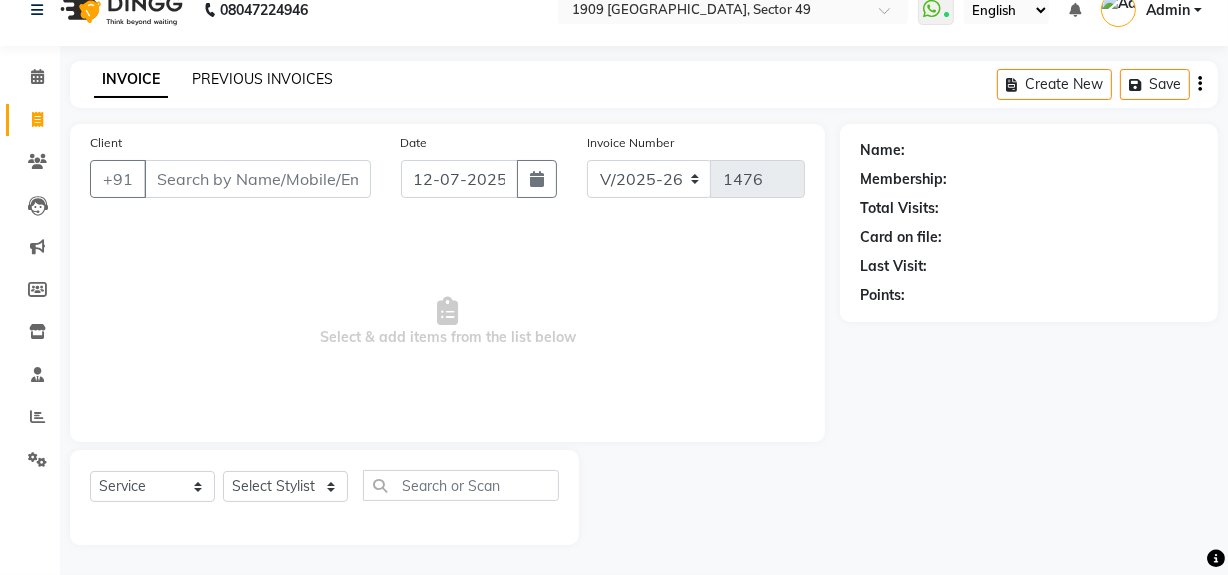 click on "PREVIOUS INVOICES" 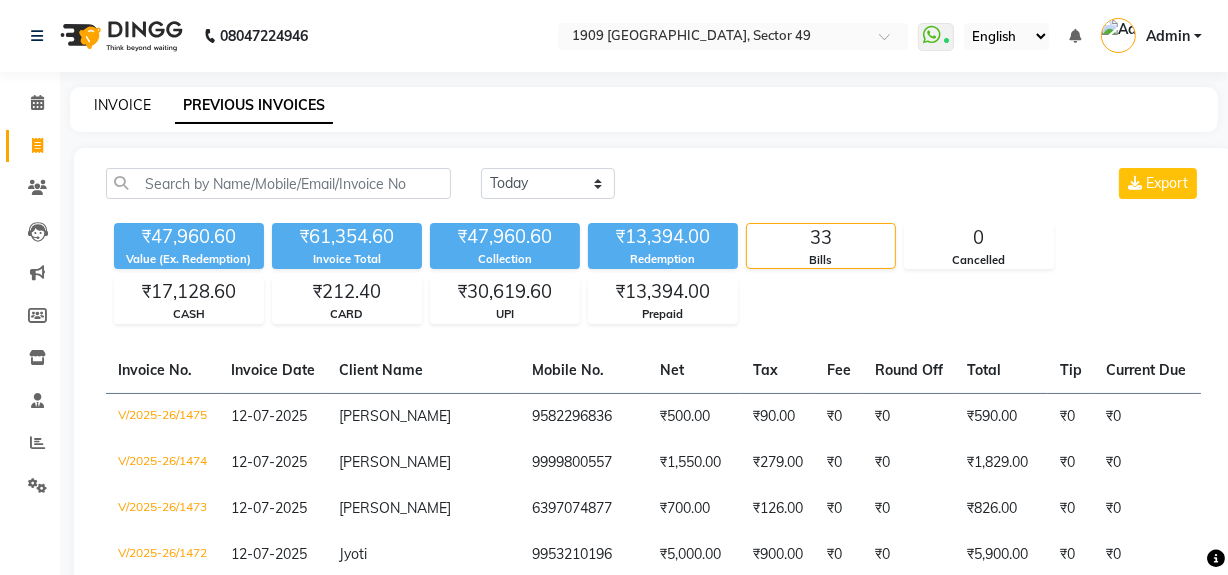 click on "INVOICE" 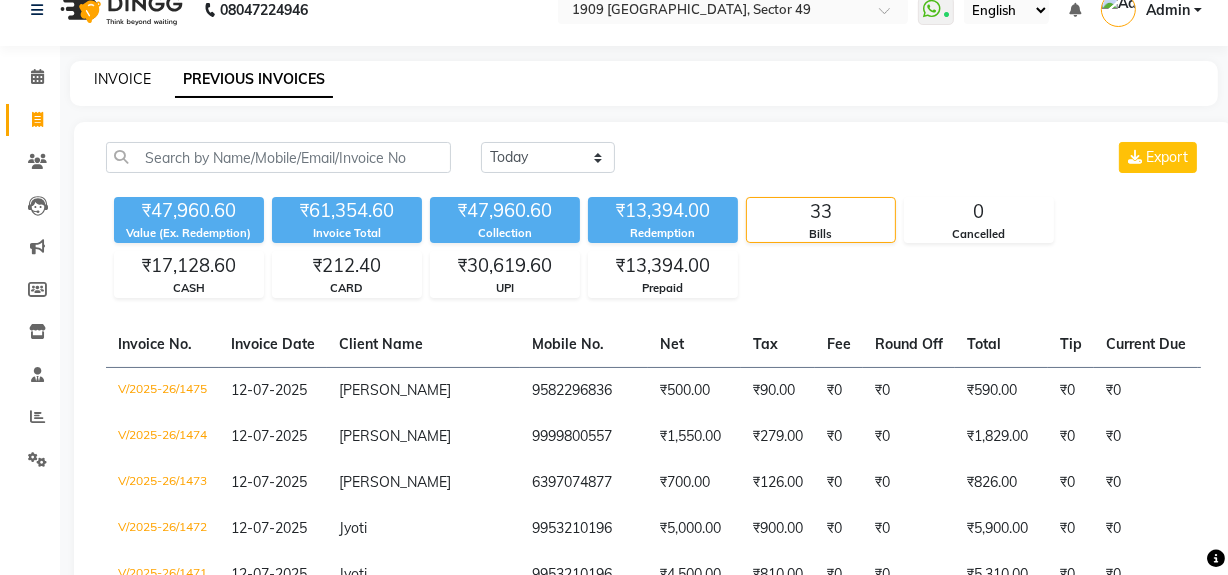 select on "6923" 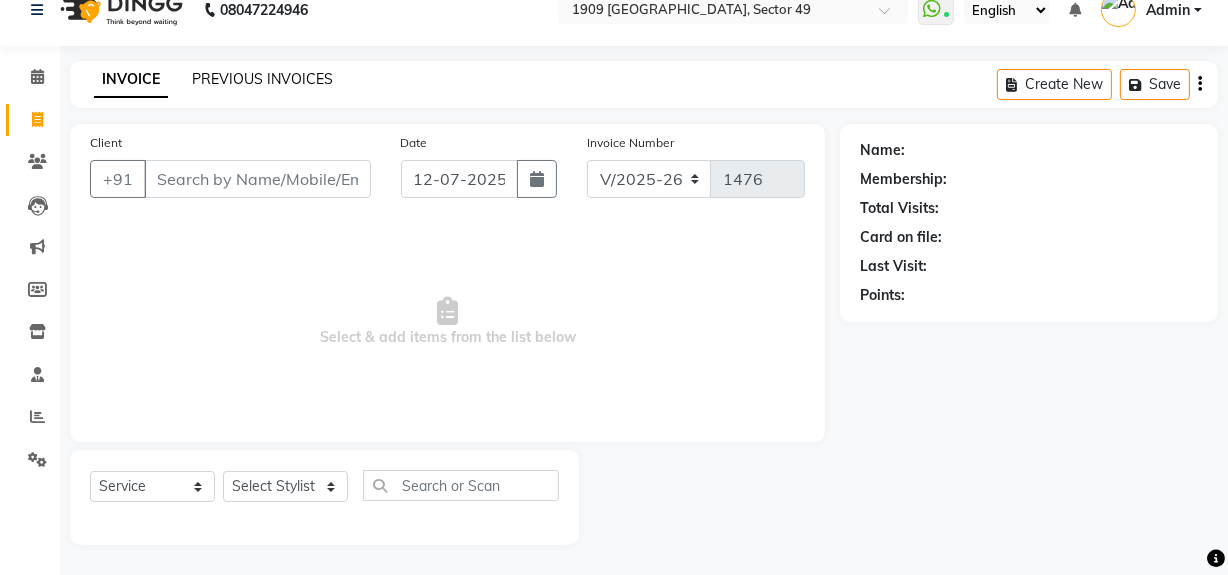 click on "PREVIOUS INVOICES" 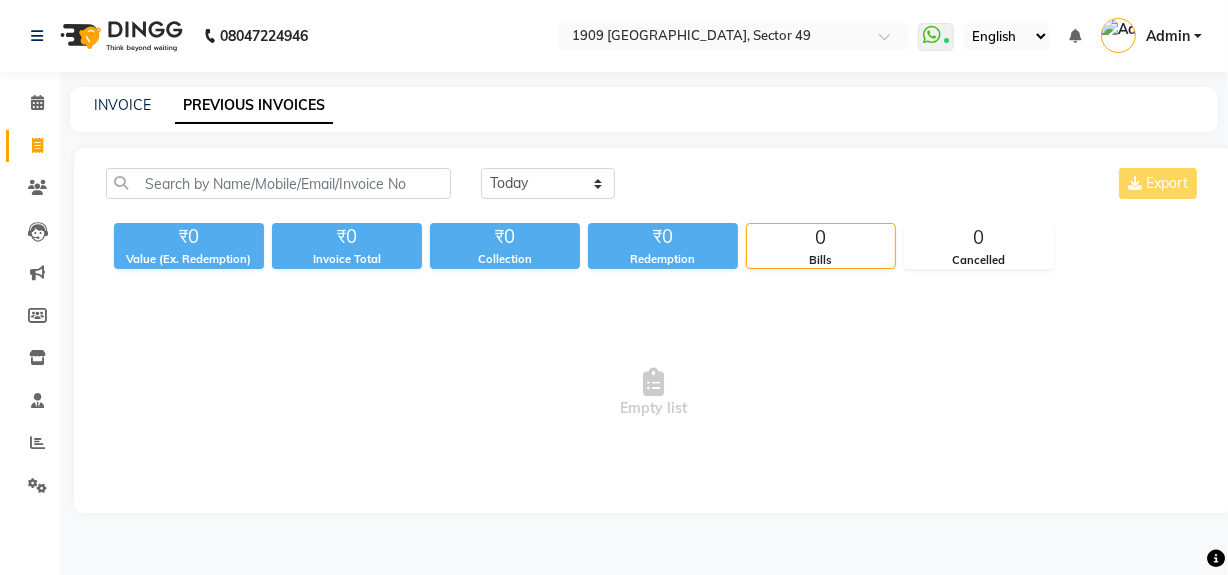 scroll, scrollTop: 0, scrollLeft: 0, axis: both 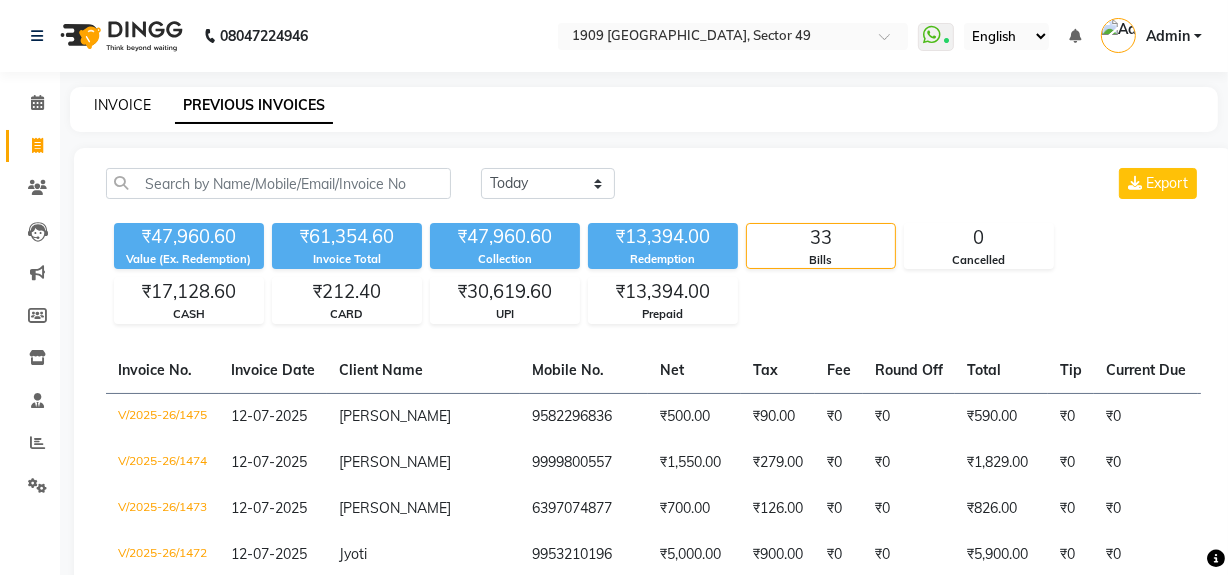 click on "INVOICE" 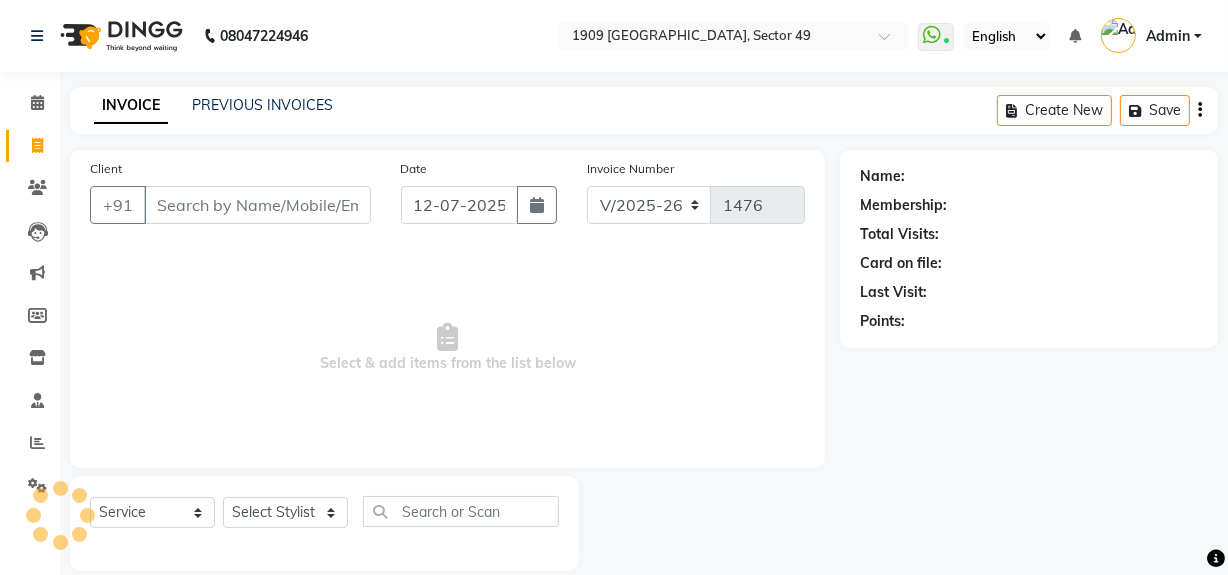 scroll, scrollTop: 26, scrollLeft: 0, axis: vertical 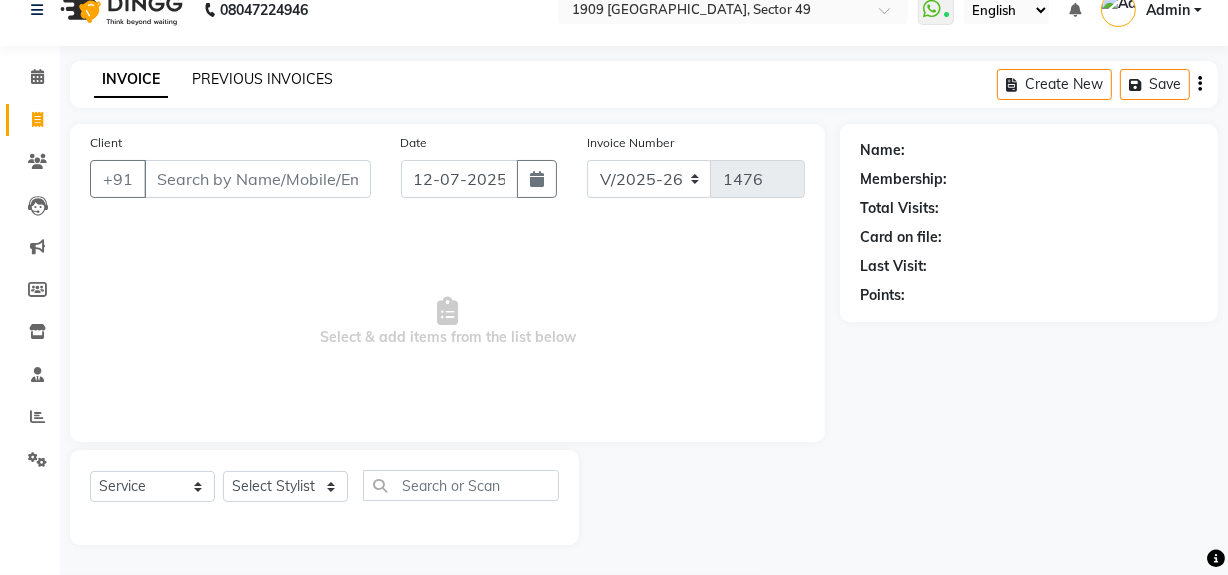 click on "PREVIOUS INVOICES" 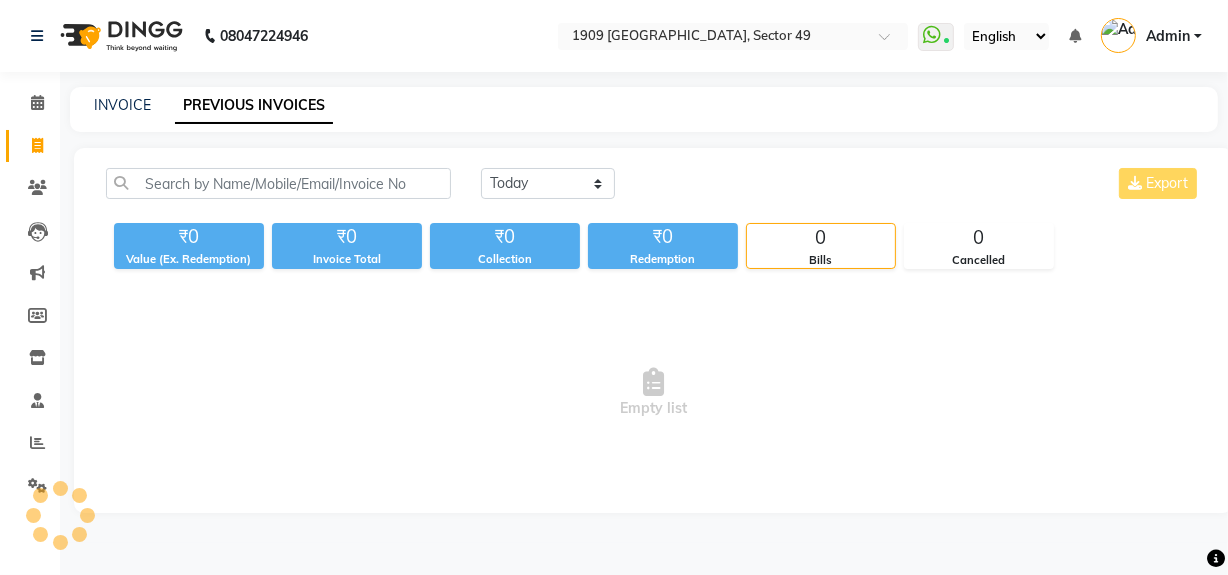 scroll, scrollTop: 0, scrollLeft: 0, axis: both 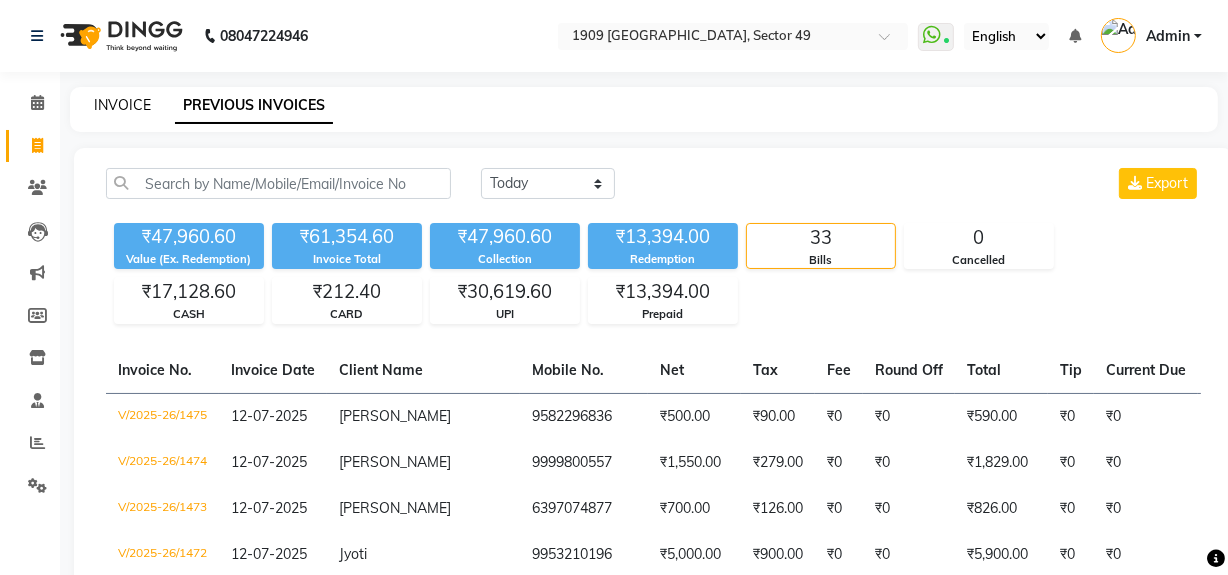 click on "INVOICE" 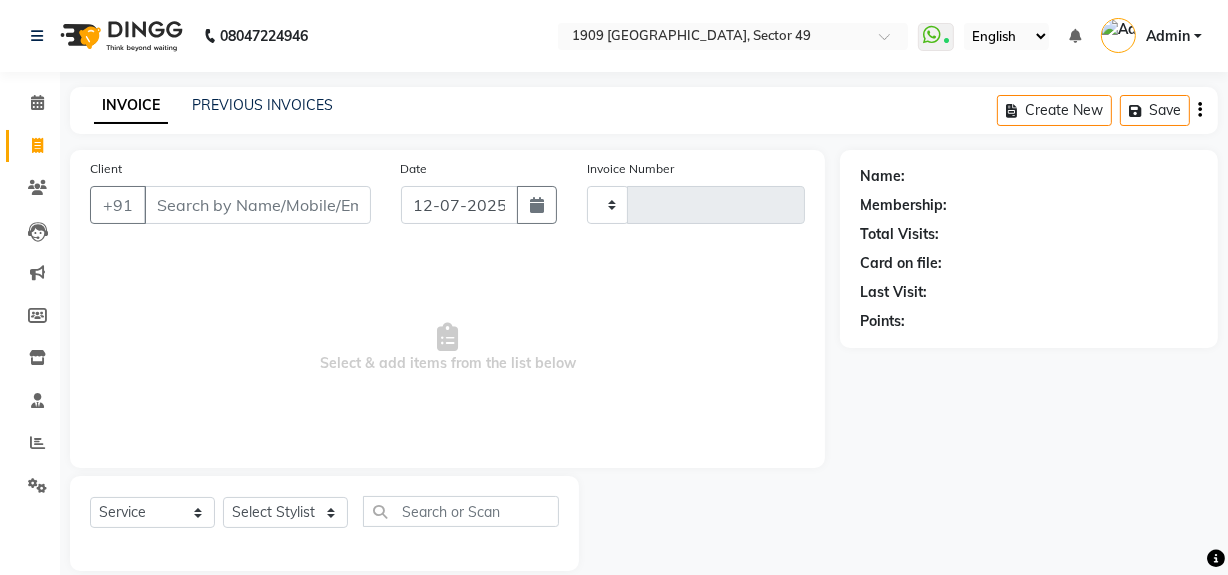 scroll, scrollTop: 26, scrollLeft: 0, axis: vertical 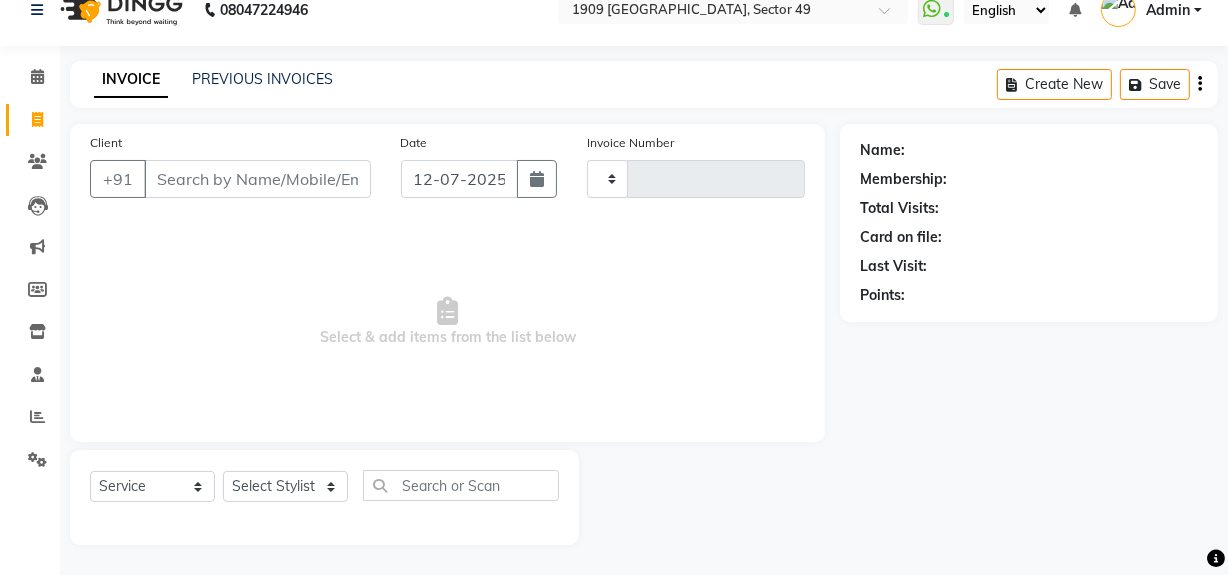 type on "1476" 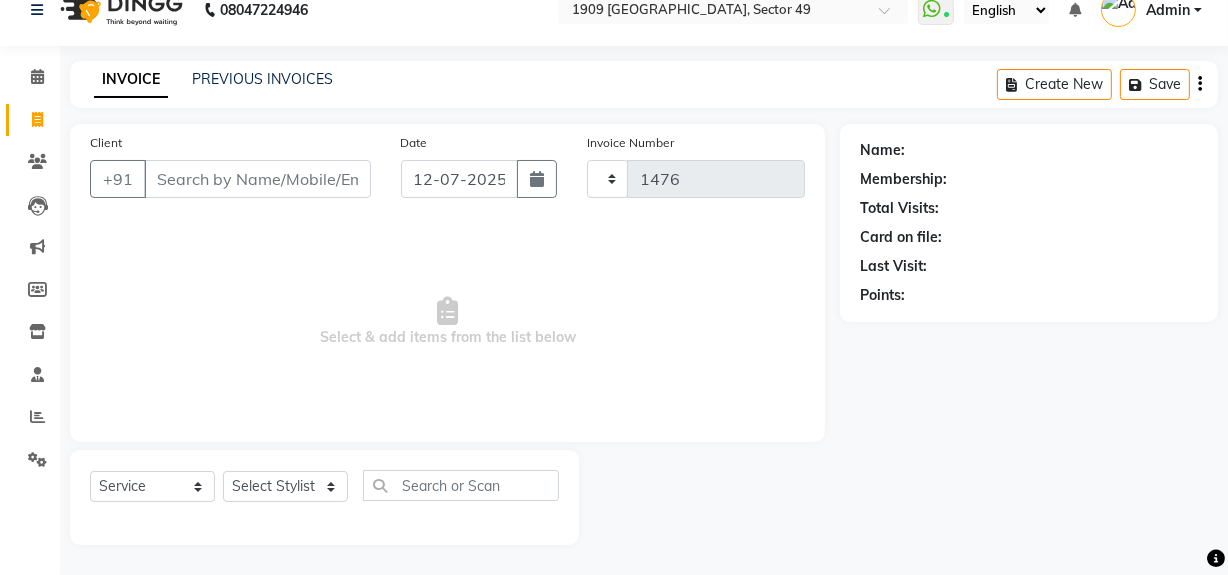 select on "6923" 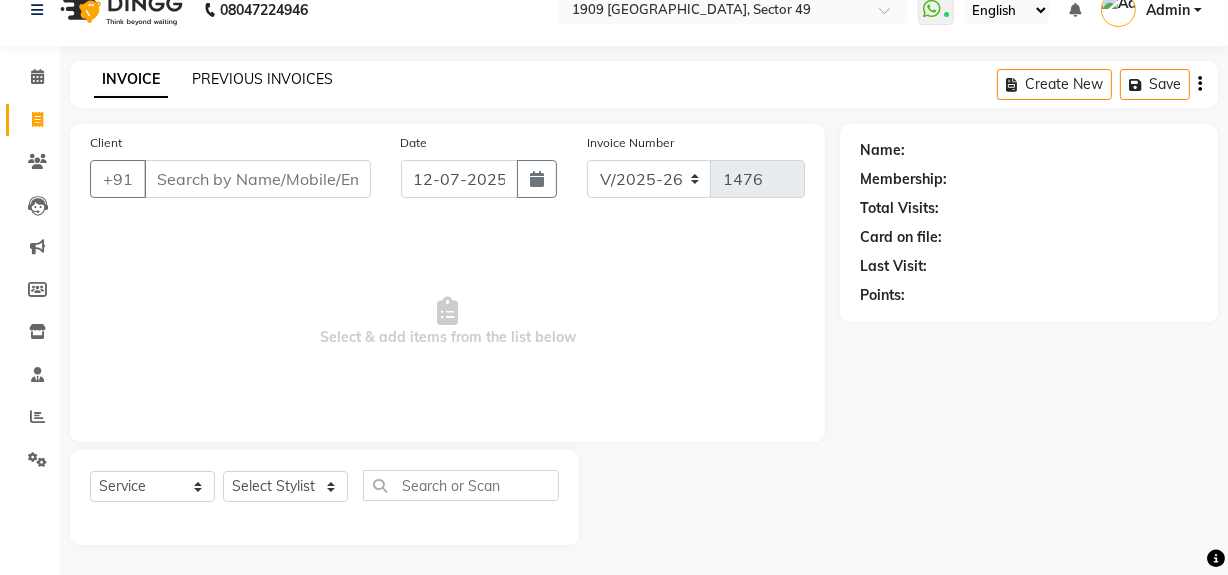 click on "PREVIOUS INVOICES" 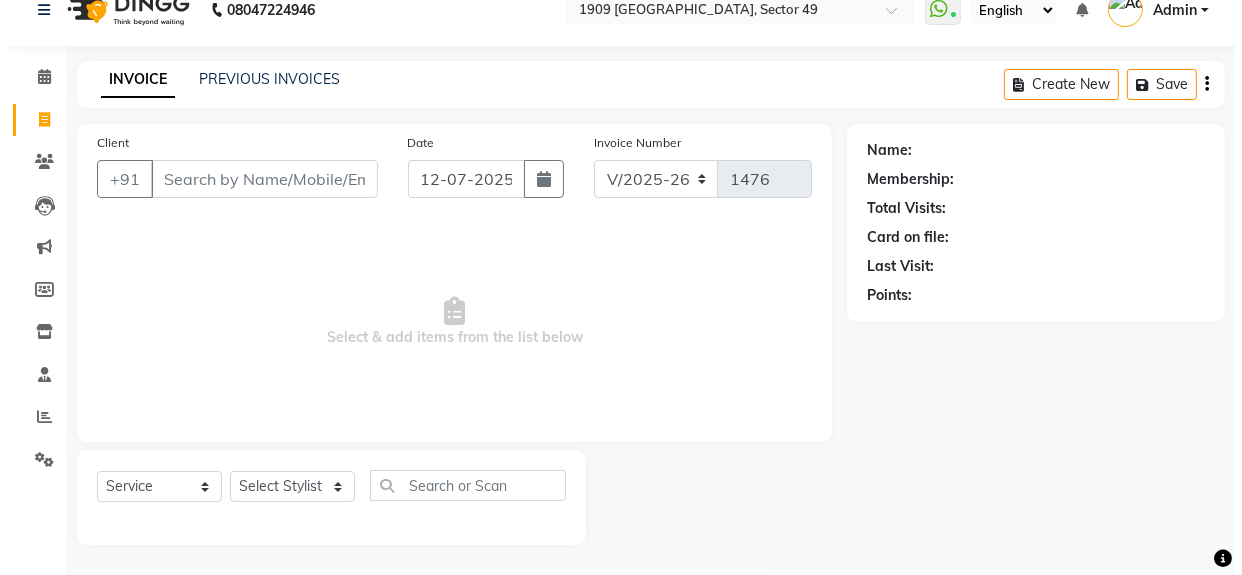scroll, scrollTop: 0, scrollLeft: 0, axis: both 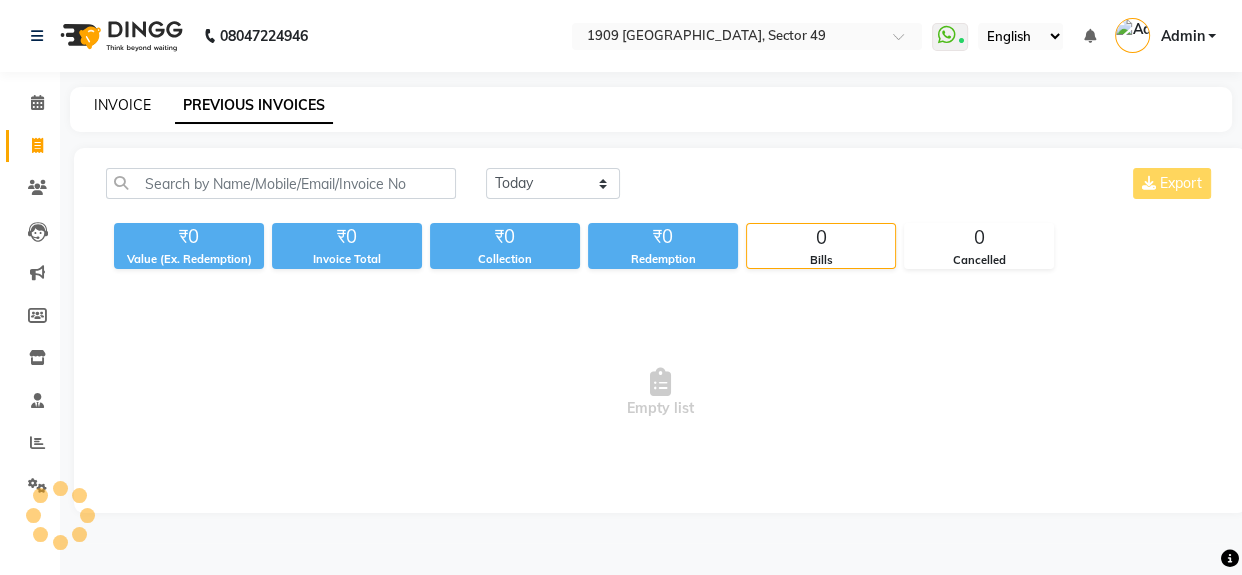click on "INVOICE" 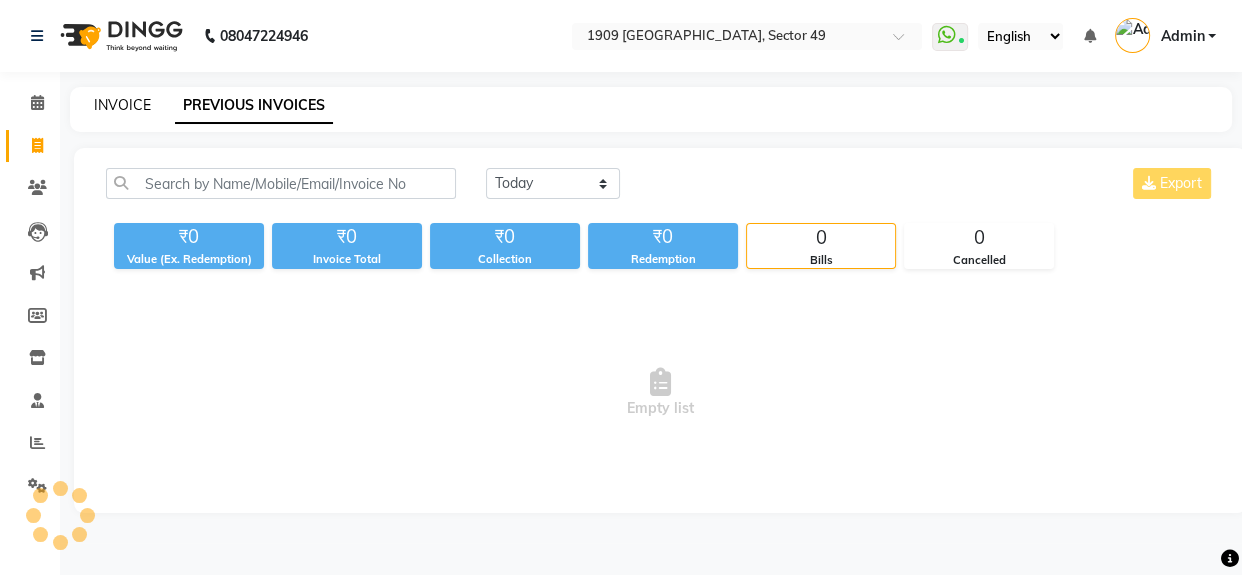 select on "6923" 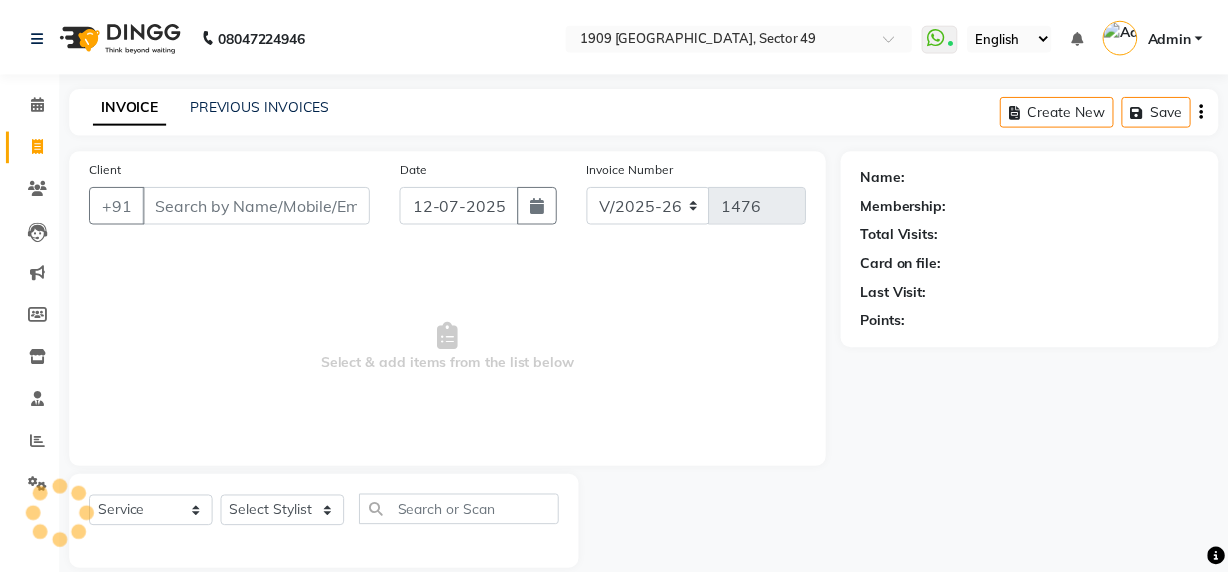 scroll, scrollTop: 26, scrollLeft: 0, axis: vertical 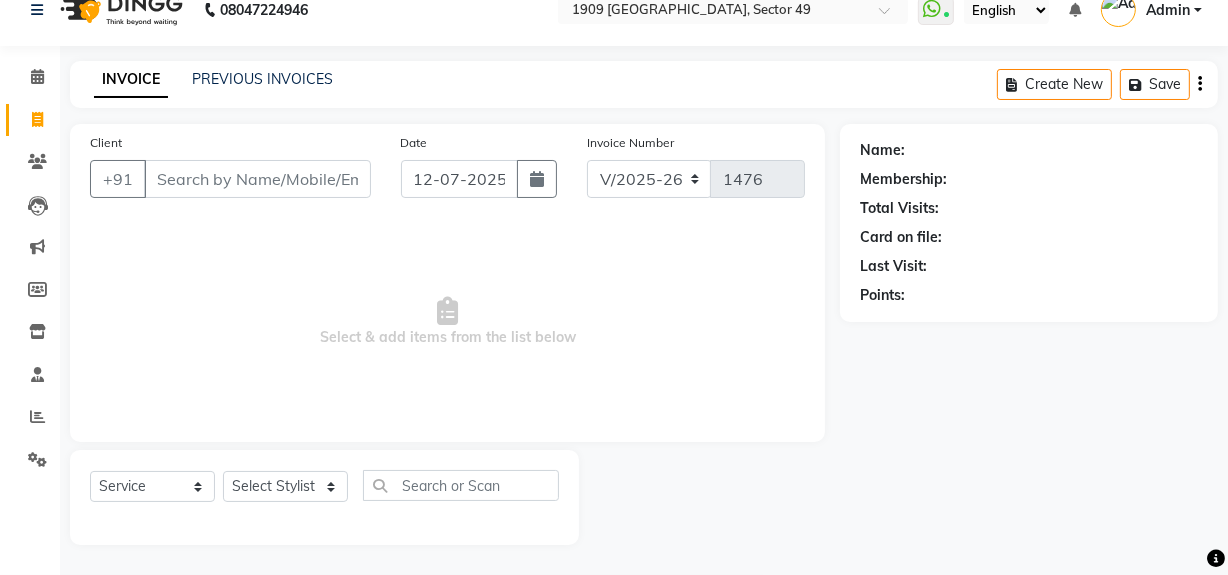 click on "Select & add items from the list below" at bounding box center (447, 322) 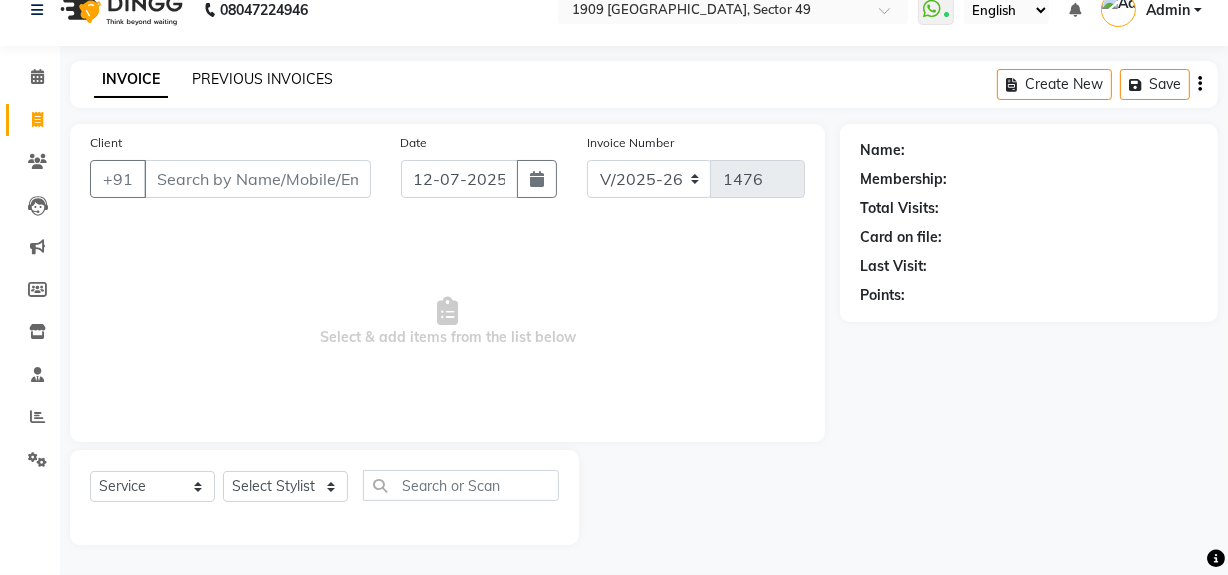 click on "PREVIOUS INVOICES" 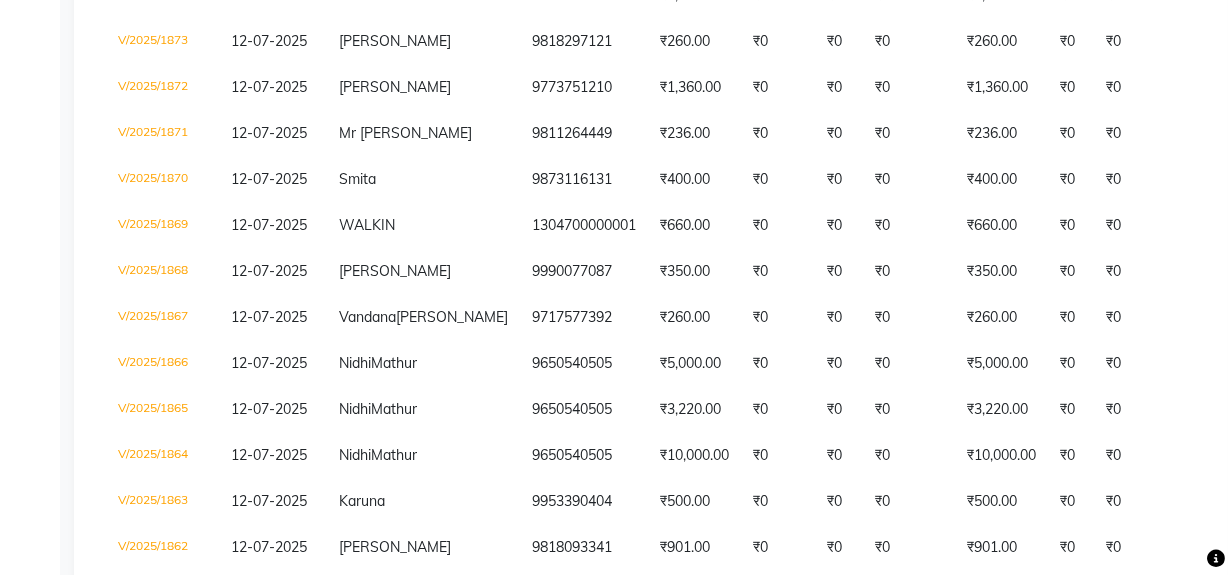 scroll, scrollTop: 1127, scrollLeft: 0, axis: vertical 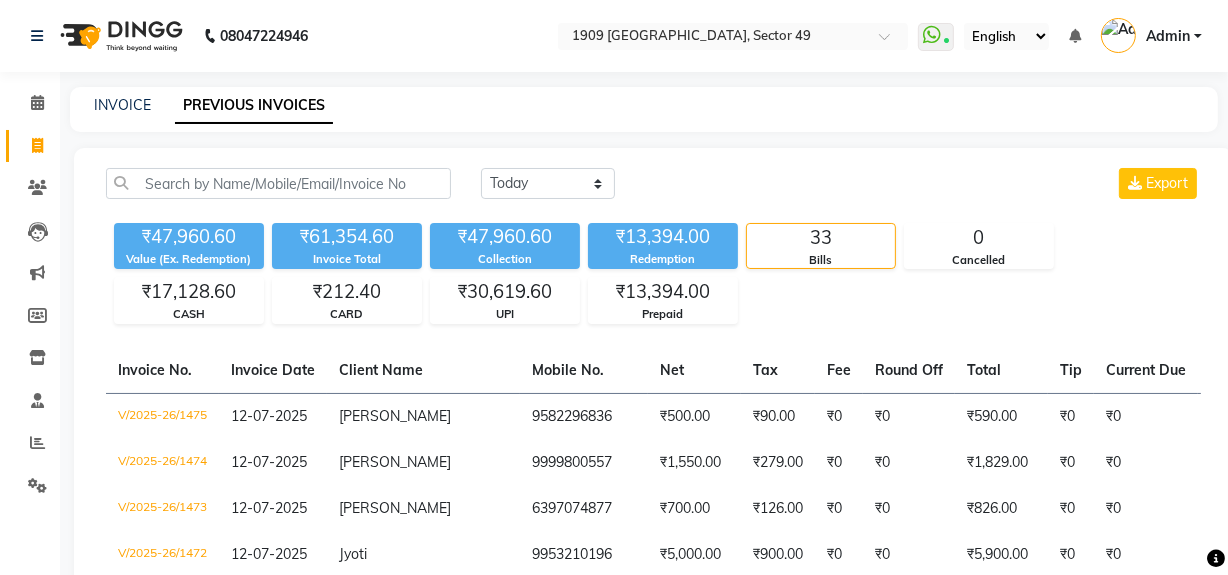 click on "INVOICE PREVIOUS INVOICES" 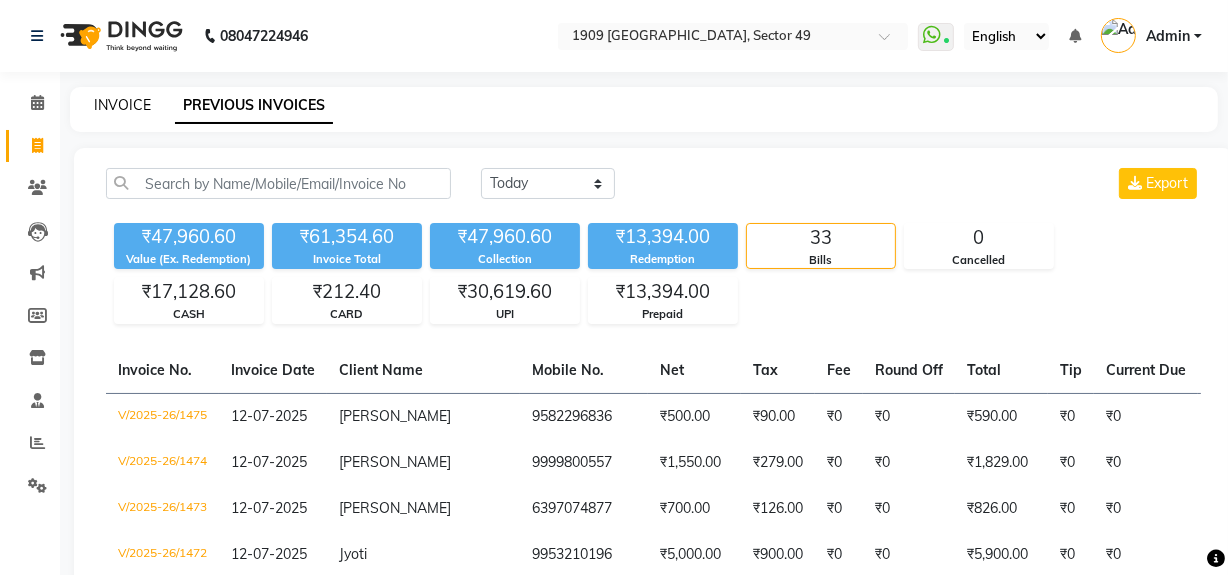 click on "INVOICE" 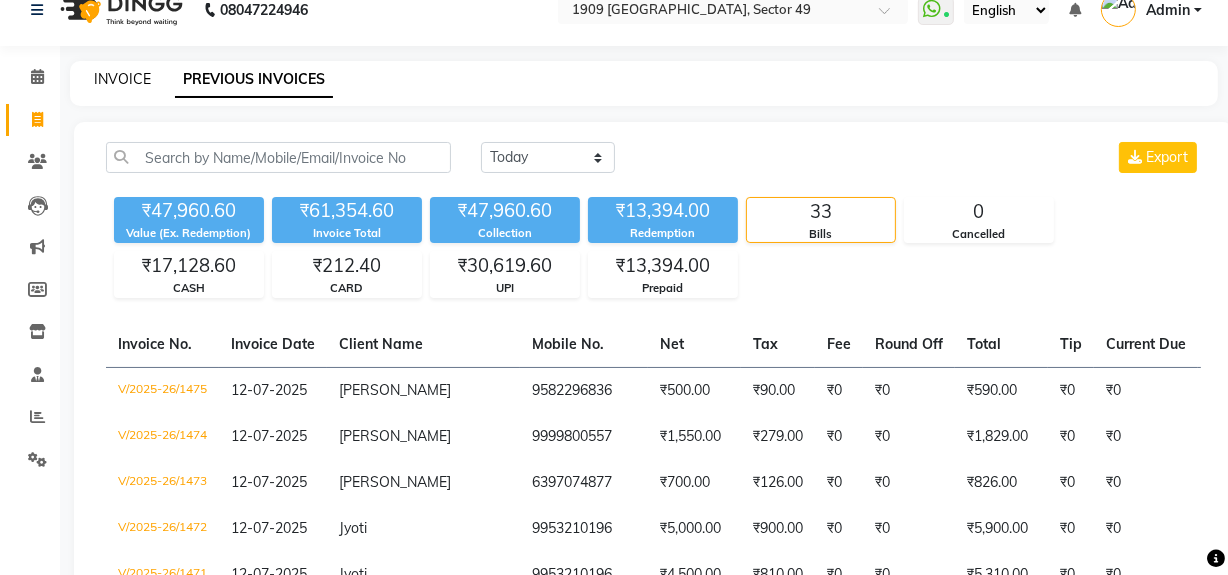 select on "6923" 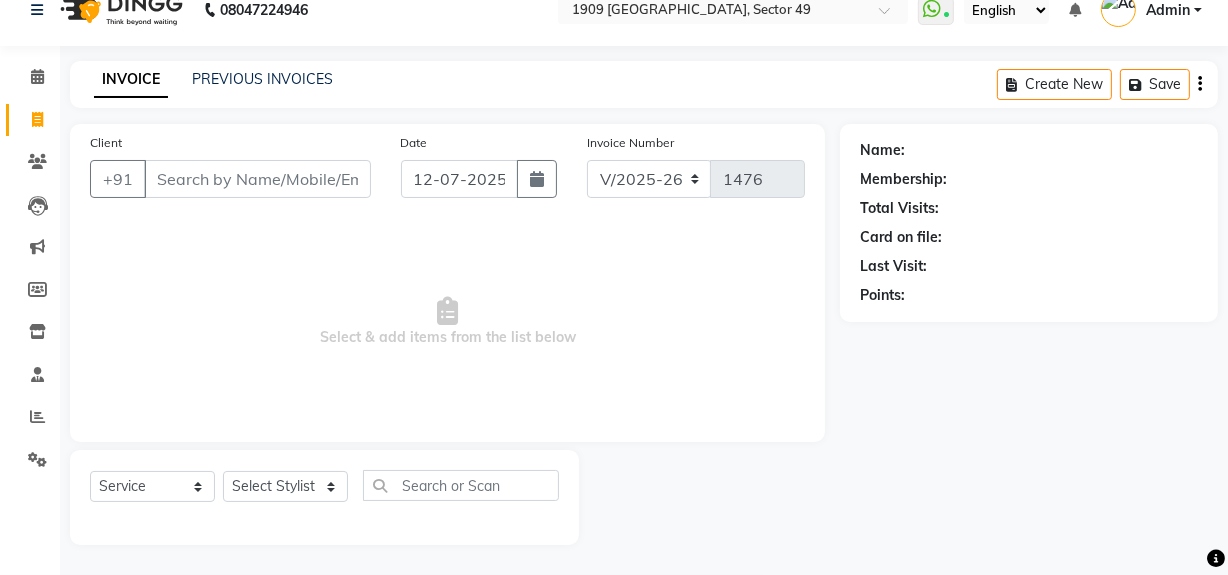 click on "Client" at bounding box center (257, 179) 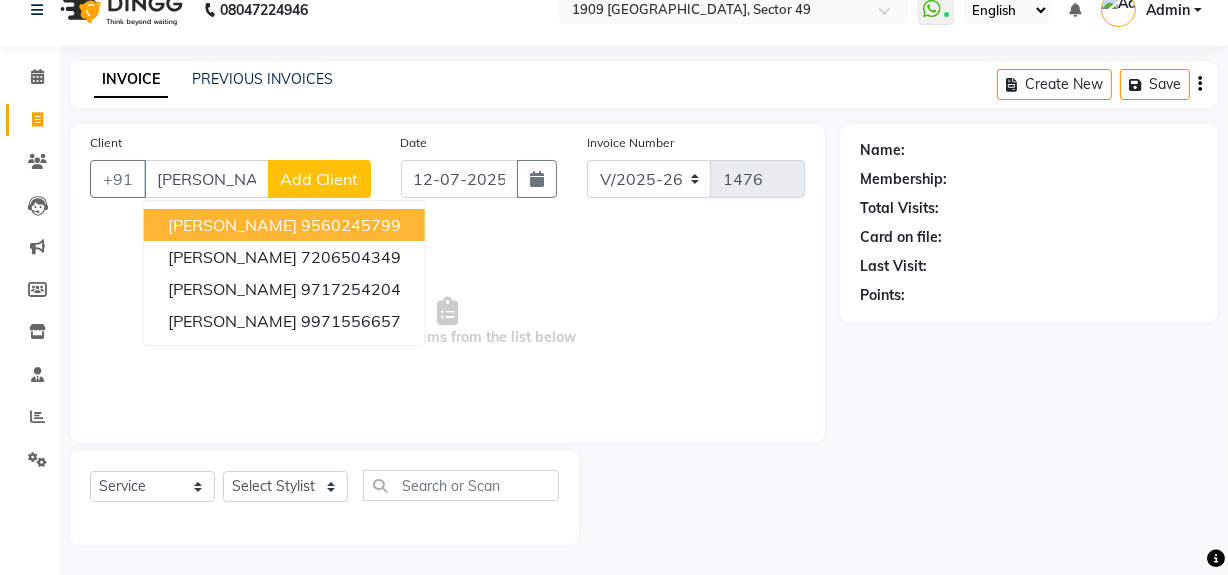 click on "[PERSON_NAME]" at bounding box center [232, 225] 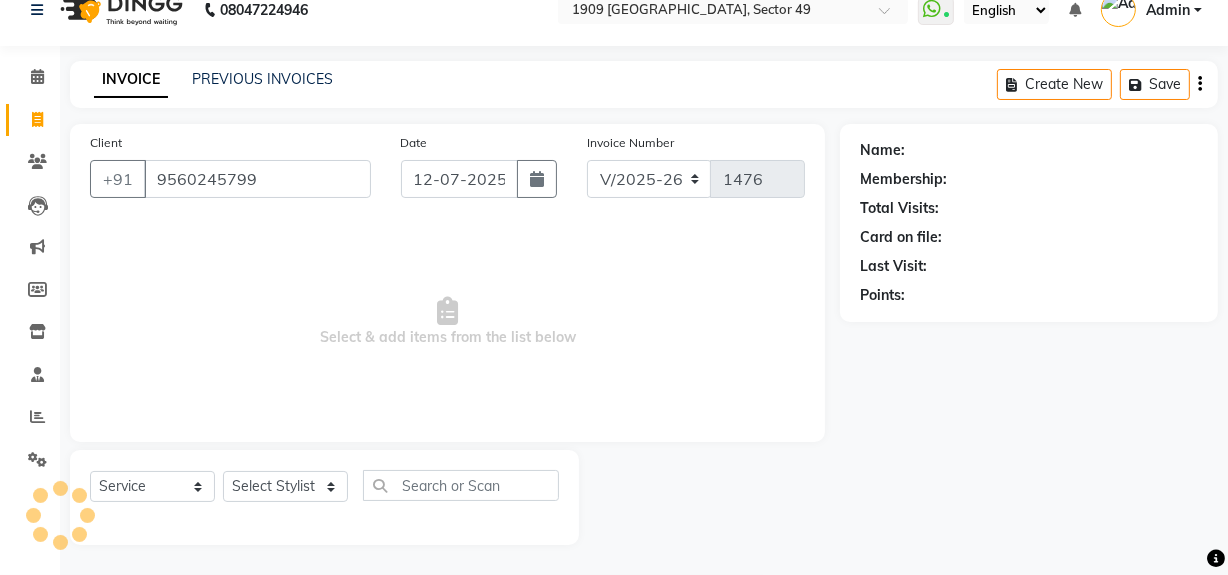 type on "9560245799" 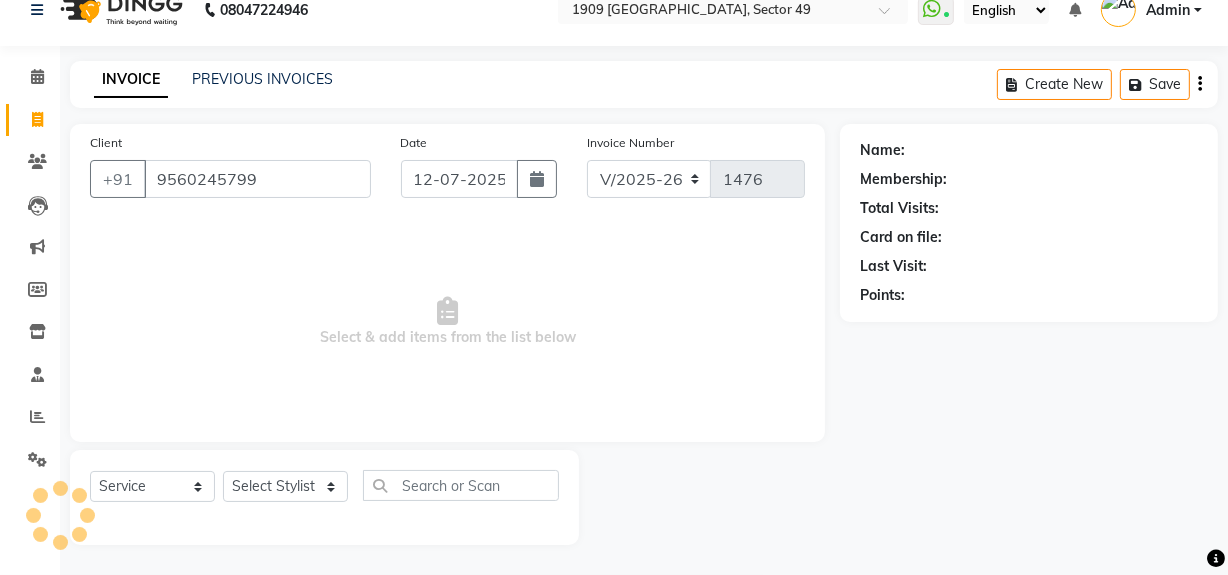 select on "1: Object" 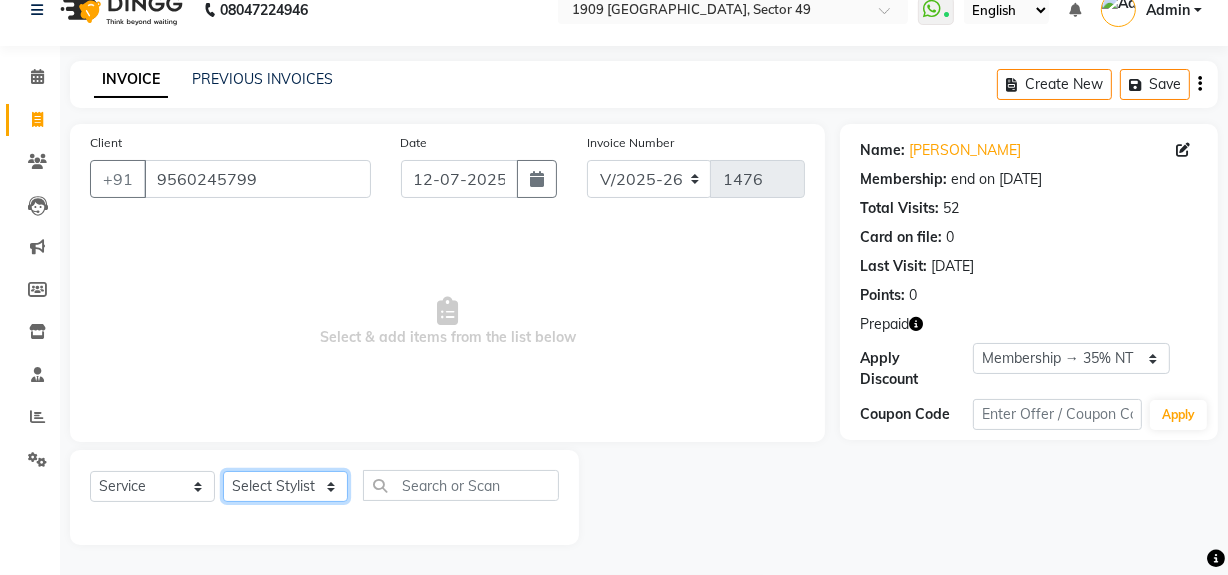 click on "Select Stylist [PERSON_NAME] [PERSON_NAME] House Sale Jyoti Nisha [PERSON_NAME] [PERSON_NAME] Veer [PERSON_NAME] Vishal" 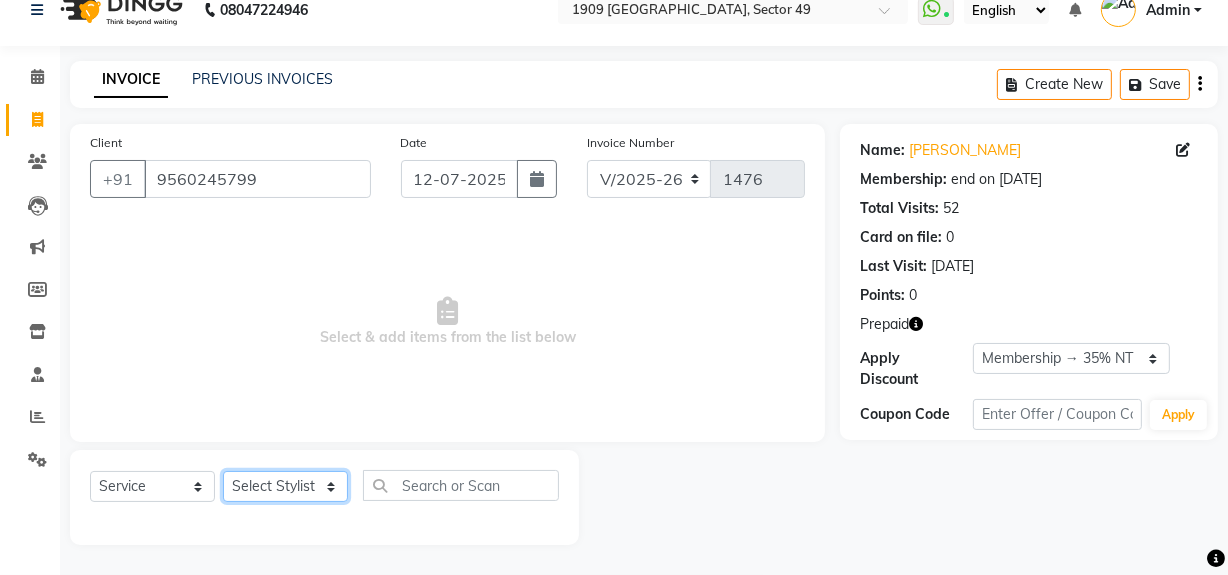 select on "57119" 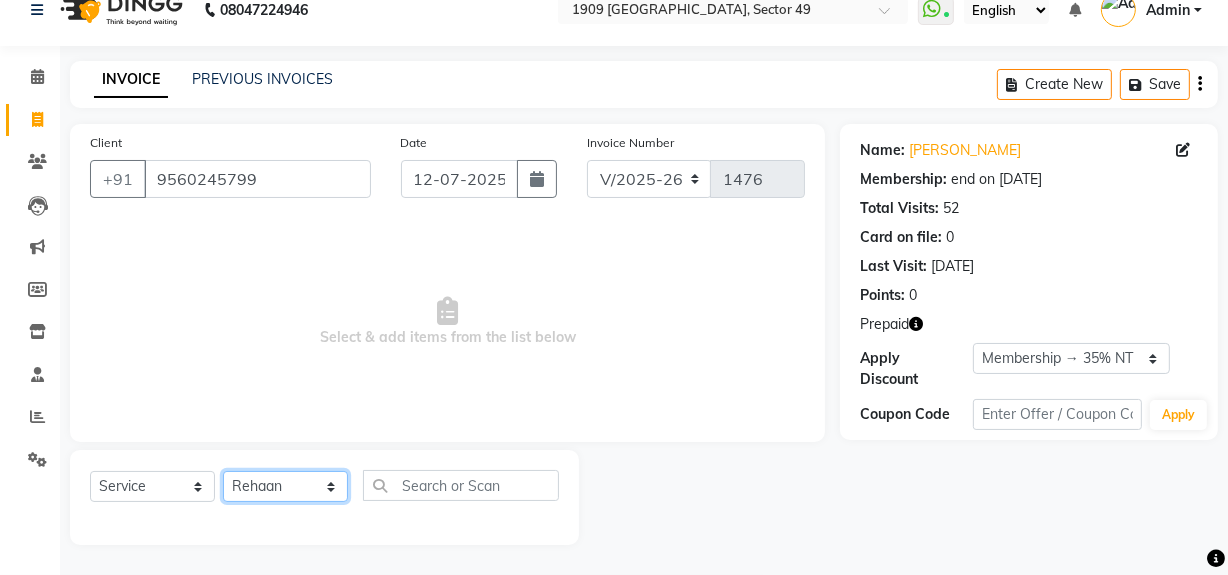 click on "Select Stylist [PERSON_NAME] [PERSON_NAME] House Sale Jyoti Nisha [PERSON_NAME] [PERSON_NAME] Veer [PERSON_NAME] Vishal" 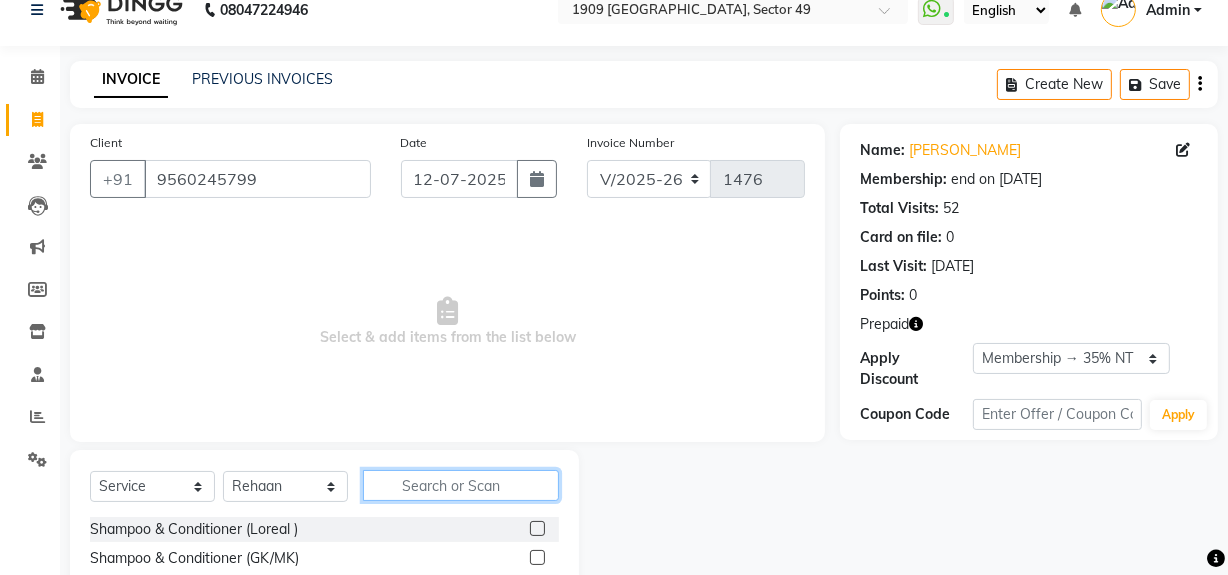 click 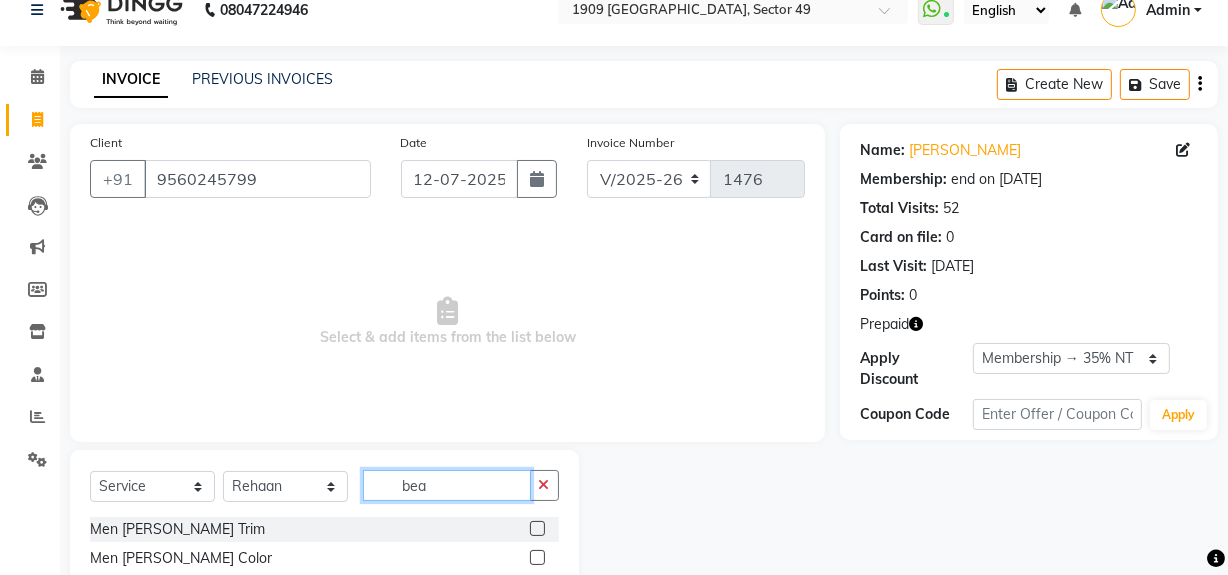 type on "bea" 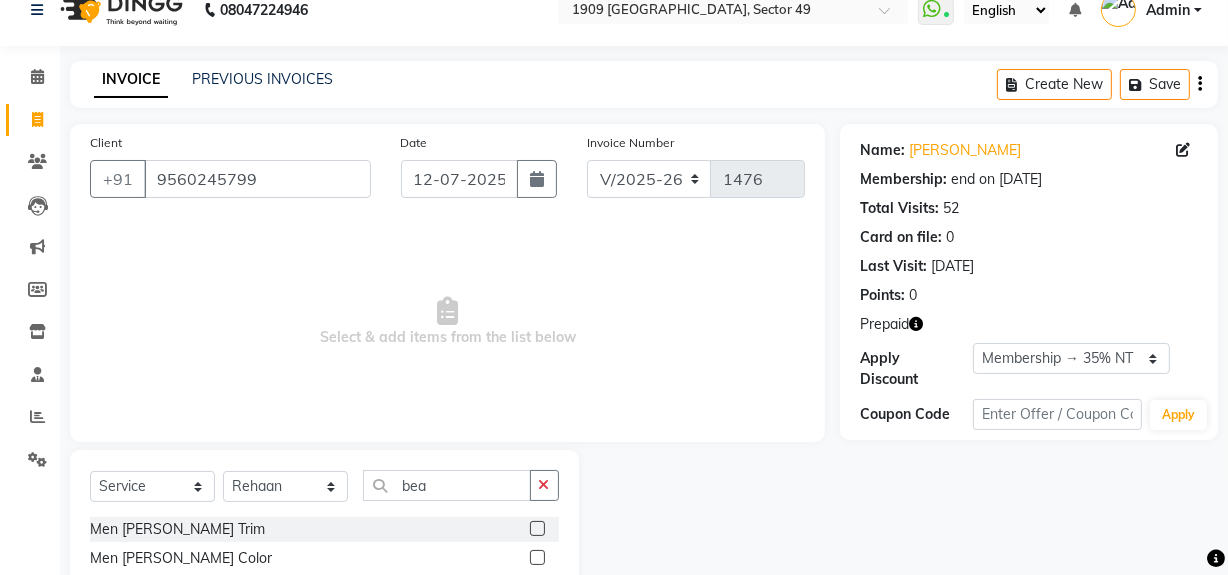 click 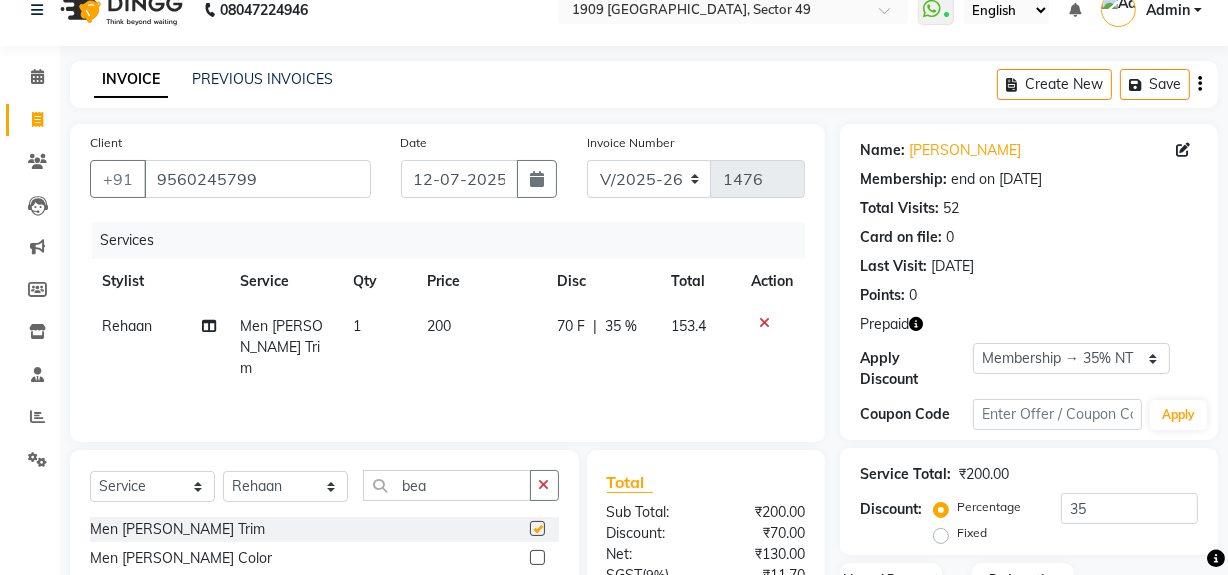 checkbox on "false" 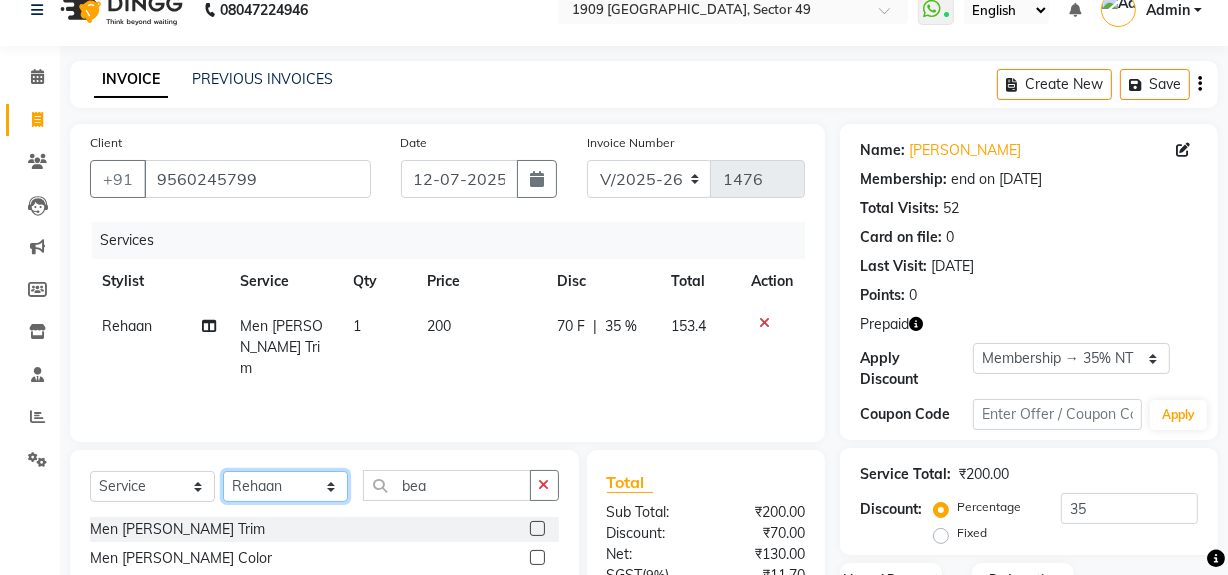 click on "Select Stylist [PERSON_NAME] [PERSON_NAME] House Sale Jyoti Nisha [PERSON_NAME] [PERSON_NAME] Veer [PERSON_NAME] Vishal" 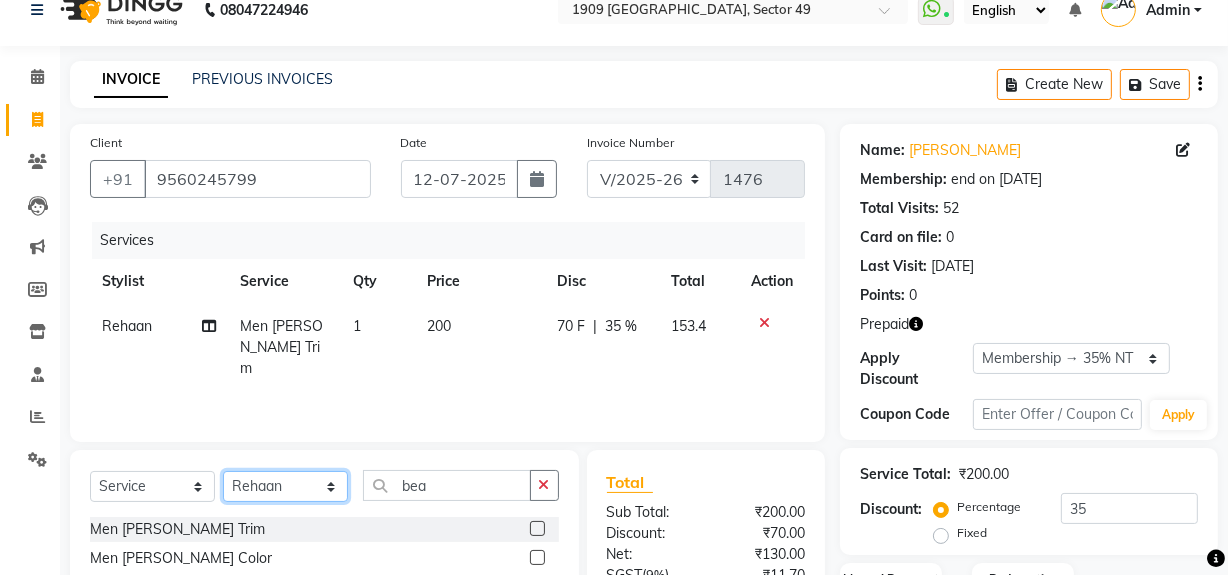 select on "57120" 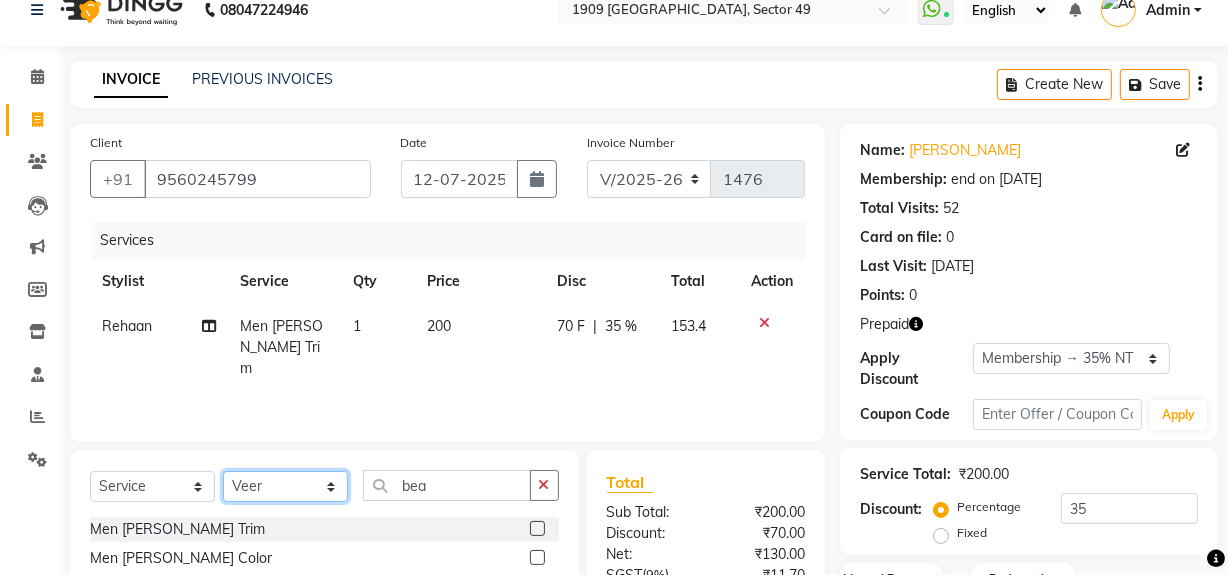 click on "Select Stylist [PERSON_NAME] [PERSON_NAME] House Sale Jyoti Nisha [PERSON_NAME] [PERSON_NAME] Veer [PERSON_NAME] Vishal" 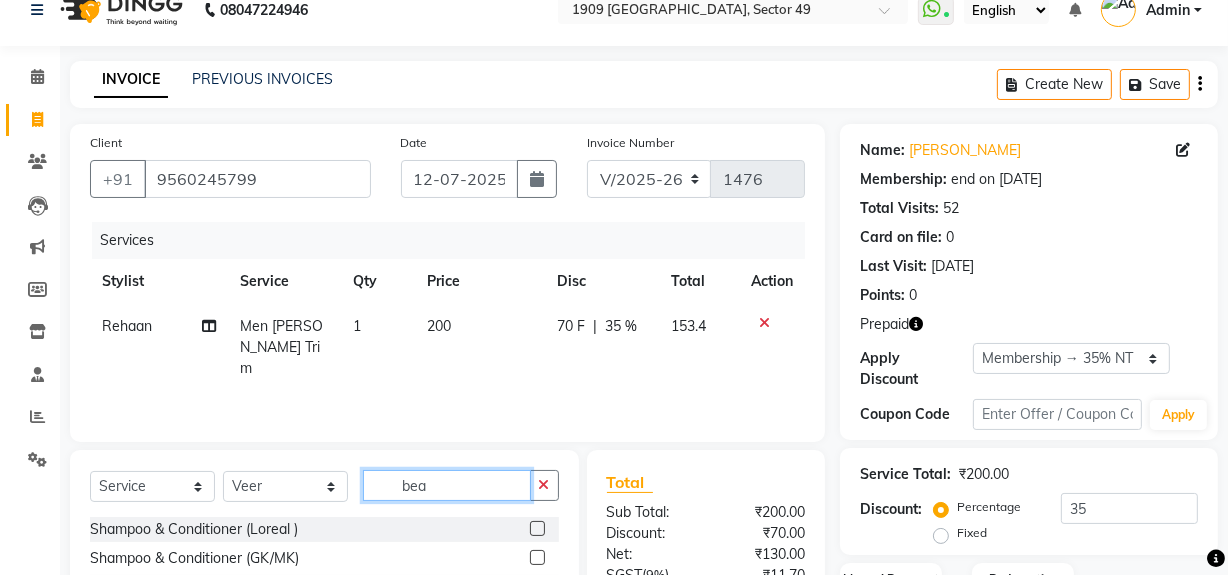click on "bea" 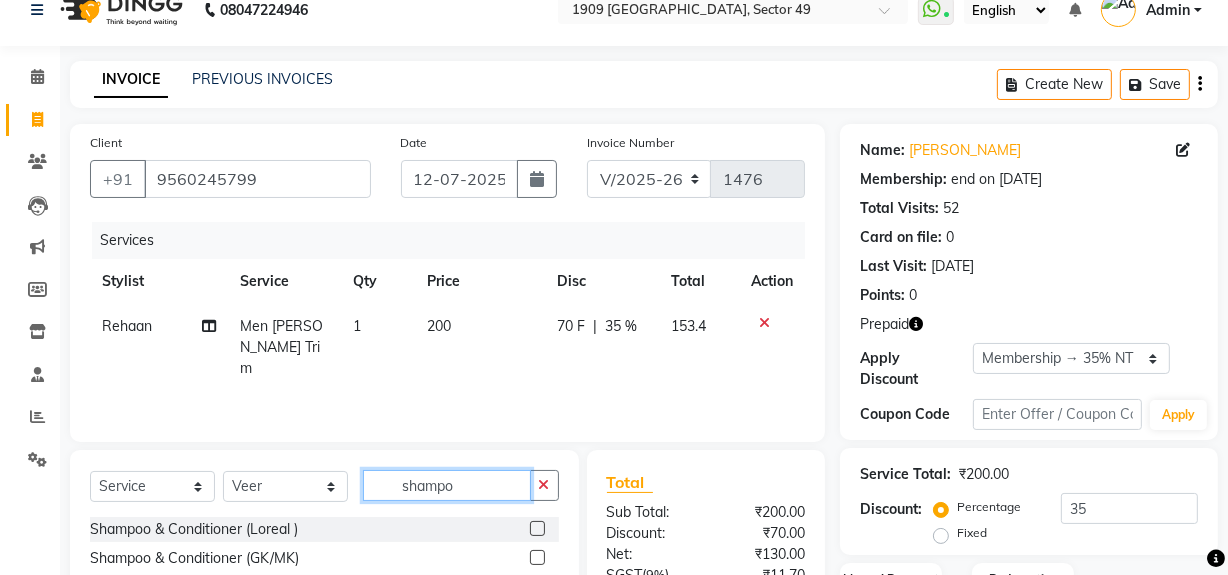 scroll, scrollTop: 225, scrollLeft: 0, axis: vertical 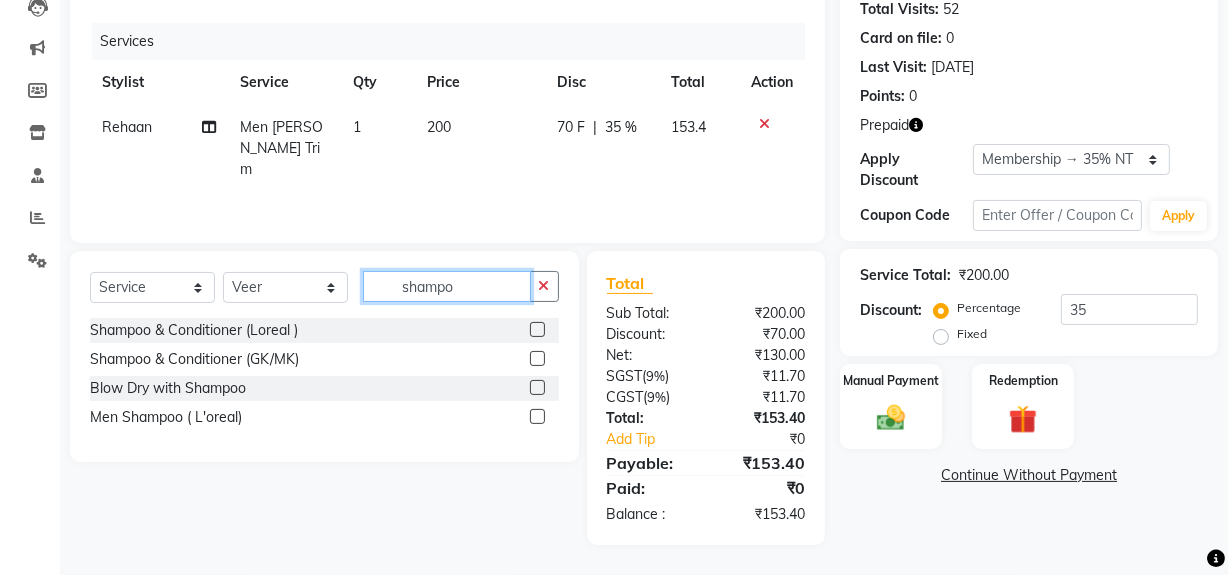 type on "shampo" 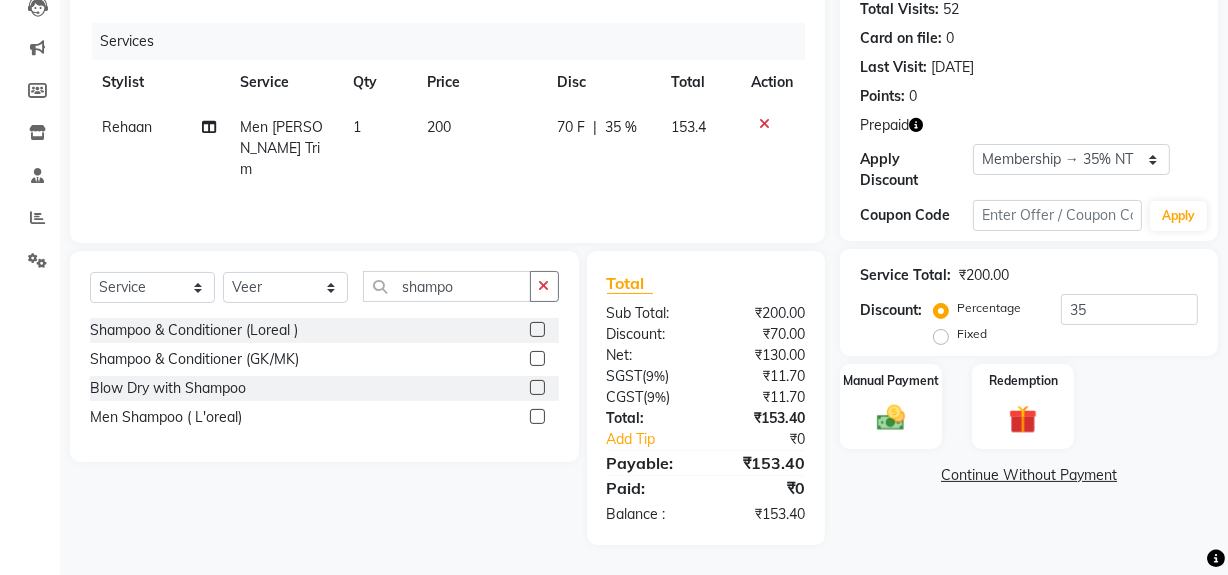 click 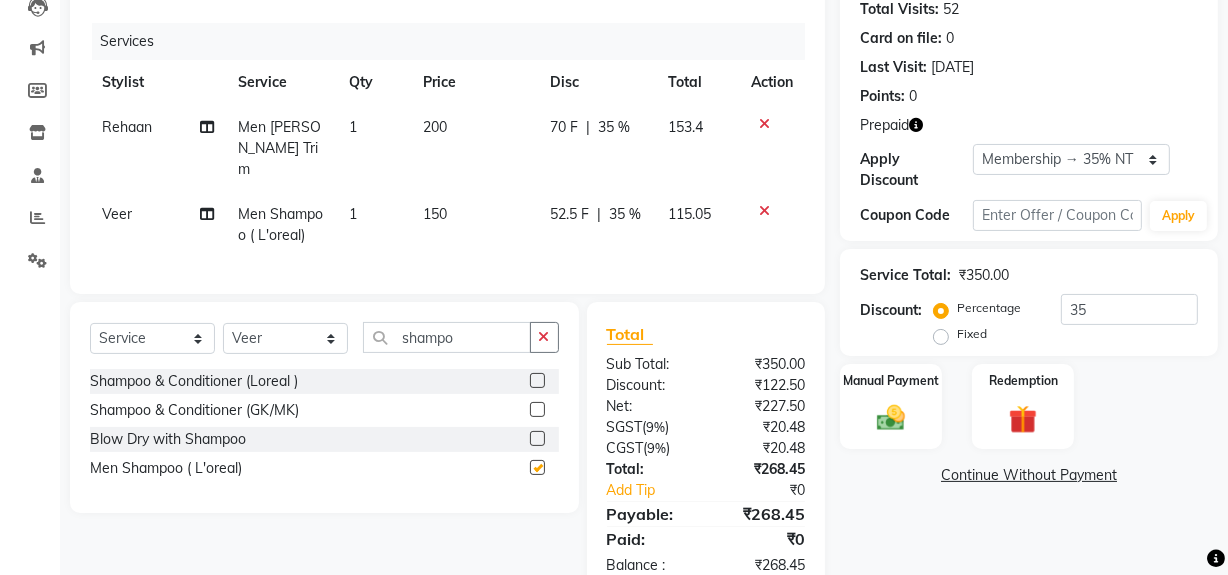 checkbox on "false" 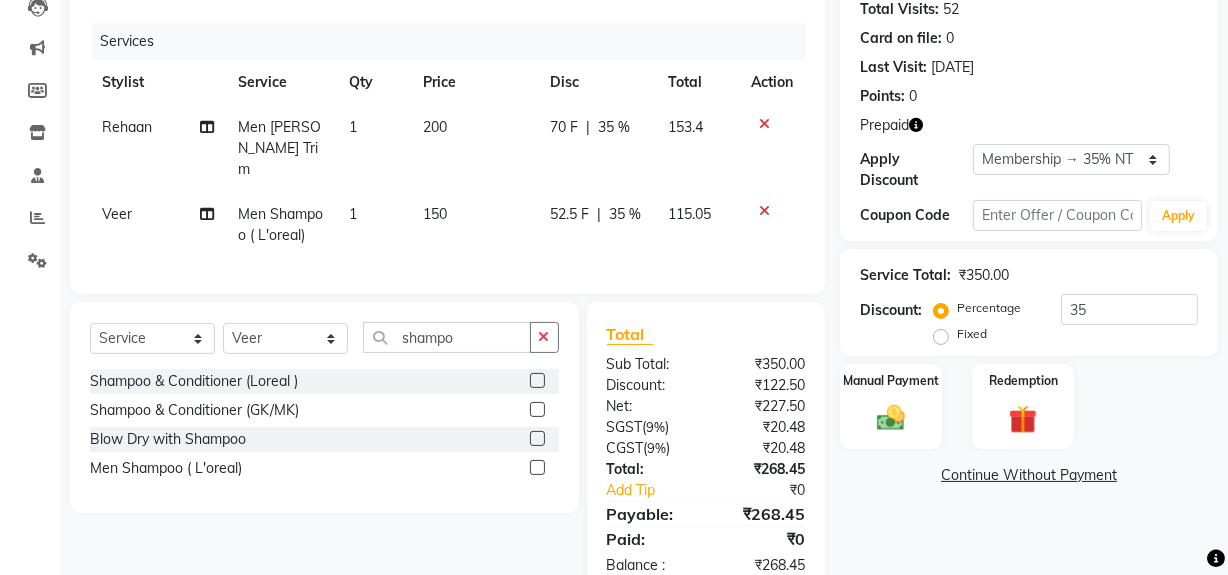 scroll, scrollTop: 0, scrollLeft: 0, axis: both 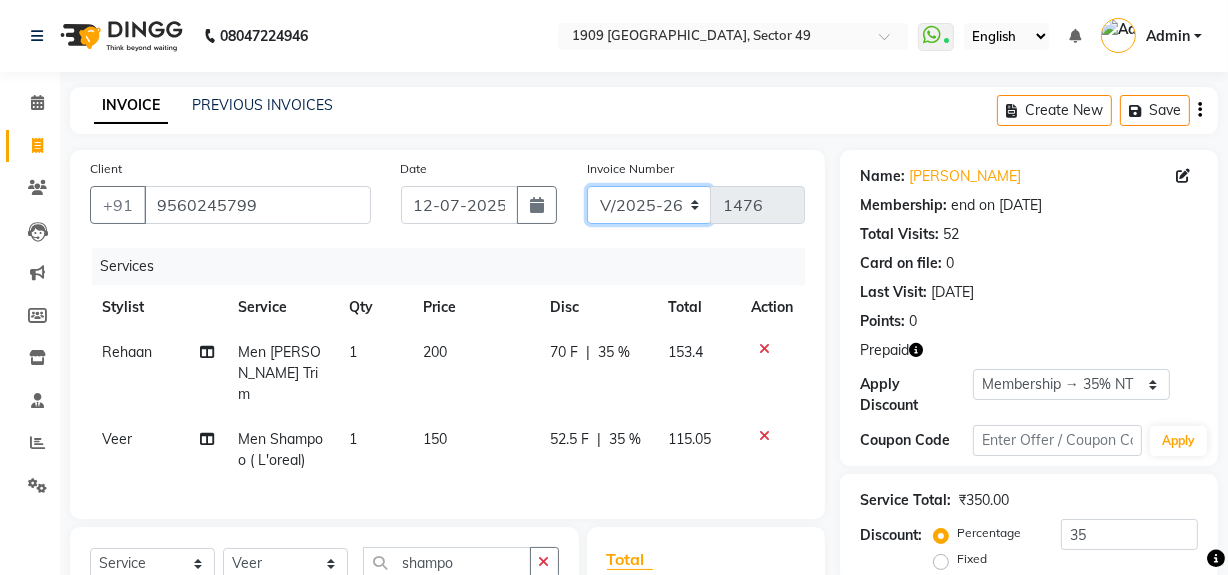 drag, startPoint x: 676, startPoint y: 196, endPoint x: 676, endPoint y: 219, distance: 23 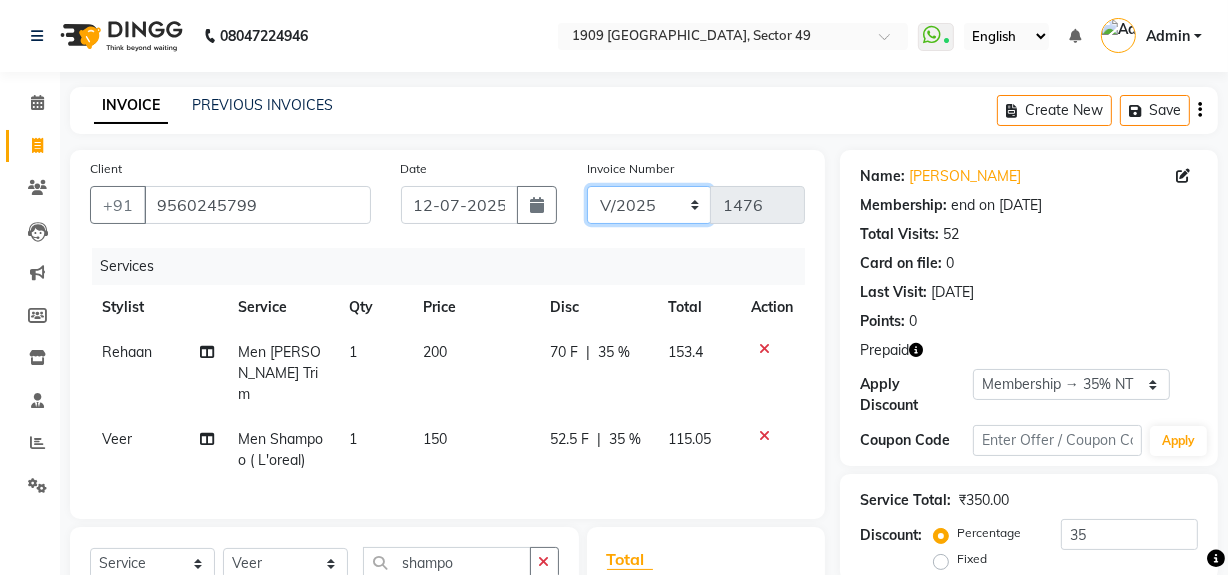 click on "V/2025 V/2025-26" 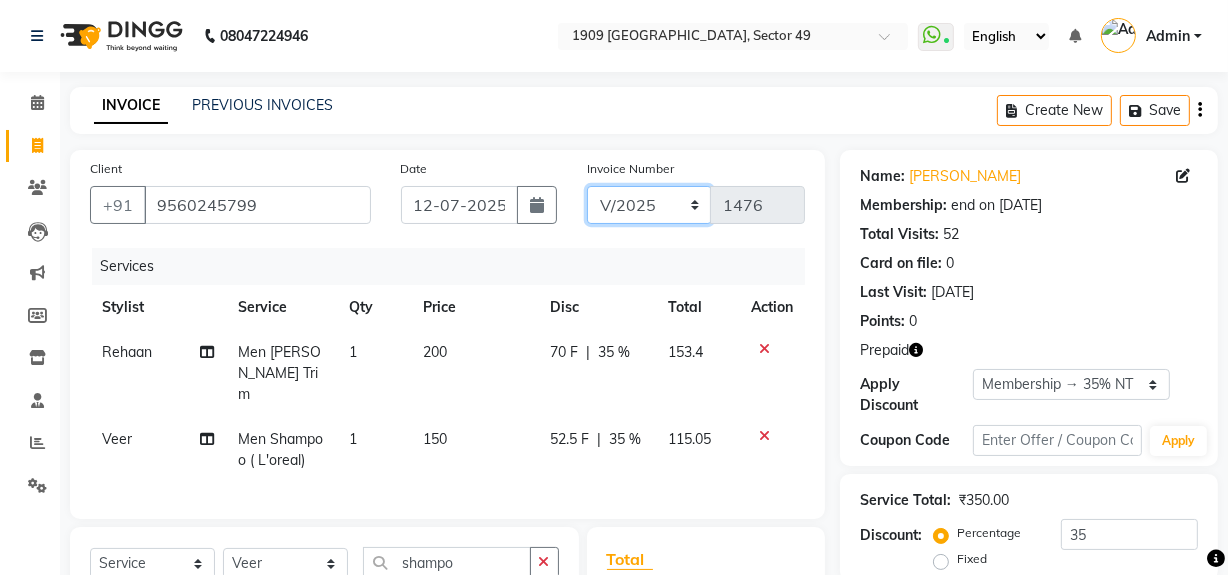 type on "1875" 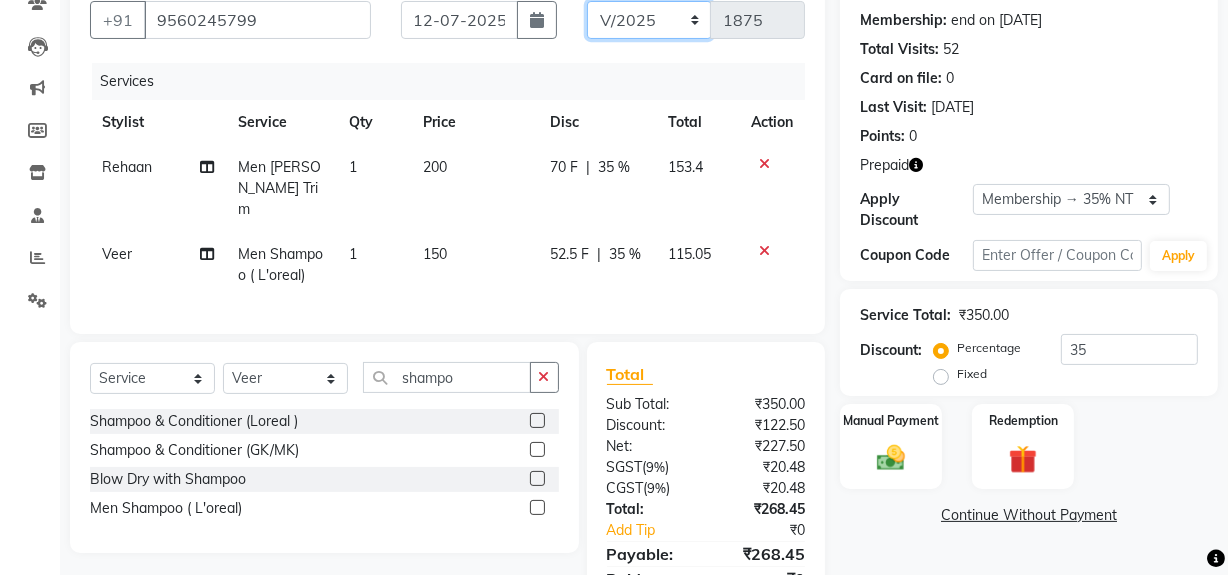scroll, scrollTop: 269, scrollLeft: 0, axis: vertical 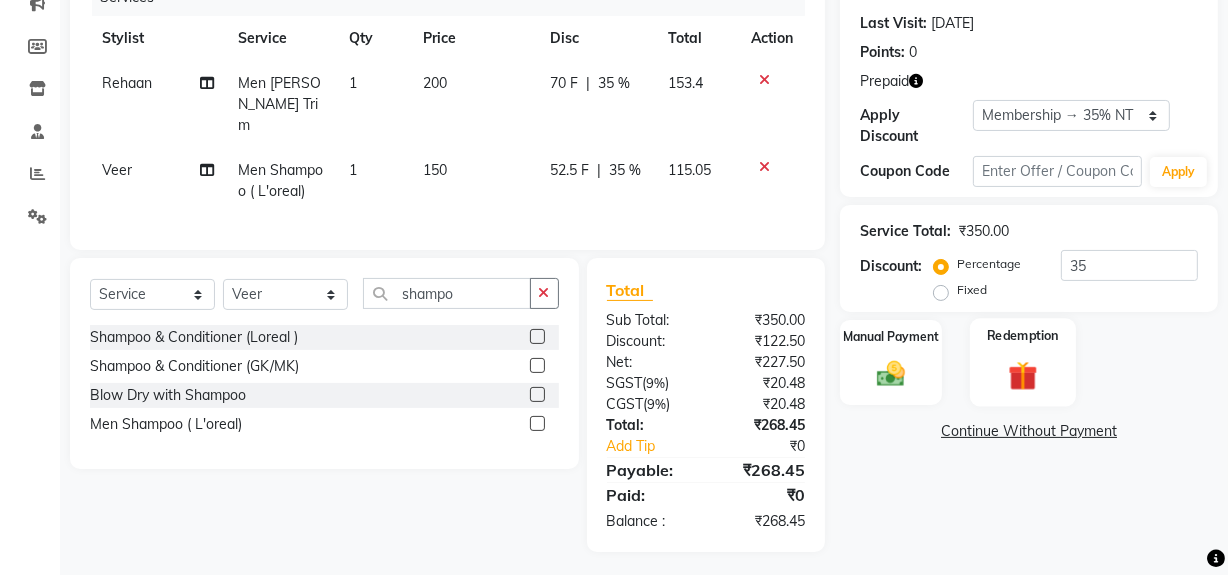 drag, startPoint x: 988, startPoint y: 332, endPoint x: 996, endPoint y: 376, distance: 44.72136 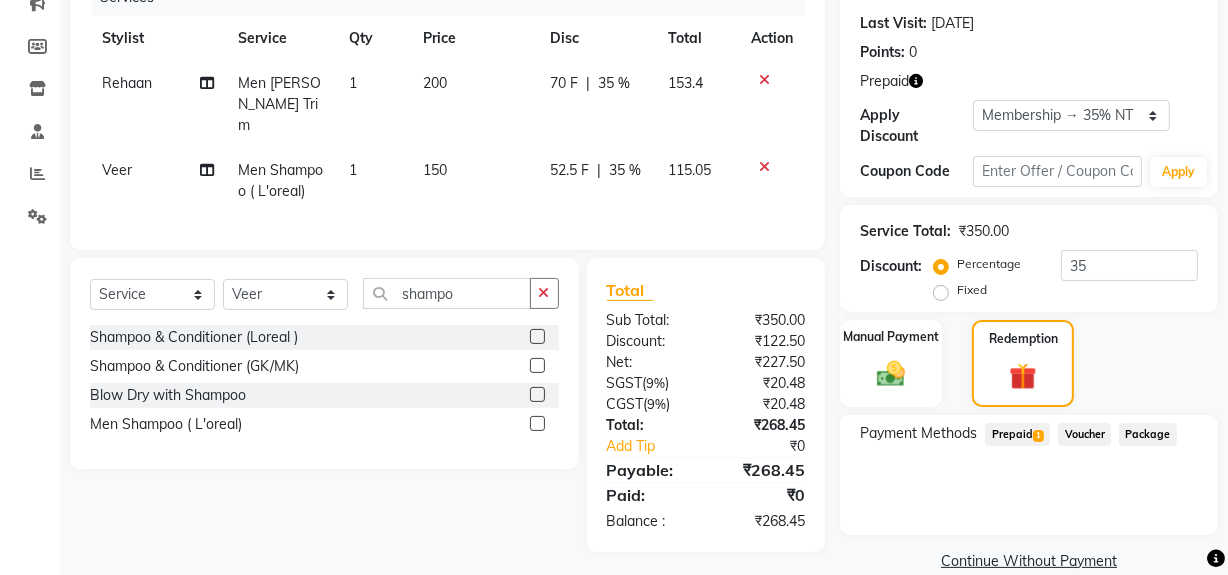 click on "Prepaid  1" 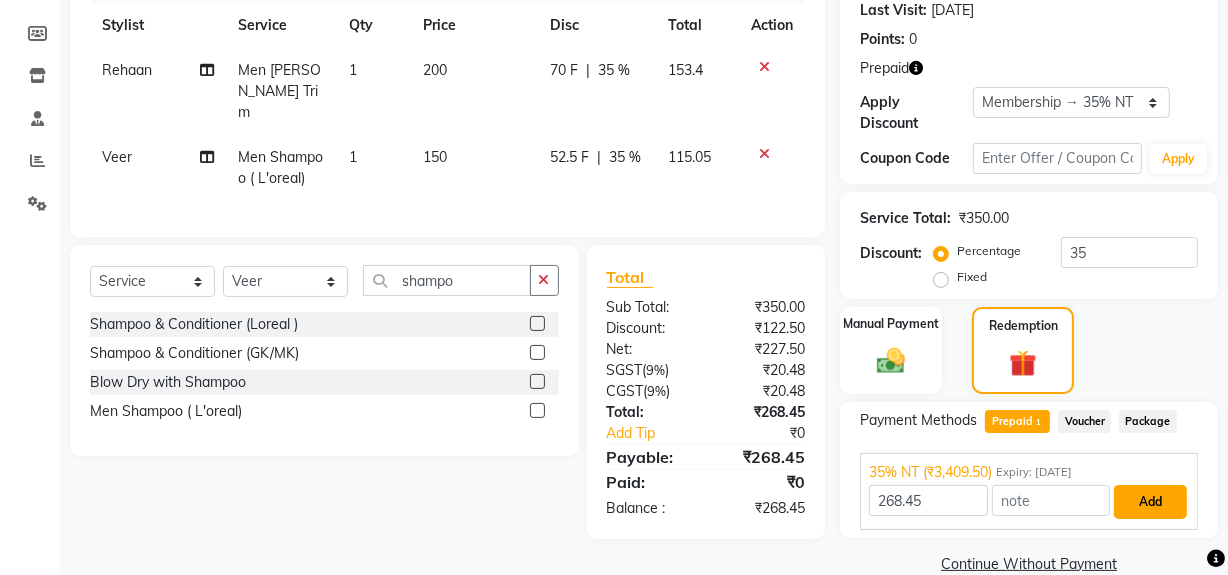 click on "Add" at bounding box center (1150, 502) 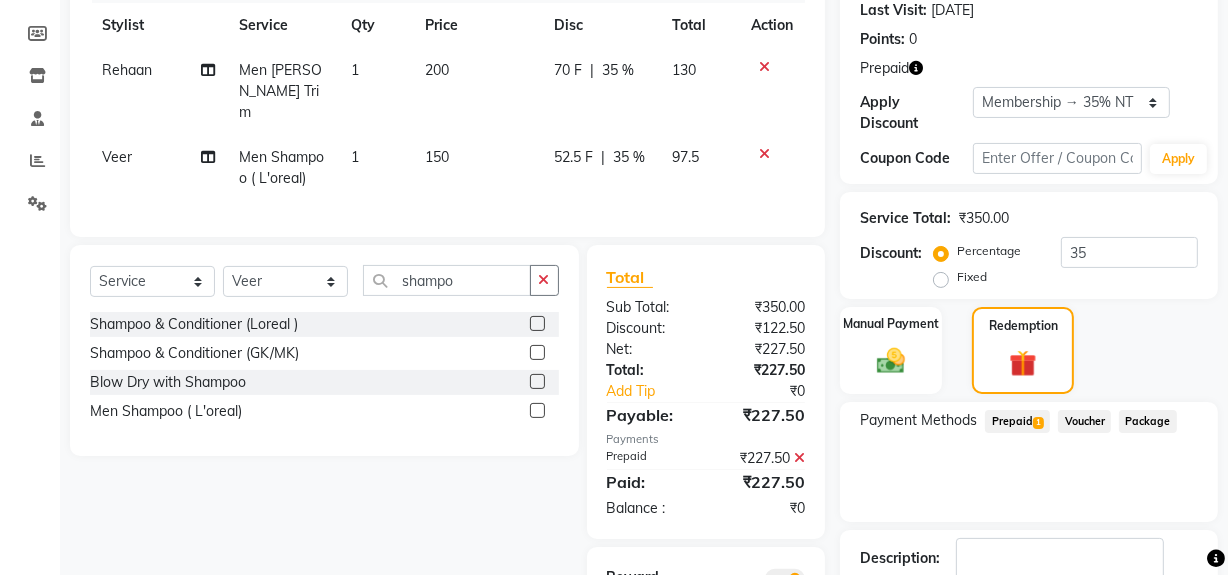 scroll, scrollTop: 411, scrollLeft: 0, axis: vertical 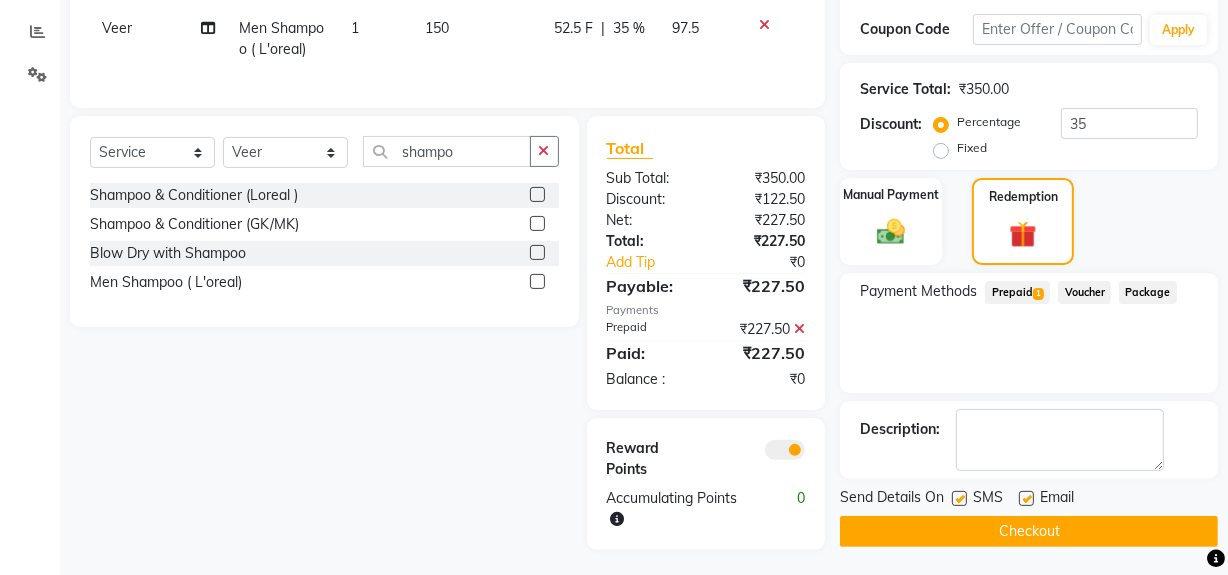 drag, startPoint x: 1030, startPoint y: 524, endPoint x: 998, endPoint y: 506, distance: 36.71512 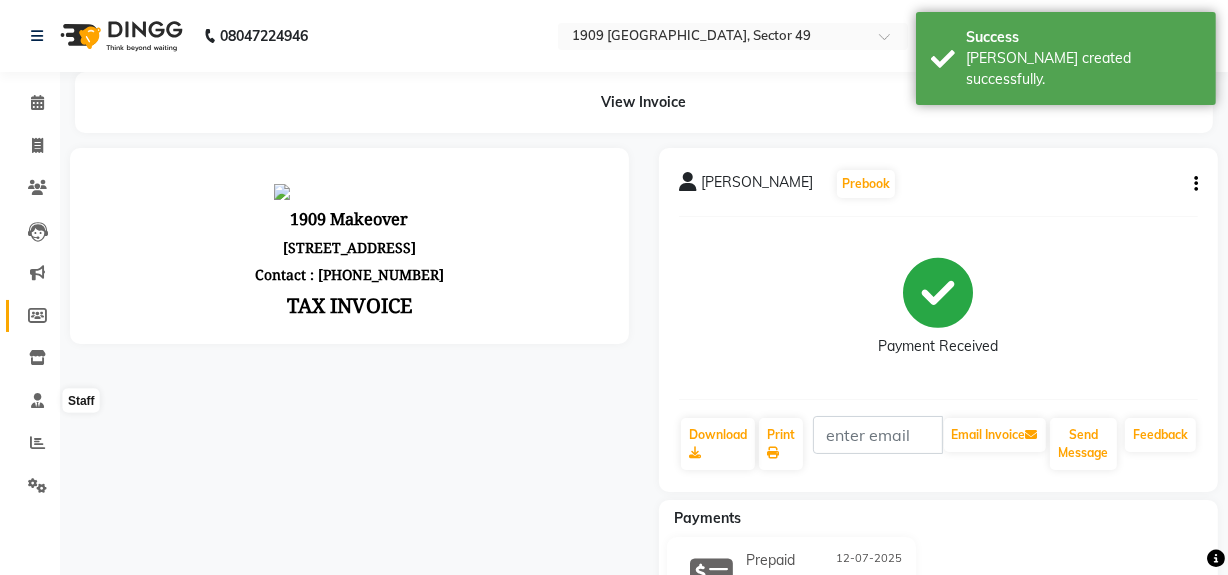 scroll, scrollTop: 0, scrollLeft: 0, axis: both 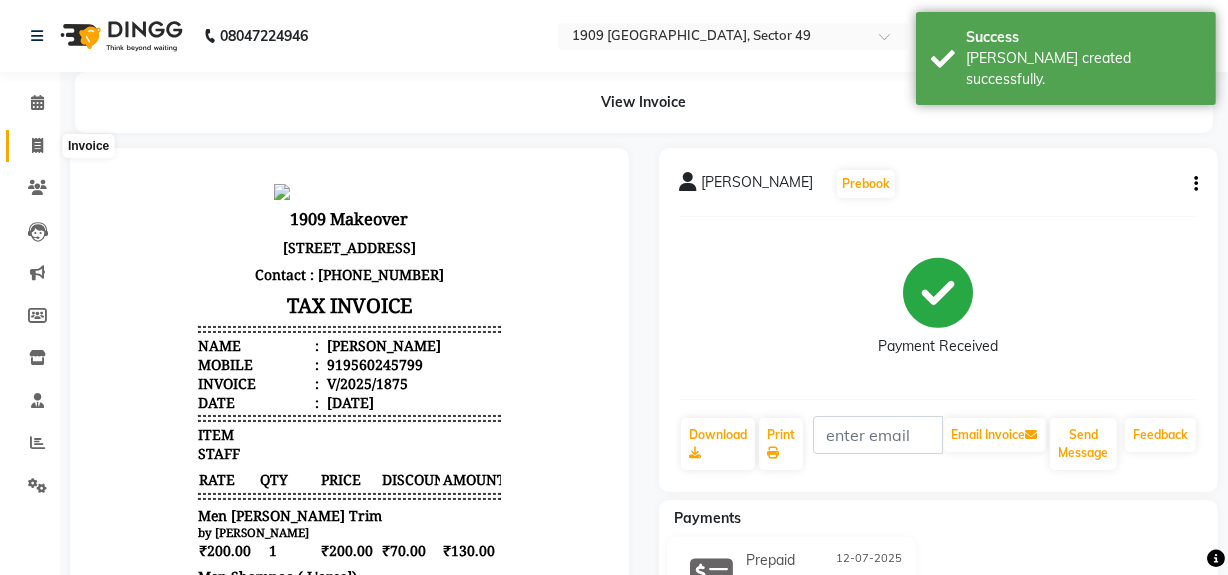 click 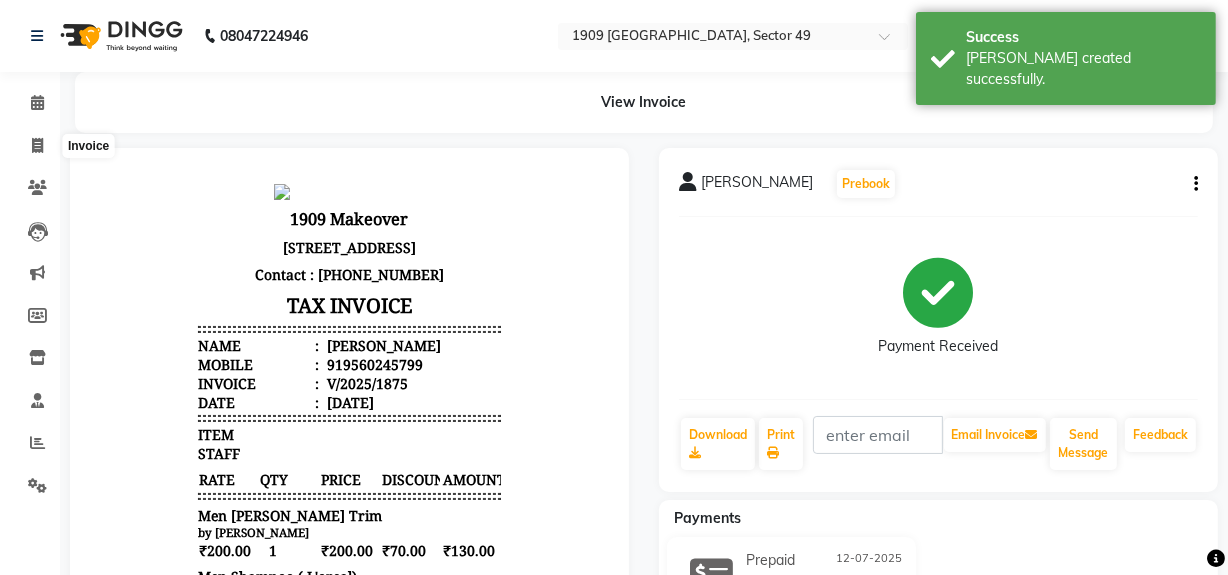 select on "6923" 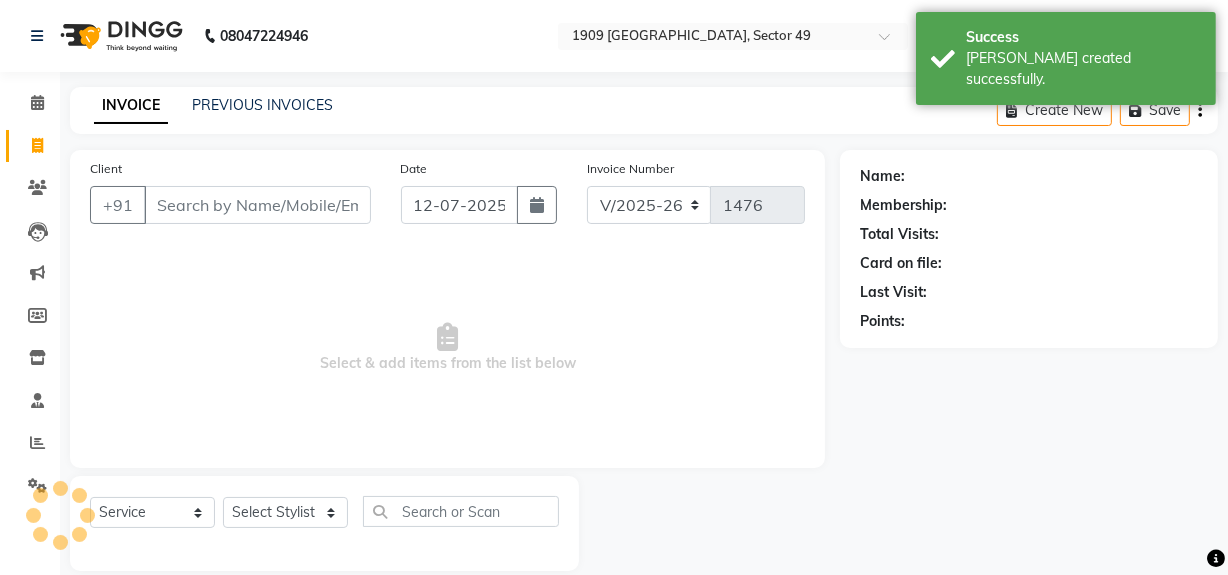 scroll, scrollTop: 26, scrollLeft: 0, axis: vertical 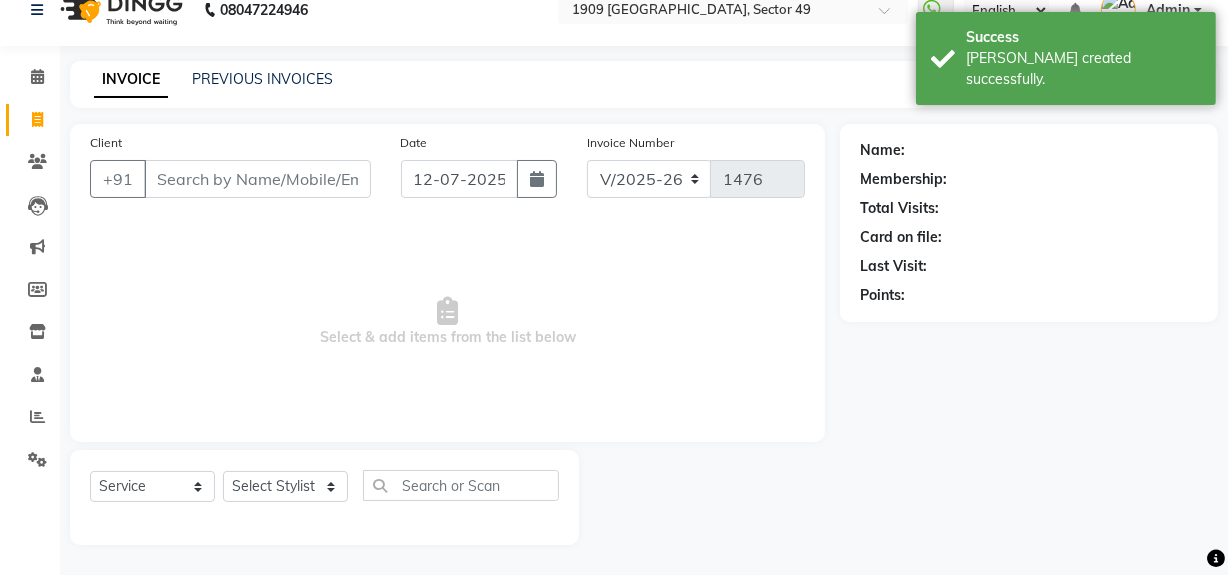 click on "Client" at bounding box center [257, 179] 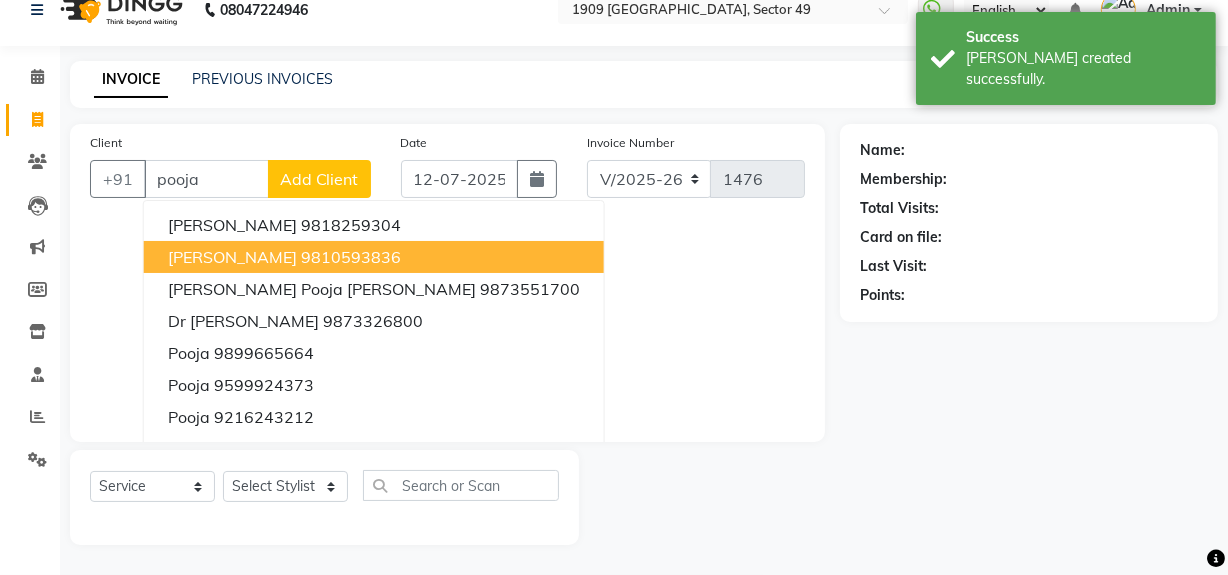 click on "[PERSON_NAME]" at bounding box center [232, 257] 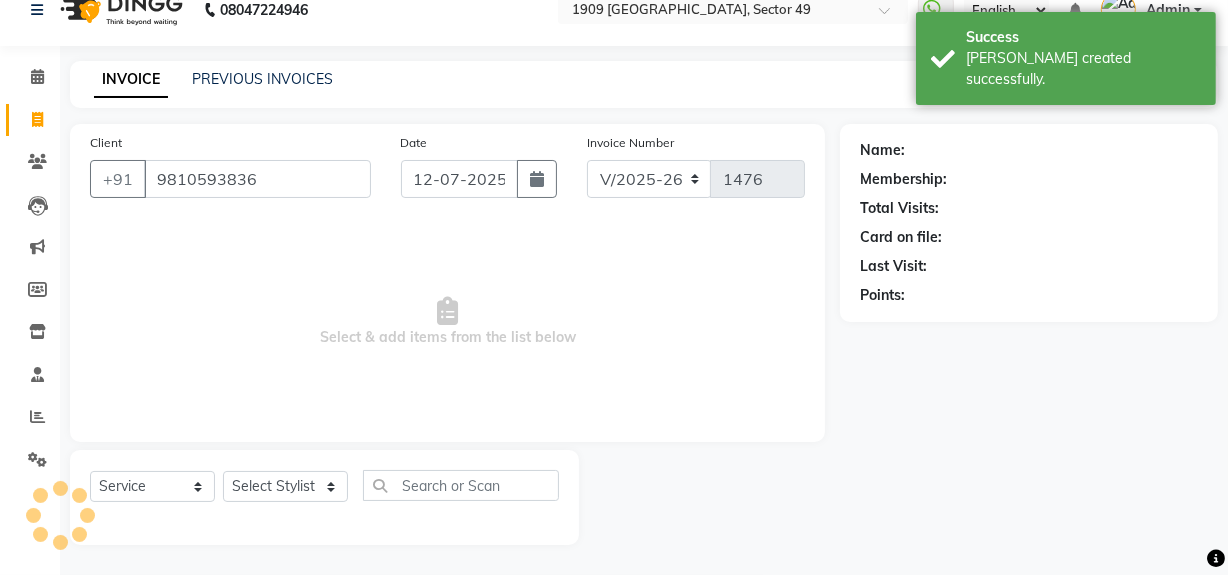 type on "9810593836" 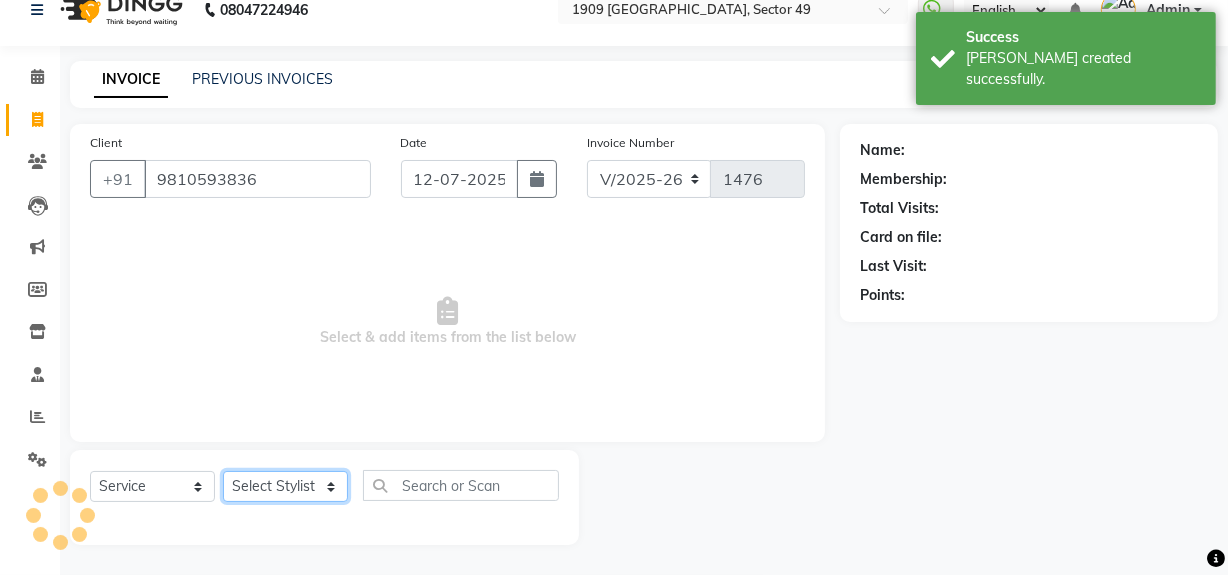 click on "Select Stylist [PERSON_NAME] [PERSON_NAME] House Sale Jyoti Nisha [PERSON_NAME] [PERSON_NAME] Veer [PERSON_NAME] Vishal" 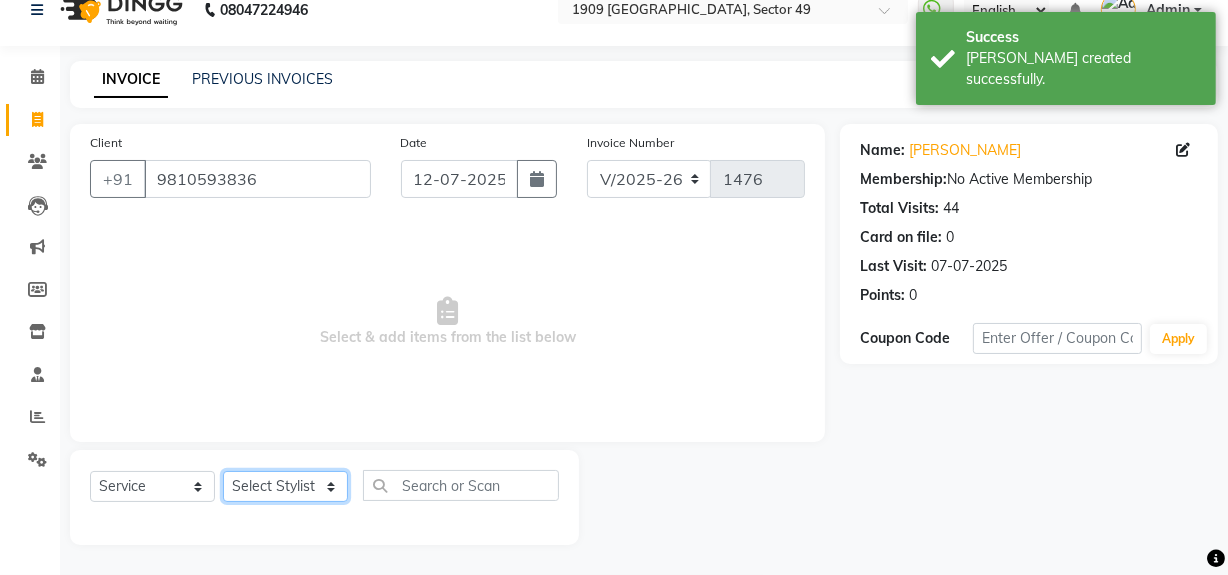 select on "83149" 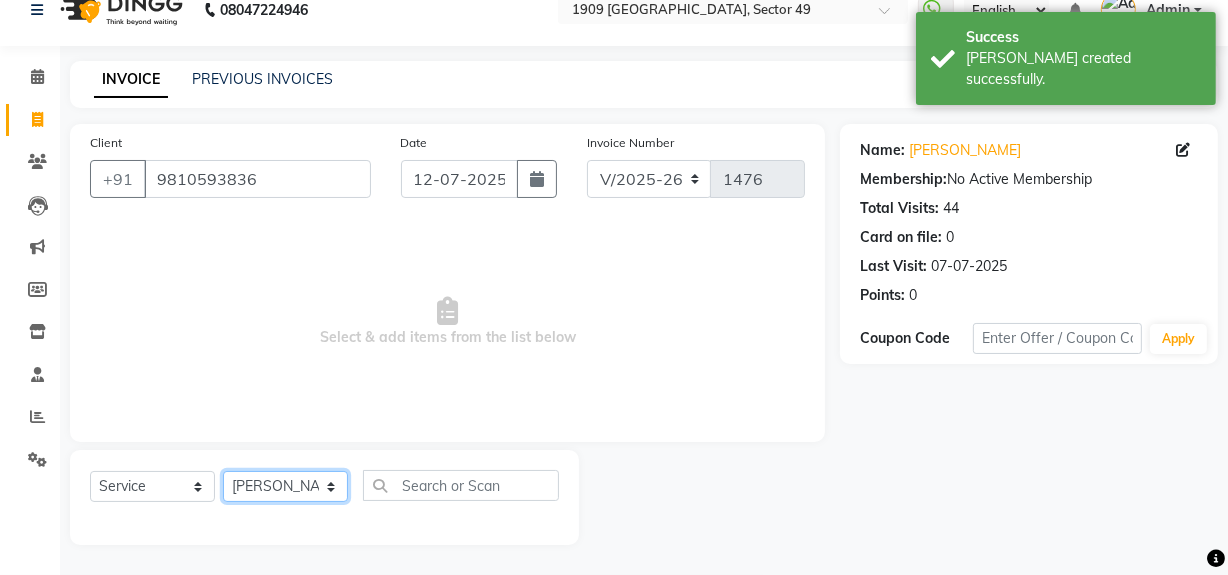 click on "Select Stylist [PERSON_NAME] [PERSON_NAME] House Sale Jyoti Nisha [PERSON_NAME] [PERSON_NAME] Veer [PERSON_NAME] Vishal" 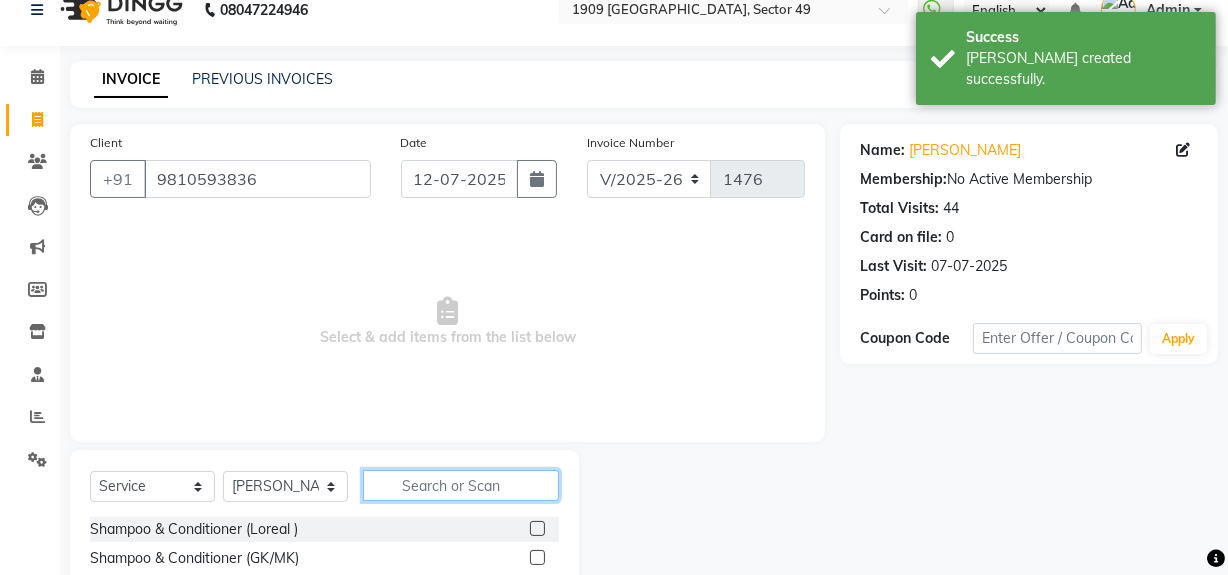 click 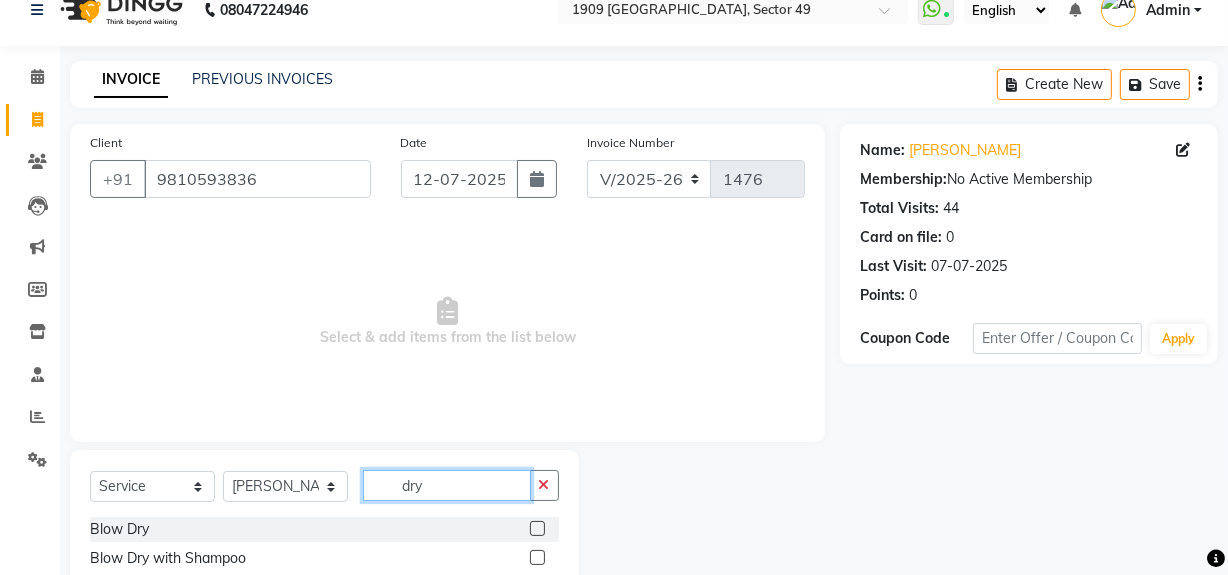 type on "dry" 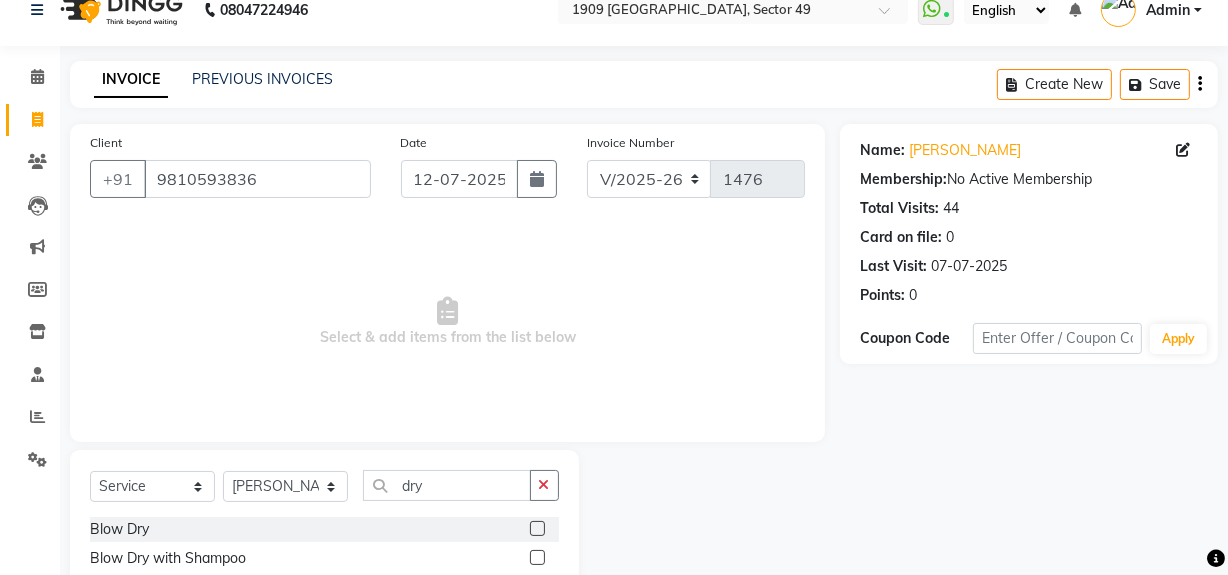 click 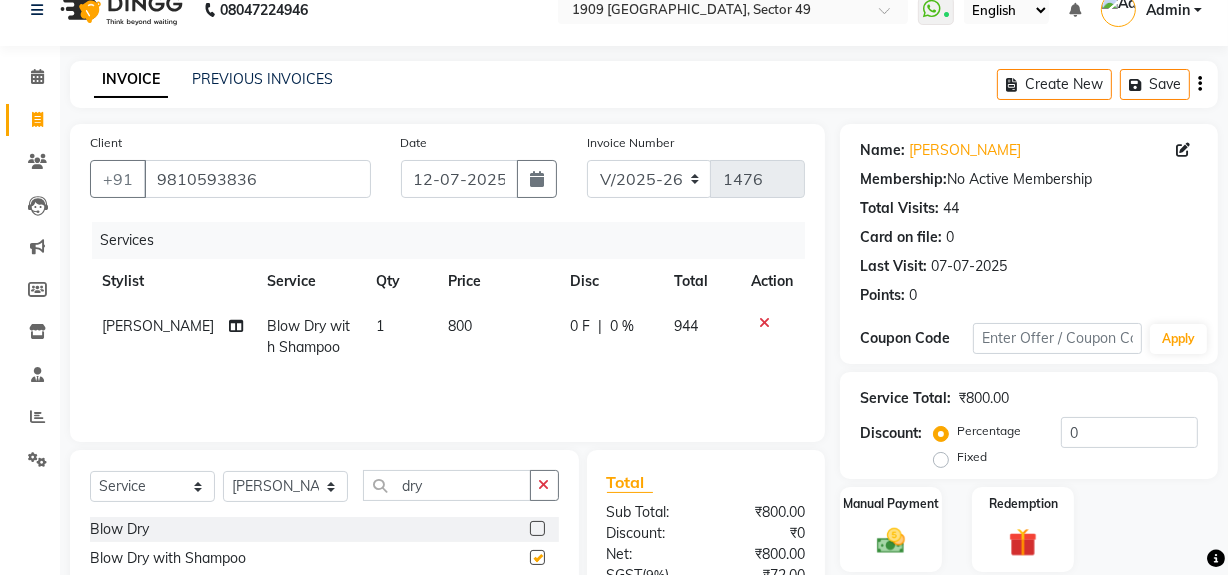 checkbox on "false" 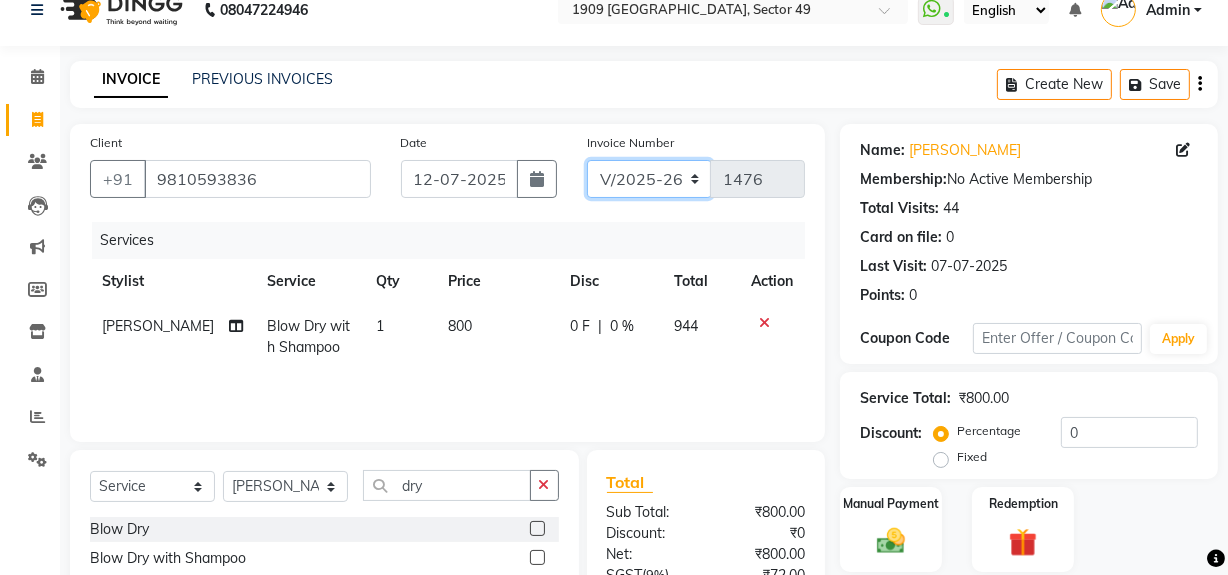 click on "V/2025 V/2025-26" 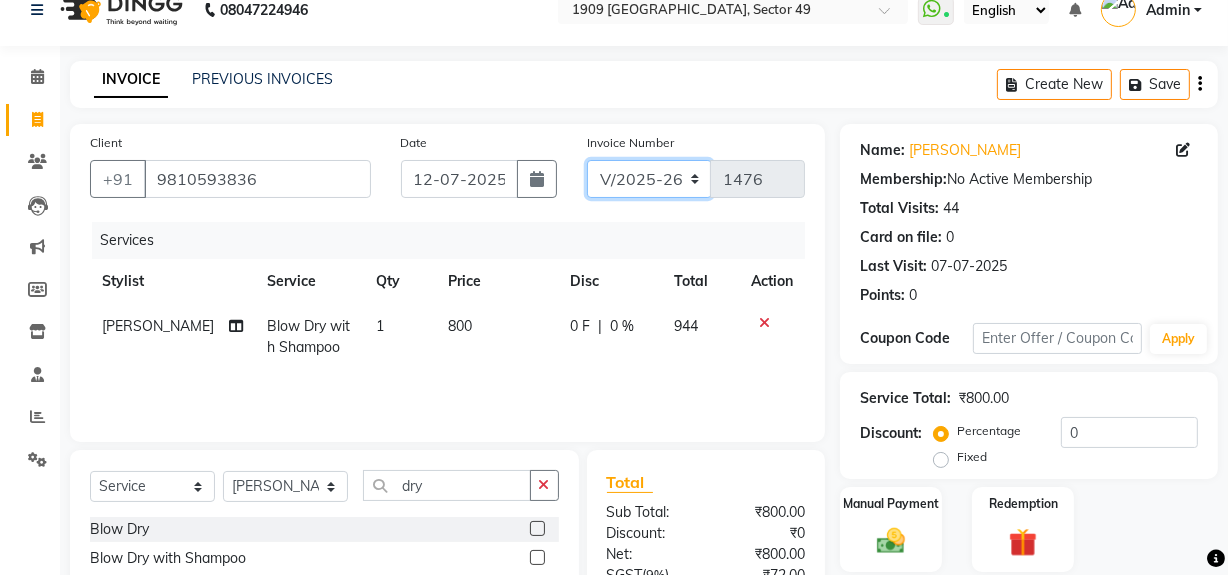 select on "6924" 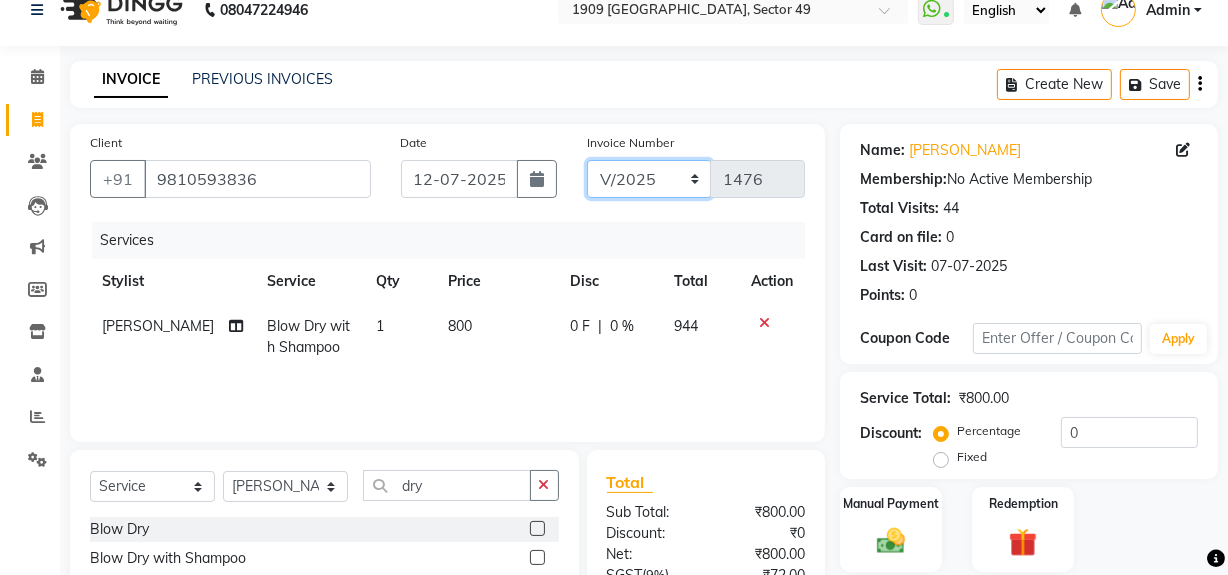 click on "V/2025 V/2025-26" 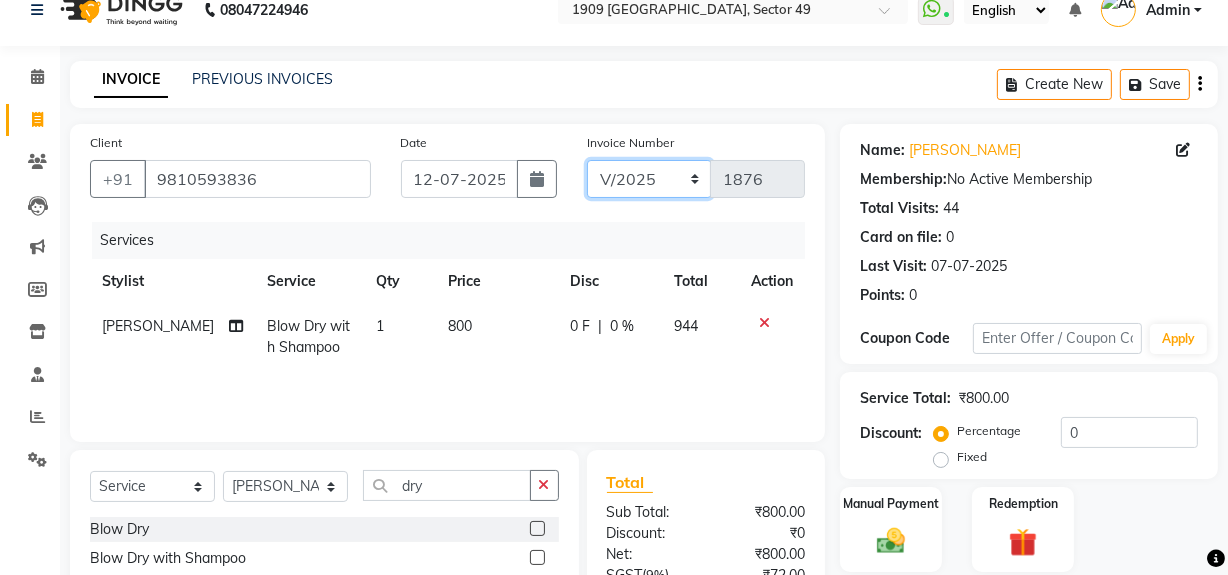 scroll, scrollTop: 0, scrollLeft: 0, axis: both 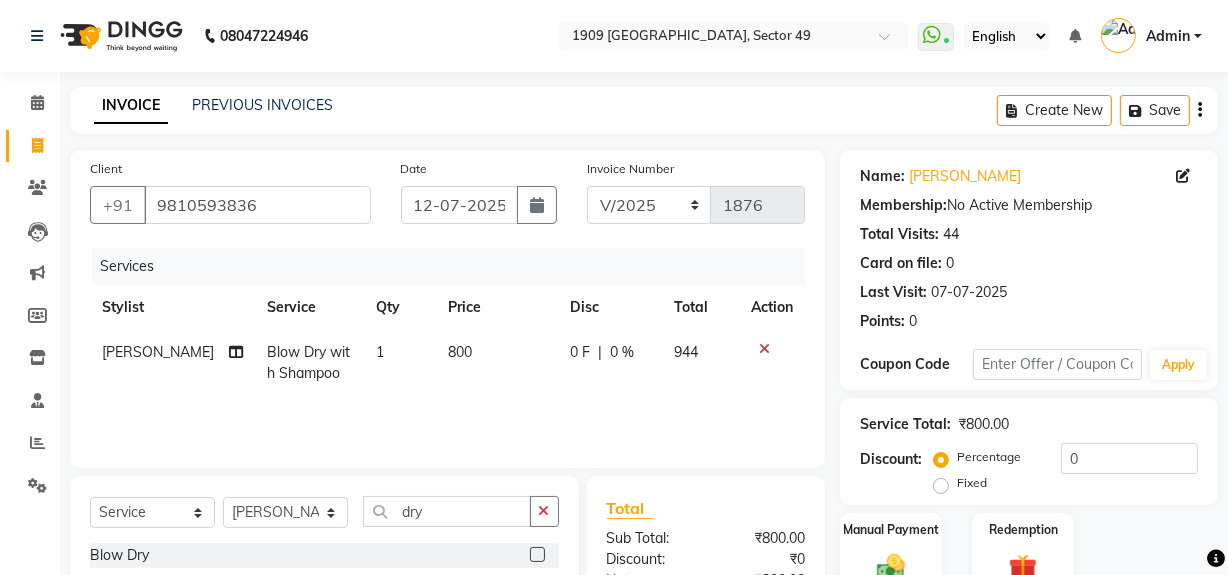 click 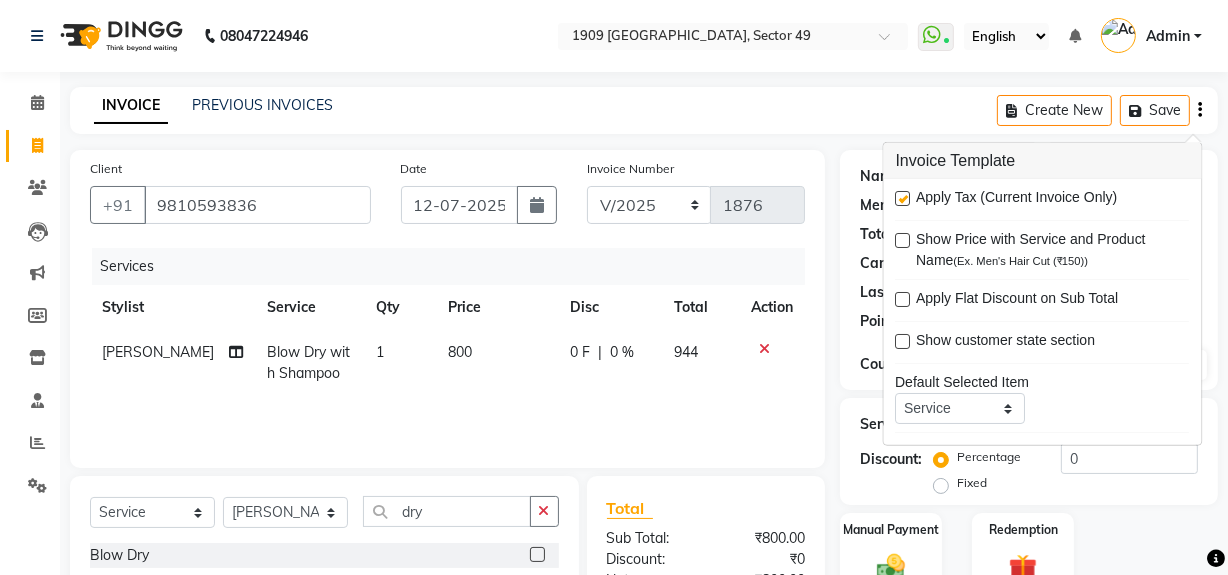 click at bounding box center (903, 198) 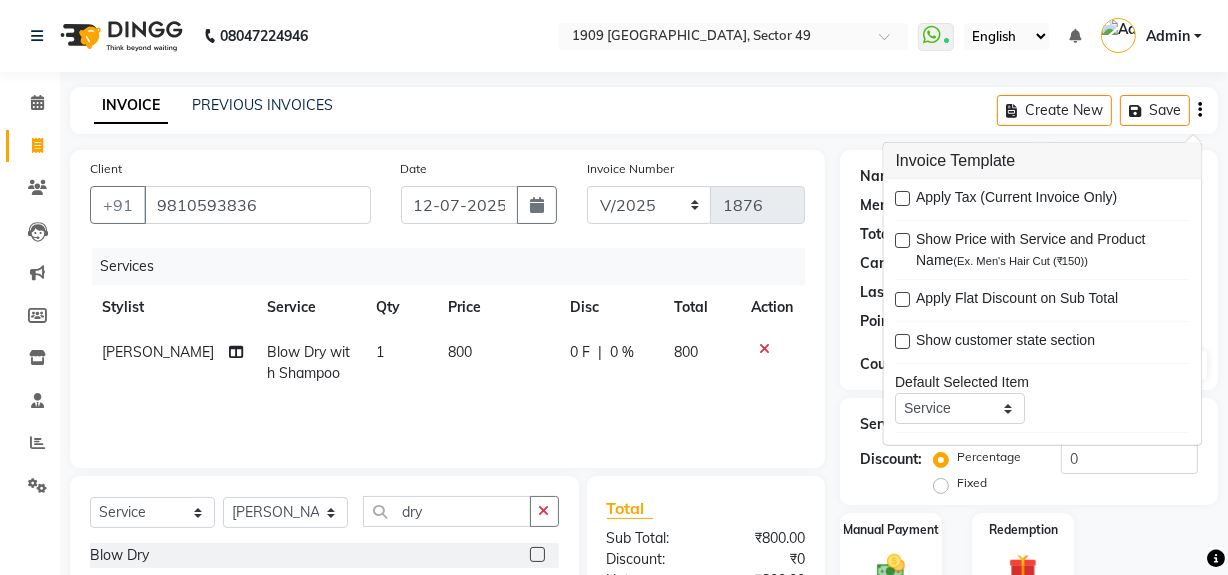 scroll, scrollTop: 182, scrollLeft: 0, axis: vertical 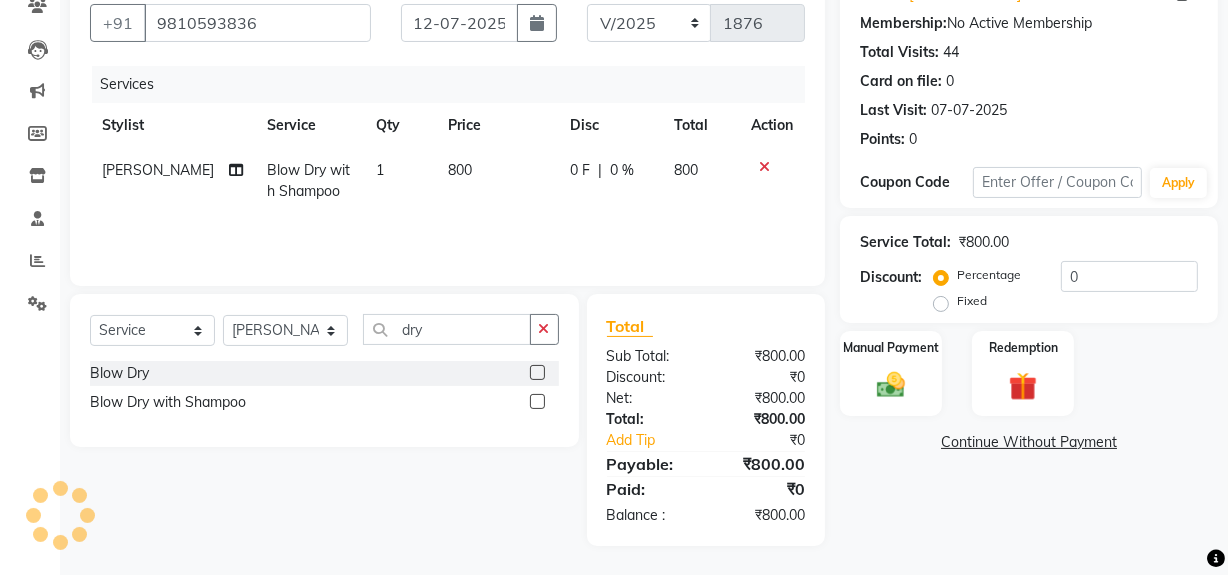 drag, startPoint x: 1060, startPoint y: 504, endPoint x: 950, endPoint y: 416, distance: 140.86873 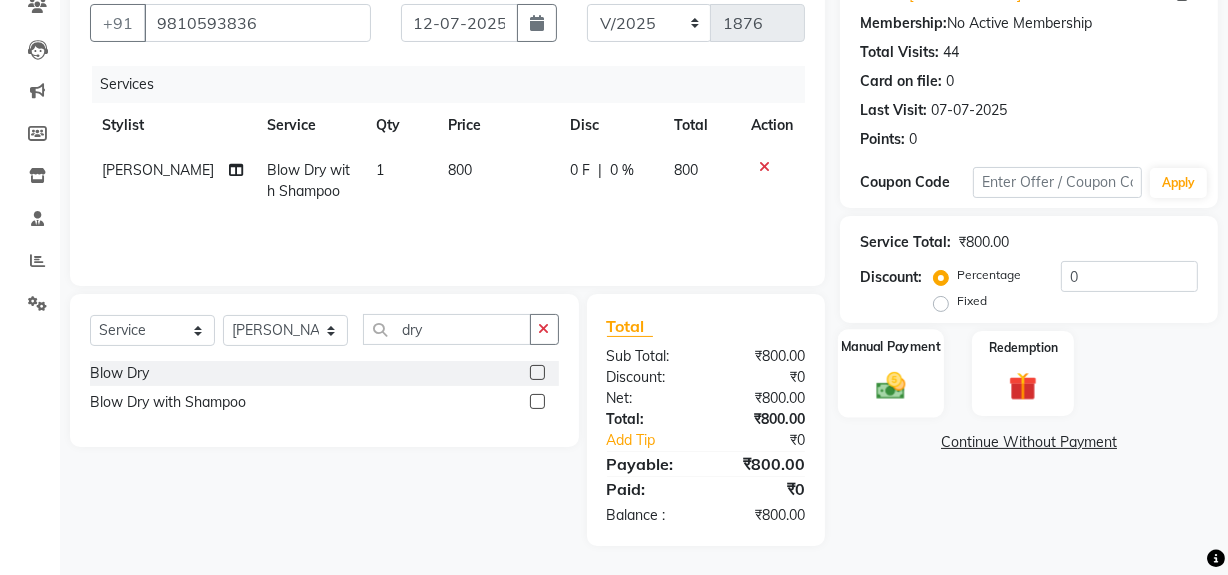 click 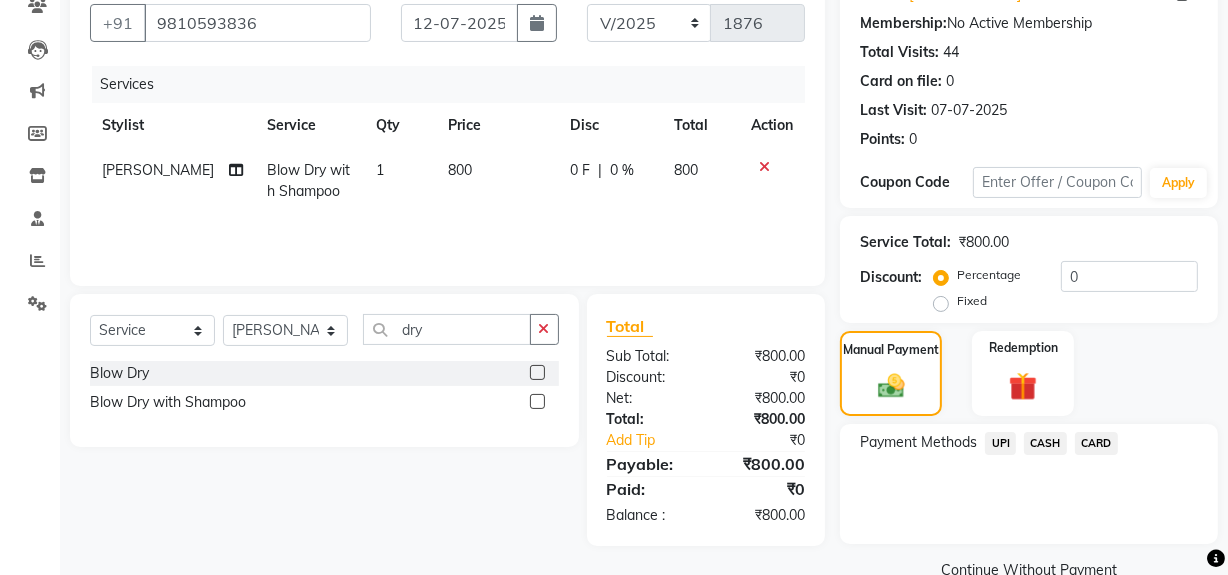 click on "UPI" 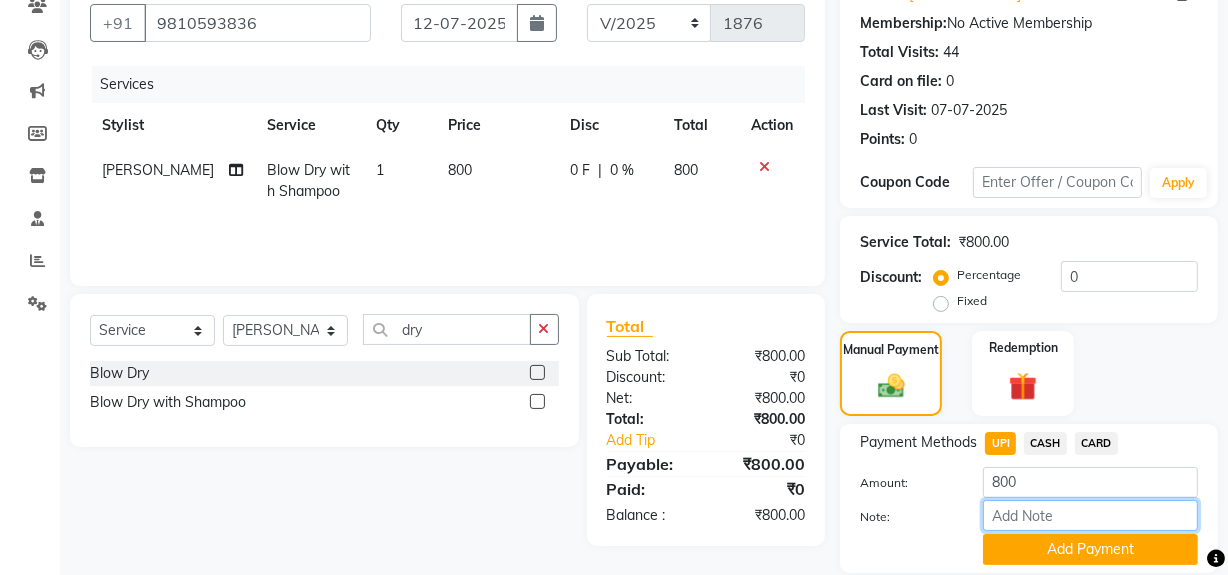 click on "Note:" at bounding box center (1090, 515) 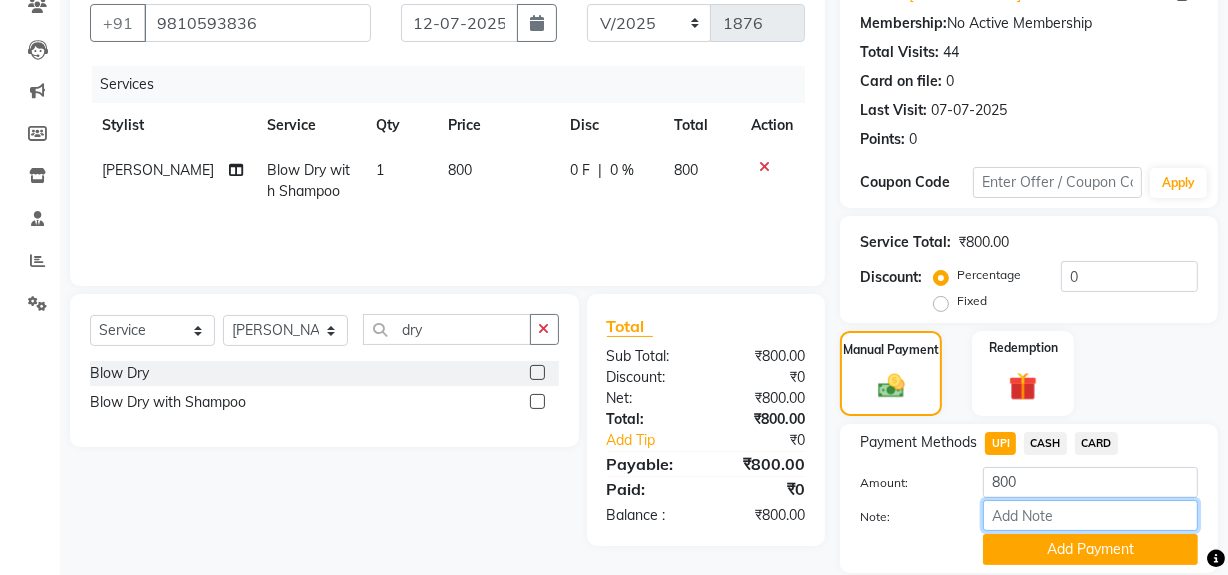 type on "[PERSON_NAME]" 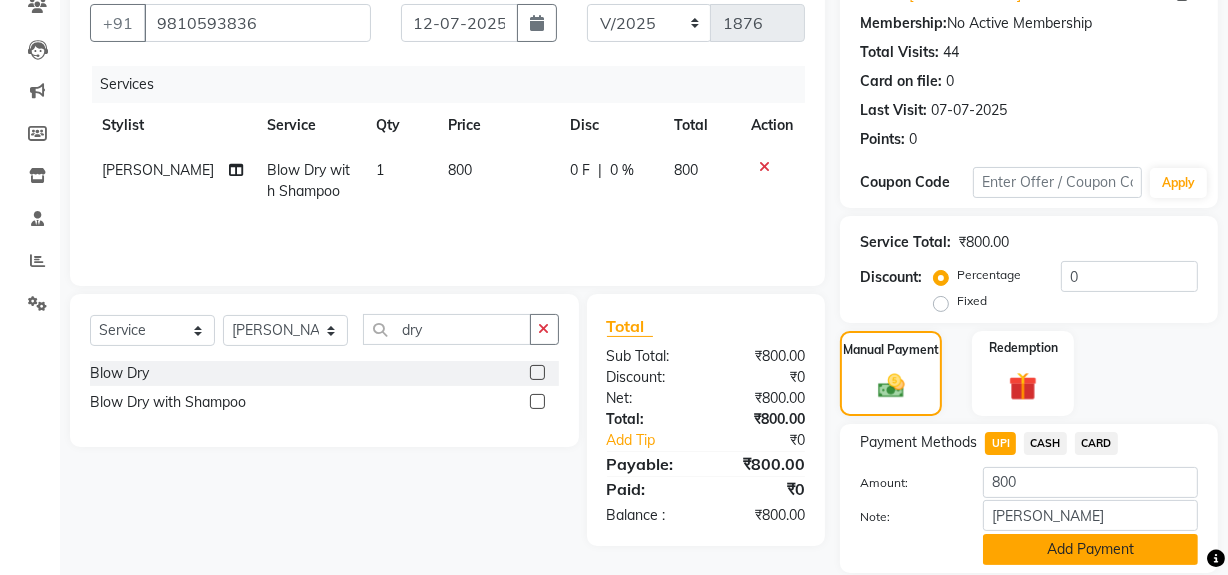 click on "Add Payment" 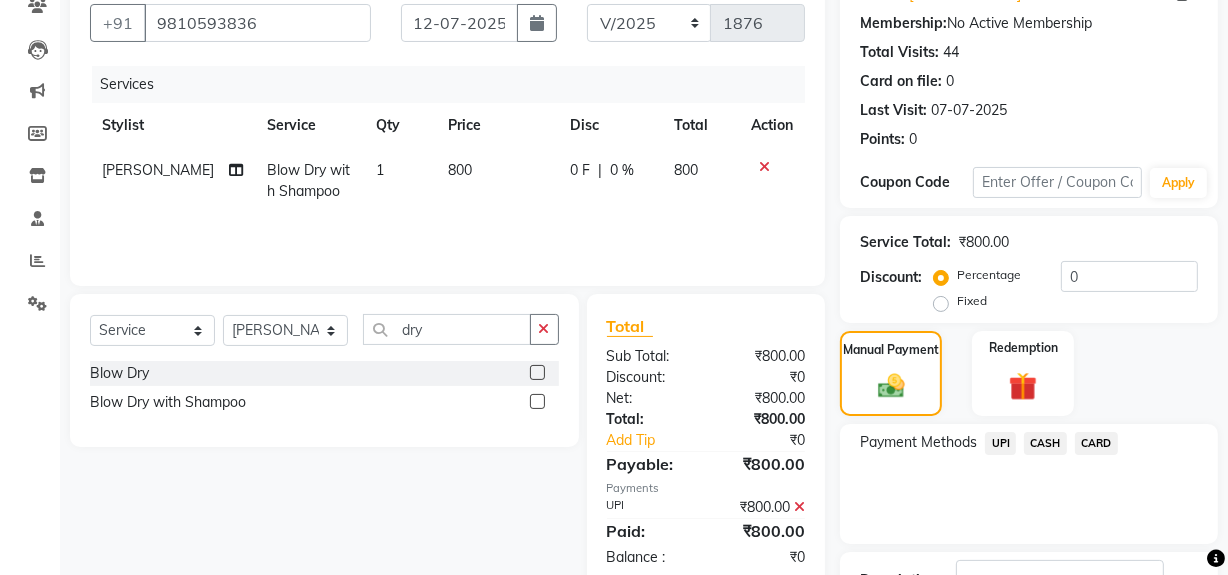 scroll, scrollTop: 333, scrollLeft: 0, axis: vertical 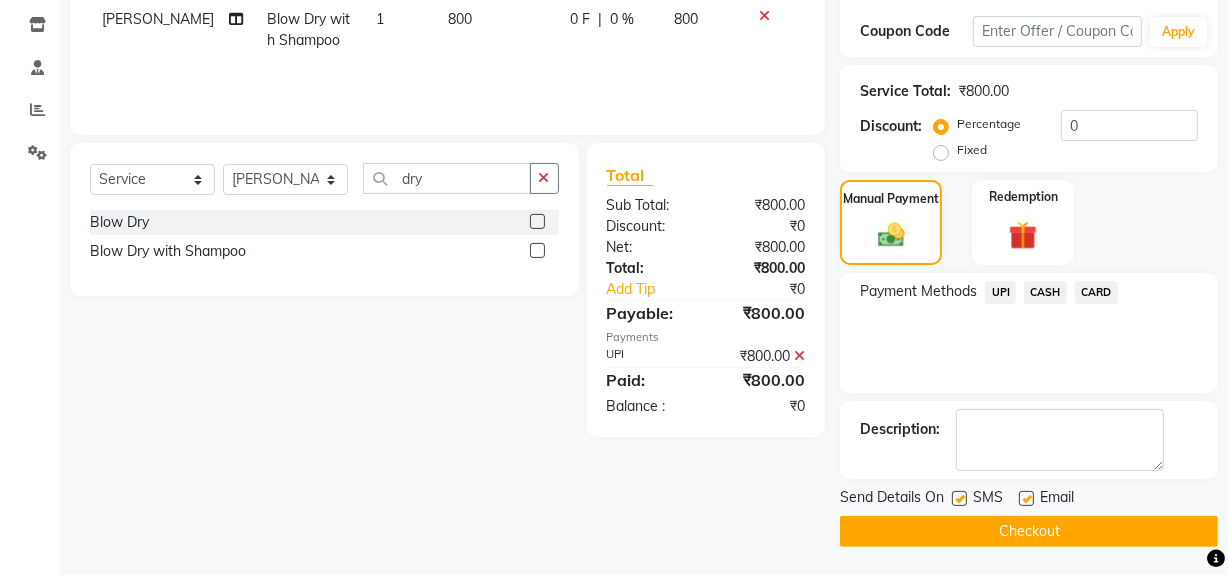 click on "Checkout" 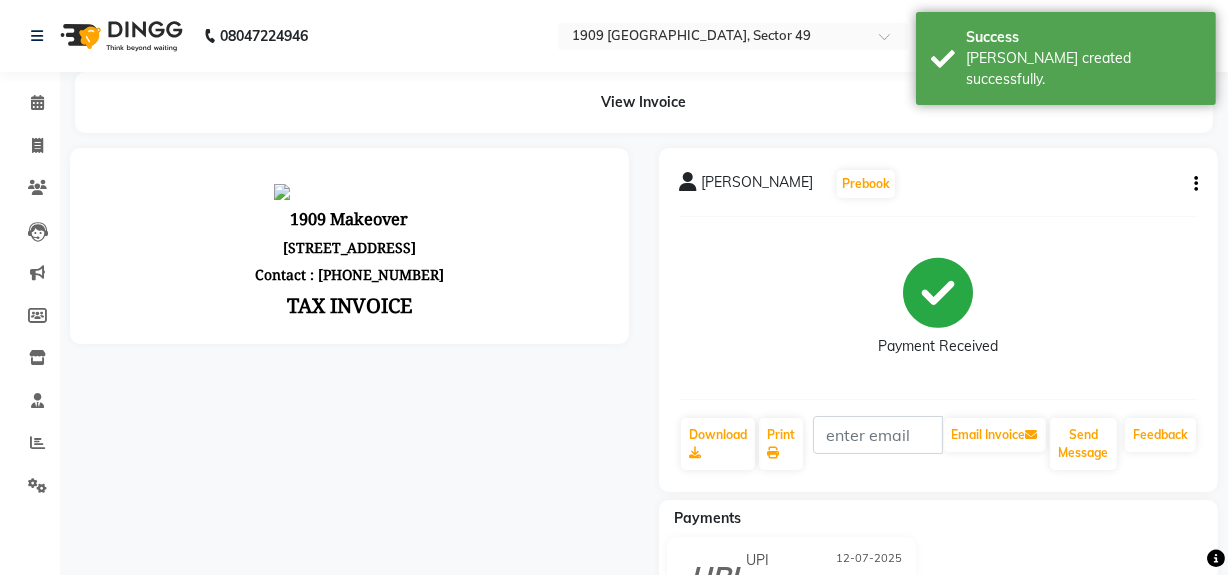 scroll, scrollTop: 0, scrollLeft: 0, axis: both 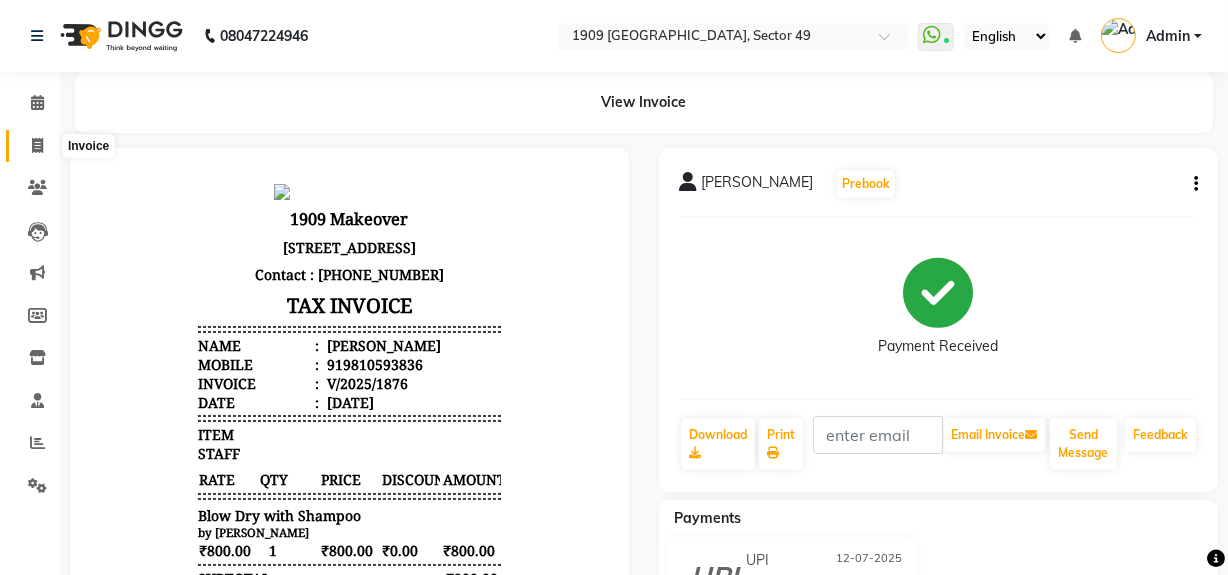 click 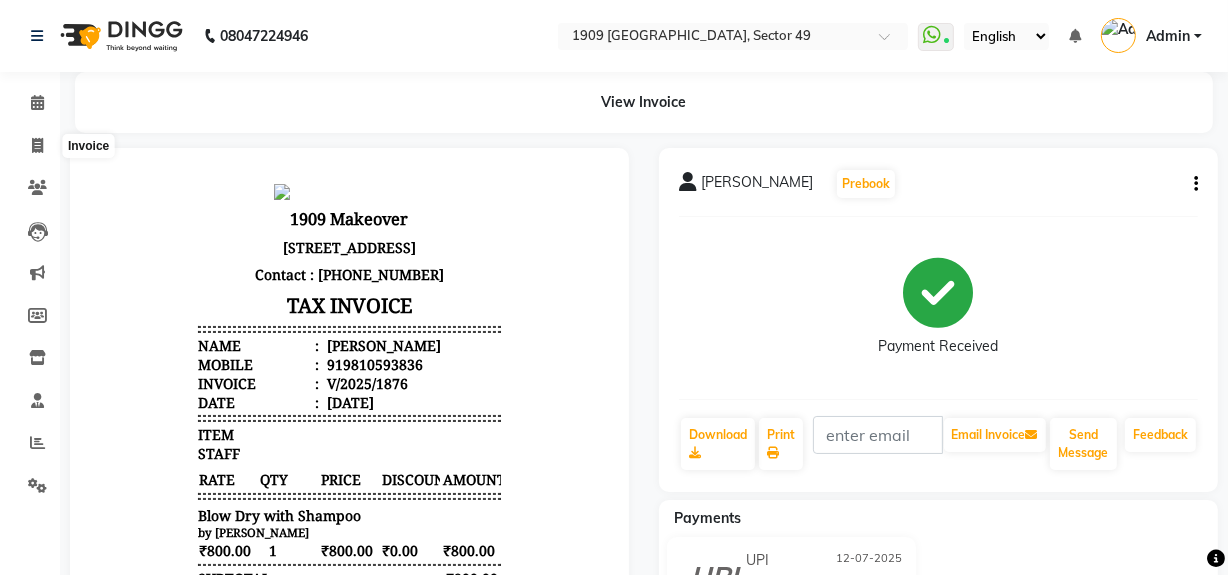 select on "service" 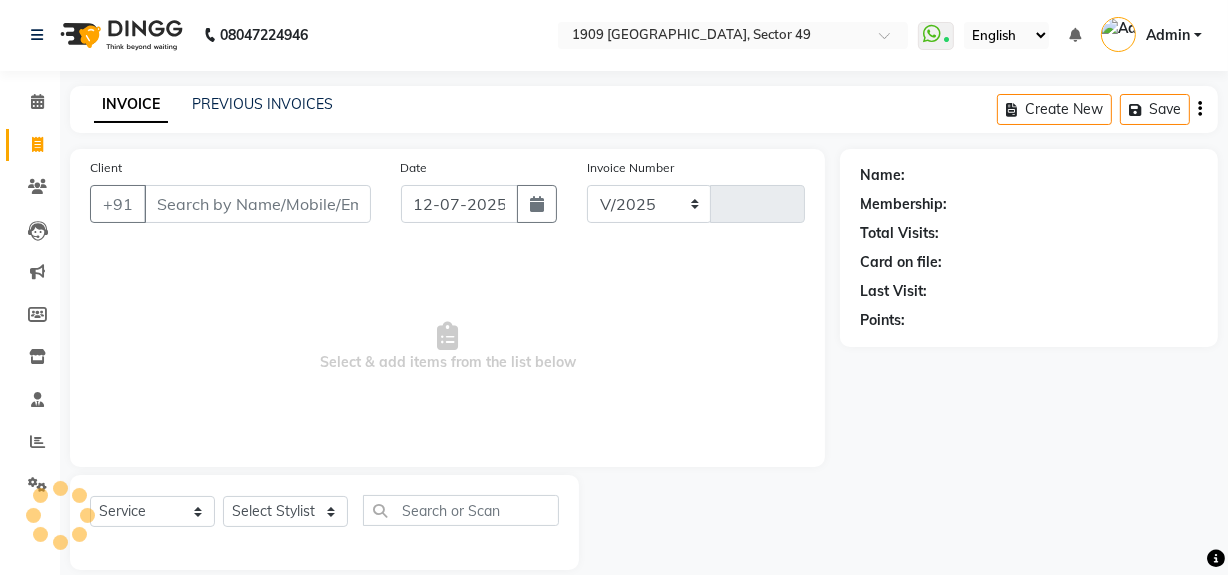 select on "6923" 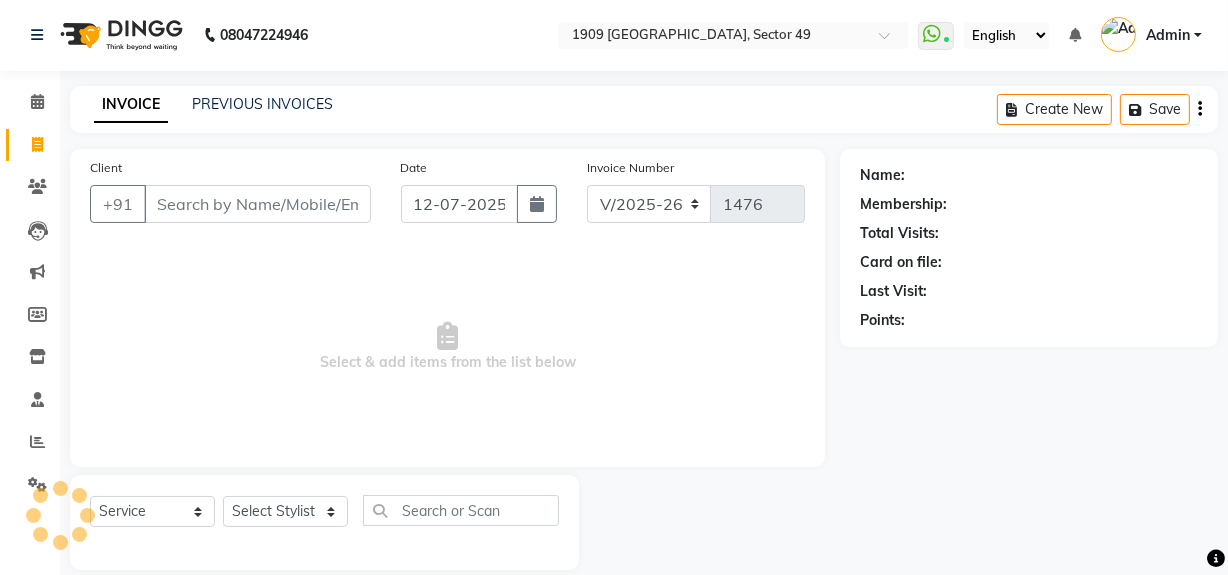 scroll, scrollTop: 26, scrollLeft: 0, axis: vertical 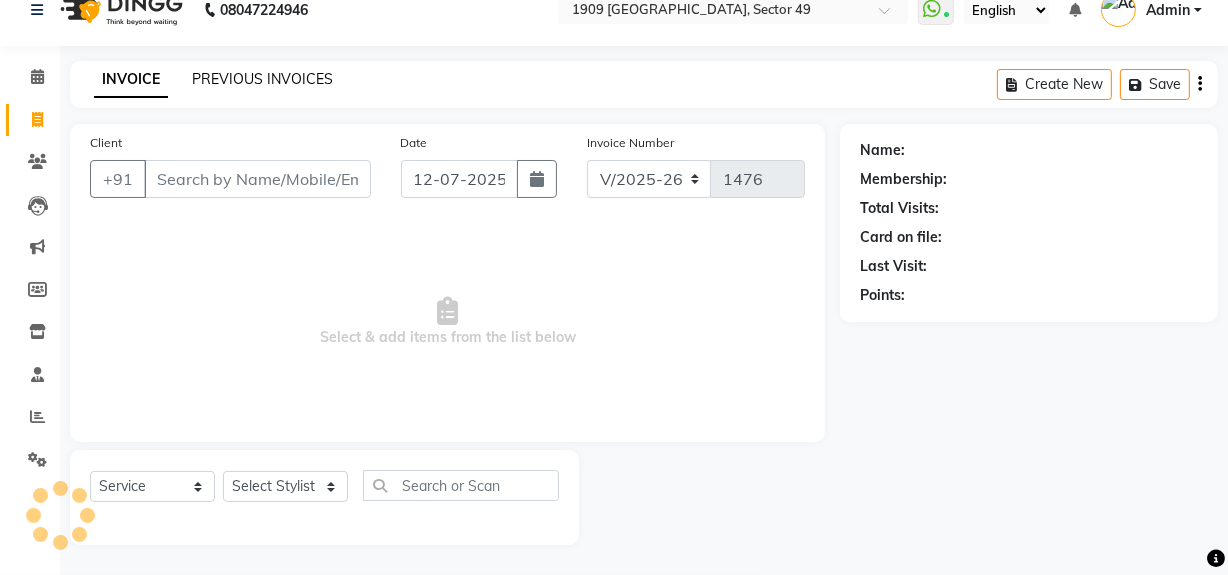 click on "PREVIOUS INVOICES" 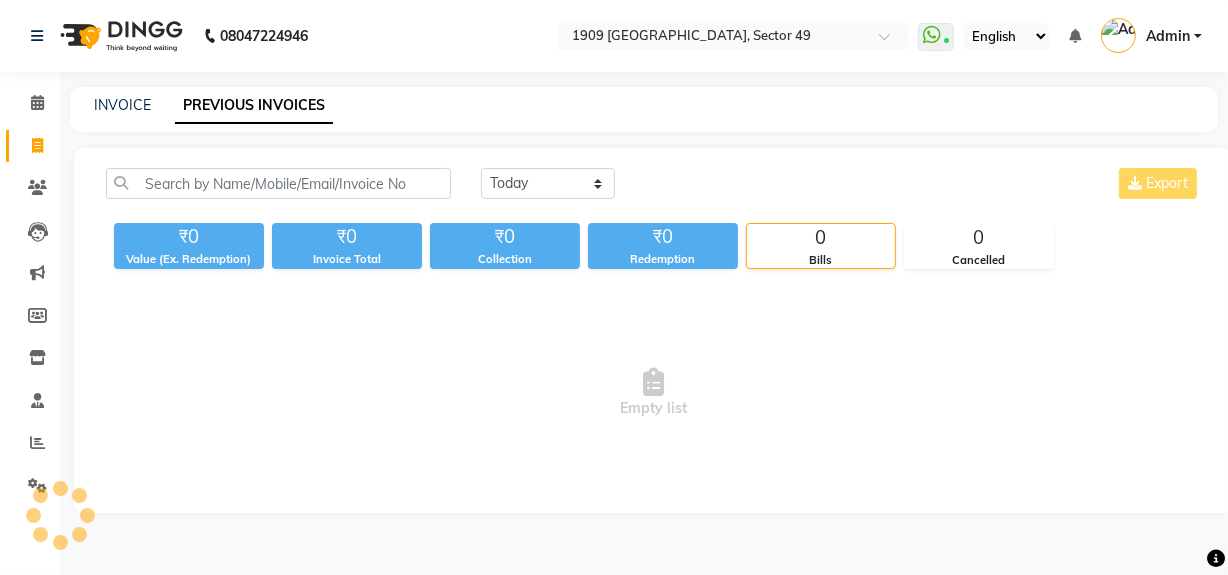 scroll, scrollTop: 0, scrollLeft: 0, axis: both 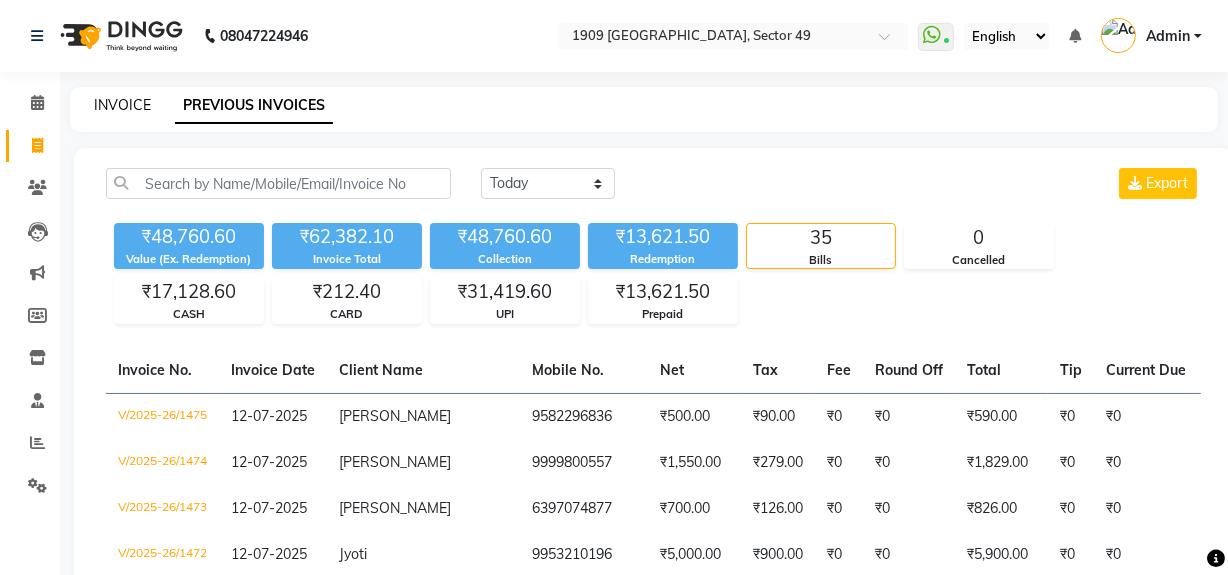 click on "INVOICE" 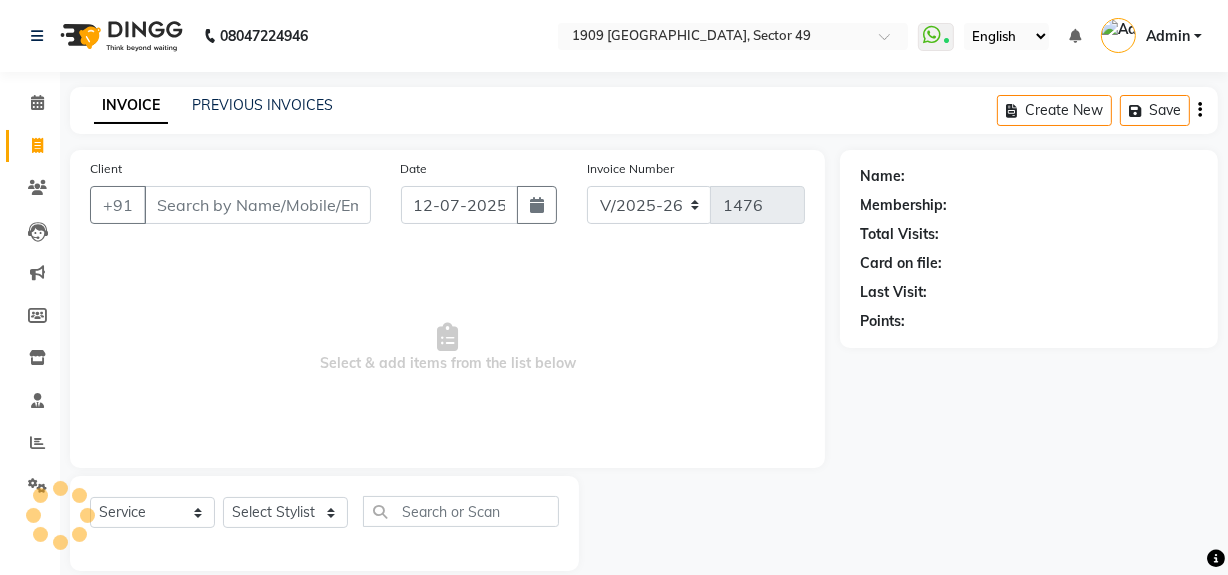 scroll, scrollTop: 26, scrollLeft: 0, axis: vertical 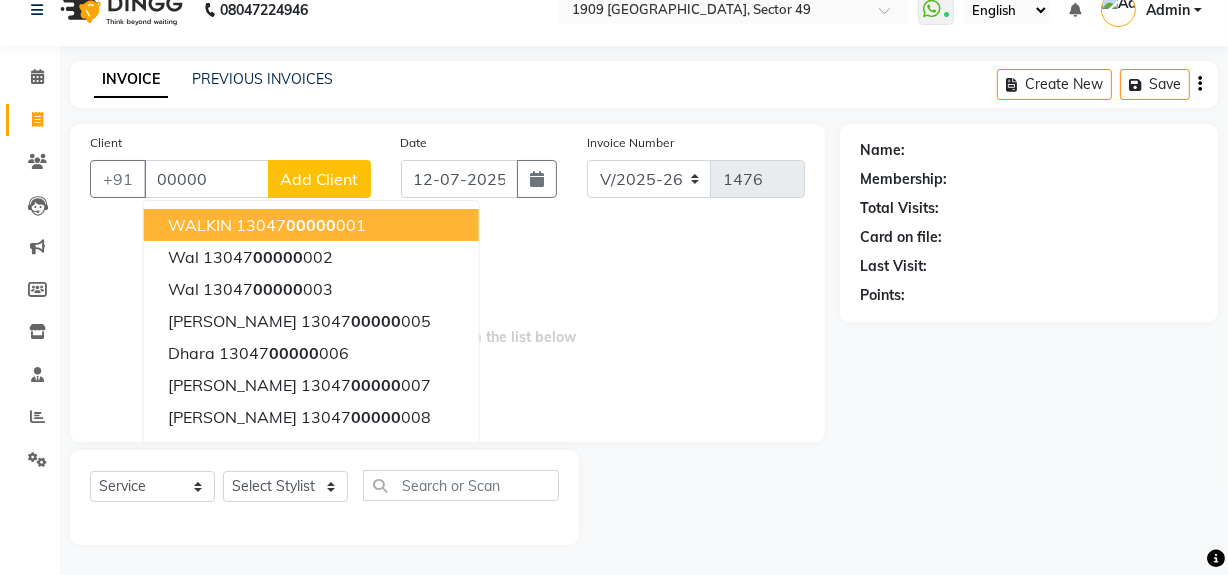 click on "13047 00000 001" at bounding box center [301, 225] 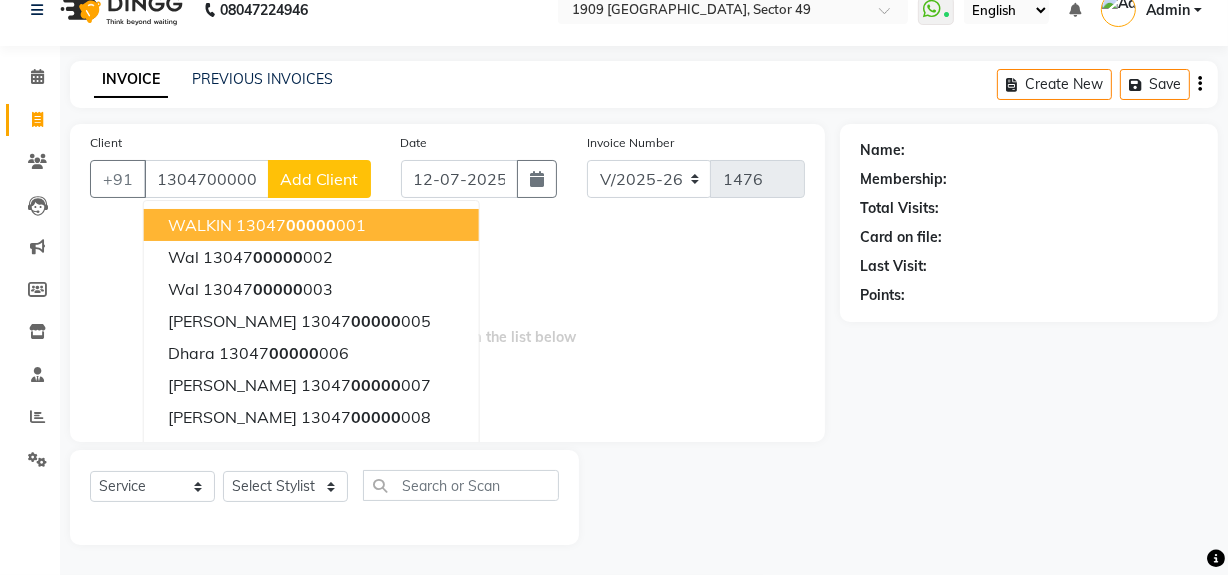 type on "1304700000001" 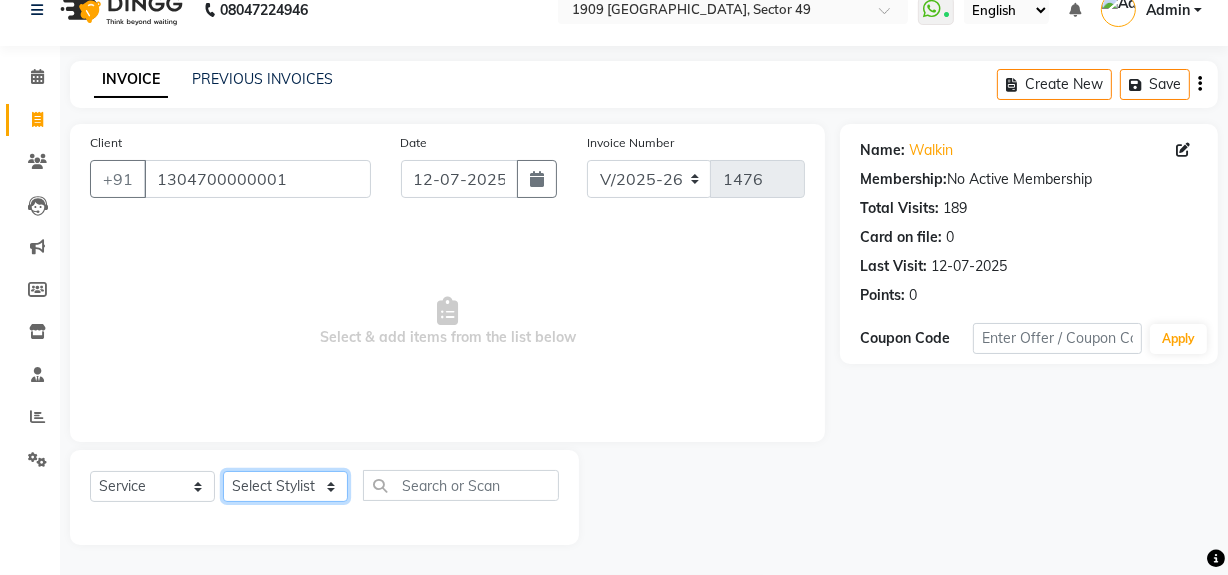 click on "Select Stylist [PERSON_NAME] [PERSON_NAME] House Sale Jyoti Nisha [PERSON_NAME] [PERSON_NAME] Veer [PERSON_NAME] Vishal" 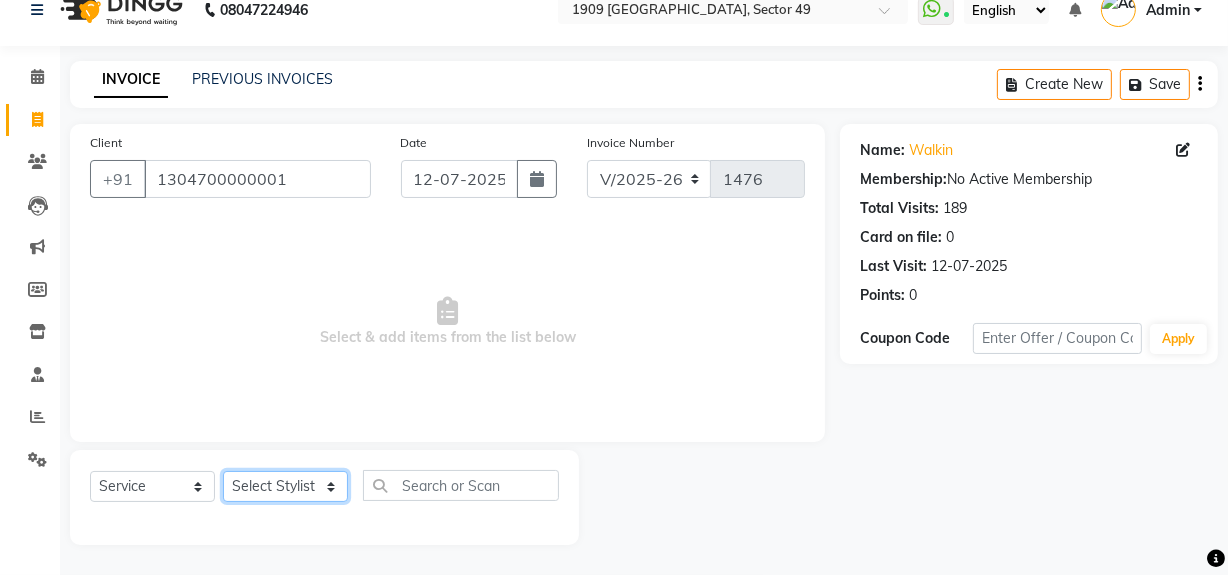 select on "57113" 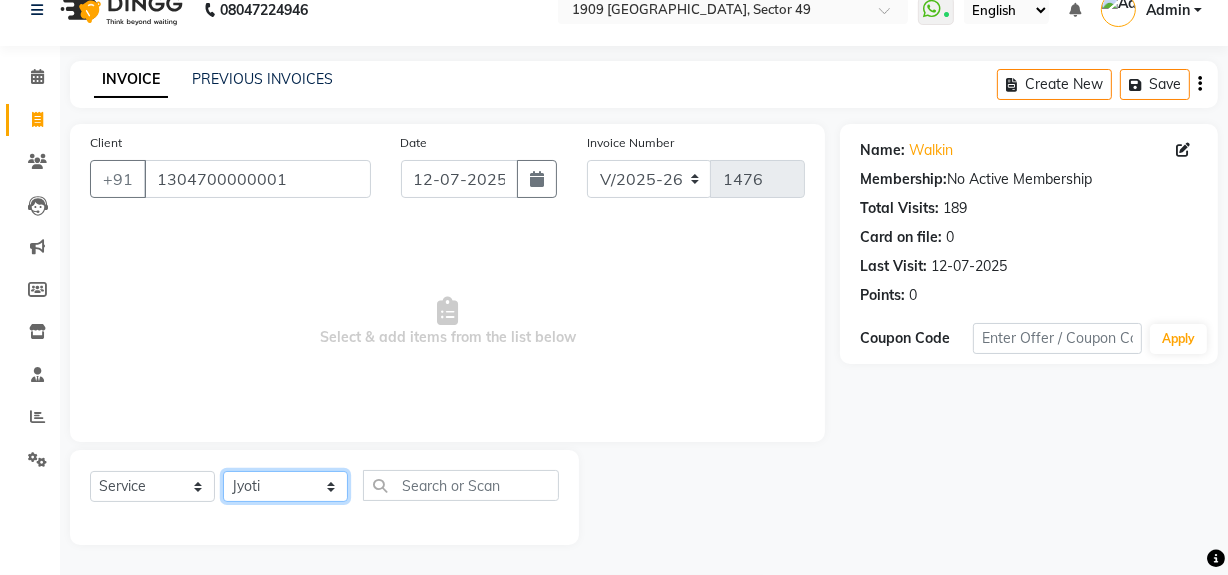 click on "Select Stylist [PERSON_NAME] [PERSON_NAME] House Sale Jyoti Nisha [PERSON_NAME] [PERSON_NAME] Veer [PERSON_NAME] Vishal" 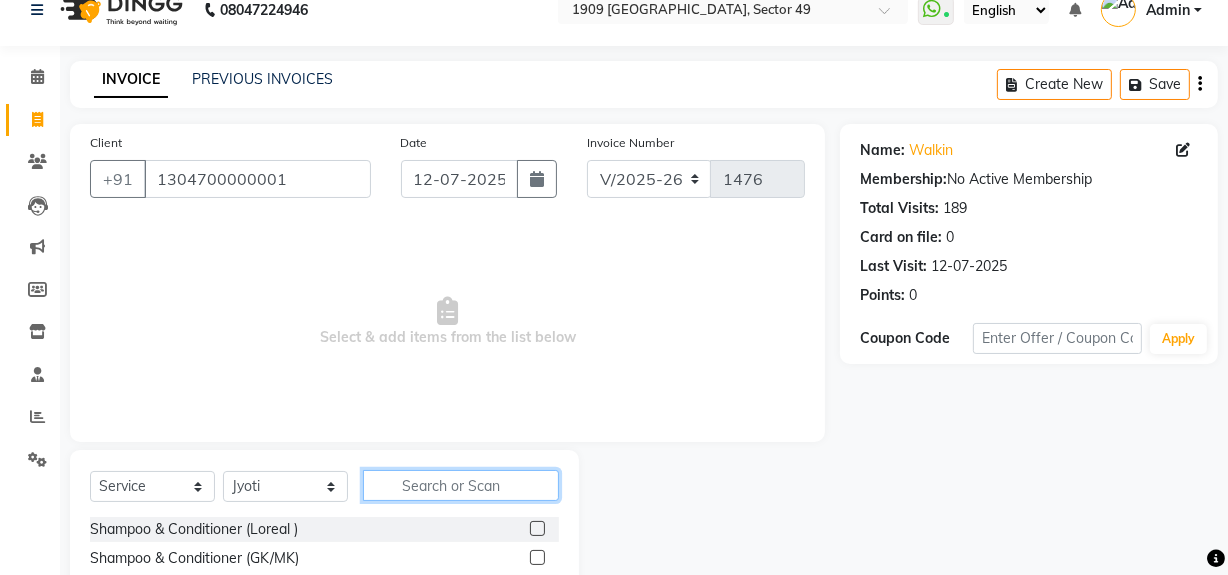 click 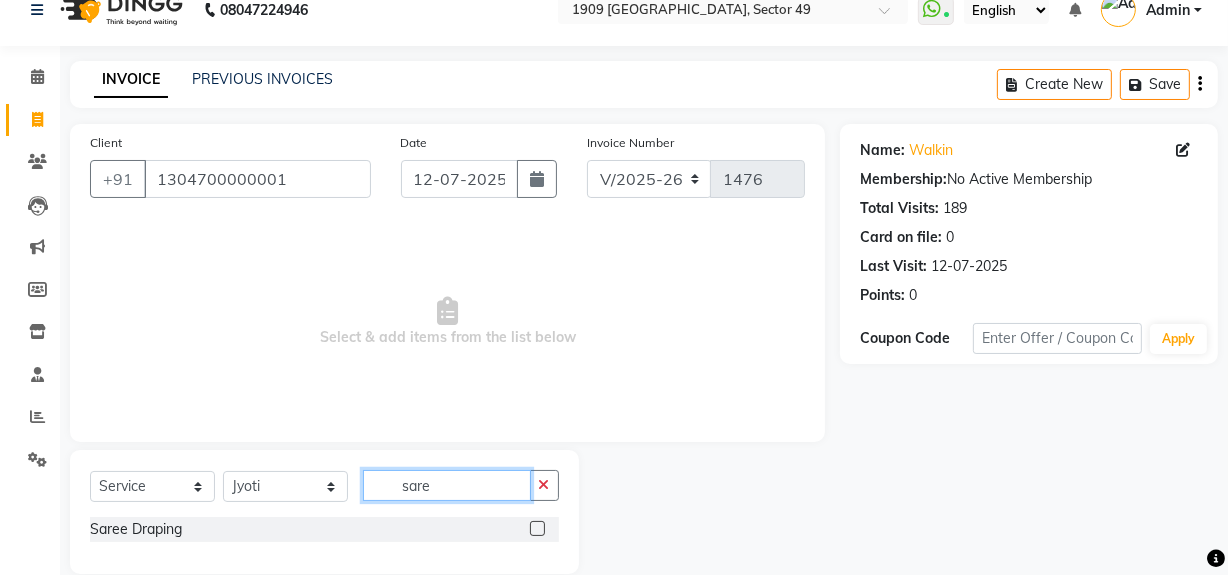 type on "sare" 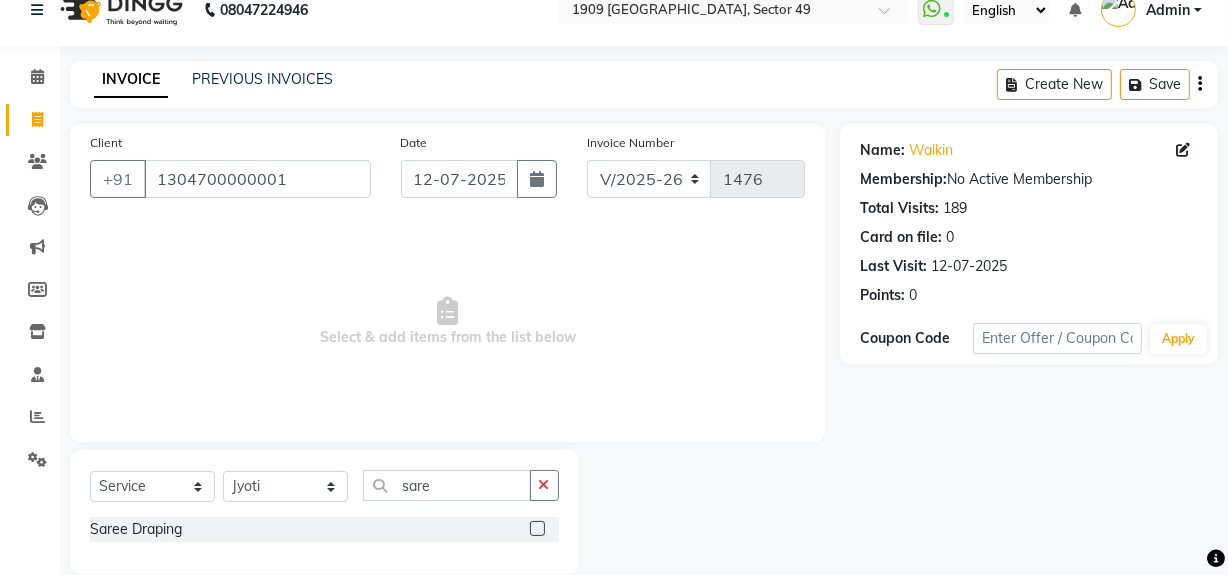 click 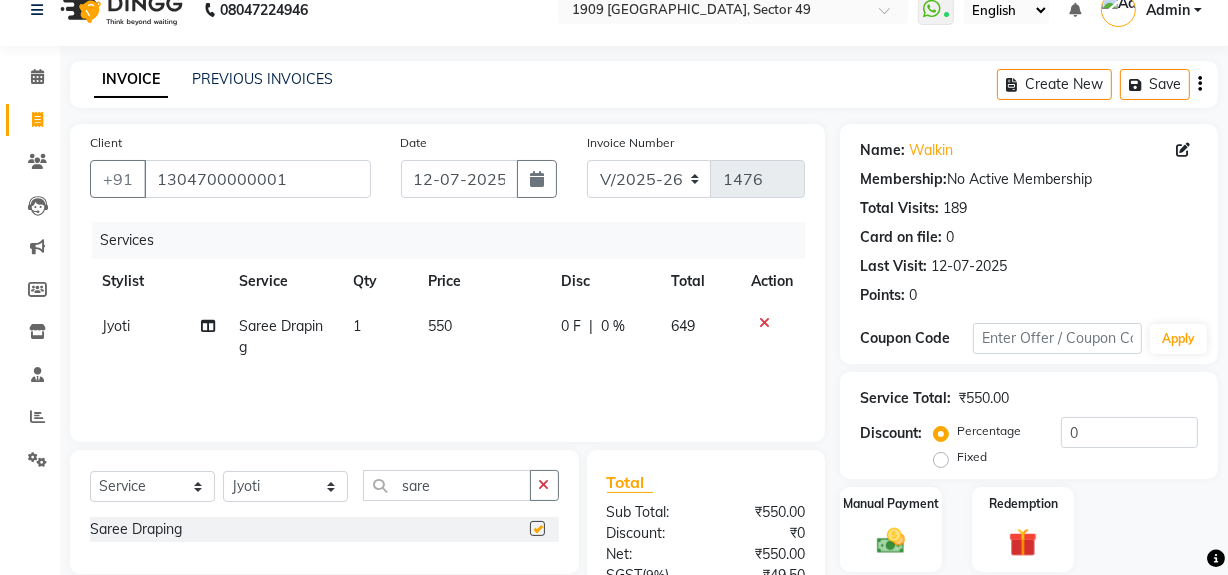 checkbox on "false" 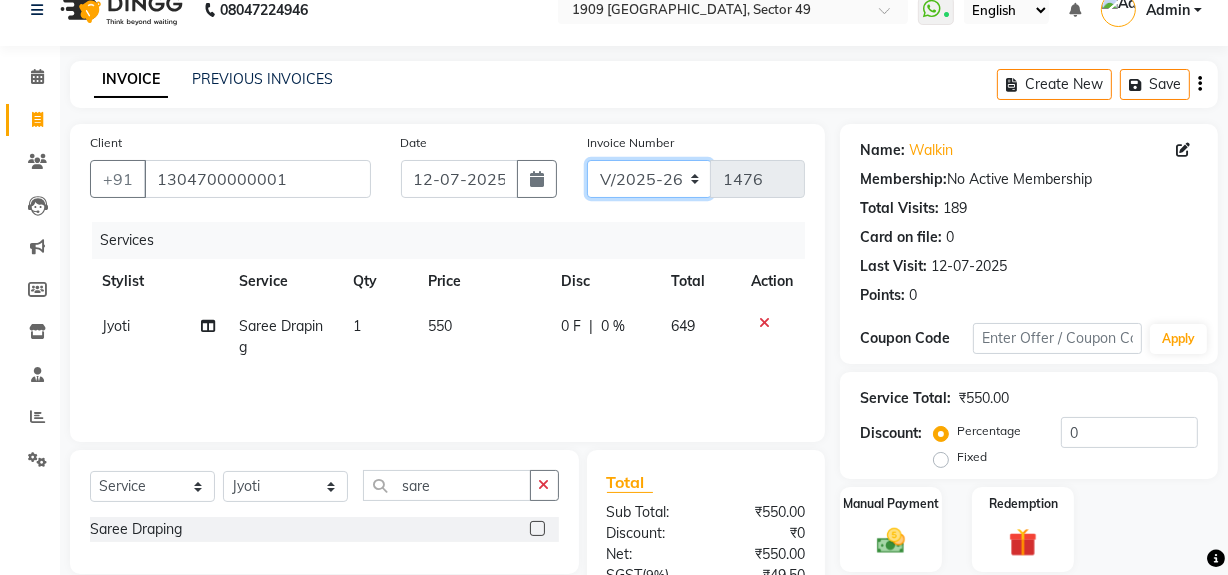 click on "V/2025 V/2025-26" 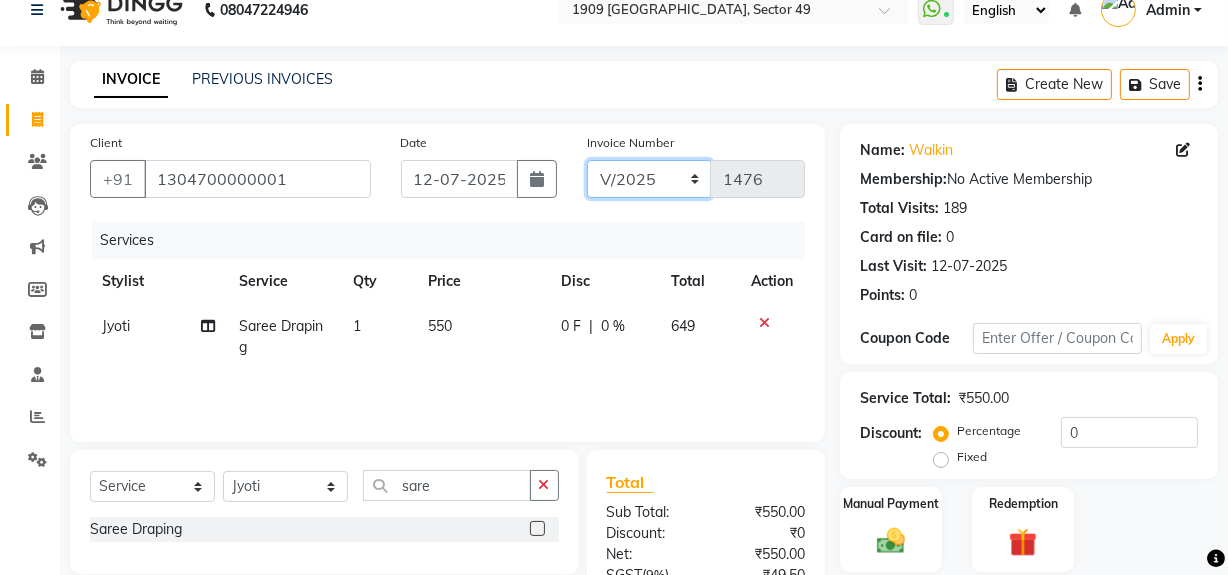 click on "V/2025 V/2025-26" 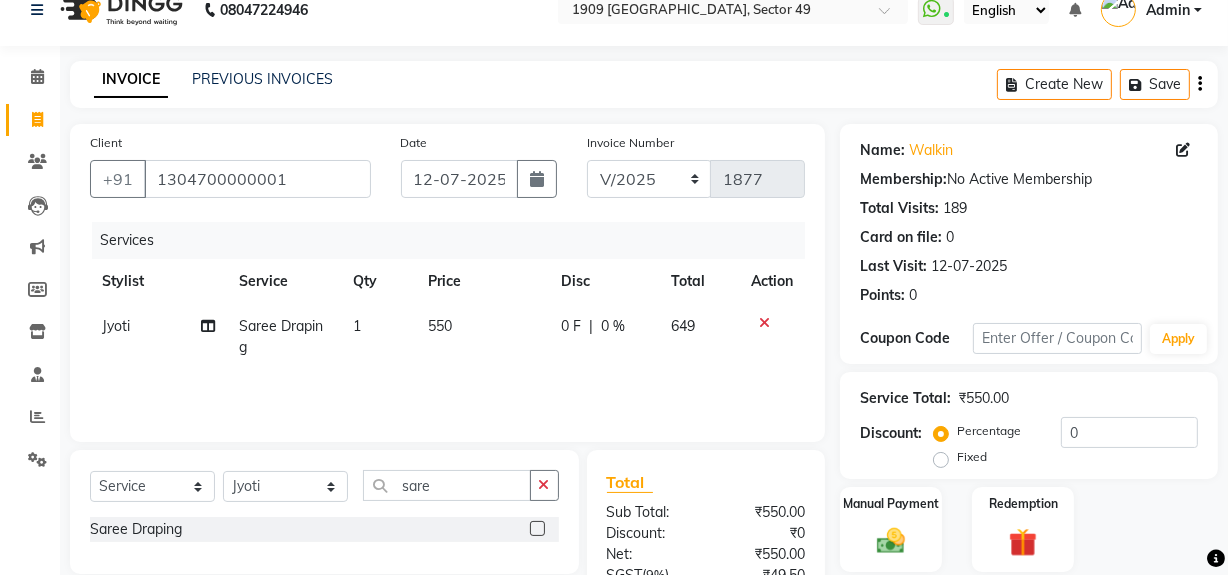 click on "Create New   Save" 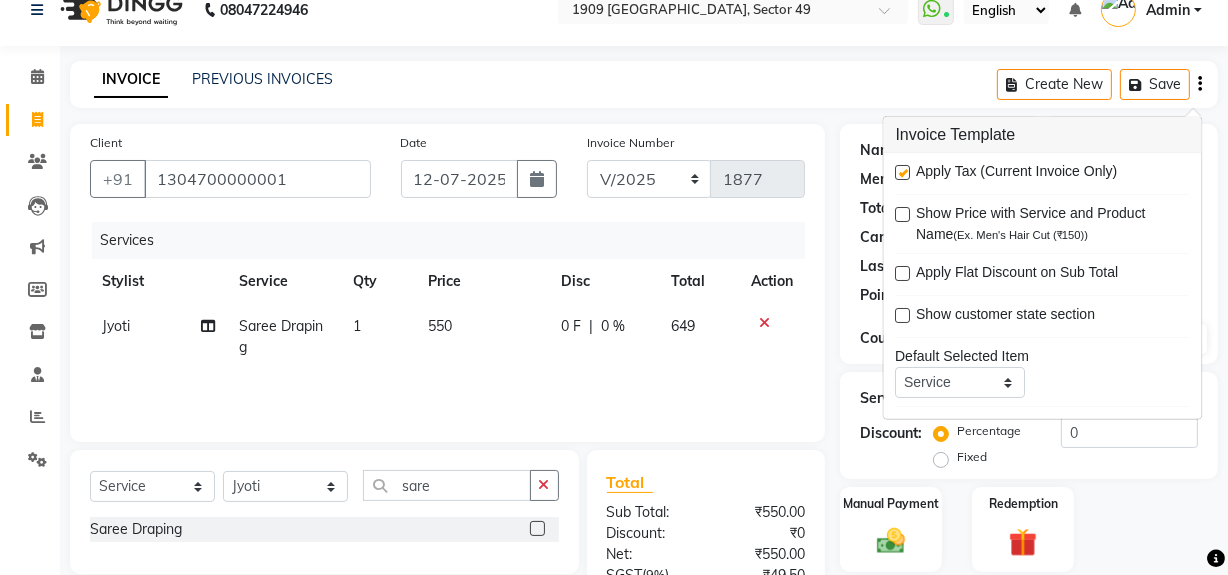 click at bounding box center [903, 172] 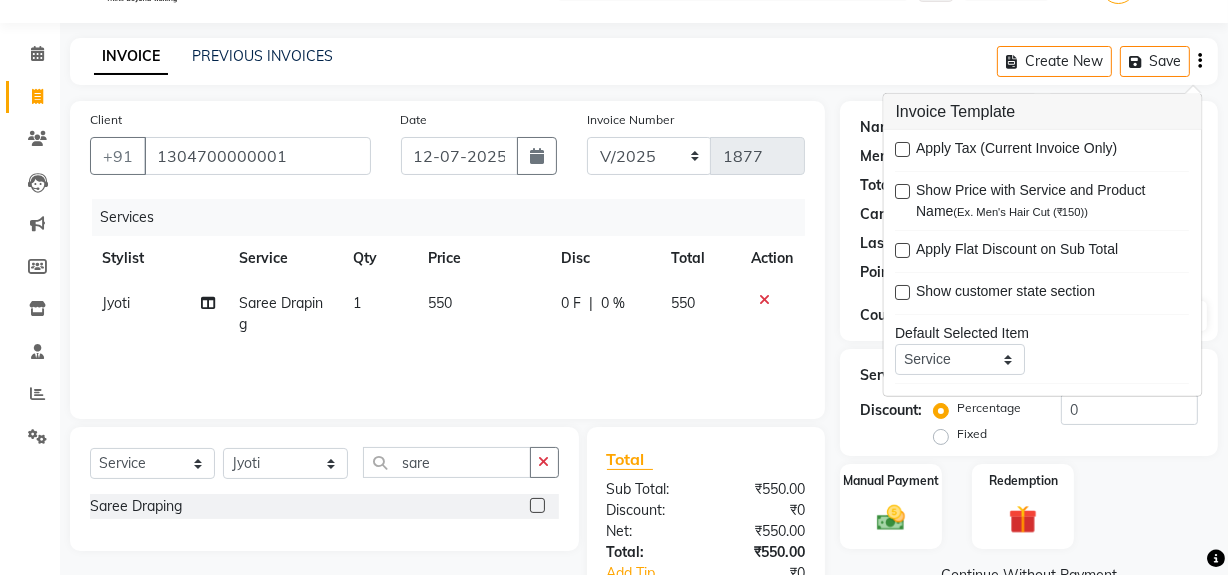 scroll, scrollTop: 182, scrollLeft: 0, axis: vertical 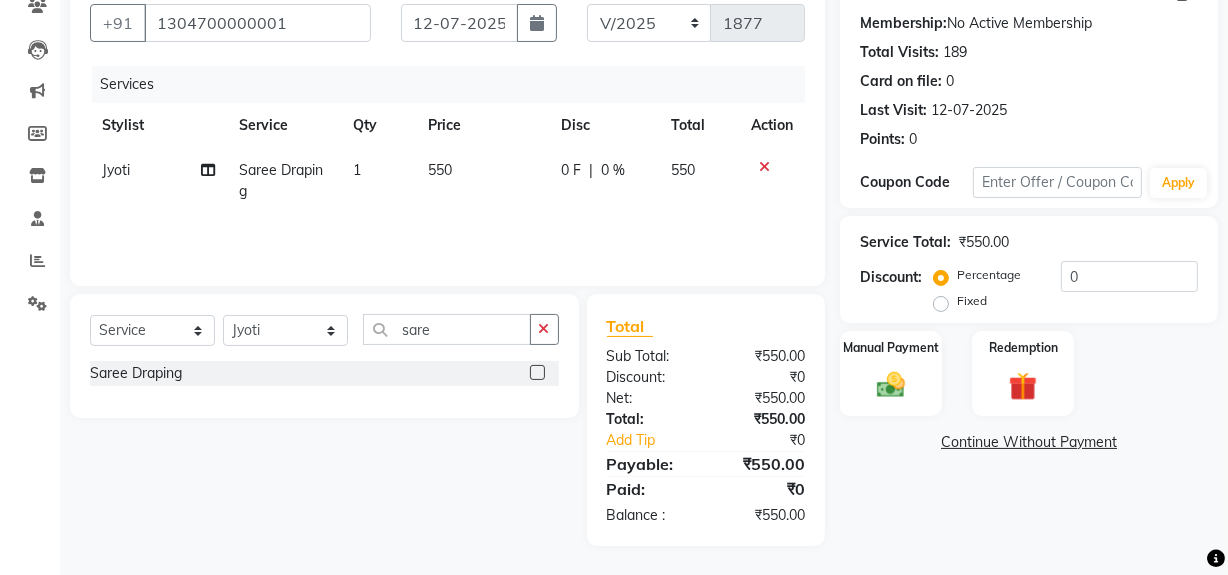 drag, startPoint x: 979, startPoint y: 532, endPoint x: 921, endPoint y: 478, distance: 79.24645 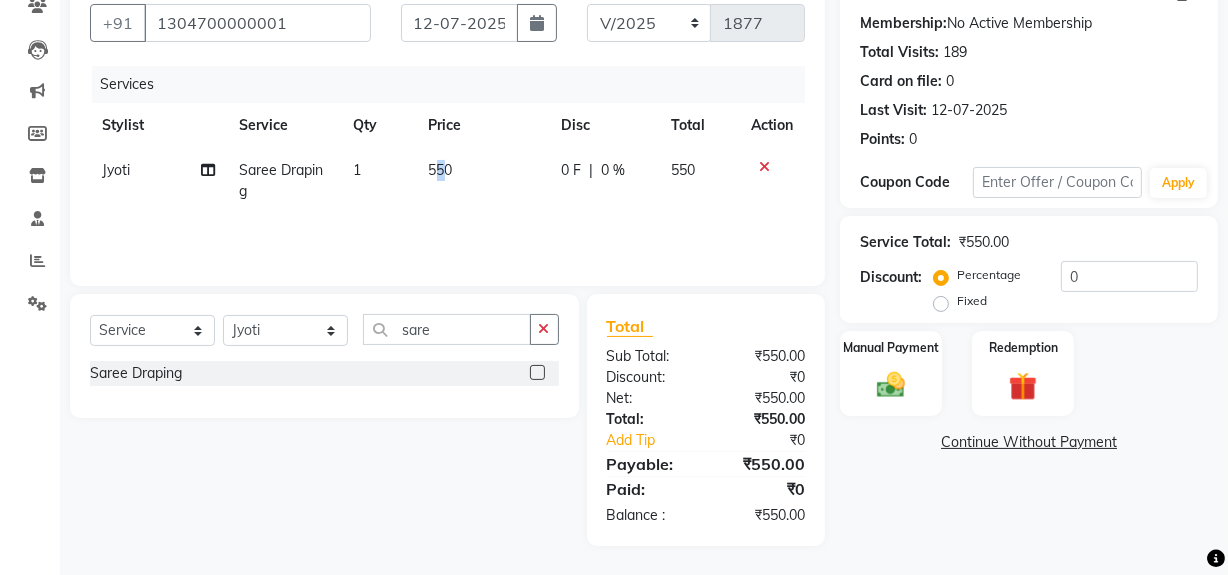 click on "550" 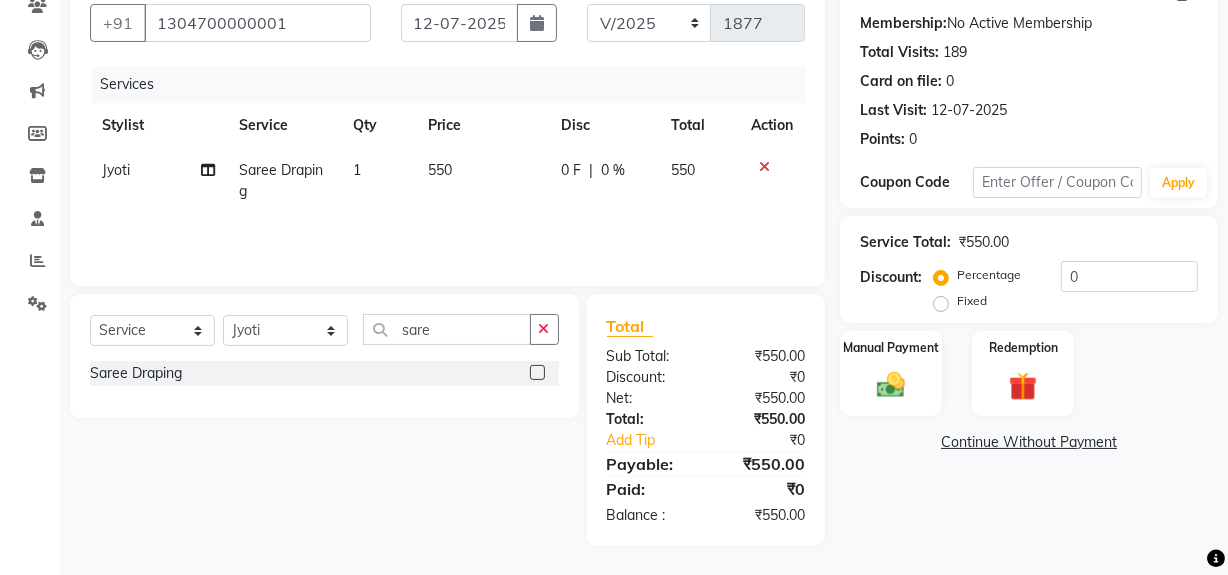 select on "57113" 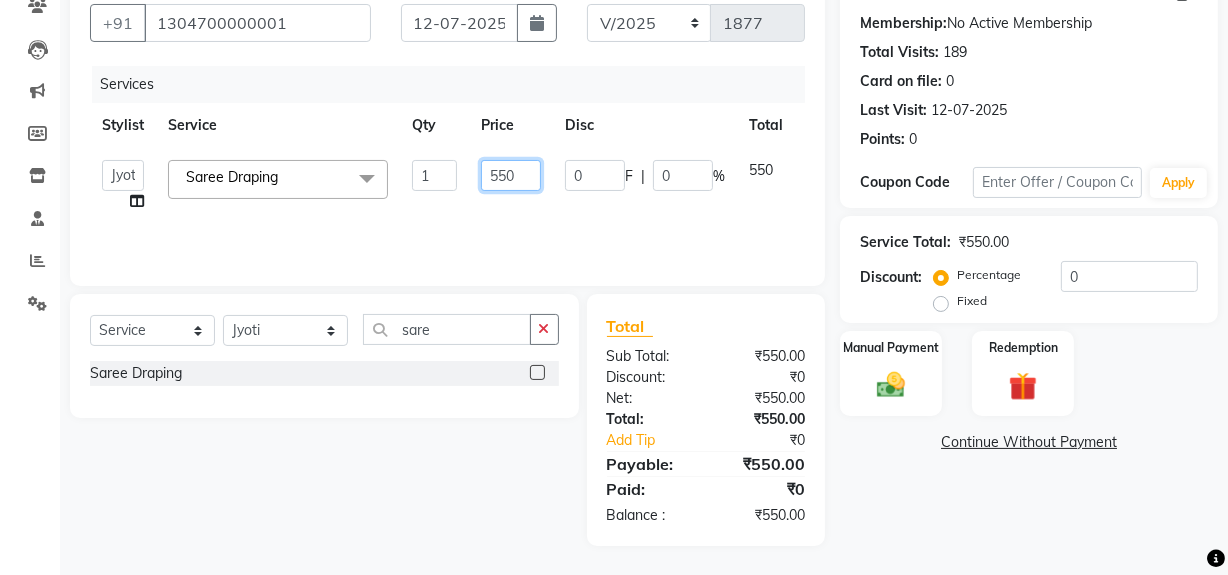 click on "550" 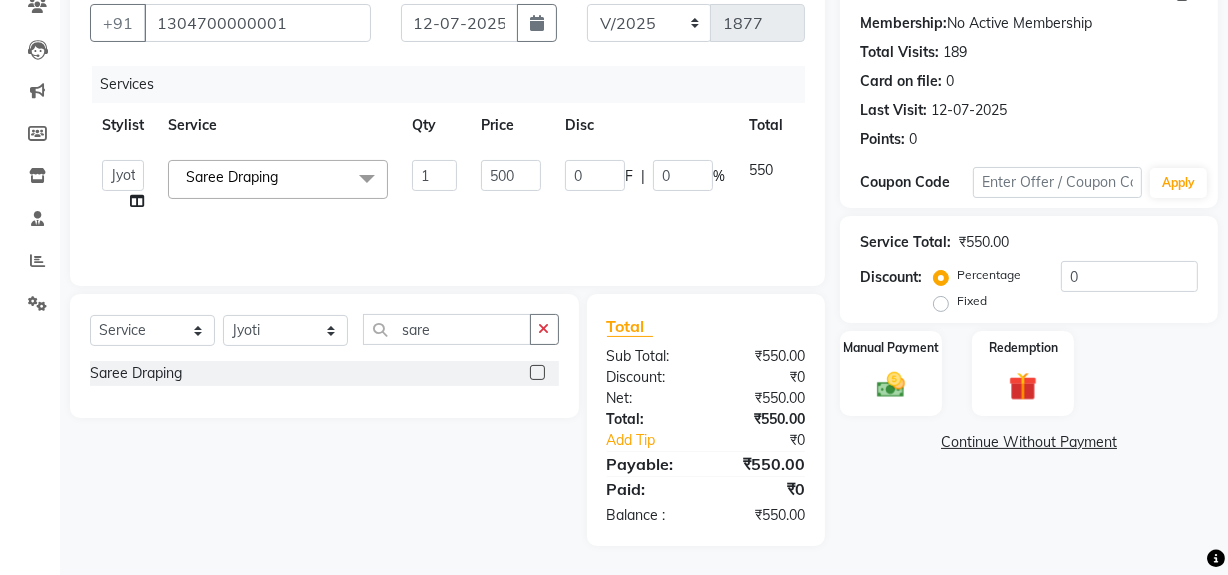 drag, startPoint x: 979, startPoint y: 552, endPoint x: 971, endPoint y: 543, distance: 12.0415945 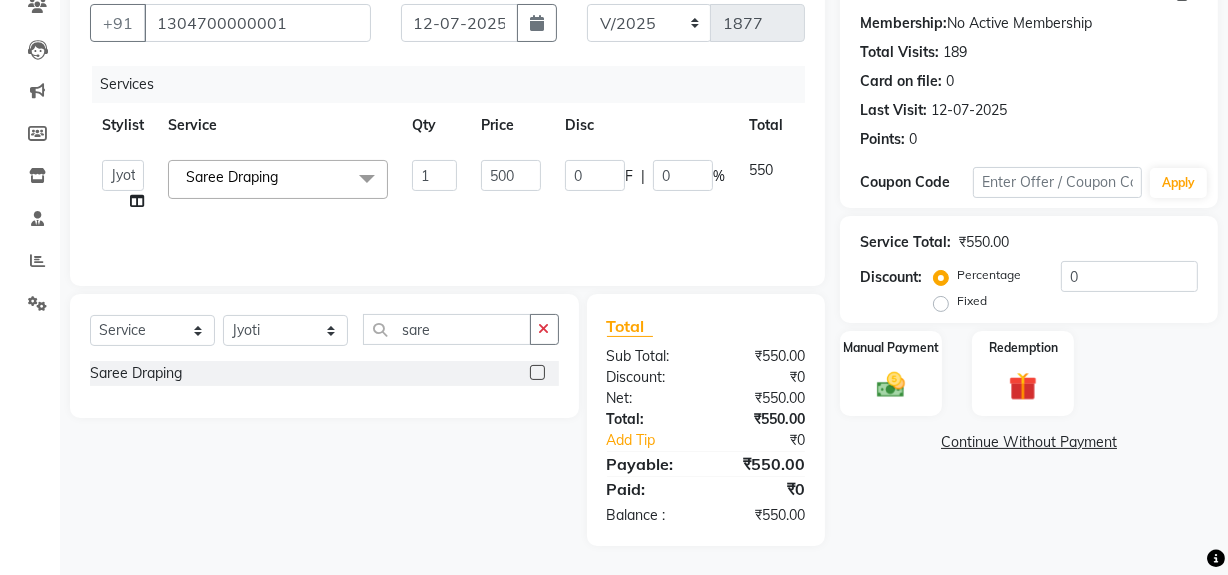 click on "INVOICE PREVIOUS INVOICES Create New   Save  Client [PHONE_NUMBER] Date [DATE] Invoice Number V/2025 V/[PHONE_NUMBER] Services Stylist Service Qty Price Disc Total Action  [PERSON_NAME]   [PERSON_NAME]   House Sale   [PERSON_NAME]   [PERSON_NAME]   [PERSON_NAME]   Vishal  Saree Draping  x Shampoo & Conditioner (Loreal ) Shampoo & Conditioner (GK/MK) Hair Cut ( Regular) Hair Cut ( Creative ) Child Hair Cut (below 5 years) Head Massage (Normal) Head Massage (Olive) Head Massage (BadamRogan) Deep Conditioning Chocolate Pedicure Chocolate Manicure Gel New Set Gel Refill Gel Overlay +Freanch Polish Gel Toe Extension Nail Extension Gel Polish Removal Tip Removal Nail Extension Refill Nail polish Flix cut Classic pedicure eyelashes Face masge Nose wax Global (IGORA) GL Polish Schwazkopf spa Back Massage AVL LUUXURY PEDI AVL LUXURY MANI power mask casmara men hair style Body trim frunt back Duble touchup Rica spa Eye Brows Wax Ionic - Biotech Plex Treatment Footes spa Hand spa Blow Dry Iron Curls" 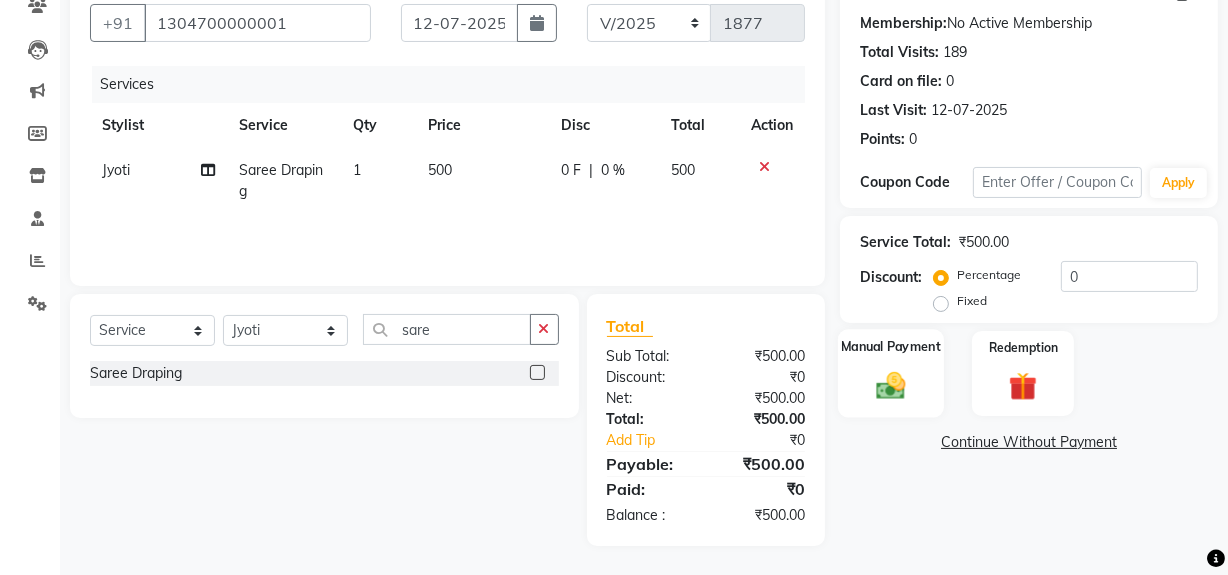 click on "Manual Payment" 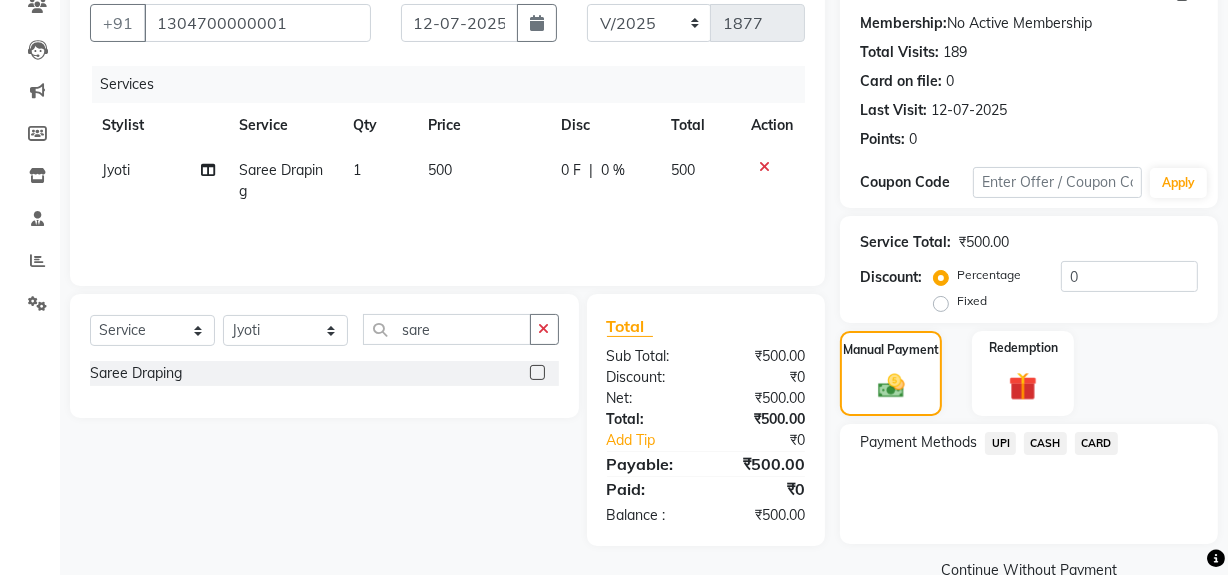 click on "CASH" 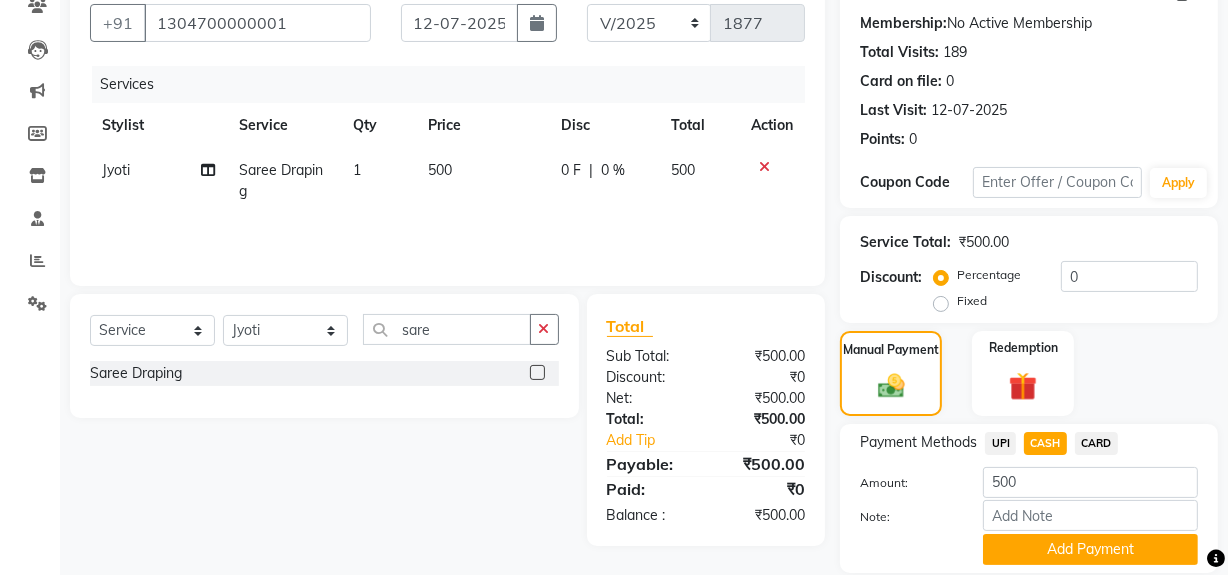 click on "Add Payment" 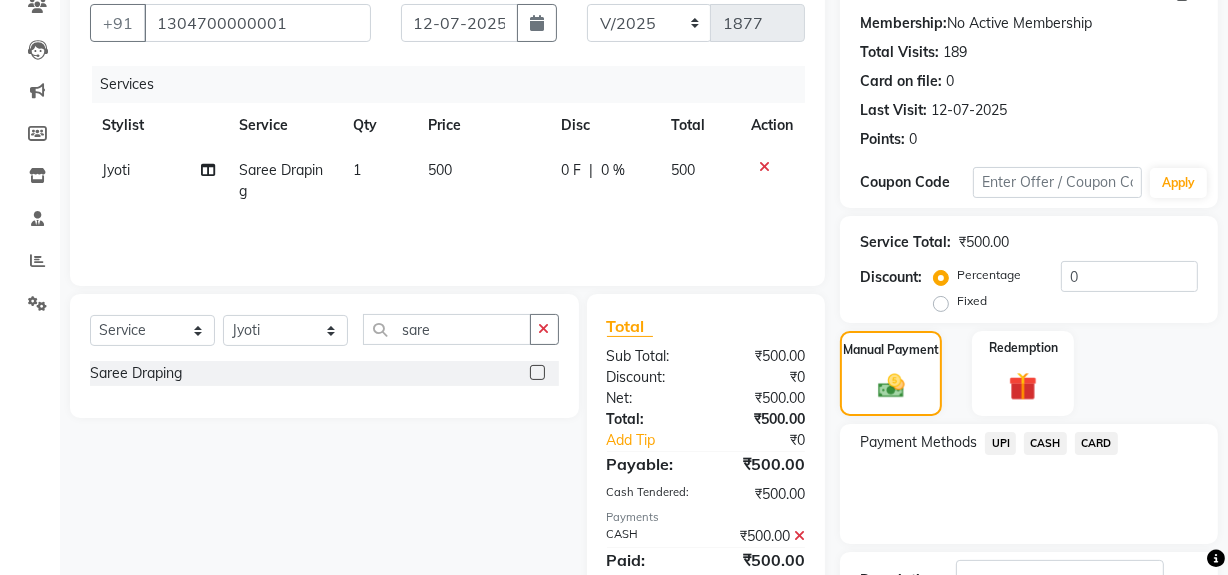 scroll, scrollTop: 333, scrollLeft: 0, axis: vertical 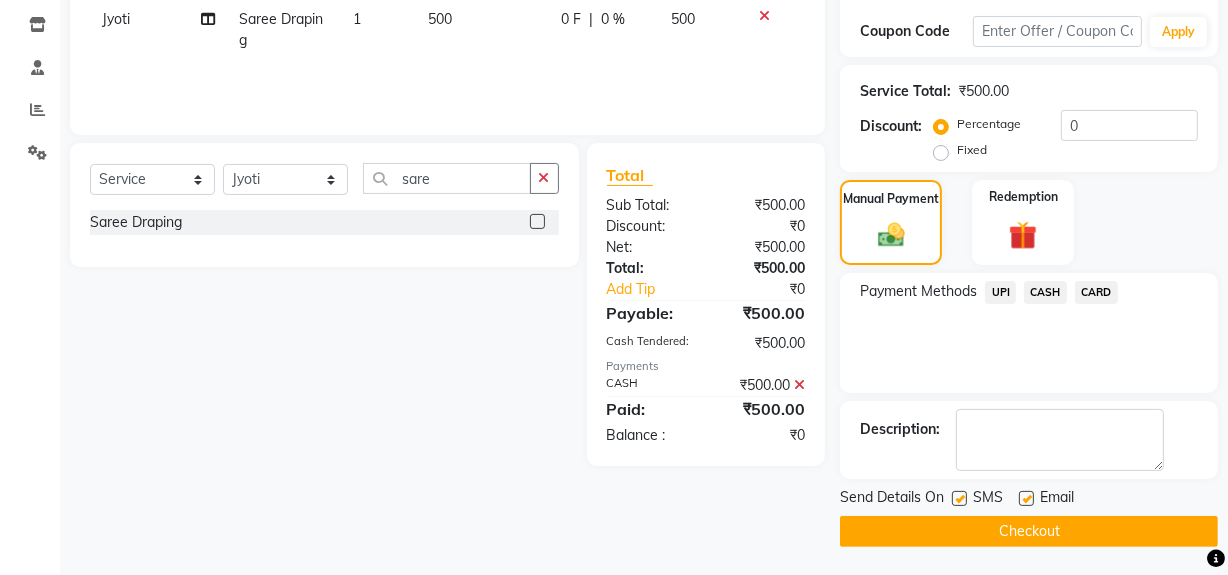 click 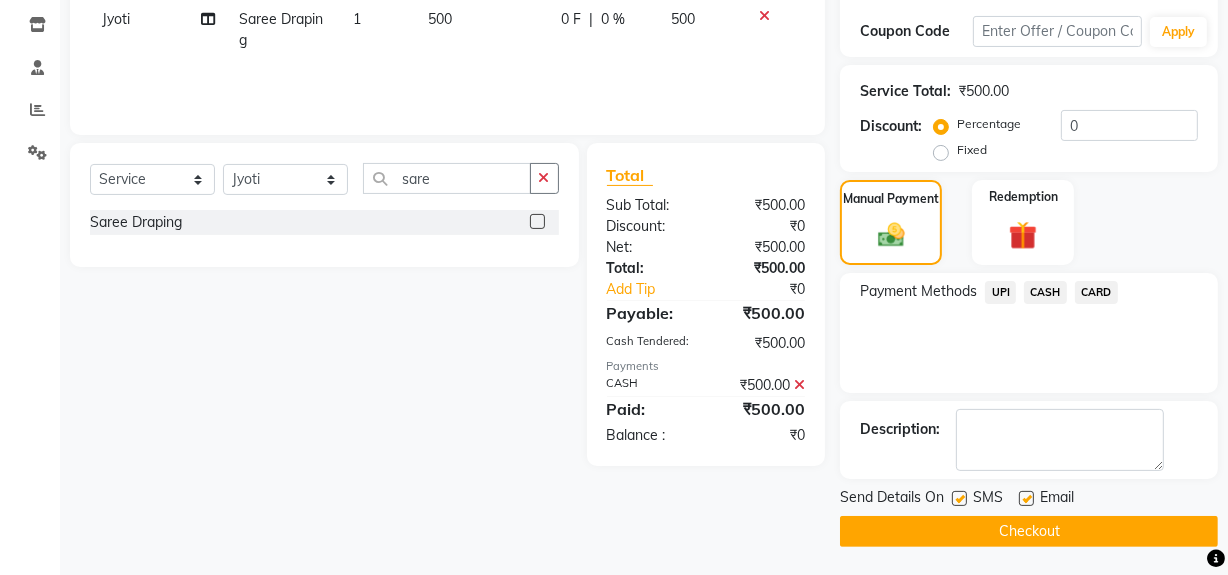 click at bounding box center [958, 499] 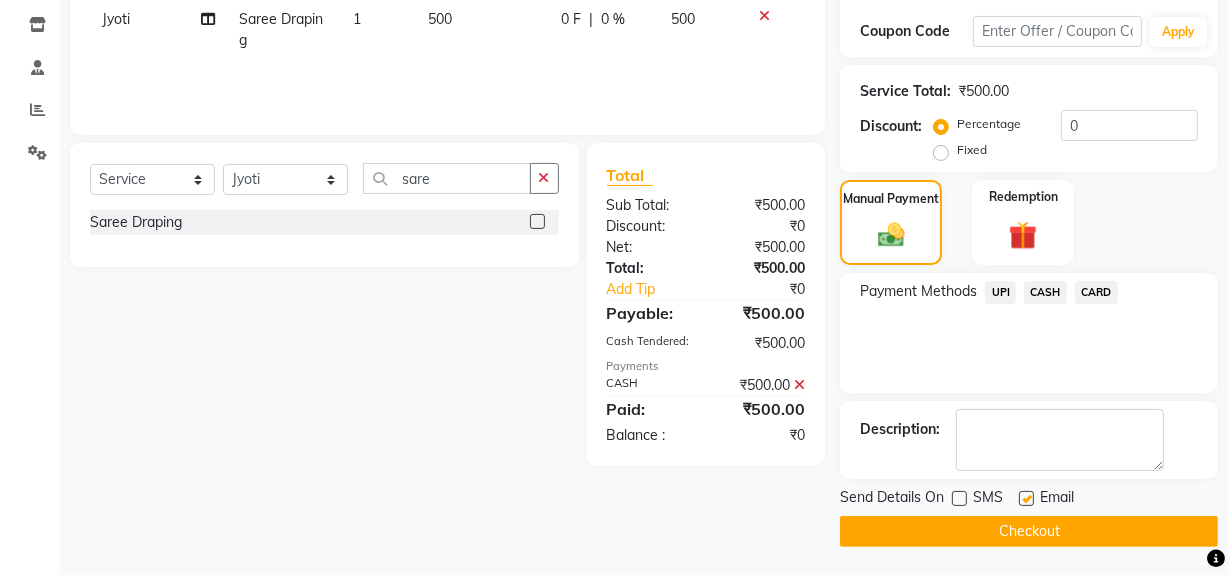 click on "Checkout" 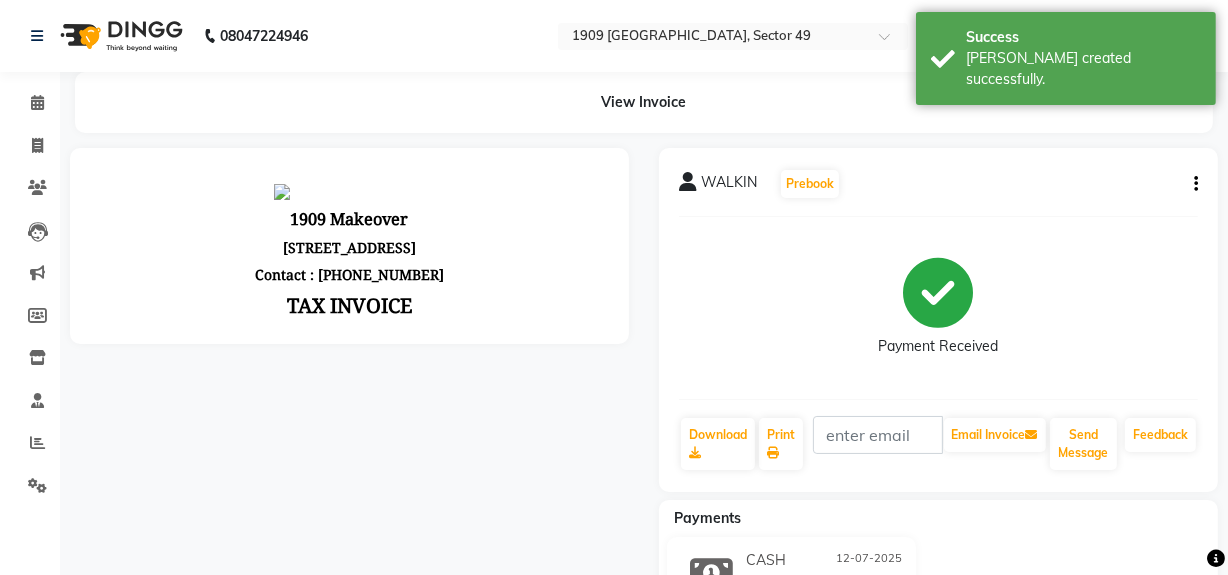 scroll, scrollTop: 0, scrollLeft: 0, axis: both 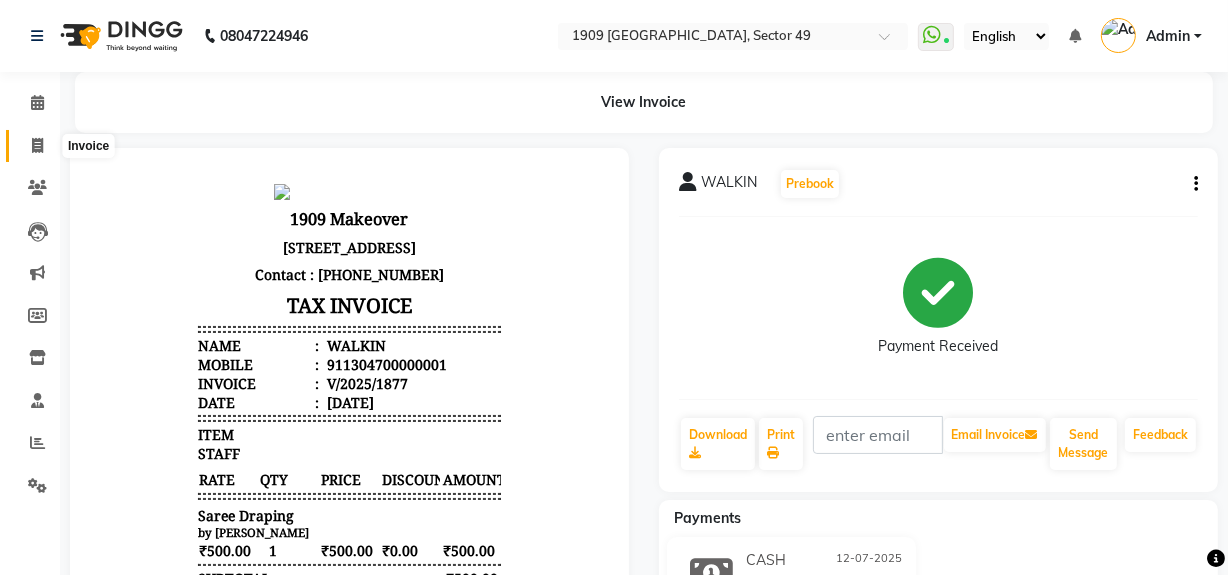 click 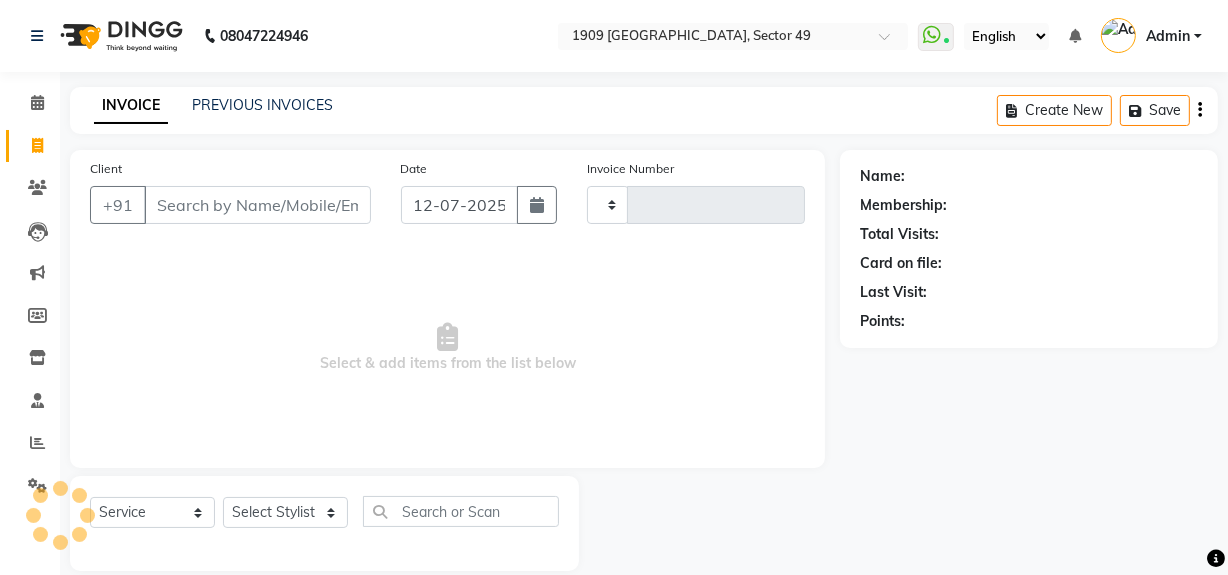 scroll, scrollTop: 26, scrollLeft: 0, axis: vertical 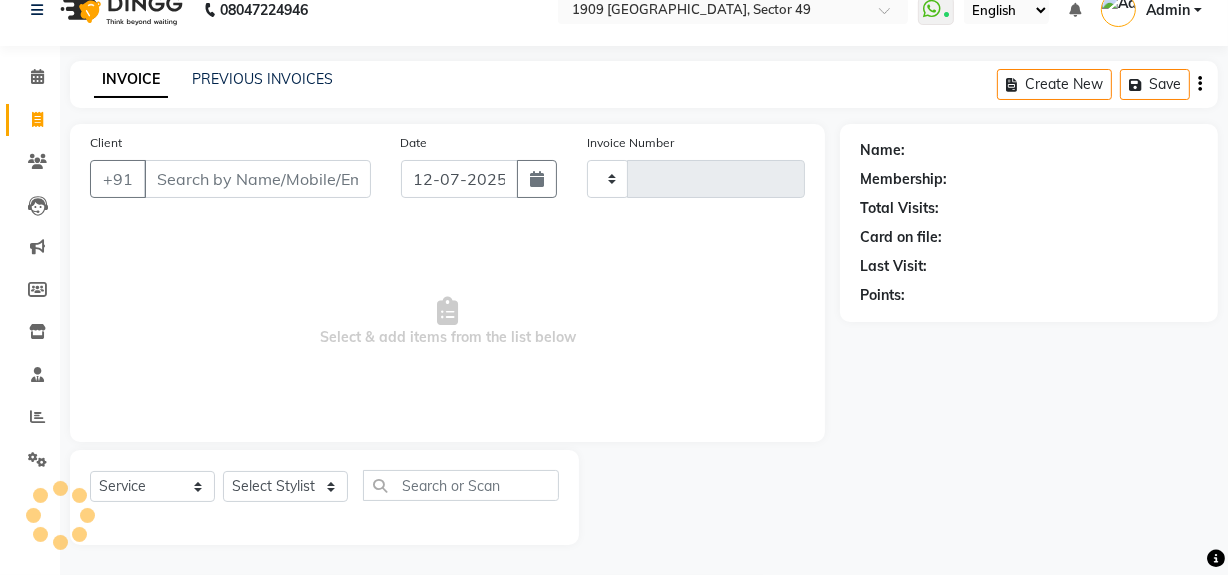 type on "1476" 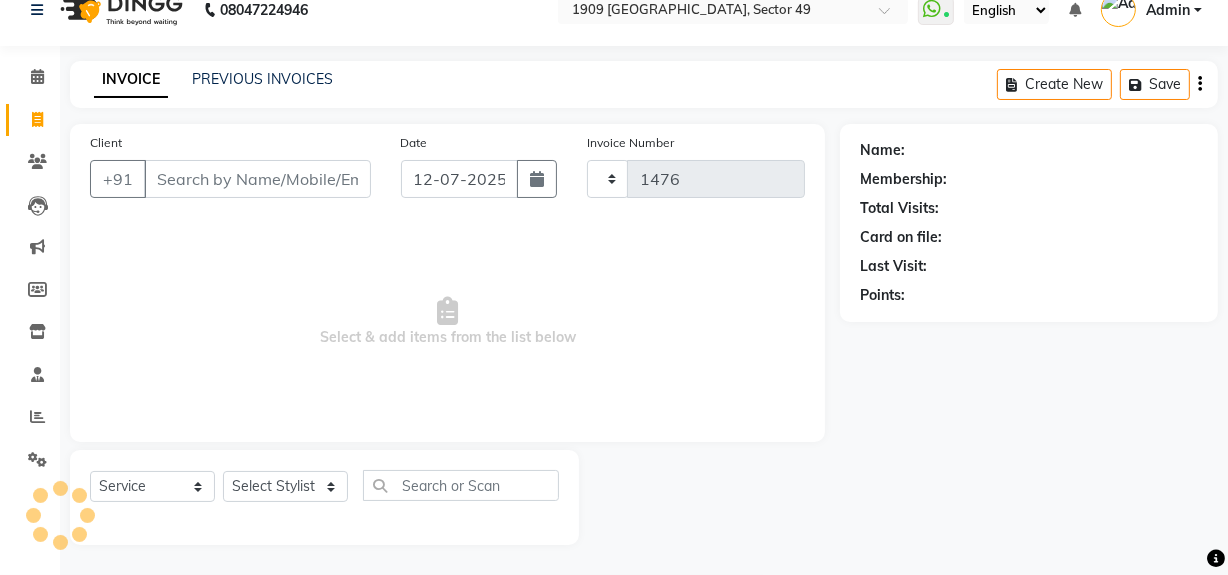 select on "6923" 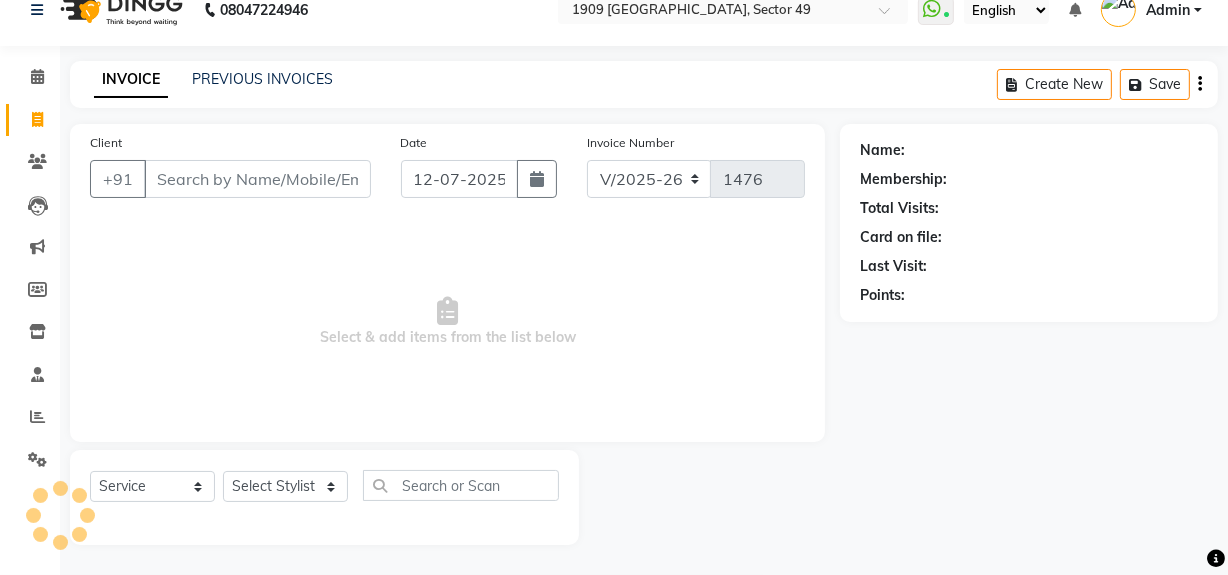 click on "Client" at bounding box center [257, 179] 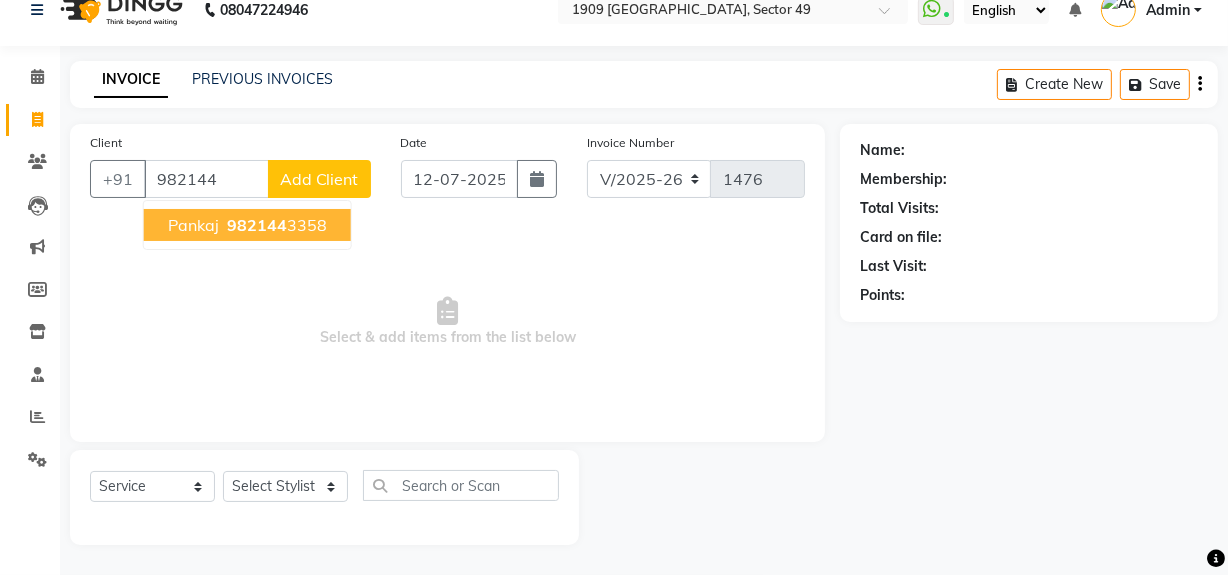 click on "982144 3358" at bounding box center [275, 225] 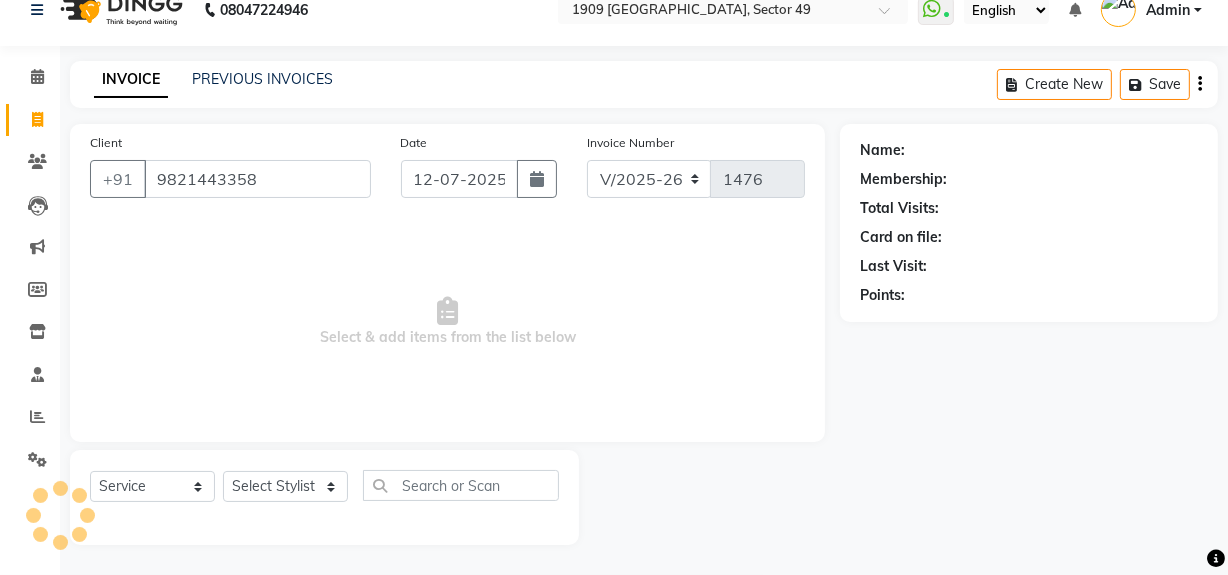 type on "9821443358" 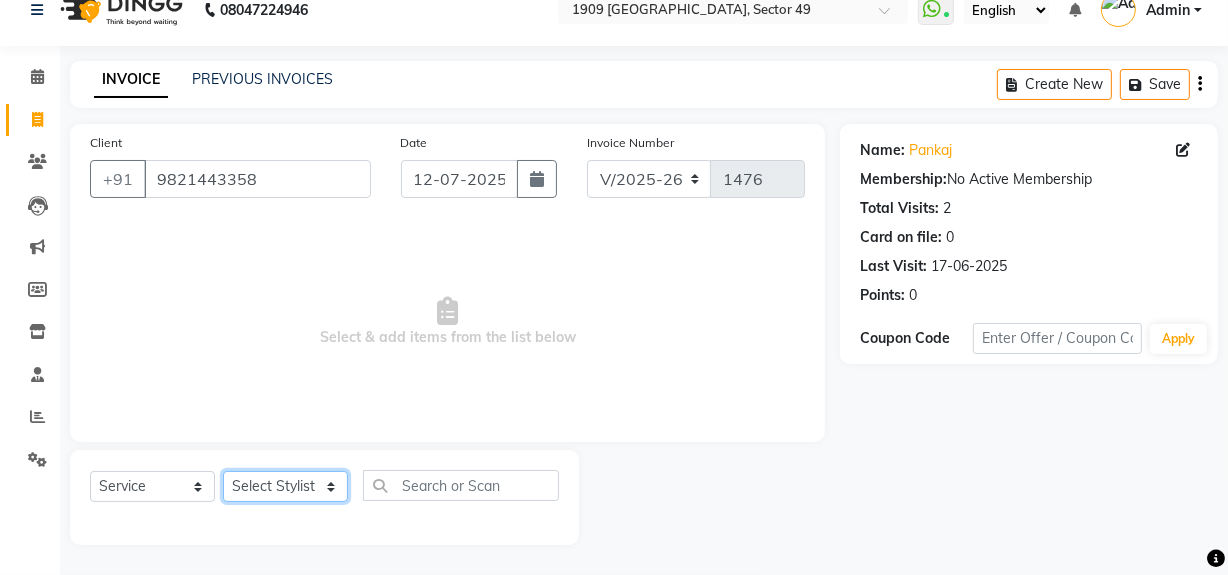 click on "Select Stylist [PERSON_NAME] [PERSON_NAME] House Sale Jyoti Nisha [PERSON_NAME] [PERSON_NAME] Veer [PERSON_NAME] Vishal" 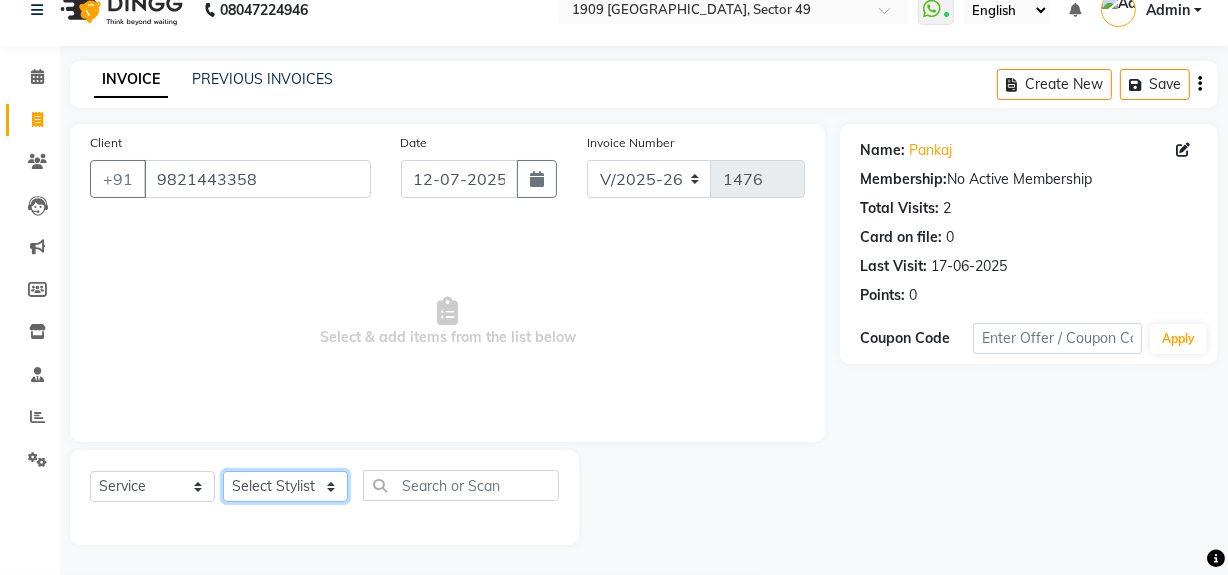 select on "79672" 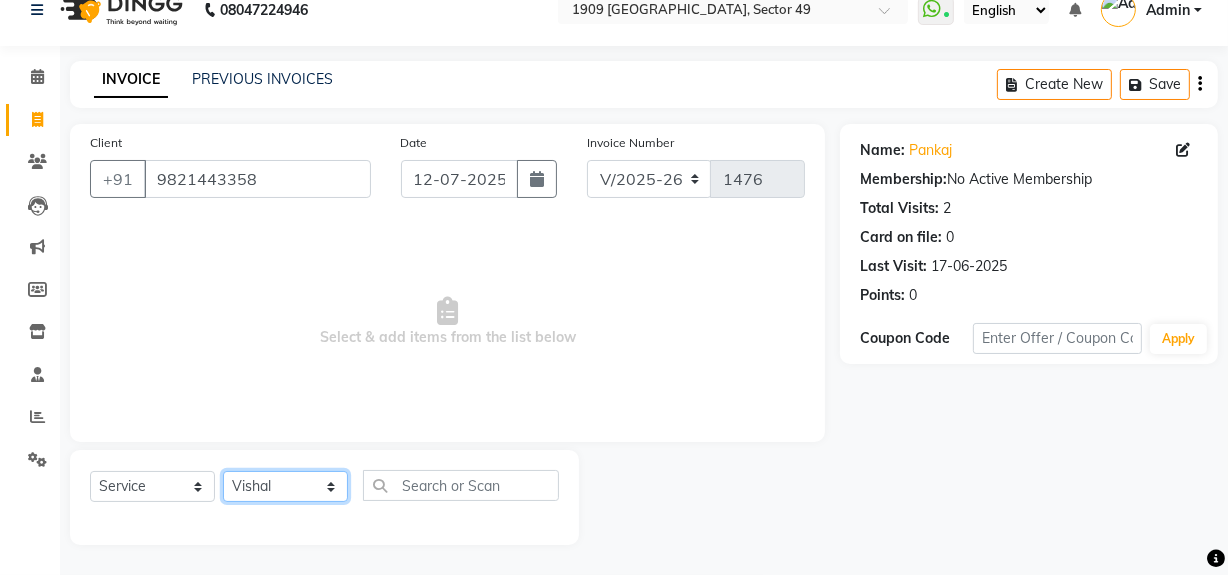 click on "Select Stylist [PERSON_NAME] [PERSON_NAME] House Sale Jyoti Nisha [PERSON_NAME] [PERSON_NAME] Veer [PERSON_NAME] Vishal" 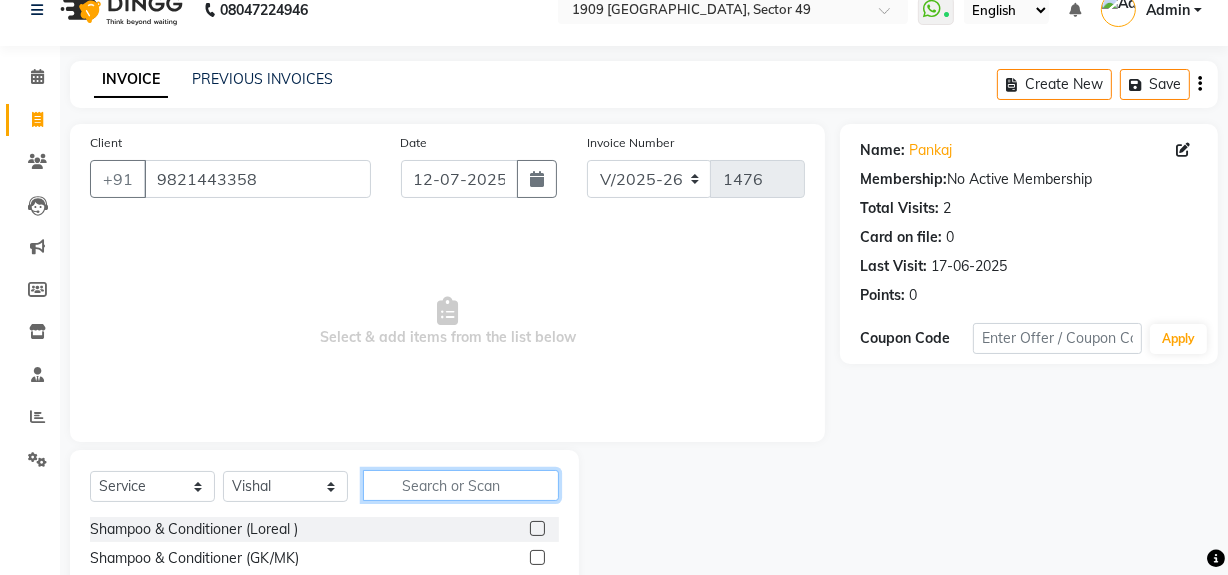 click 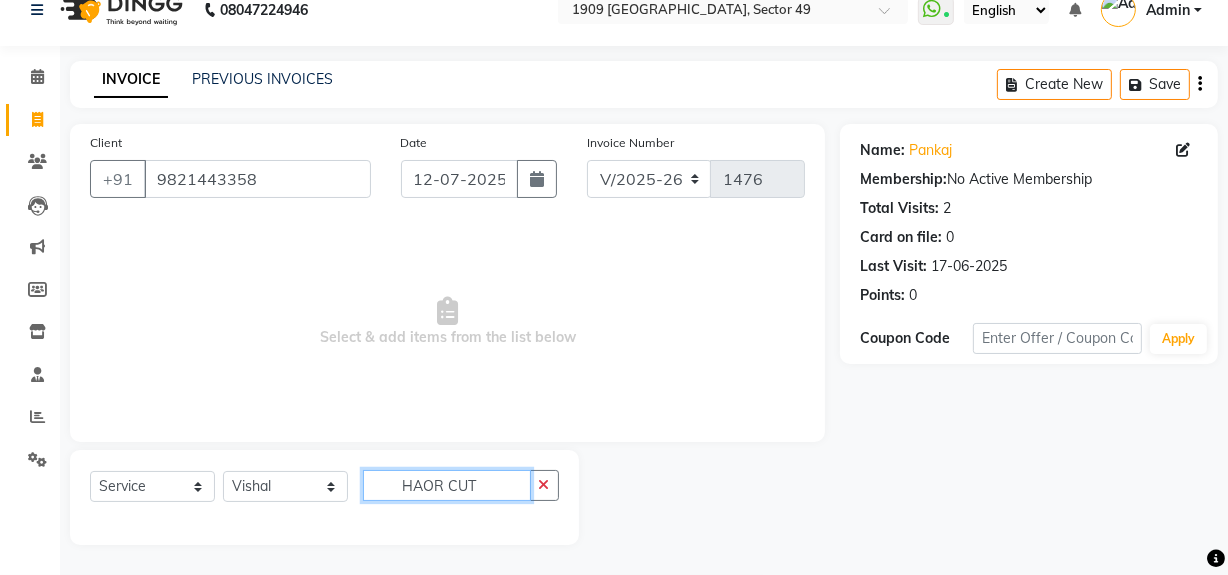 click on "HAOR CUT" 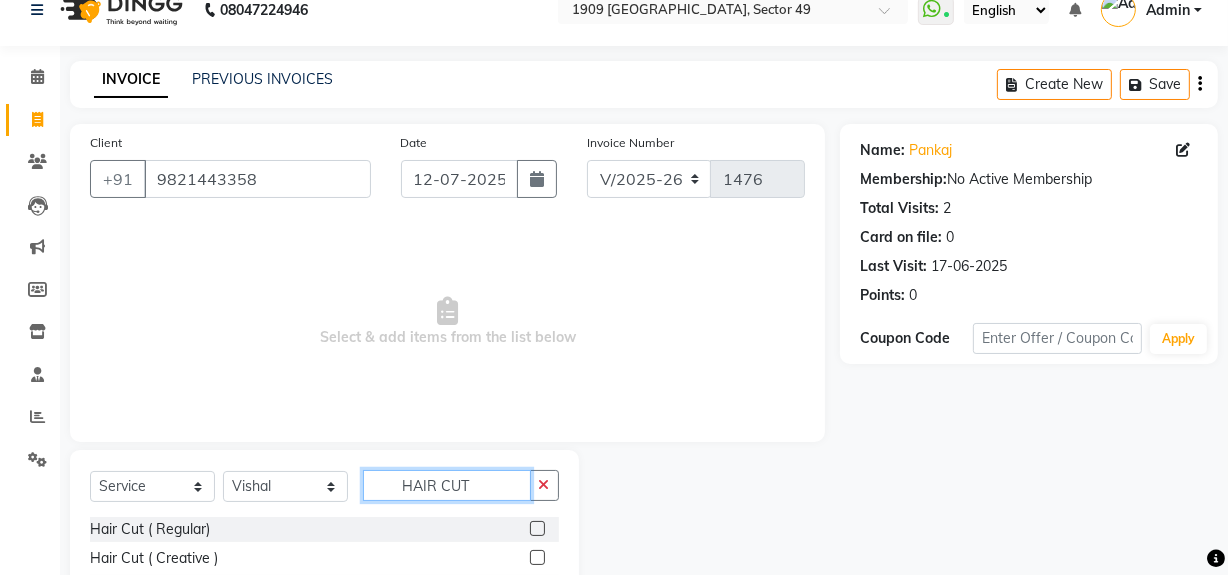 scroll, scrollTop: 170, scrollLeft: 0, axis: vertical 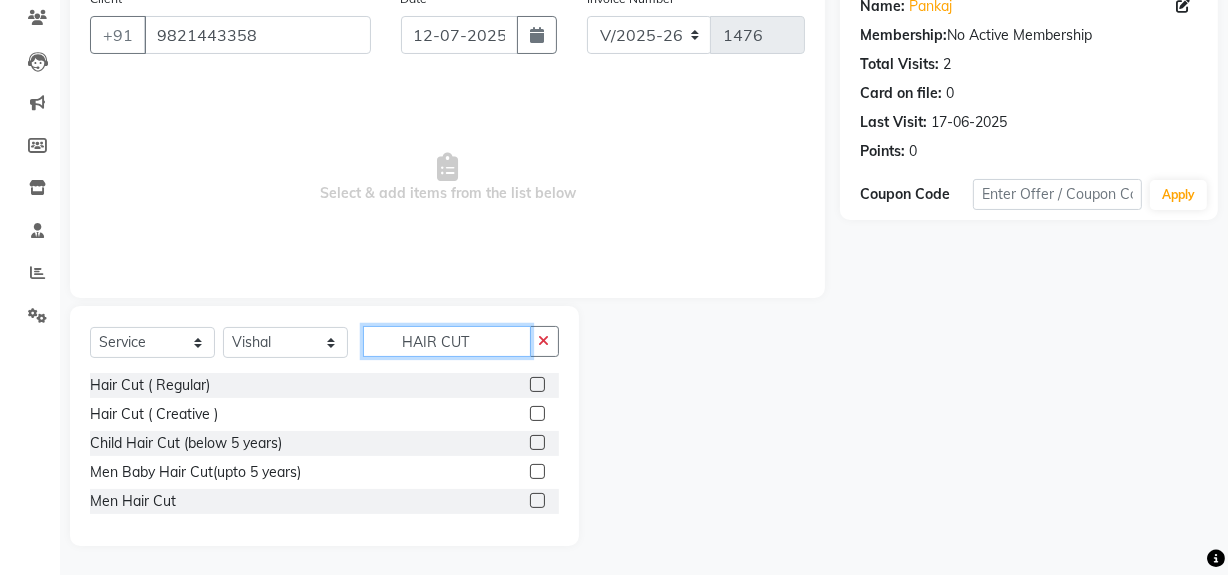 type on "HAIR CUT" 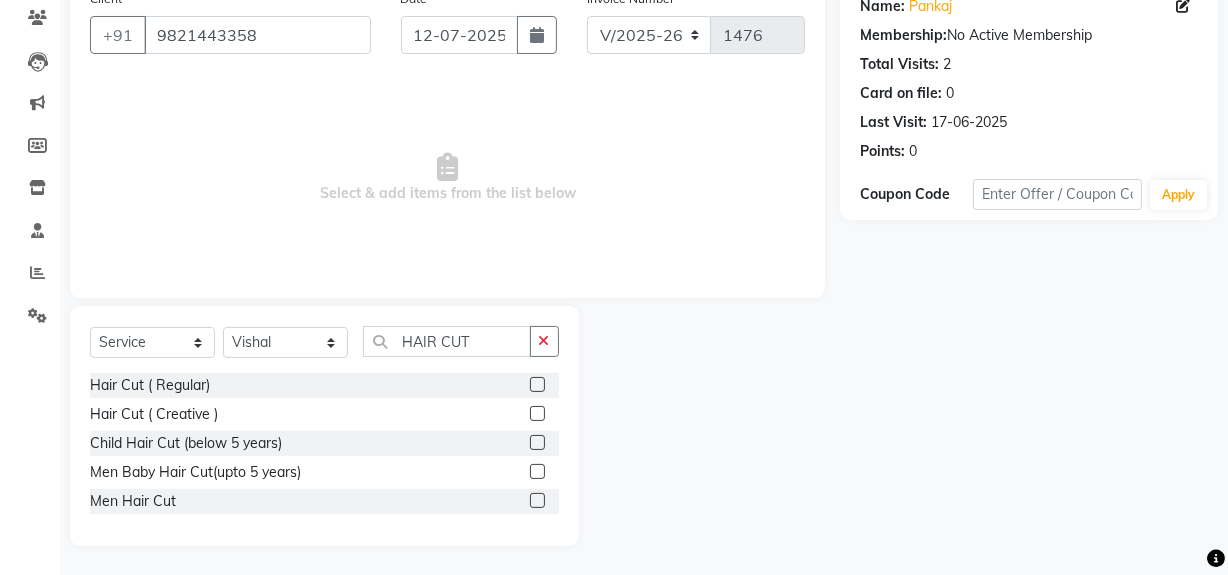 click 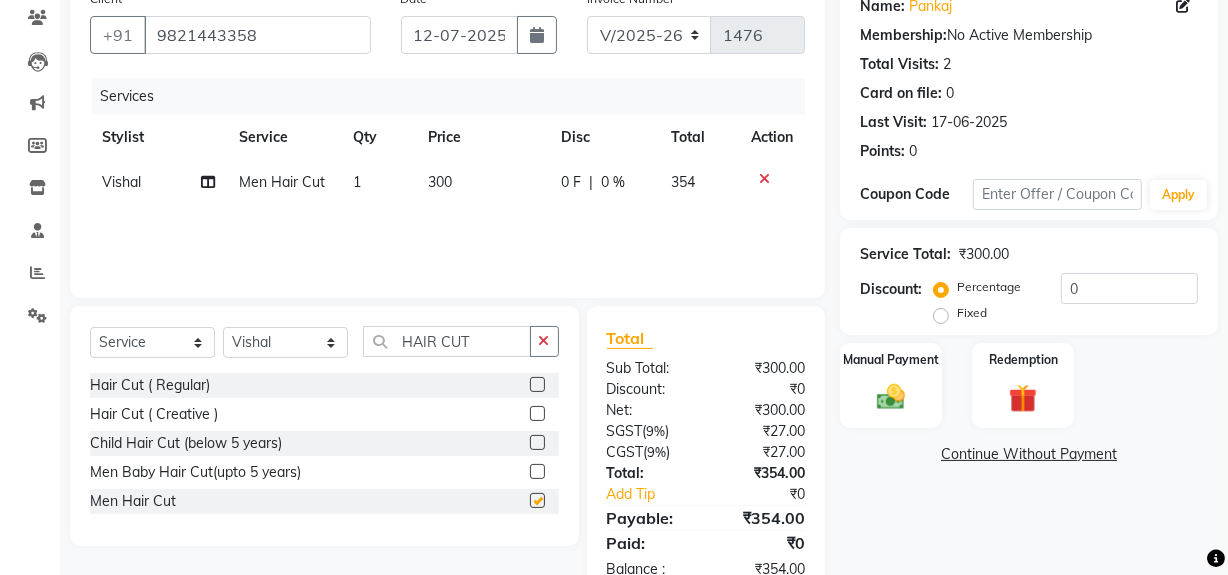 checkbox on "false" 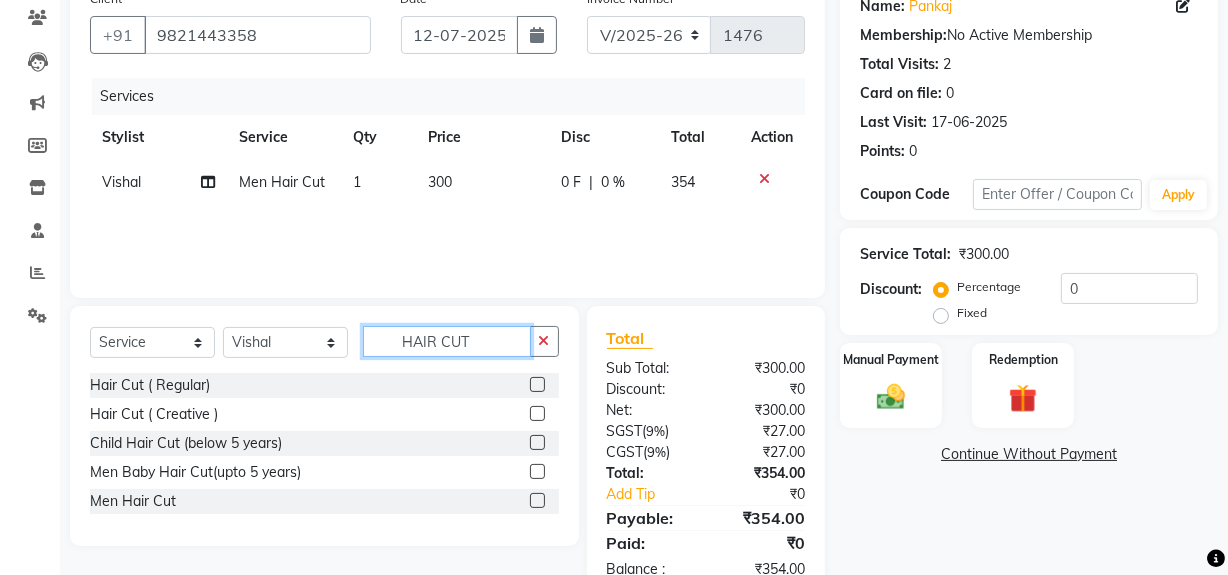 drag, startPoint x: 400, startPoint y: 342, endPoint x: 564, endPoint y: 318, distance: 165.7468 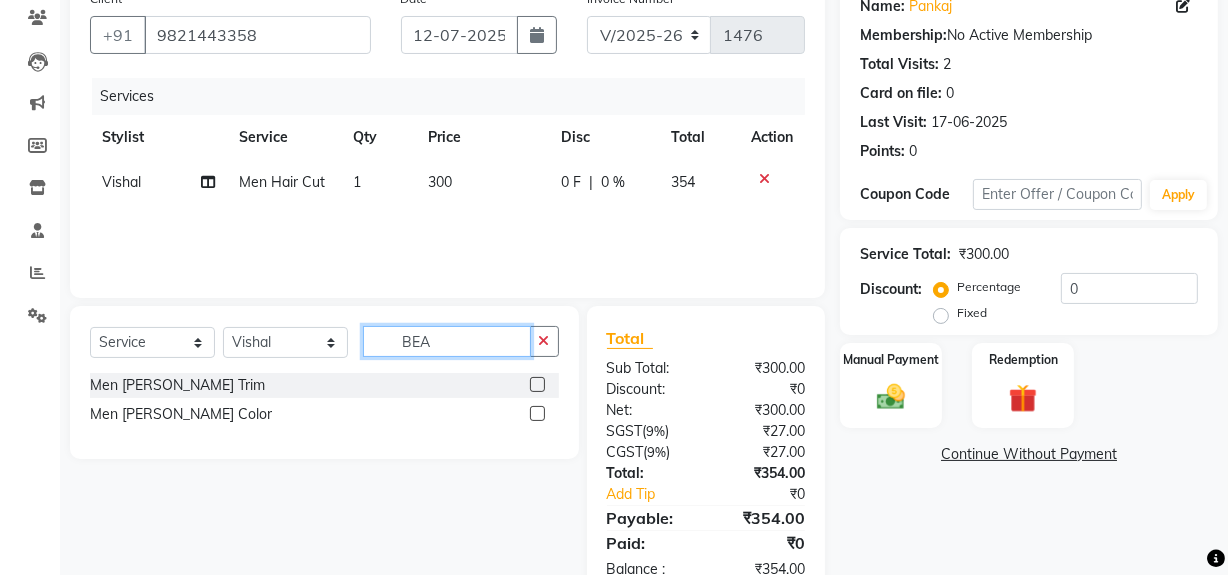 type on "BEA" 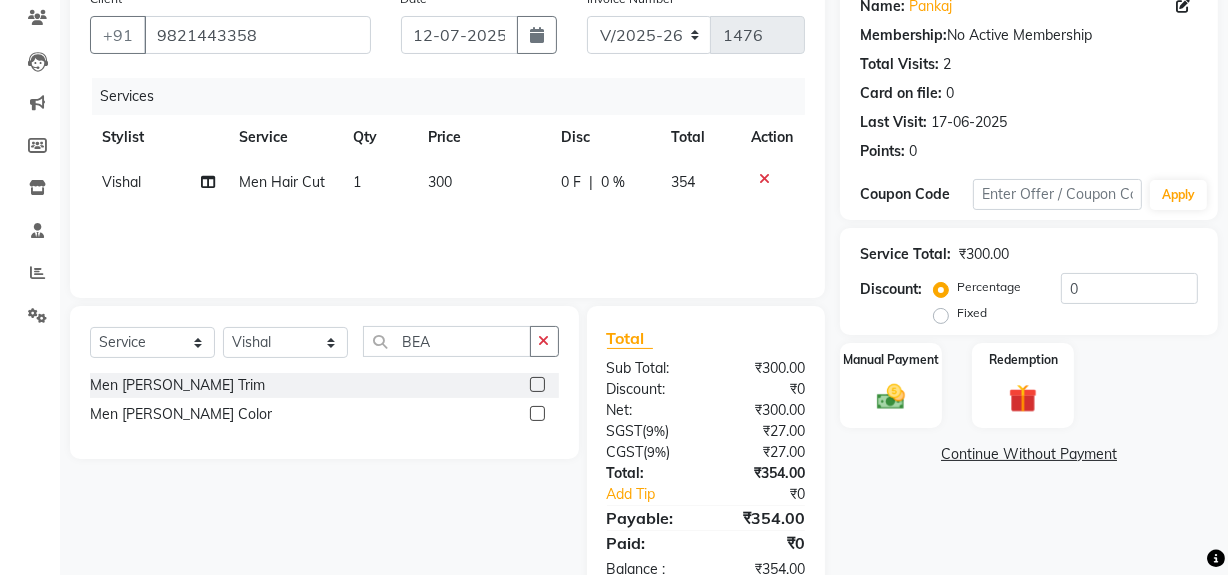 click 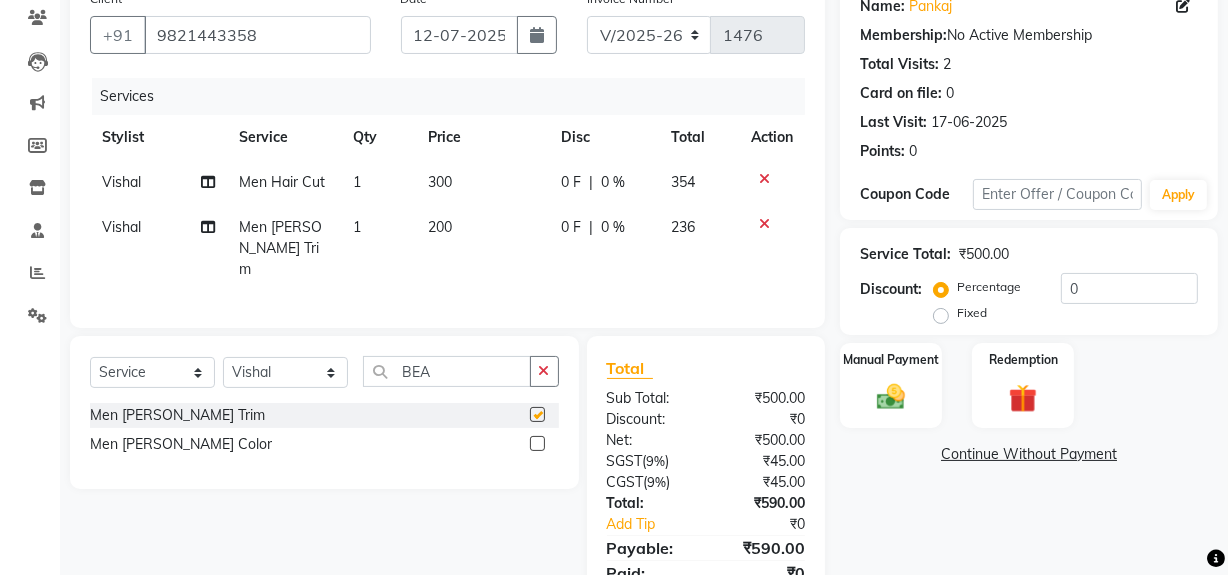checkbox on "false" 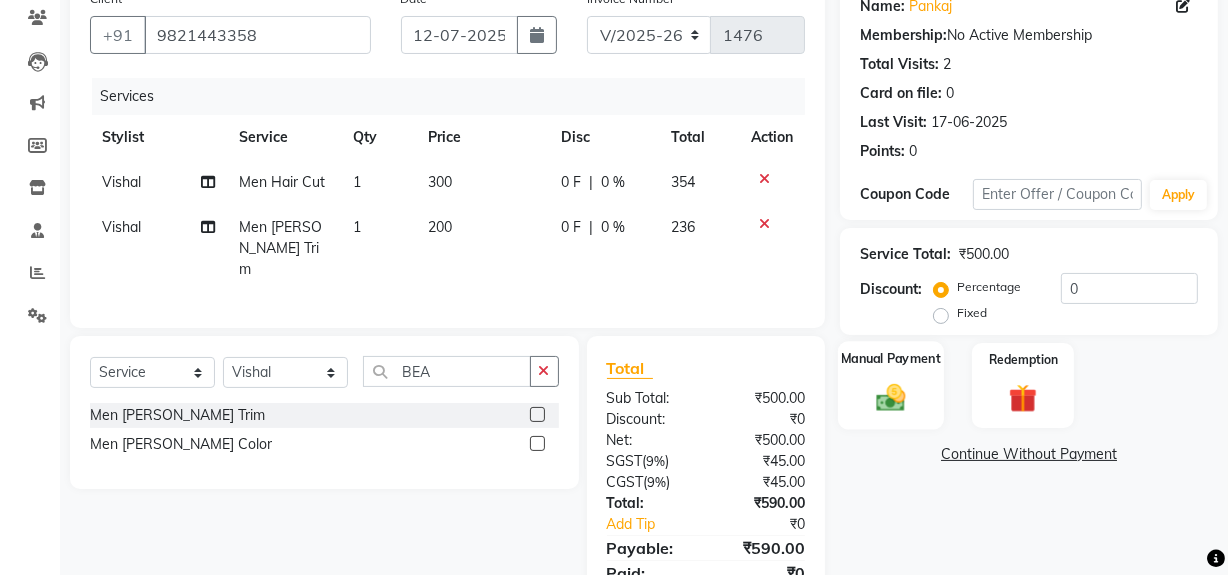 click 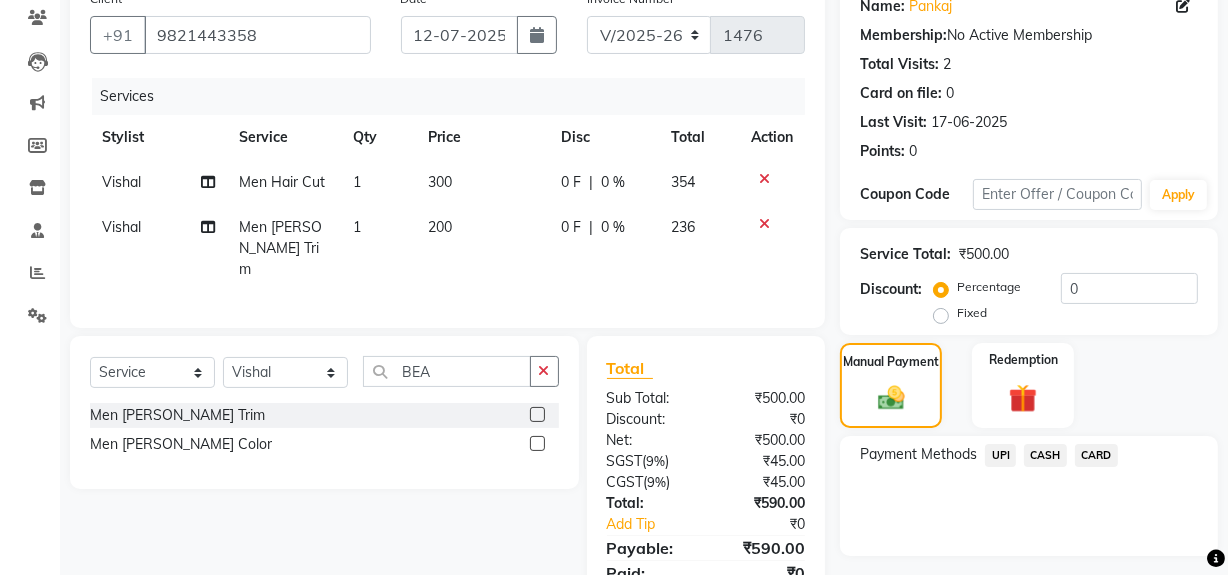 click on "CARD" 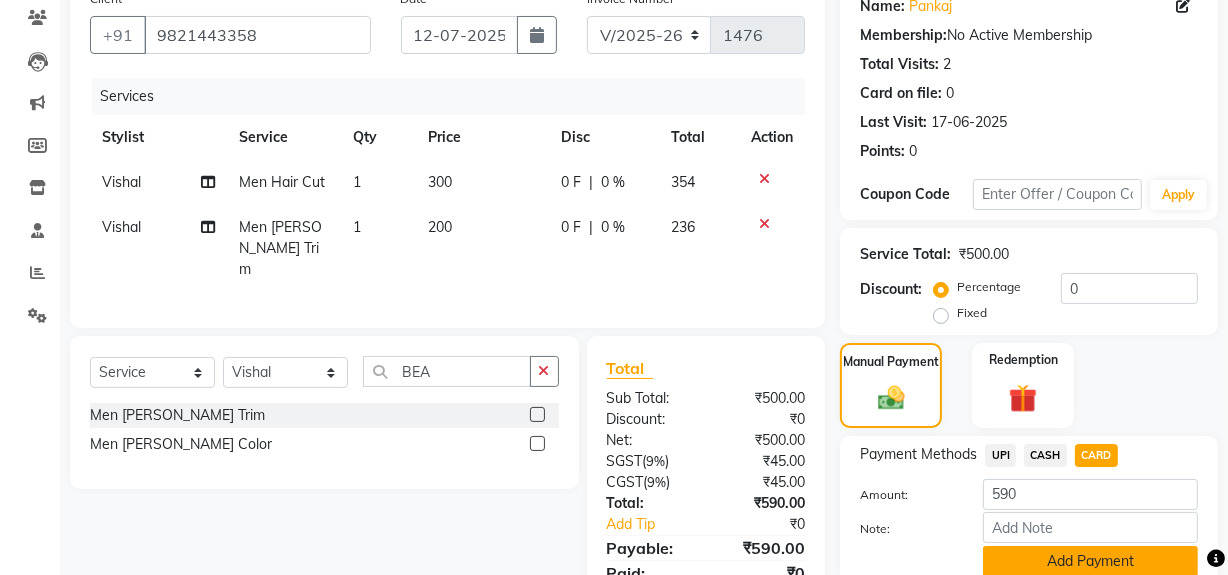 drag, startPoint x: 1090, startPoint y: 564, endPoint x: 1201, endPoint y: 382, distance: 213.17833 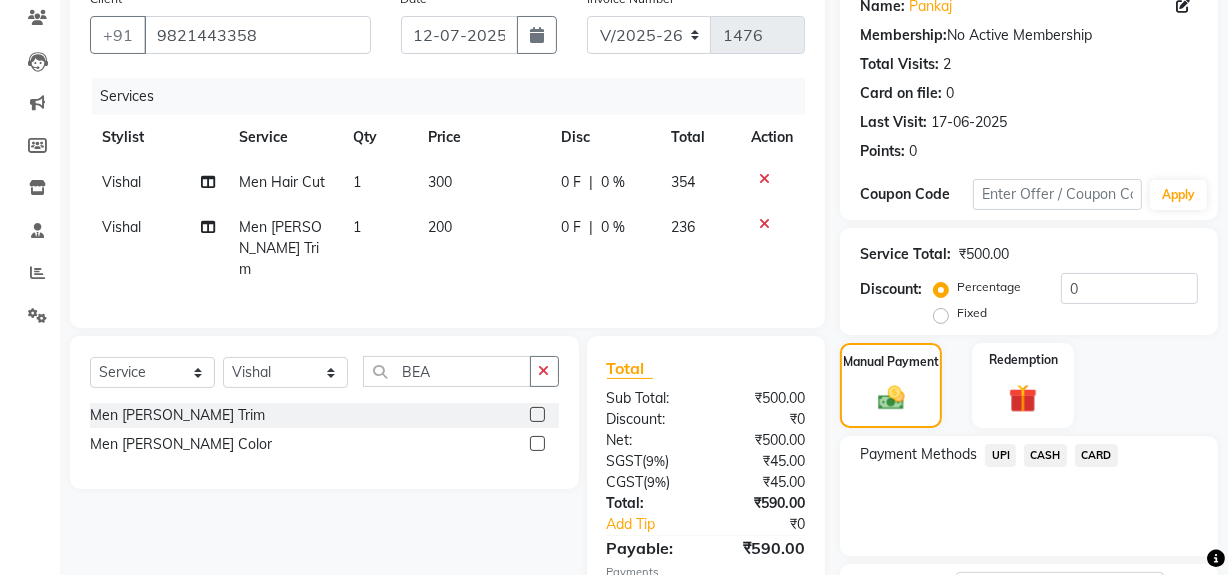 scroll, scrollTop: 333, scrollLeft: 0, axis: vertical 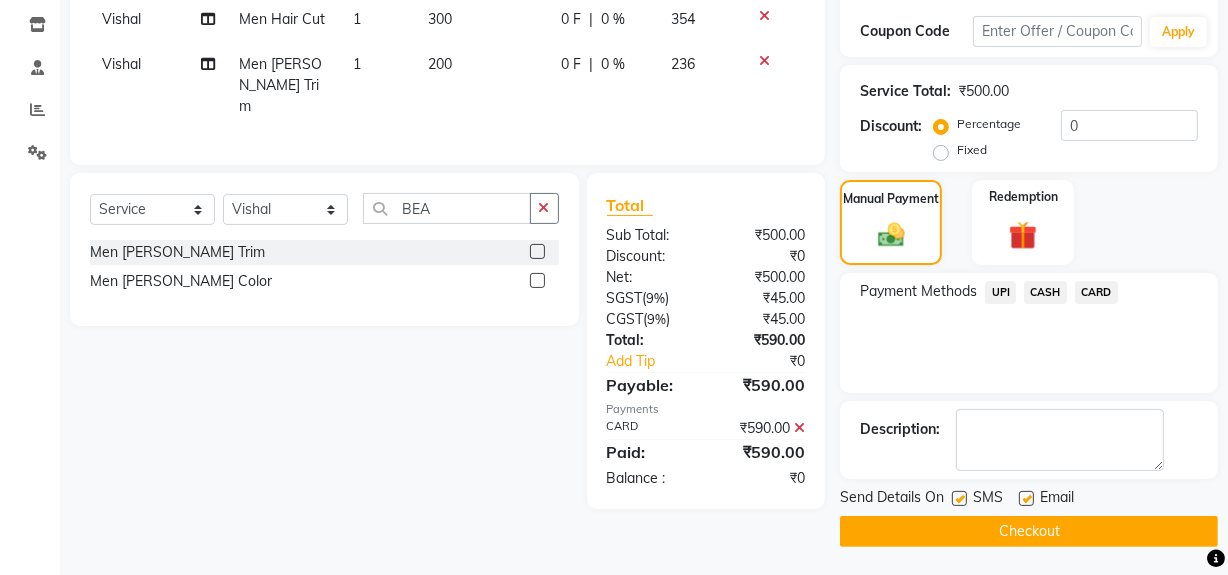 drag, startPoint x: 1114, startPoint y: 533, endPoint x: 1080, endPoint y: 530, distance: 34.132095 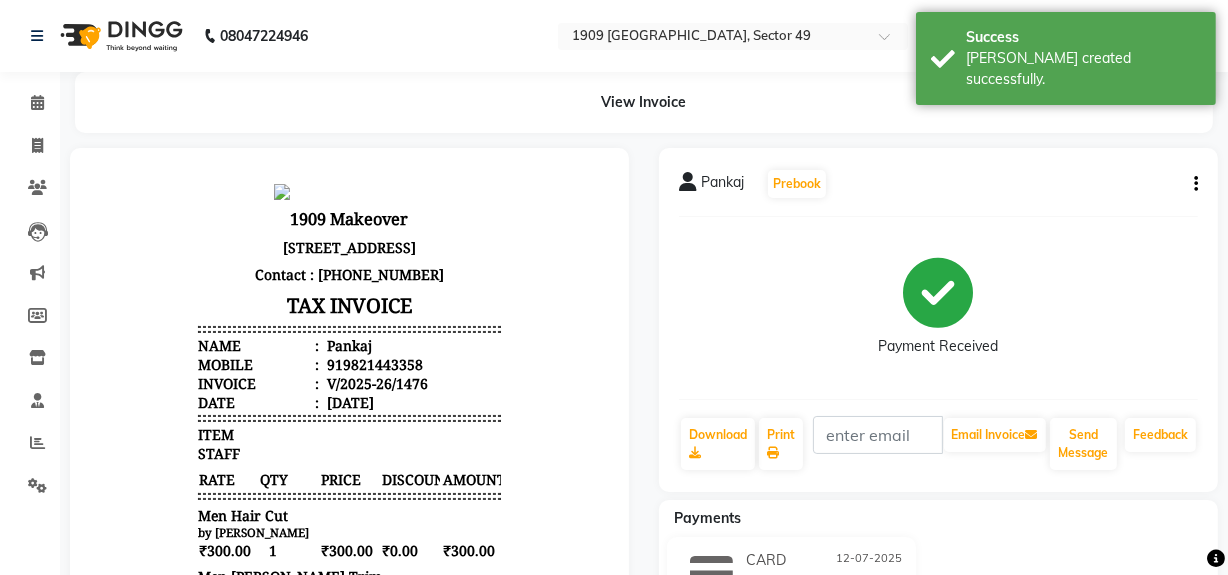 scroll, scrollTop: 0, scrollLeft: 0, axis: both 